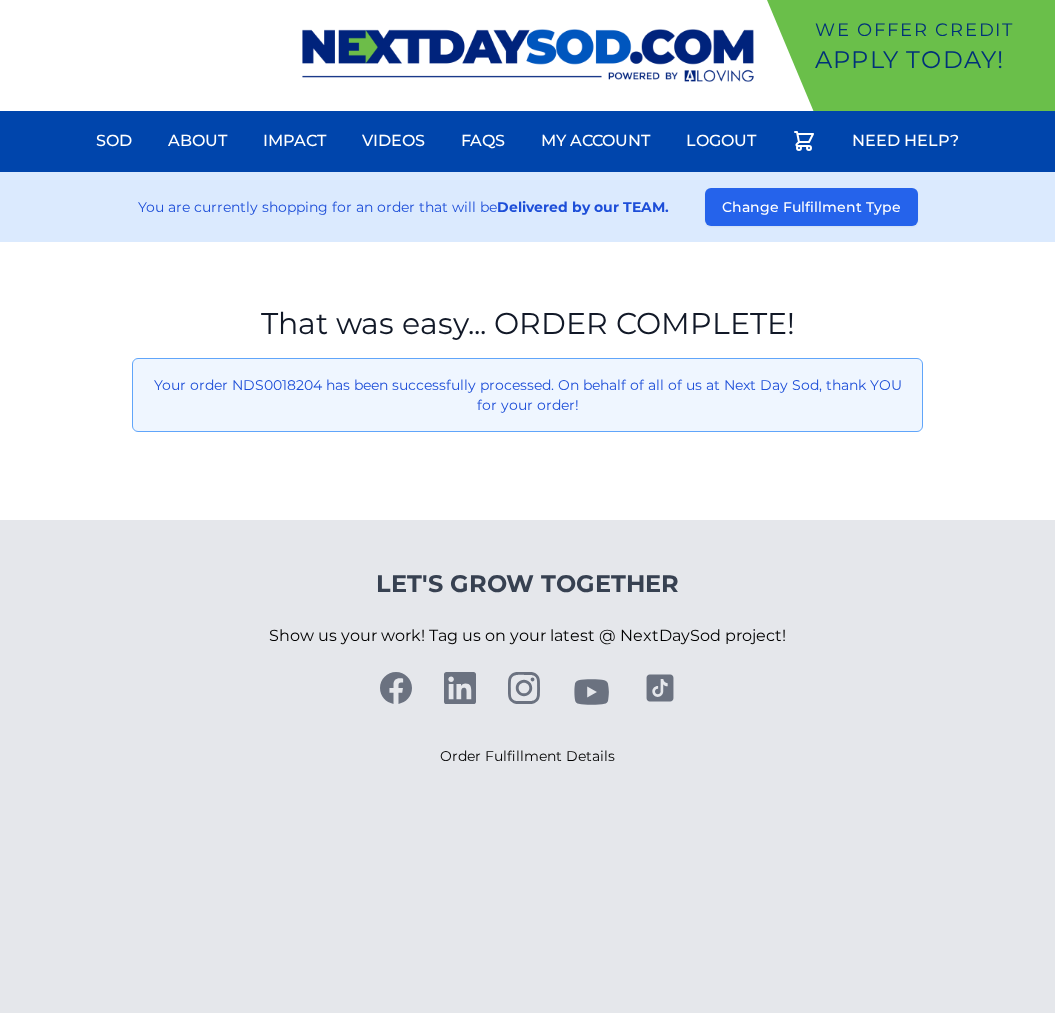 scroll, scrollTop: 0, scrollLeft: 0, axis: both 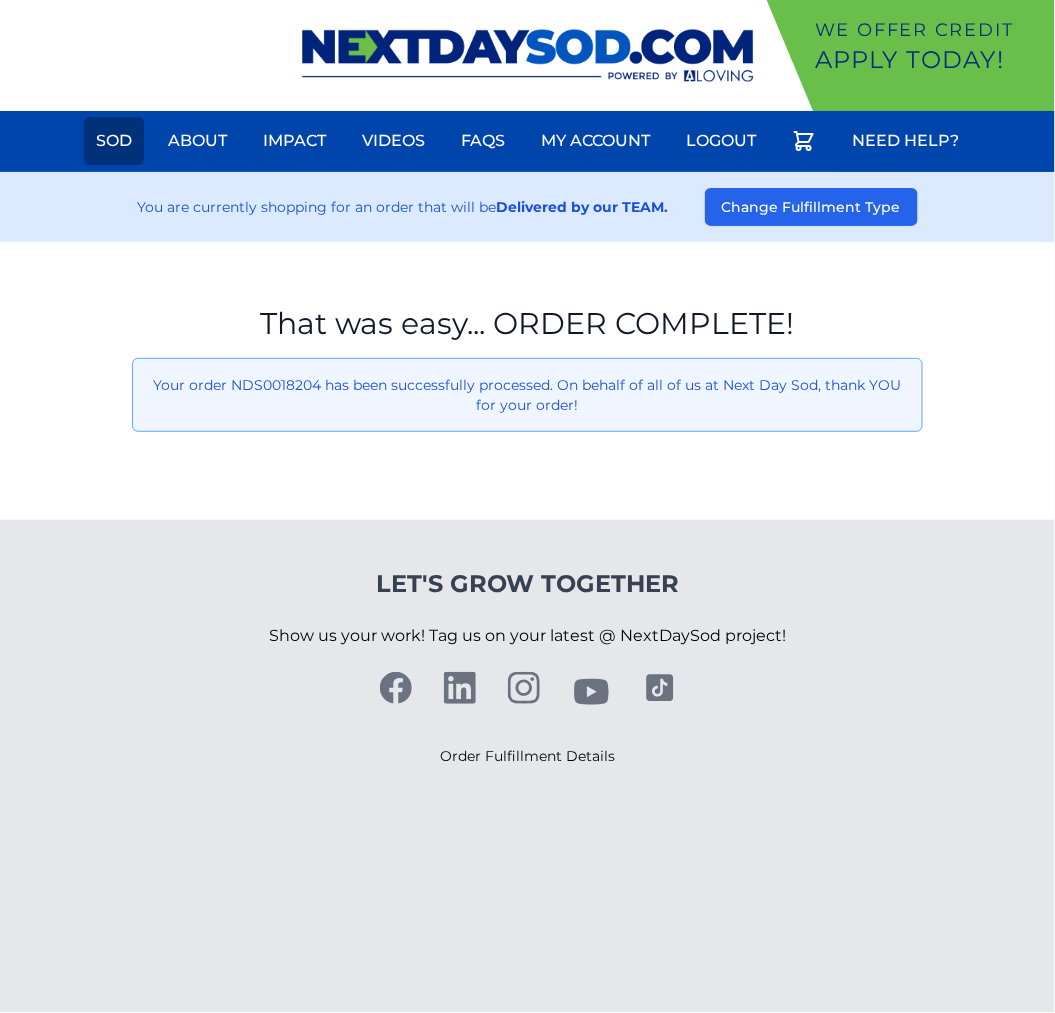 click on "Sod" at bounding box center [114, 141] 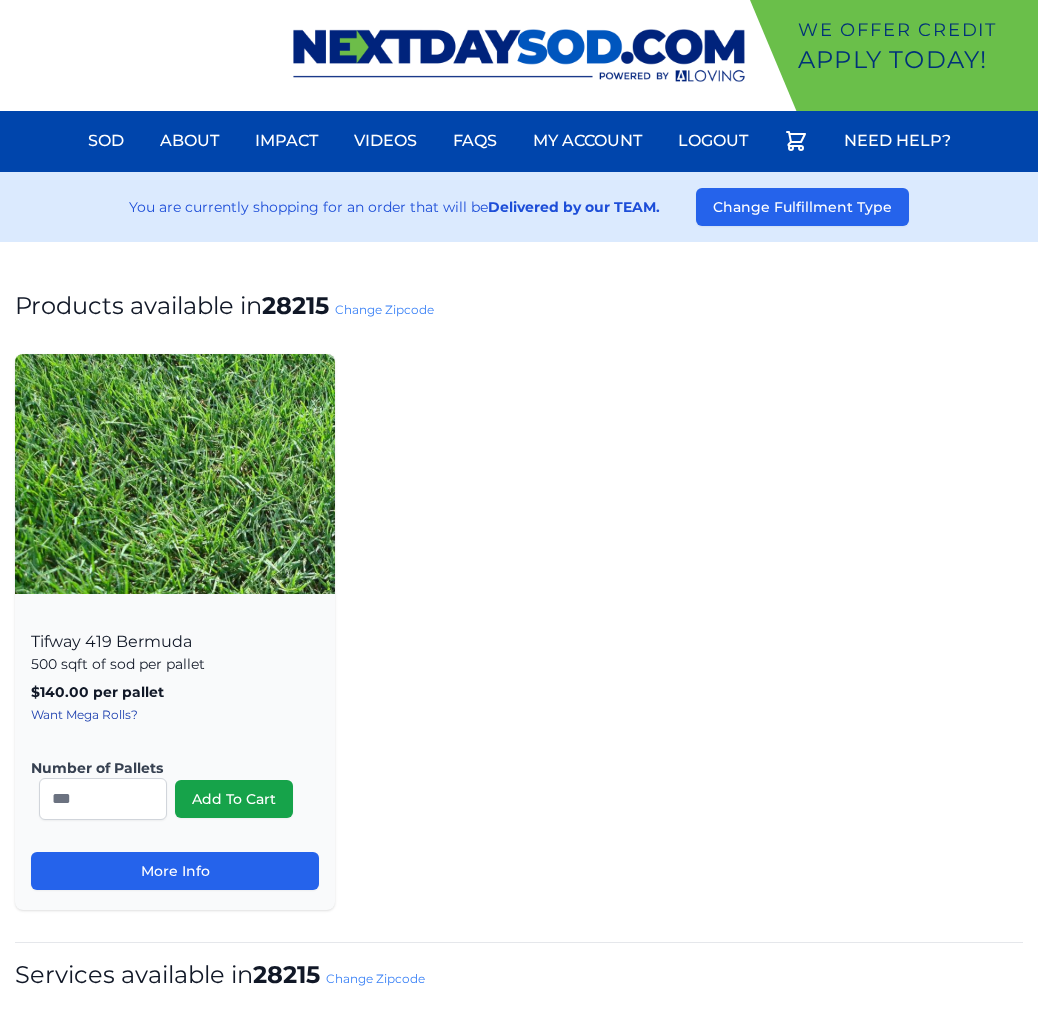 scroll, scrollTop: 0, scrollLeft: 0, axis: both 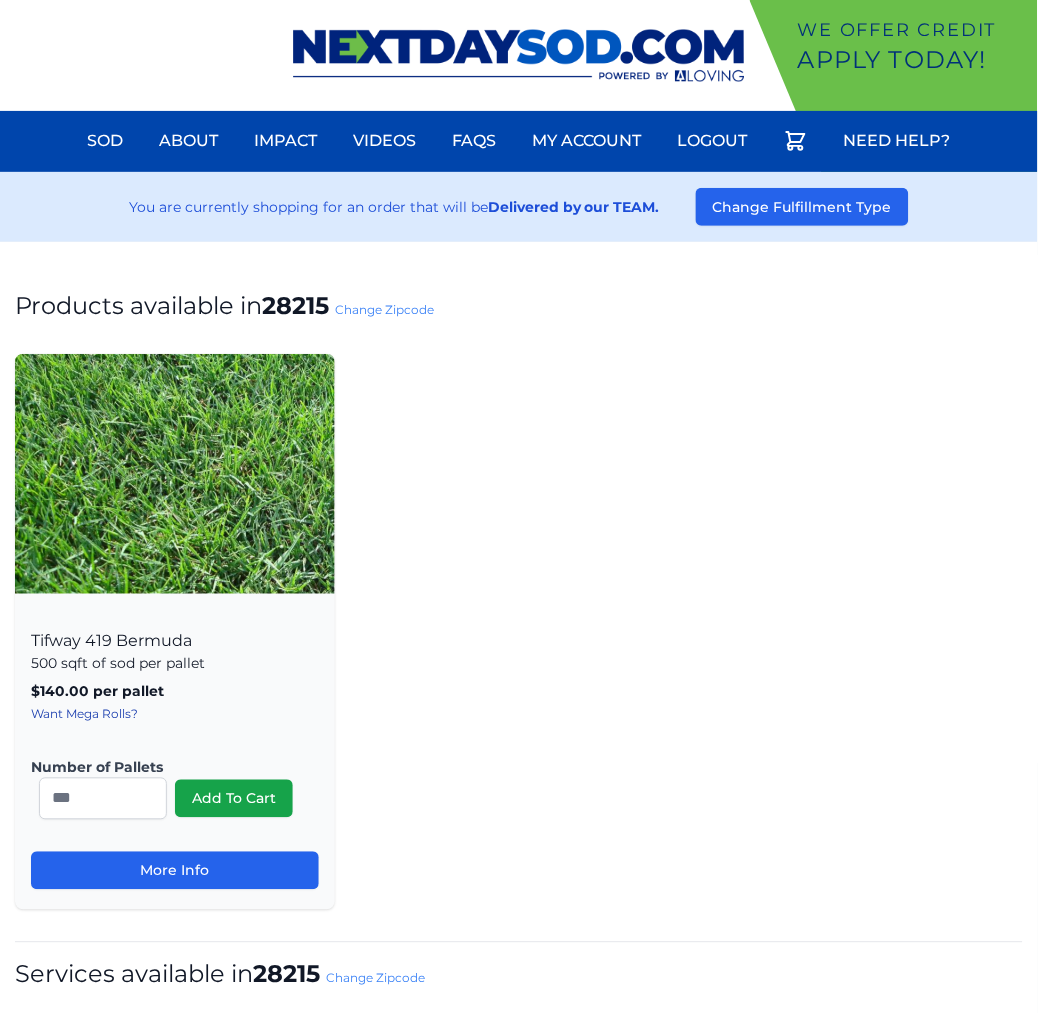 click on "Change Zipcode" at bounding box center [384, 309] 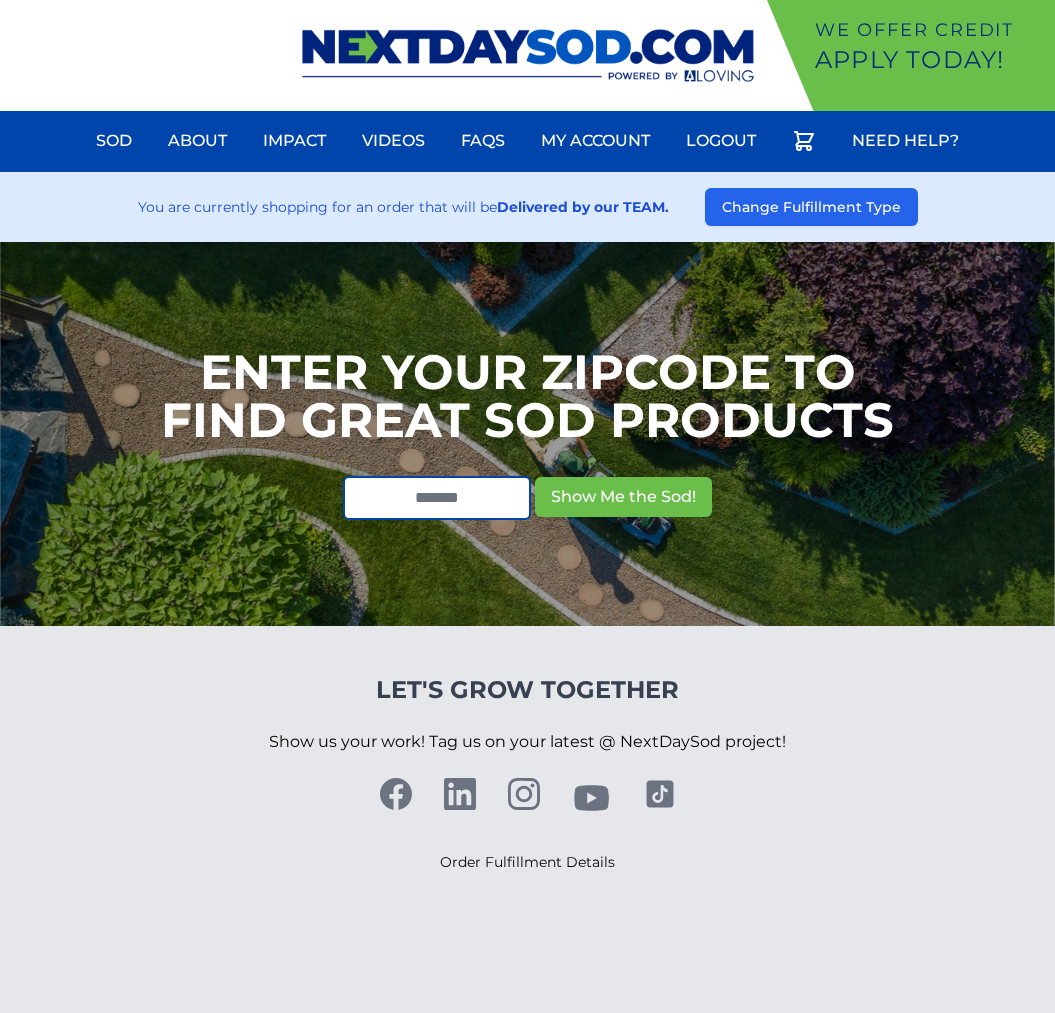 scroll, scrollTop: 0, scrollLeft: 0, axis: both 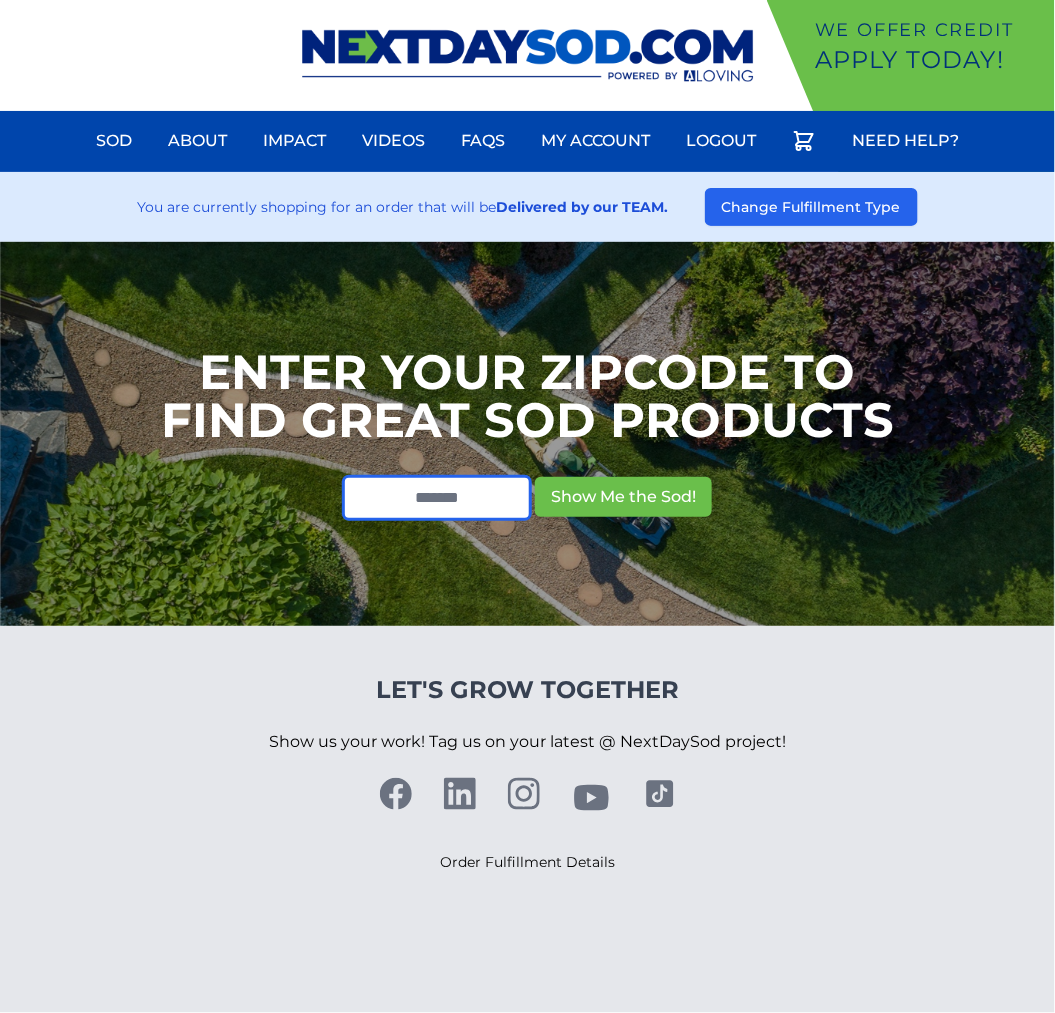 drag, startPoint x: 415, startPoint y: 493, endPoint x: 434, endPoint y: 486, distance: 20.248457 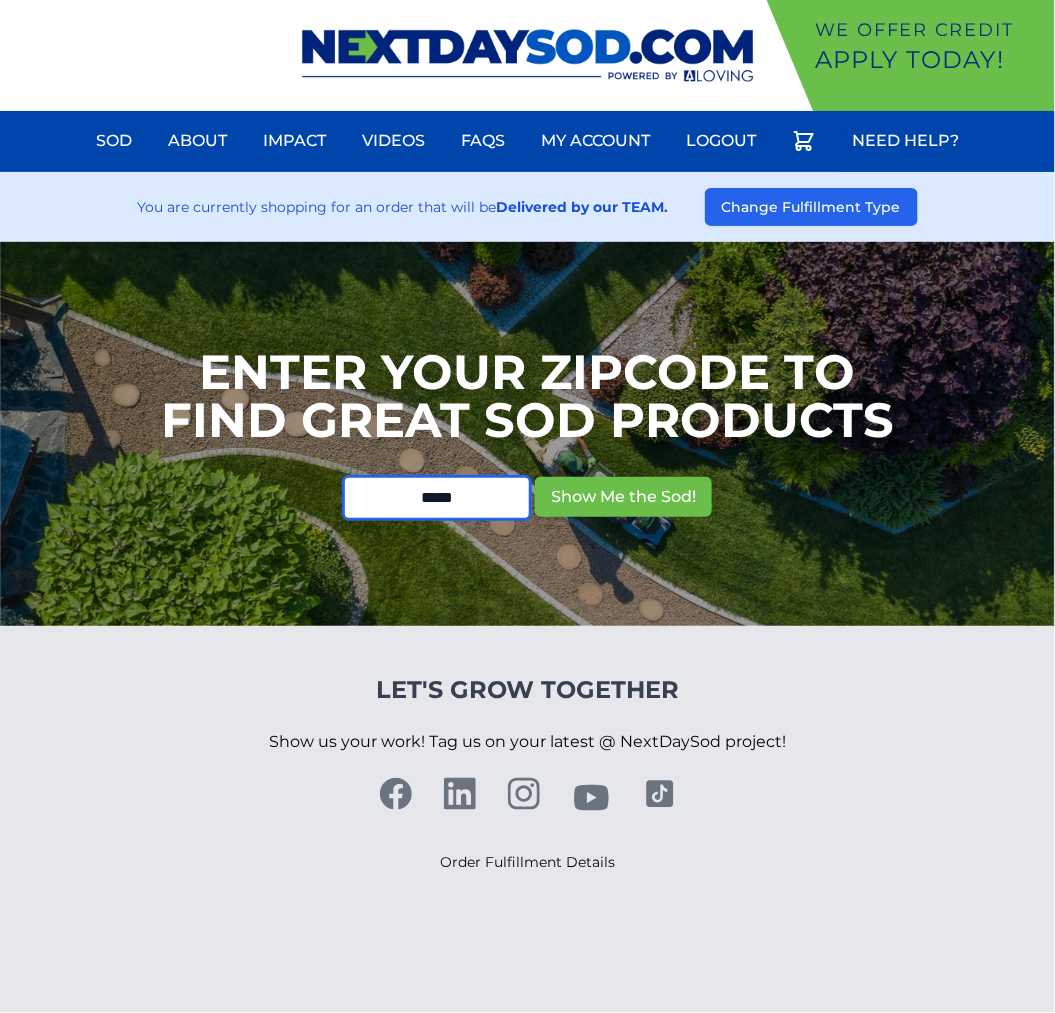 type on "*****" 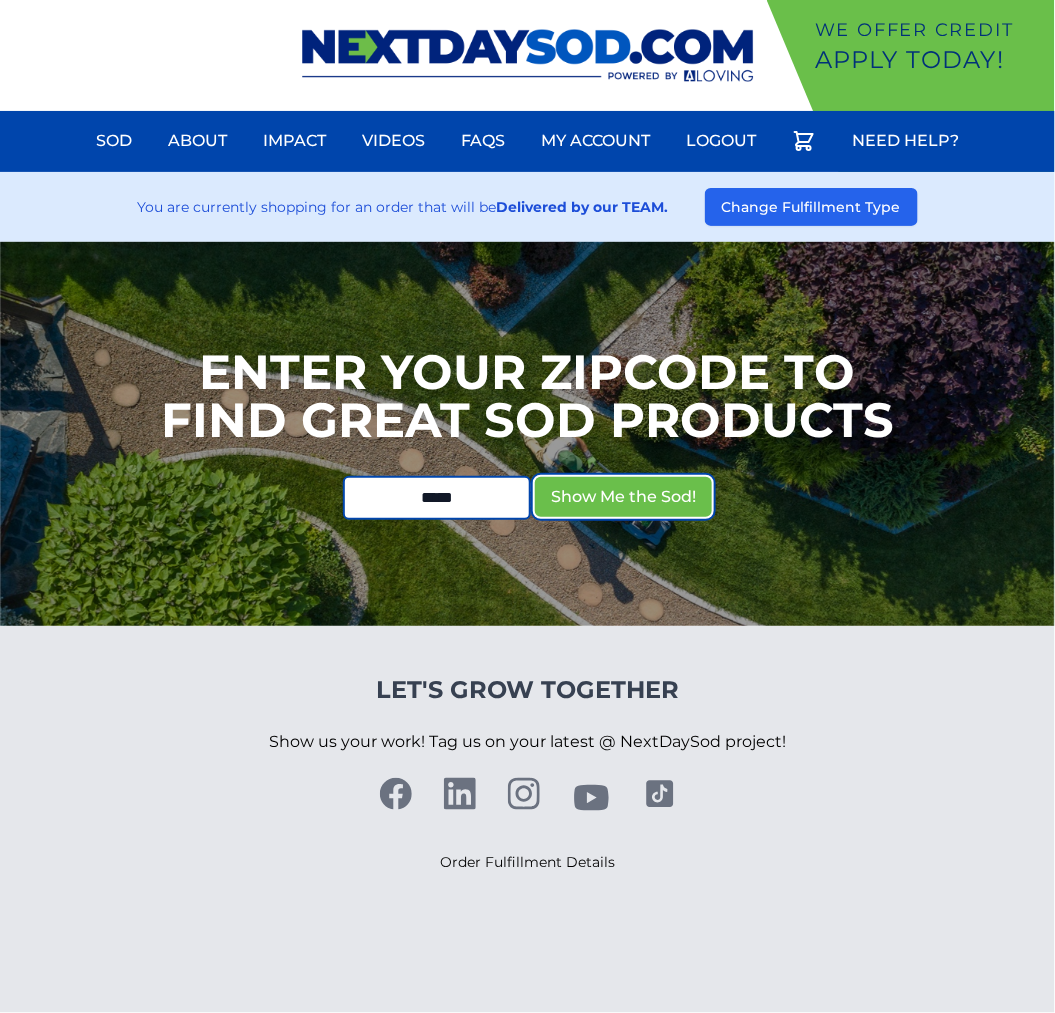 type 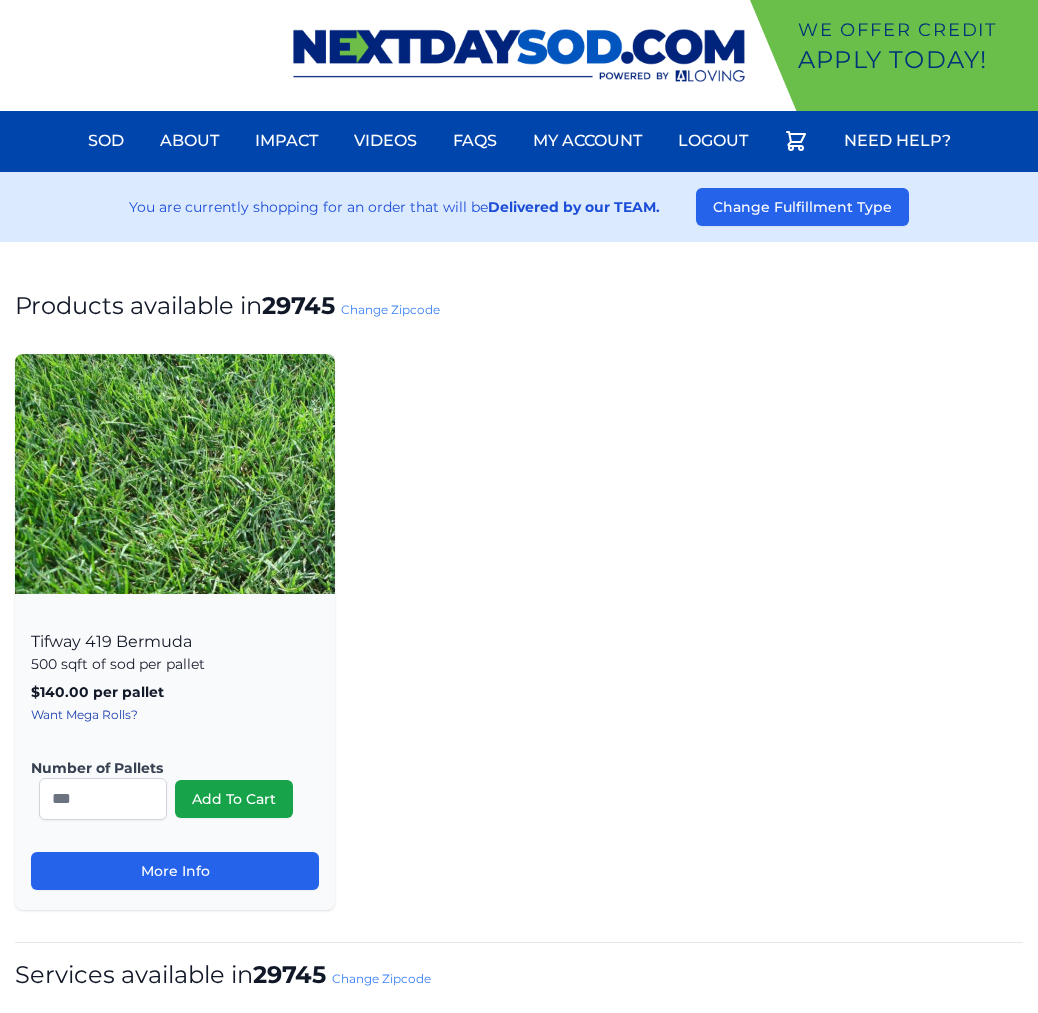 scroll, scrollTop: 0, scrollLeft: 0, axis: both 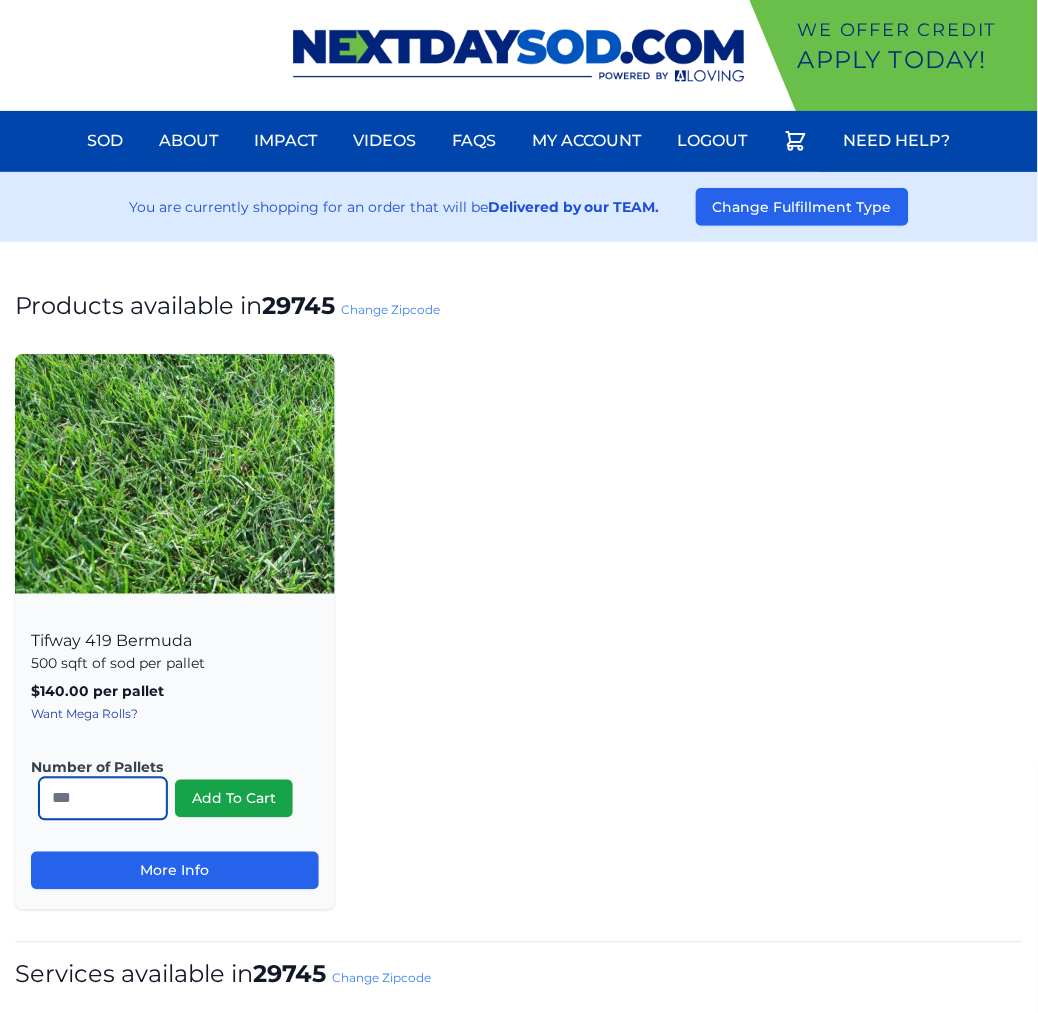 drag, startPoint x: 76, startPoint y: 784, endPoint x: -13, endPoint y: 772, distance: 89.80534 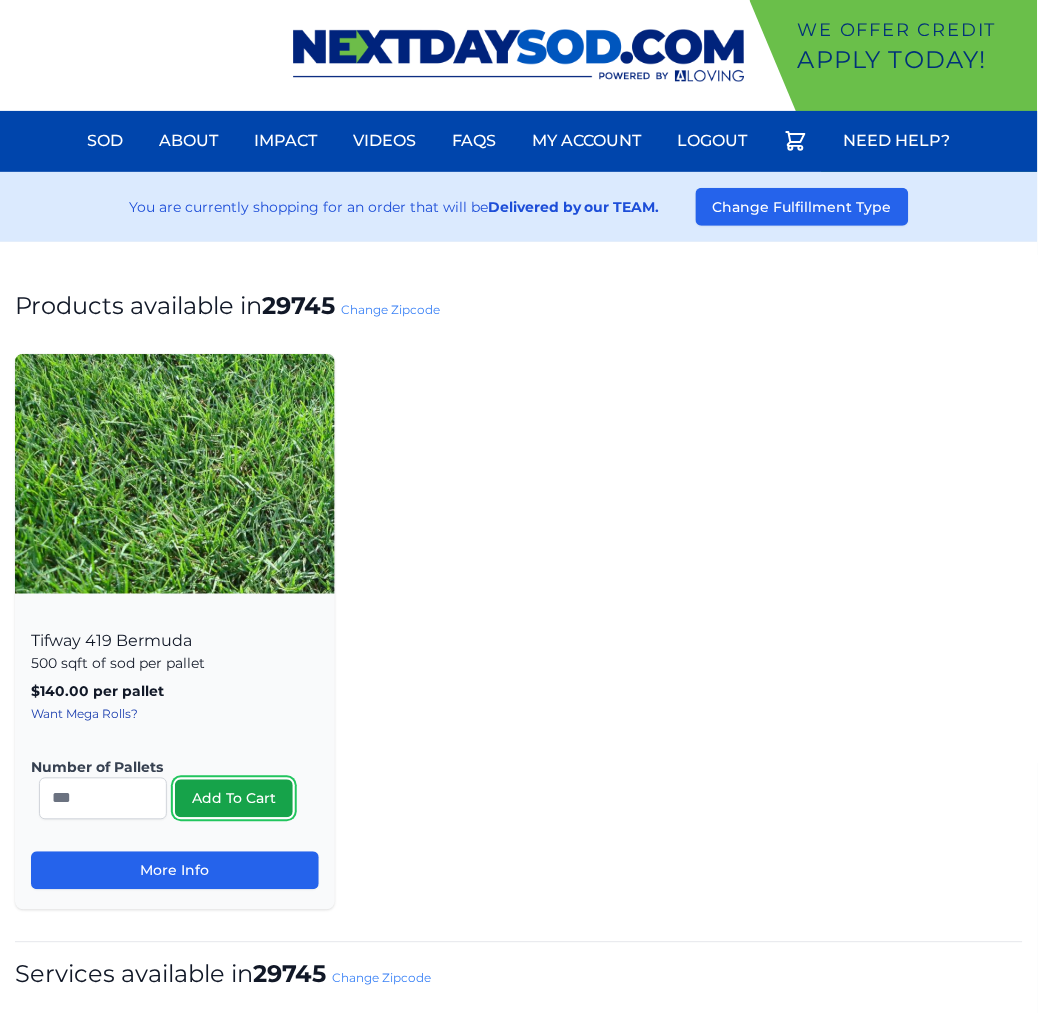 type 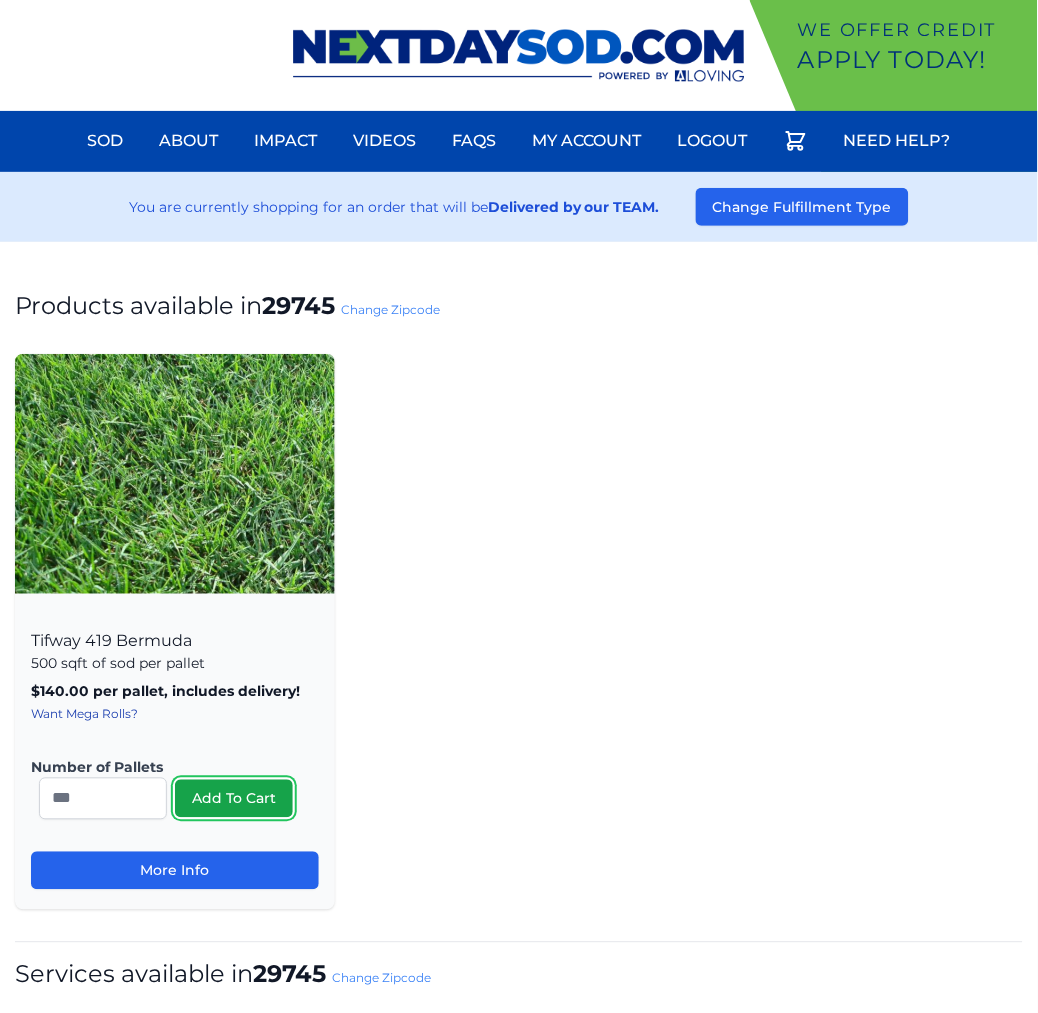 click on "Add To Cart" at bounding box center (234, 799) 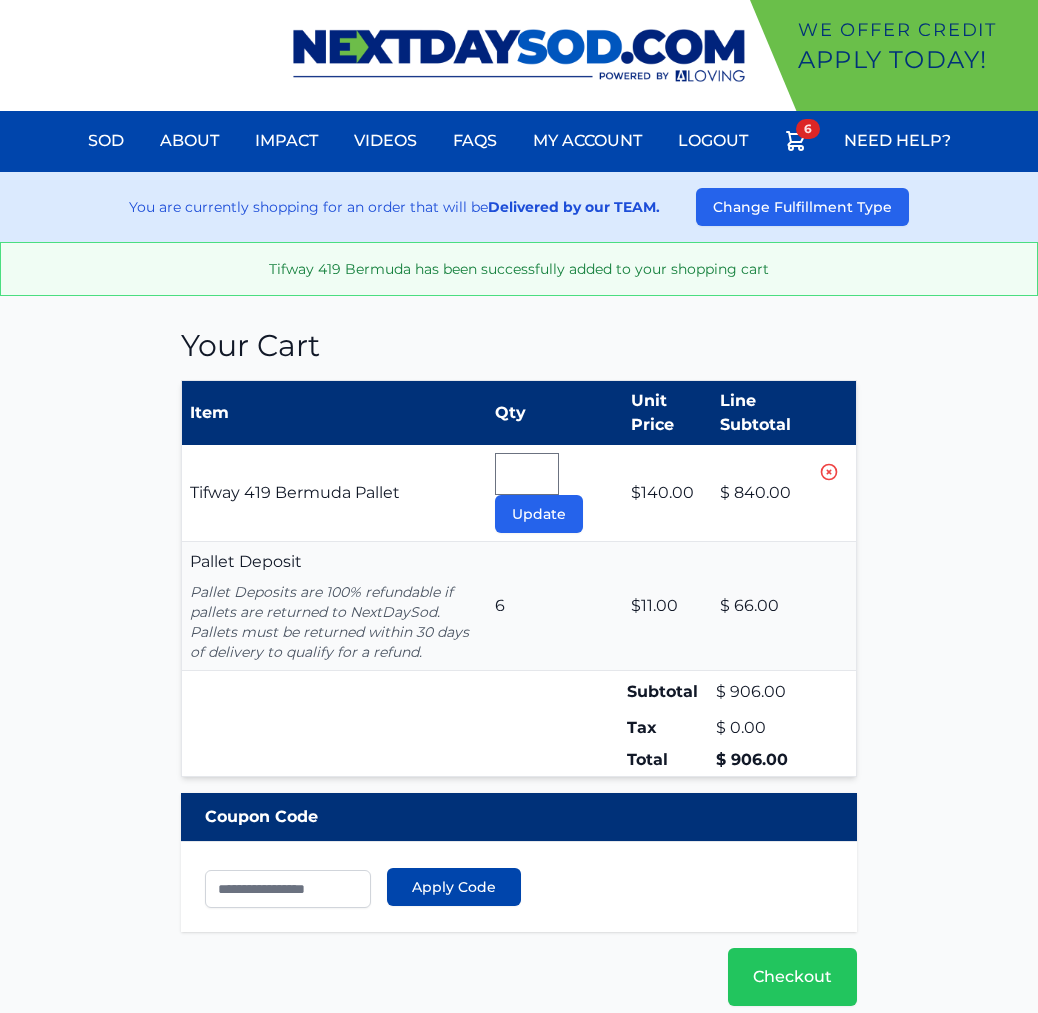 scroll, scrollTop: 0, scrollLeft: 0, axis: both 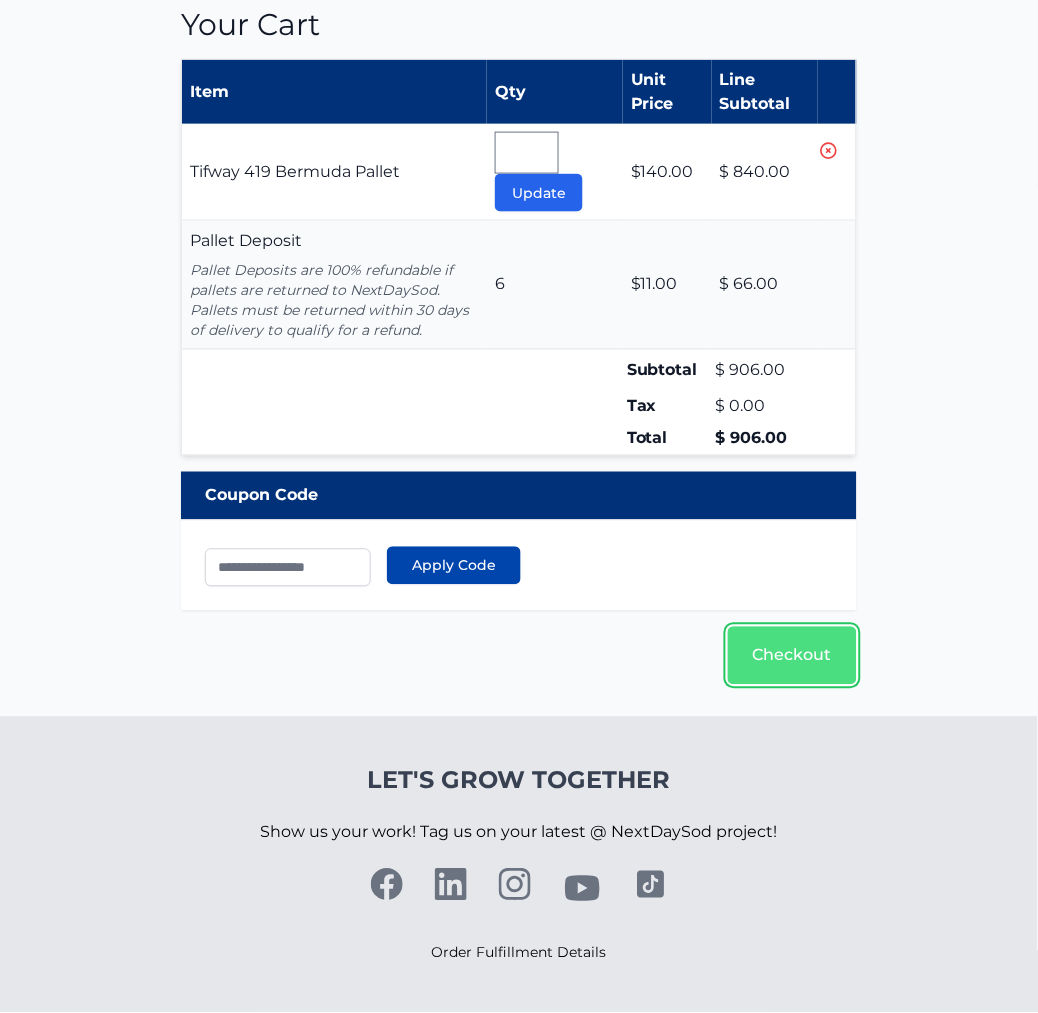 click on "Checkout" at bounding box center [792, 656] 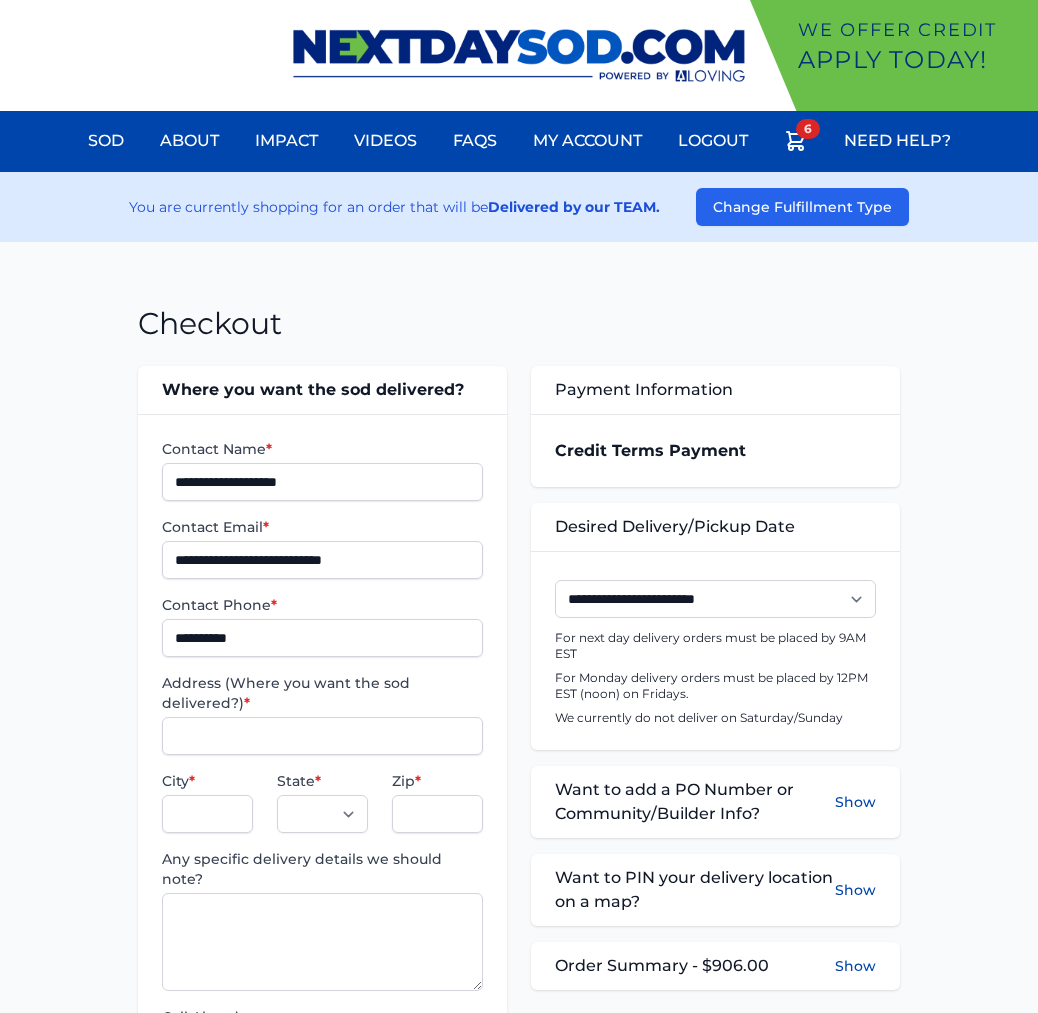 scroll, scrollTop: 0, scrollLeft: 0, axis: both 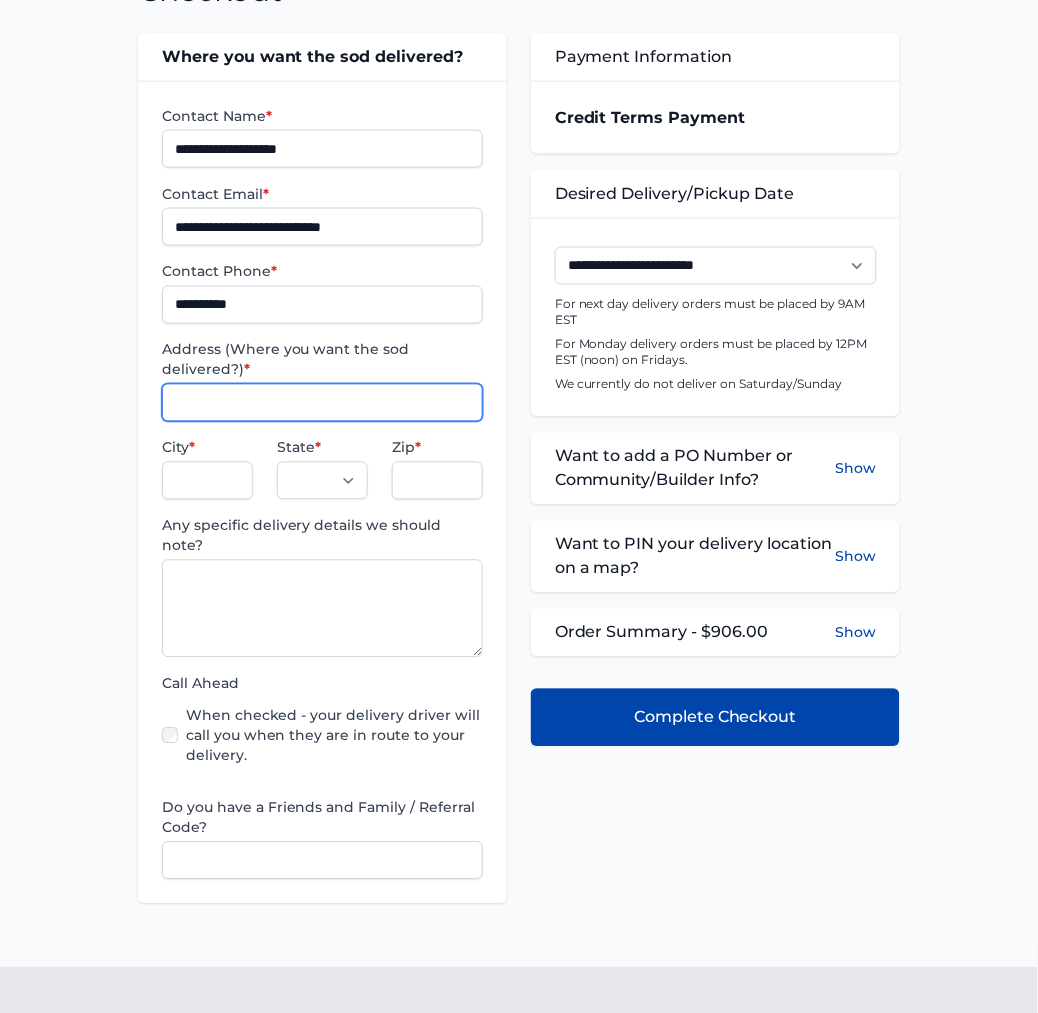 click on "Address (Where you want the sod delivered?)
*" at bounding box center [322, 403] 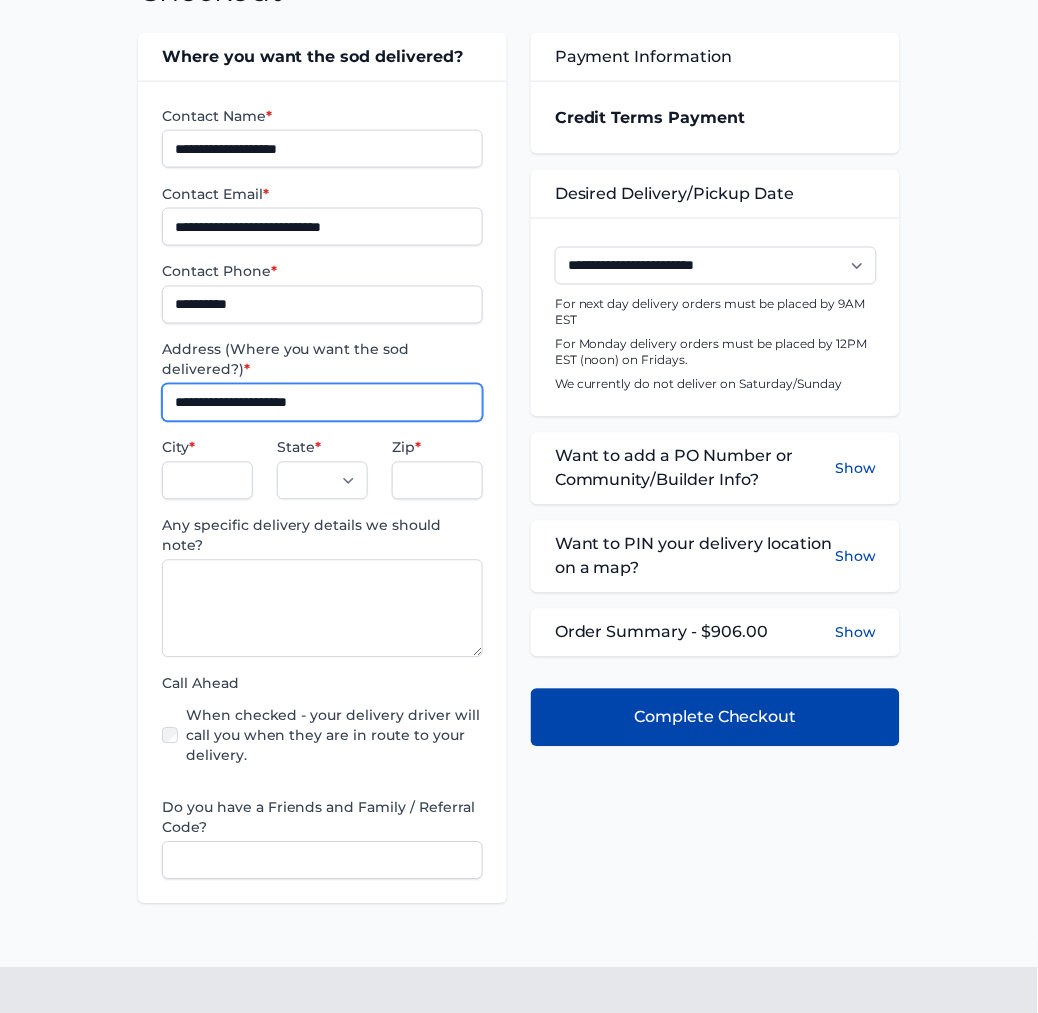 type on "**********" 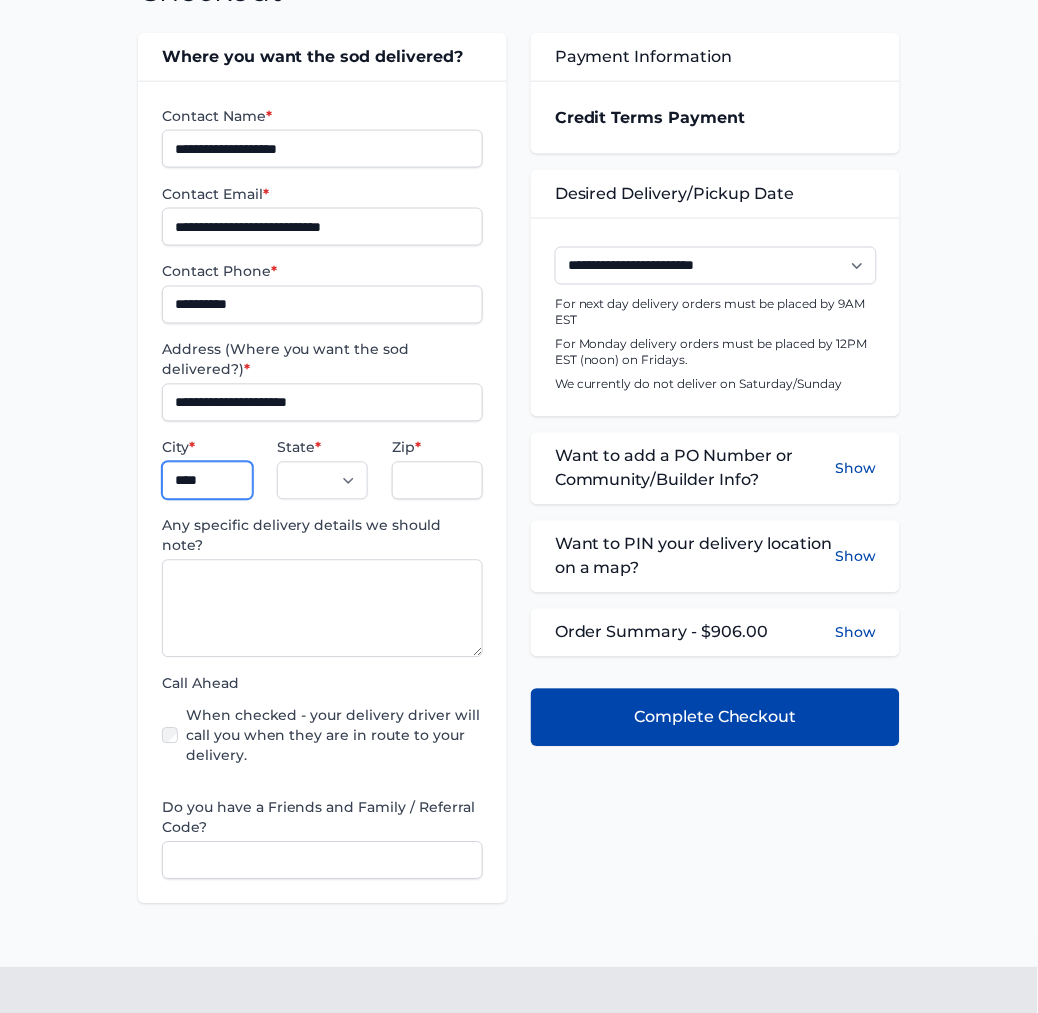 type on "****" 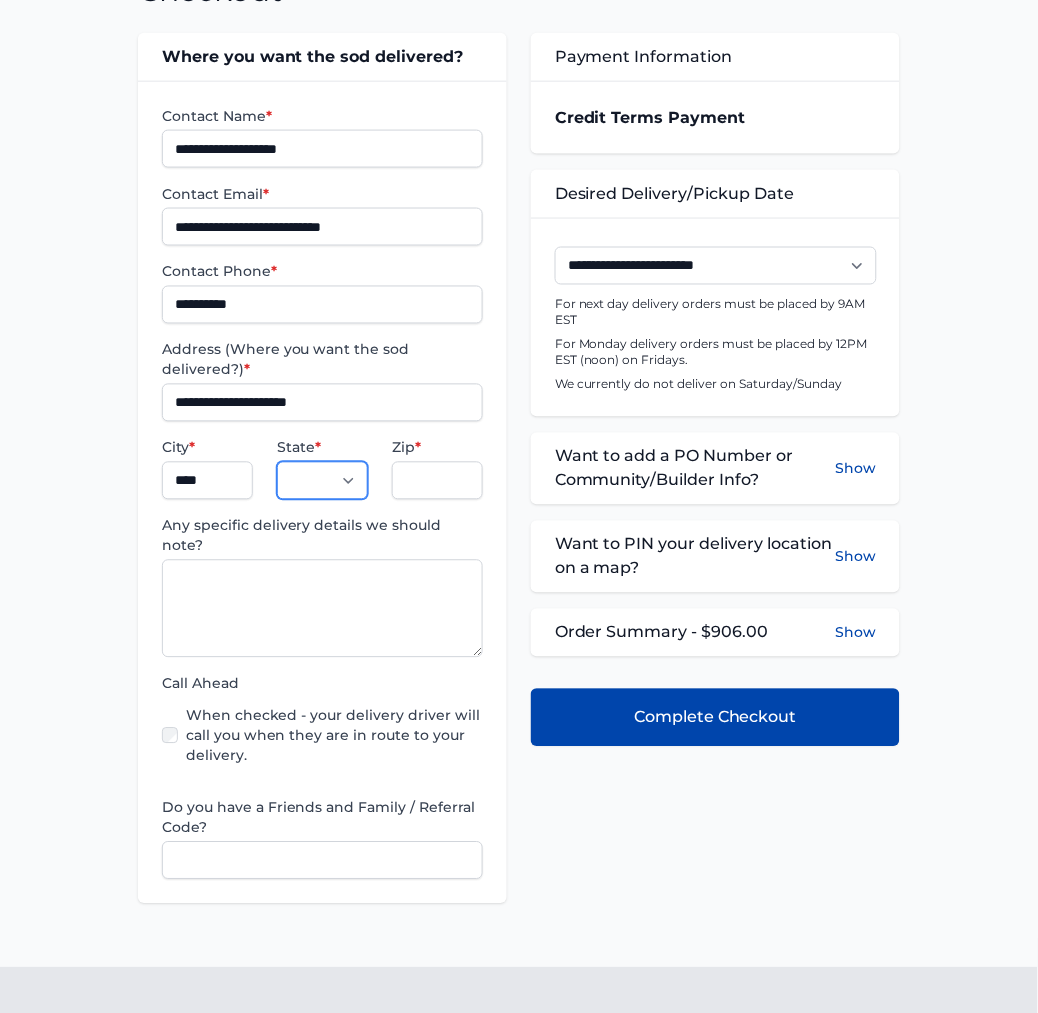 select on "**" 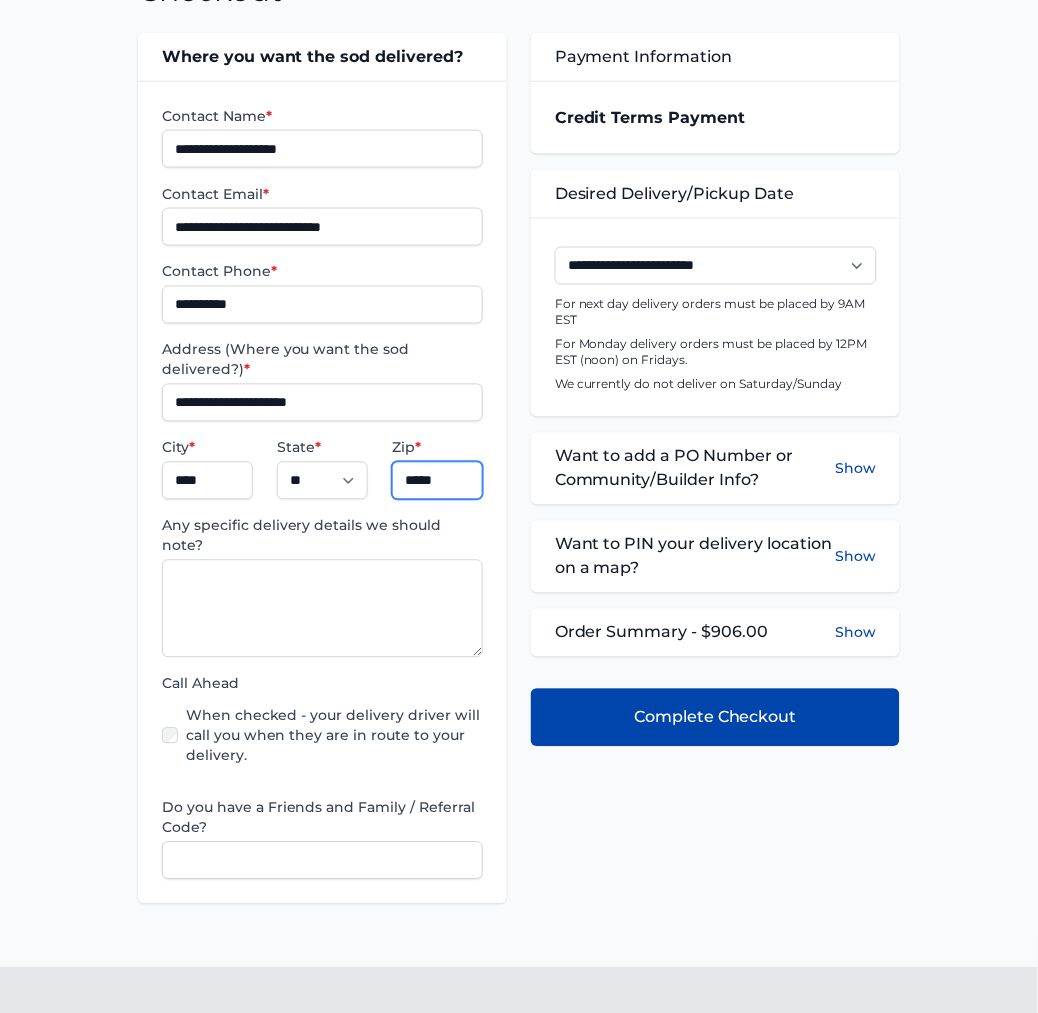 type on "*****" 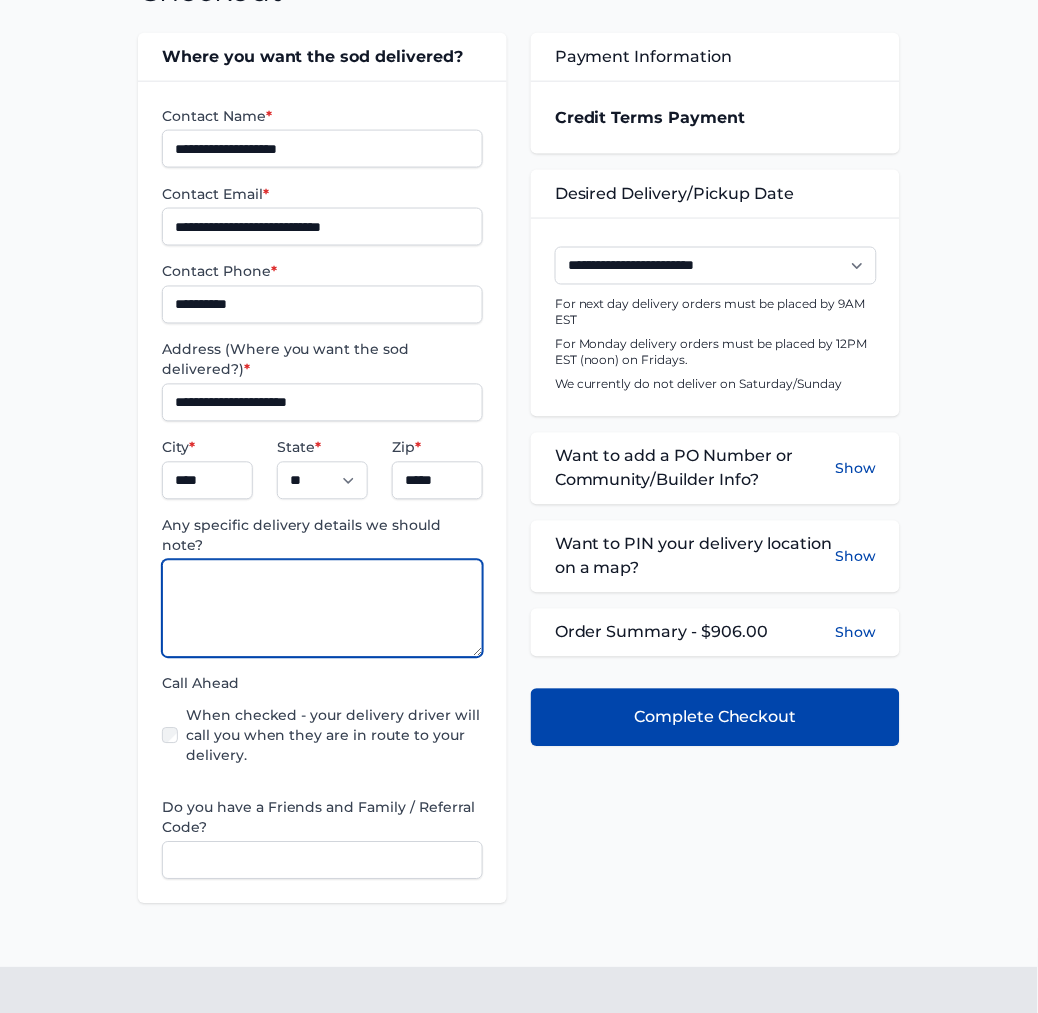 paste on "**********" 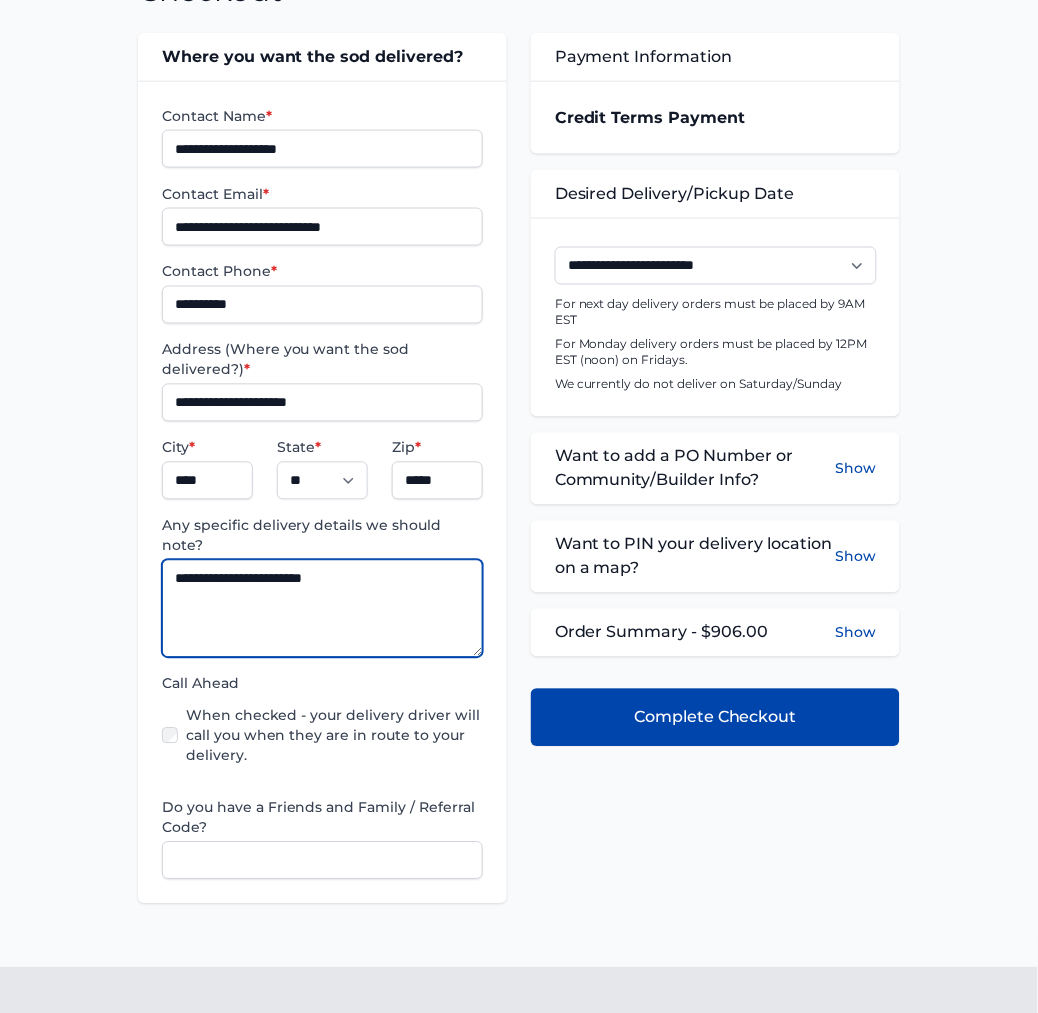 type on "**********" 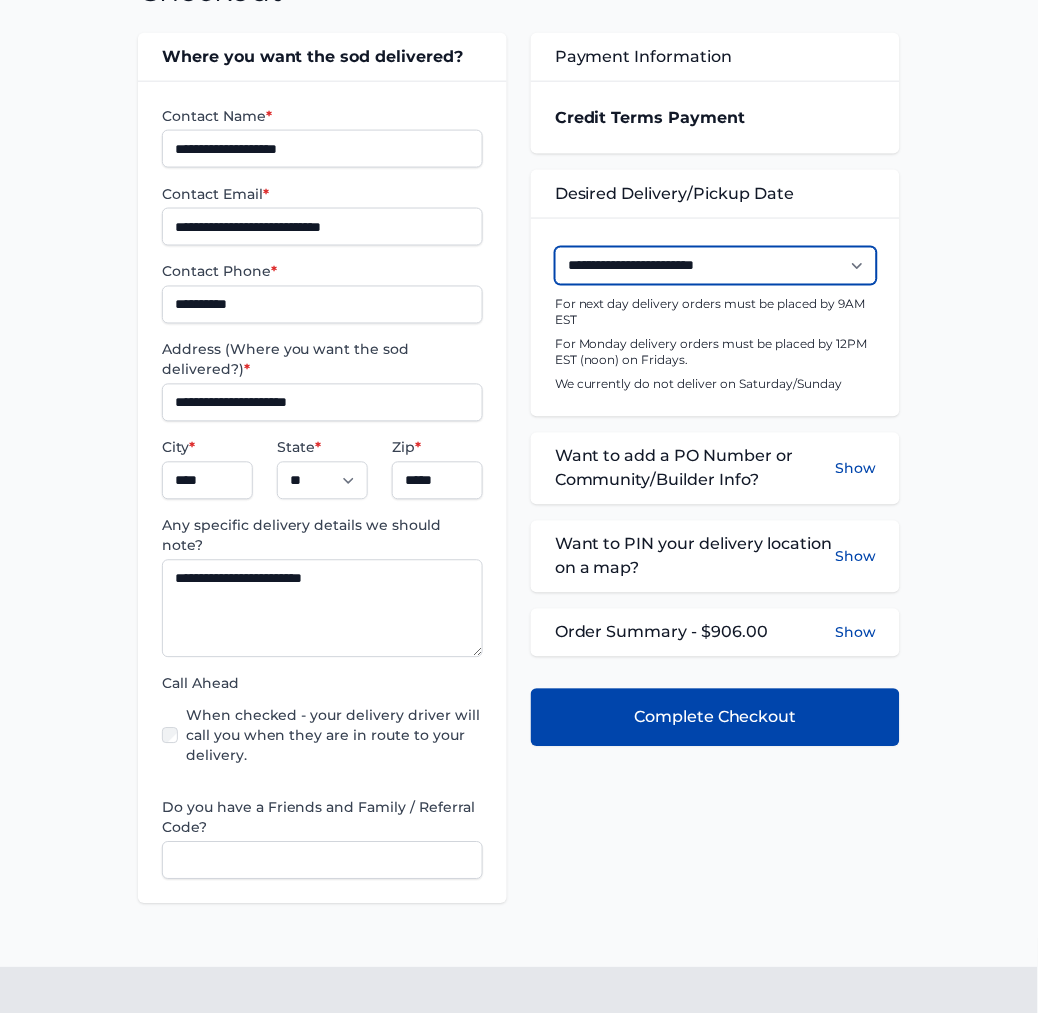 click on "**********" at bounding box center [716, 266] 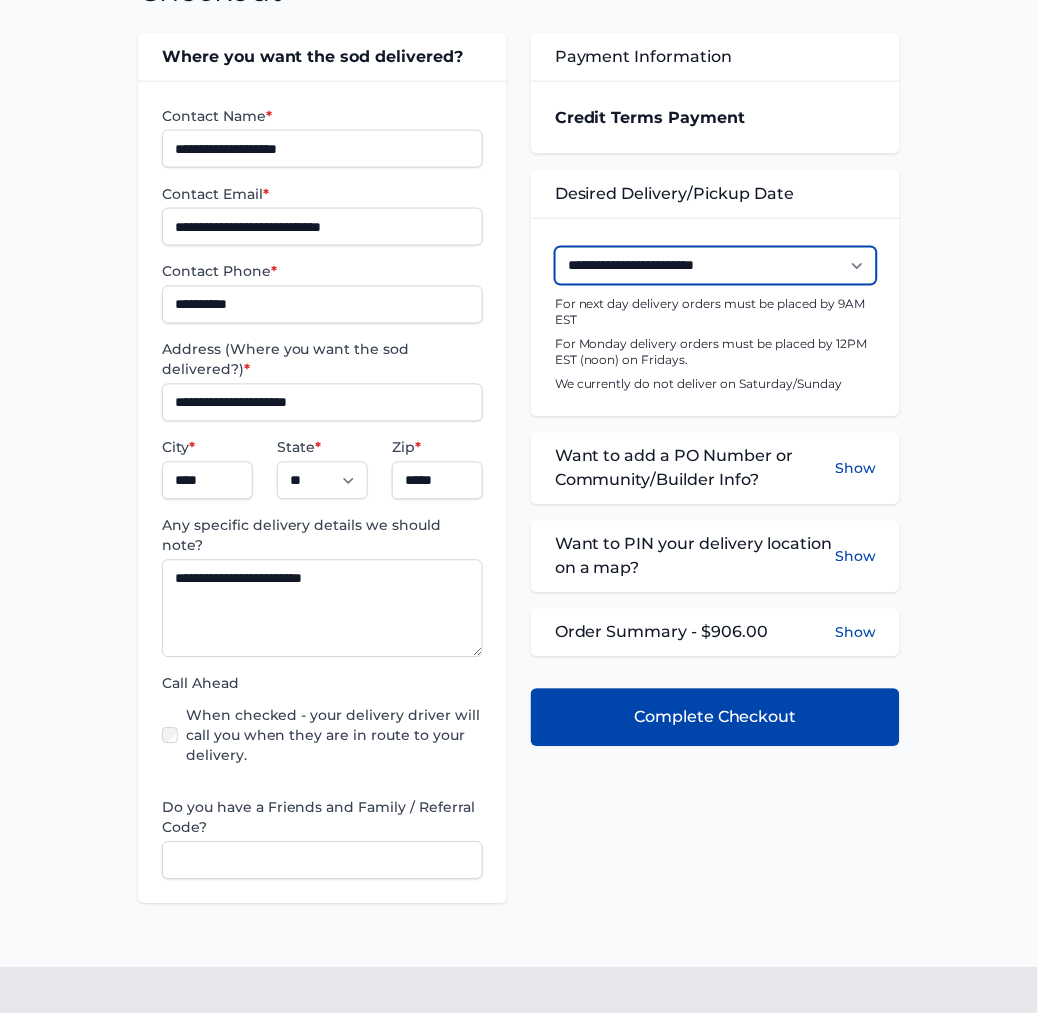 select on "**********" 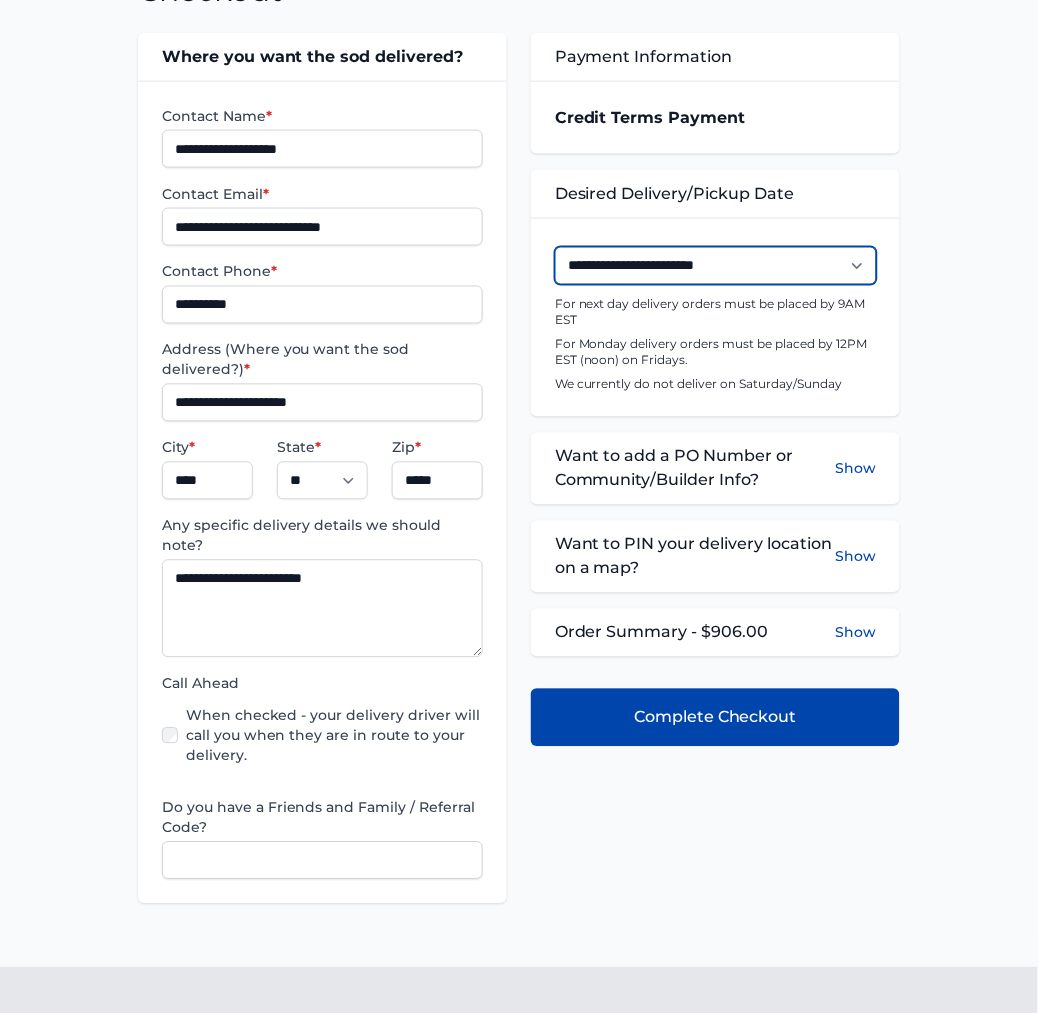 click on "**********" at bounding box center (716, 266) 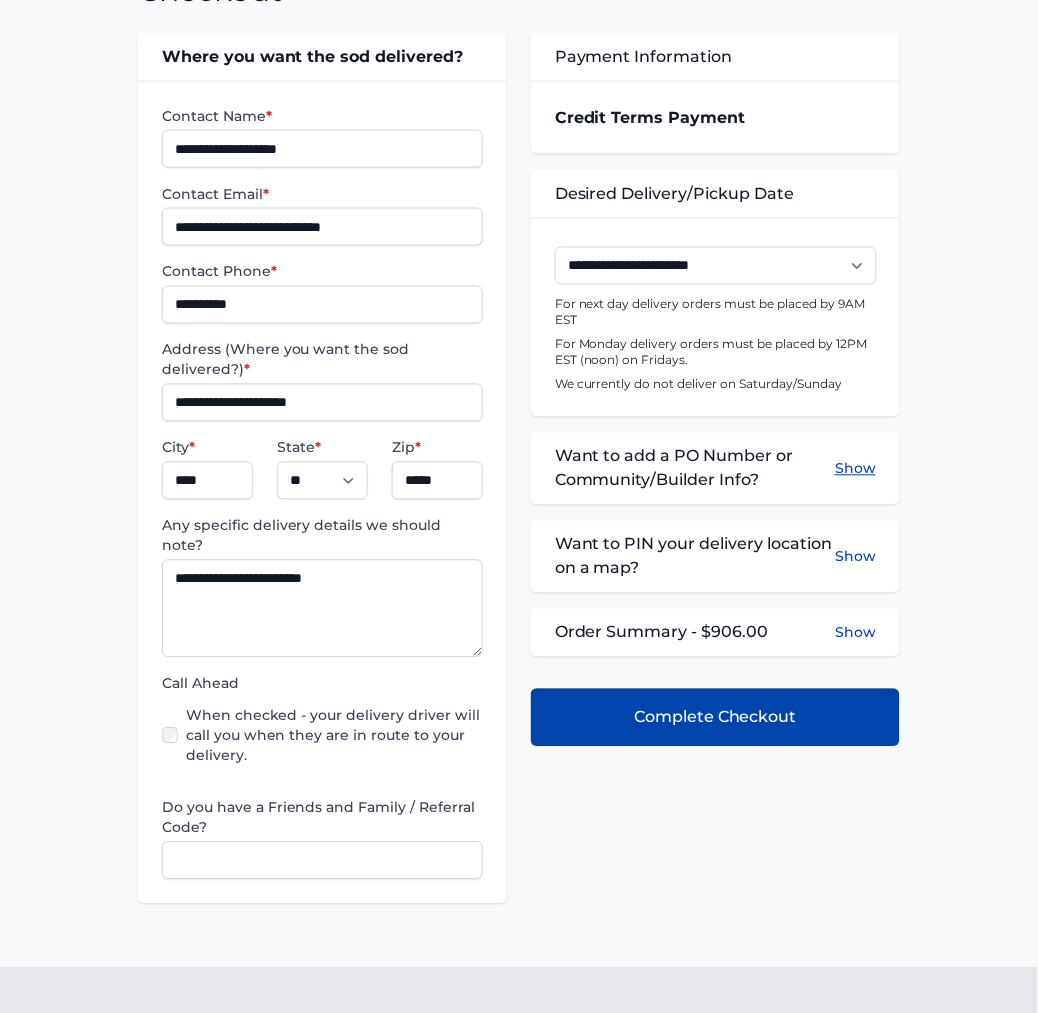 click on "Show" at bounding box center [855, 469] 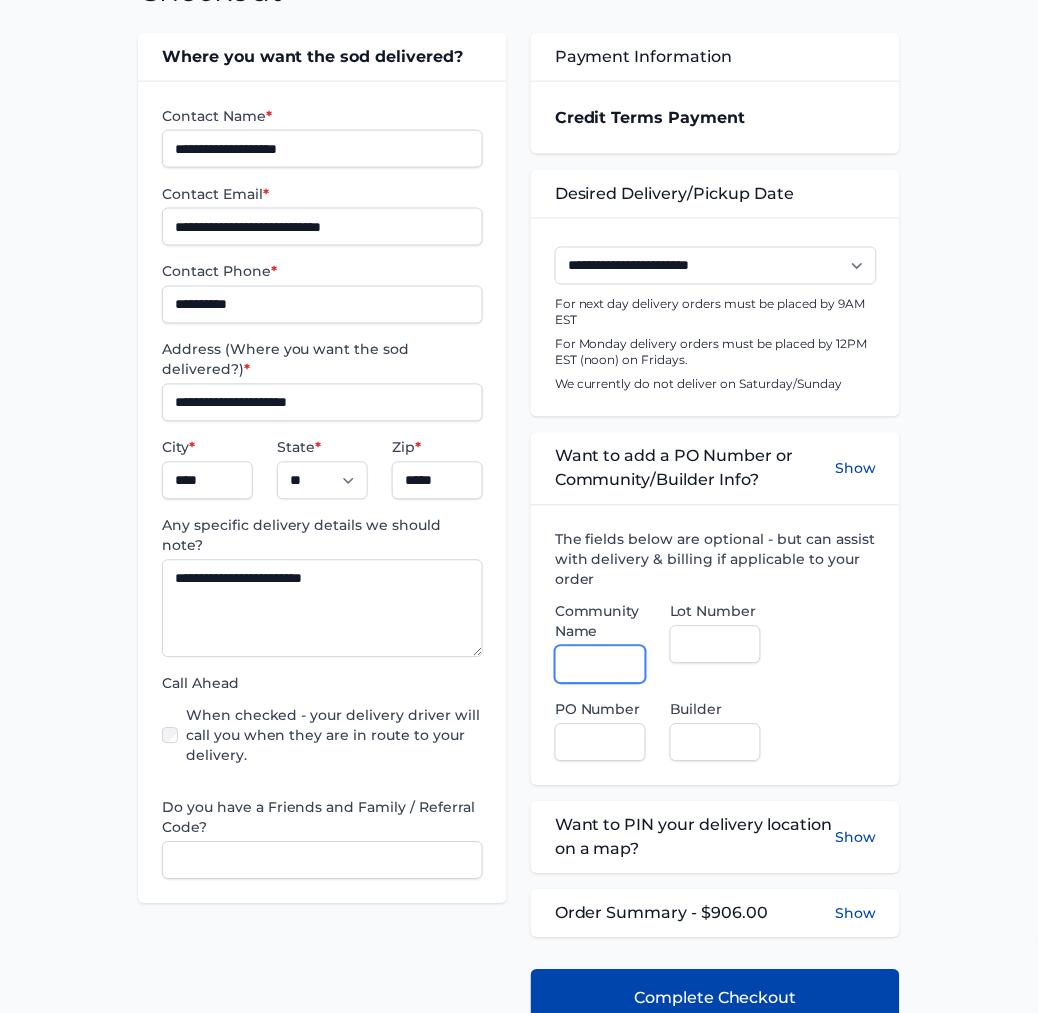 click on "Community Name" at bounding box center [600, 665] 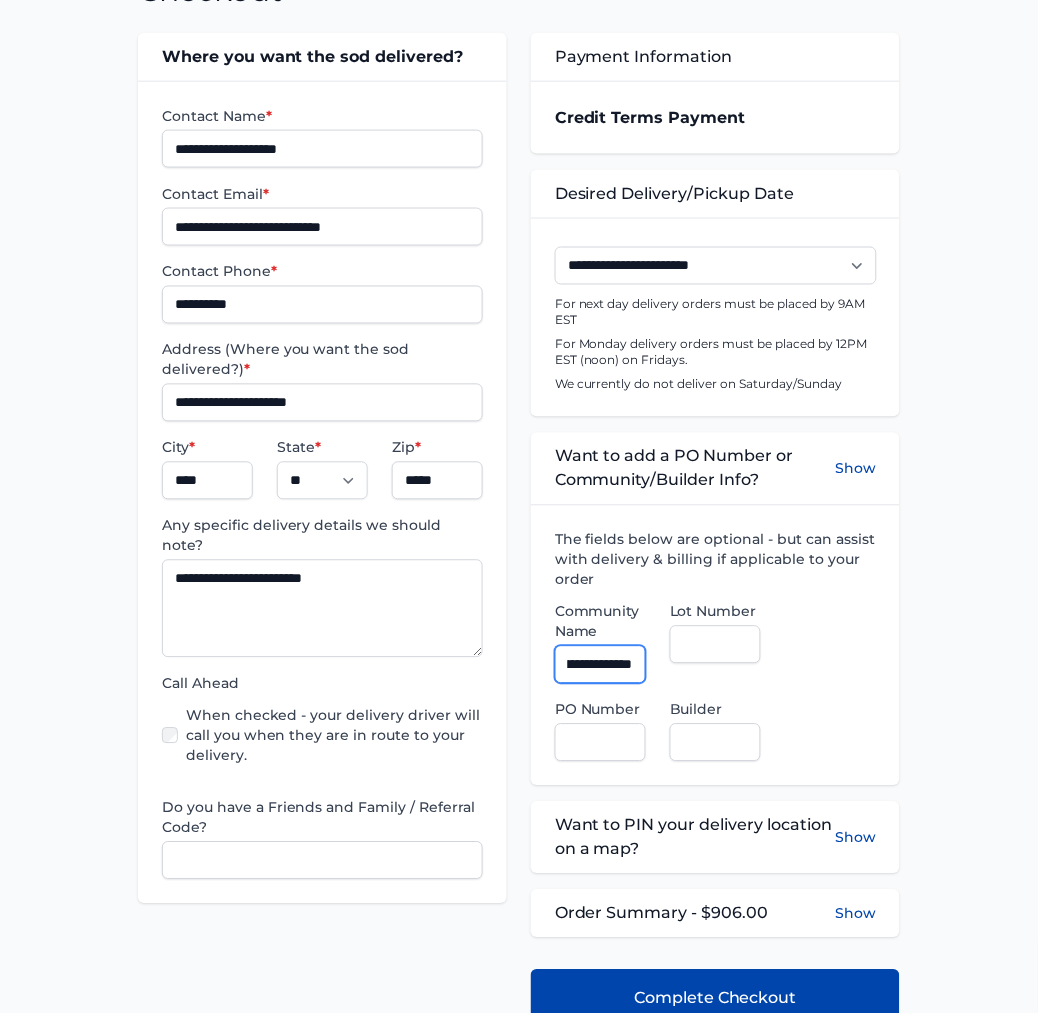scroll, scrollTop: 0, scrollLeft: 75, axis: horizontal 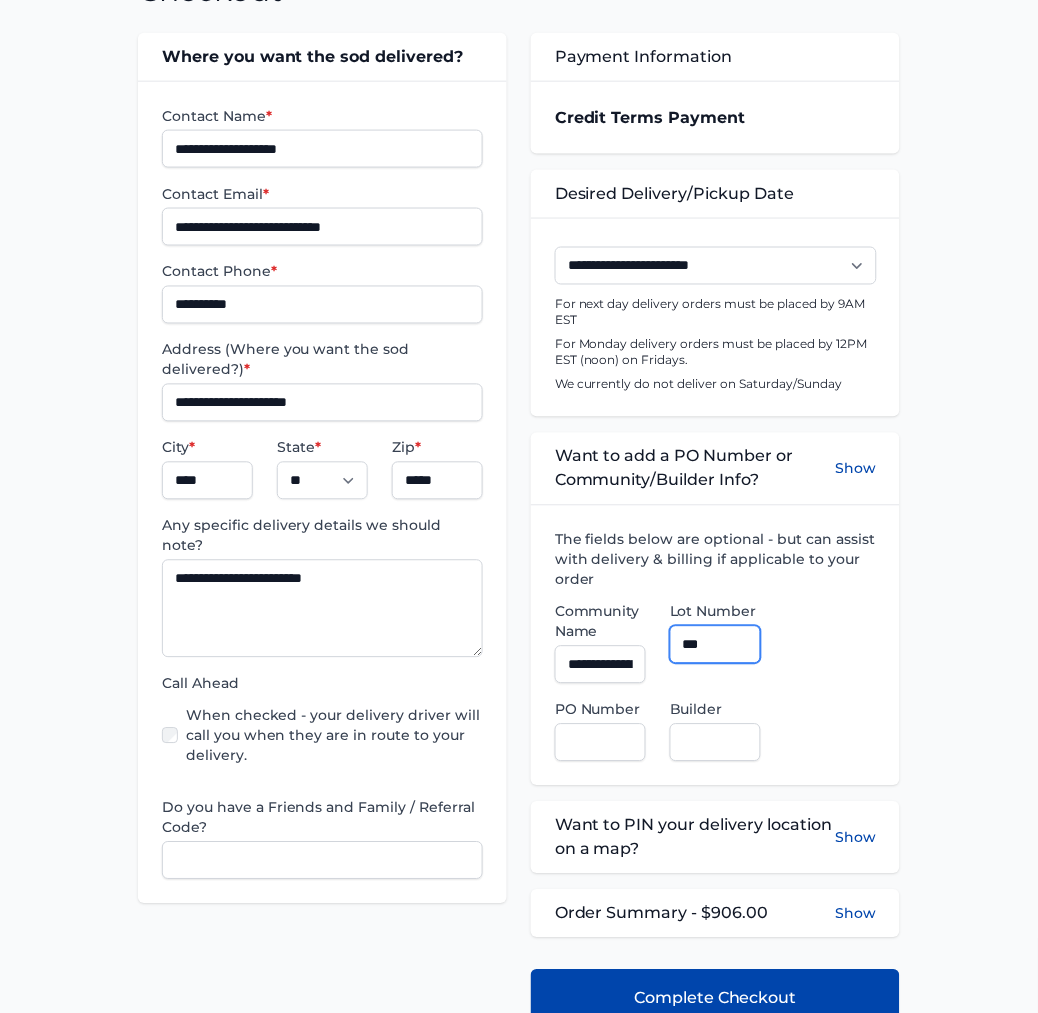 type on "***" 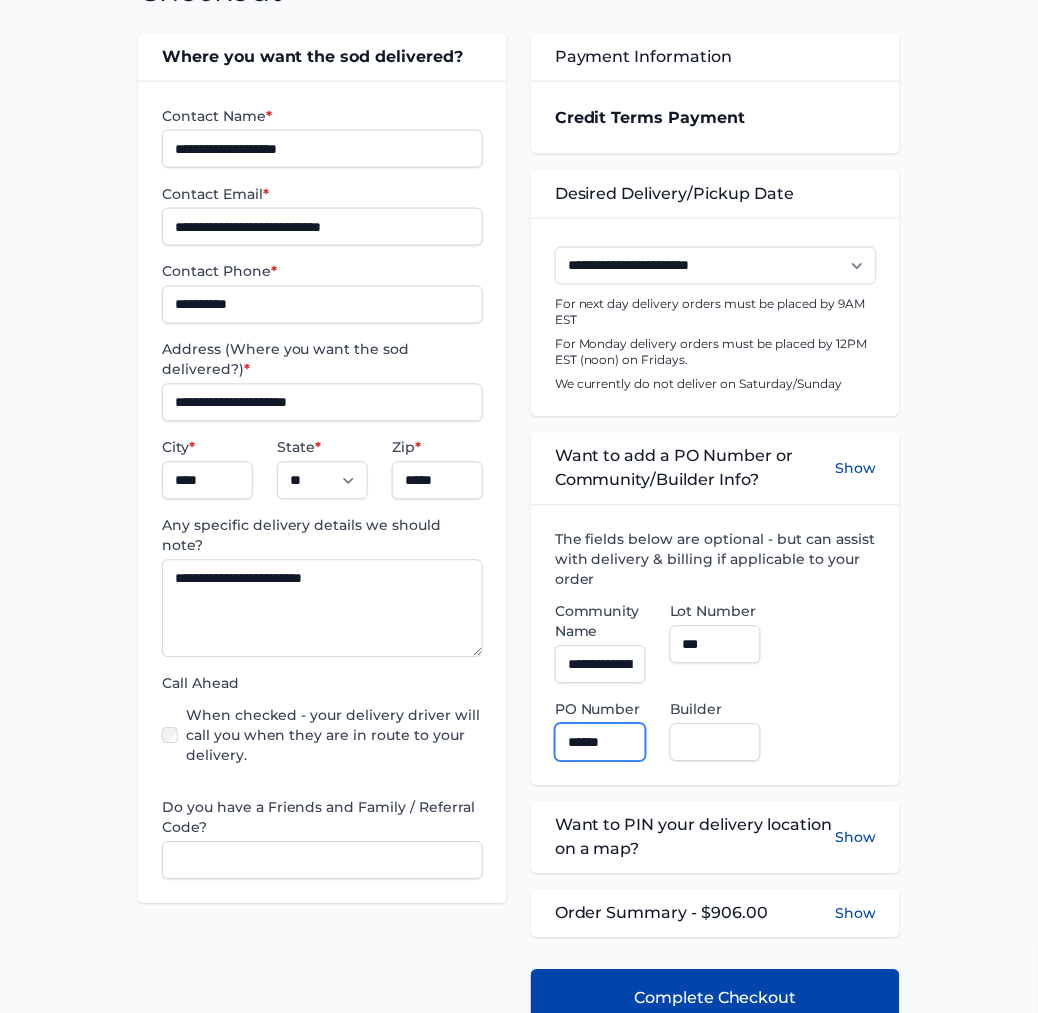 type on "******" 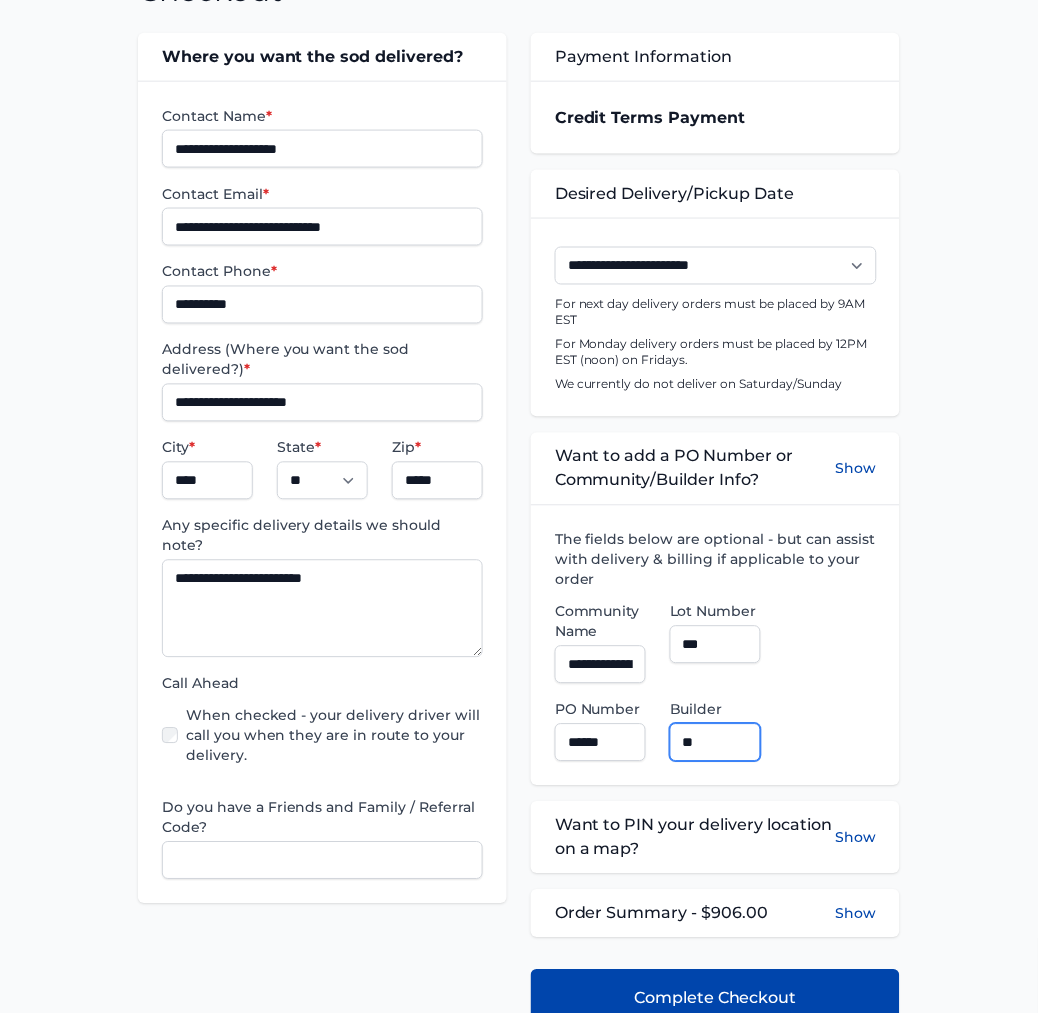 type on "**********" 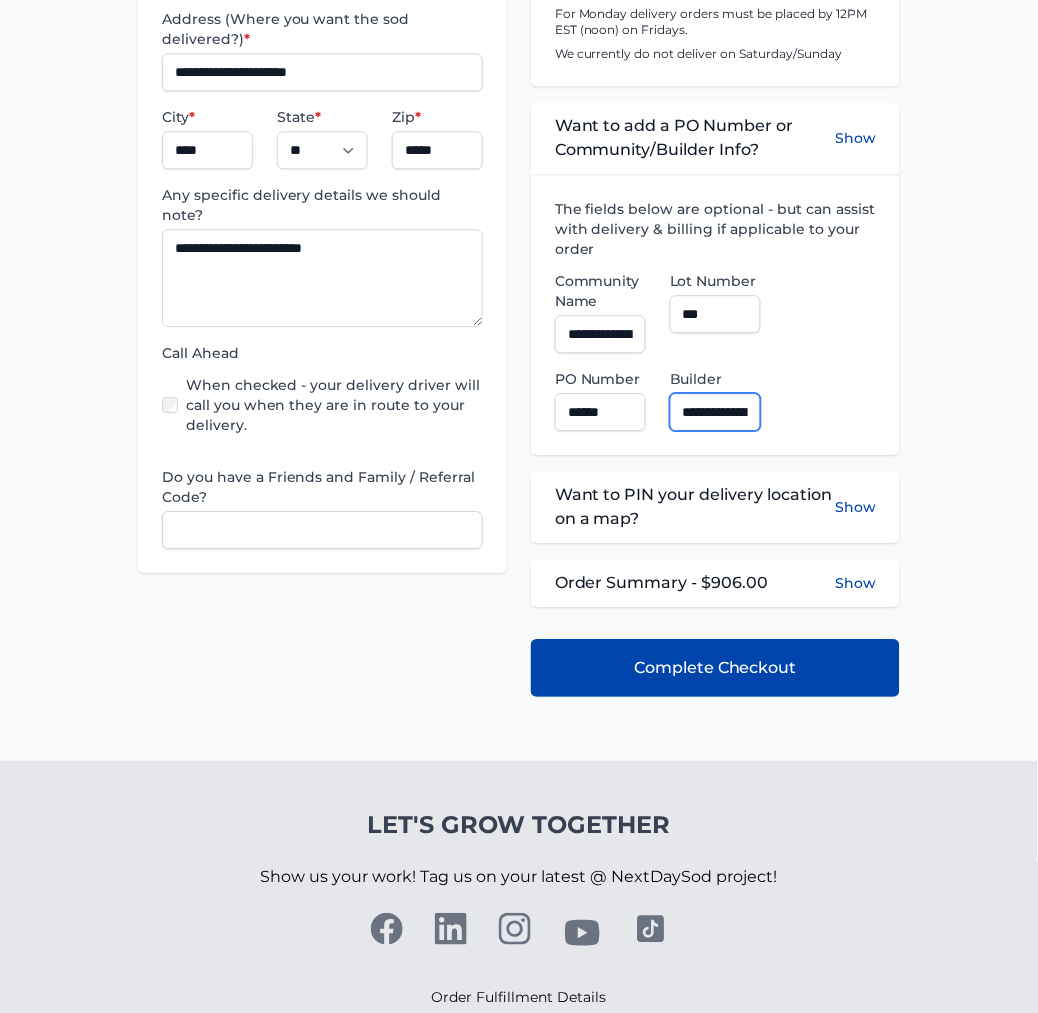 scroll, scrollTop: 666, scrollLeft: 0, axis: vertical 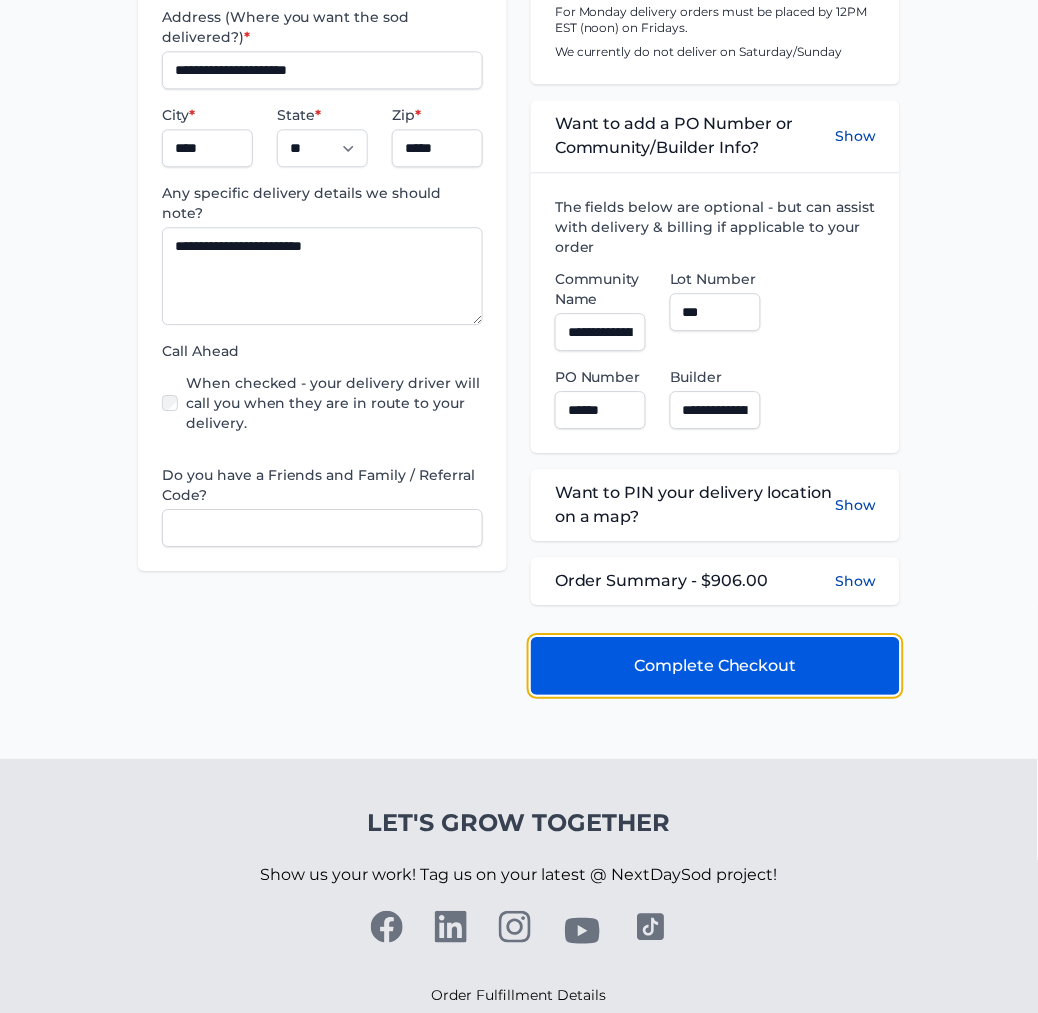 click on "Complete Checkout" at bounding box center (715, 666) 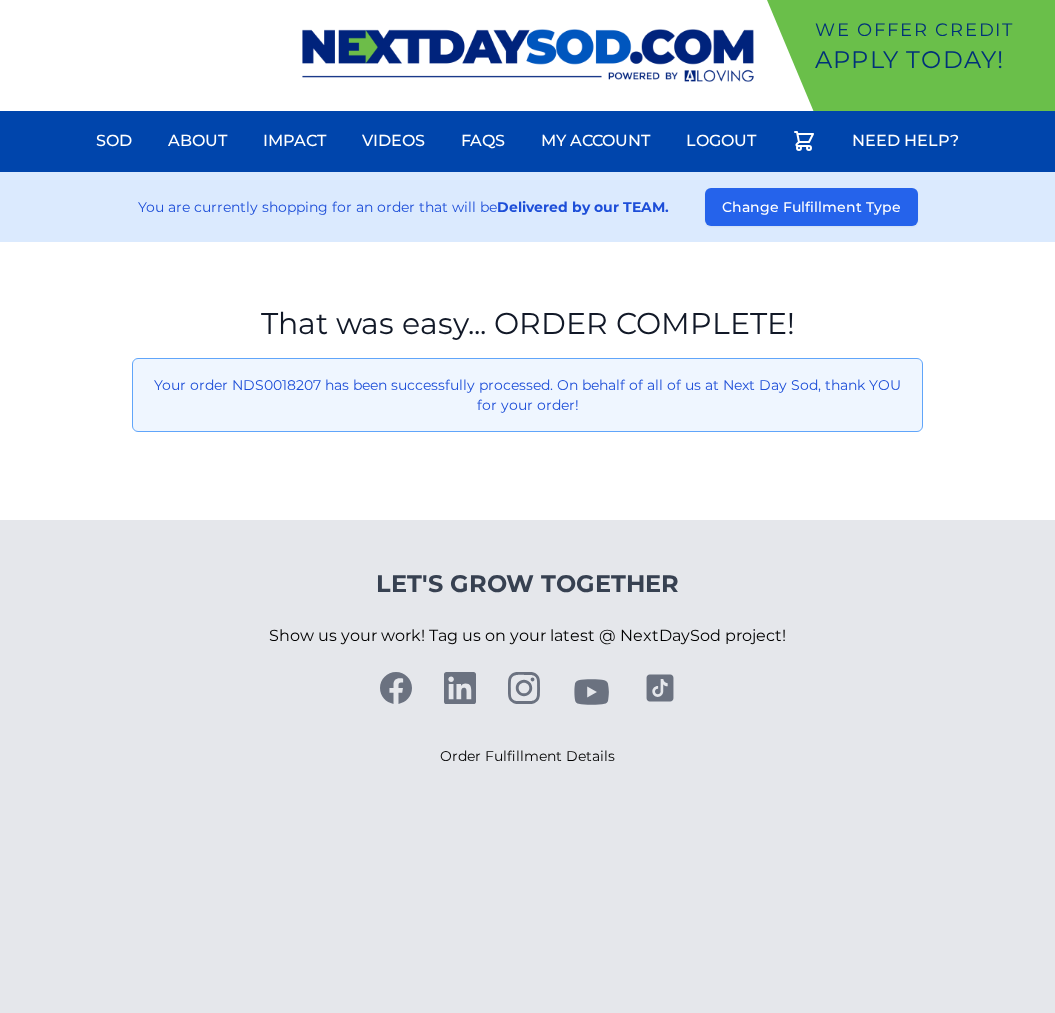scroll, scrollTop: 0, scrollLeft: 0, axis: both 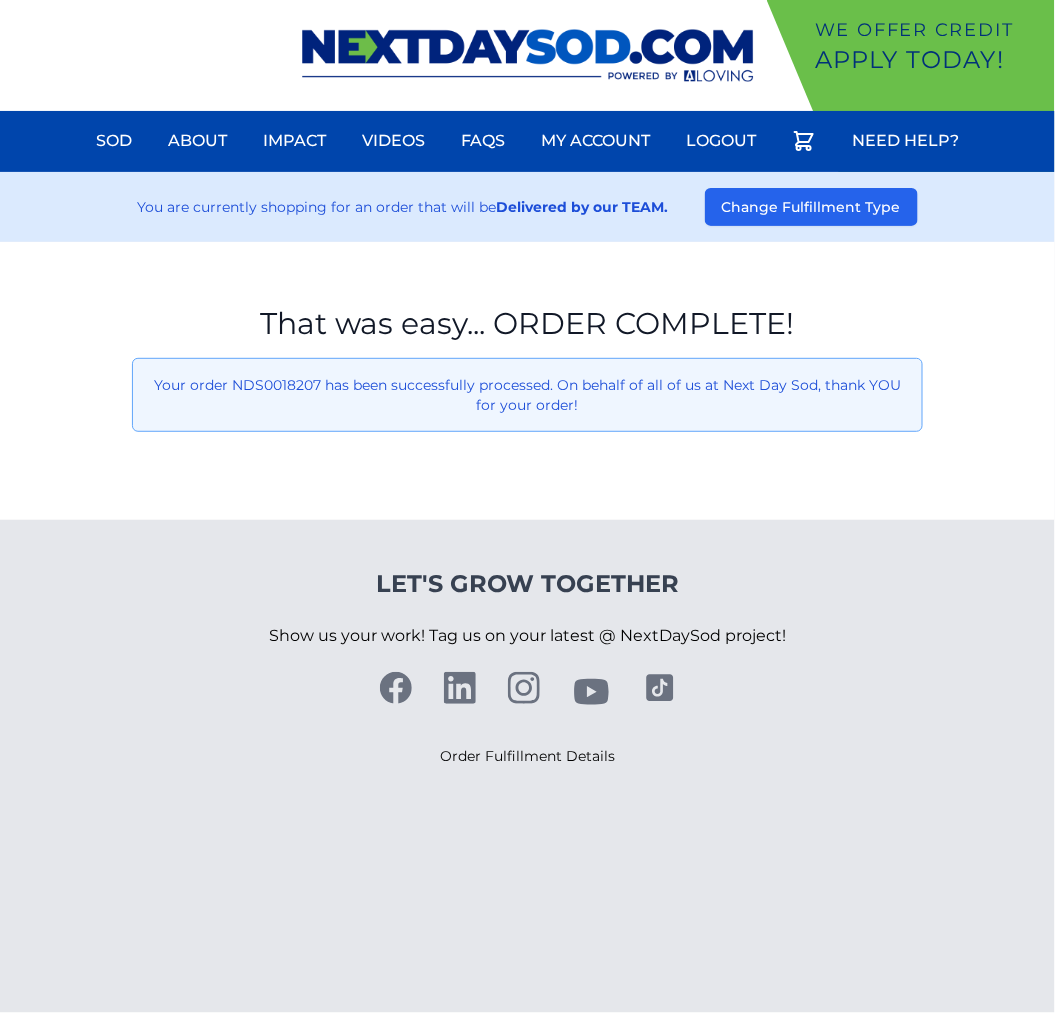 click on "Let's Grow Together
Show us your work! Tag us on your latest @ NextDaySod project!
Order Fulfillment Details" at bounding box center (527, 668) 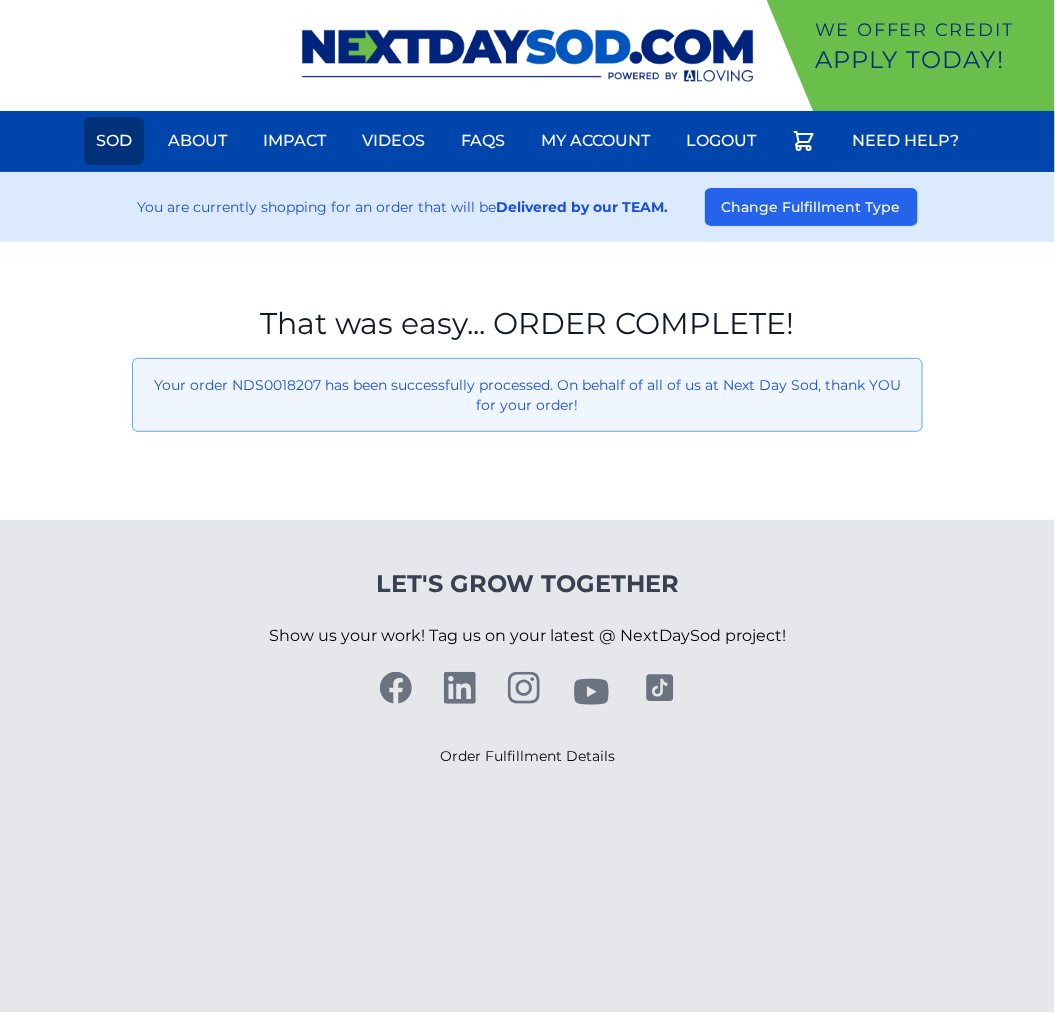 click on "Sod" at bounding box center (114, 141) 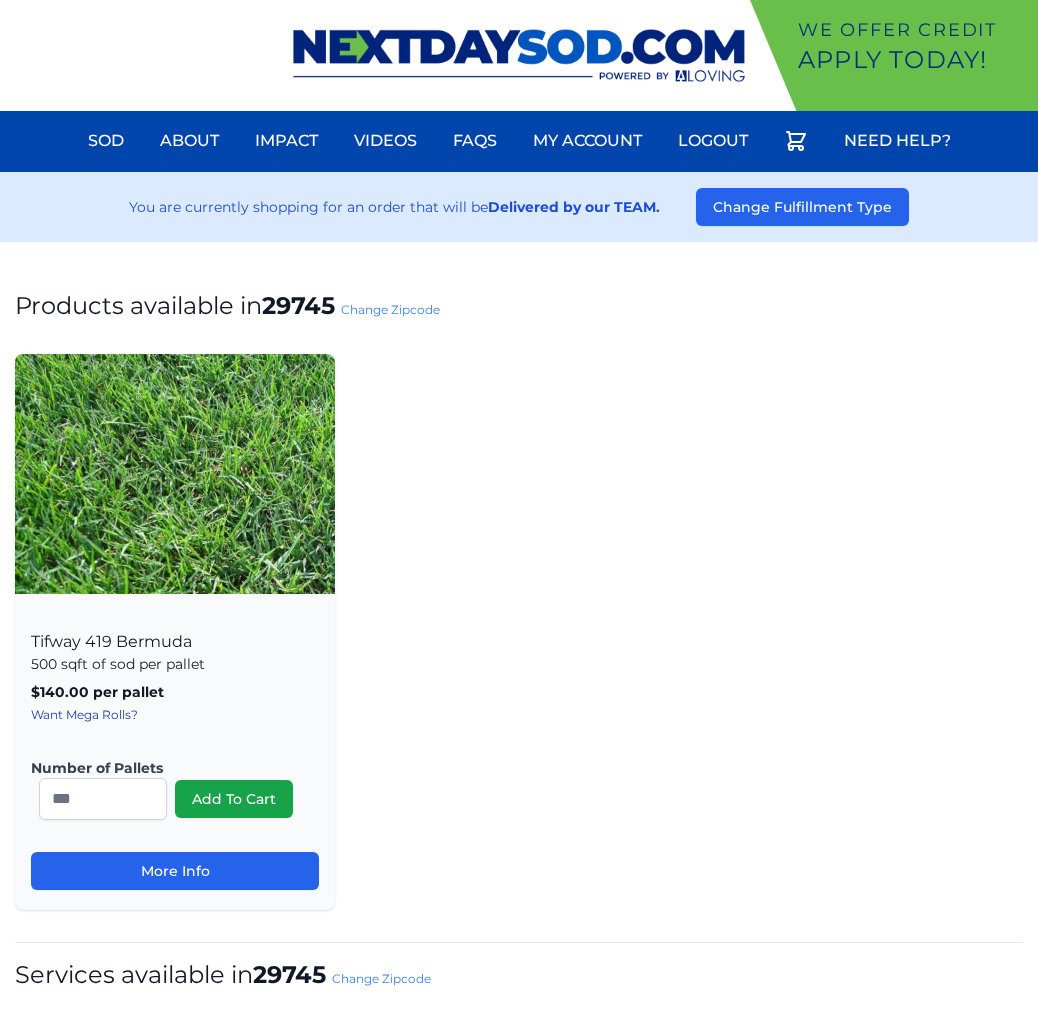 scroll, scrollTop: 0, scrollLeft: 0, axis: both 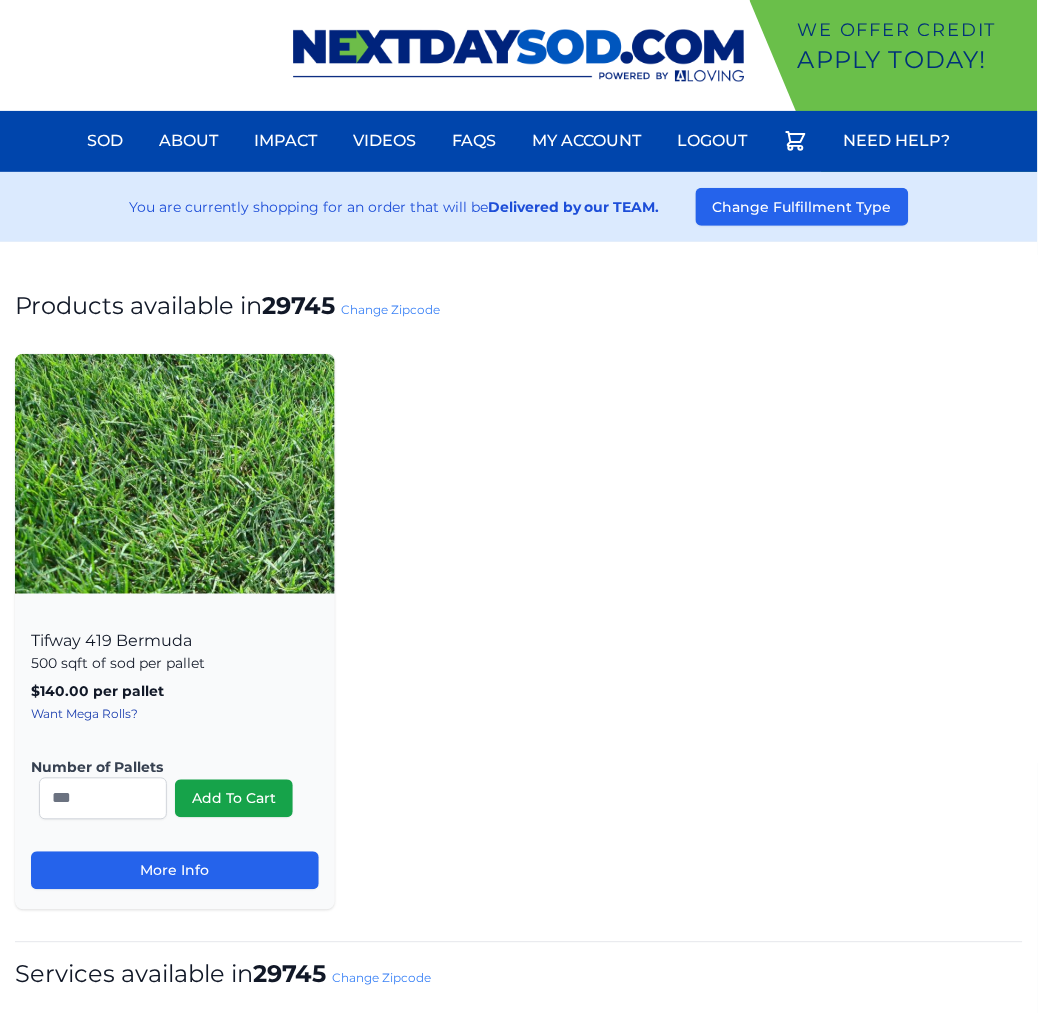 click on "Change Zipcode" at bounding box center [390, 309] 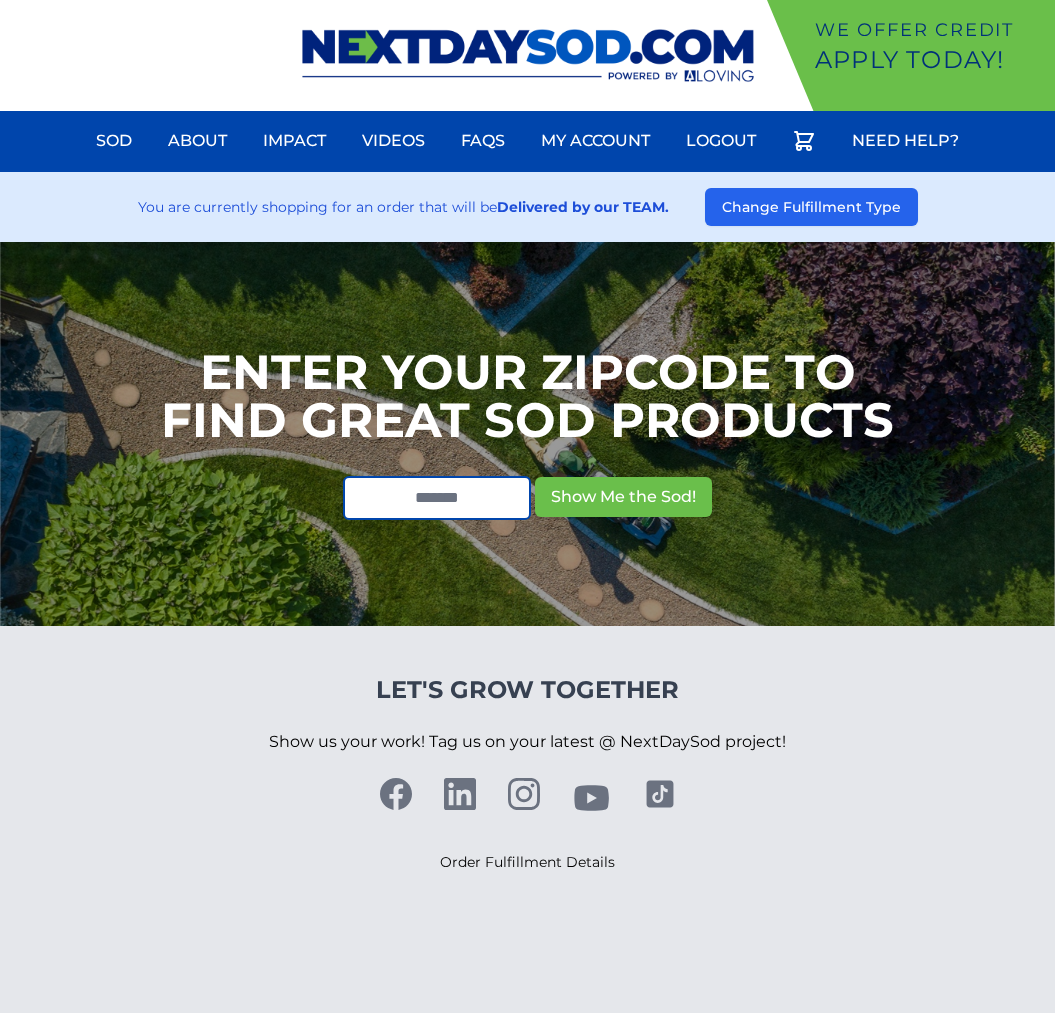 scroll, scrollTop: 0, scrollLeft: 0, axis: both 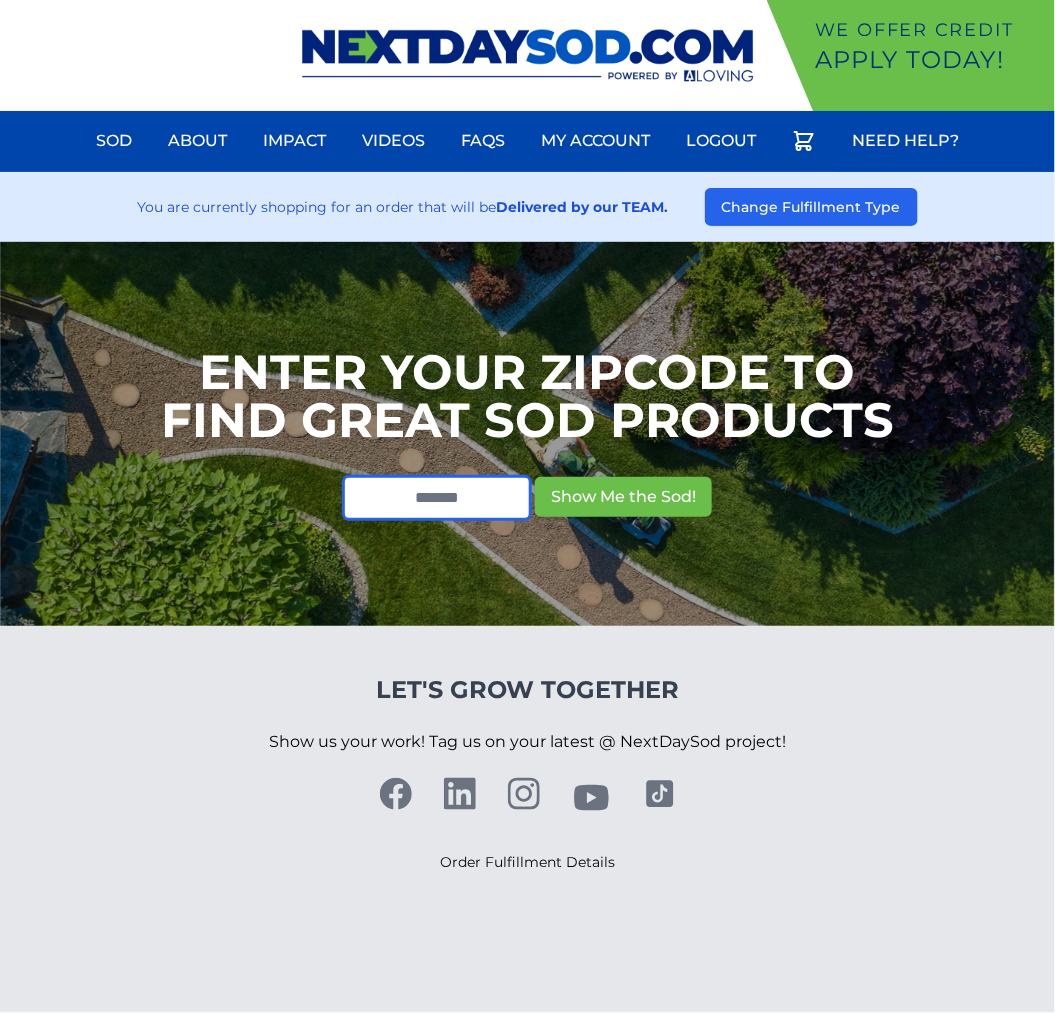 click at bounding box center [437, 498] 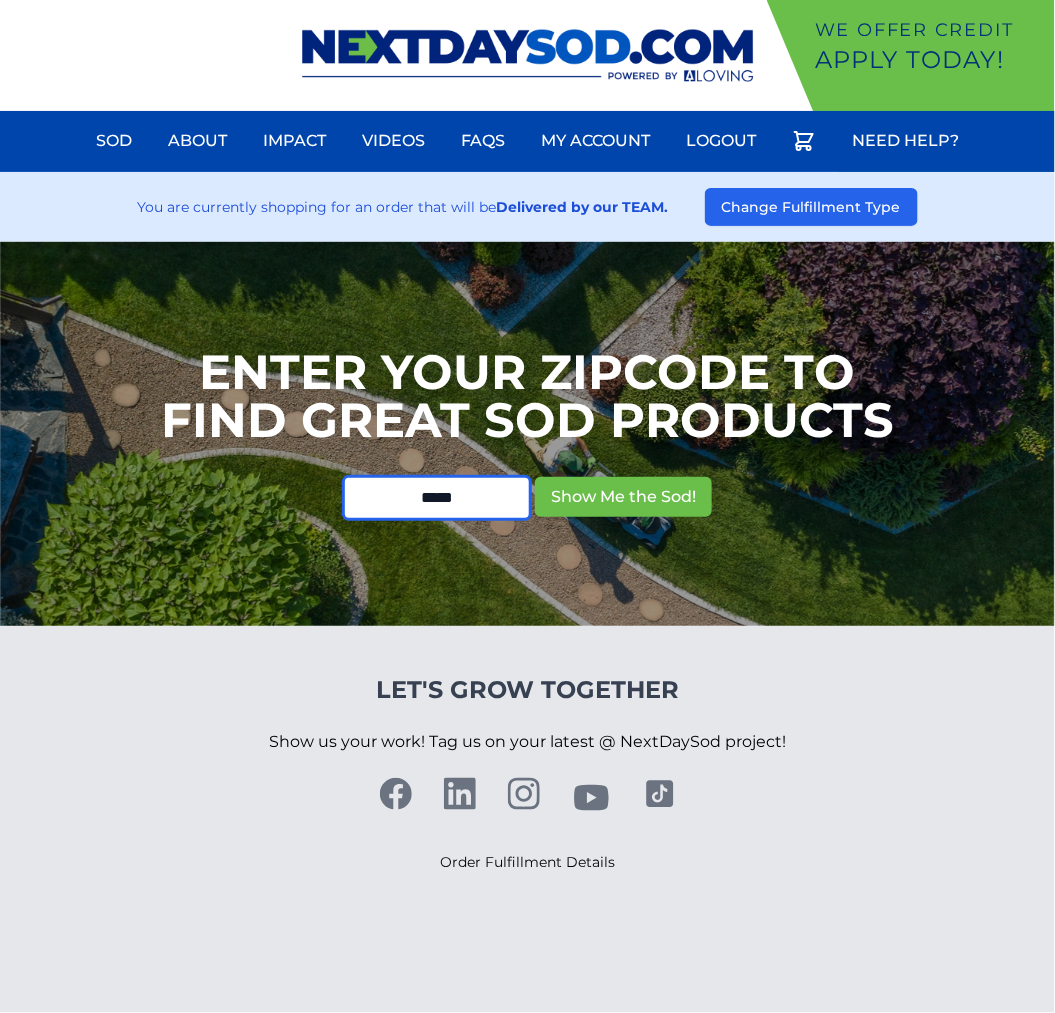 type on "*****" 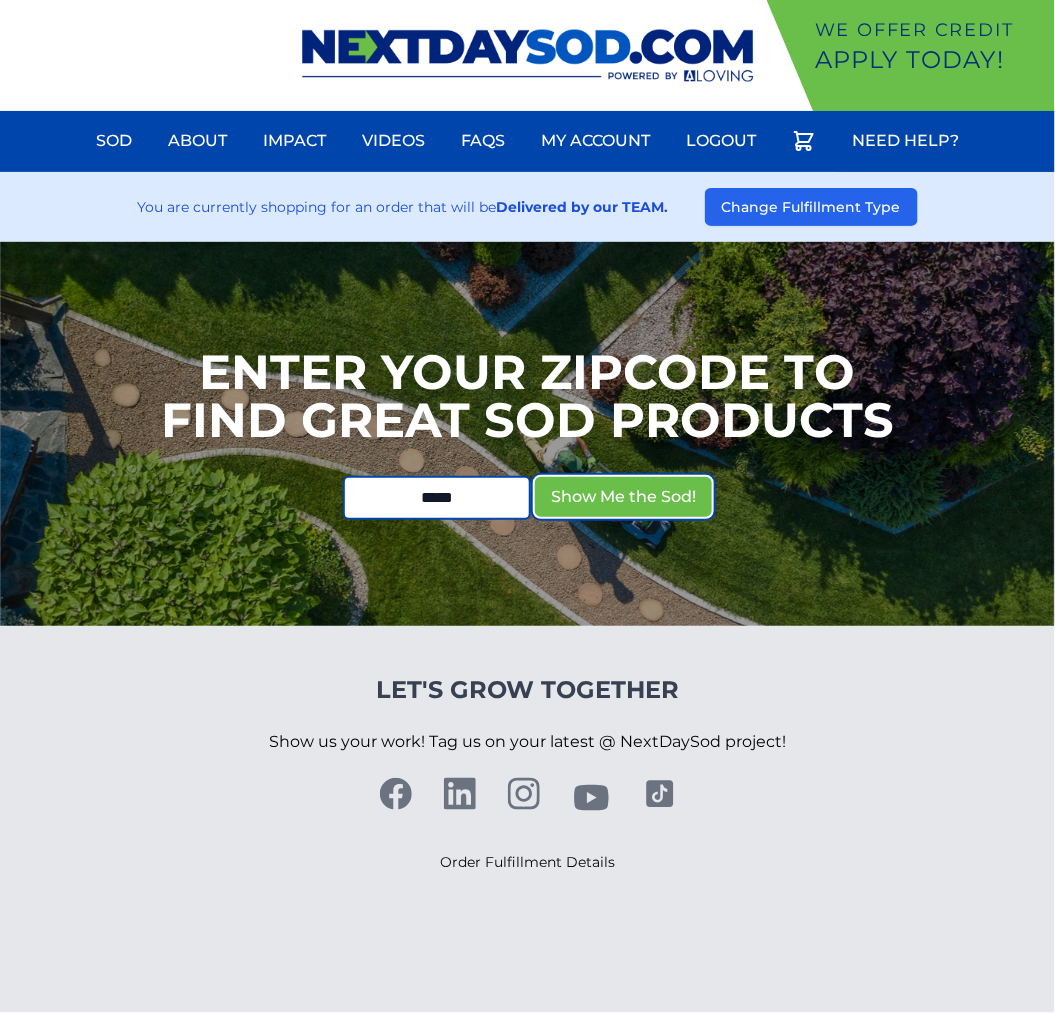 type 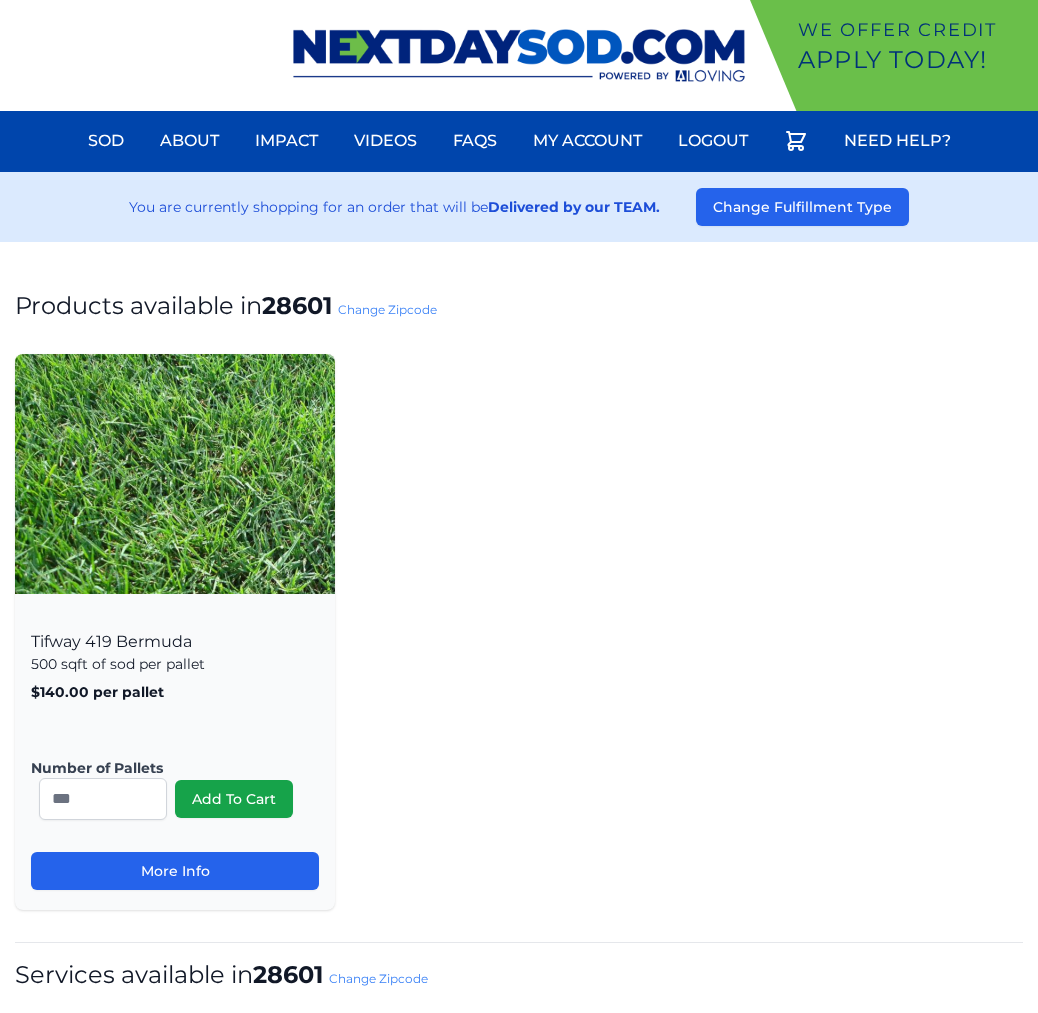 scroll, scrollTop: 0, scrollLeft: 0, axis: both 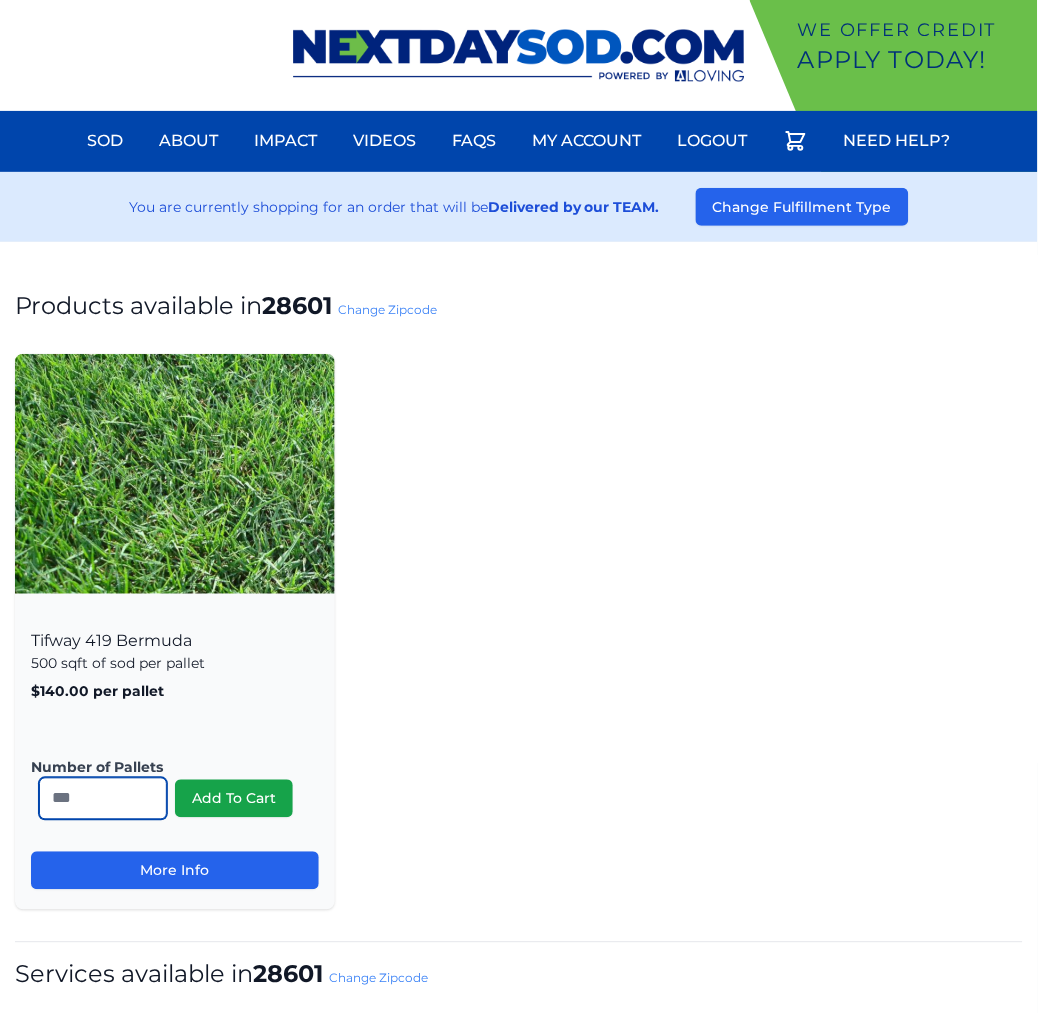 click on "*" at bounding box center (103, 799) 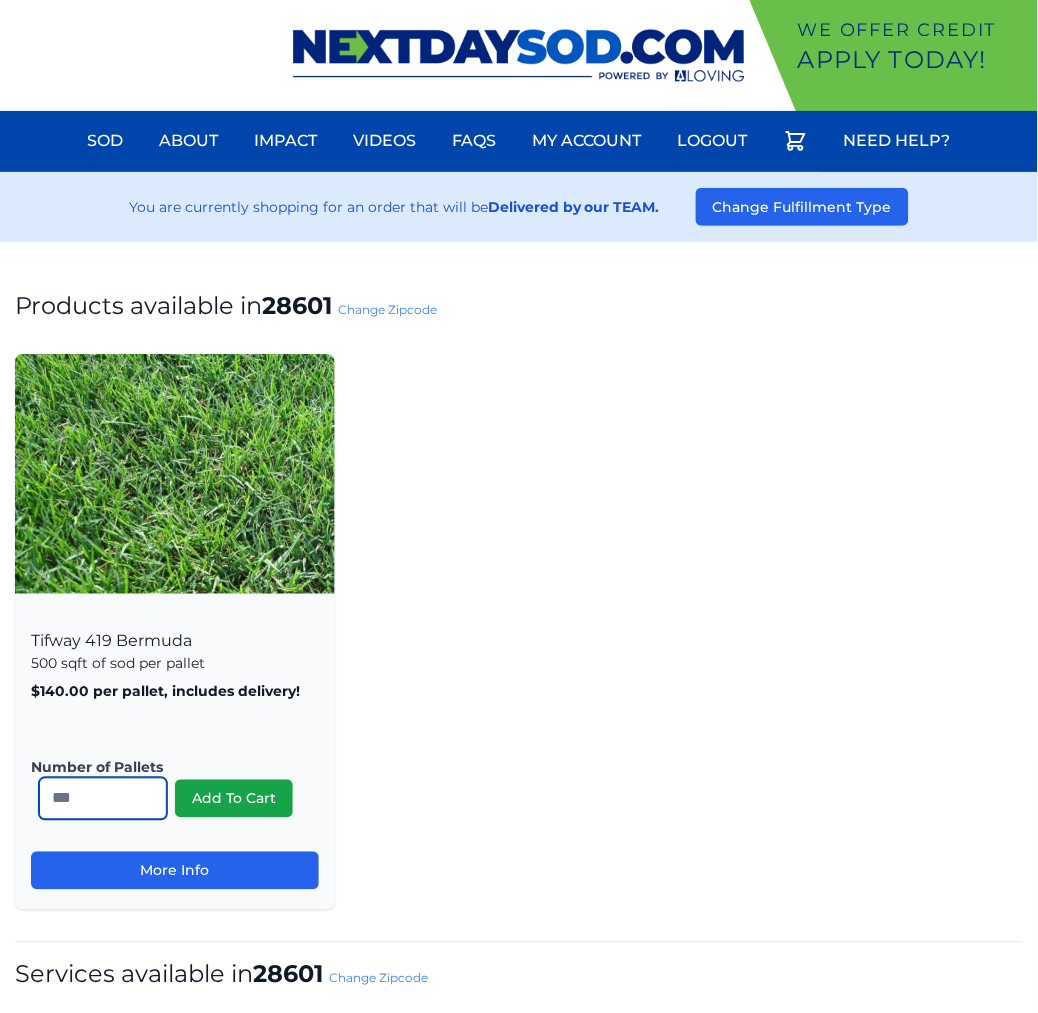 type on "**" 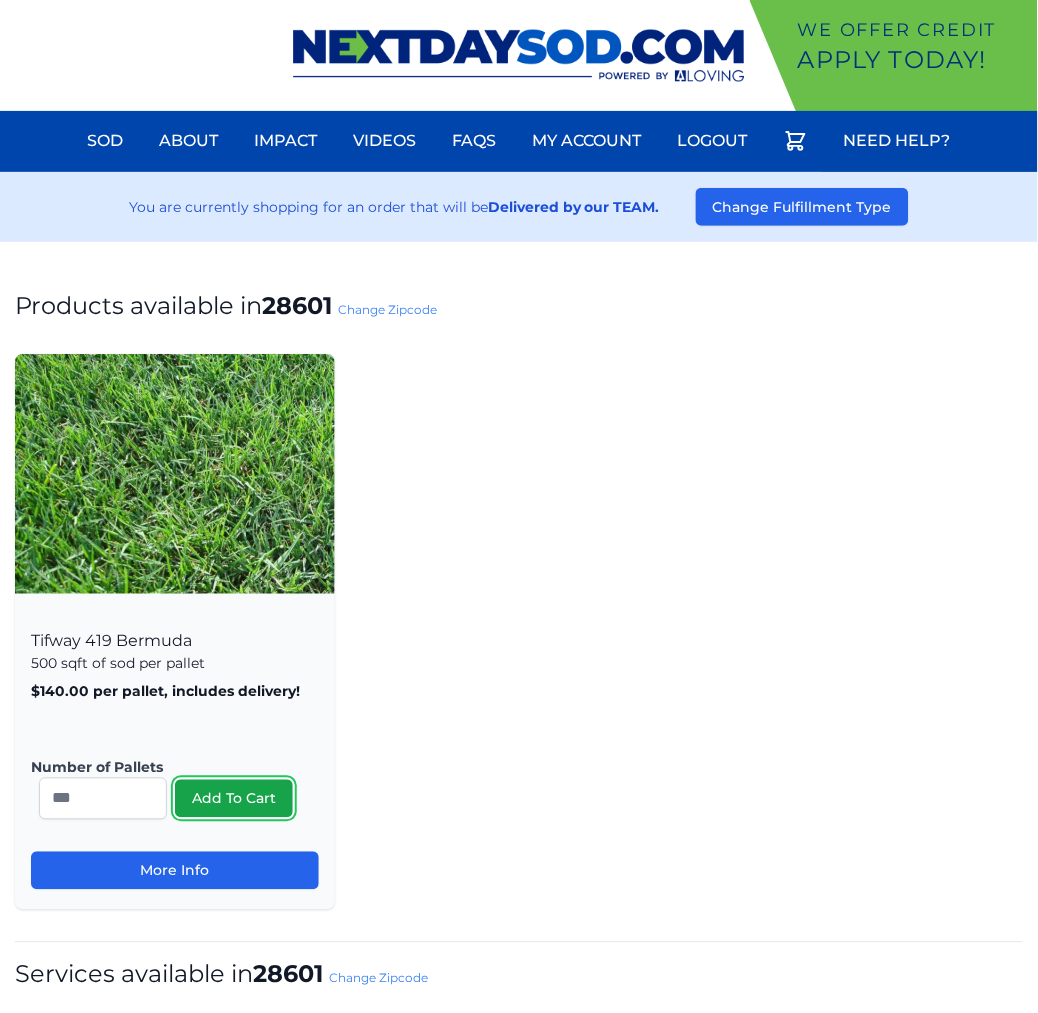 type 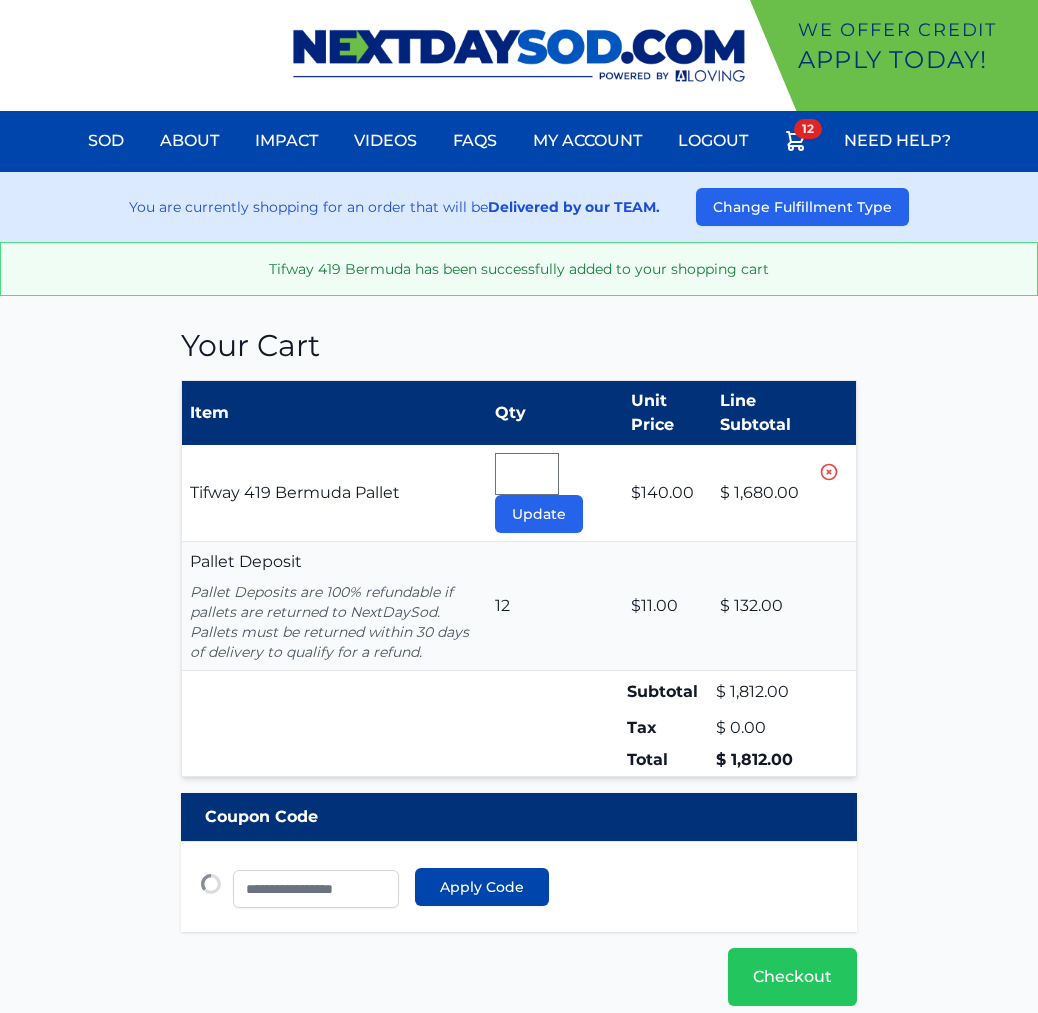 scroll, scrollTop: 0, scrollLeft: 0, axis: both 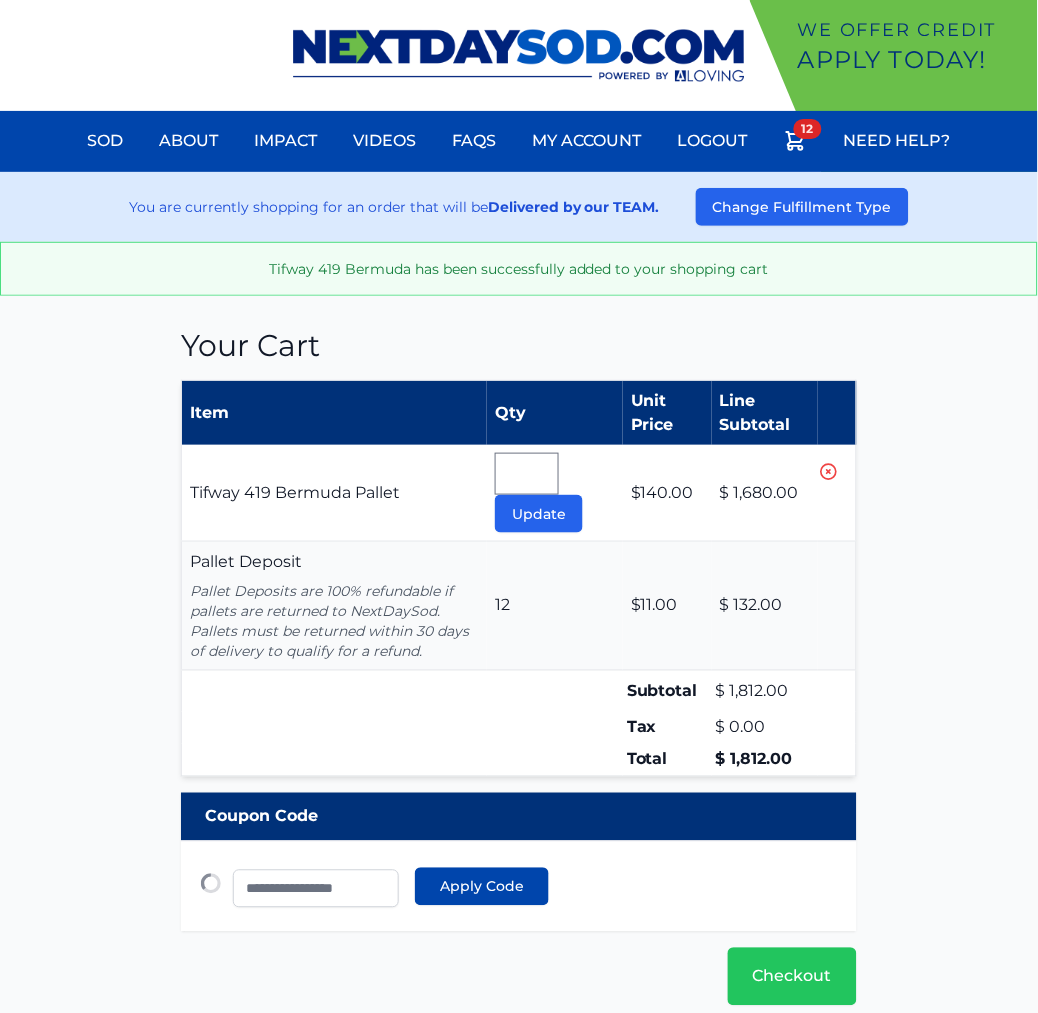 type 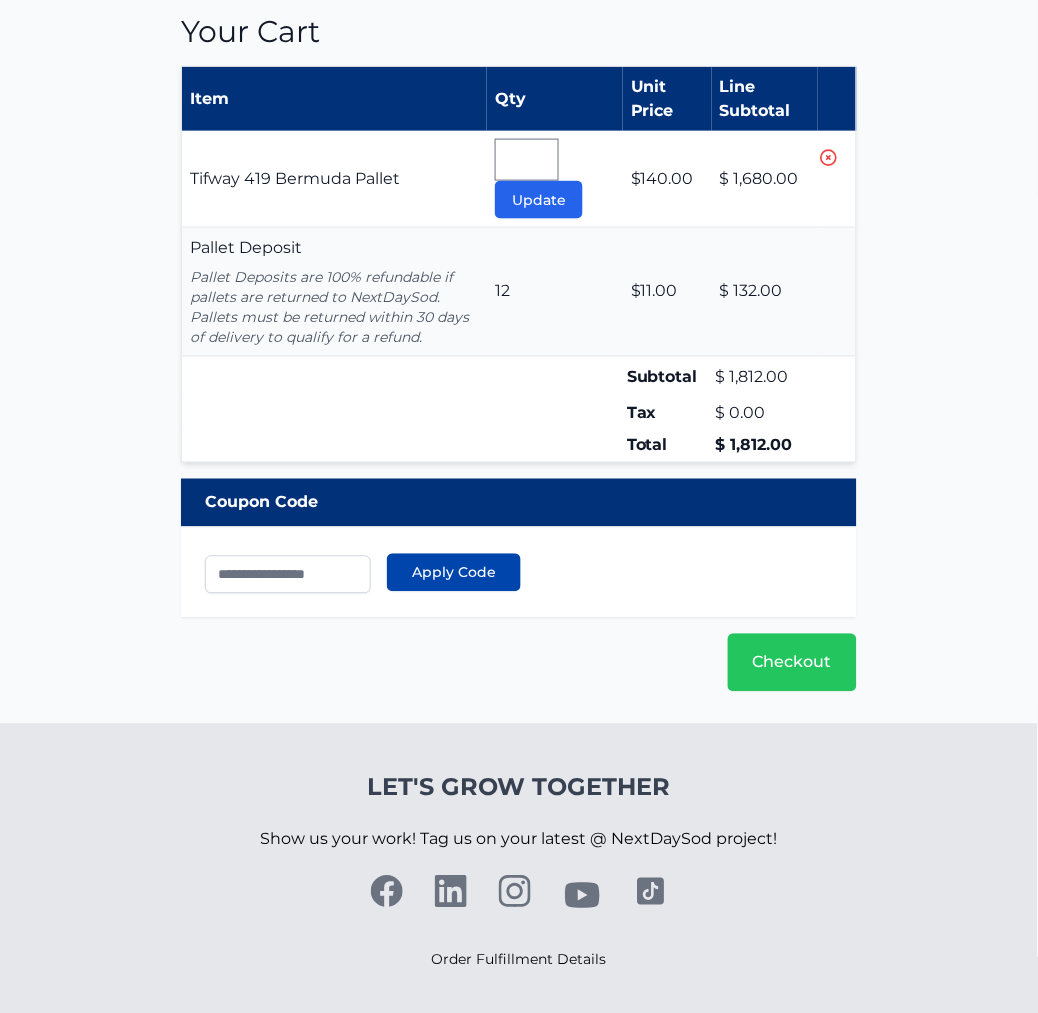 scroll, scrollTop: 322, scrollLeft: 0, axis: vertical 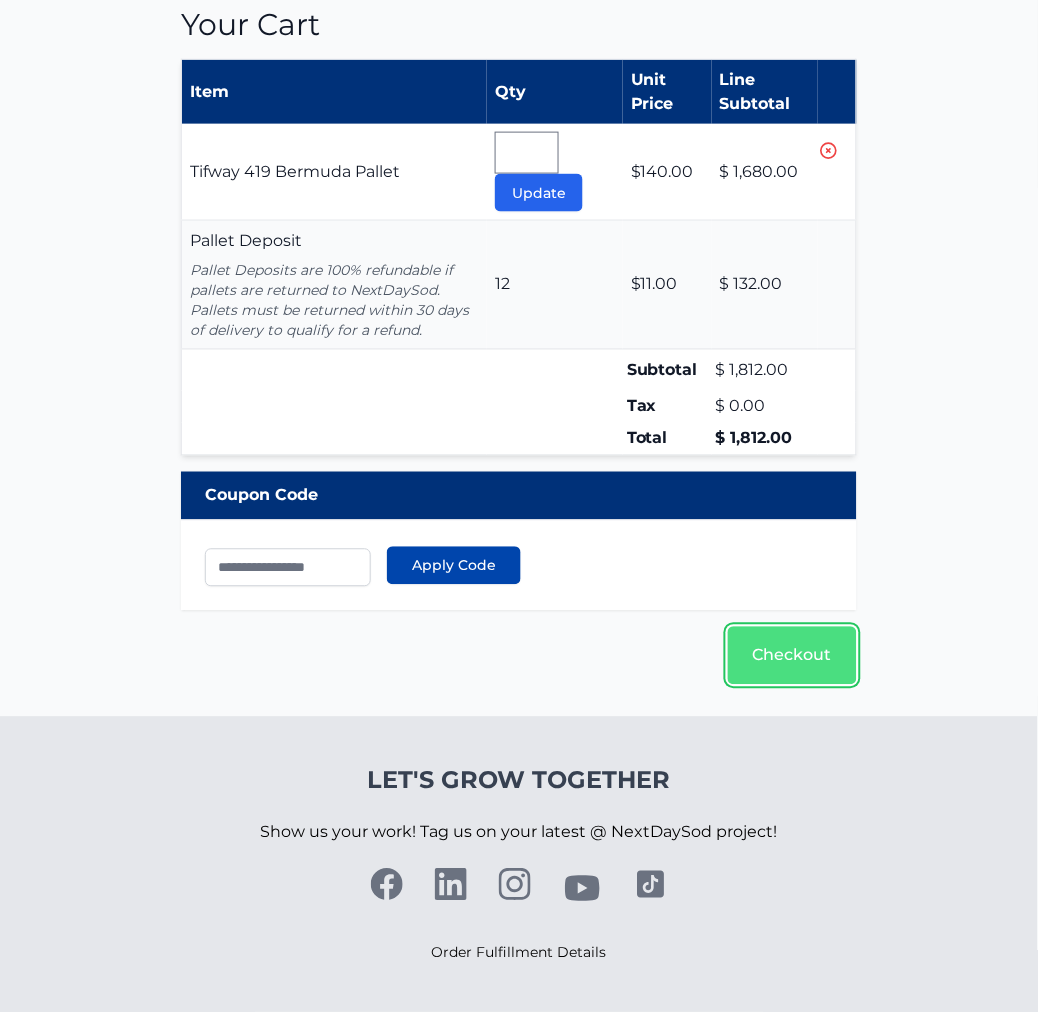 click on "Checkout" at bounding box center (792, 656) 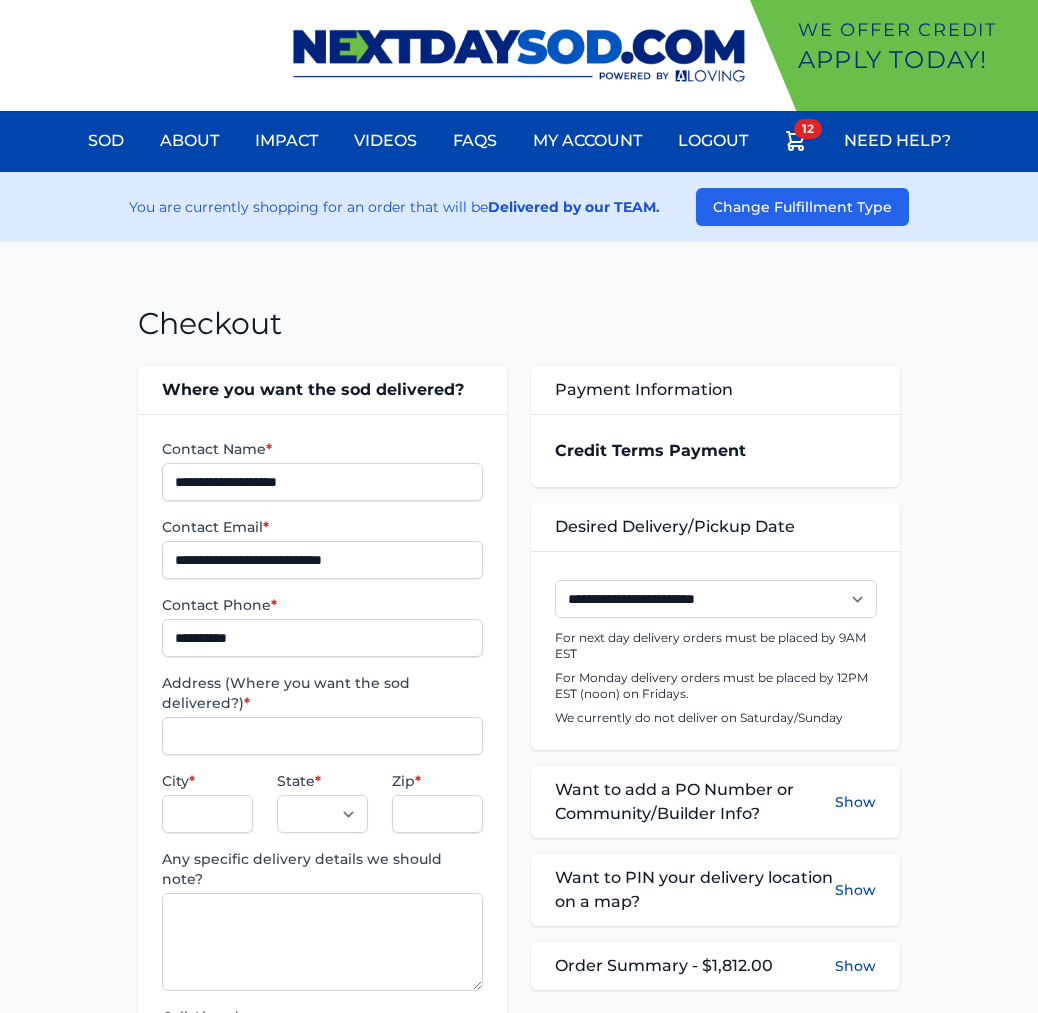 scroll, scrollTop: 0, scrollLeft: 0, axis: both 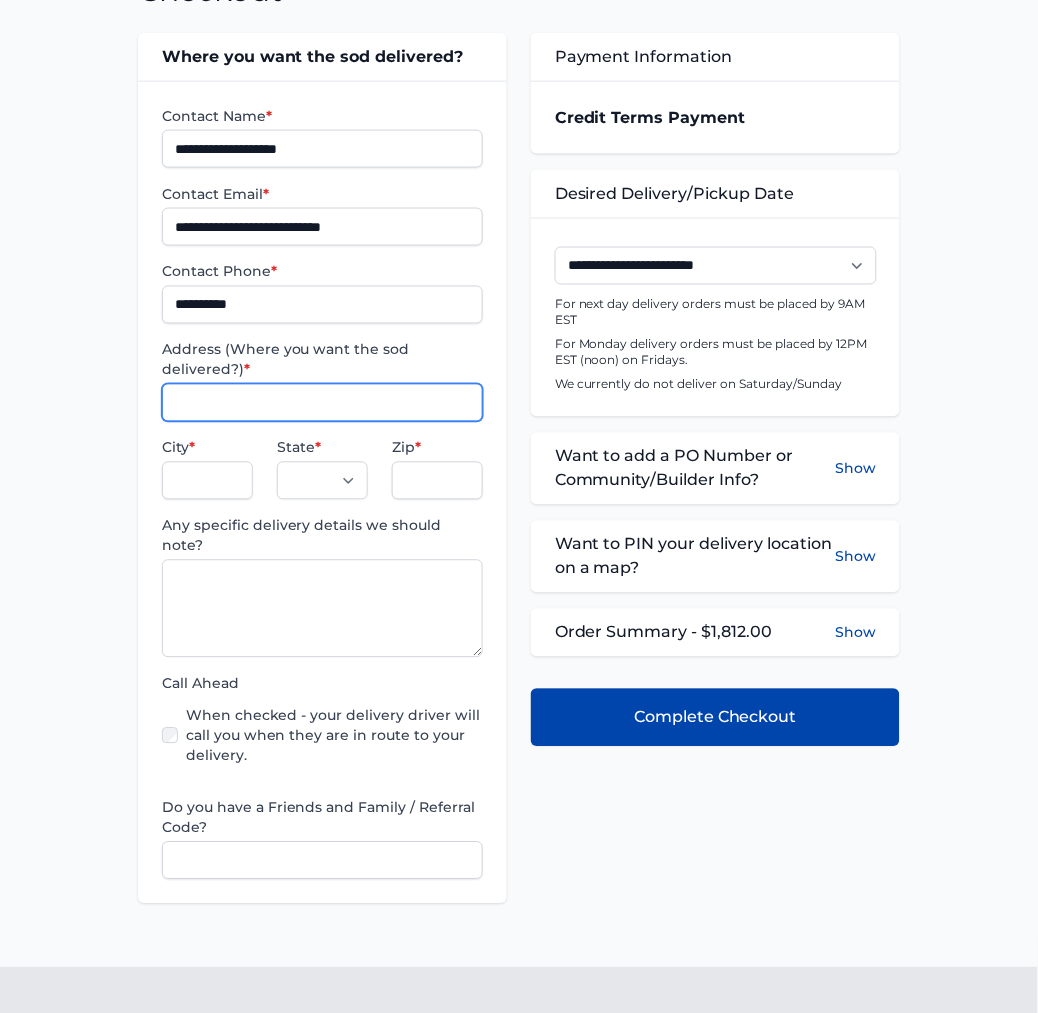 click on "Address (Where you want the sod delivered?)
*" at bounding box center (322, 403) 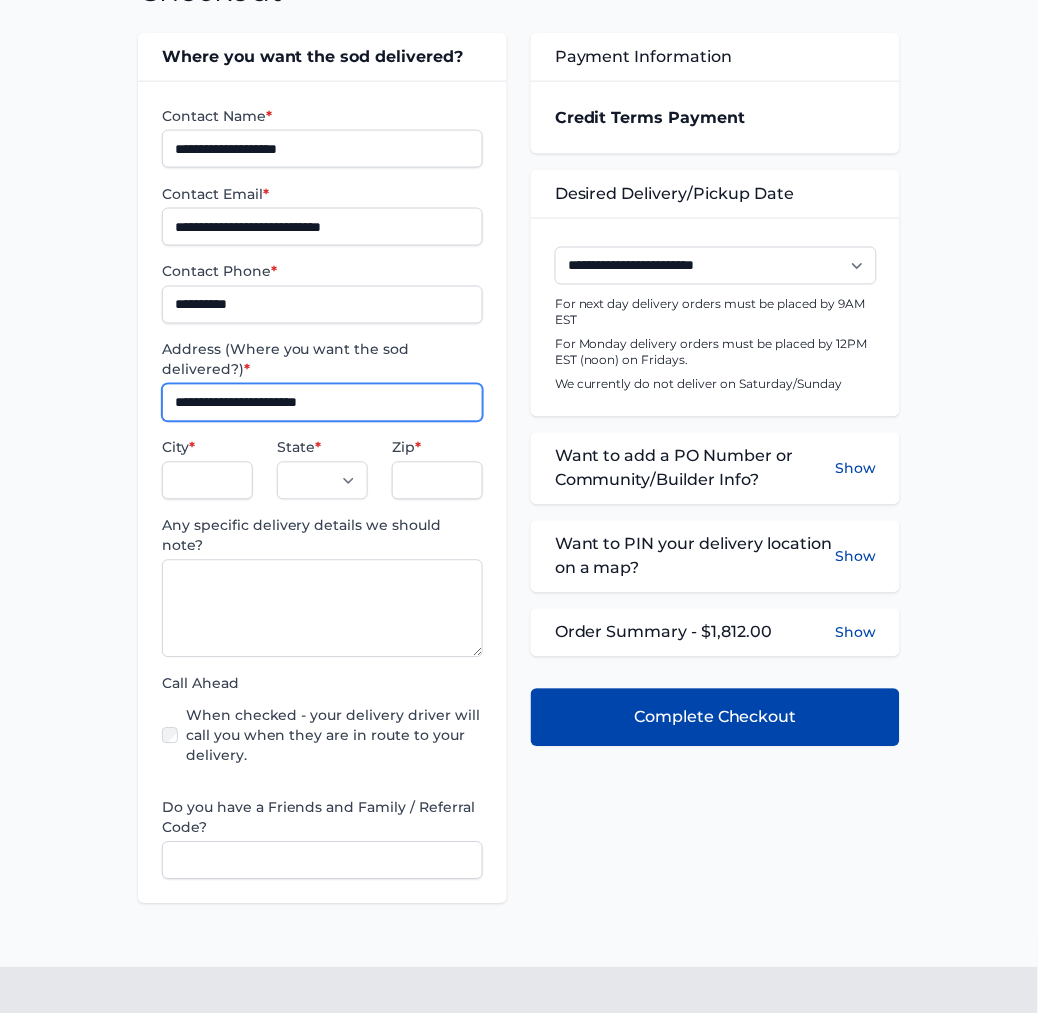 type on "**********" 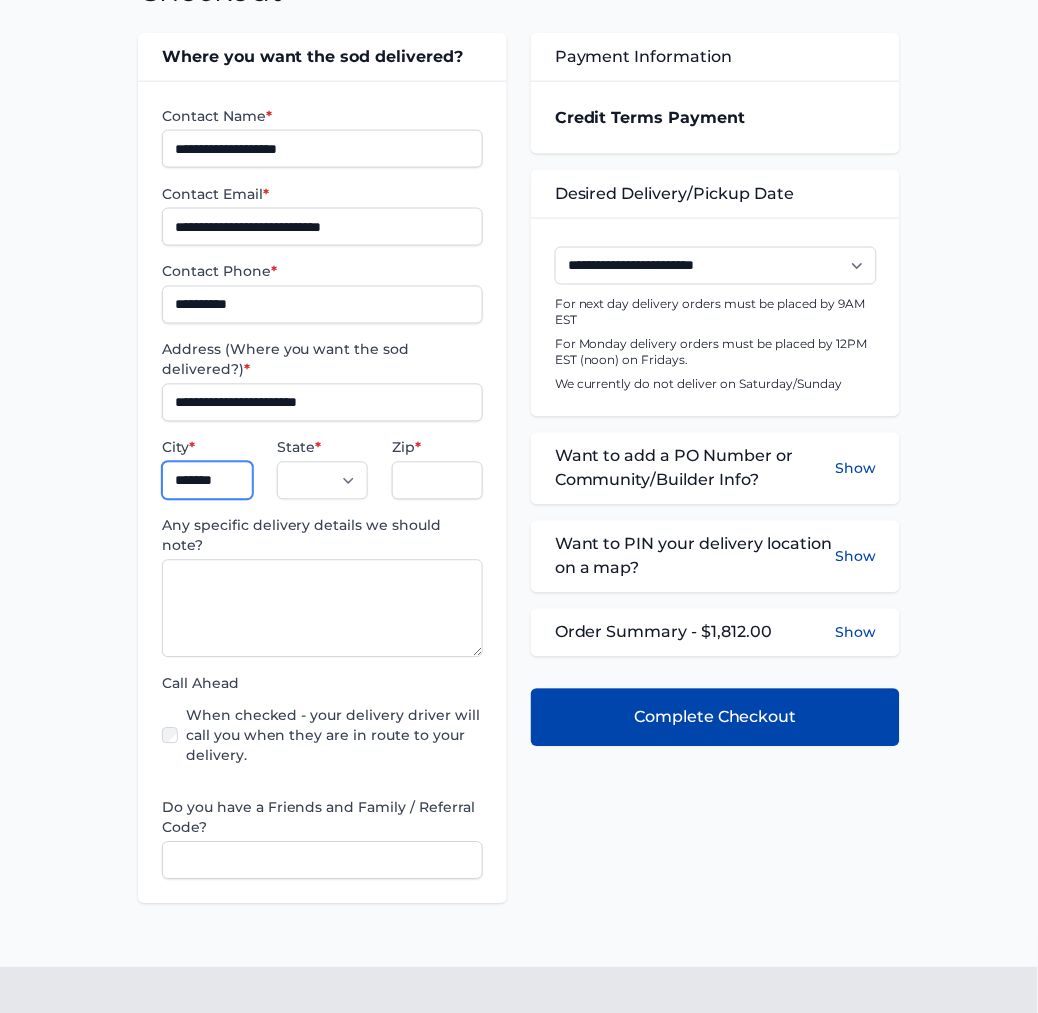 type on "*******" 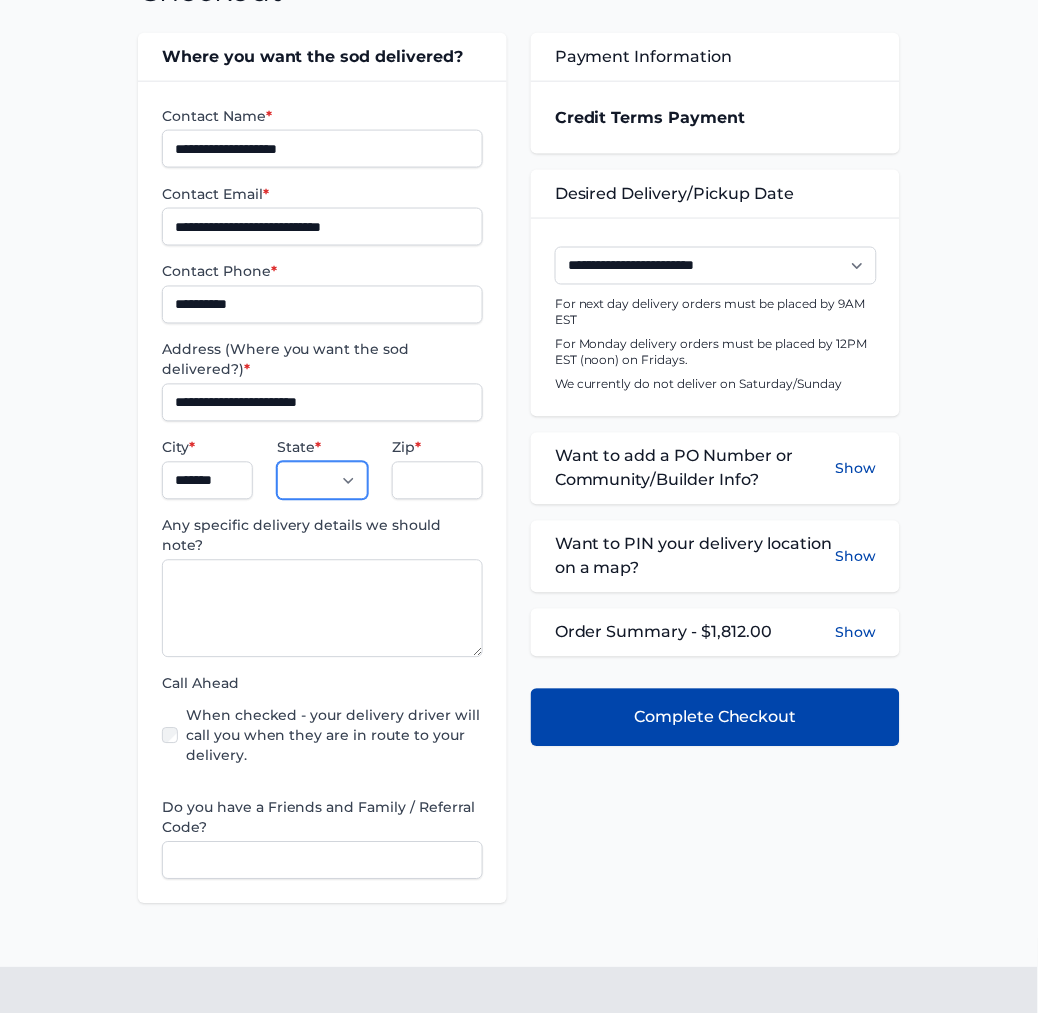 select on "**" 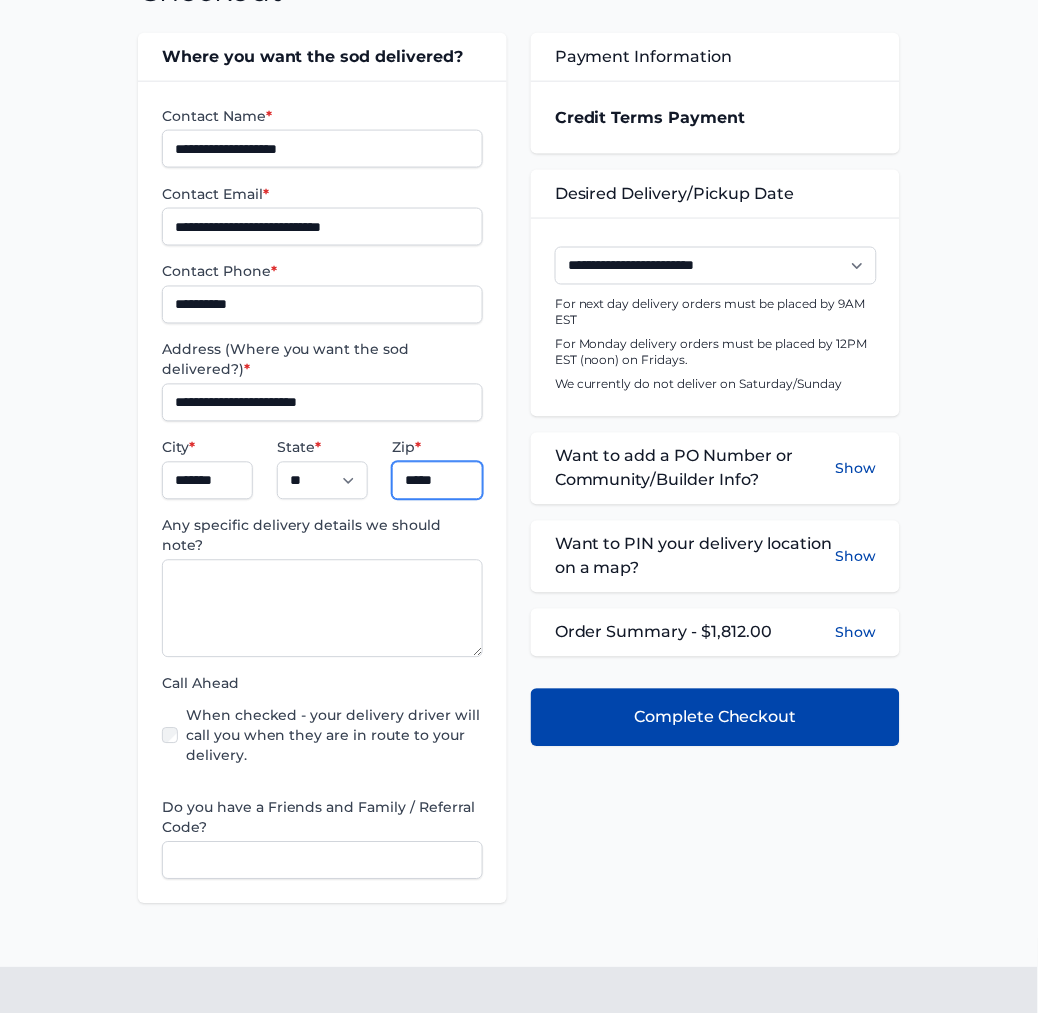 type on "*****" 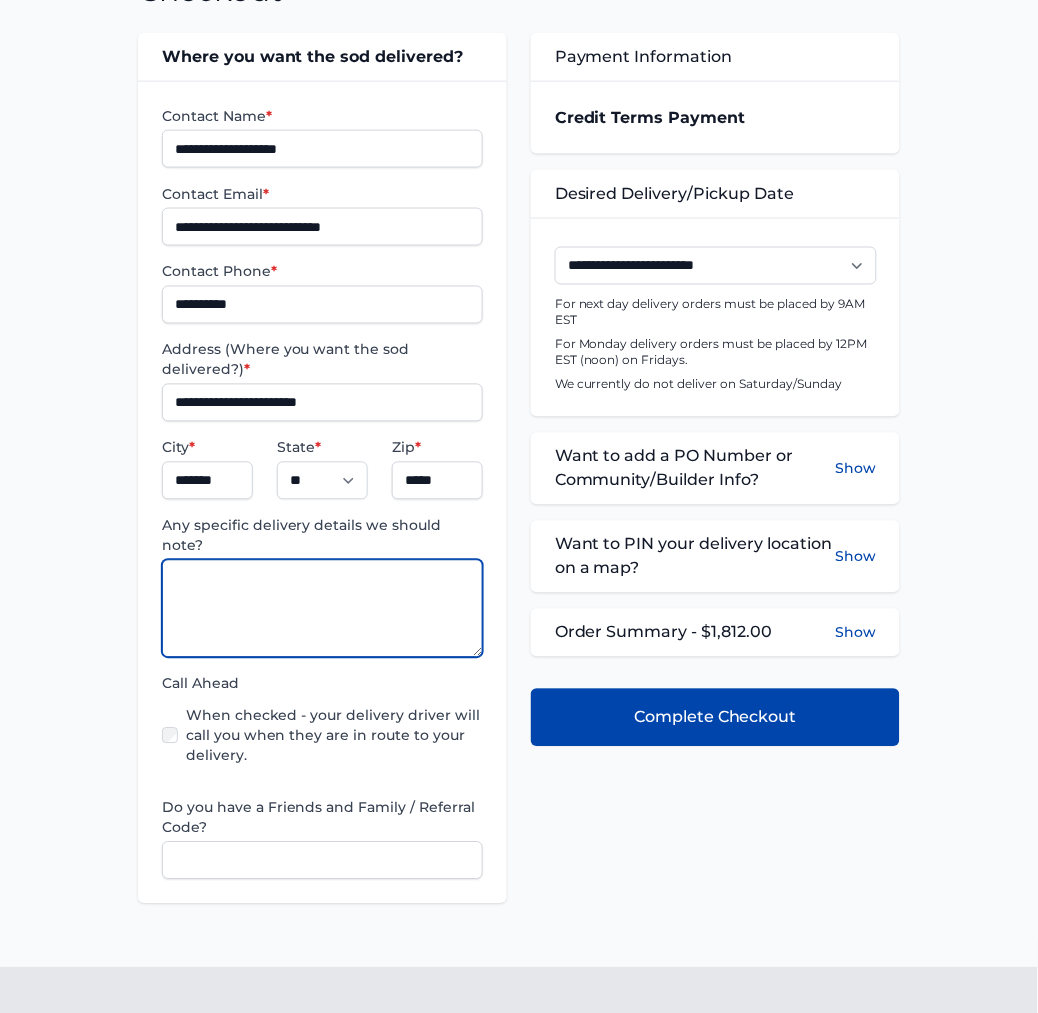 paste on "**********" 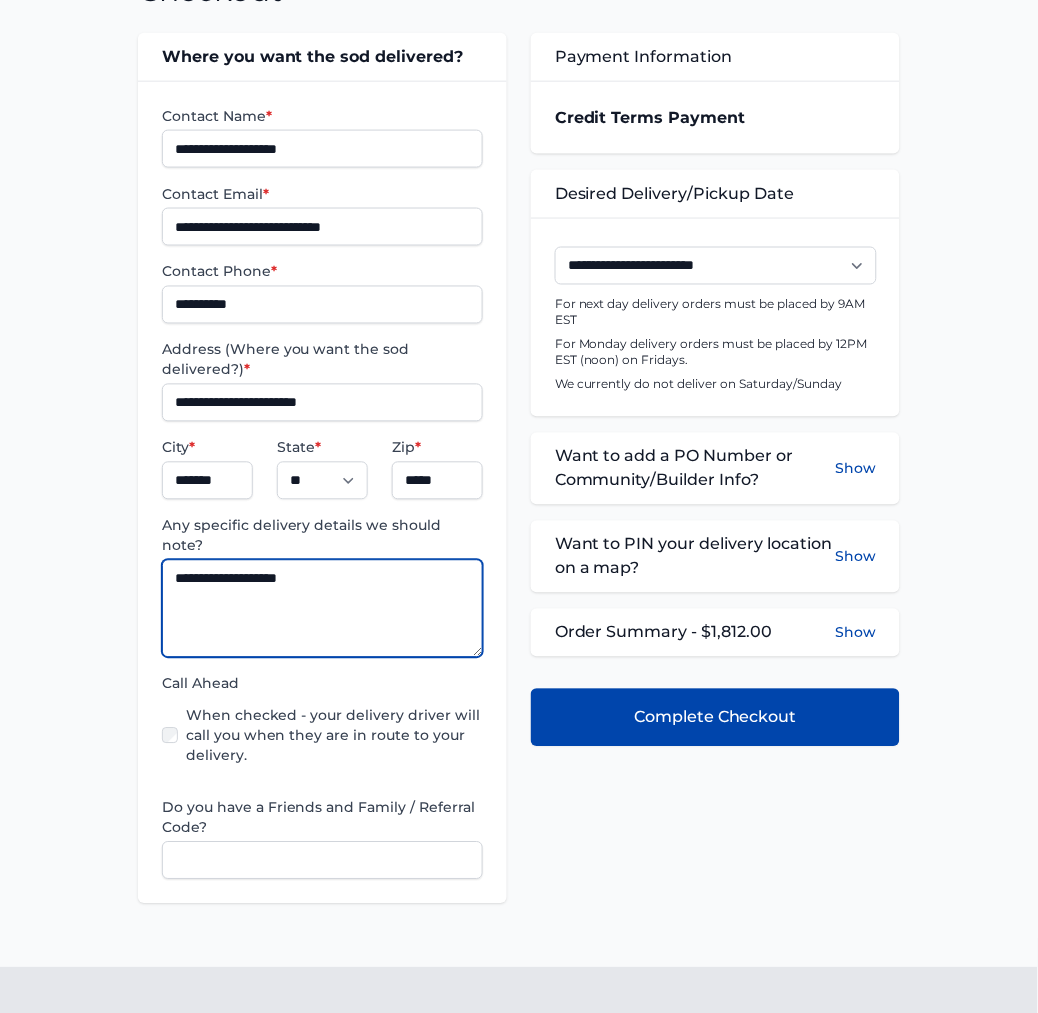type on "**********" 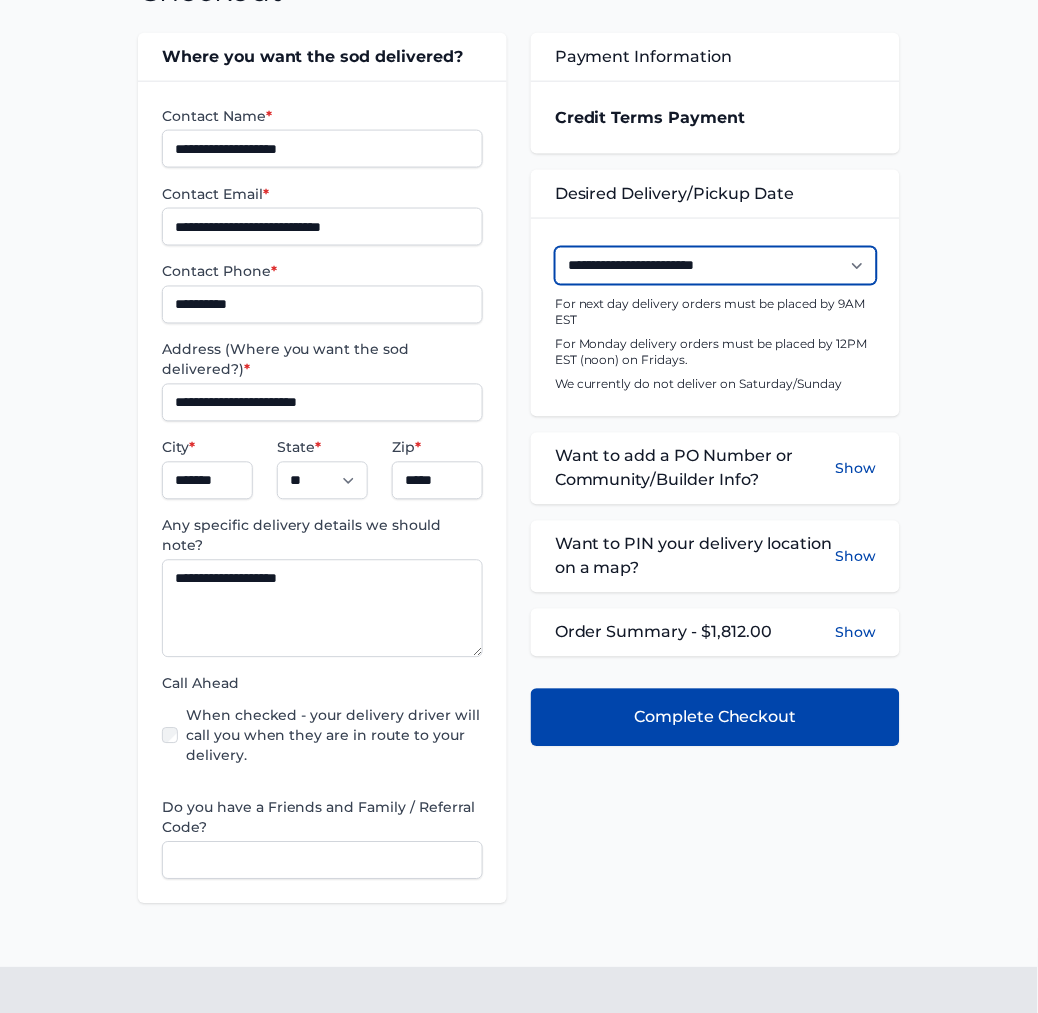 click on "**********" at bounding box center [716, 266] 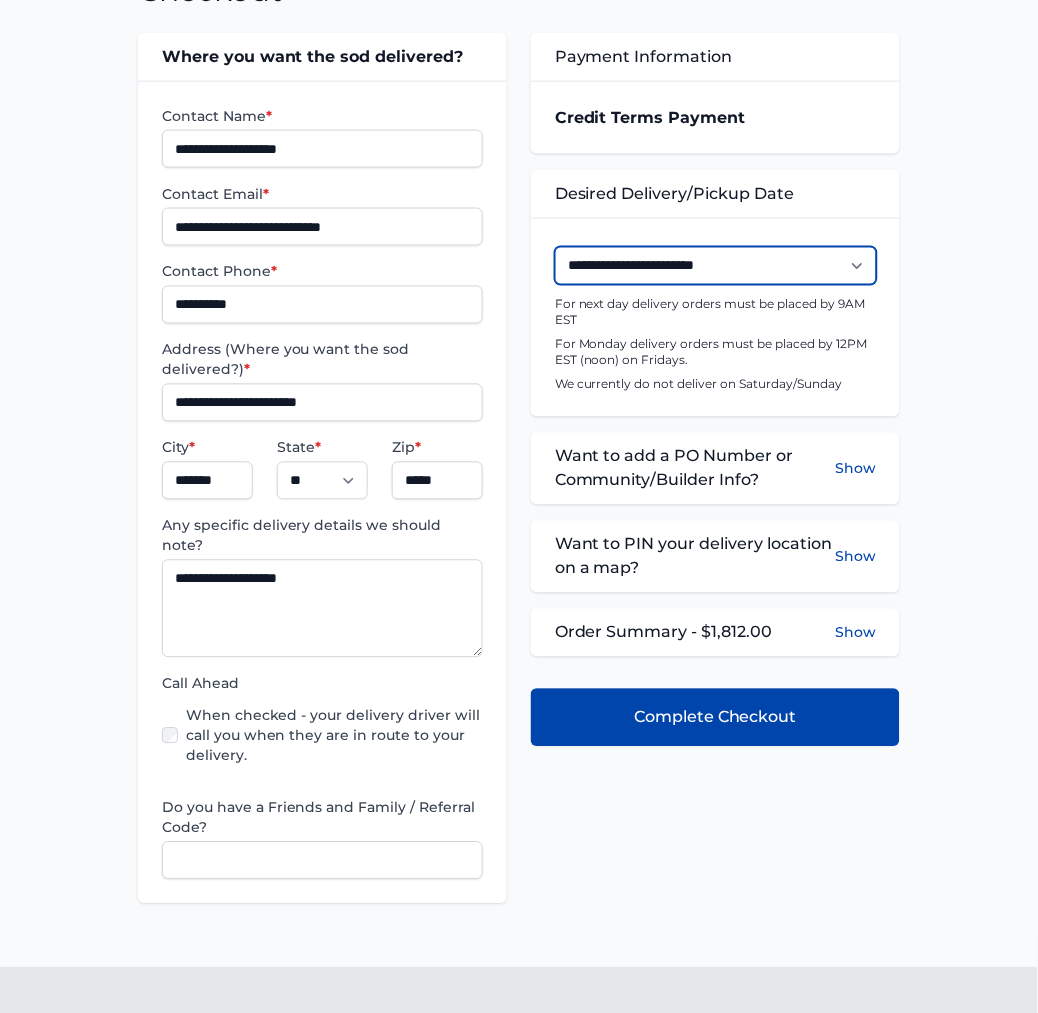 select on "**********" 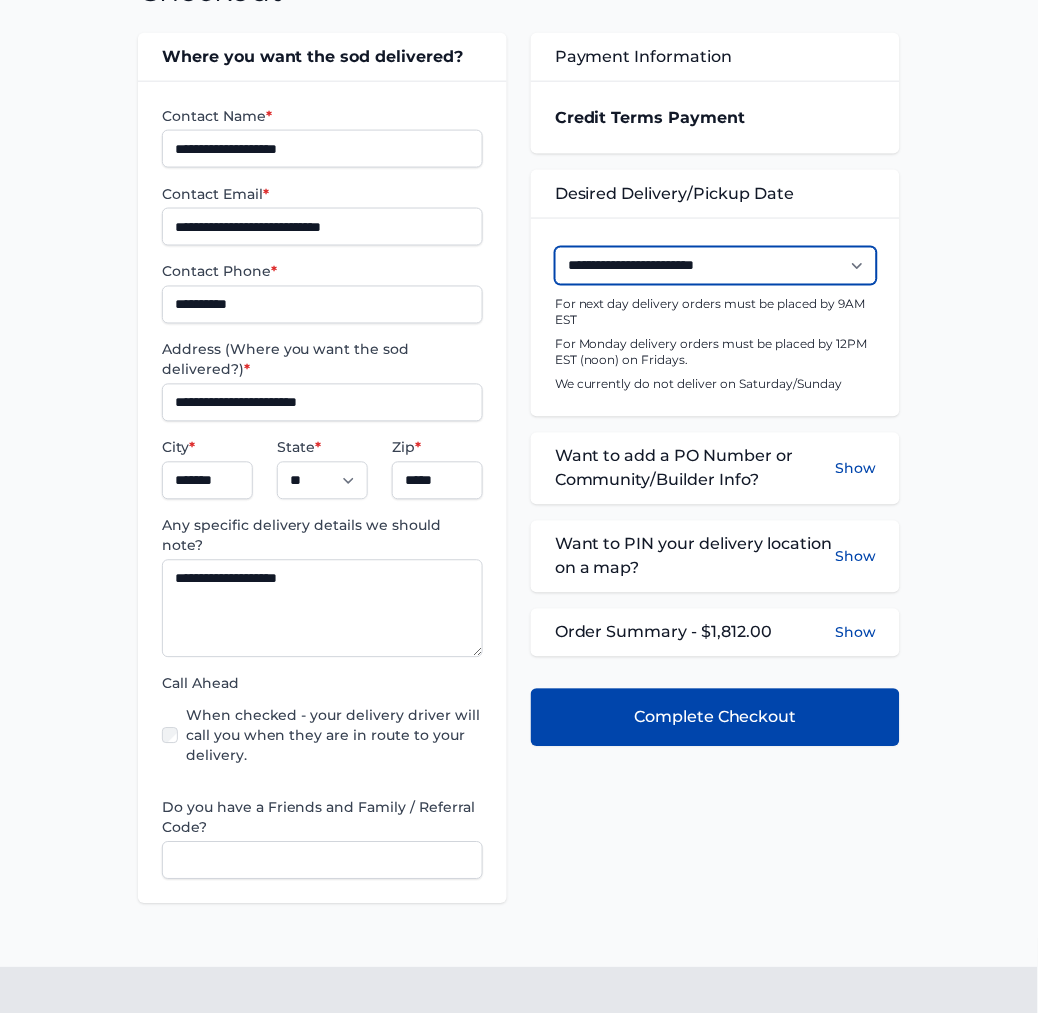 click on "**********" at bounding box center (716, 266) 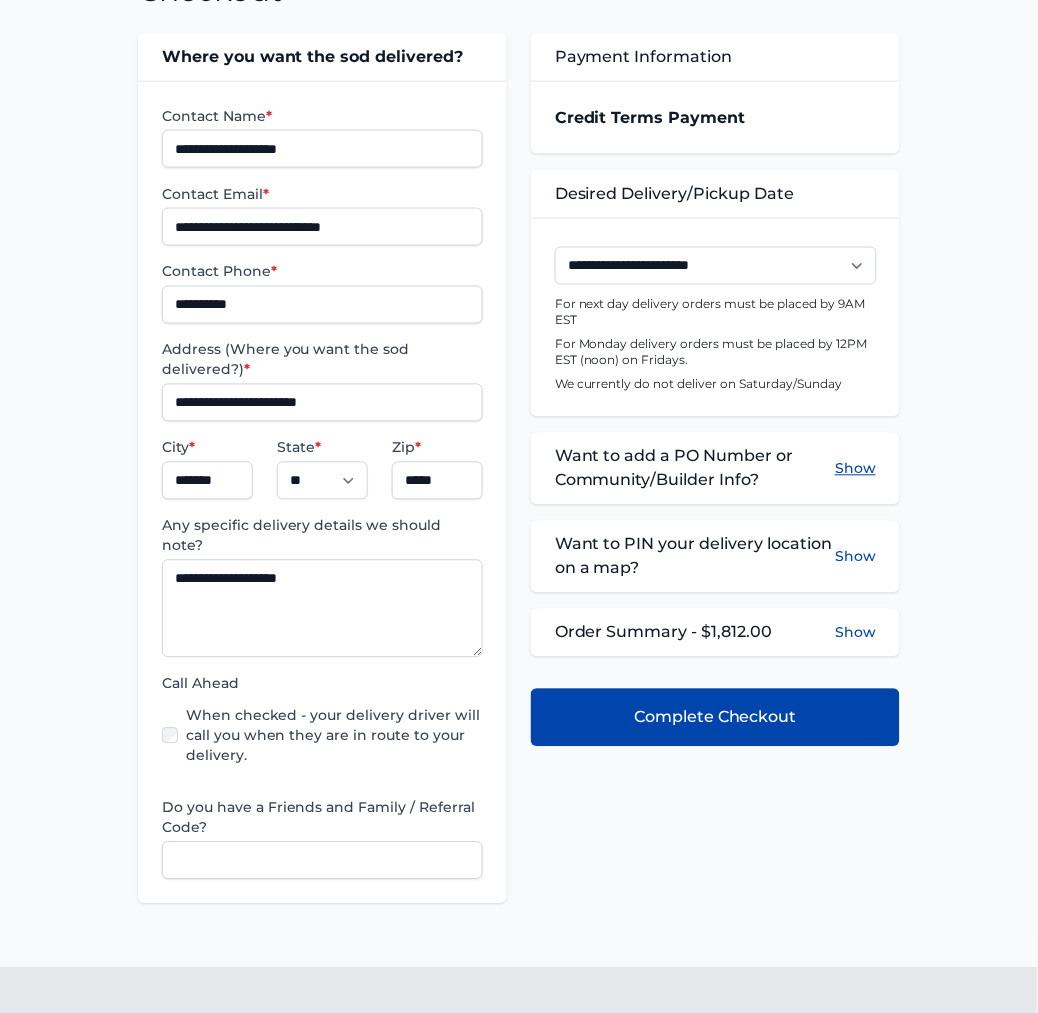 click on "Show" at bounding box center [855, 469] 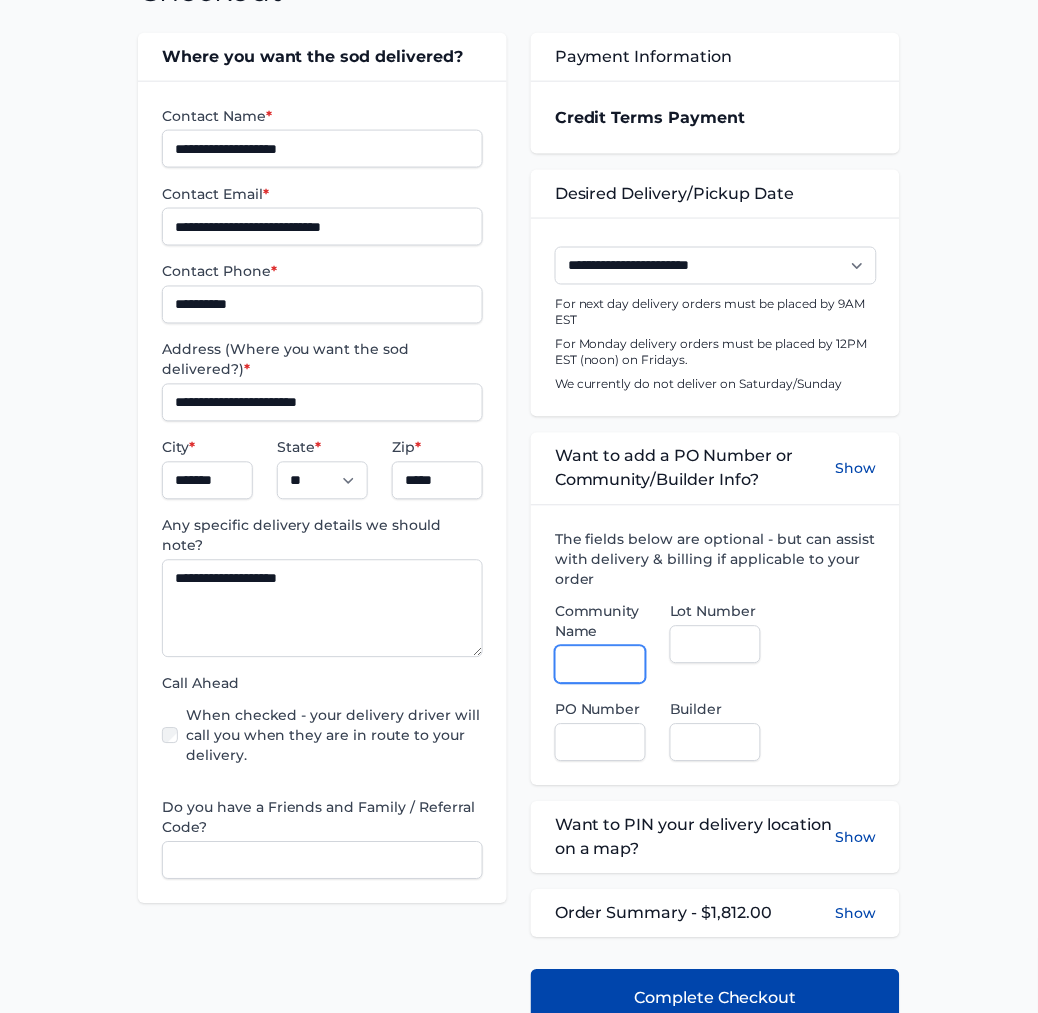 click on "Community Name" at bounding box center [600, 665] 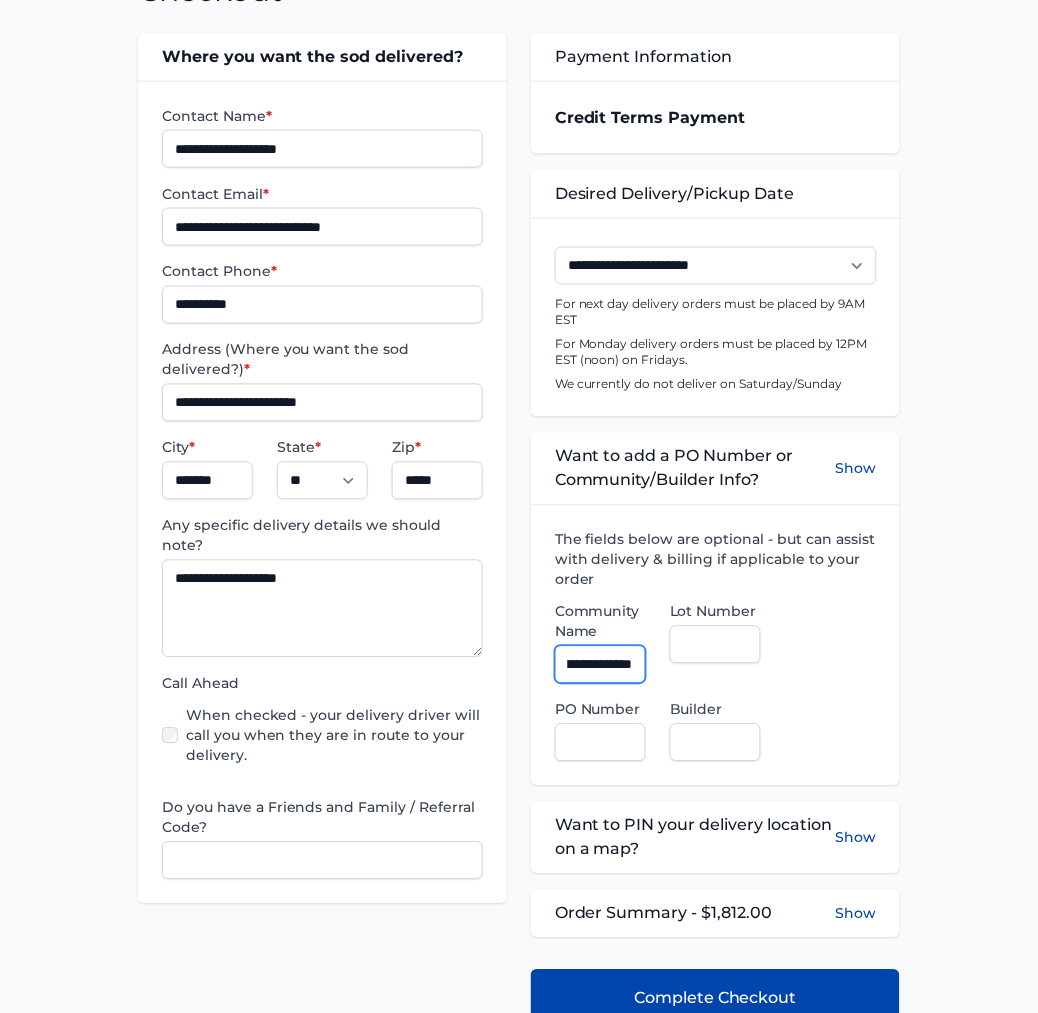 scroll, scrollTop: 0, scrollLeft: 67, axis: horizontal 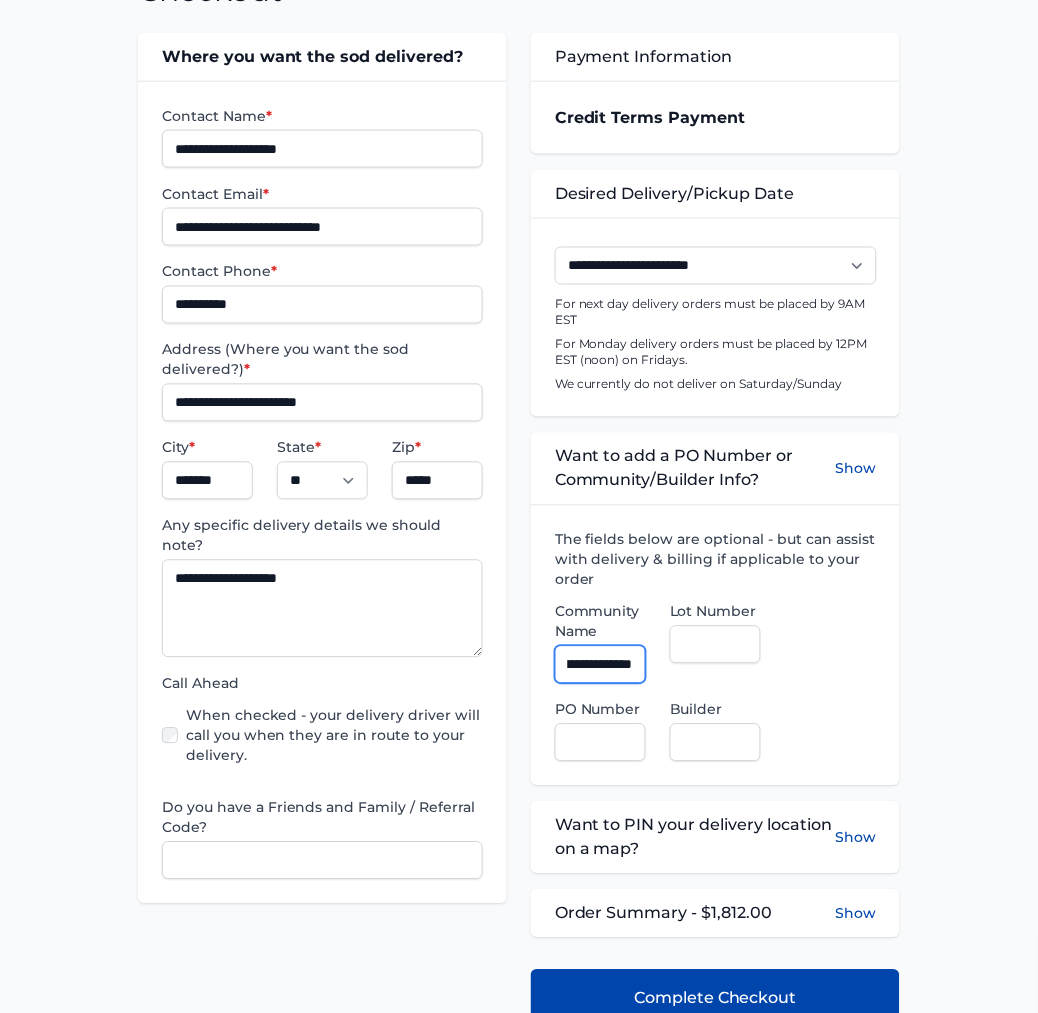 type on "**********" 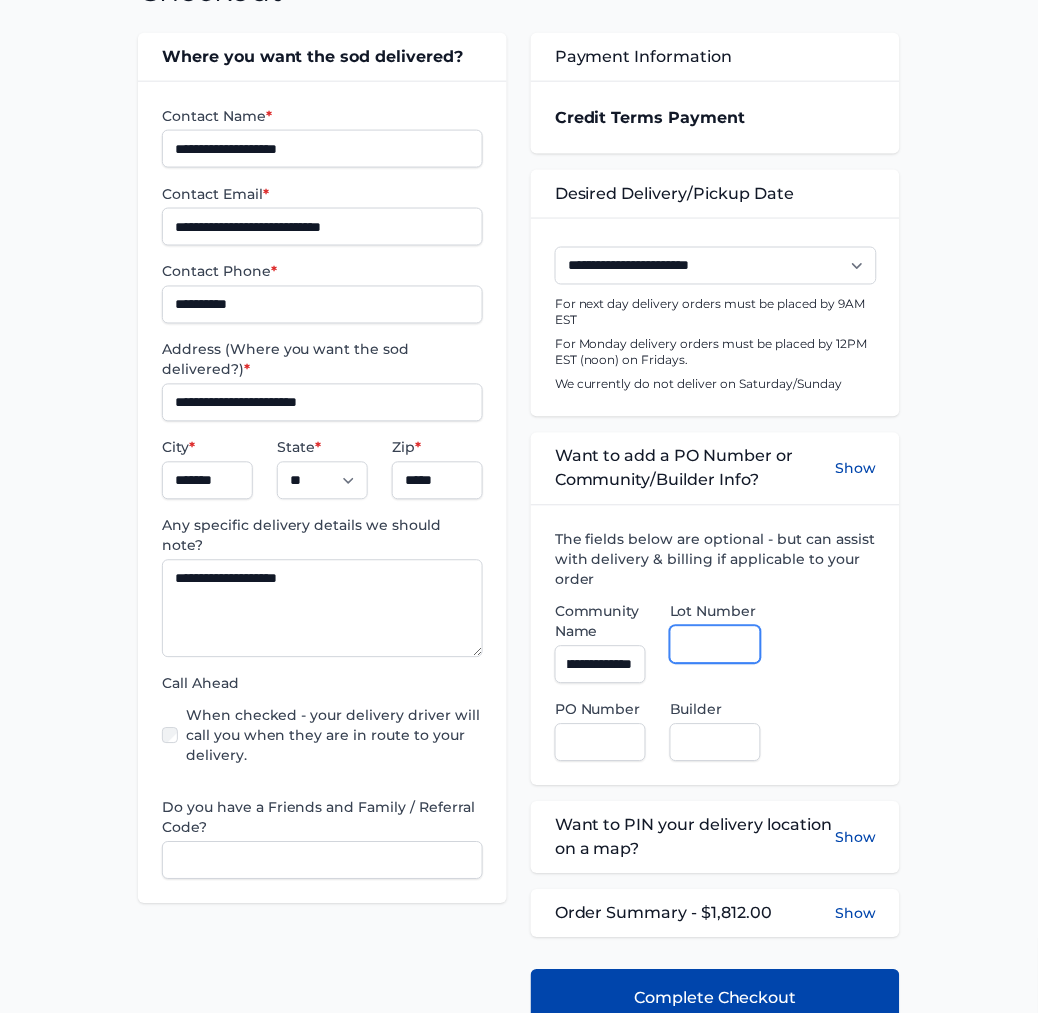 scroll, scrollTop: 0, scrollLeft: 0, axis: both 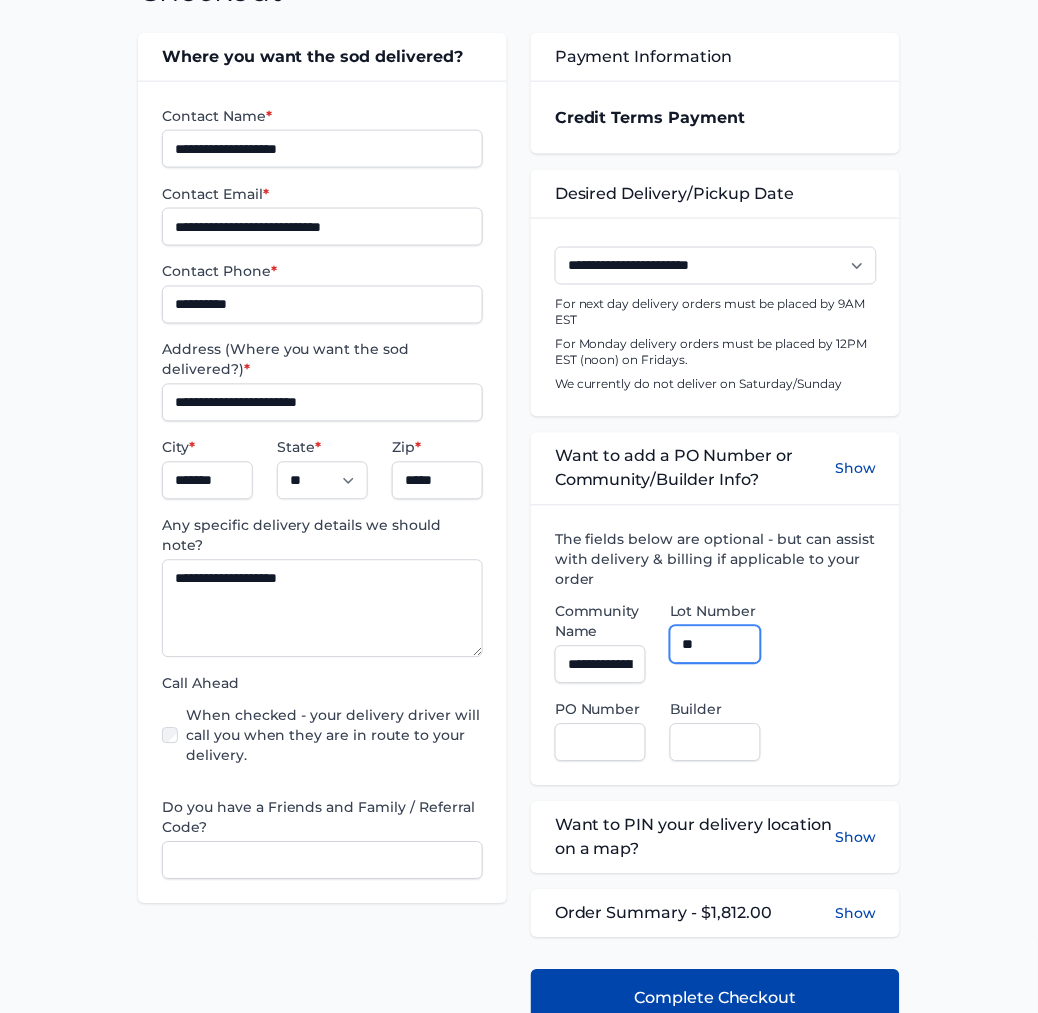 type on "**" 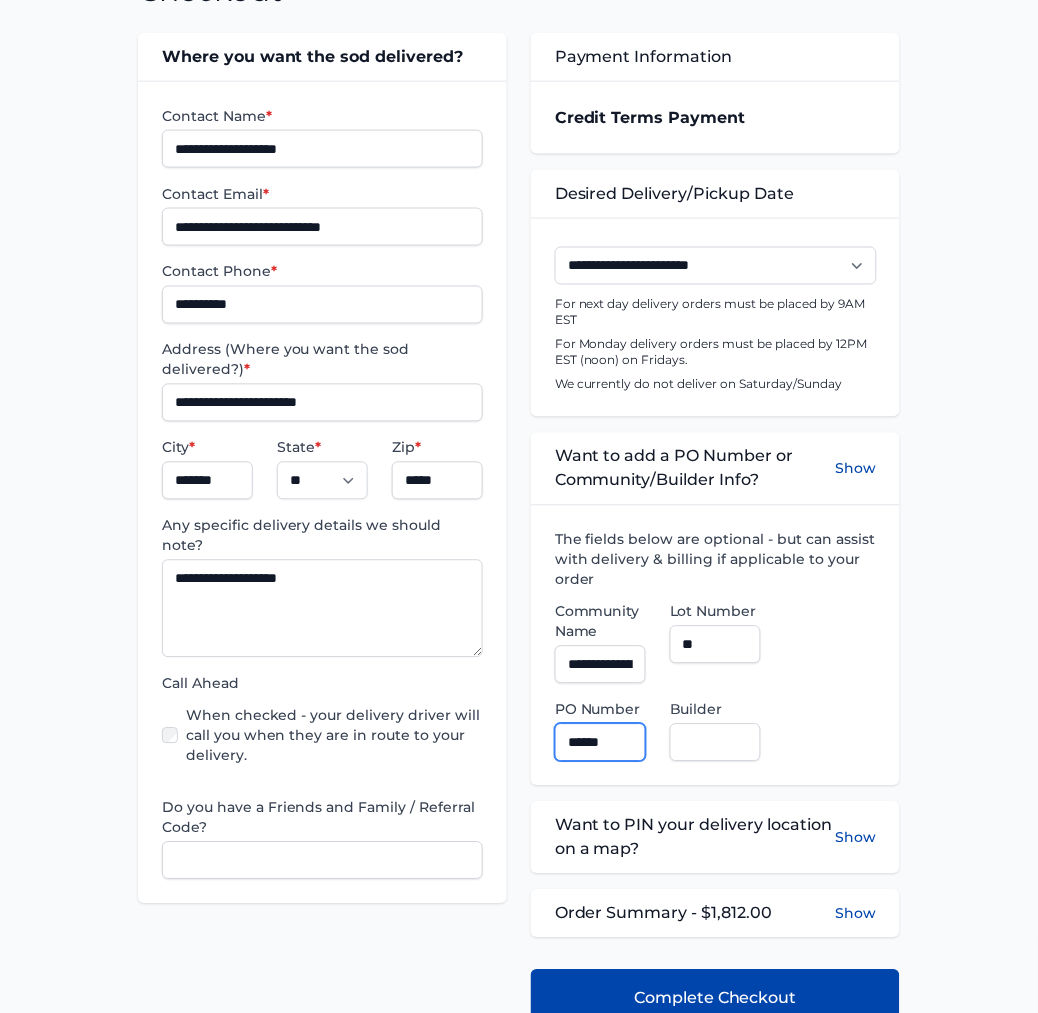 type on "******" 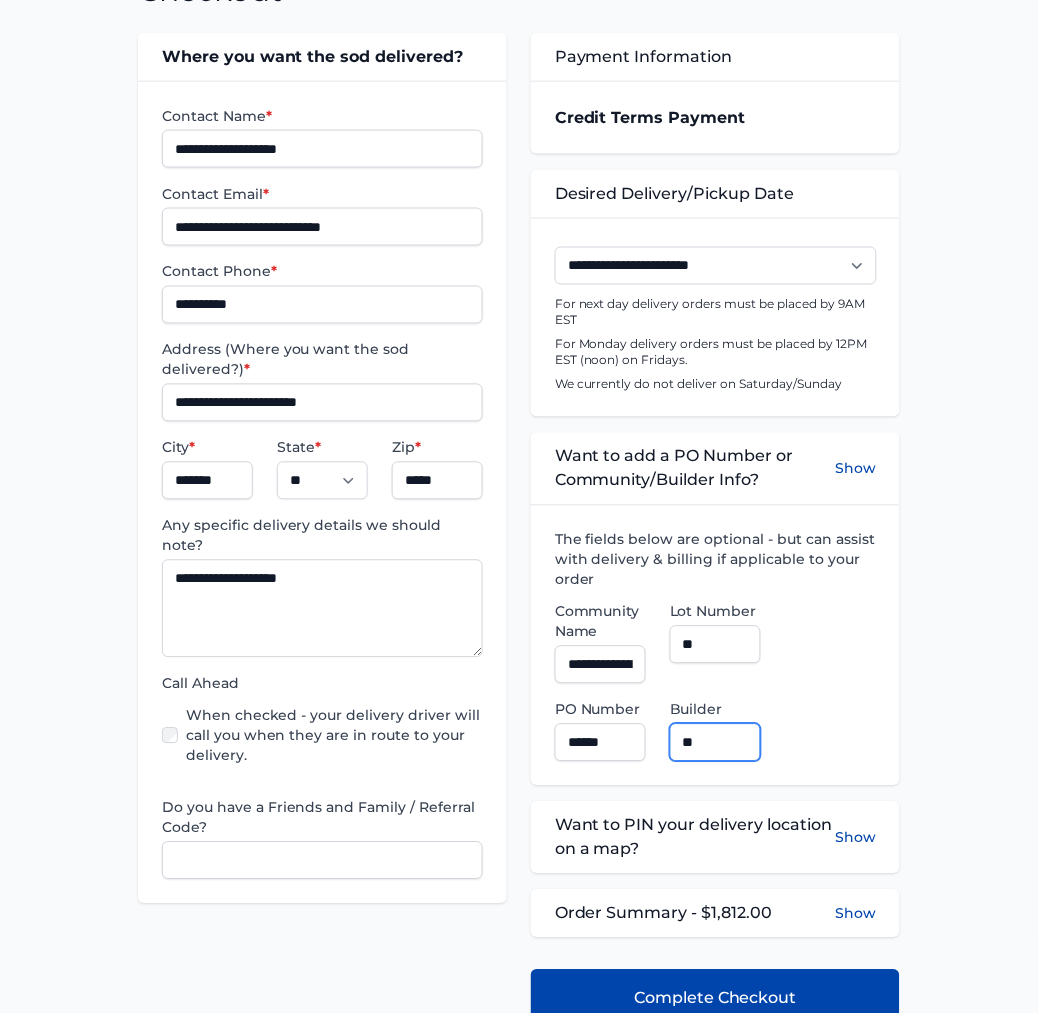 type on "**********" 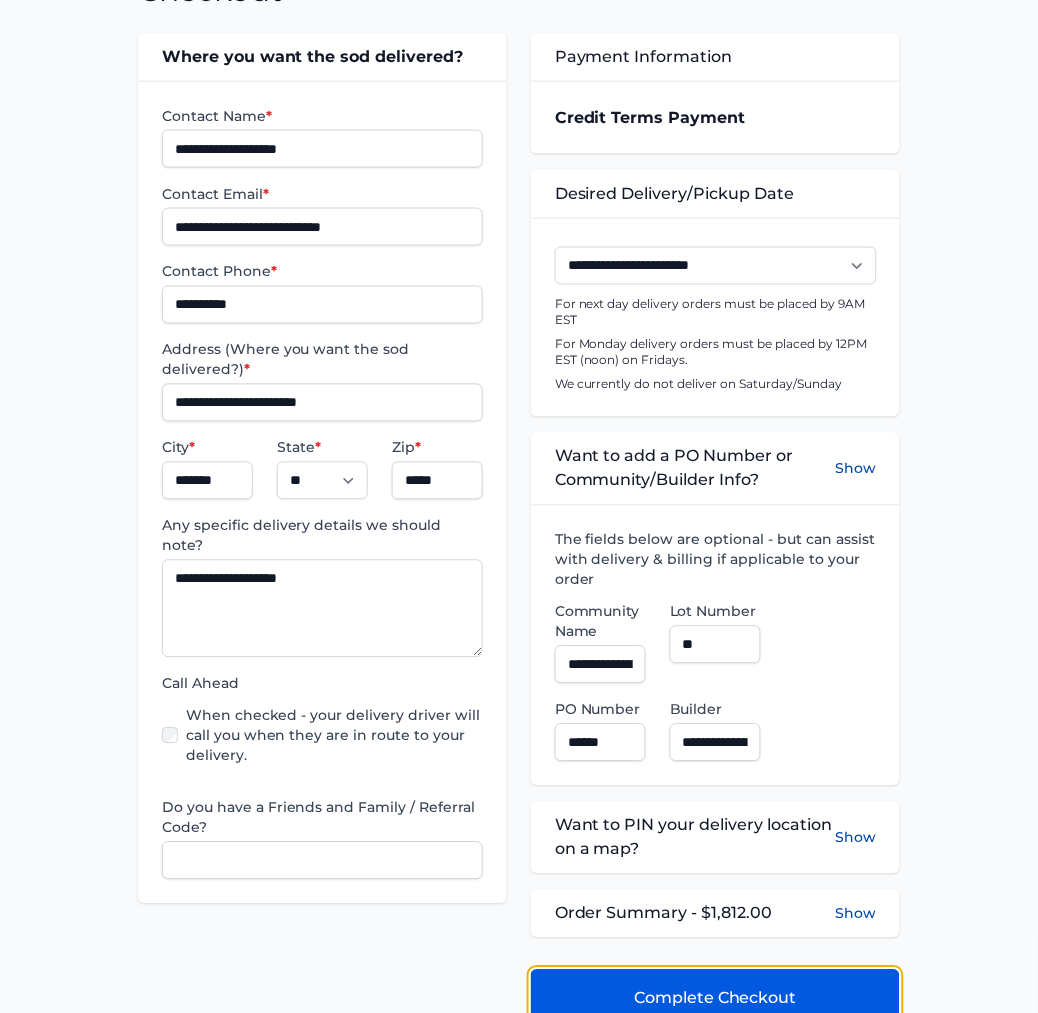 click on "Complete Checkout" at bounding box center [715, 999] 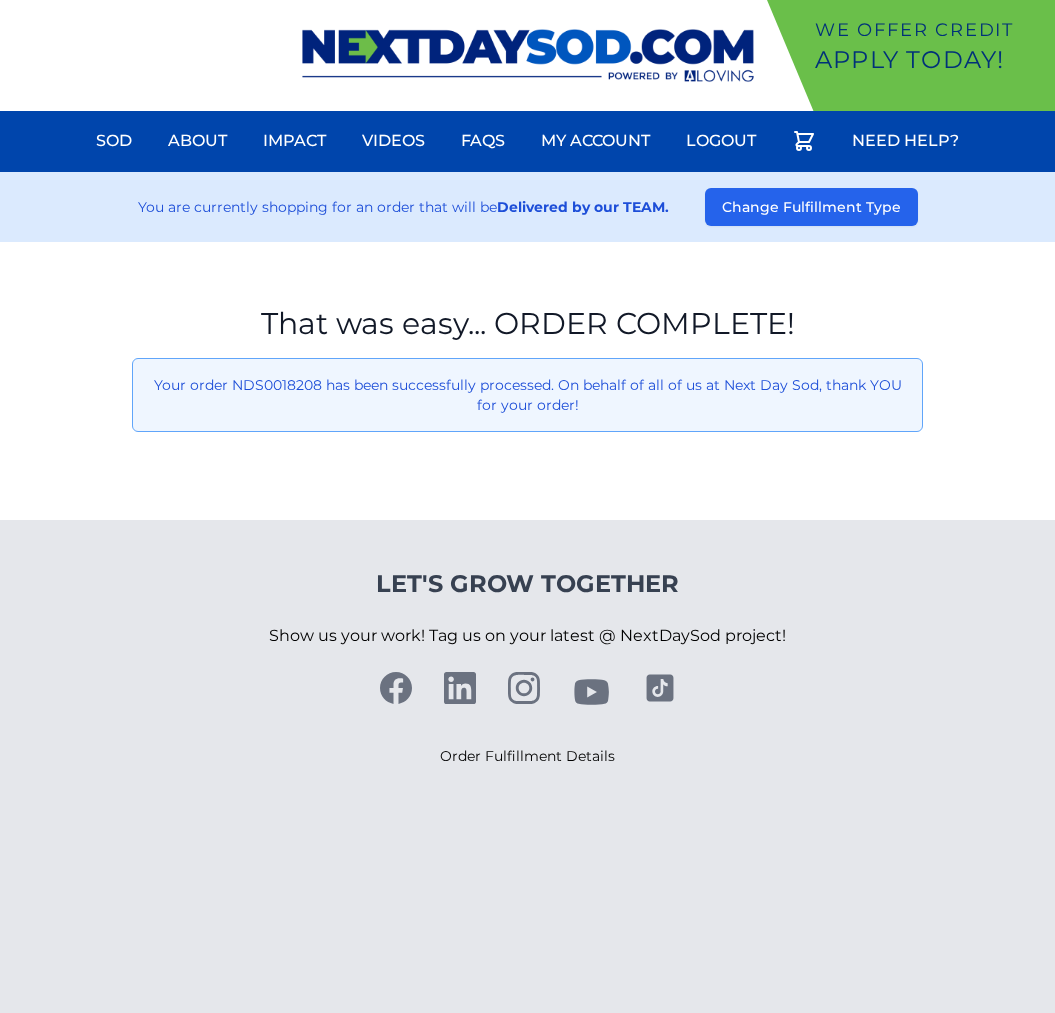 scroll, scrollTop: 0, scrollLeft: 0, axis: both 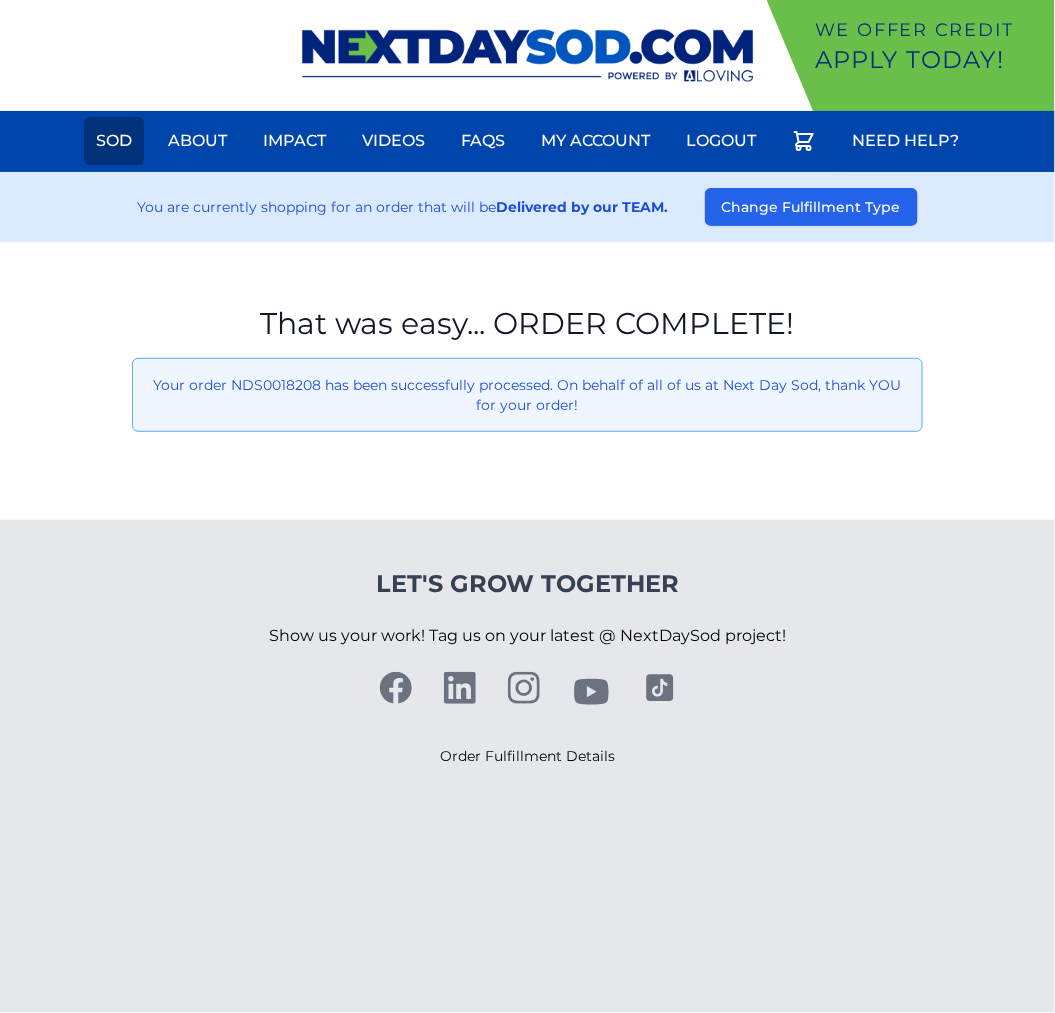 click on "Sod" at bounding box center [114, 141] 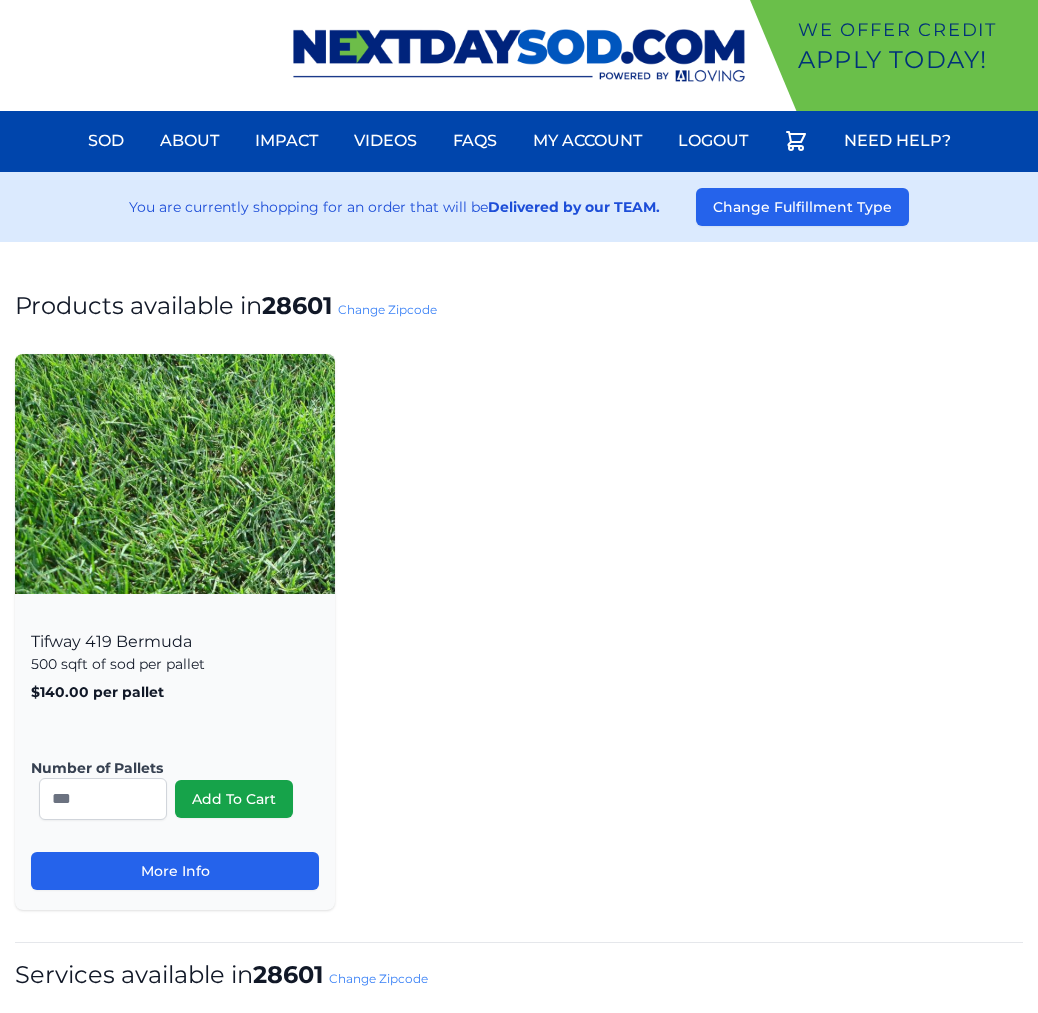 scroll, scrollTop: 0, scrollLeft: 0, axis: both 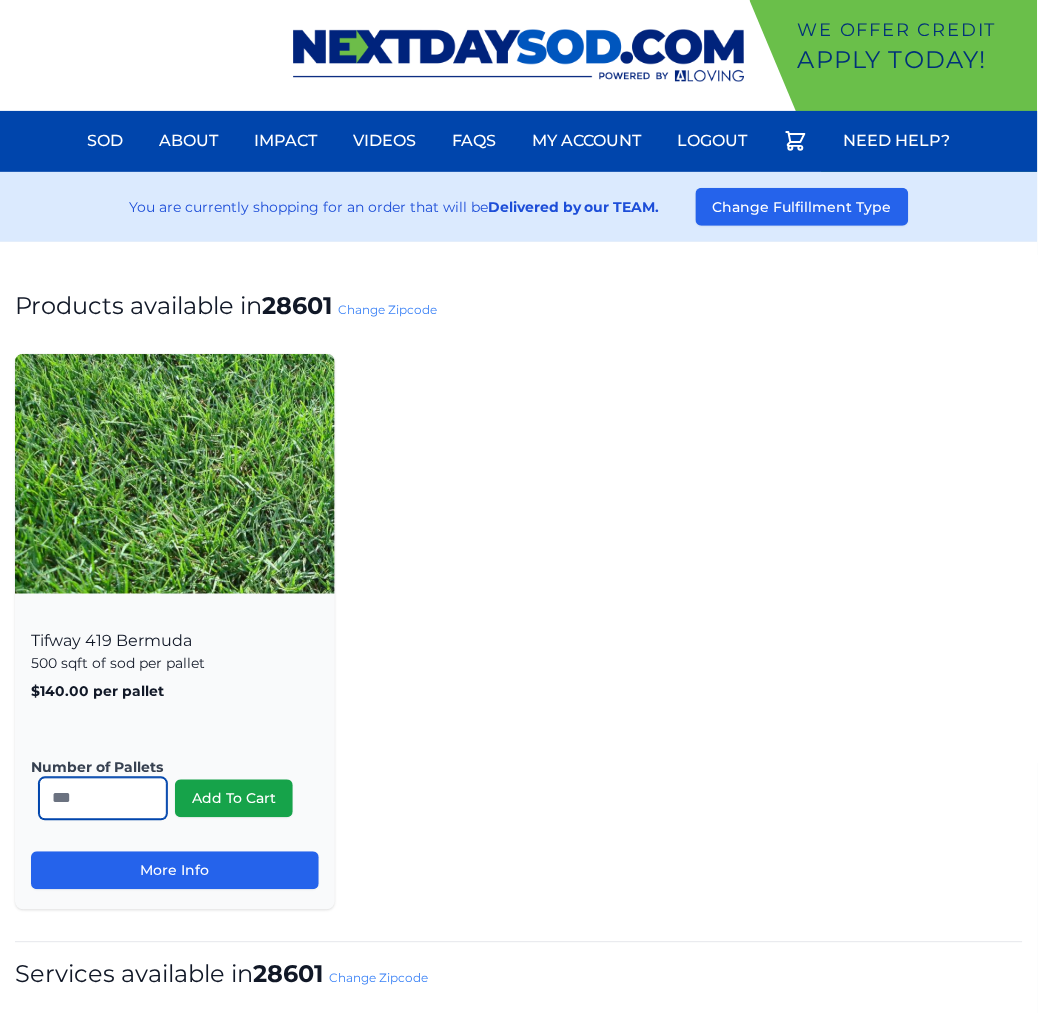 drag, startPoint x: 82, startPoint y: 798, endPoint x: -99, endPoint y: 794, distance: 181.04419 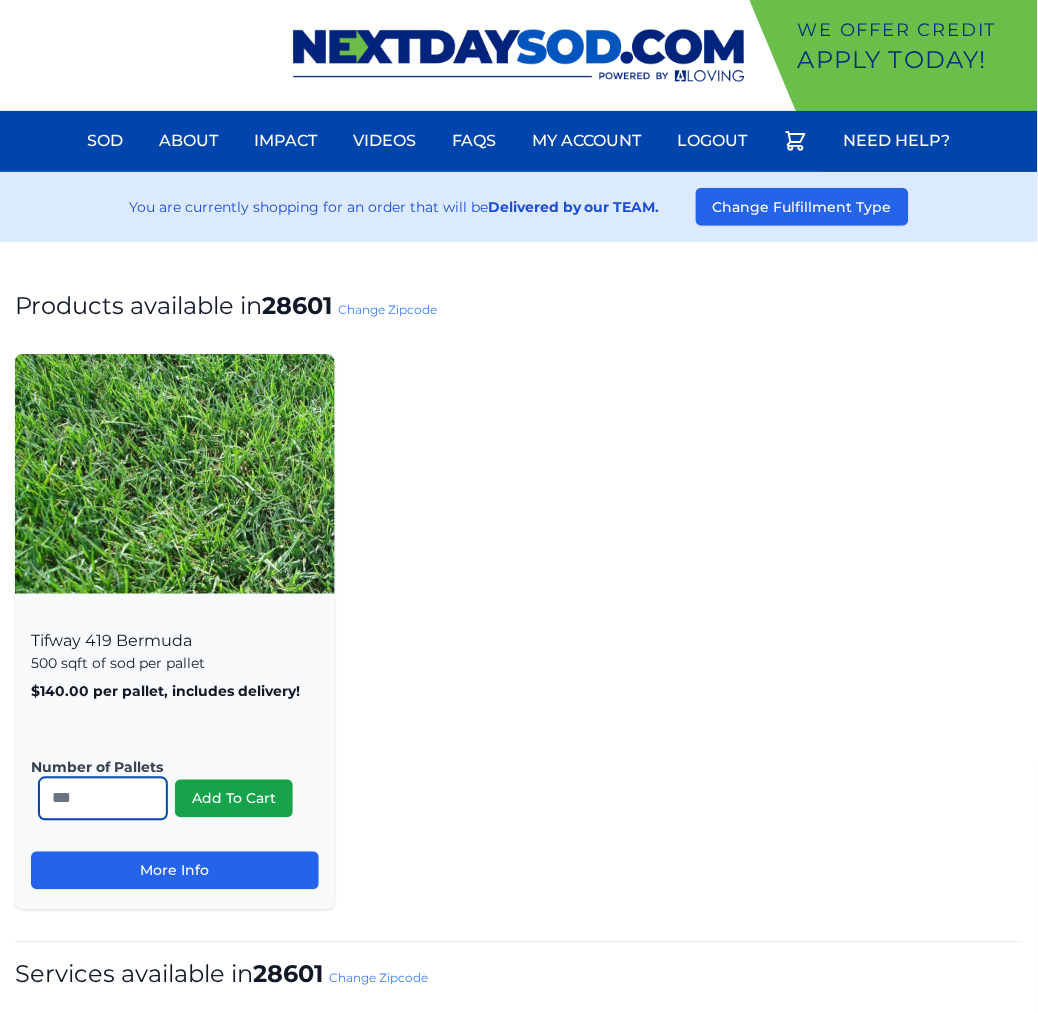 type on "*" 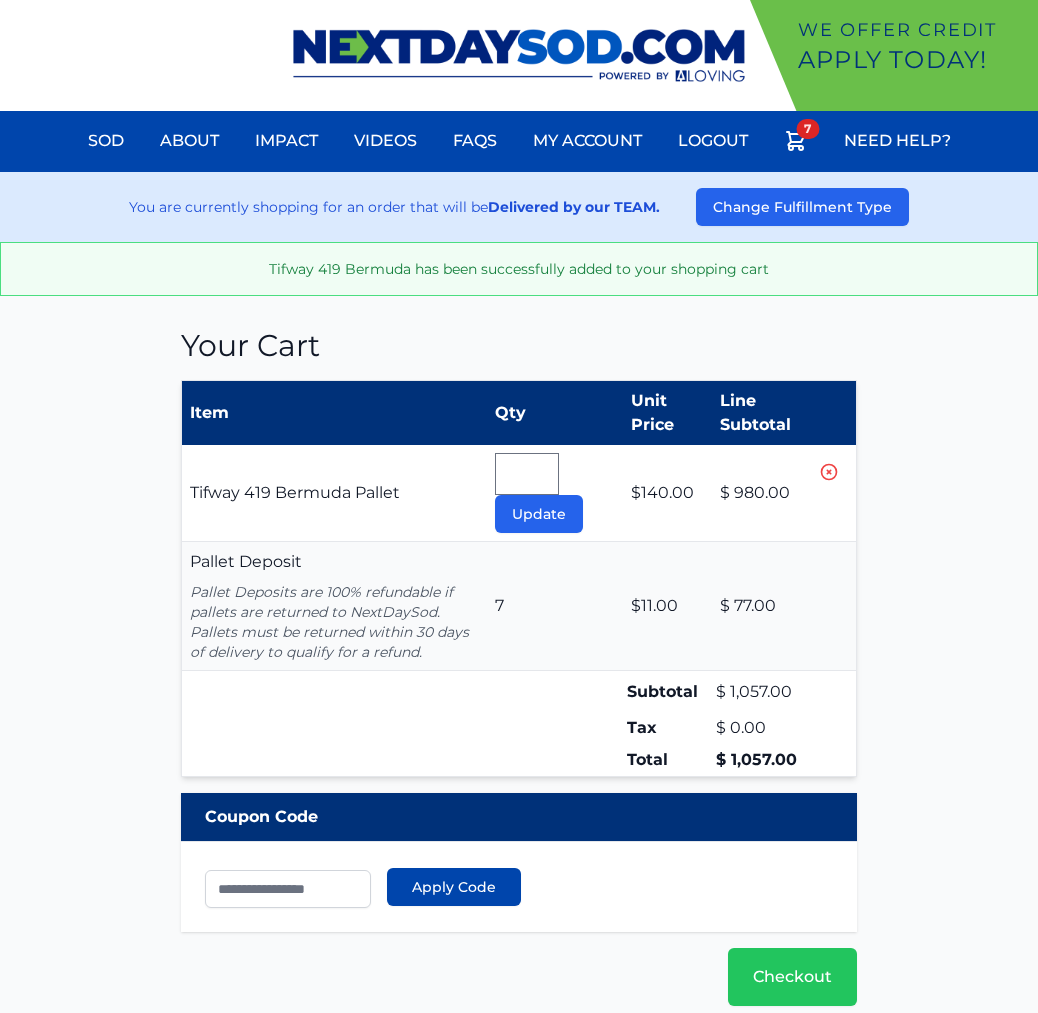 scroll, scrollTop: 0, scrollLeft: 0, axis: both 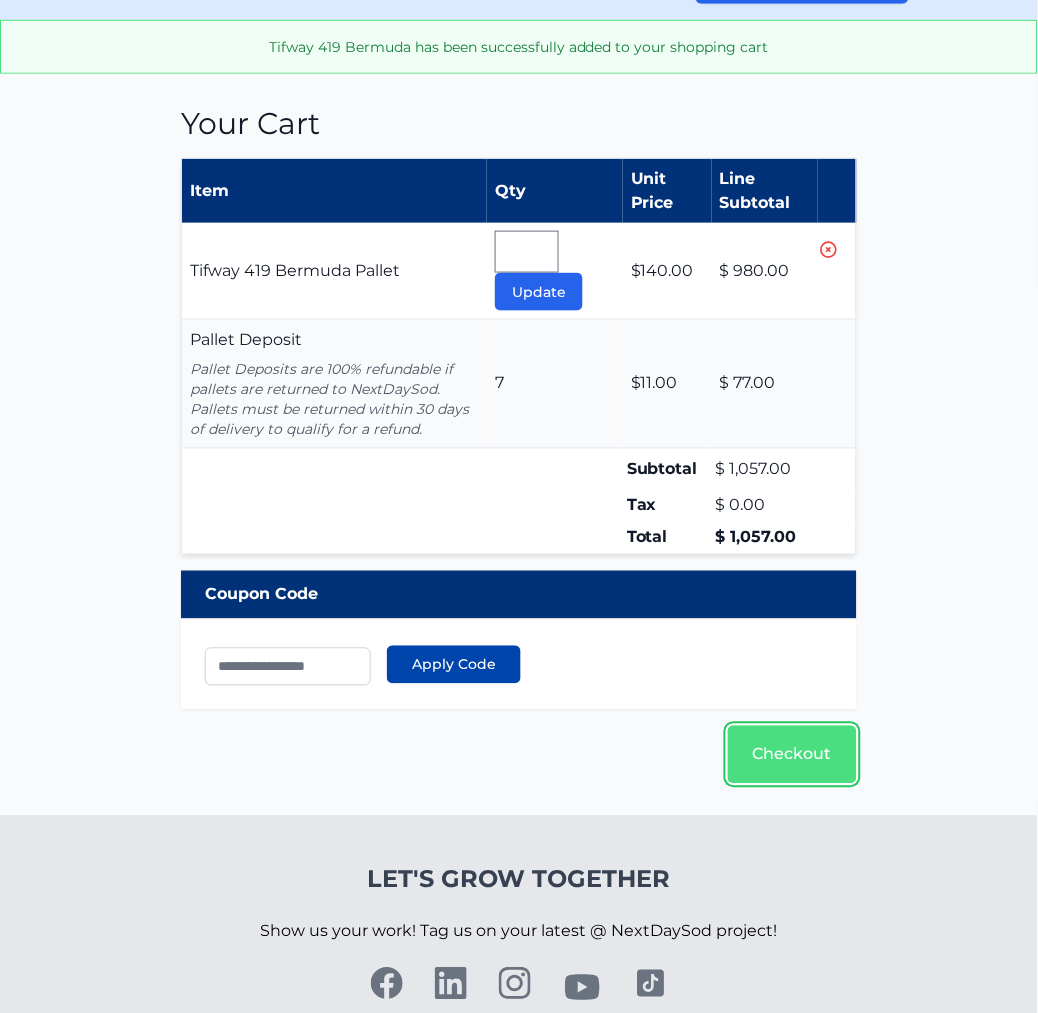 click on "Checkout" at bounding box center [792, 755] 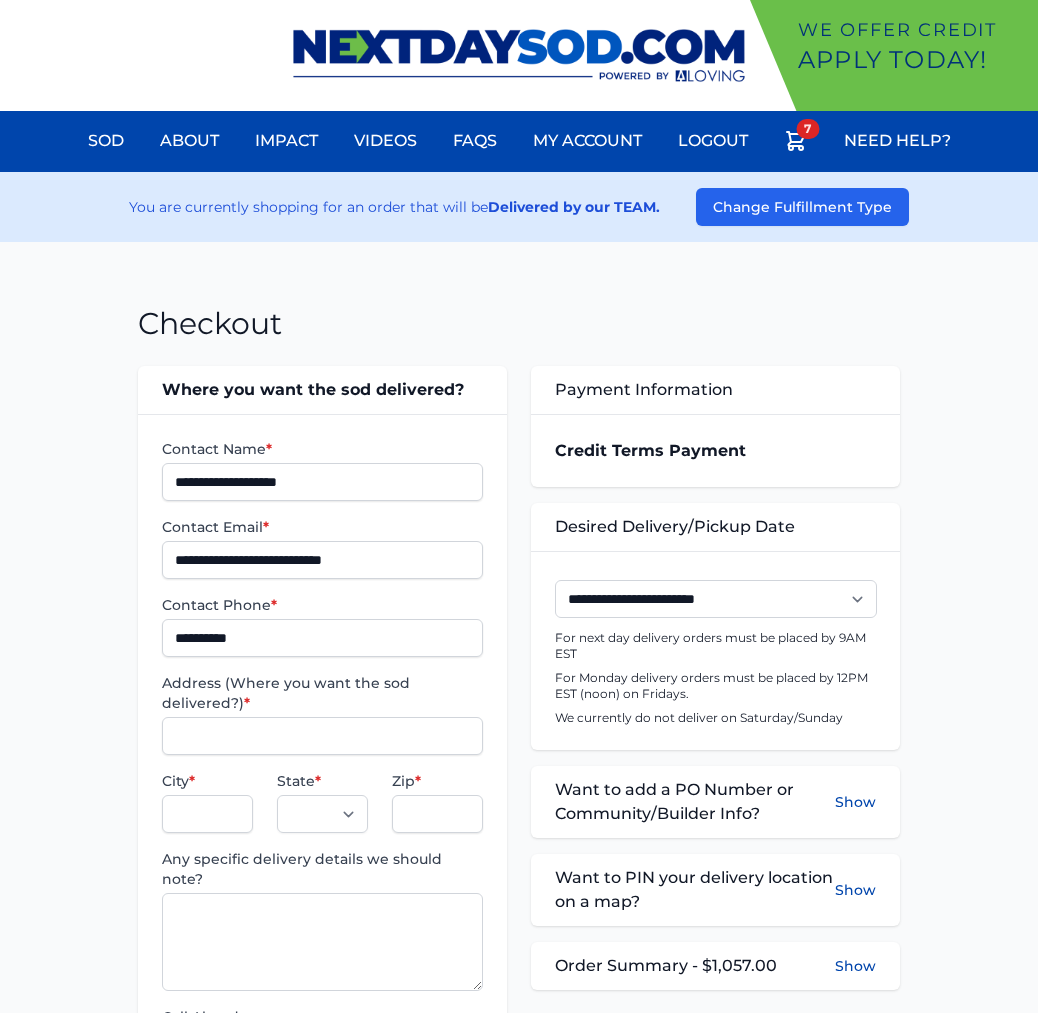scroll, scrollTop: 0, scrollLeft: 0, axis: both 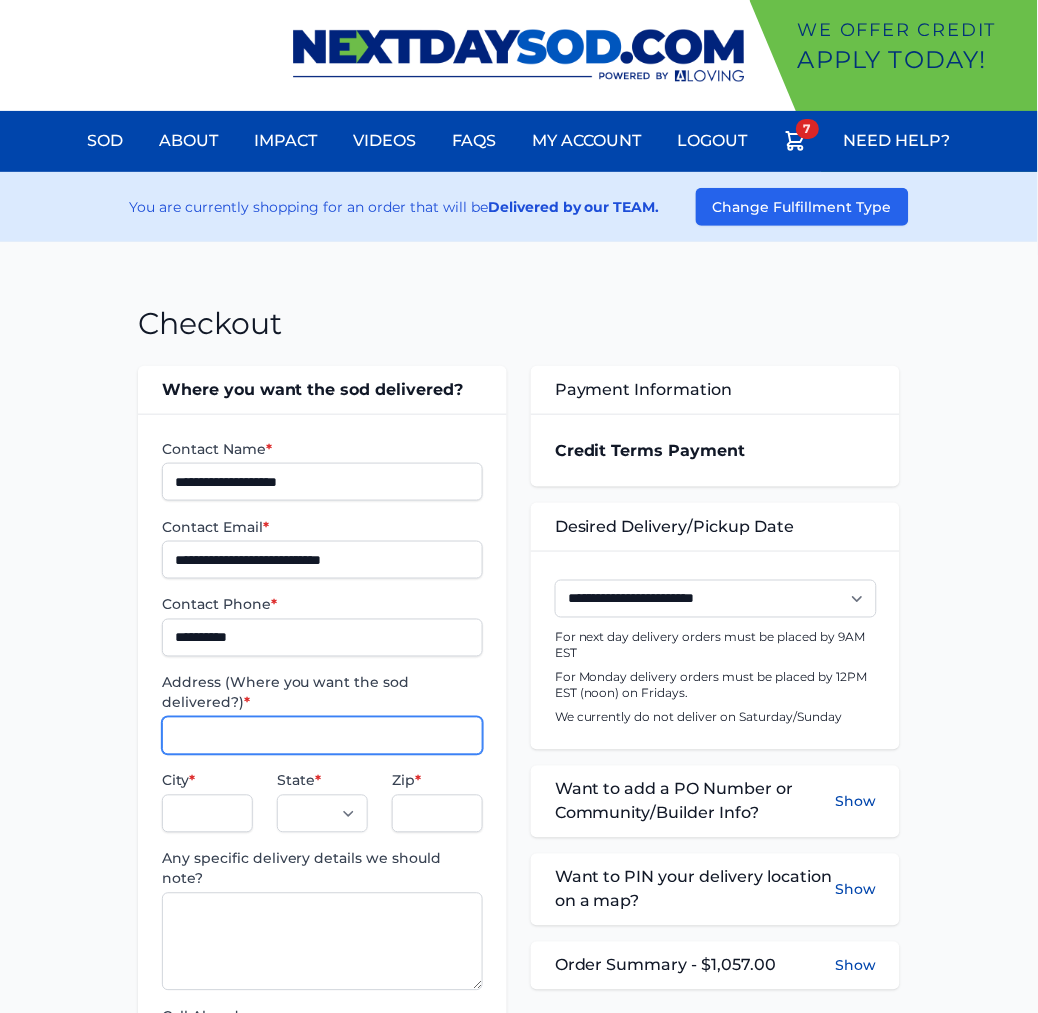 click on "Address (Where you want the sod delivered?)
*" at bounding box center (322, 736) 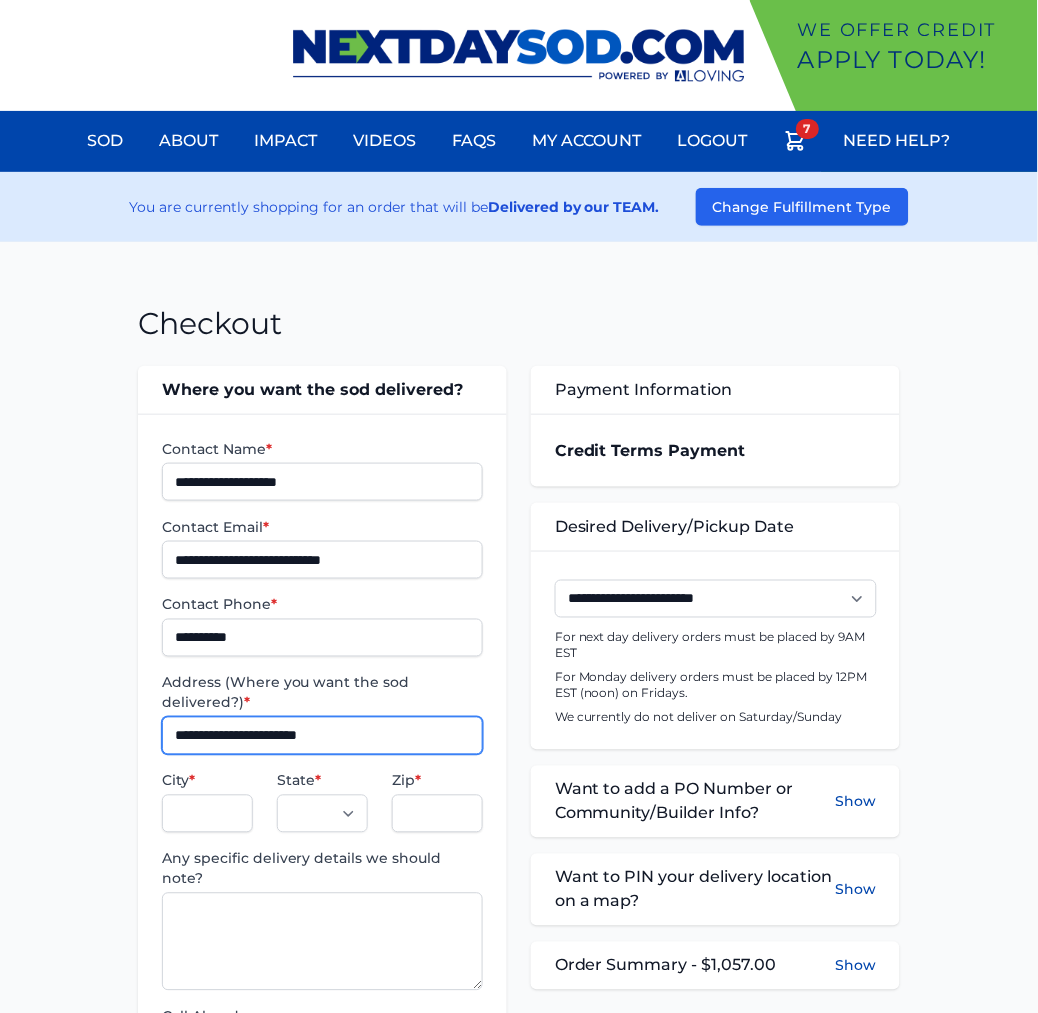 type on "**********" 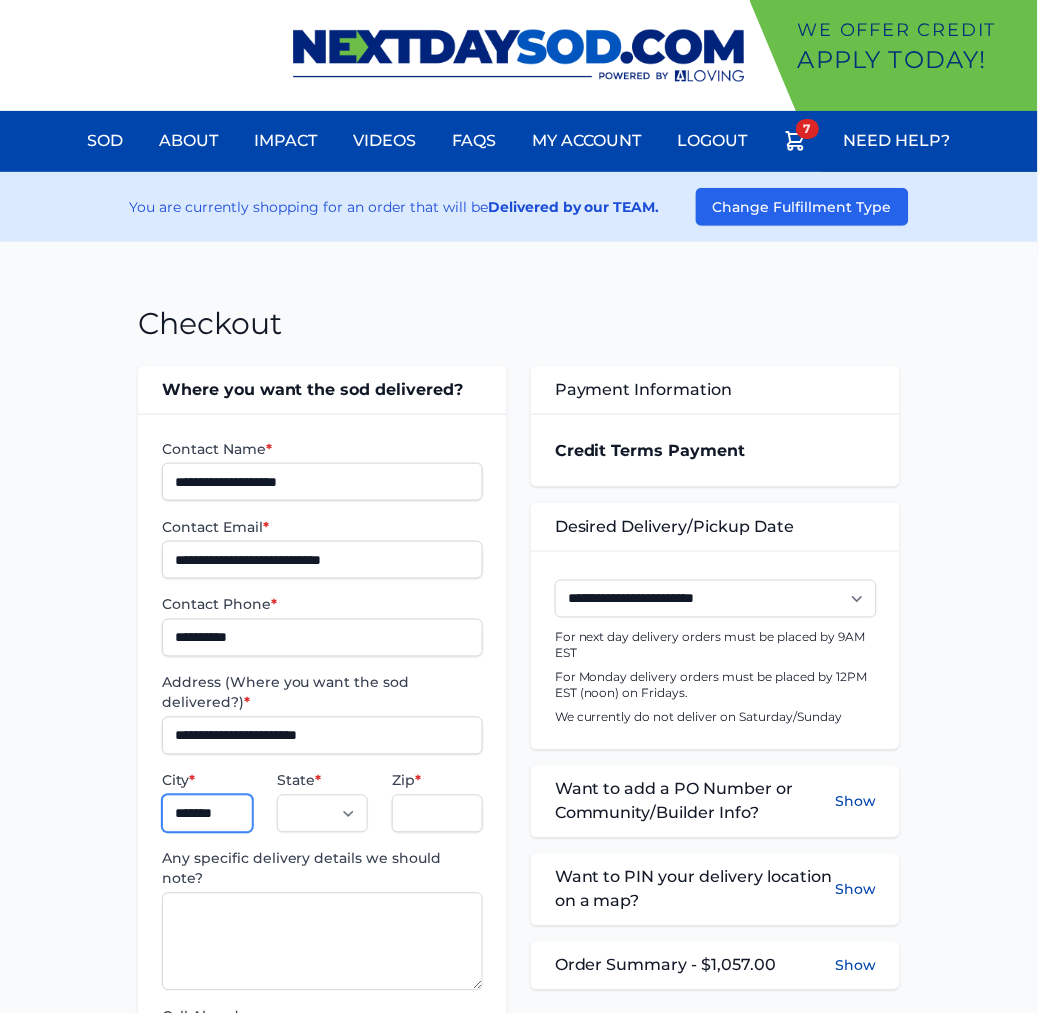 type on "*******" 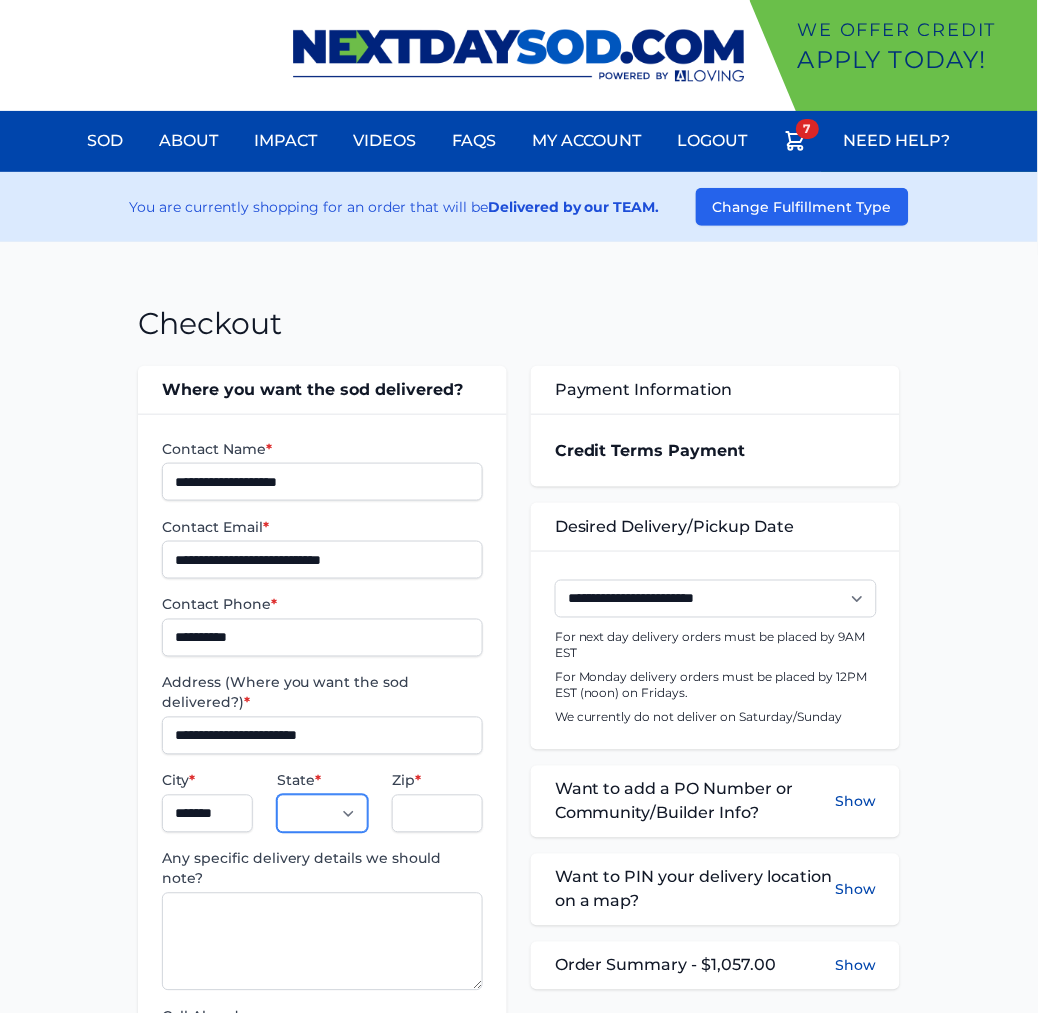 select on "**" 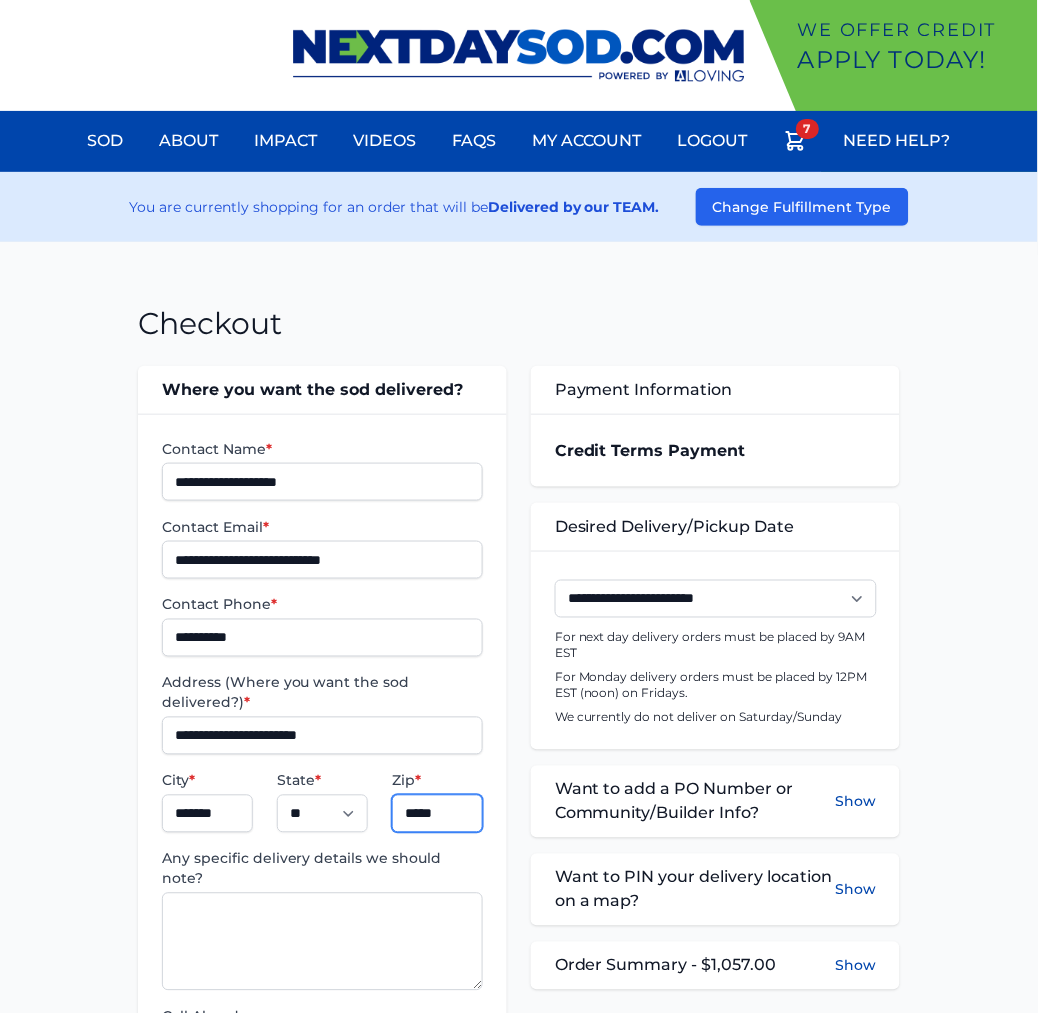 type on "*****" 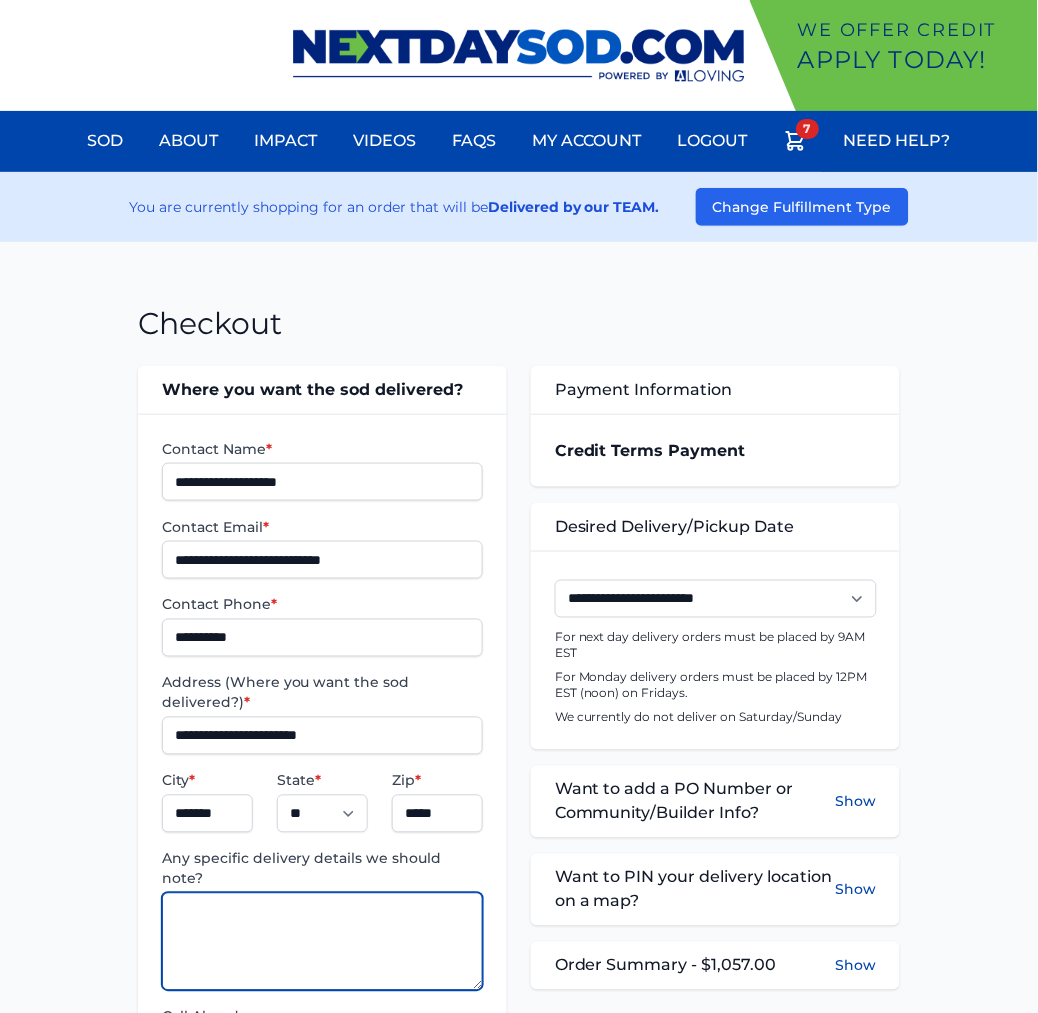 paste on "**********" 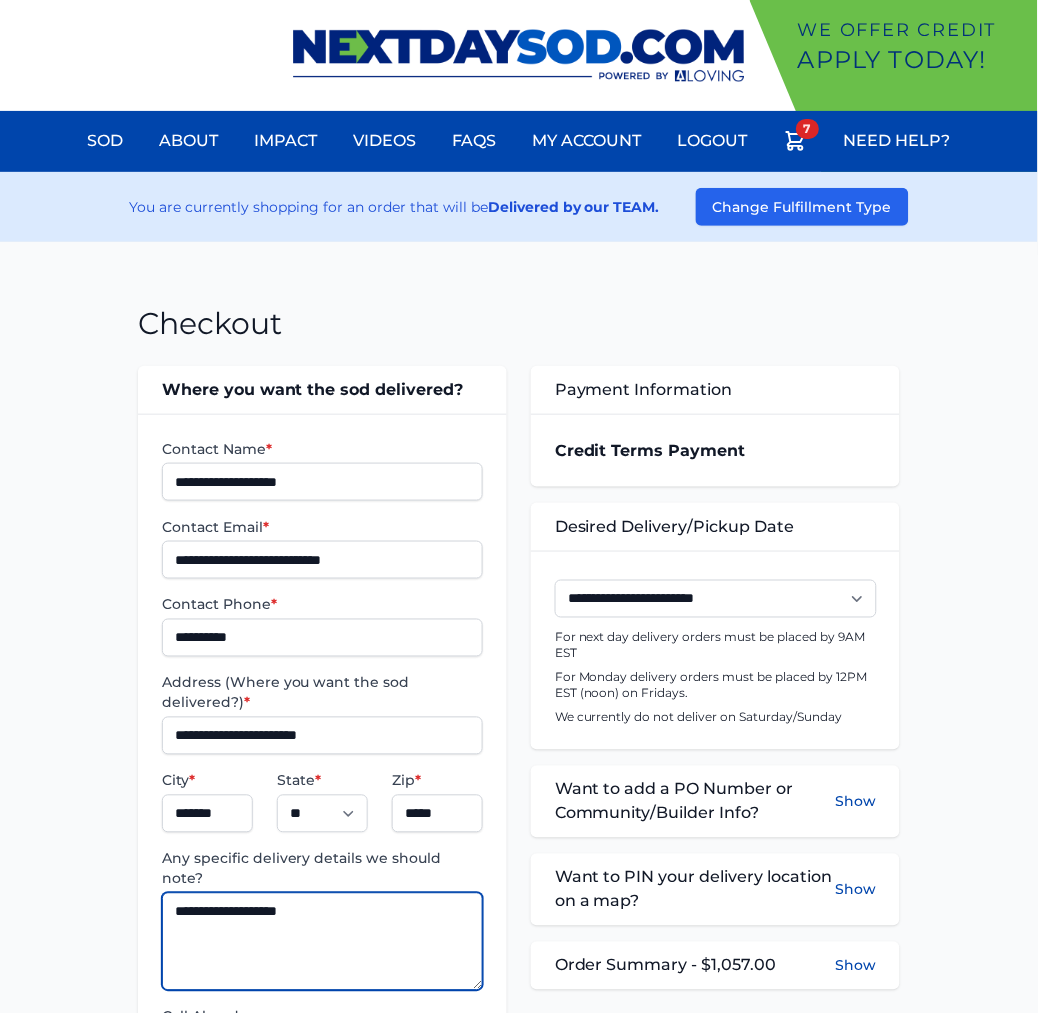 type on "**********" 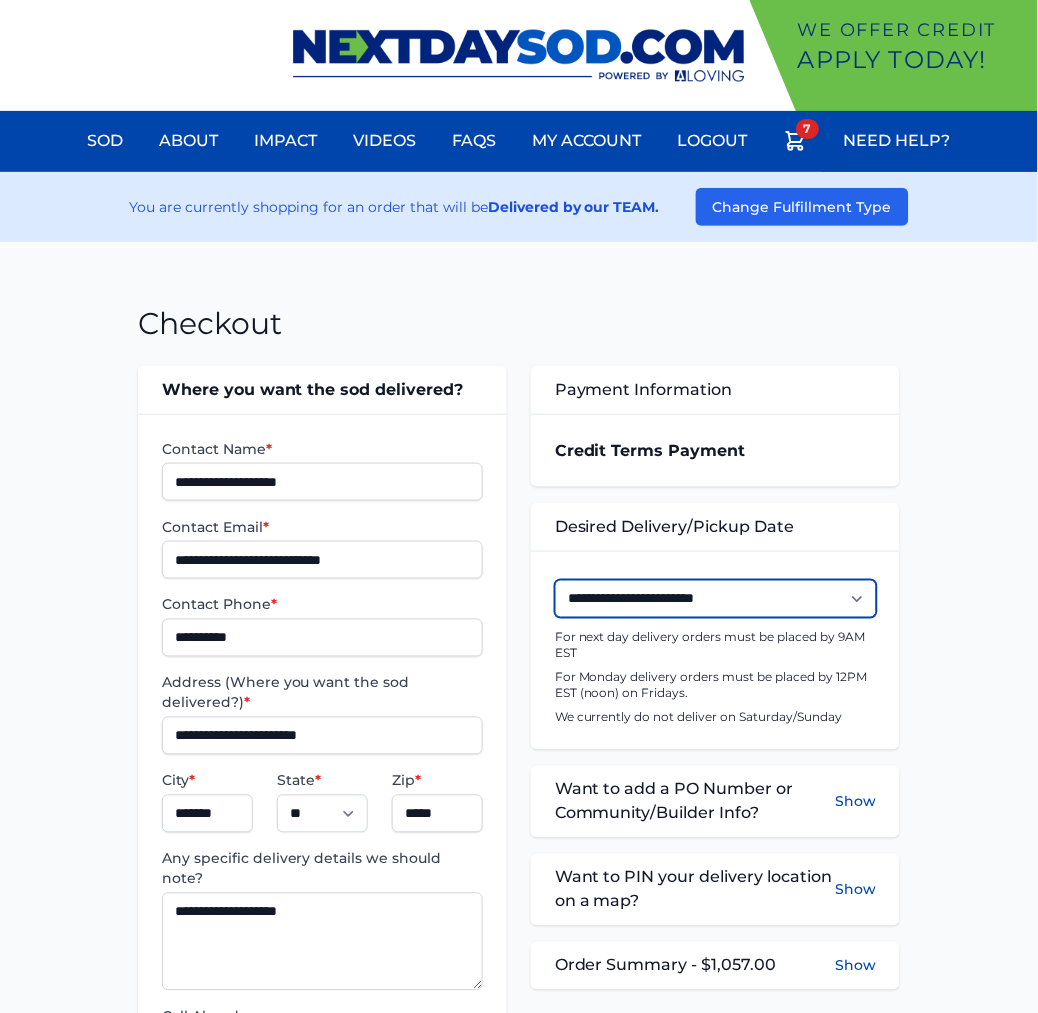click on "**********" at bounding box center [716, 599] 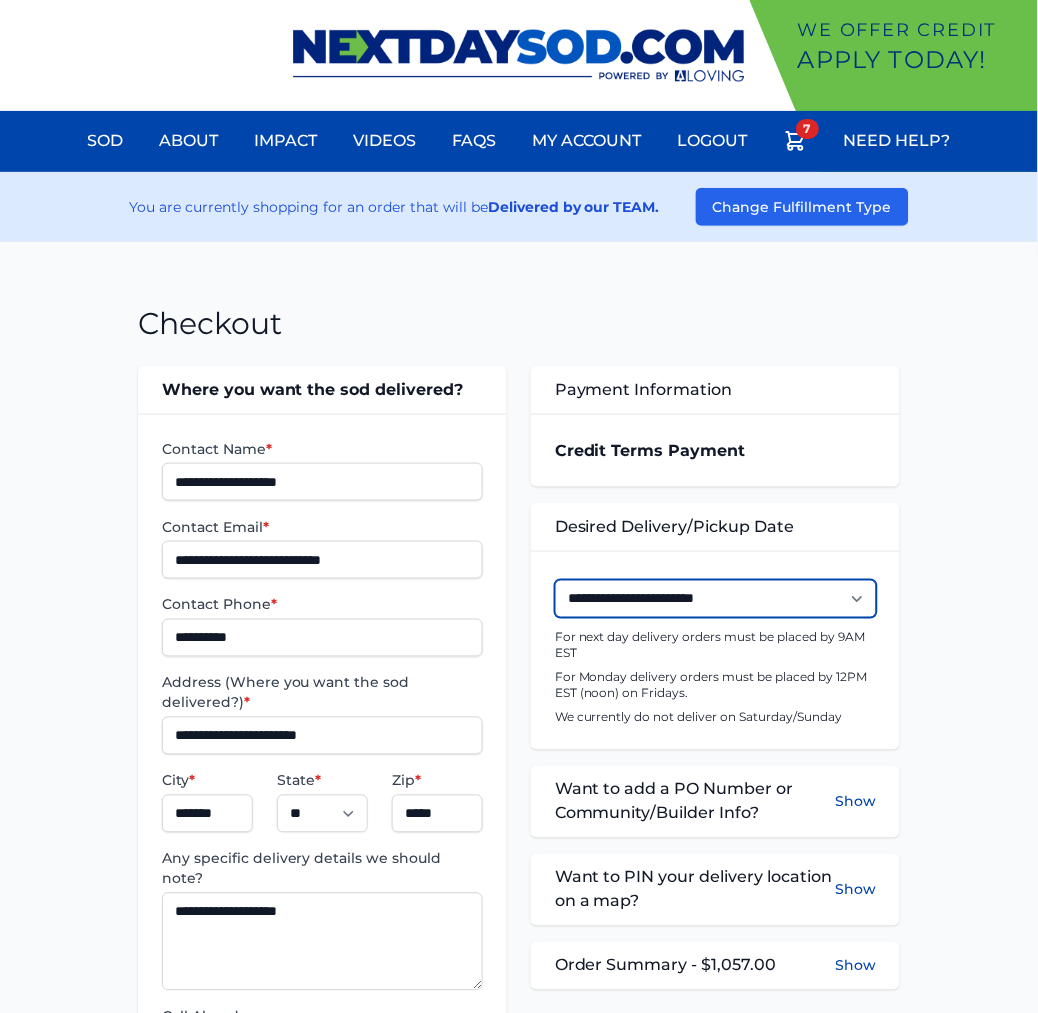 select on "**********" 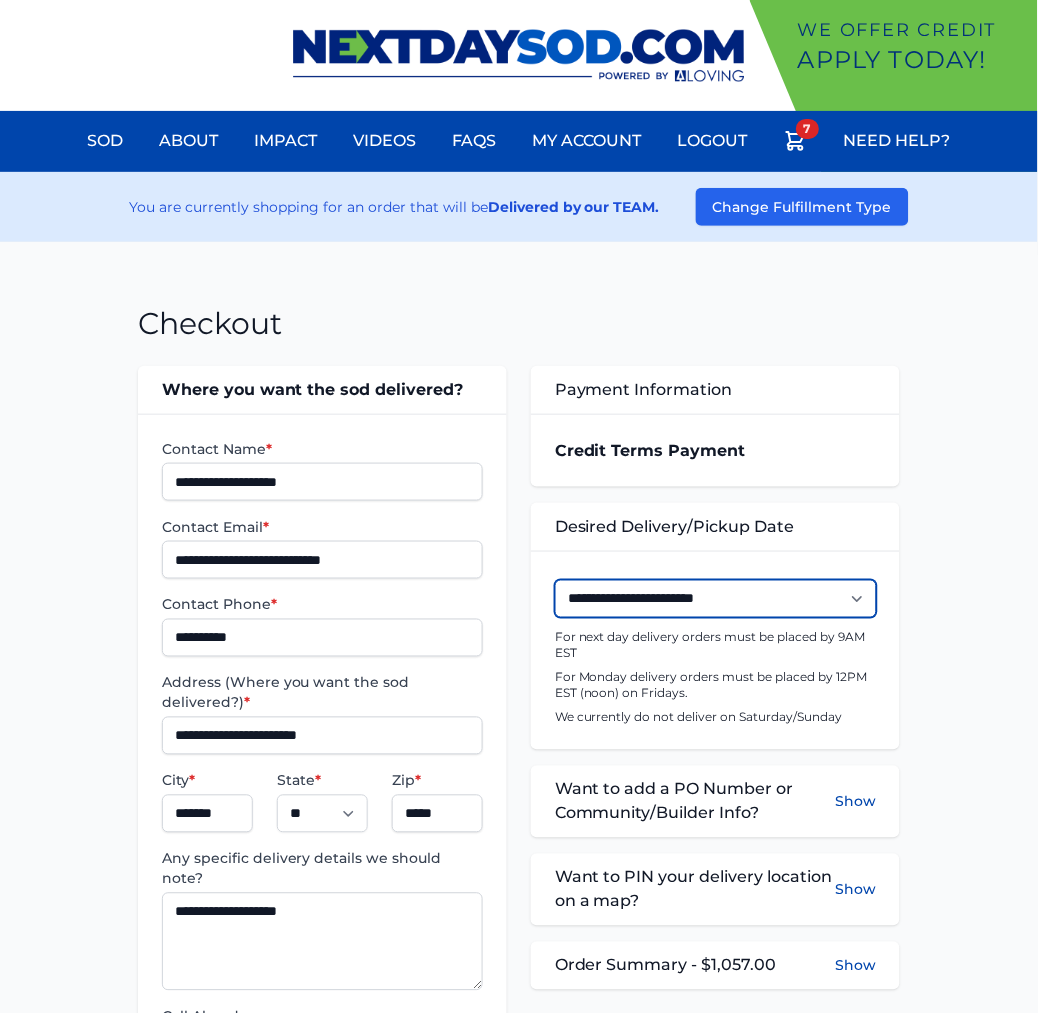click on "**********" at bounding box center (716, 599) 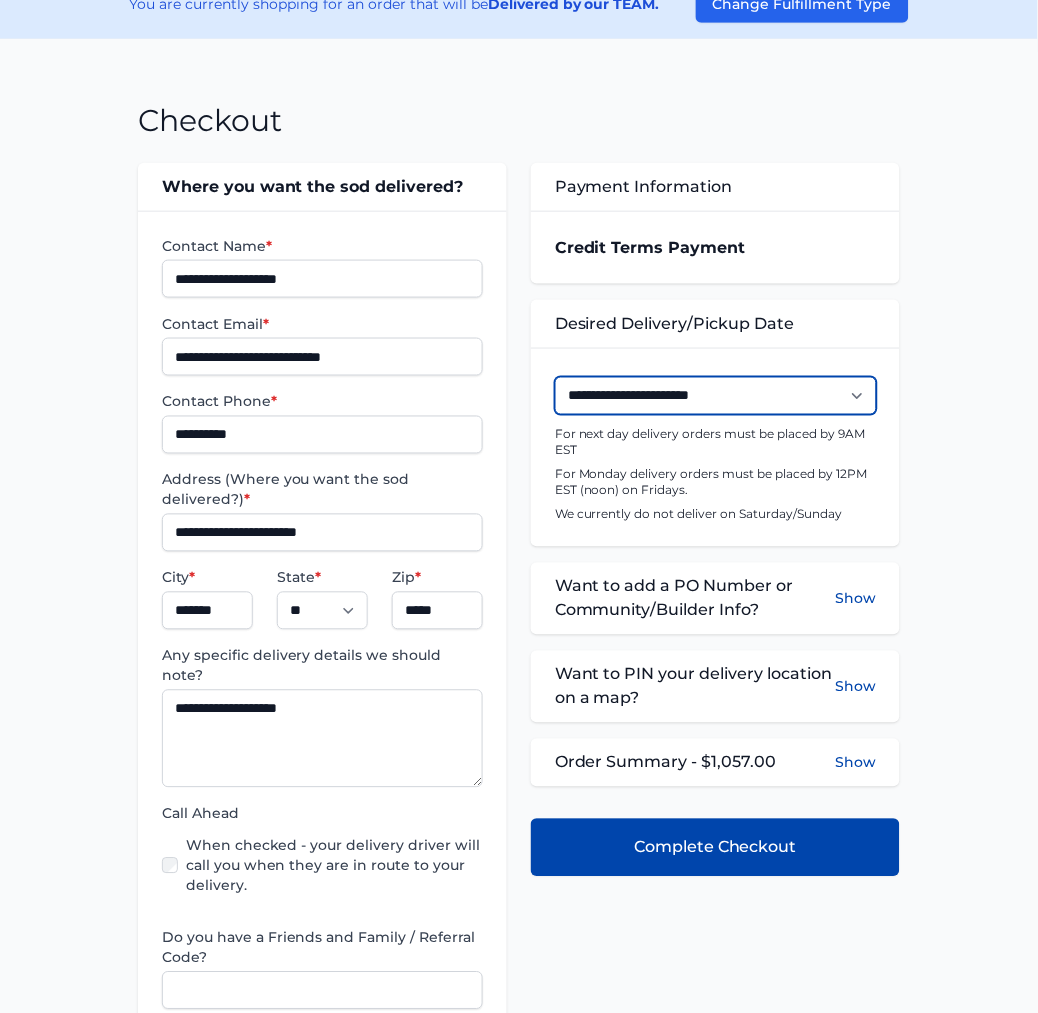 scroll, scrollTop: 222, scrollLeft: 0, axis: vertical 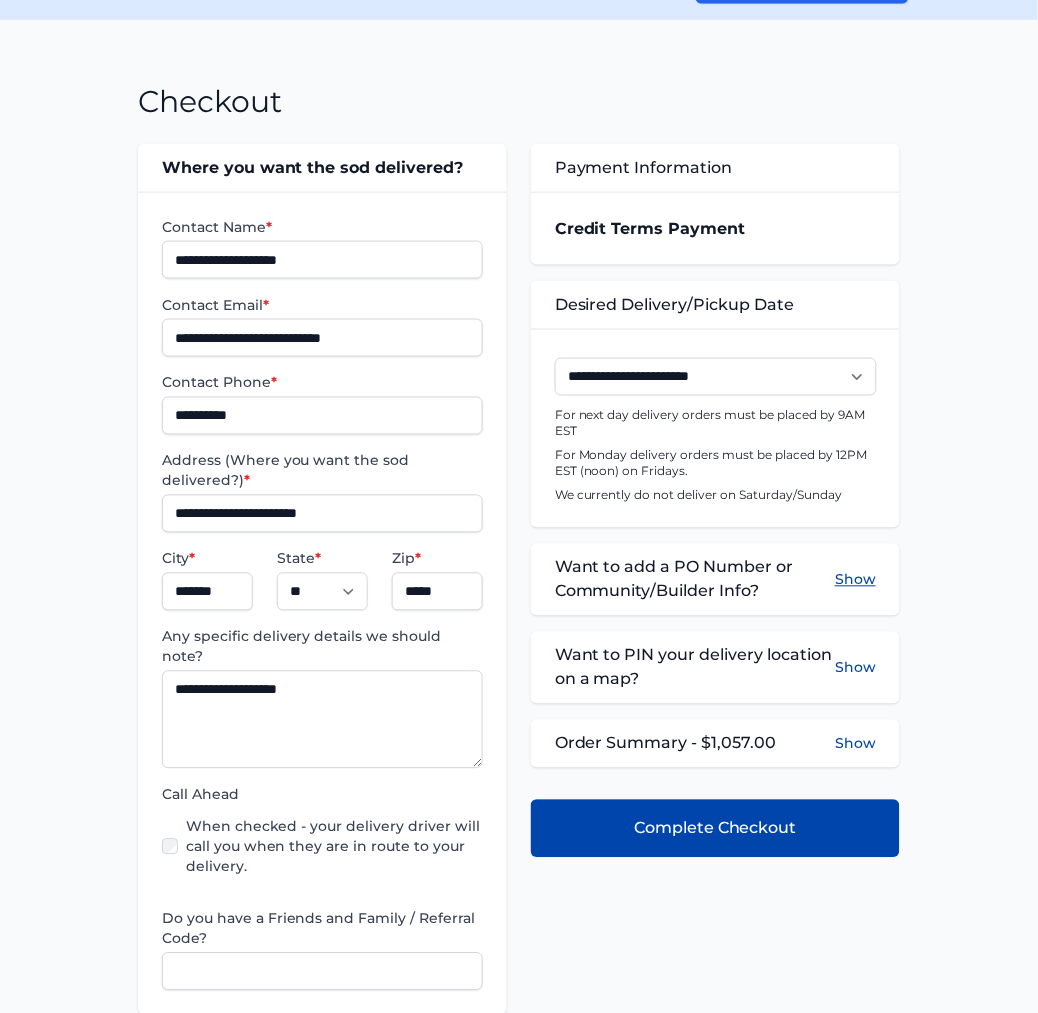 click on "Show" at bounding box center (855, 580) 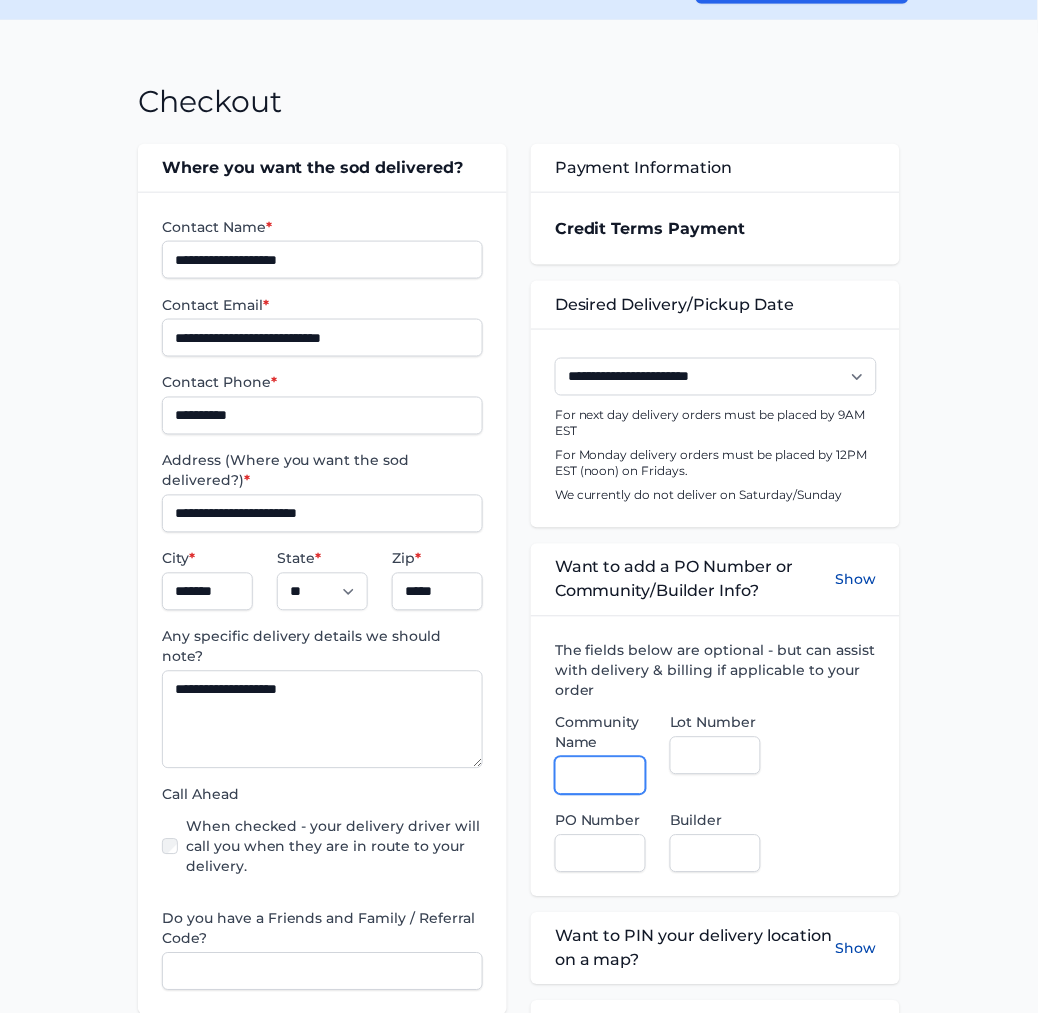 click on "Community Name" at bounding box center (600, 776) 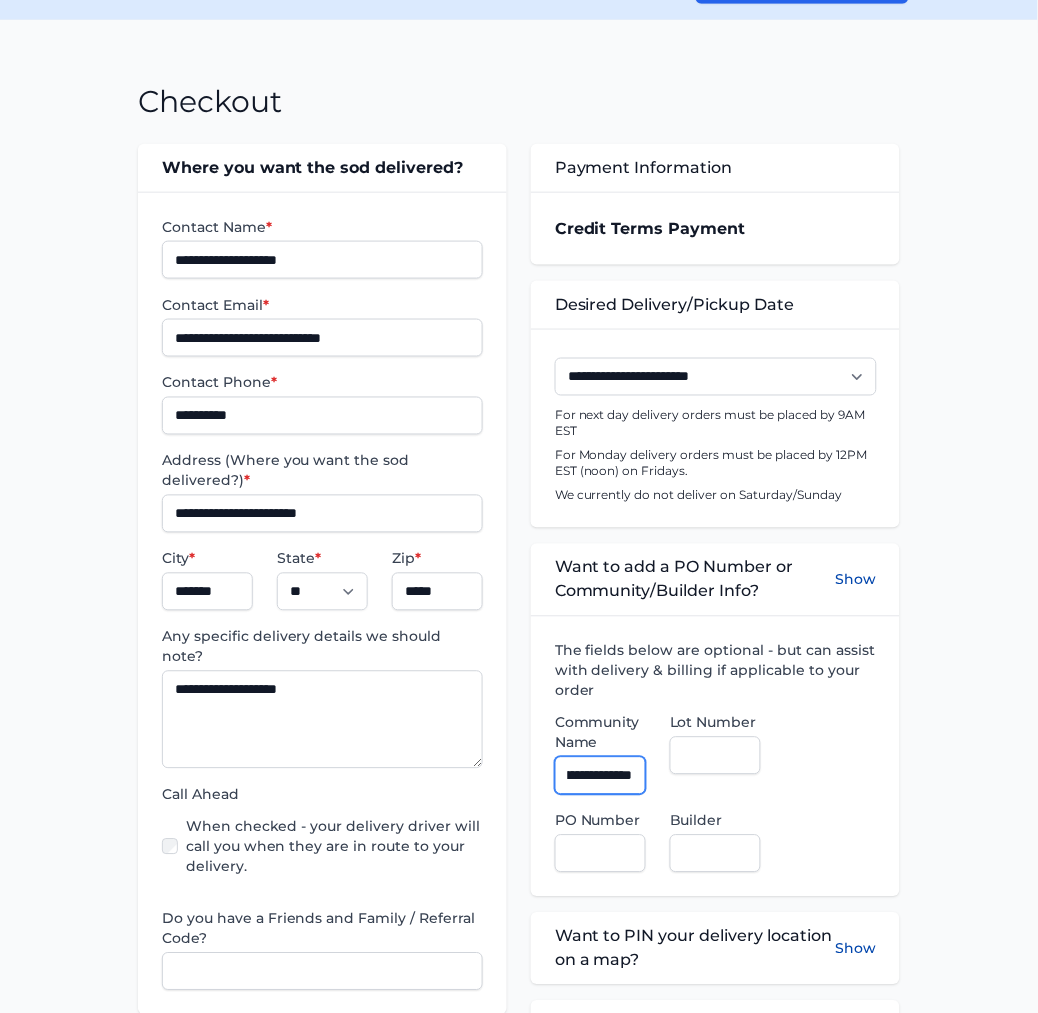 scroll, scrollTop: 0, scrollLeft: 68, axis: horizontal 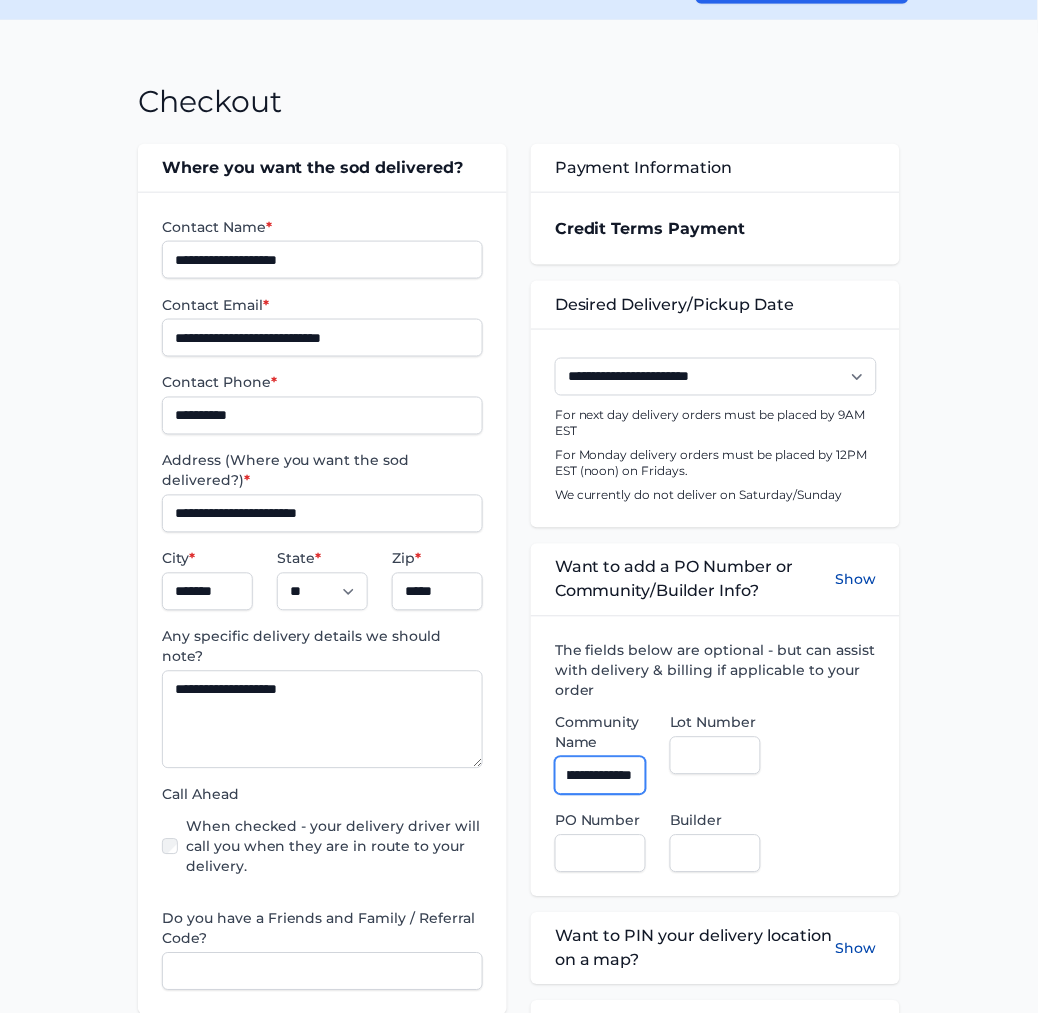 type on "**********" 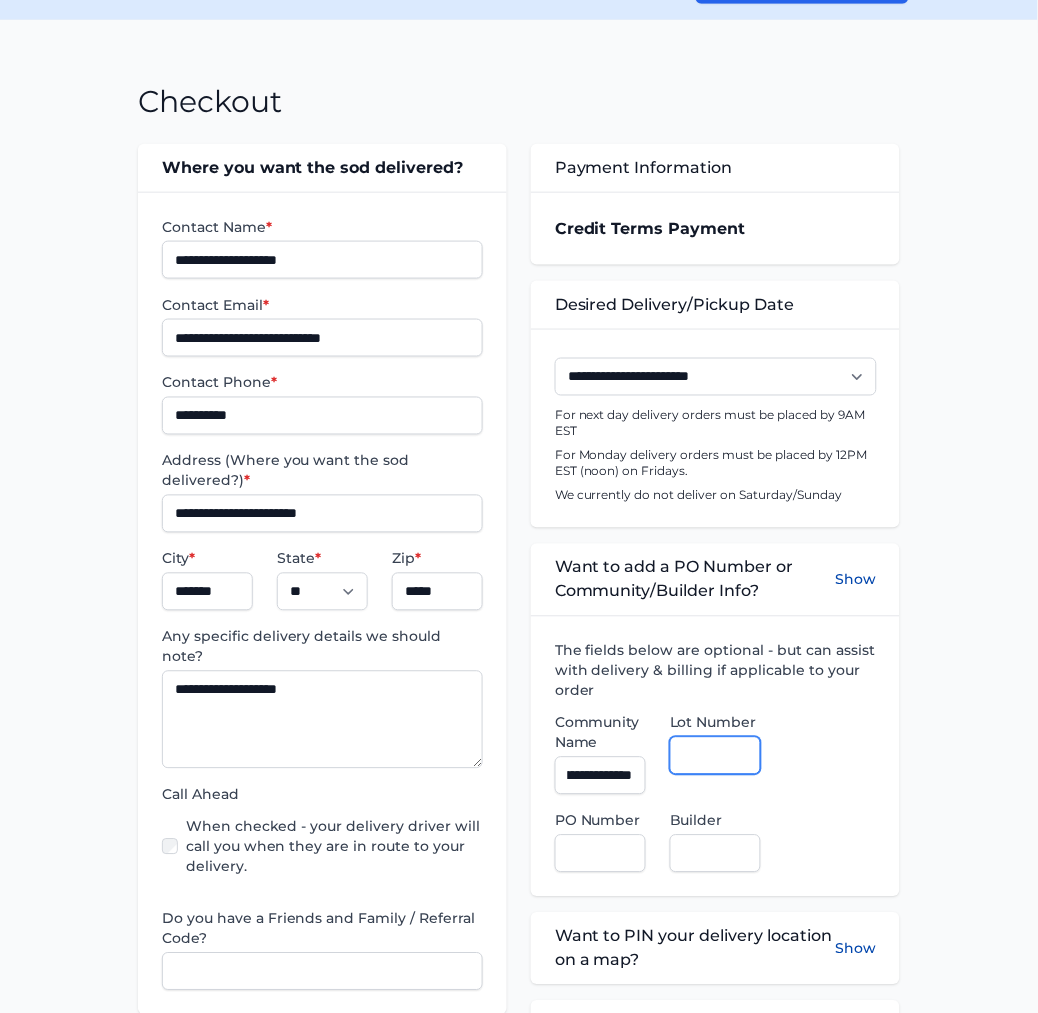 scroll, scrollTop: 0, scrollLeft: 0, axis: both 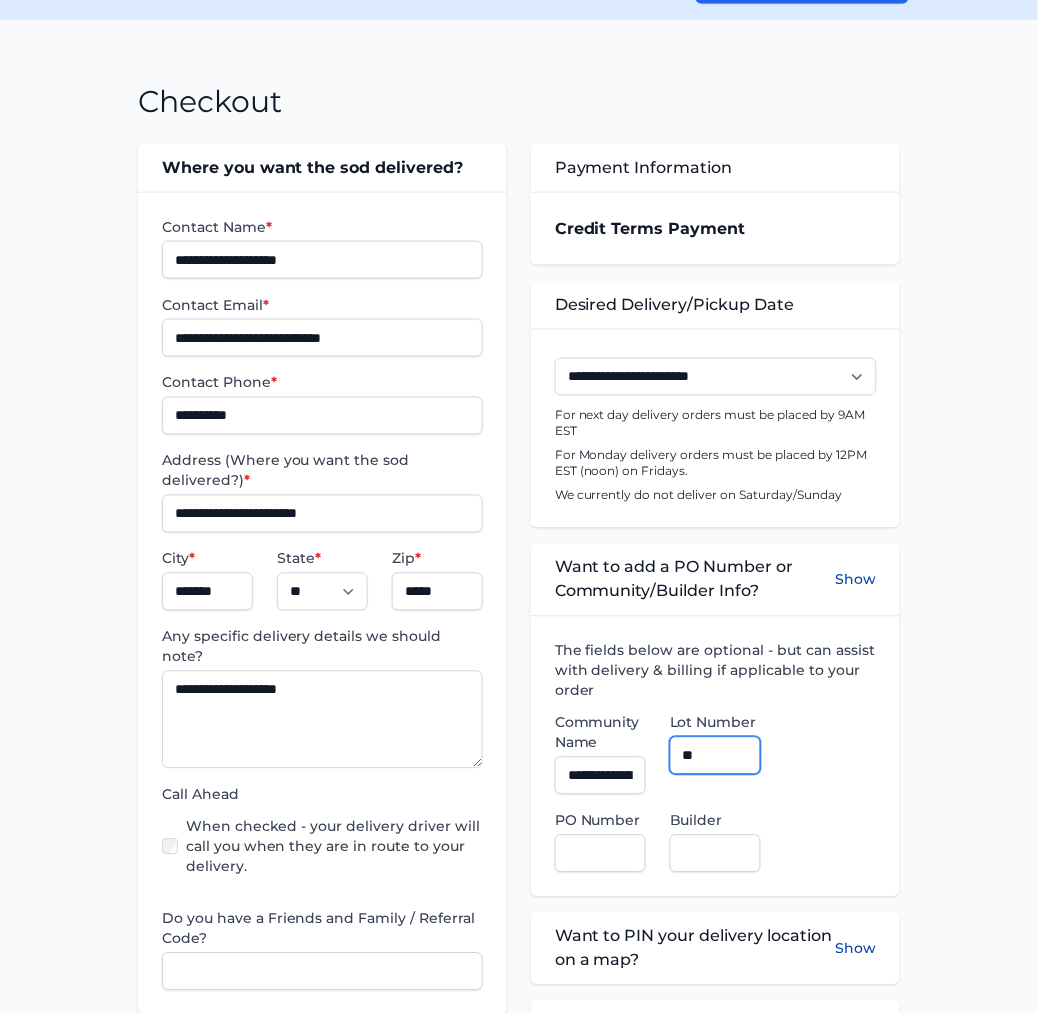 type on "**" 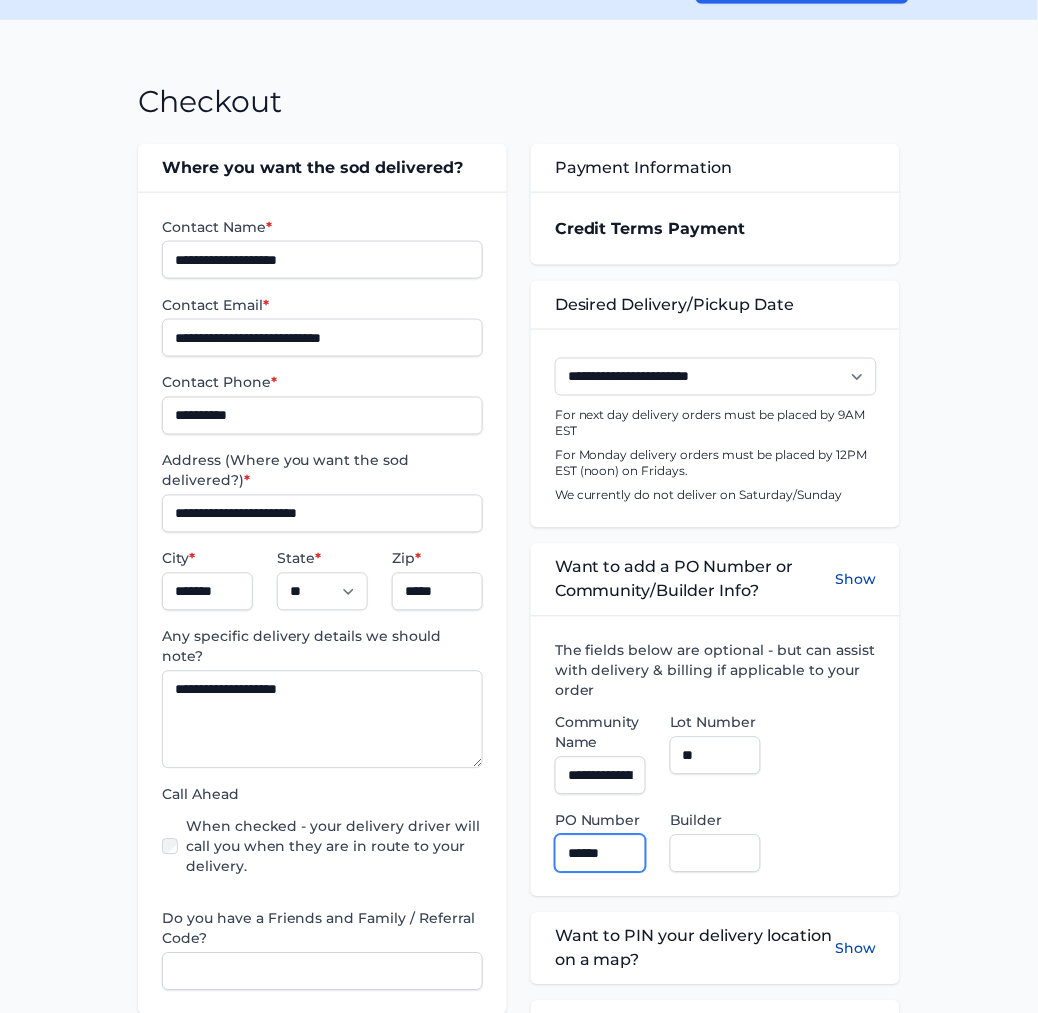 type on "******" 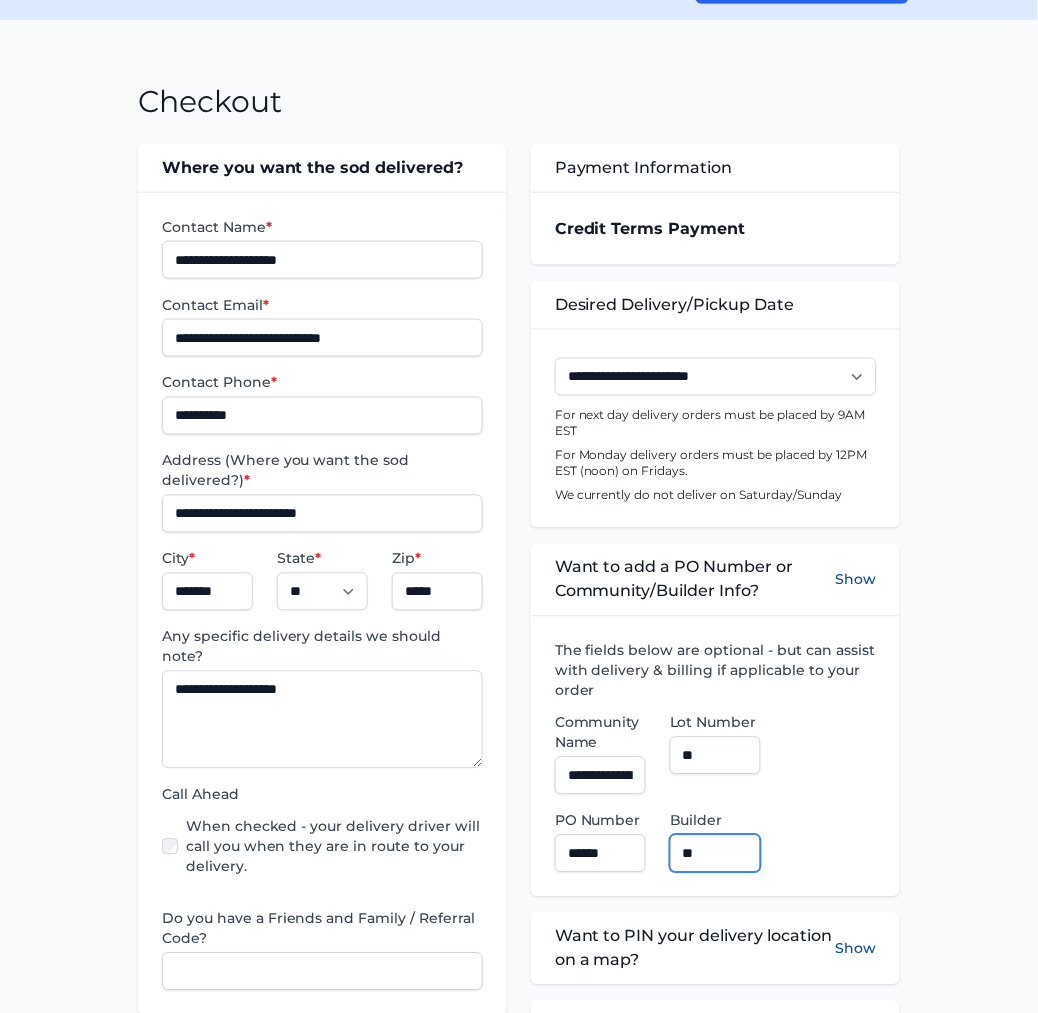 type on "**********" 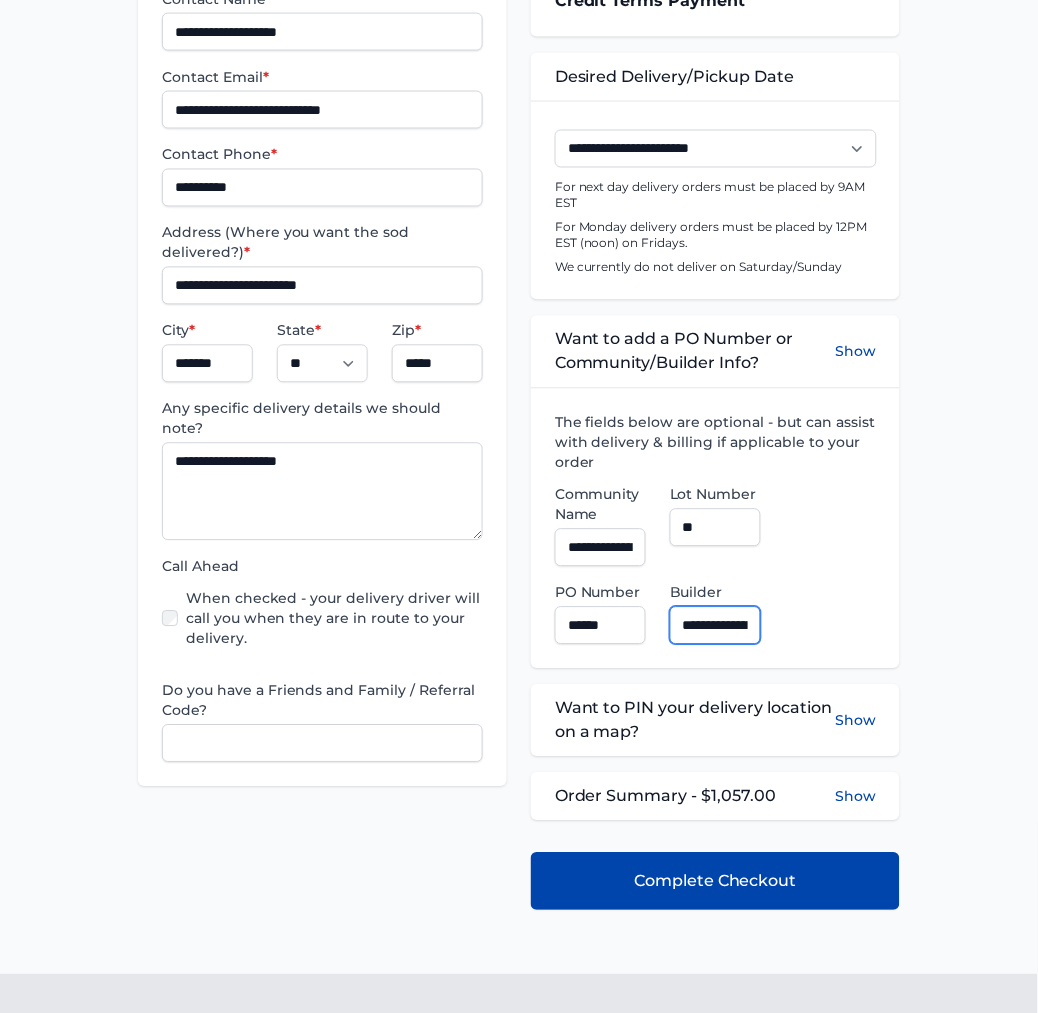 scroll, scrollTop: 555, scrollLeft: 0, axis: vertical 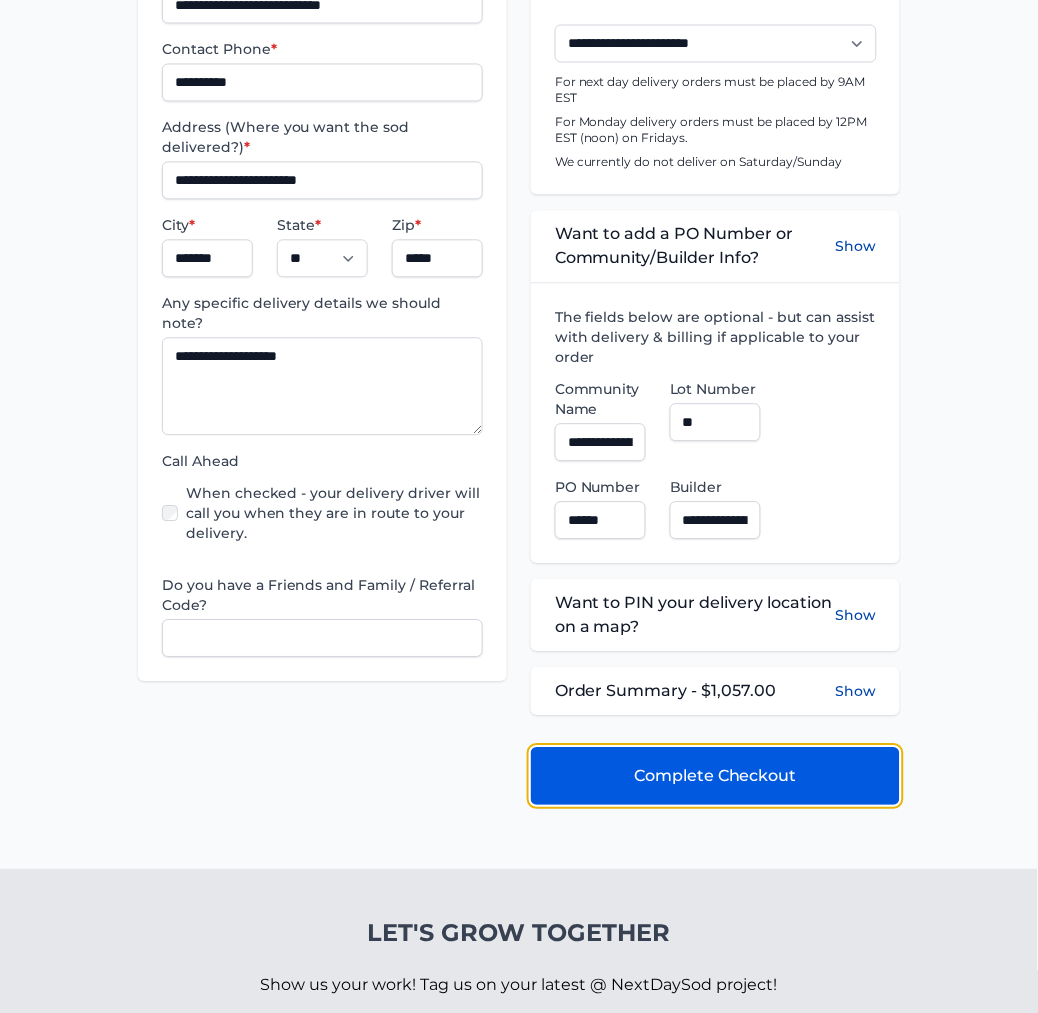 click on "Complete Checkout" at bounding box center (715, 777) 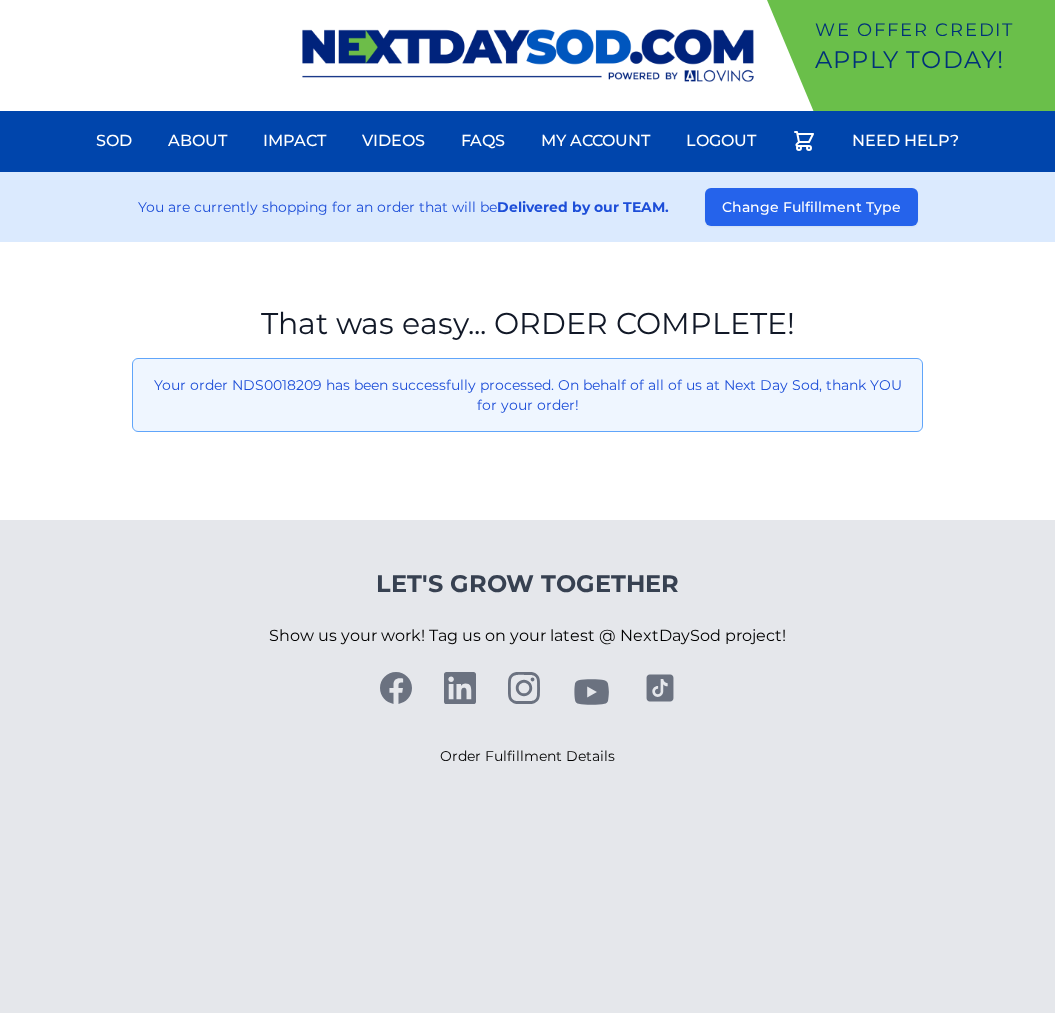 scroll, scrollTop: 0, scrollLeft: 0, axis: both 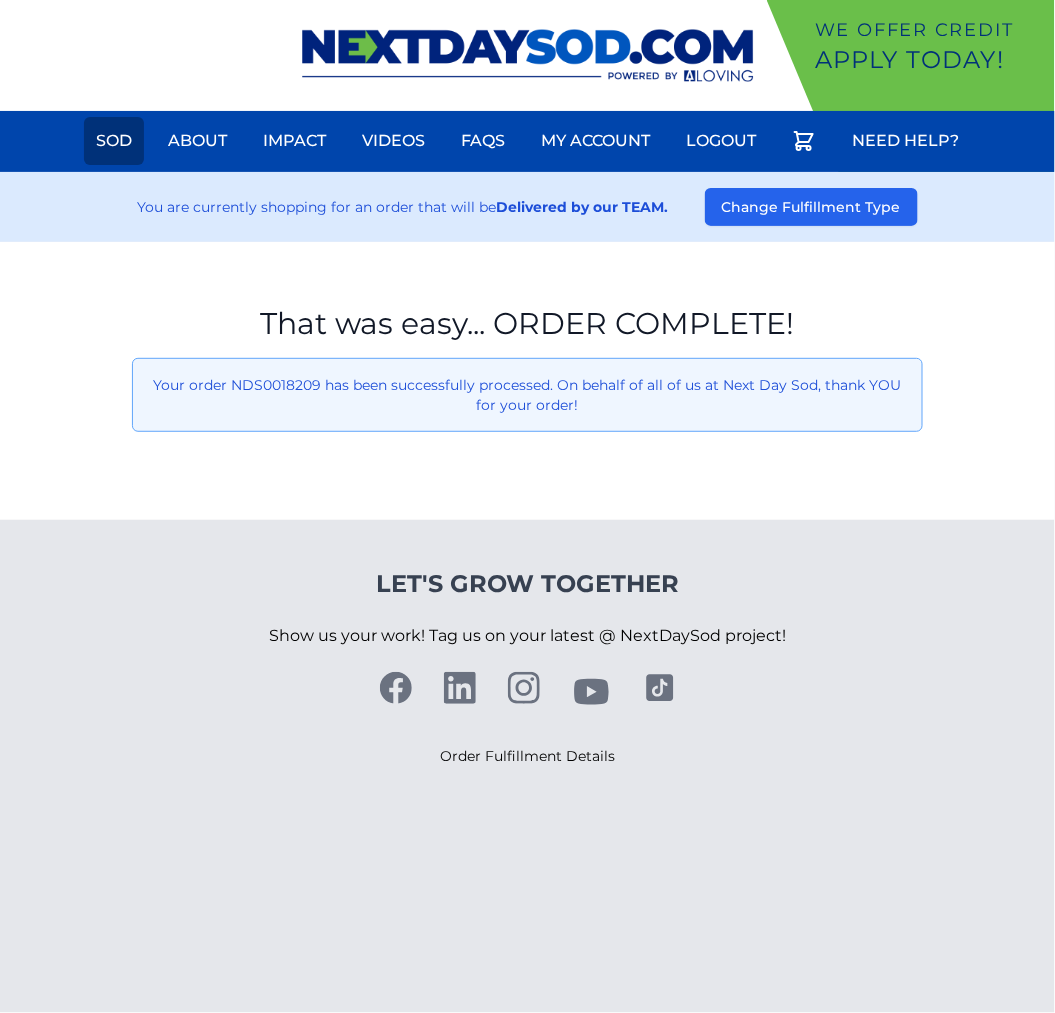 click on "Sod" at bounding box center (114, 141) 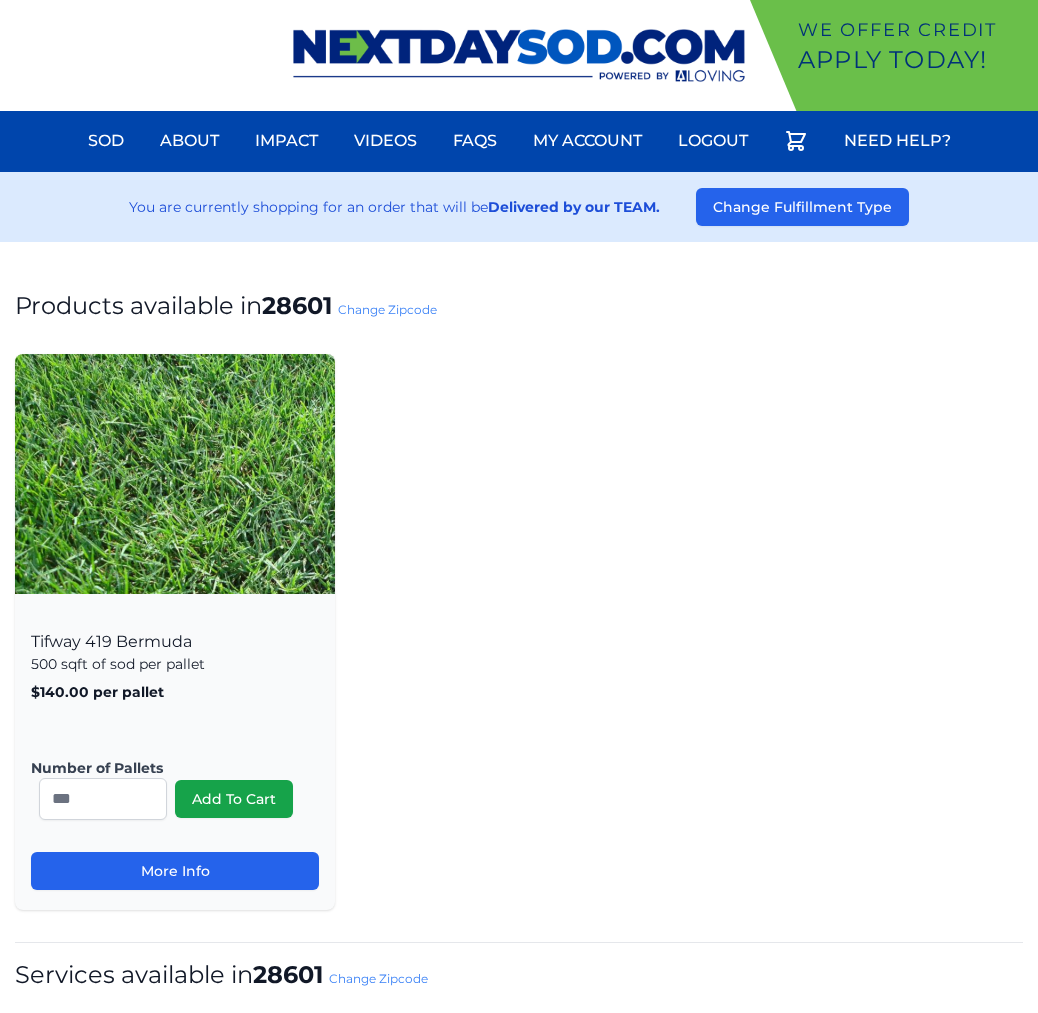 scroll, scrollTop: 0, scrollLeft: 0, axis: both 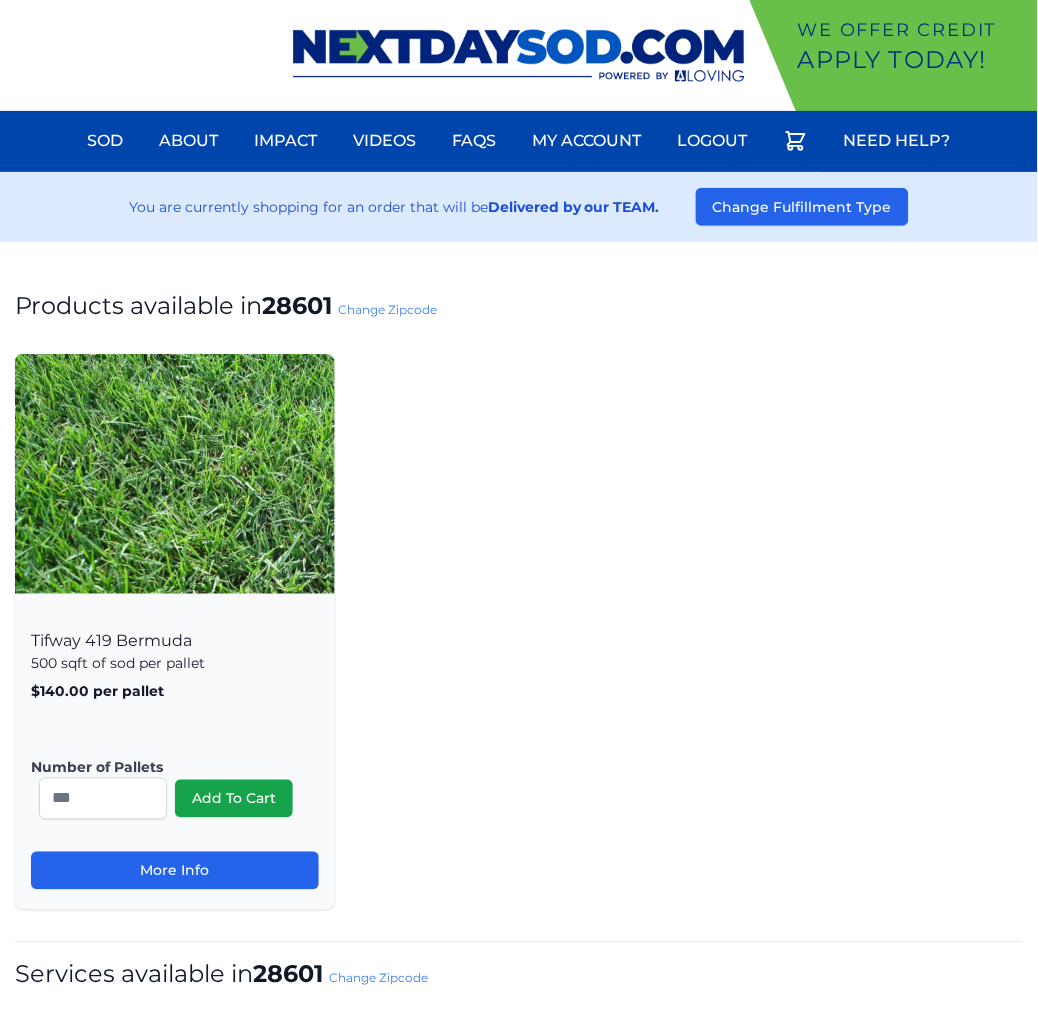 click on "Number of Pallets
*
Add To Cart" at bounding box center [175, 789] 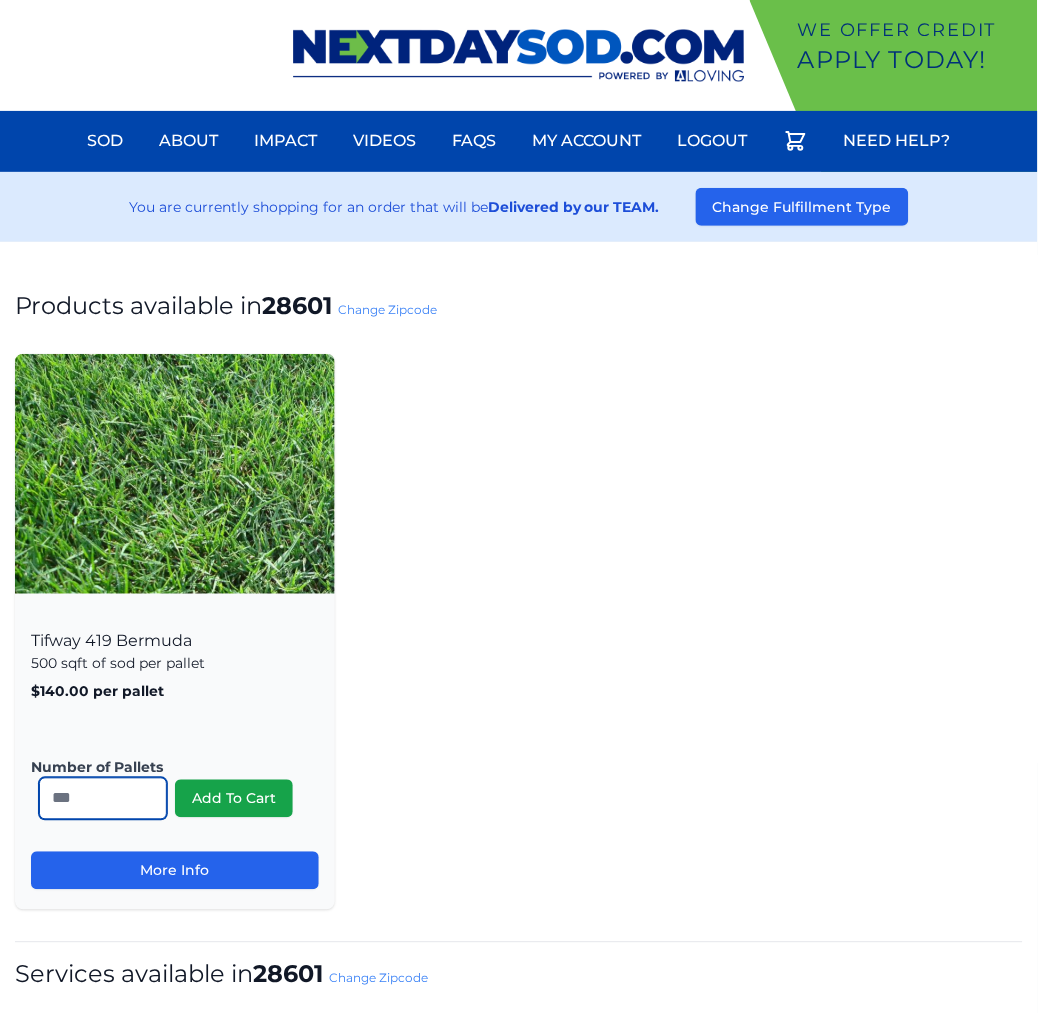 drag, startPoint x: 122, startPoint y: 805, endPoint x: -54, endPoint y: 792, distance: 176.47946 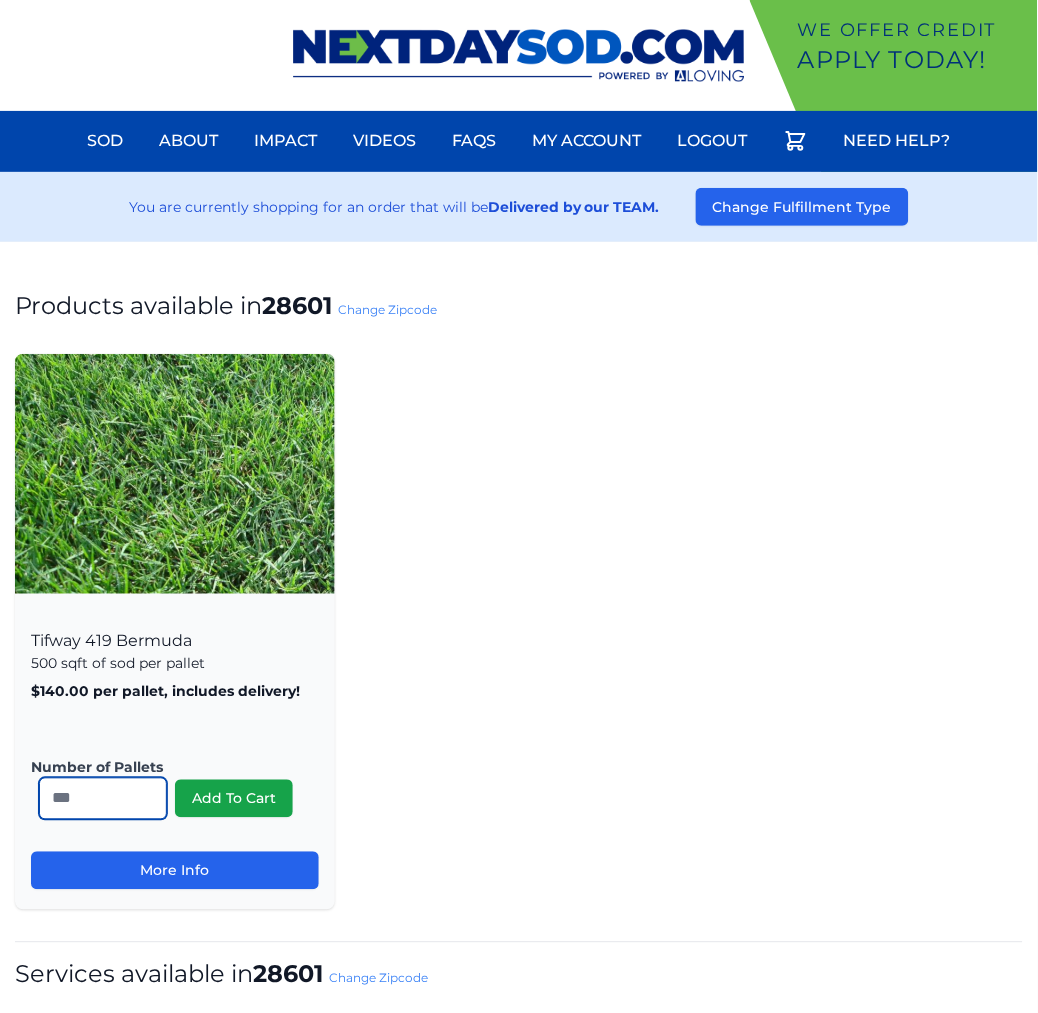 type on "*" 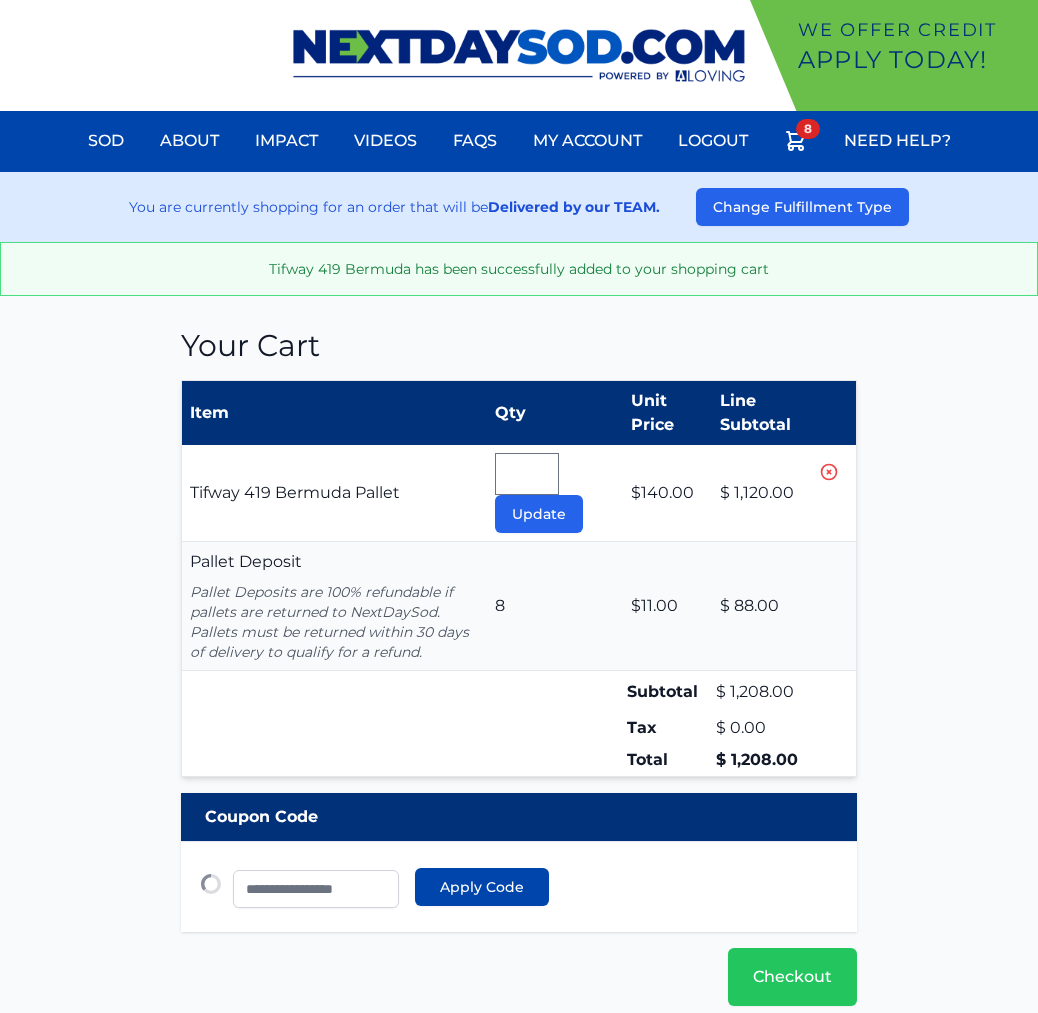 type 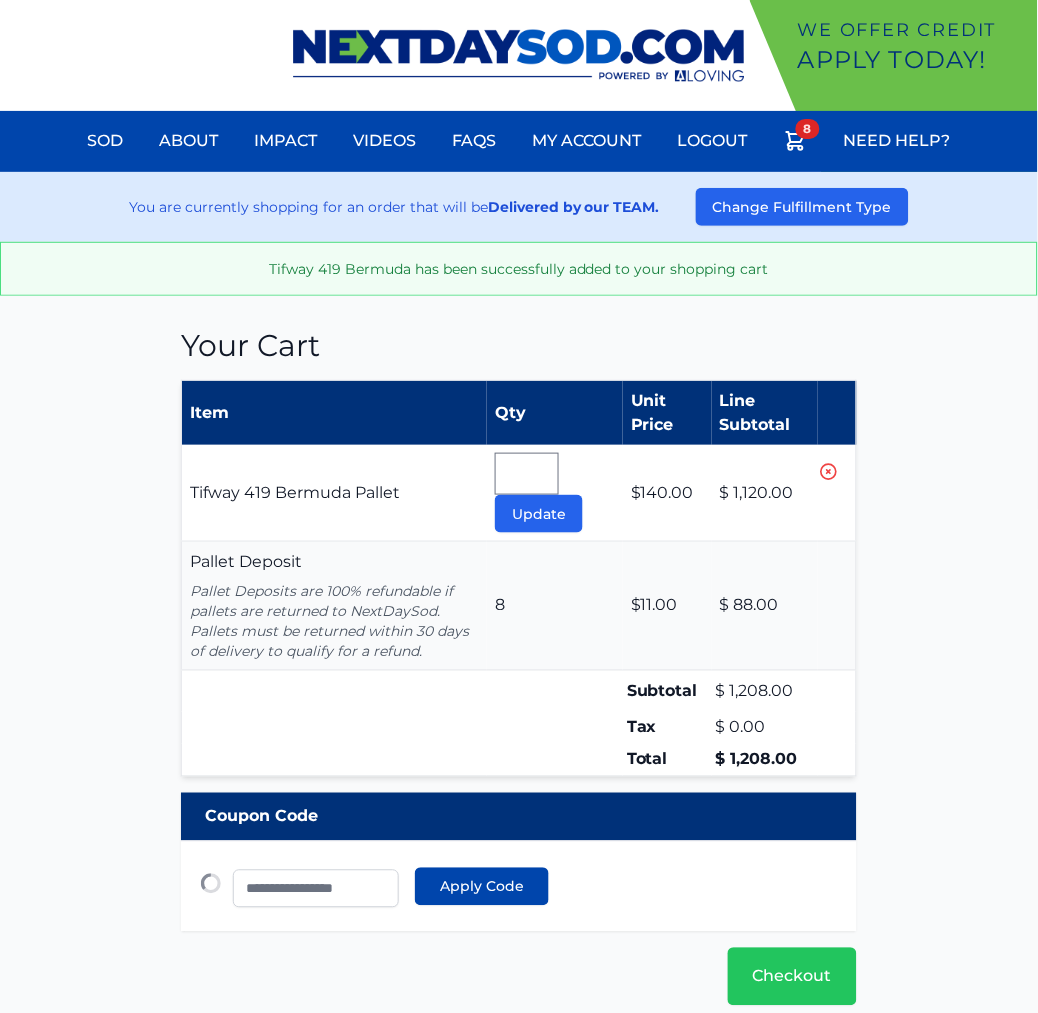 scroll, scrollTop: 0, scrollLeft: 0, axis: both 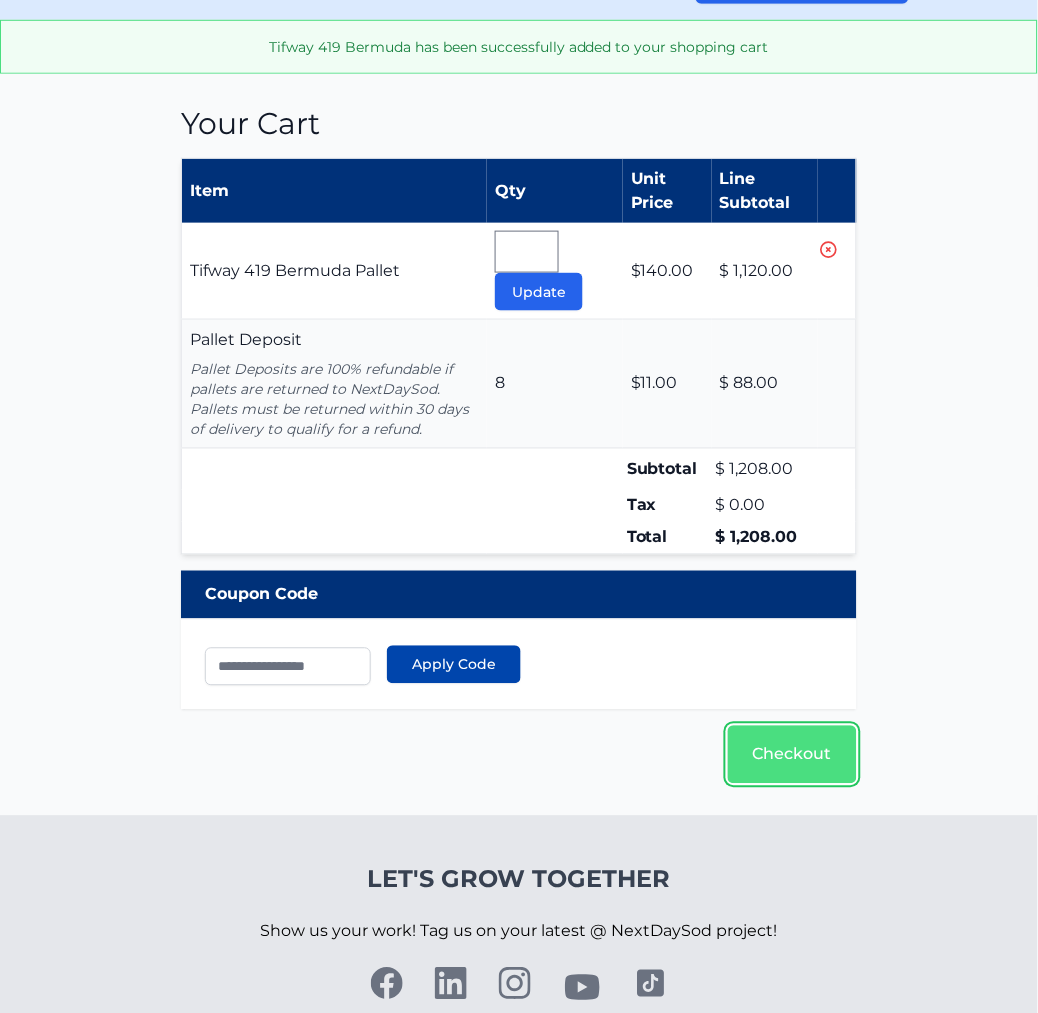 click on "Checkout" at bounding box center [792, 755] 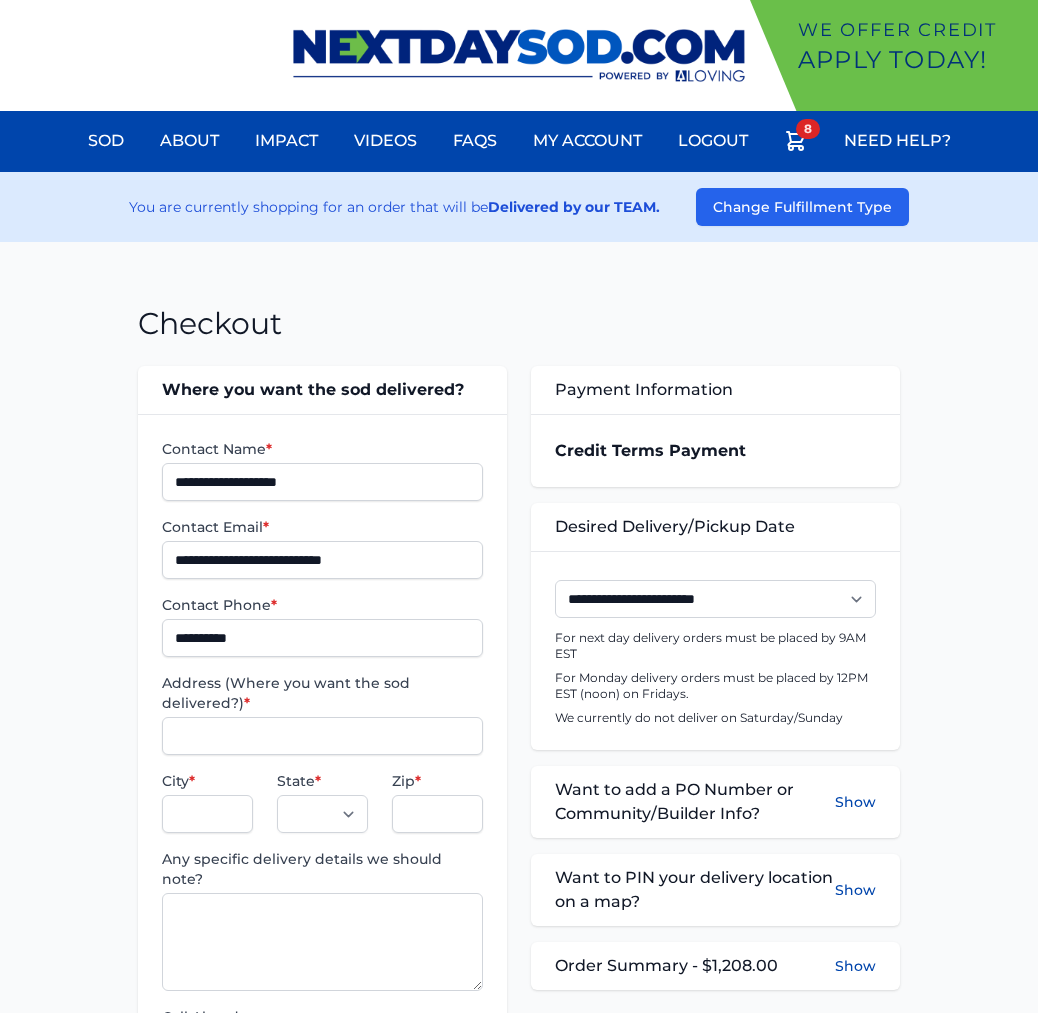 scroll, scrollTop: 0, scrollLeft: 0, axis: both 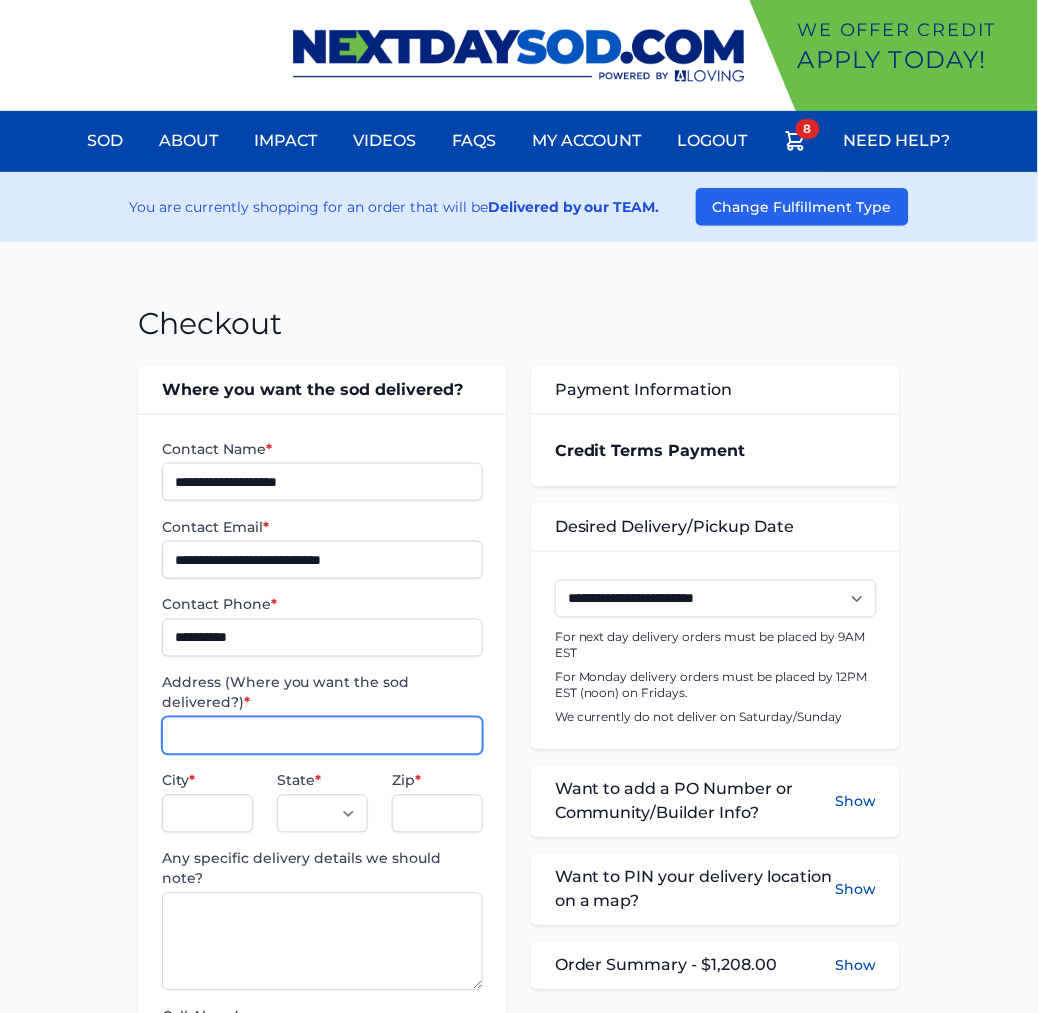 click on "Address (Where you want the sod delivered?)
*" at bounding box center [322, 736] 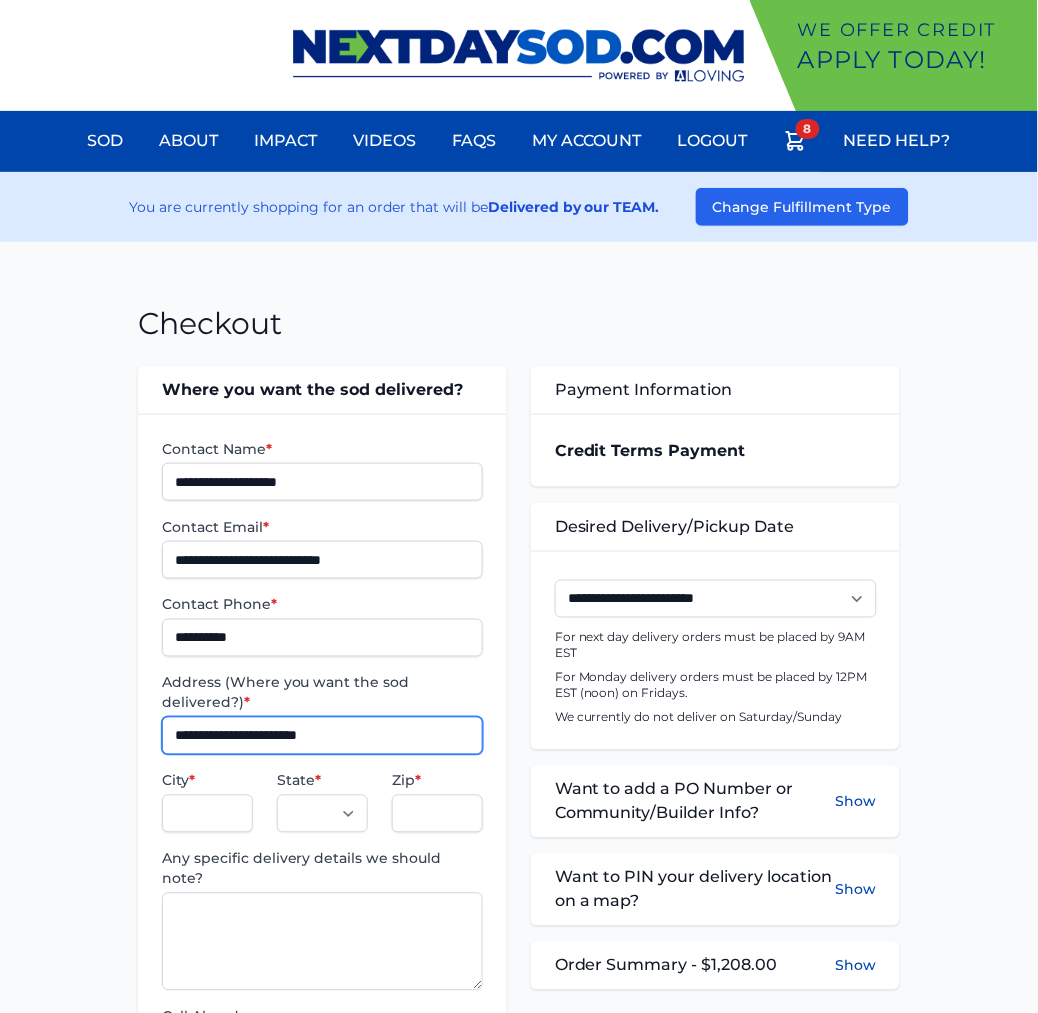 type on "**********" 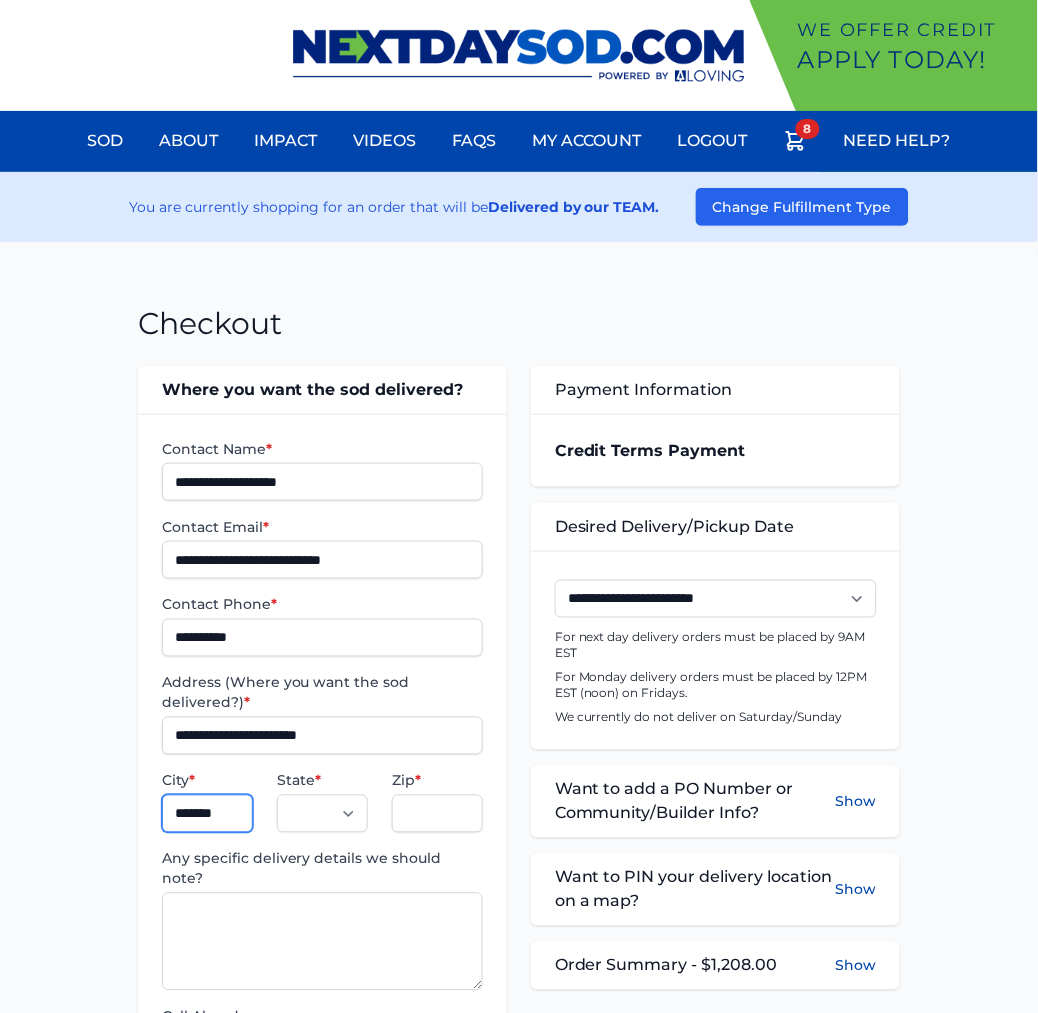 type on "*******" 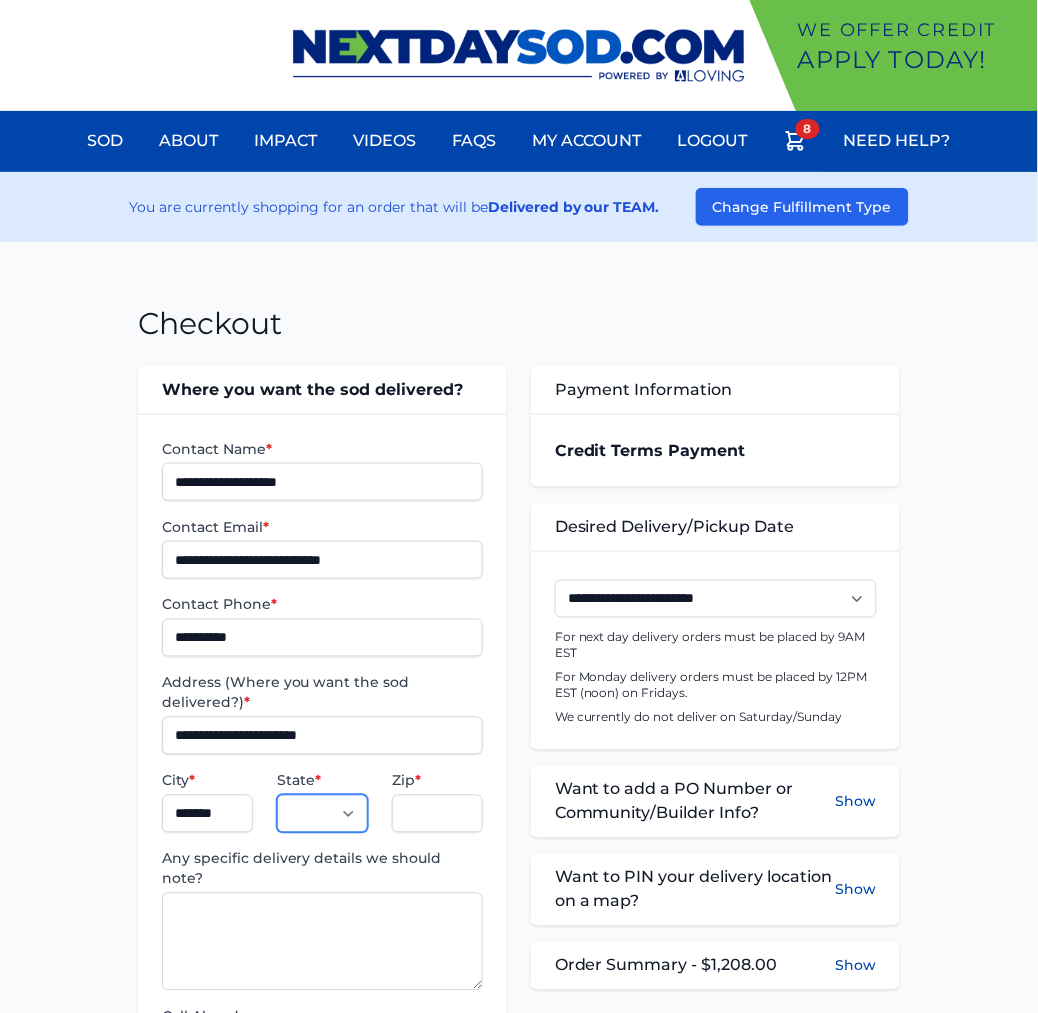 select on "**" 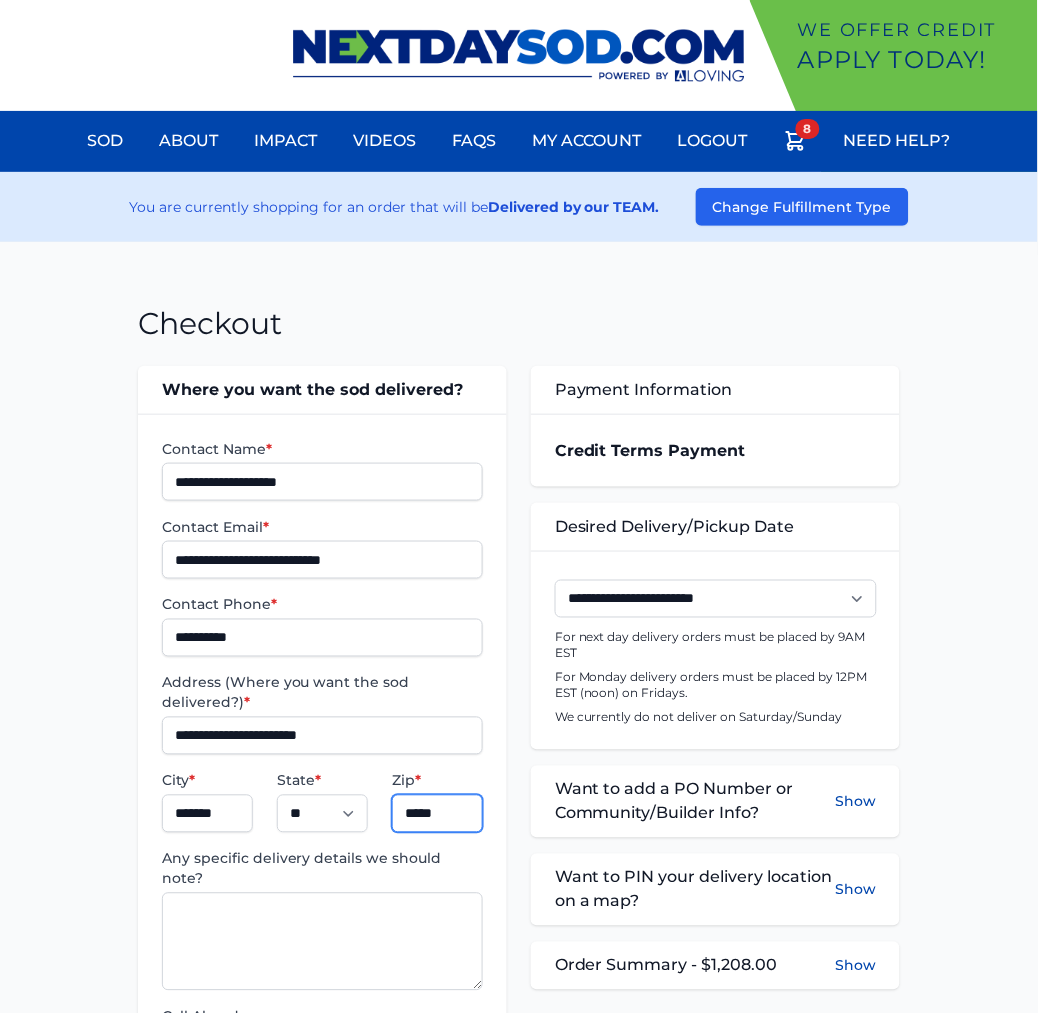 type on "*****" 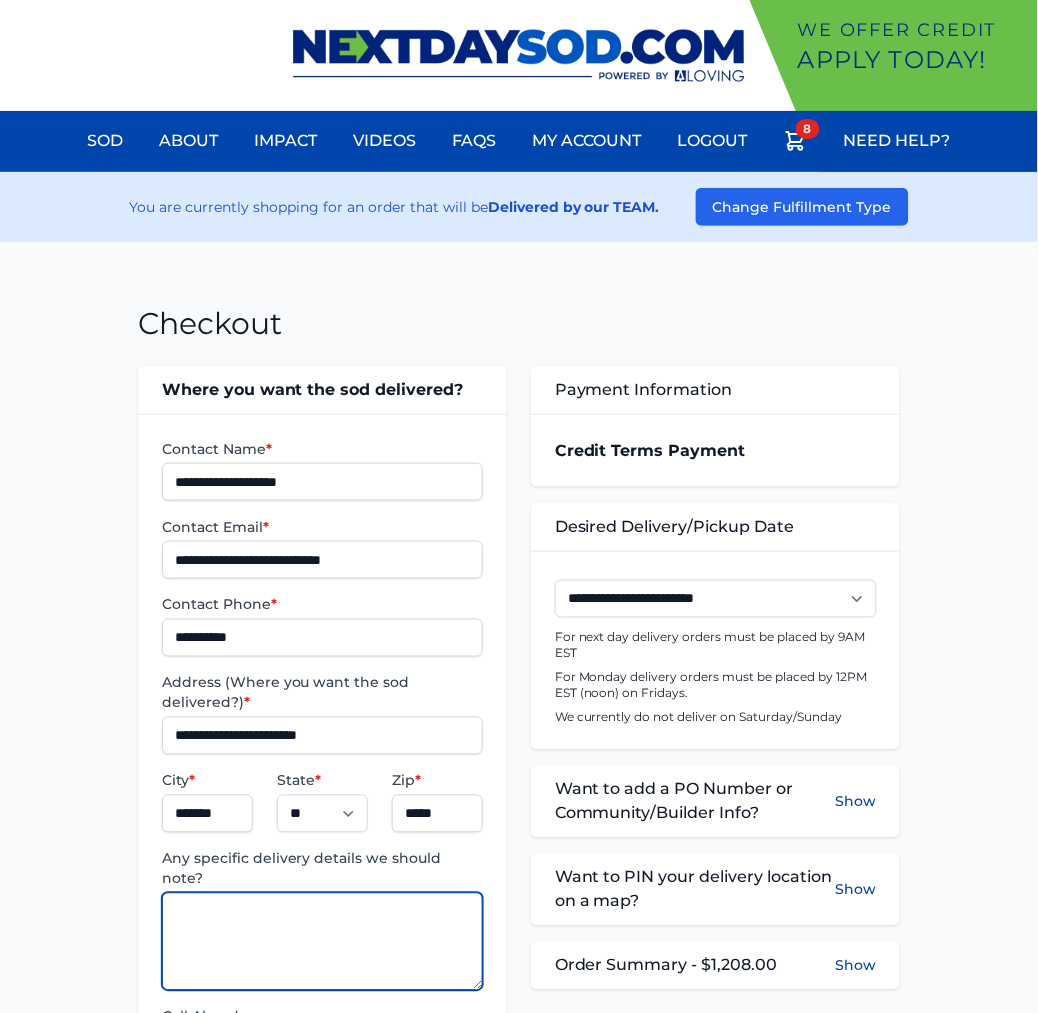 paste on "**********" 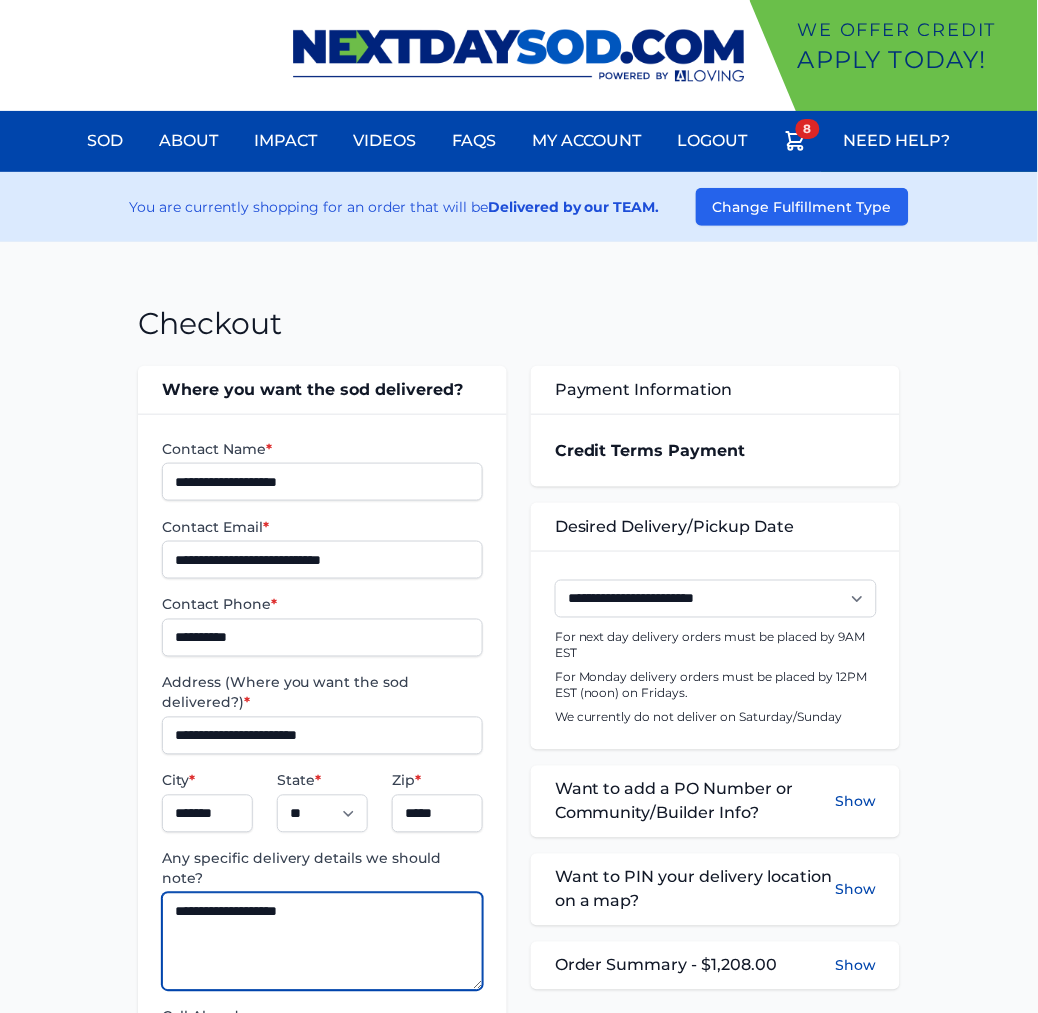 type on "**********" 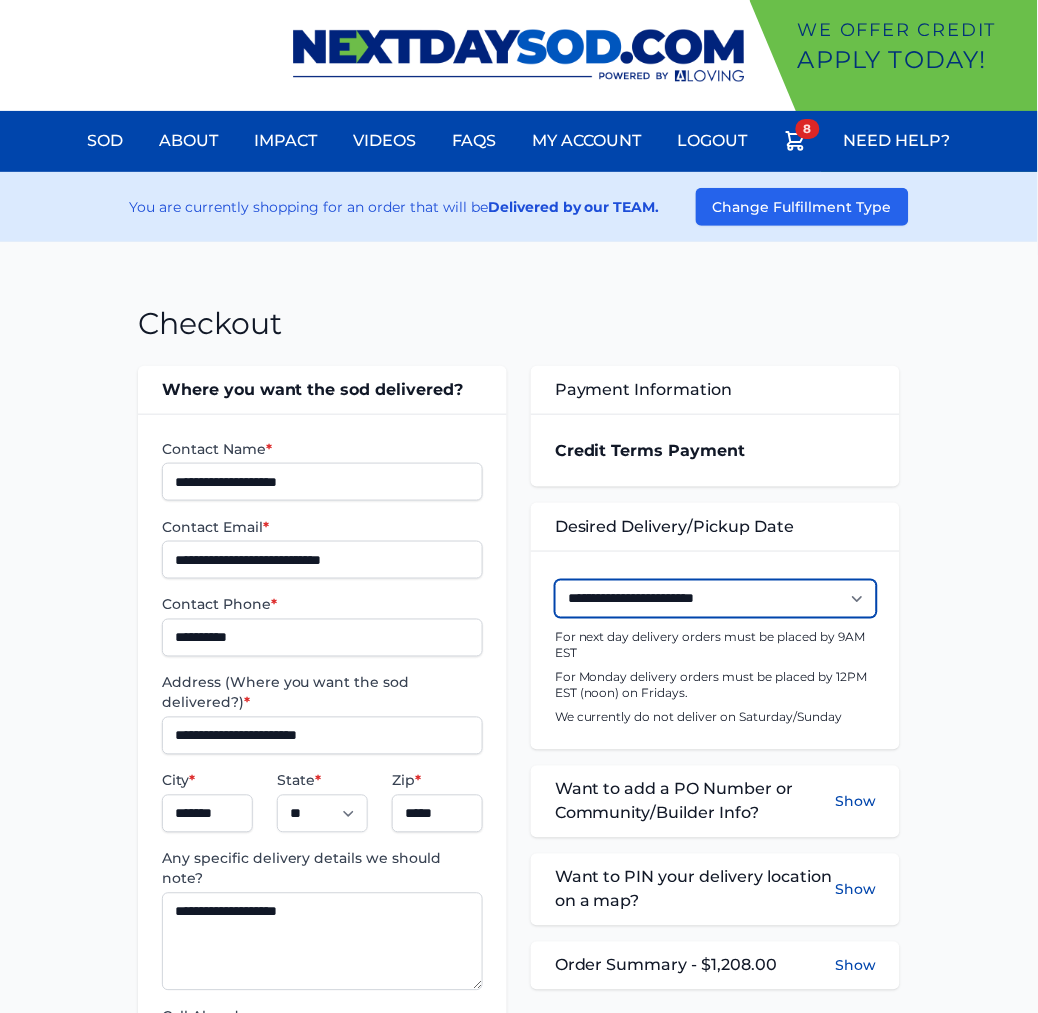 click on "**********" at bounding box center (716, 599) 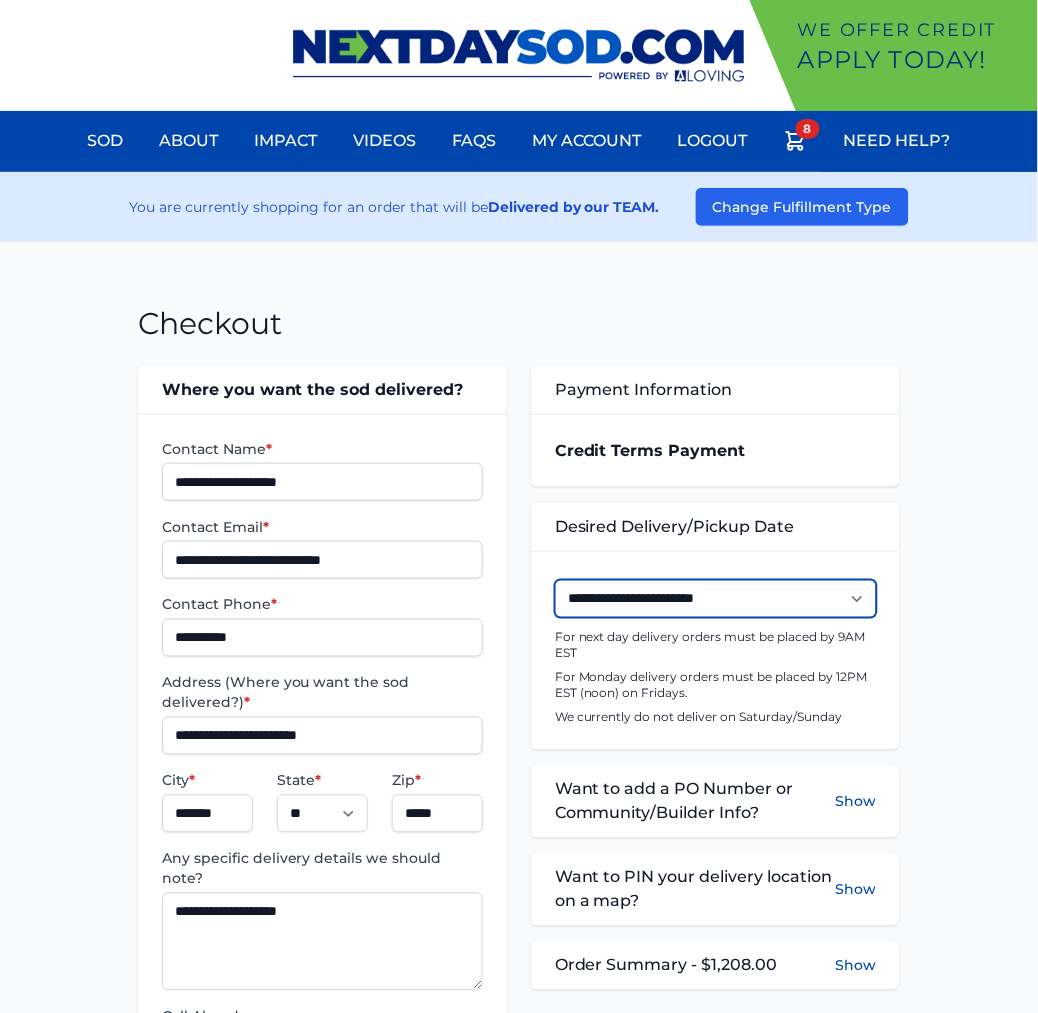 select on "**********" 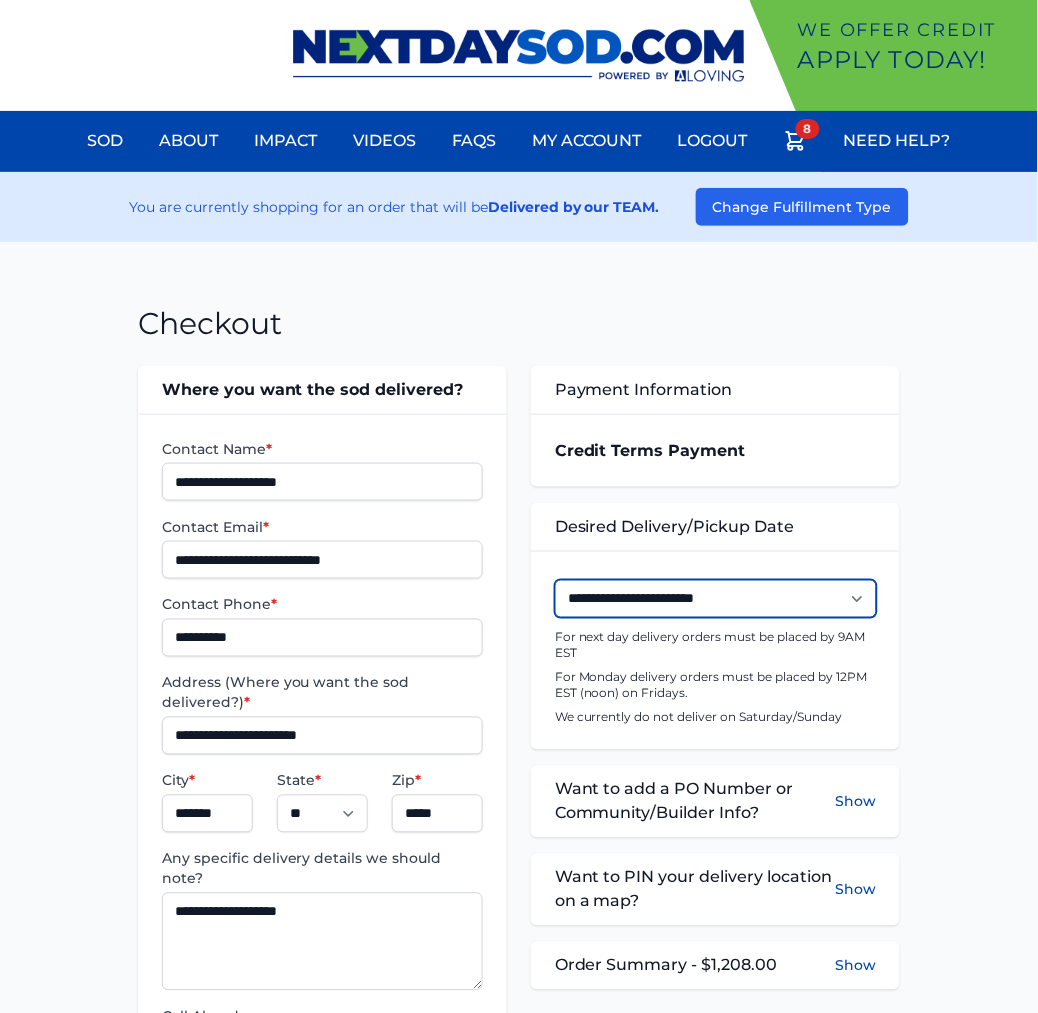 click on "**********" at bounding box center [716, 599] 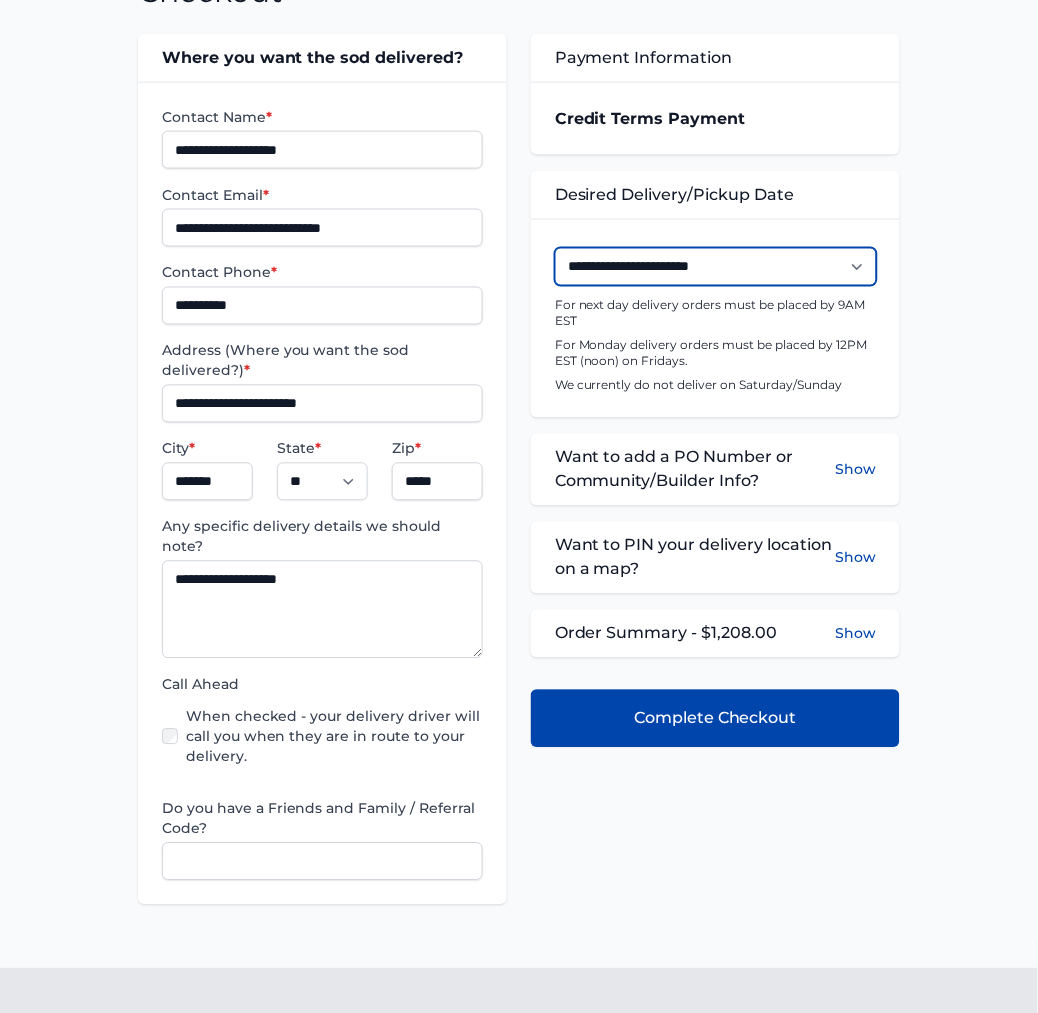 scroll, scrollTop: 333, scrollLeft: 0, axis: vertical 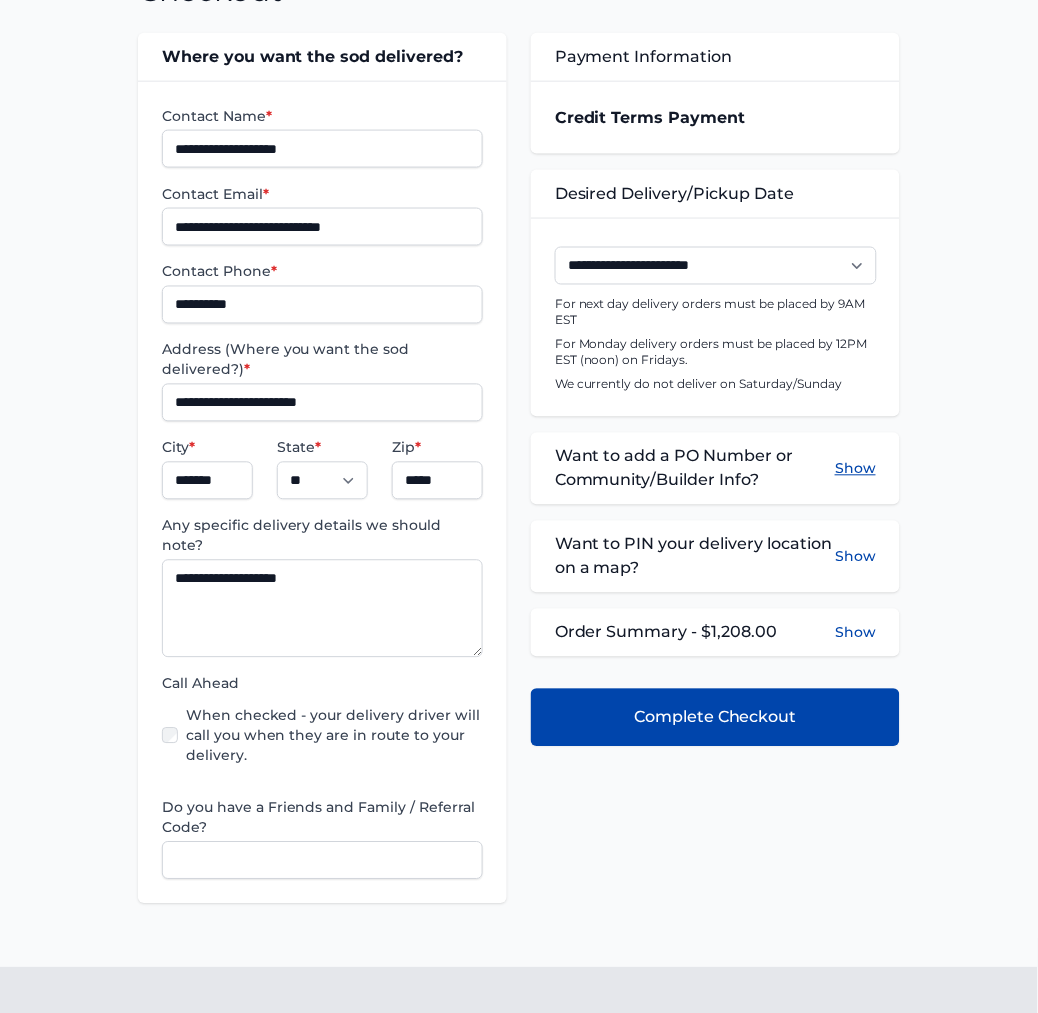 click on "Show" at bounding box center (855, 469) 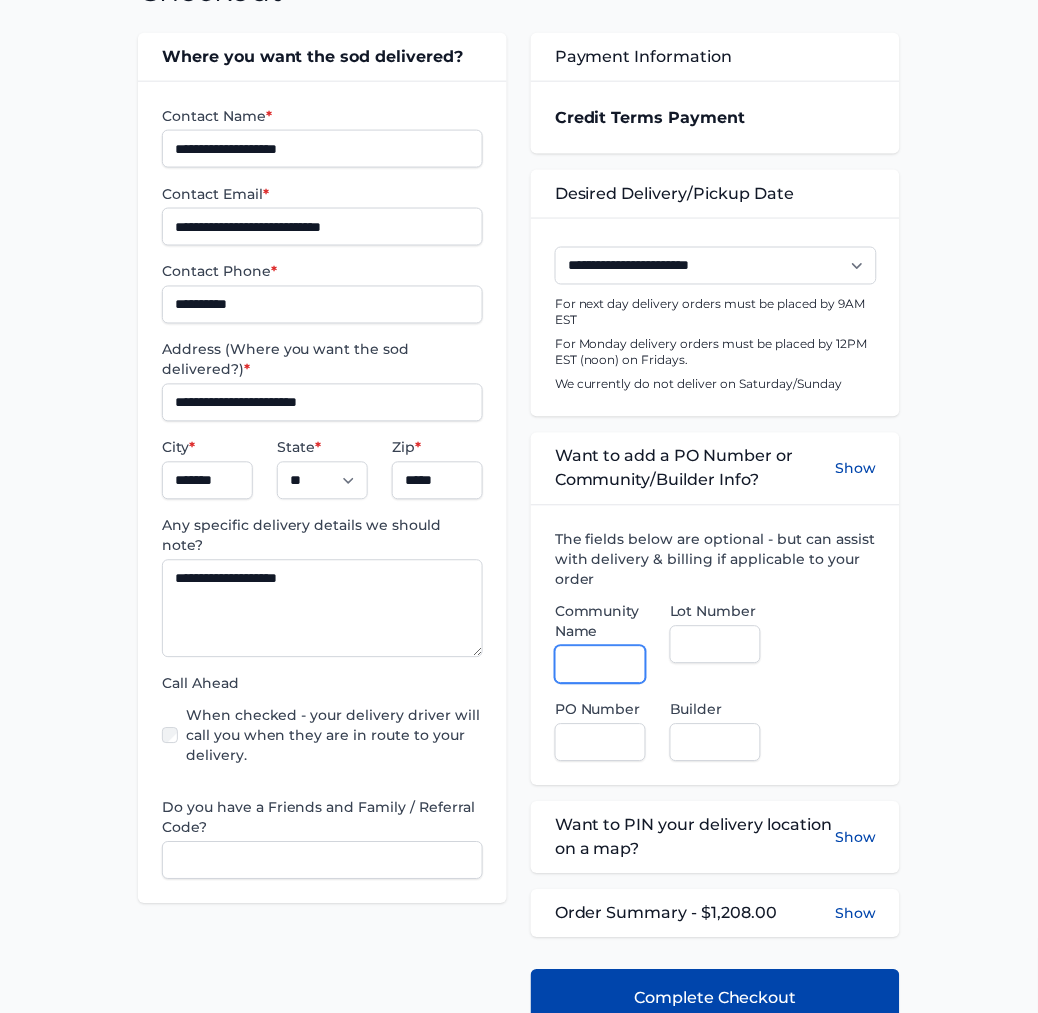 click on "Community Name" at bounding box center (600, 665) 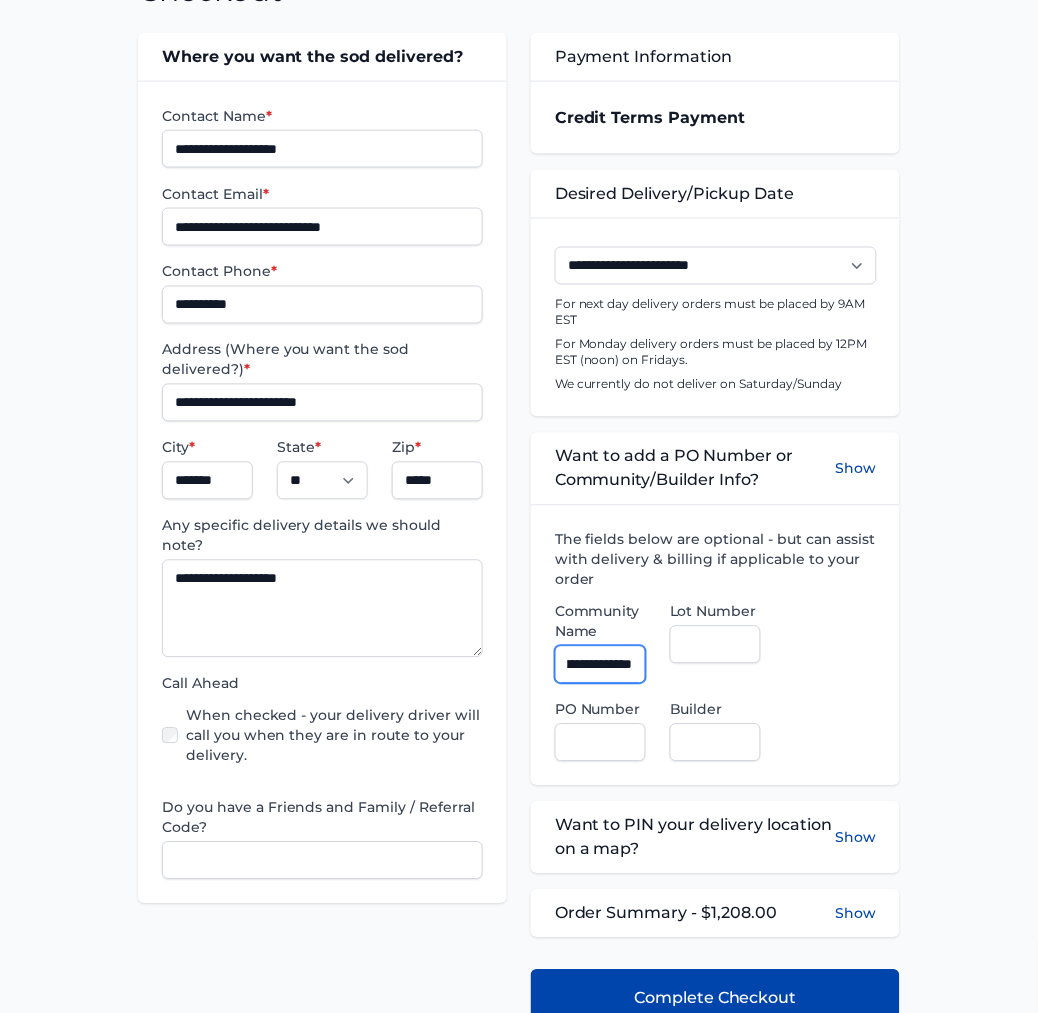 scroll, scrollTop: 0, scrollLeft: 68, axis: horizontal 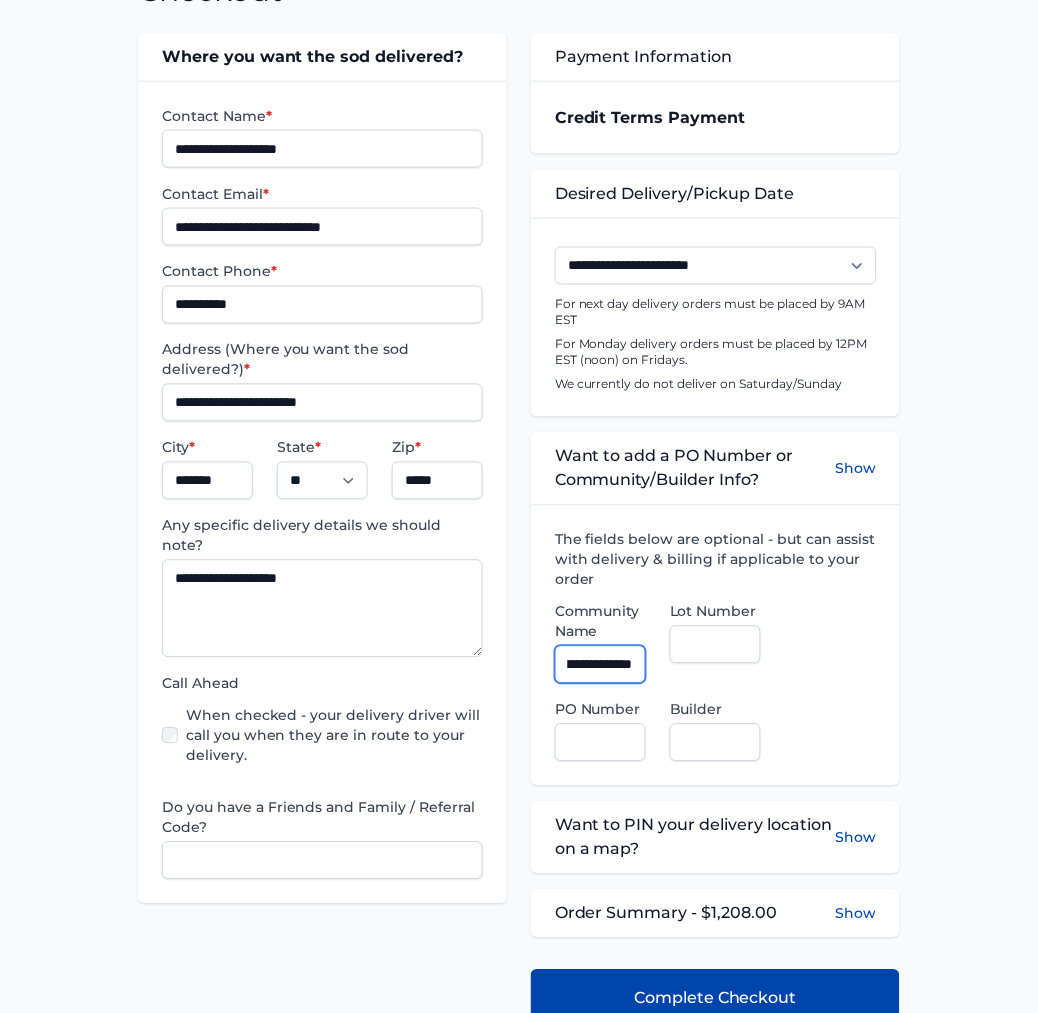 type on "**********" 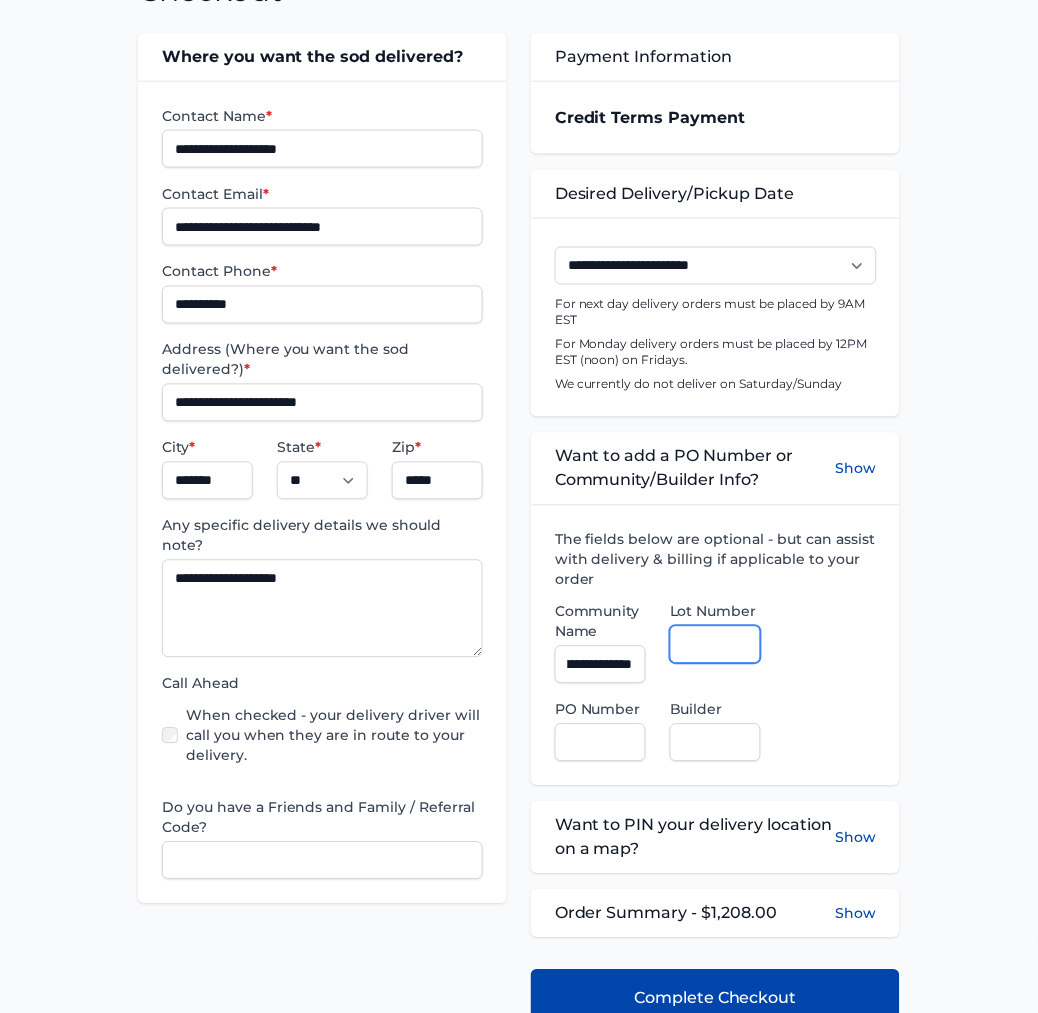 scroll, scrollTop: 0, scrollLeft: 0, axis: both 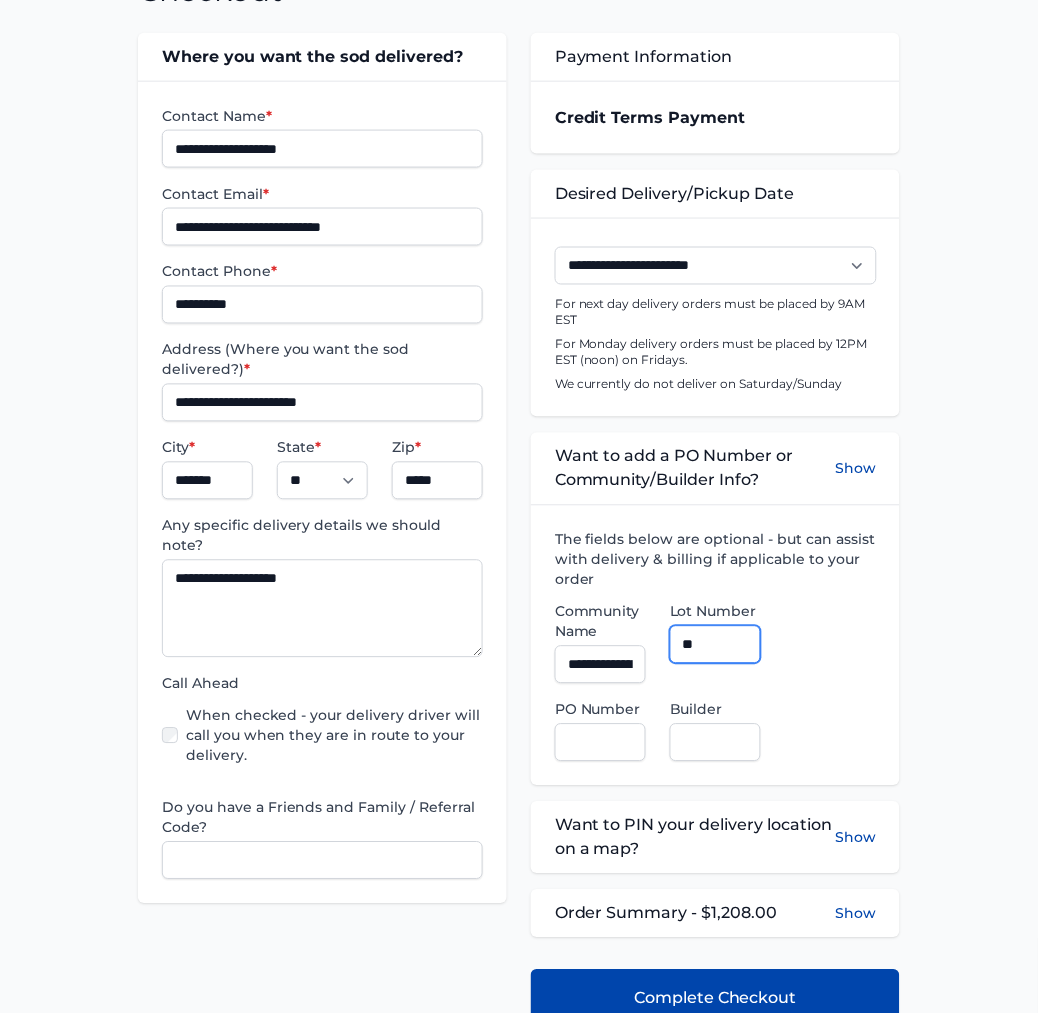 type on "**" 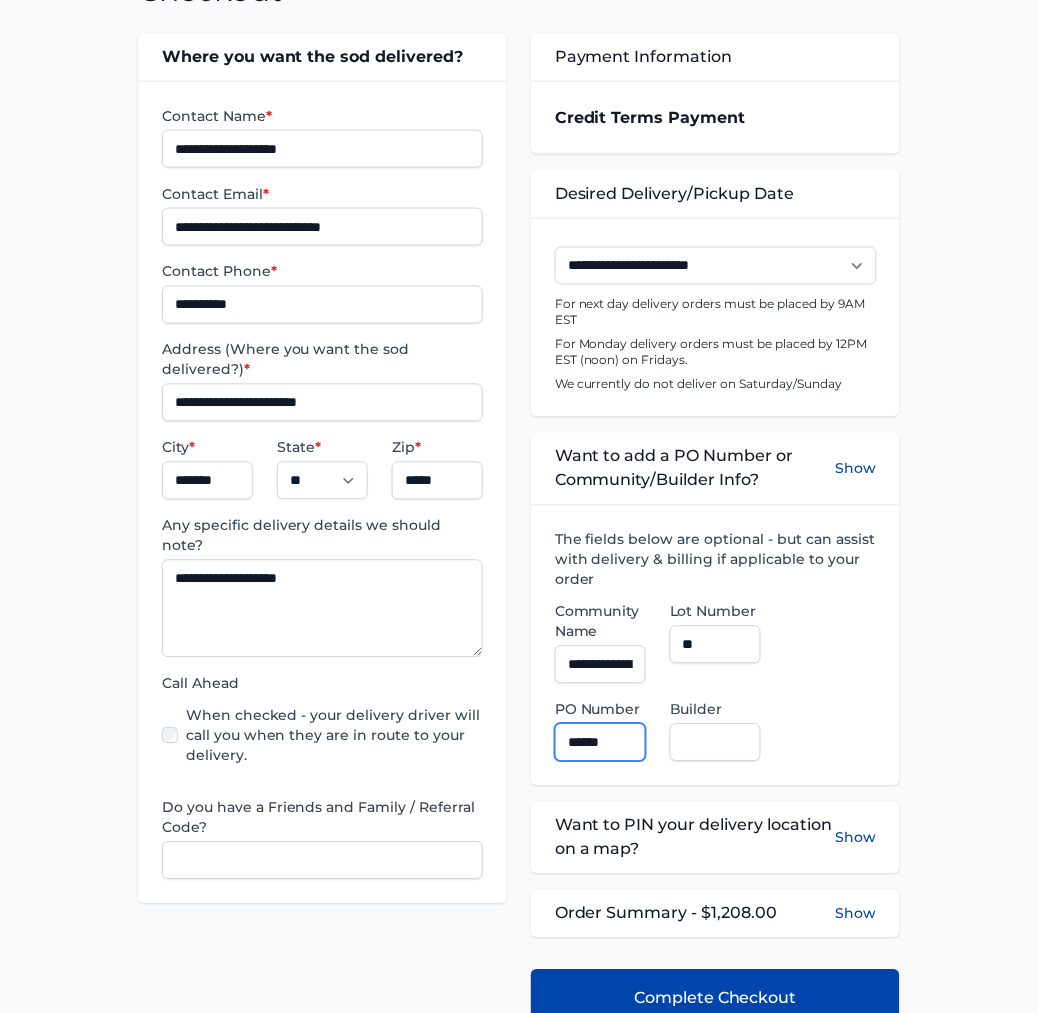type on "******" 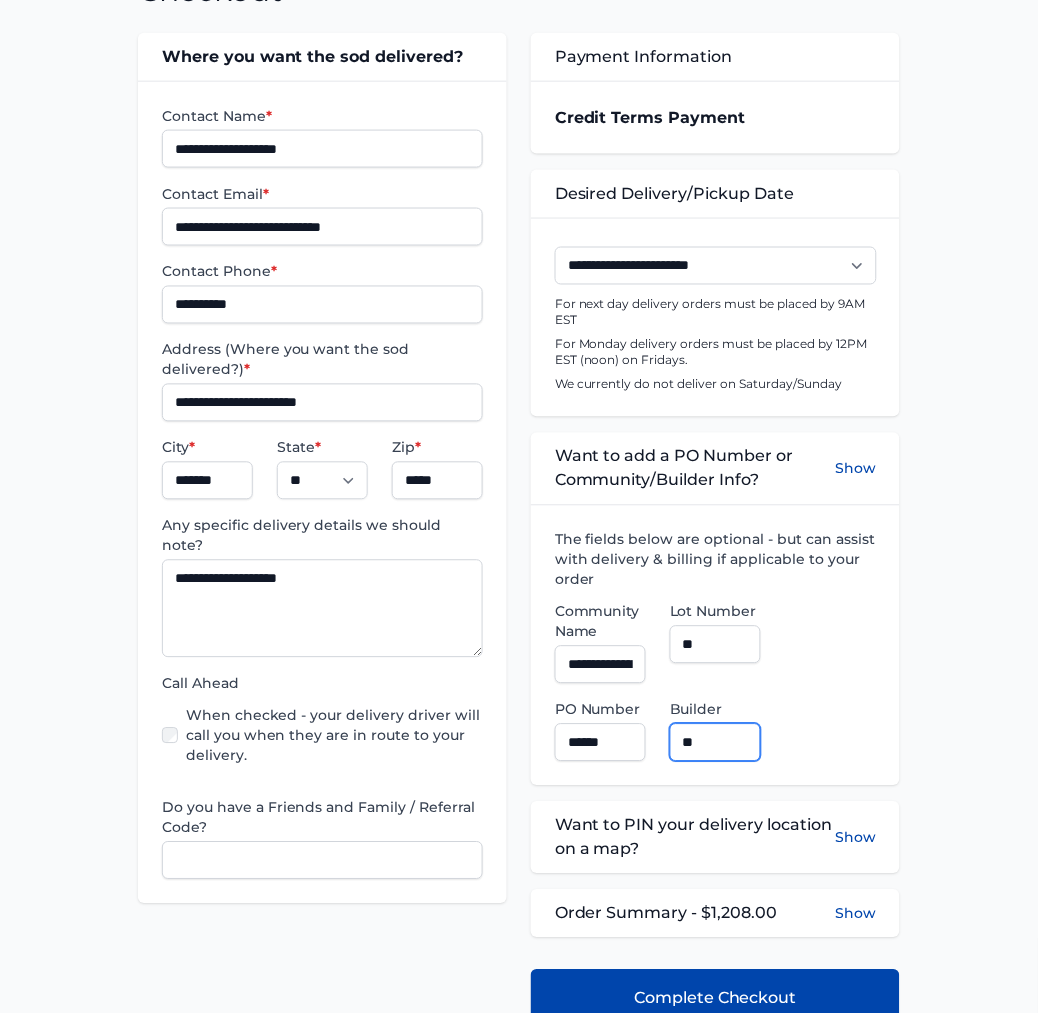 type on "**********" 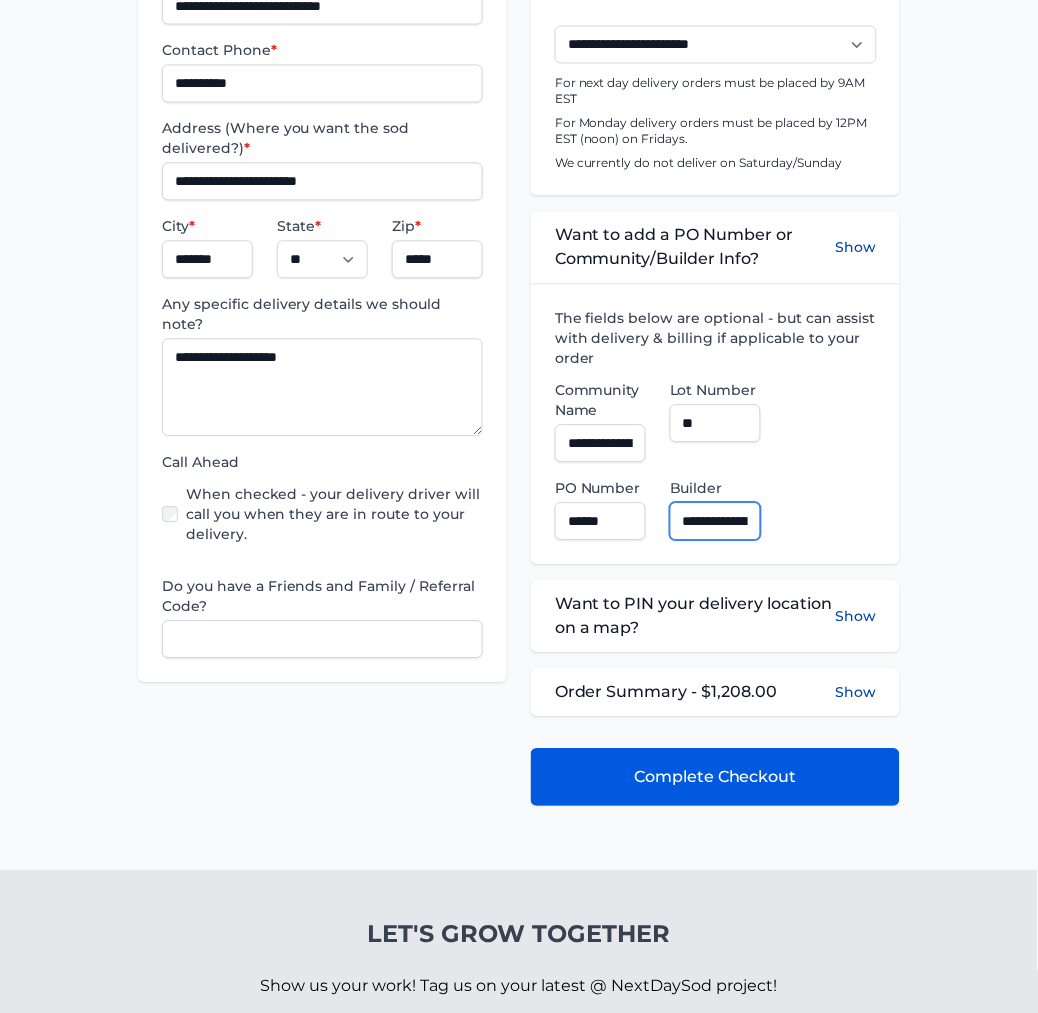 scroll, scrollTop: 555, scrollLeft: 0, axis: vertical 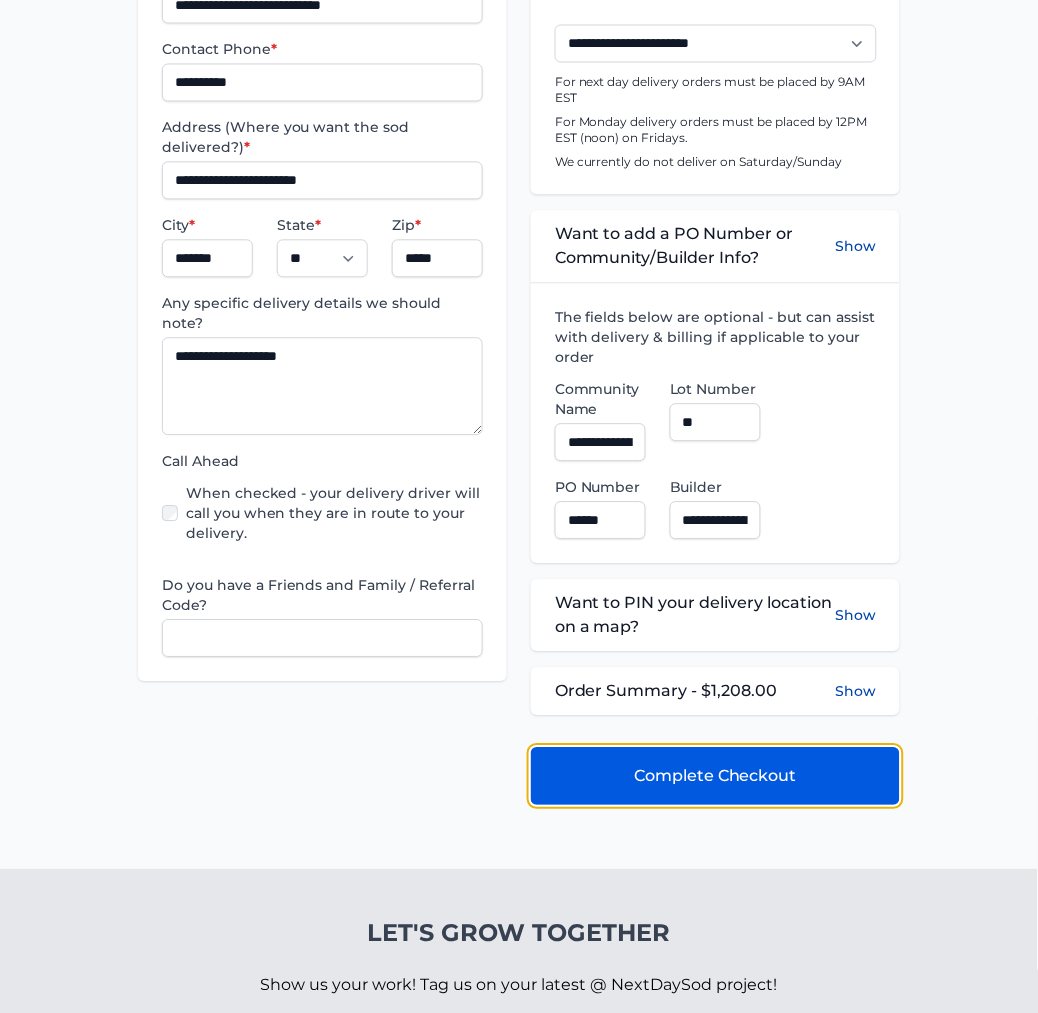 click on "Complete Checkout" at bounding box center (715, 777) 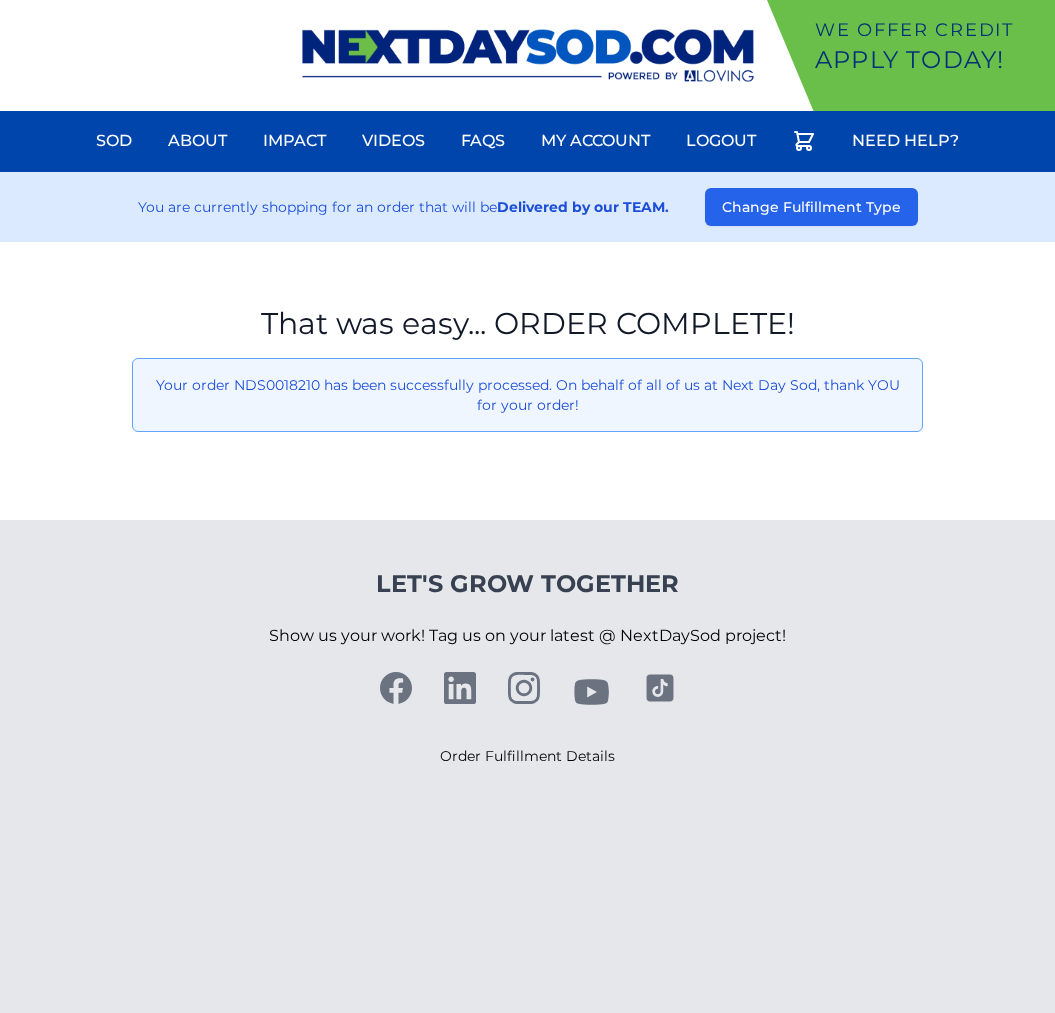 scroll, scrollTop: 0, scrollLeft: 0, axis: both 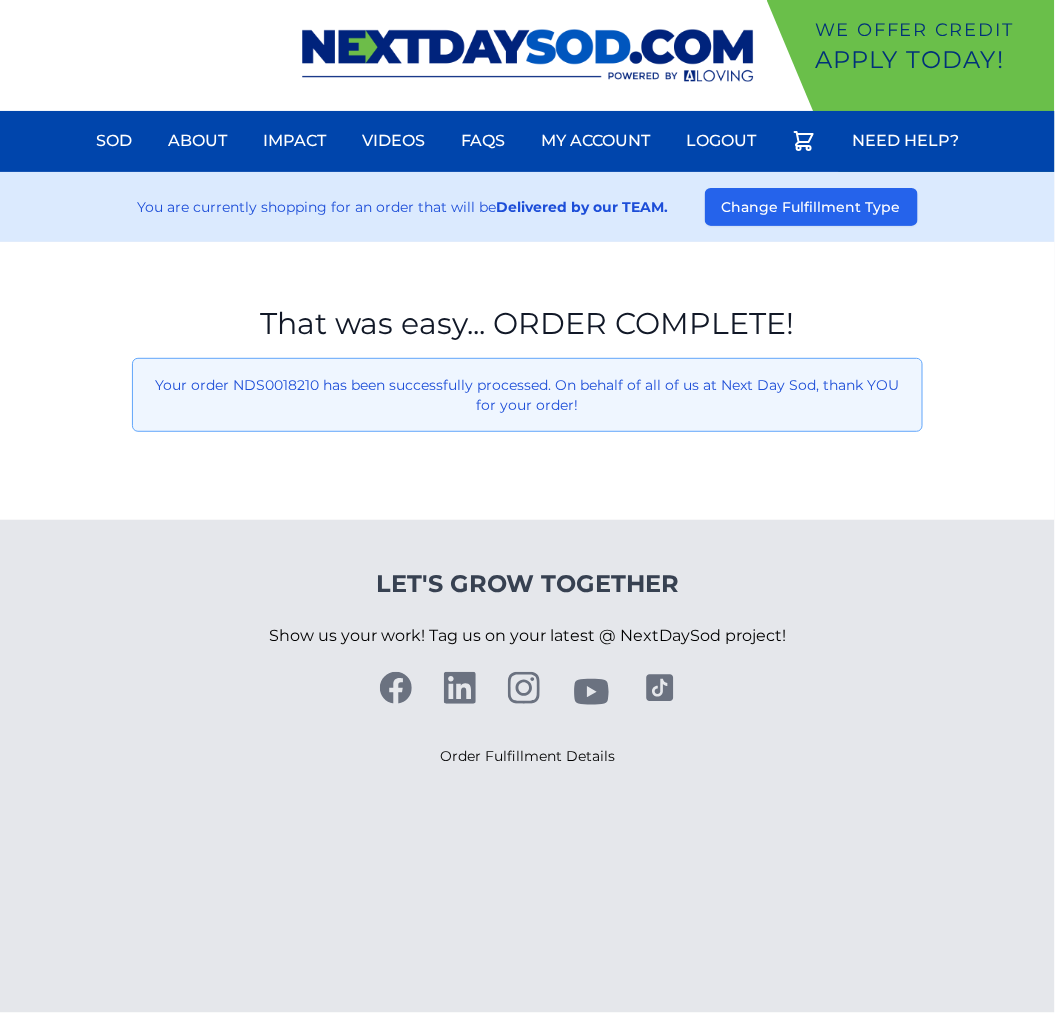 click on "That was easy... ORDER COMPLETE!
Your order NDS0018210 has been successfully processed. On behalf of all of us at  Next Day Sod, thank YOU for your order!" at bounding box center (527, 381) 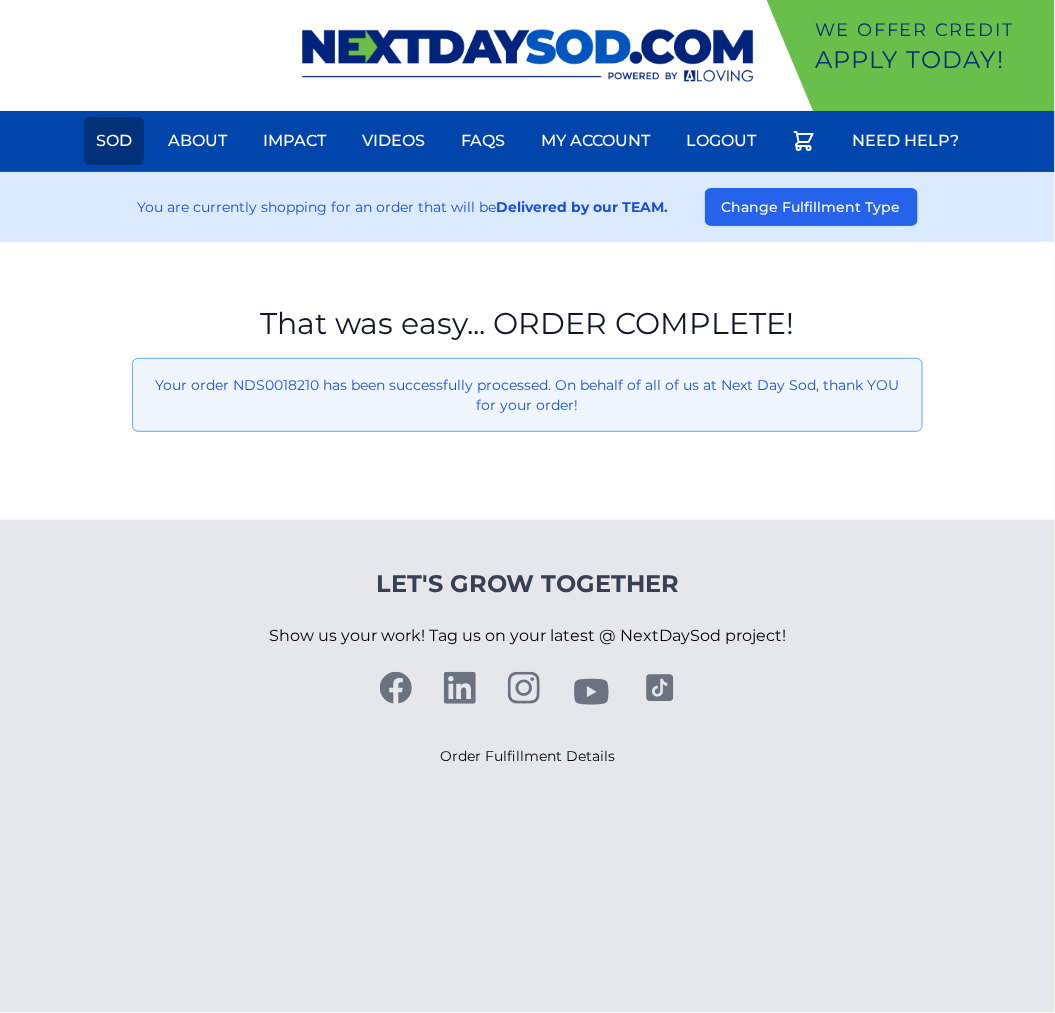 click on "Sod" at bounding box center [114, 141] 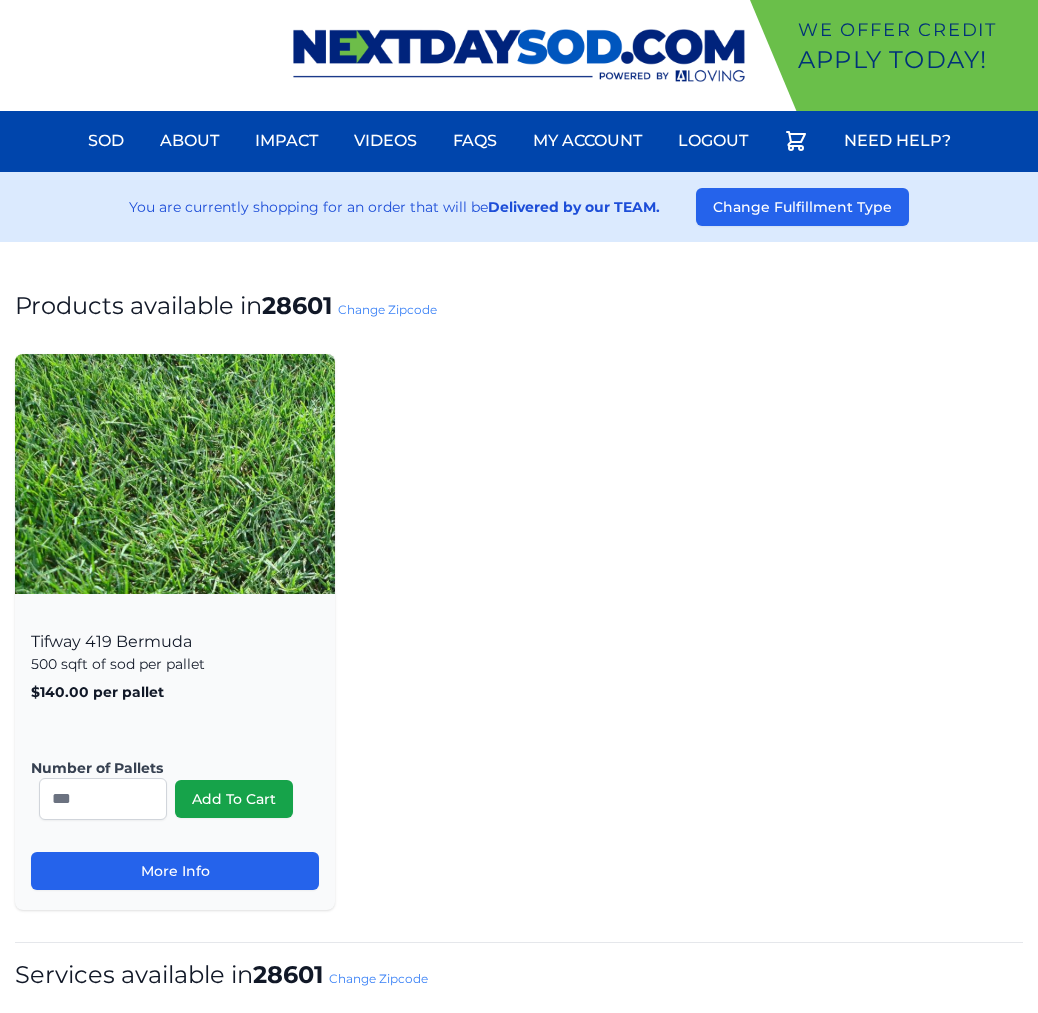 scroll, scrollTop: 0, scrollLeft: 0, axis: both 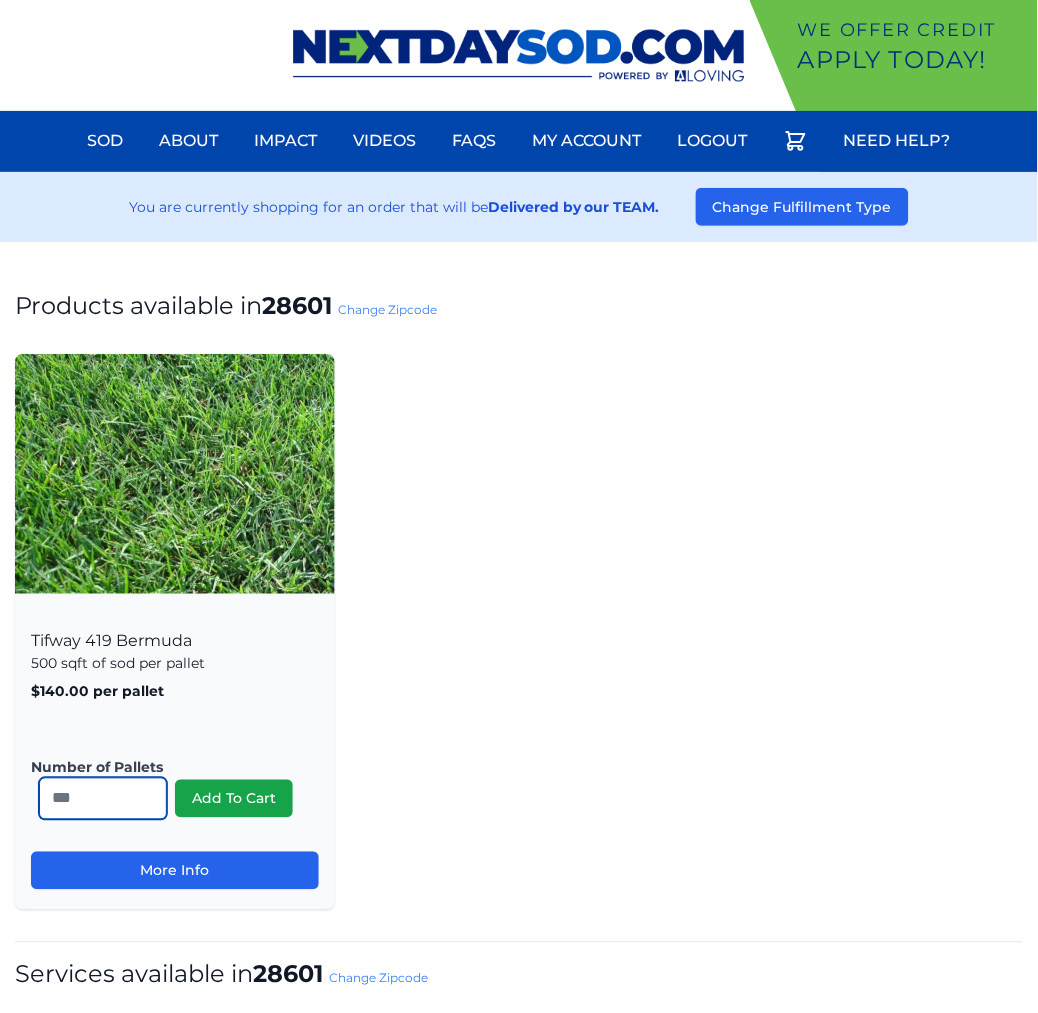 drag, startPoint x: 35, startPoint y: 790, endPoint x: -143, endPoint y: 754, distance: 181.60396 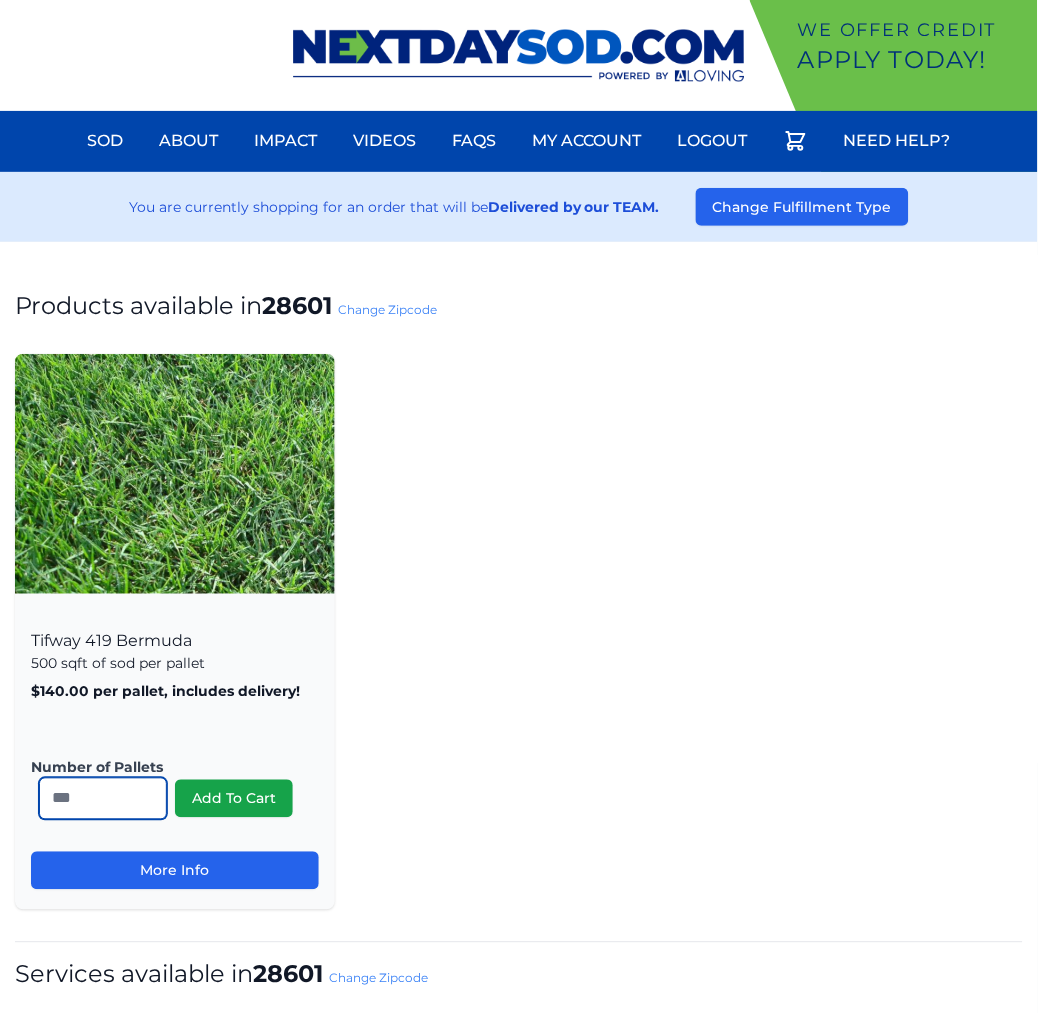 type on "*" 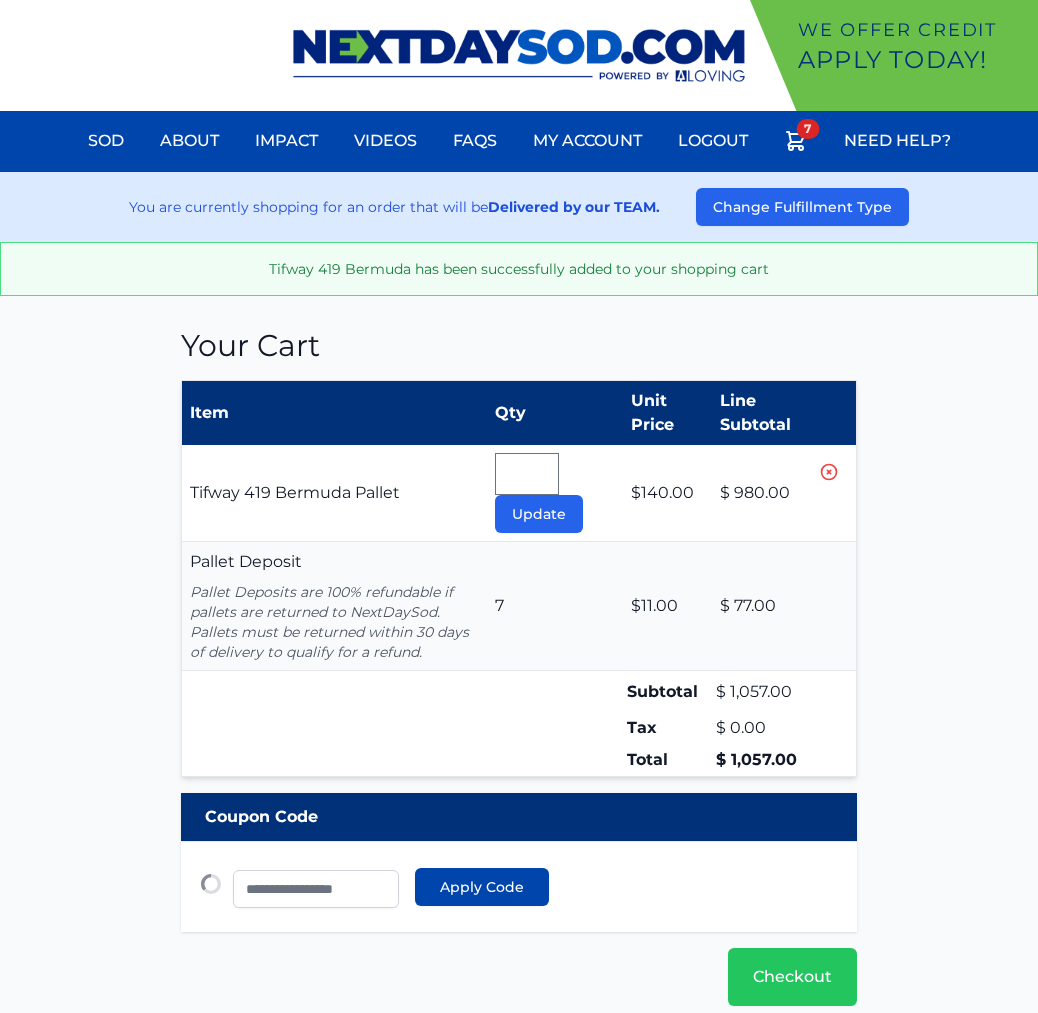 type 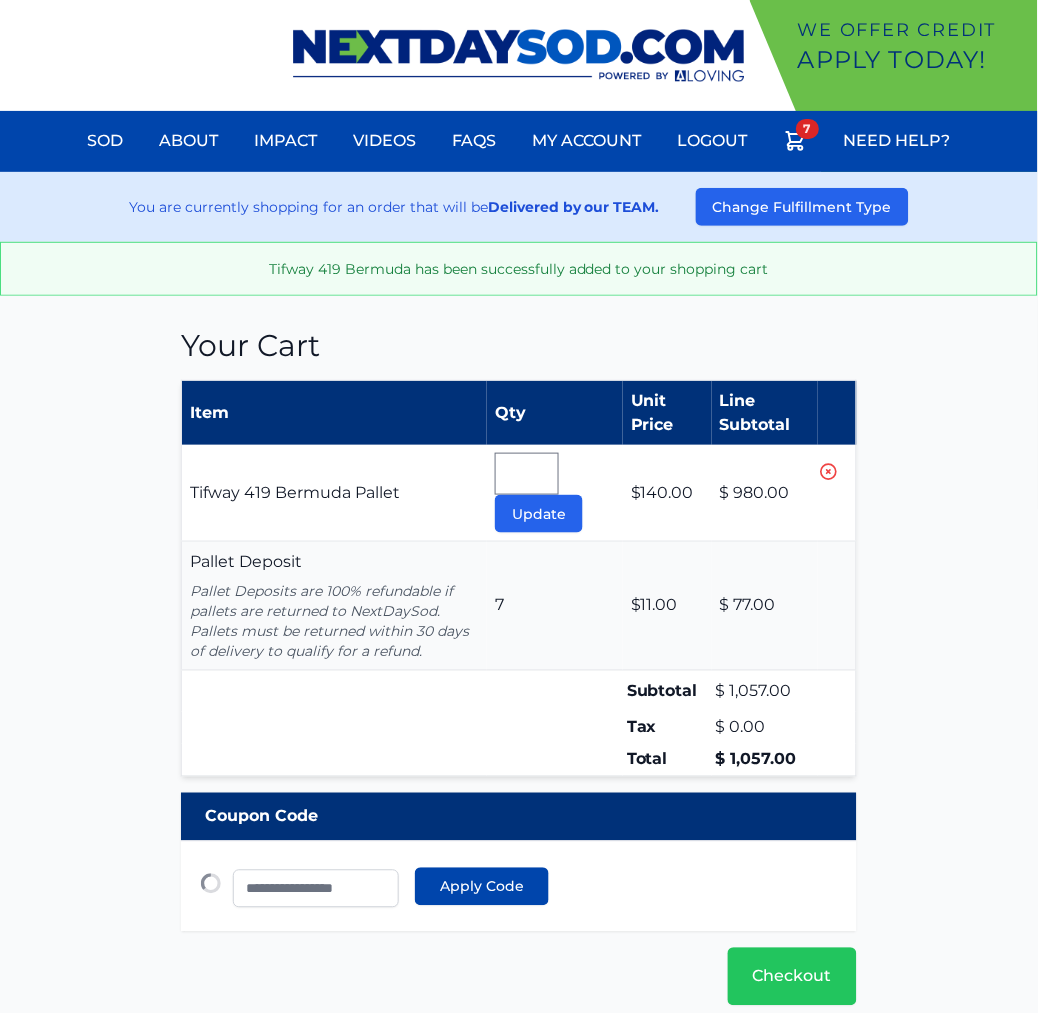 scroll, scrollTop: 0, scrollLeft: 0, axis: both 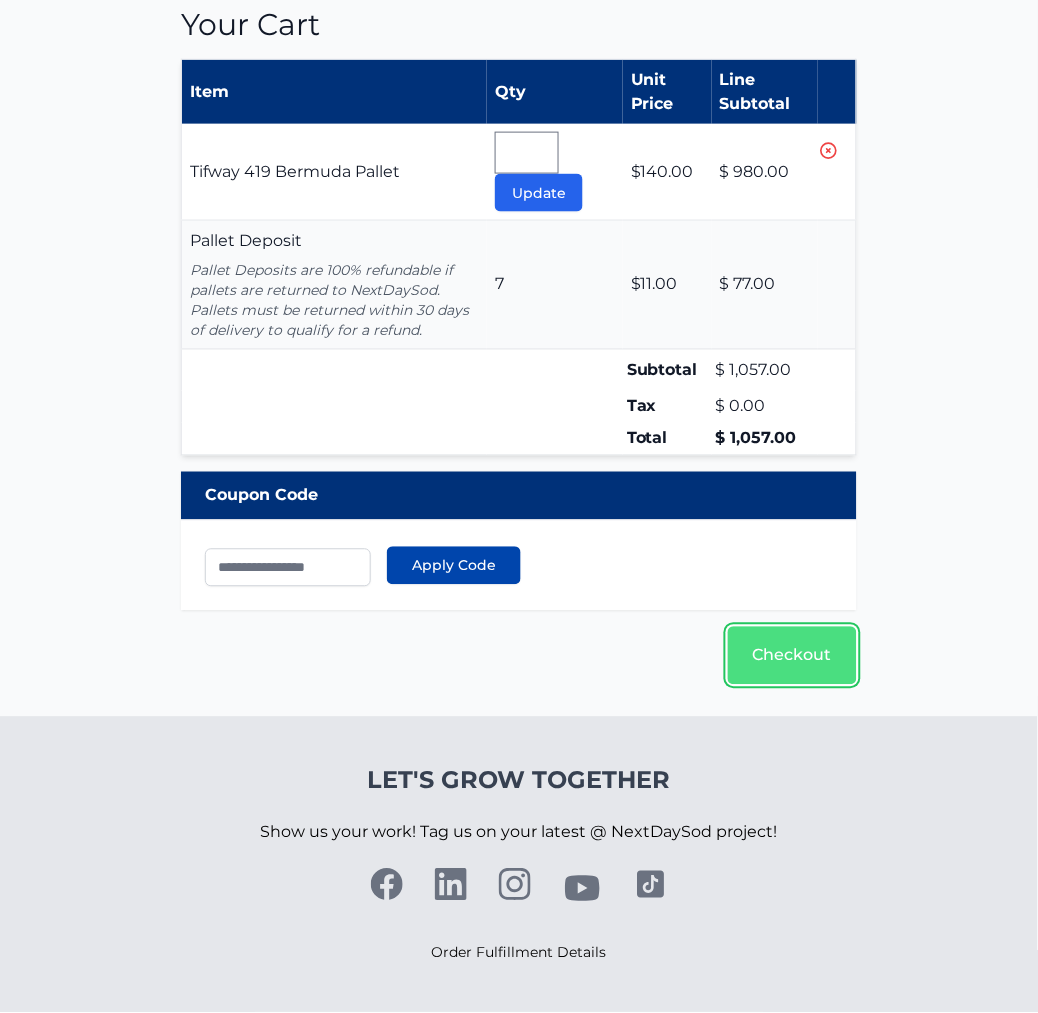 click on "Checkout" at bounding box center [792, 656] 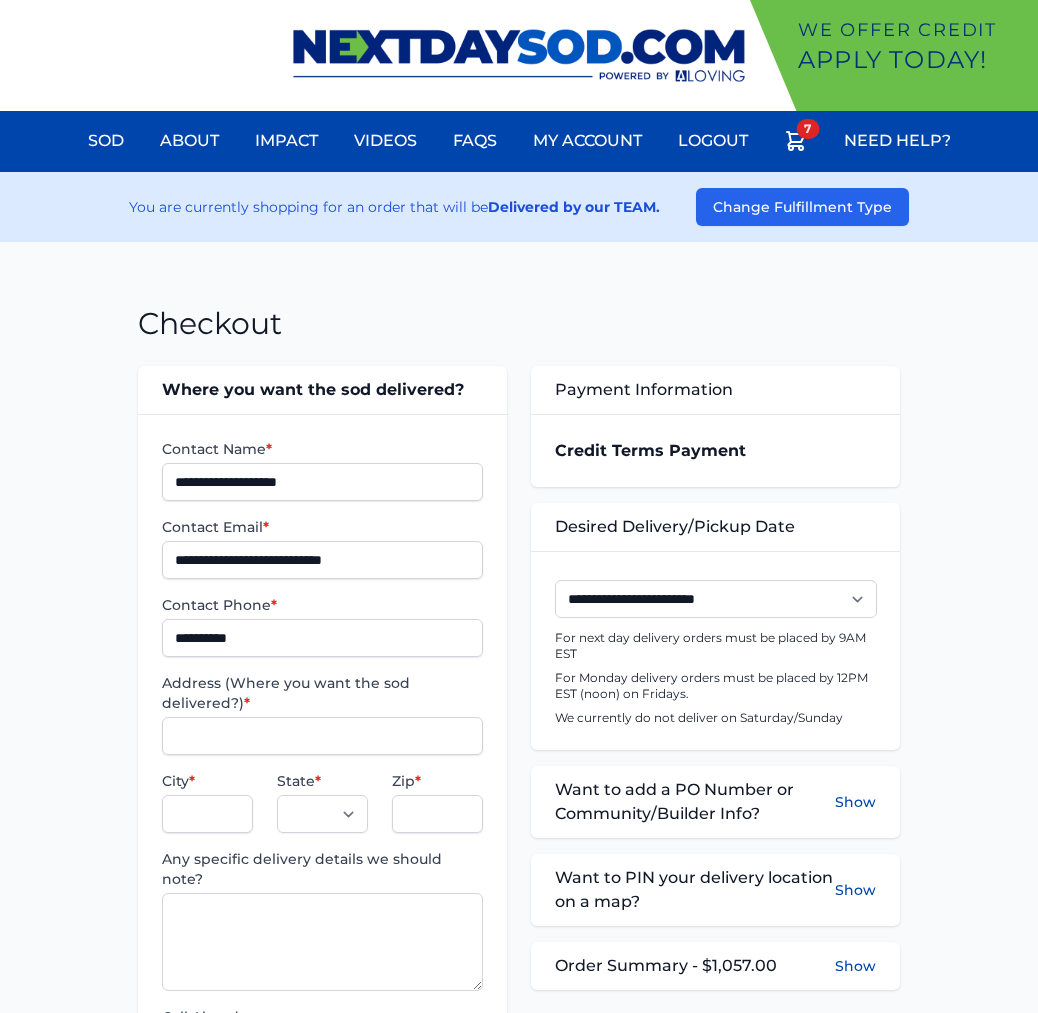 scroll, scrollTop: 0, scrollLeft: 0, axis: both 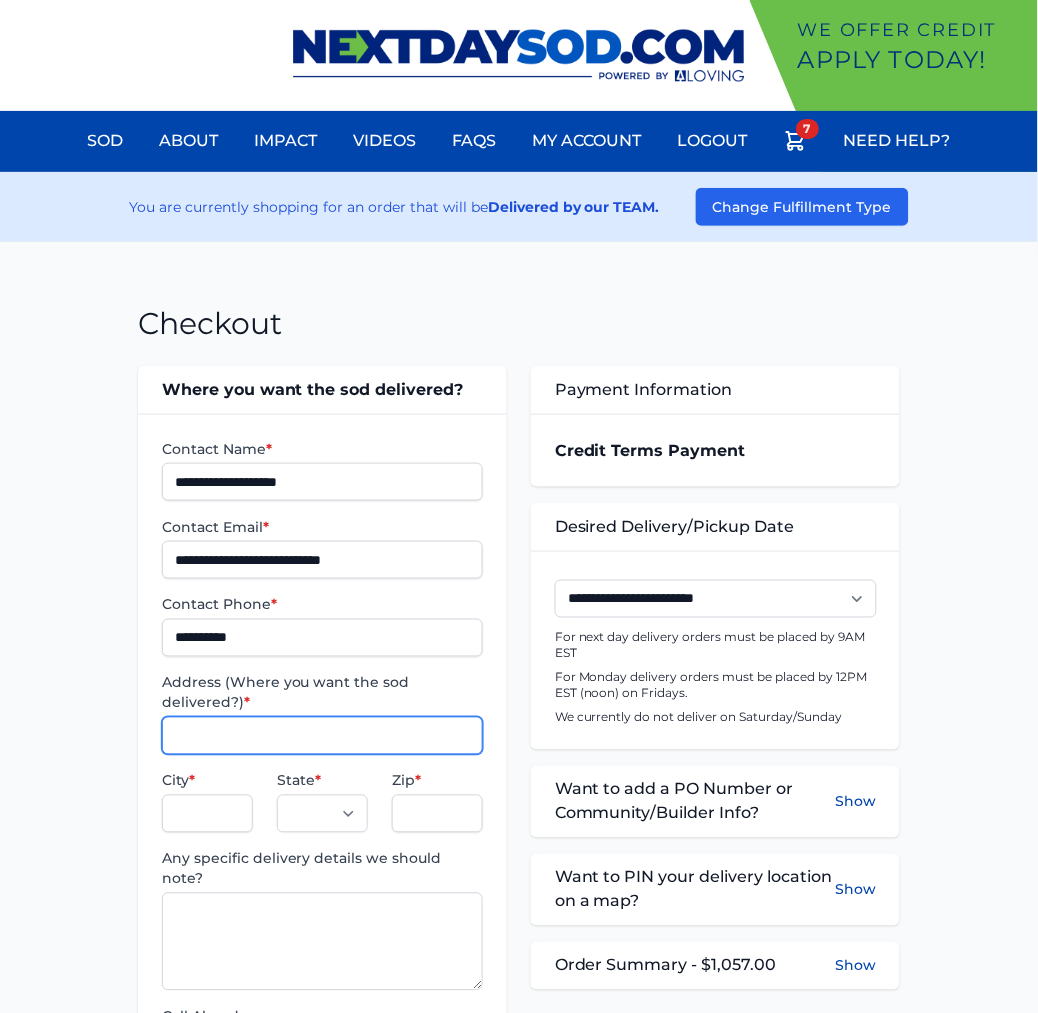 click on "Address (Where you want the sod delivered?)
*" at bounding box center (322, 736) 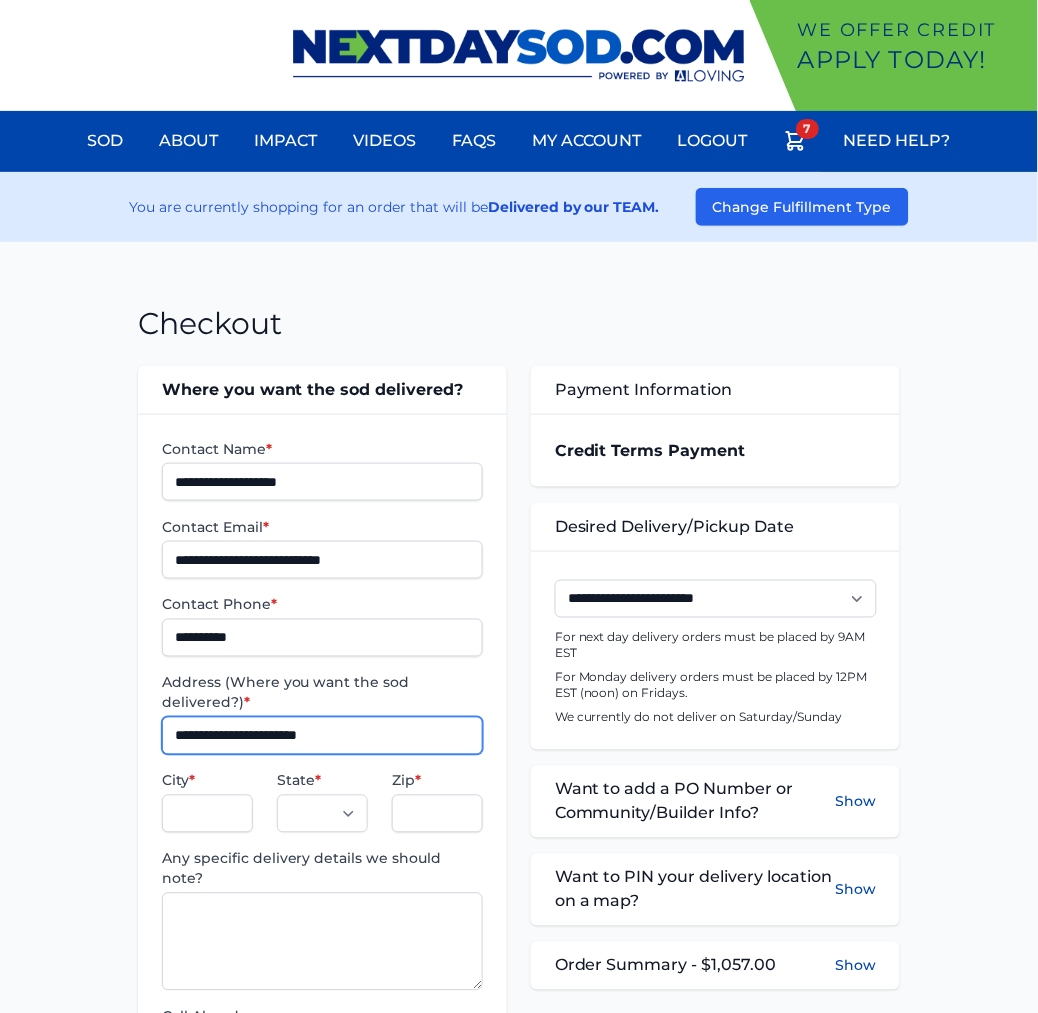 type on "**********" 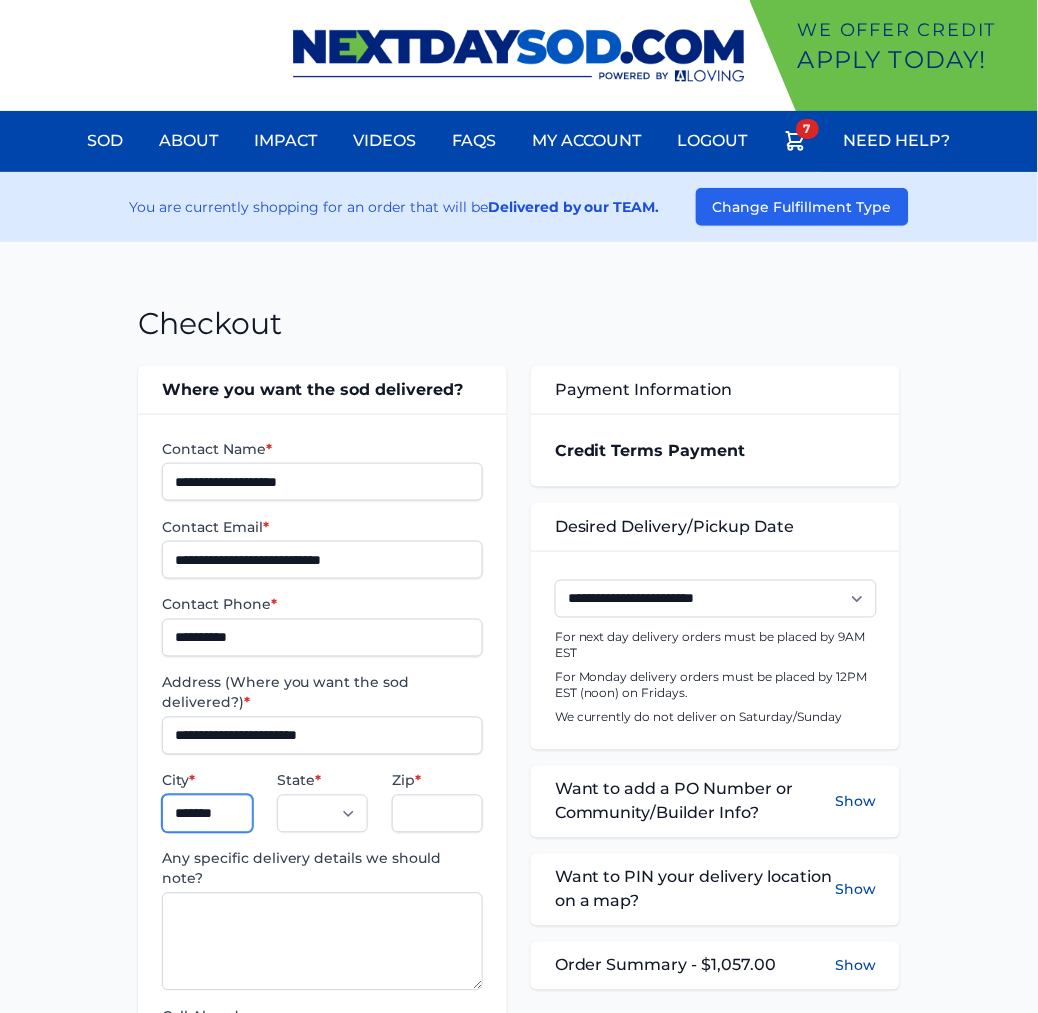 type on "*******" 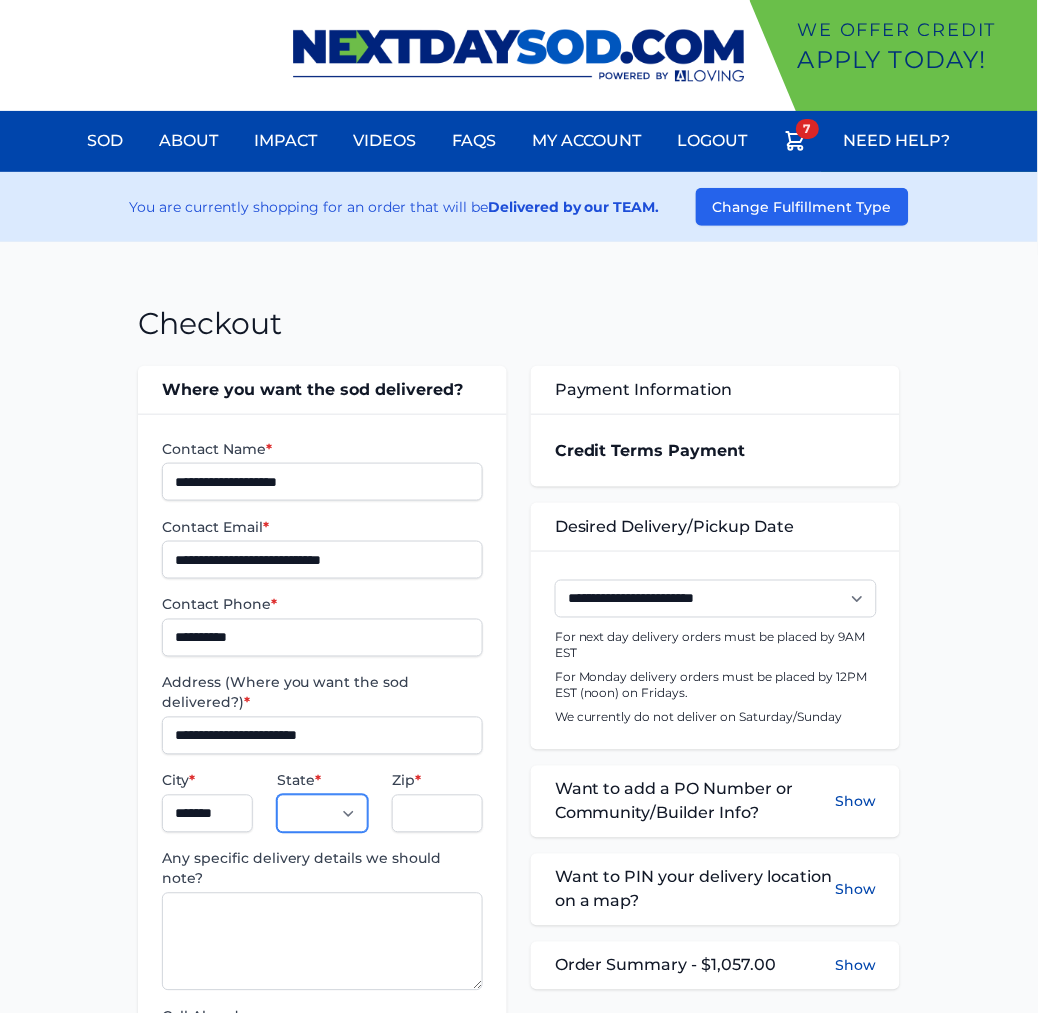 select on "**" 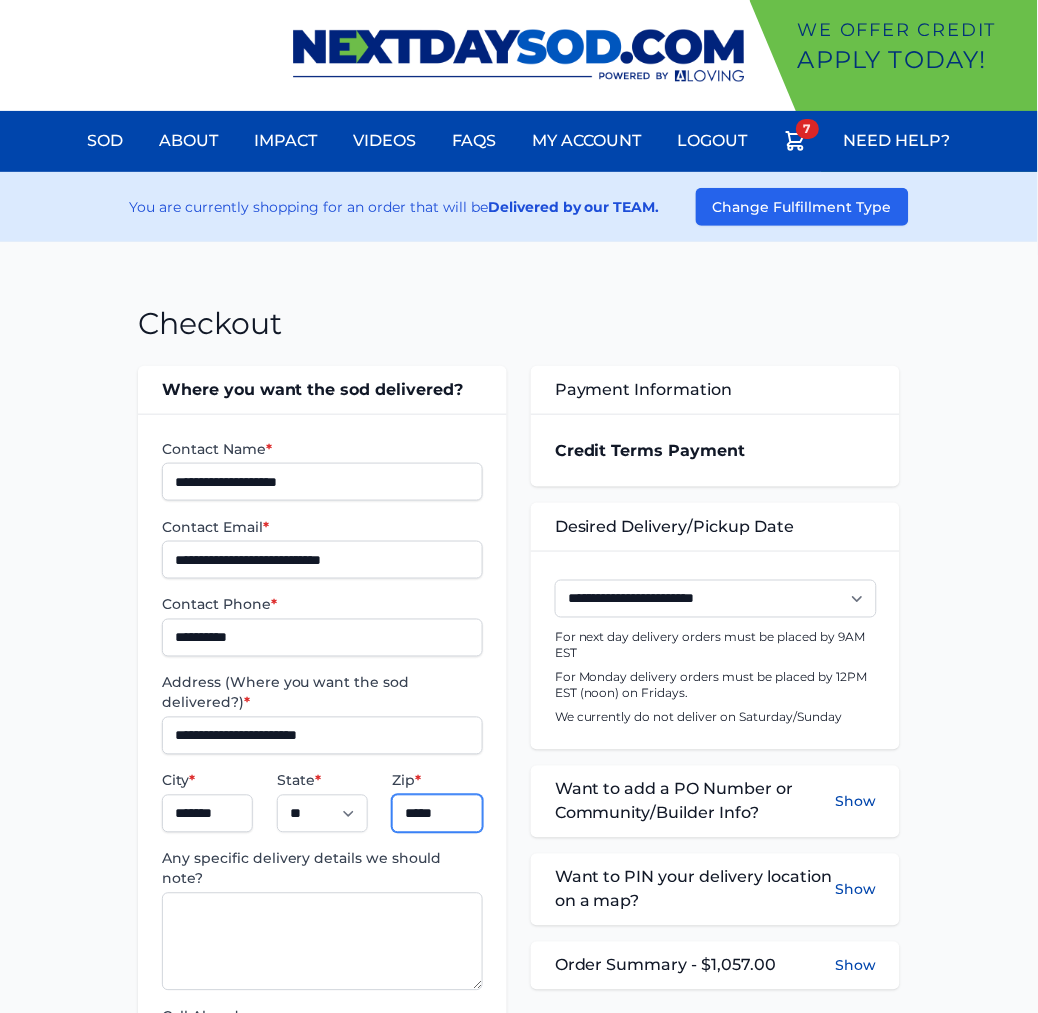 type on "*****" 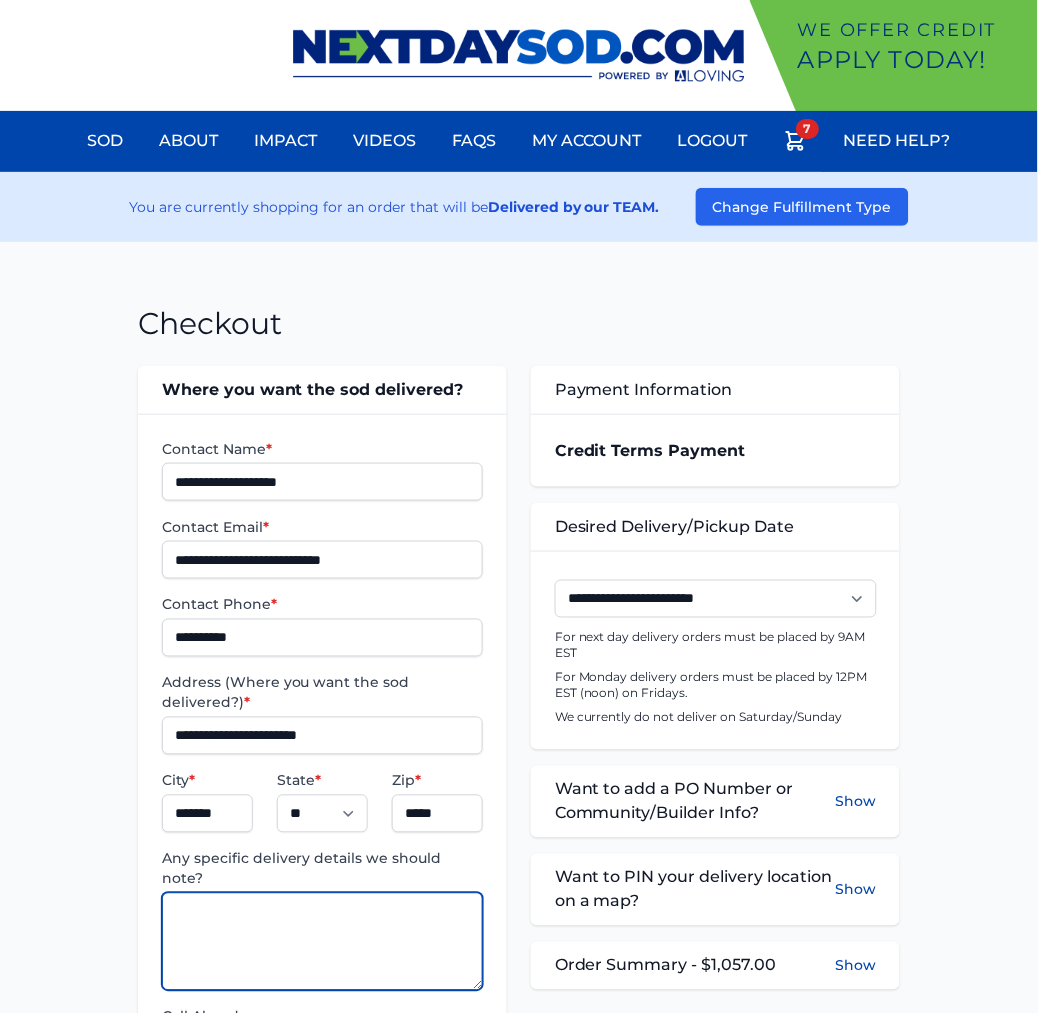paste on "**********" 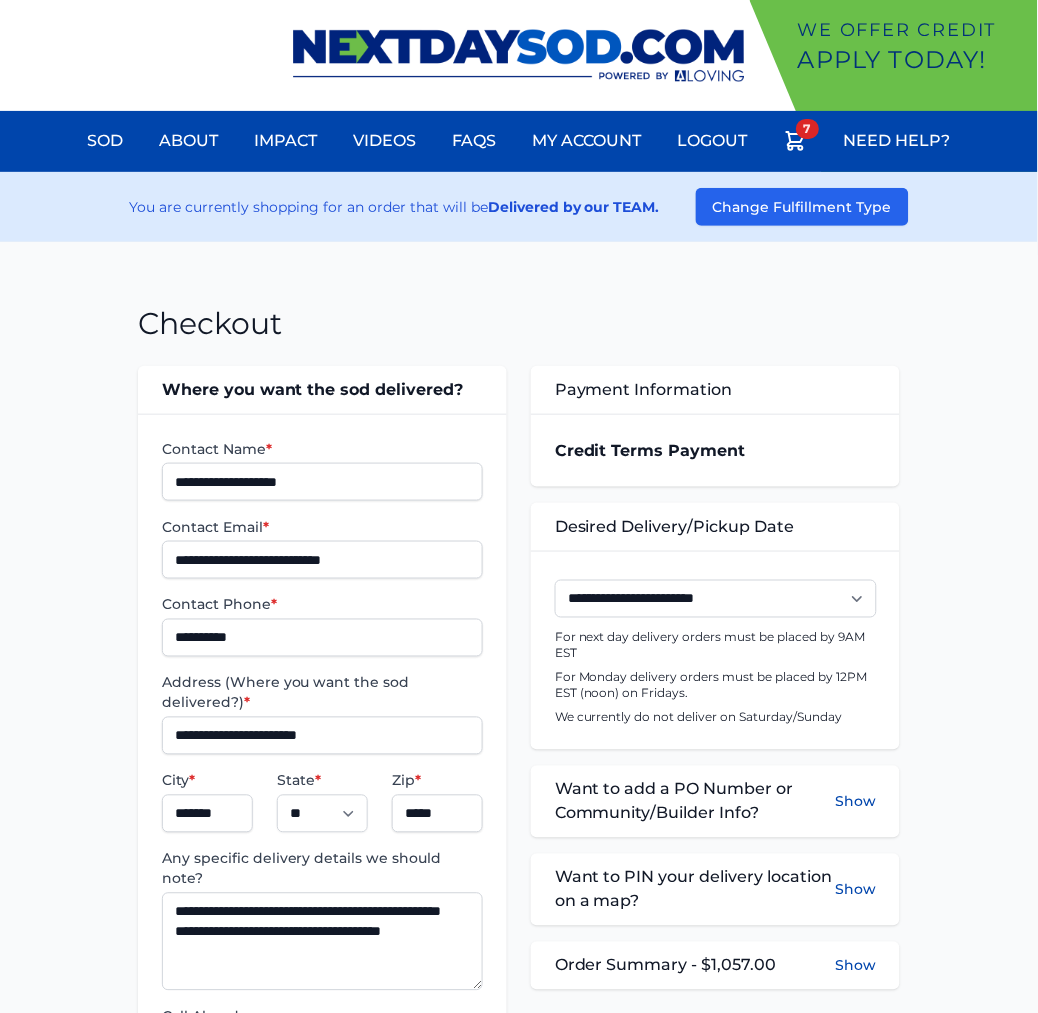 click on "**********" at bounding box center (519, 771) 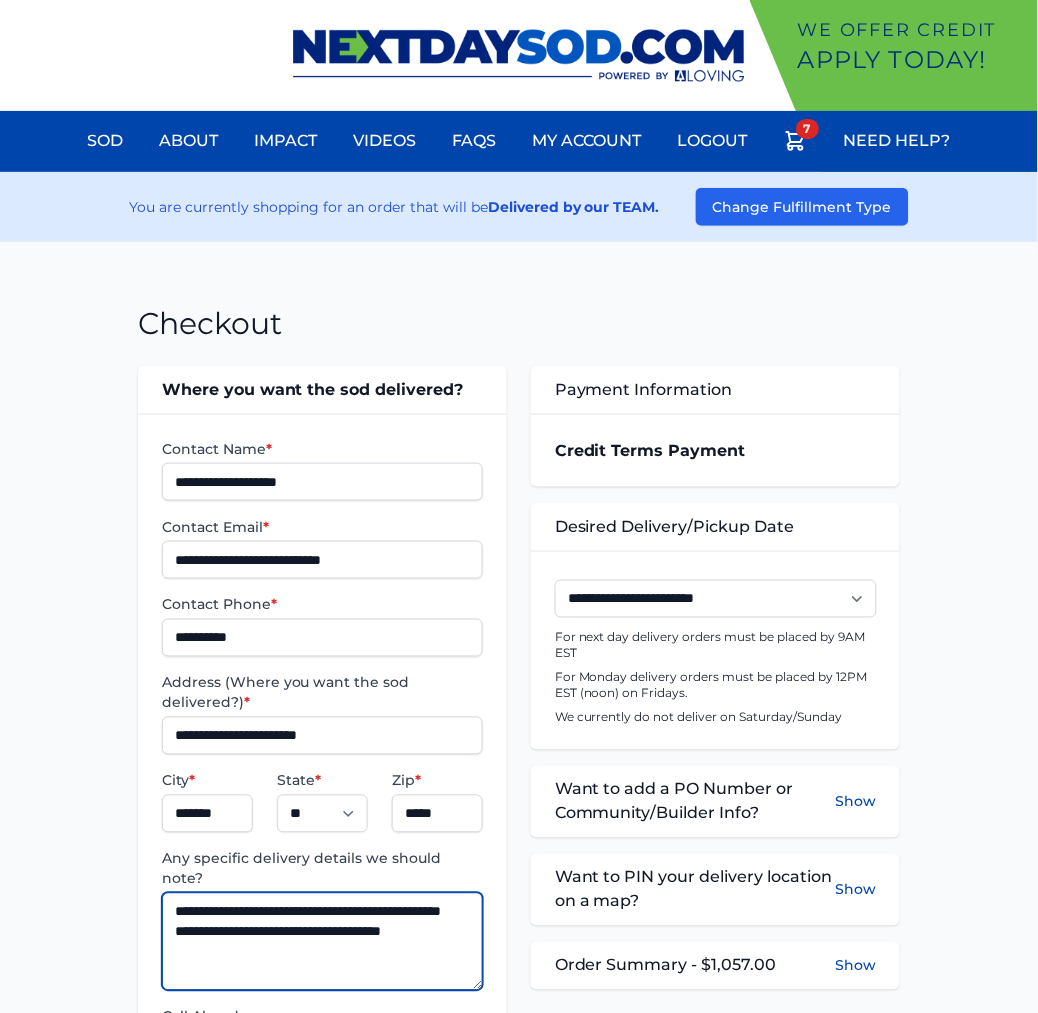 drag, startPoint x: 451, startPoint y: 935, endPoint x: 128, endPoint y: 871, distance: 329.2795 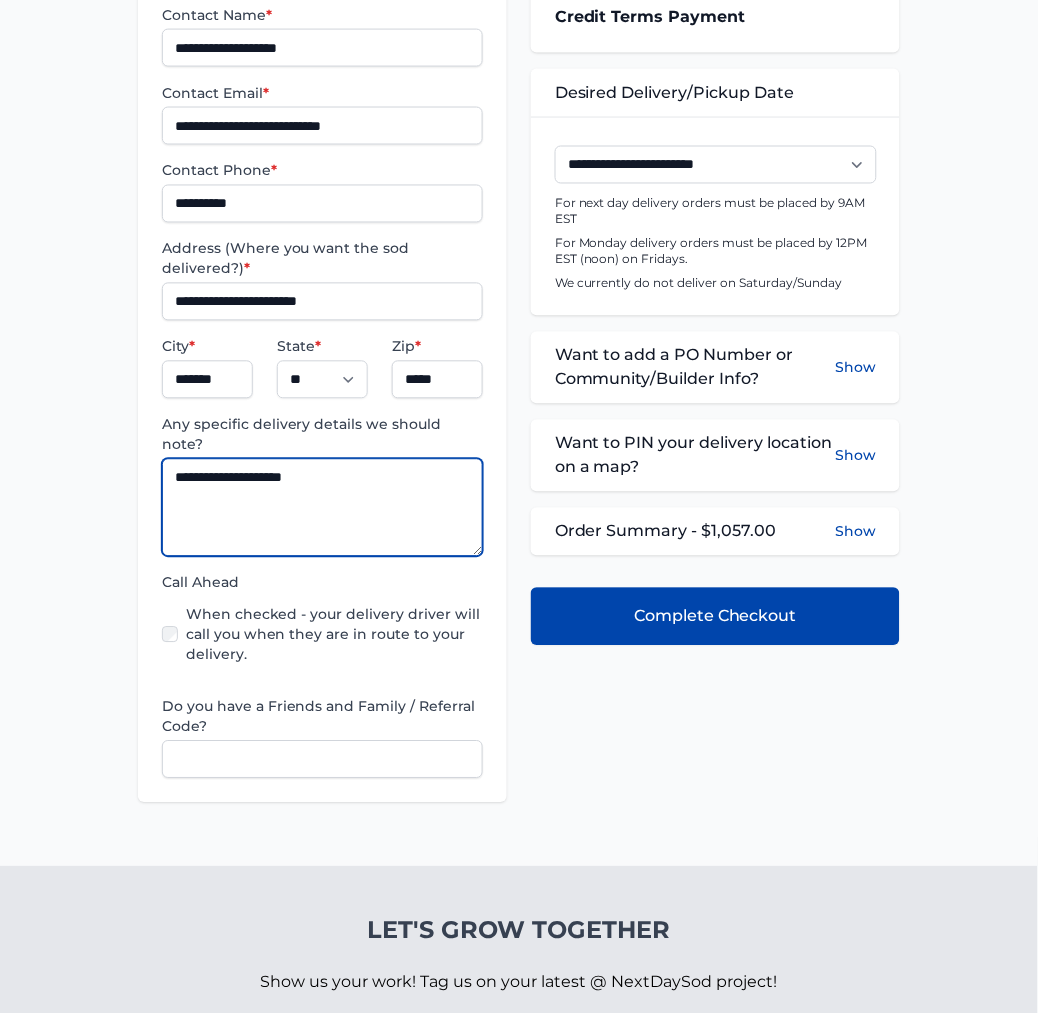 scroll, scrollTop: 222, scrollLeft: 0, axis: vertical 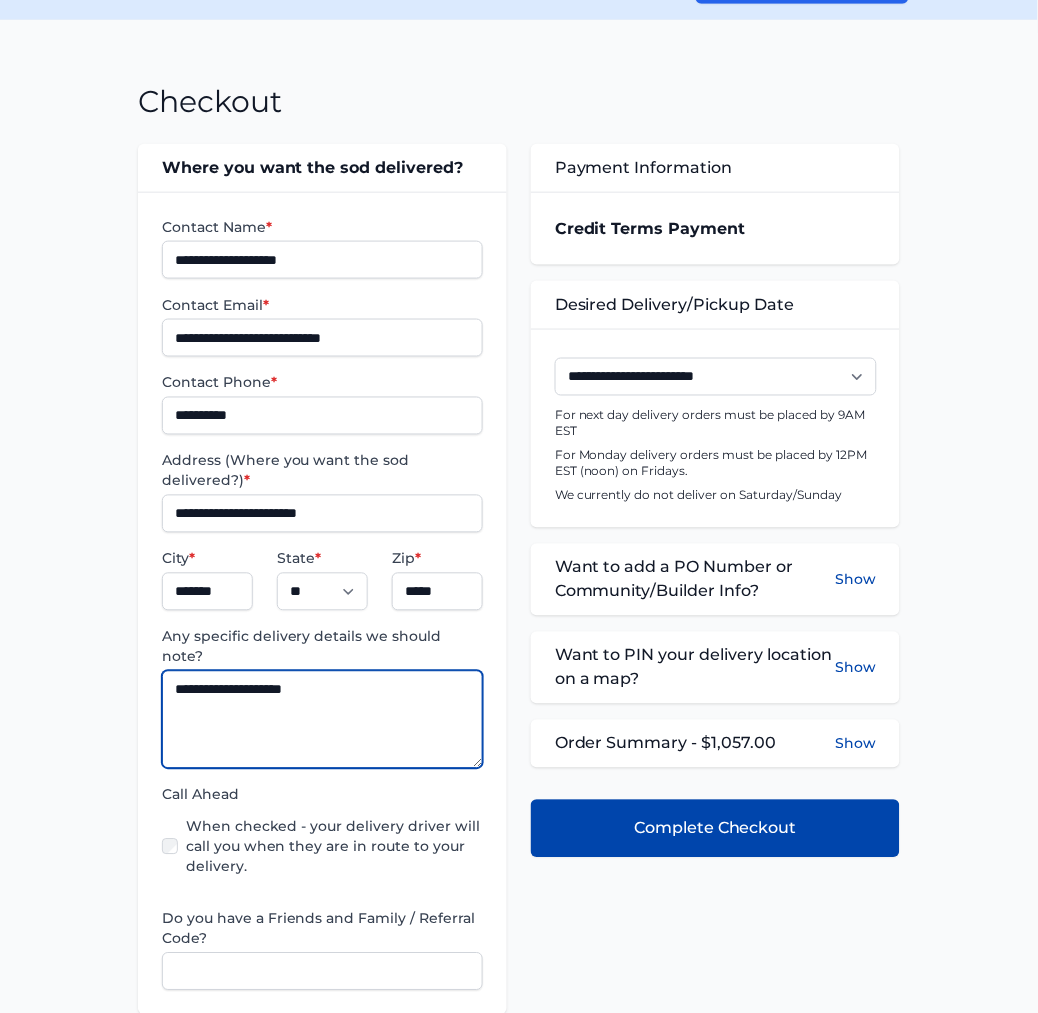 type on "**********" 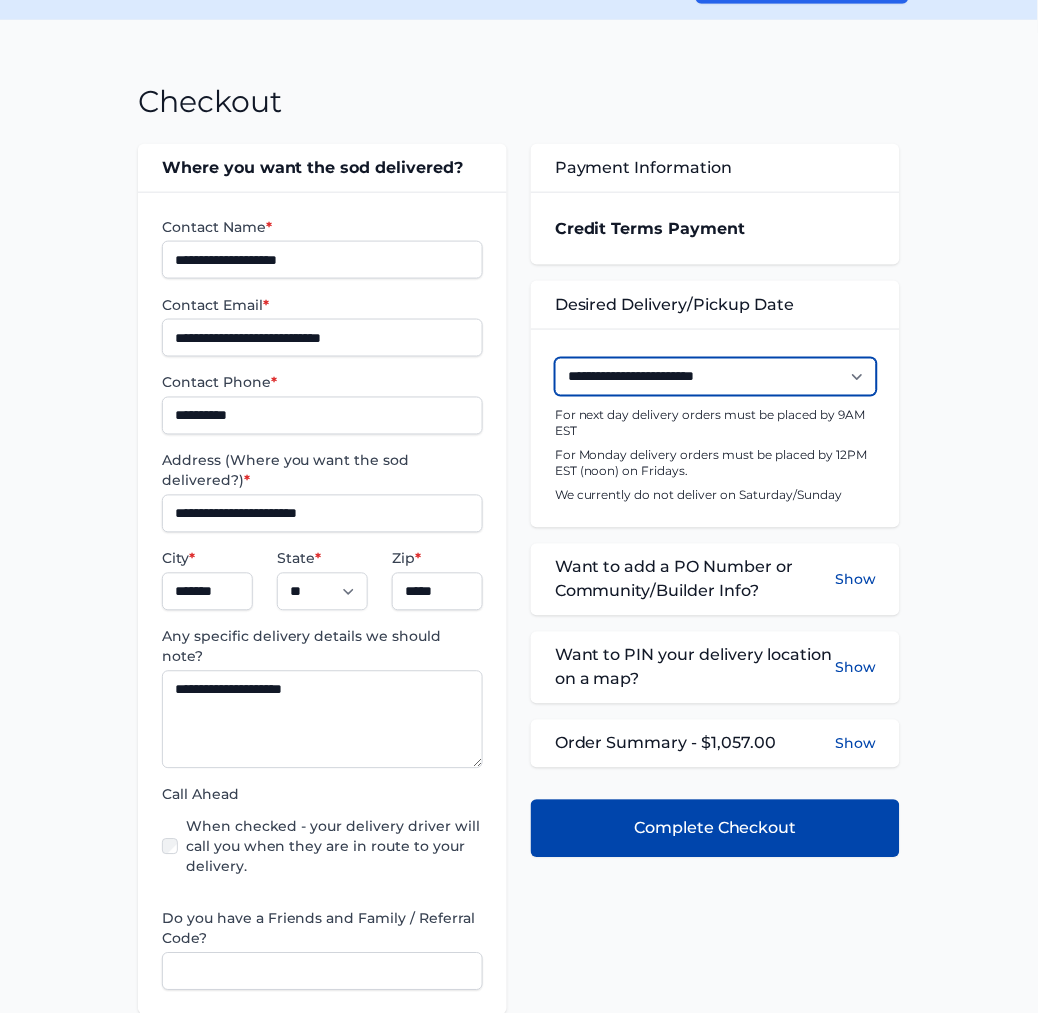 click on "**********" at bounding box center [716, 377] 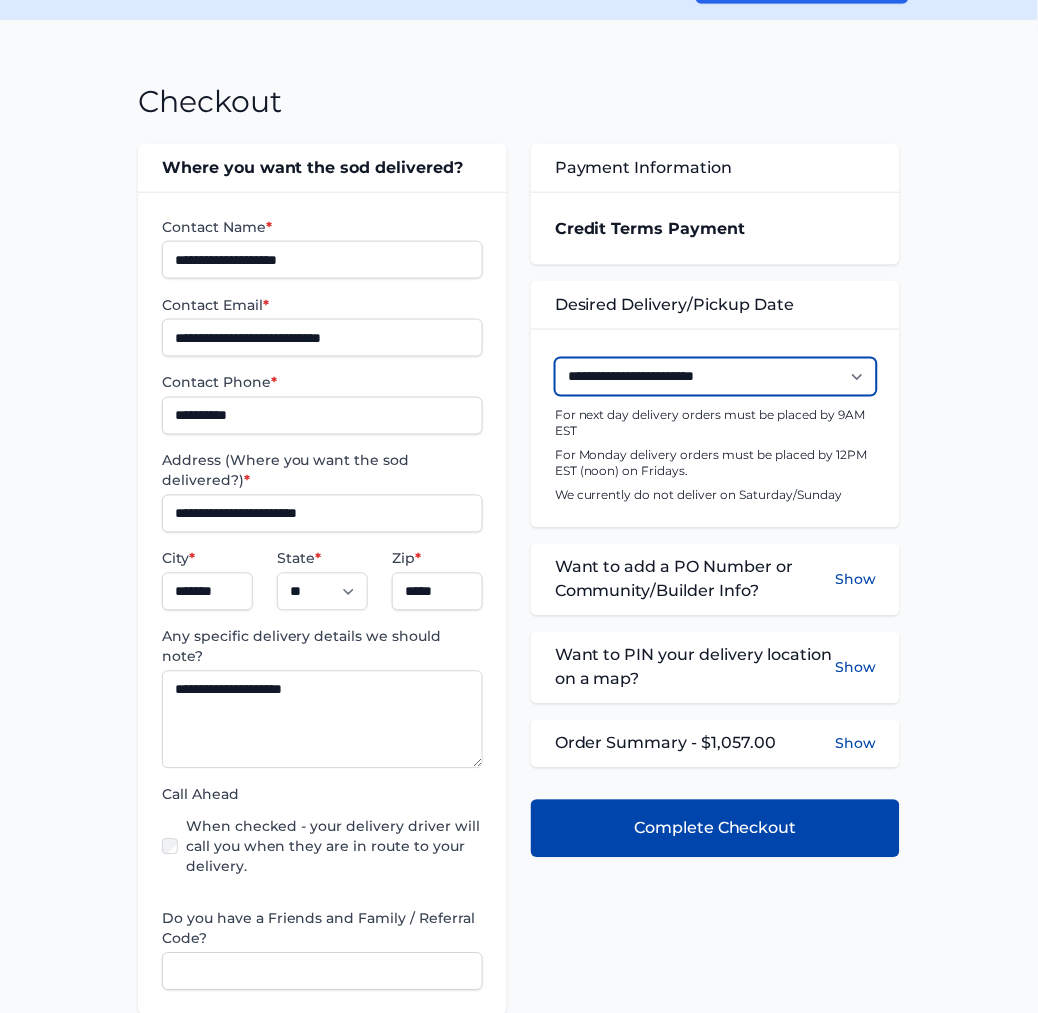 select on "**********" 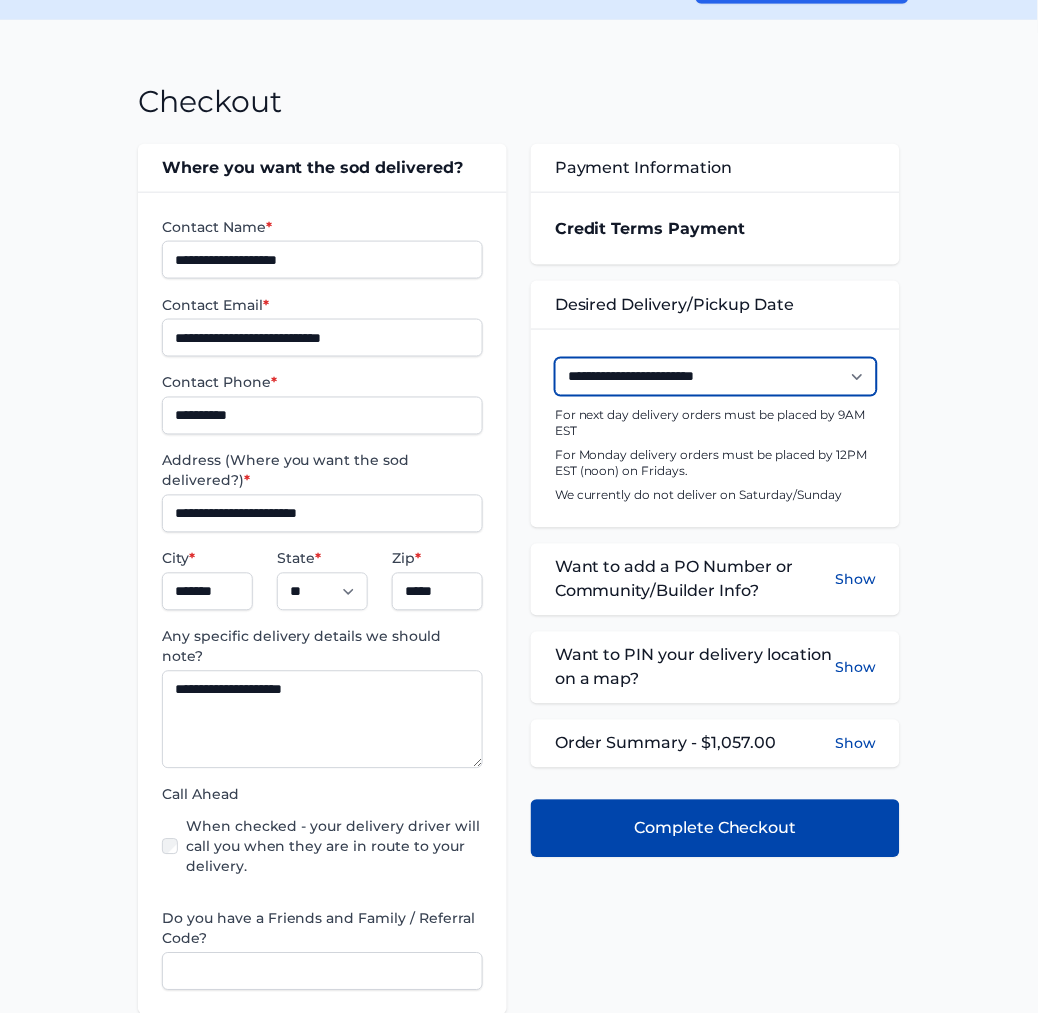 click on "**********" at bounding box center [716, 377] 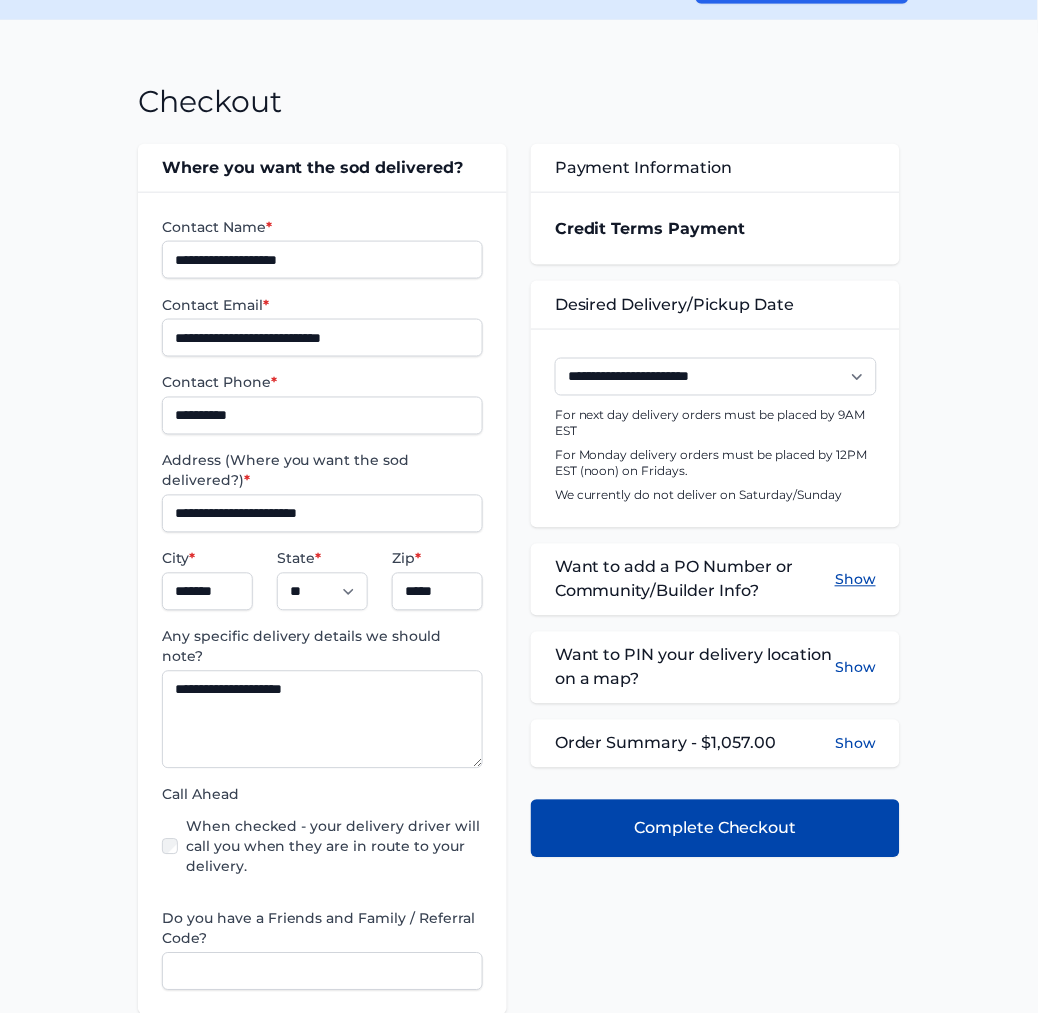 click on "Show" at bounding box center (855, 580) 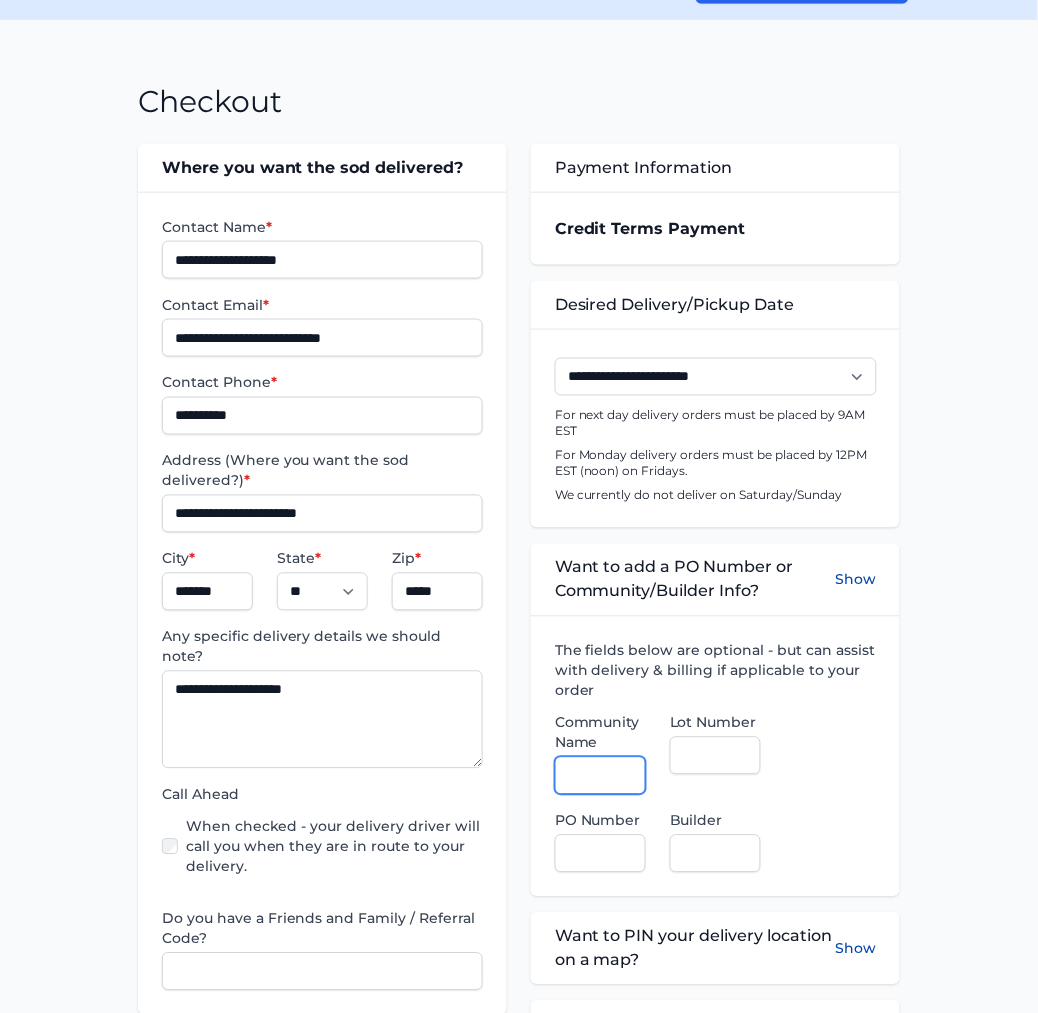 click on "Community Name" at bounding box center [600, 776] 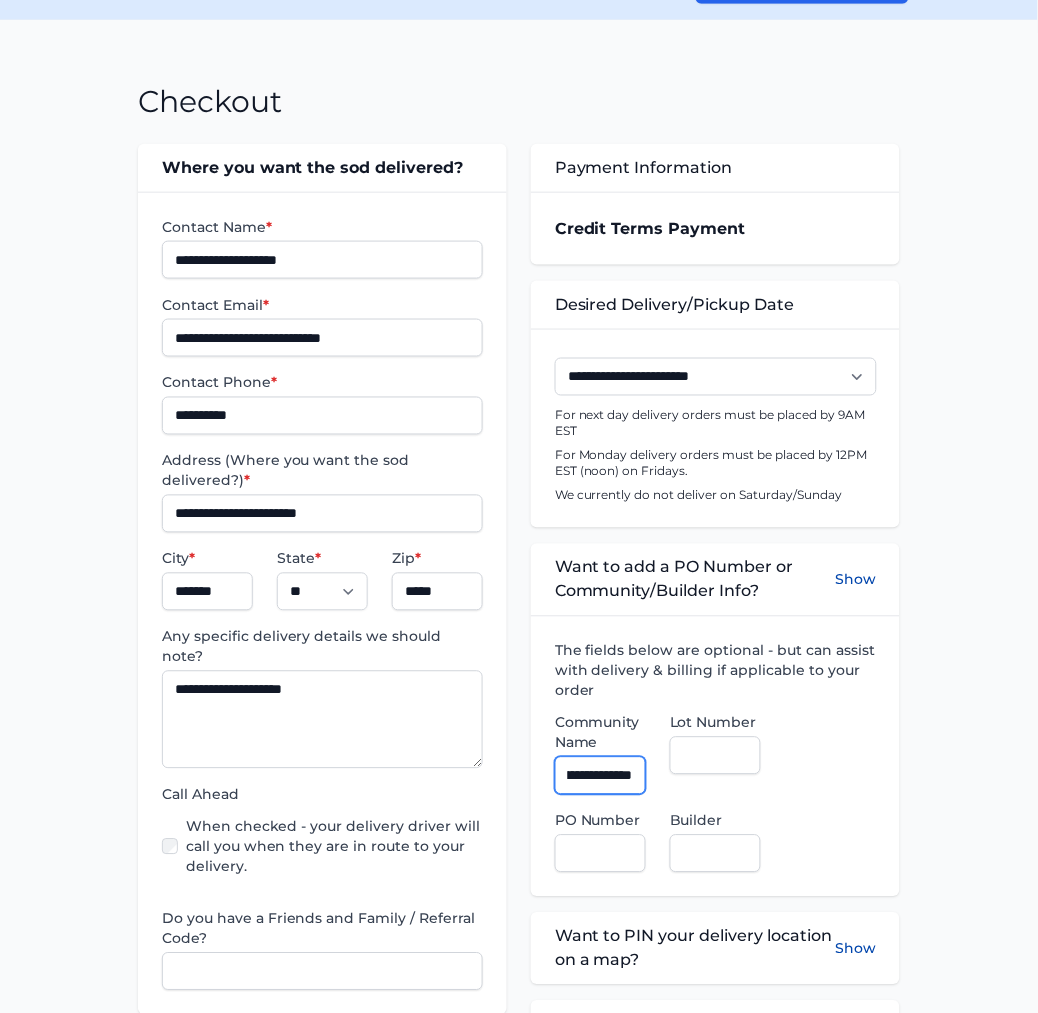 scroll, scrollTop: 0, scrollLeft: 68, axis: horizontal 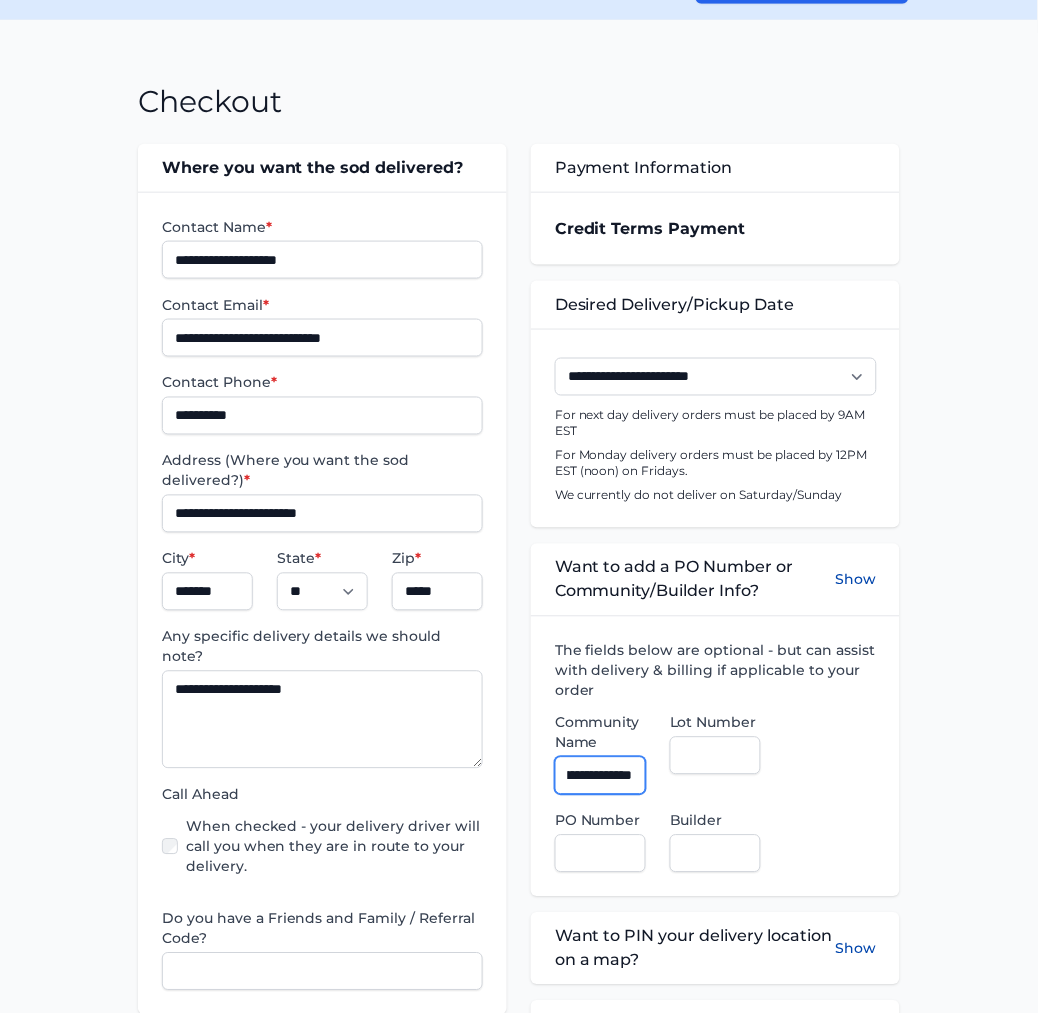 type on "**********" 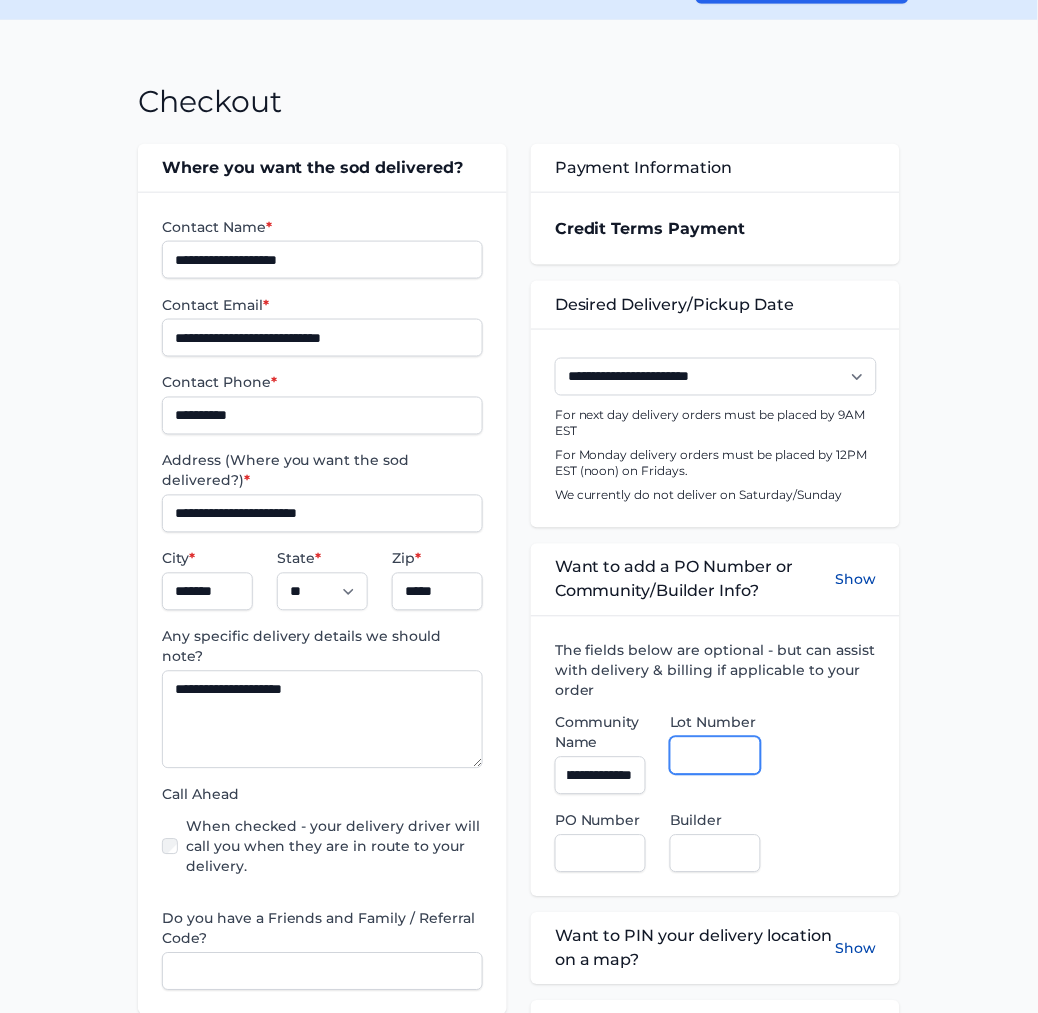 scroll, scrollTop: 0, scrollLeft: 0, axis: both 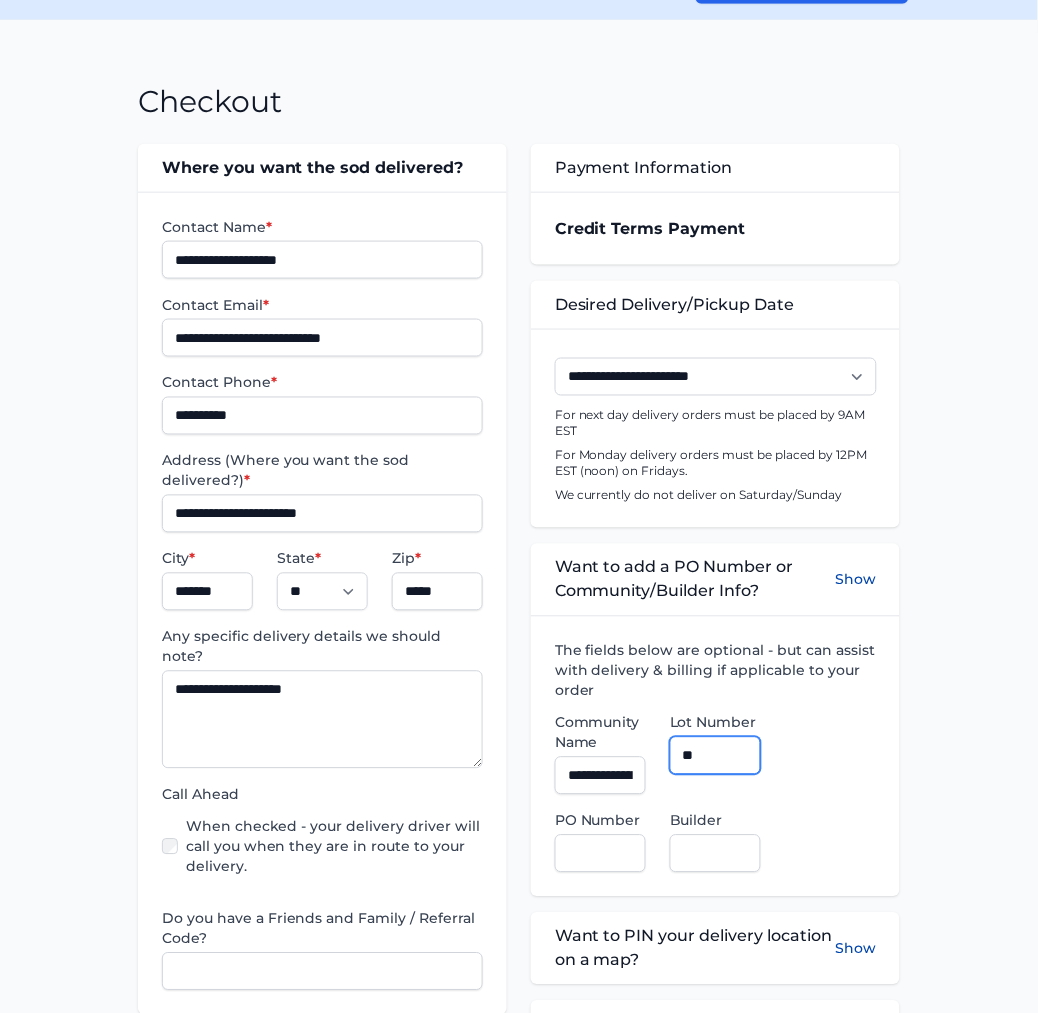 type on "**" 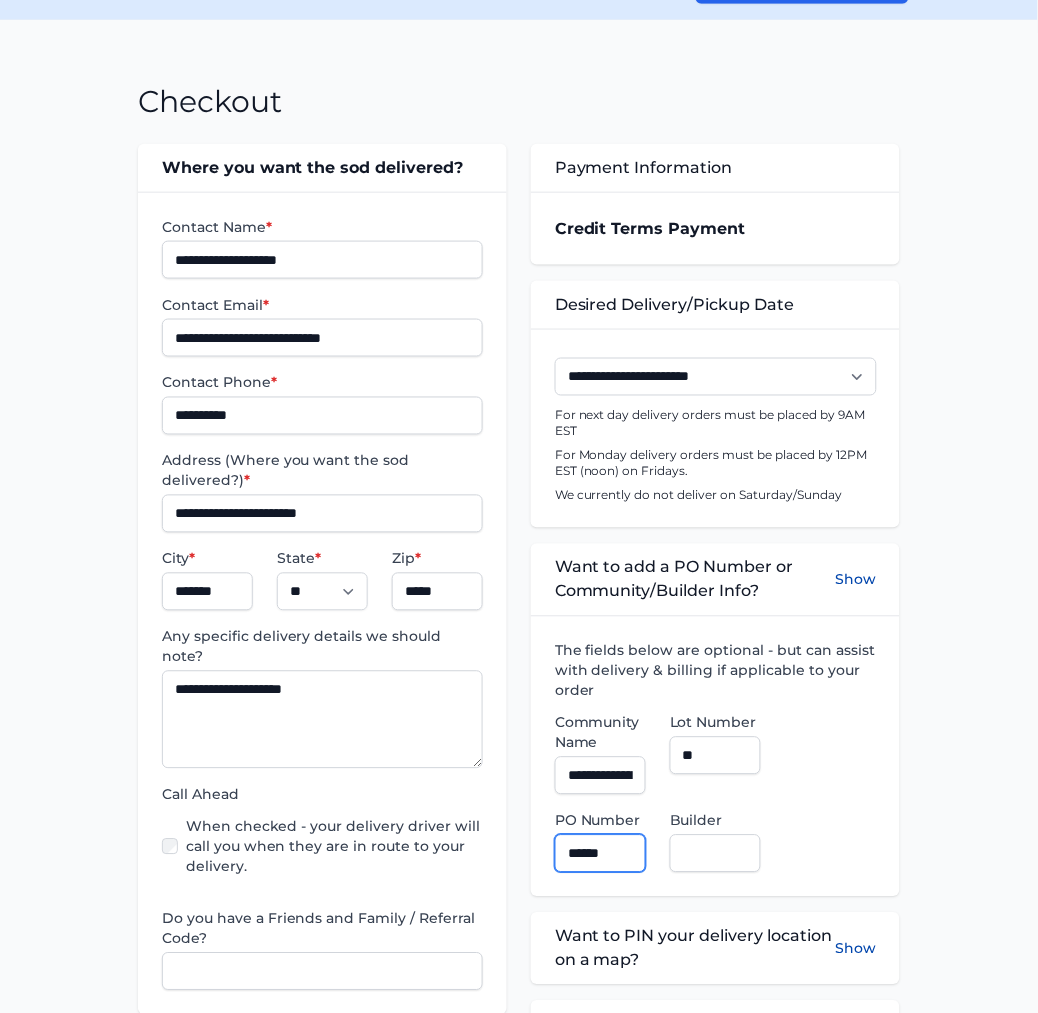 type on "******" 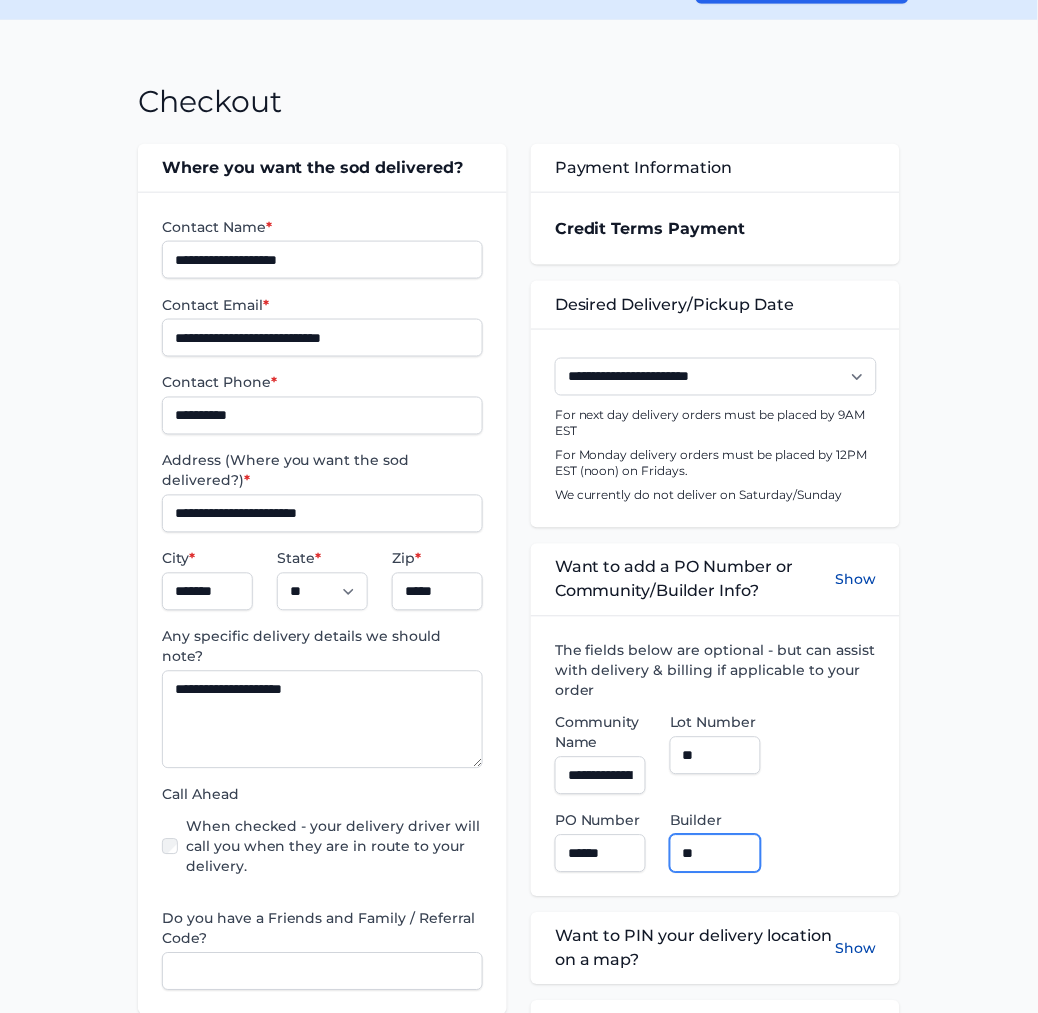 type on "**********" 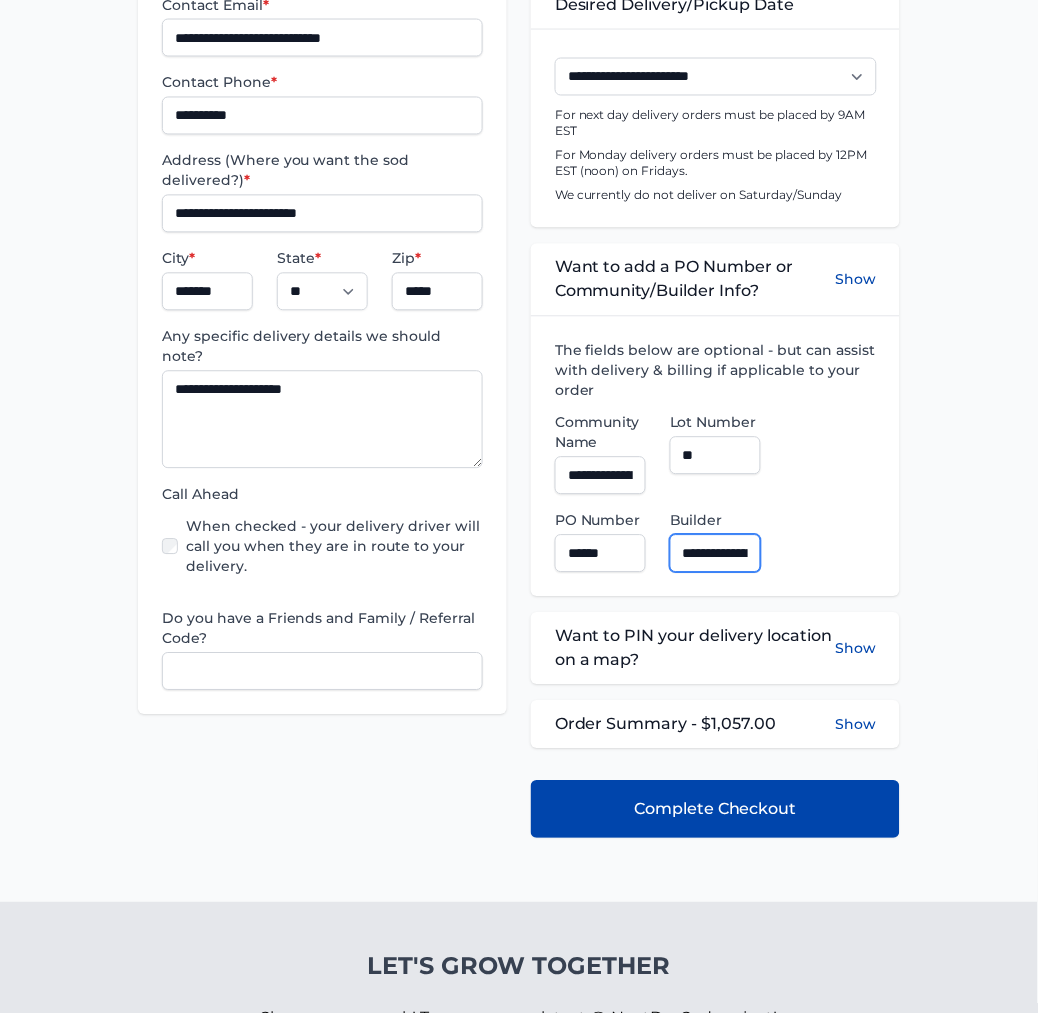 scroll, scrollTop: 555, scrollLeft: 0, axis: vertical 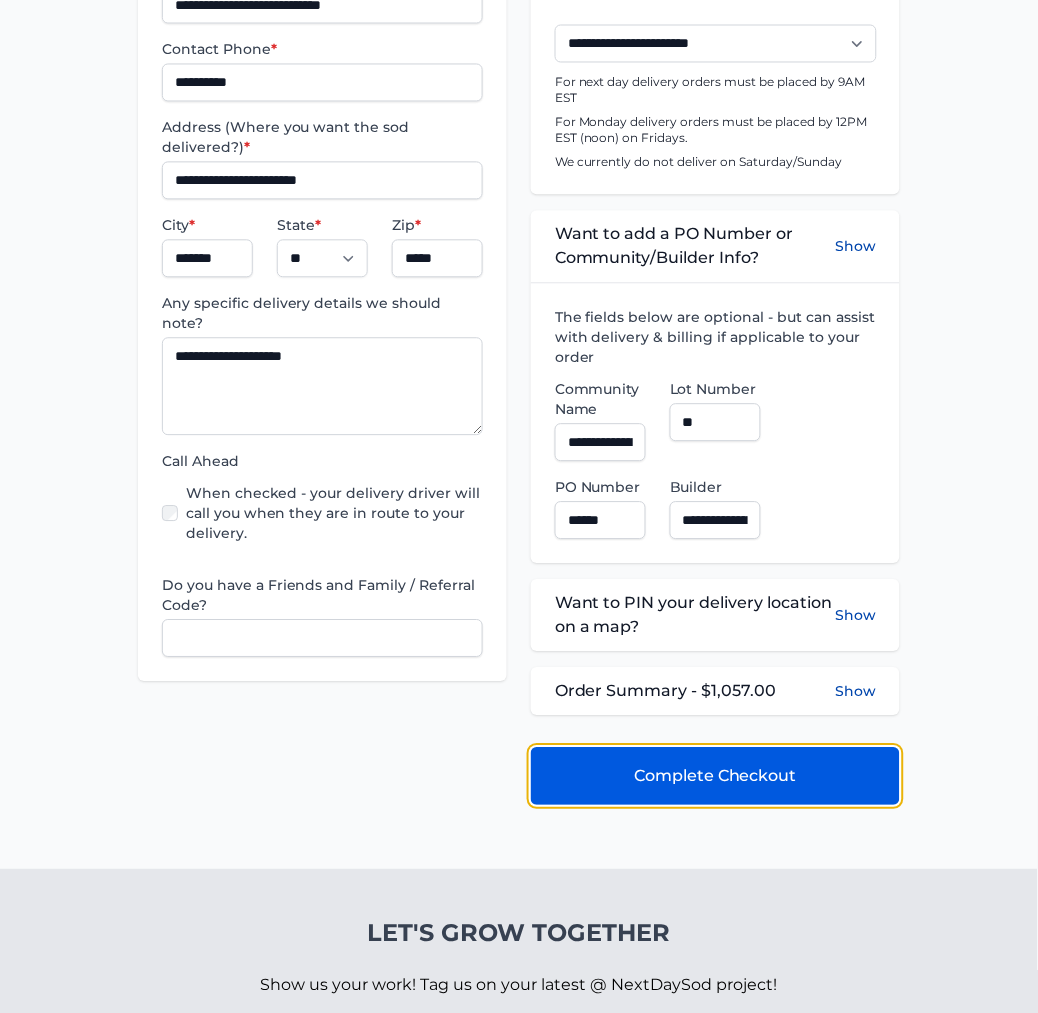 click on "Complete Checkout" at bounding box center [715, 777] 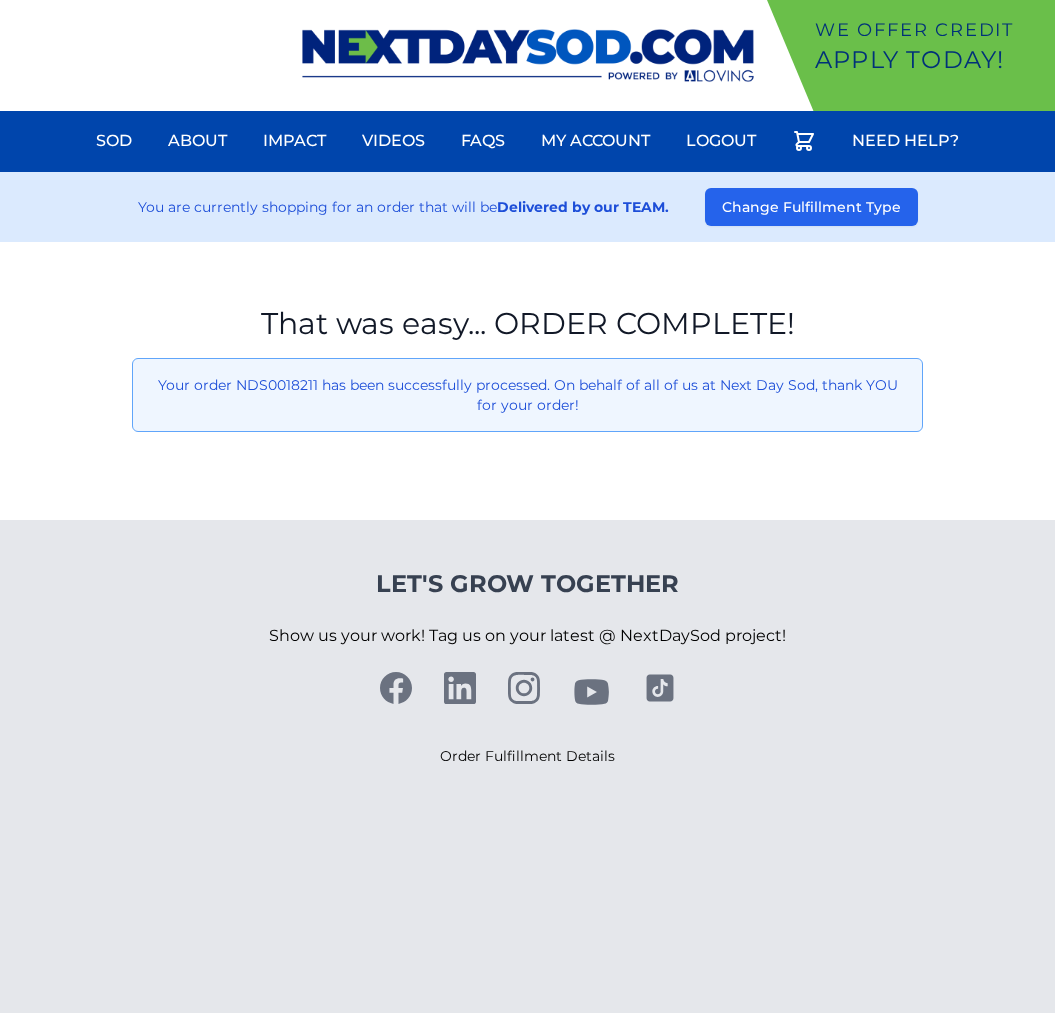 scroll, scrollTop: 0, scrollLeft: 0, axis: both 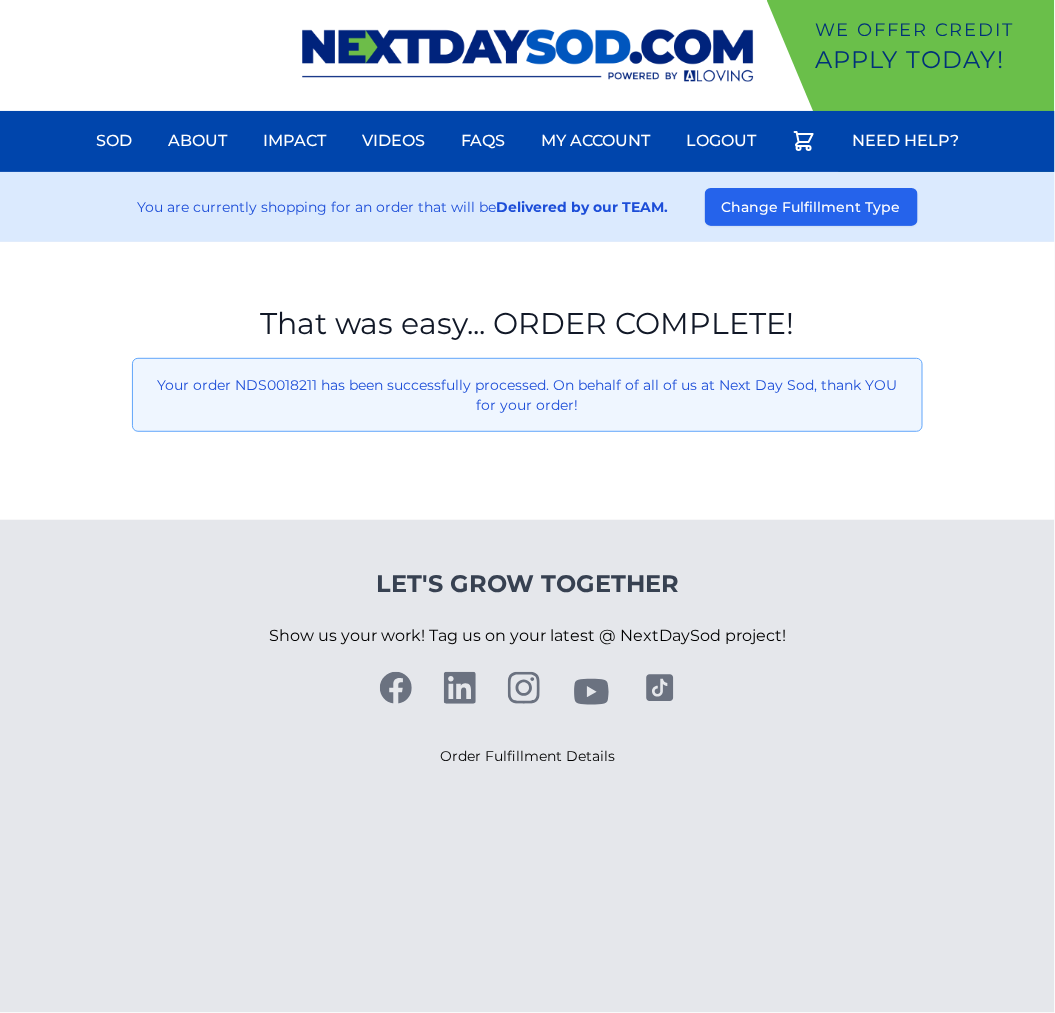 click on "That was easy... ORDER COMPLETE!
Your order NDS0018211 has been successfully processed. On behalf of all of us at  Next Day Sod, thank YOU for your order!" at bounding box center [527, 381] 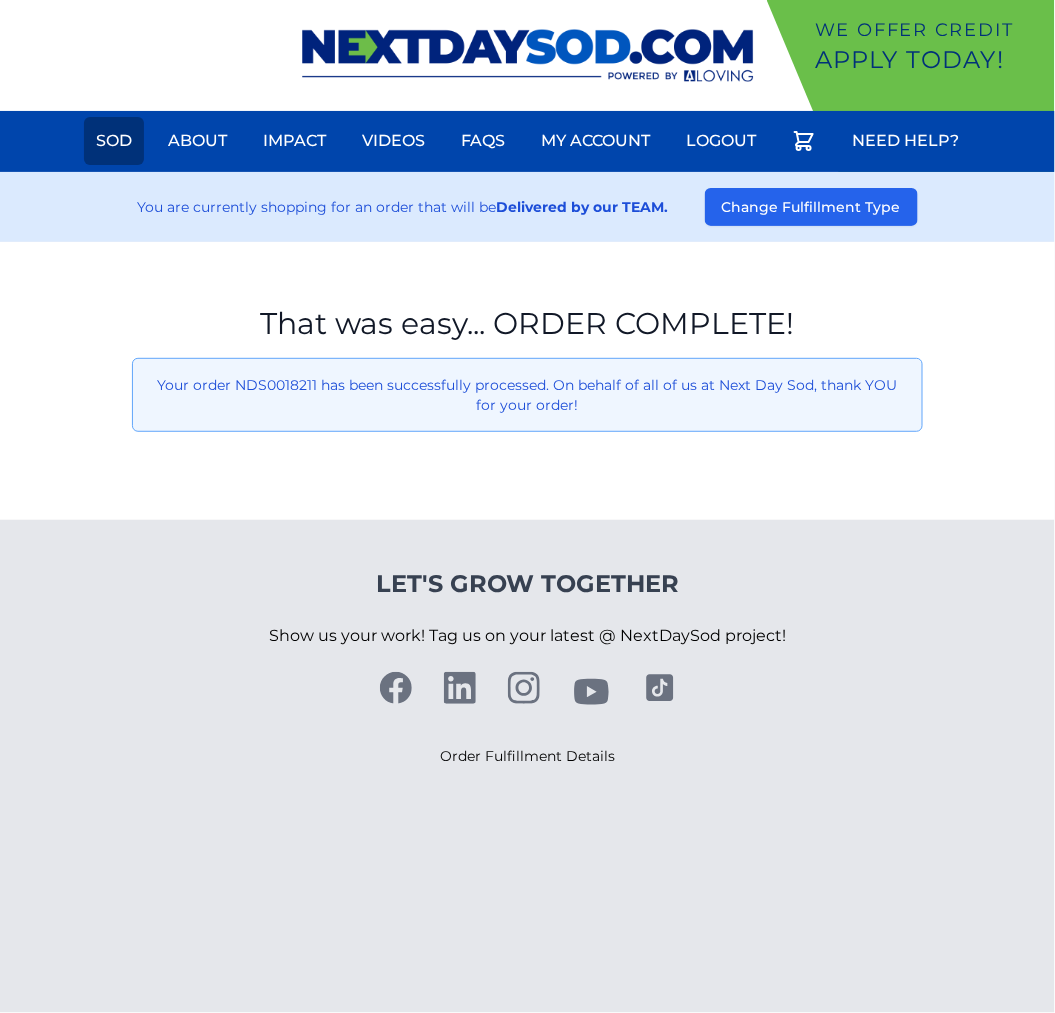 click on "Sod" at bounding box center (114, 141) 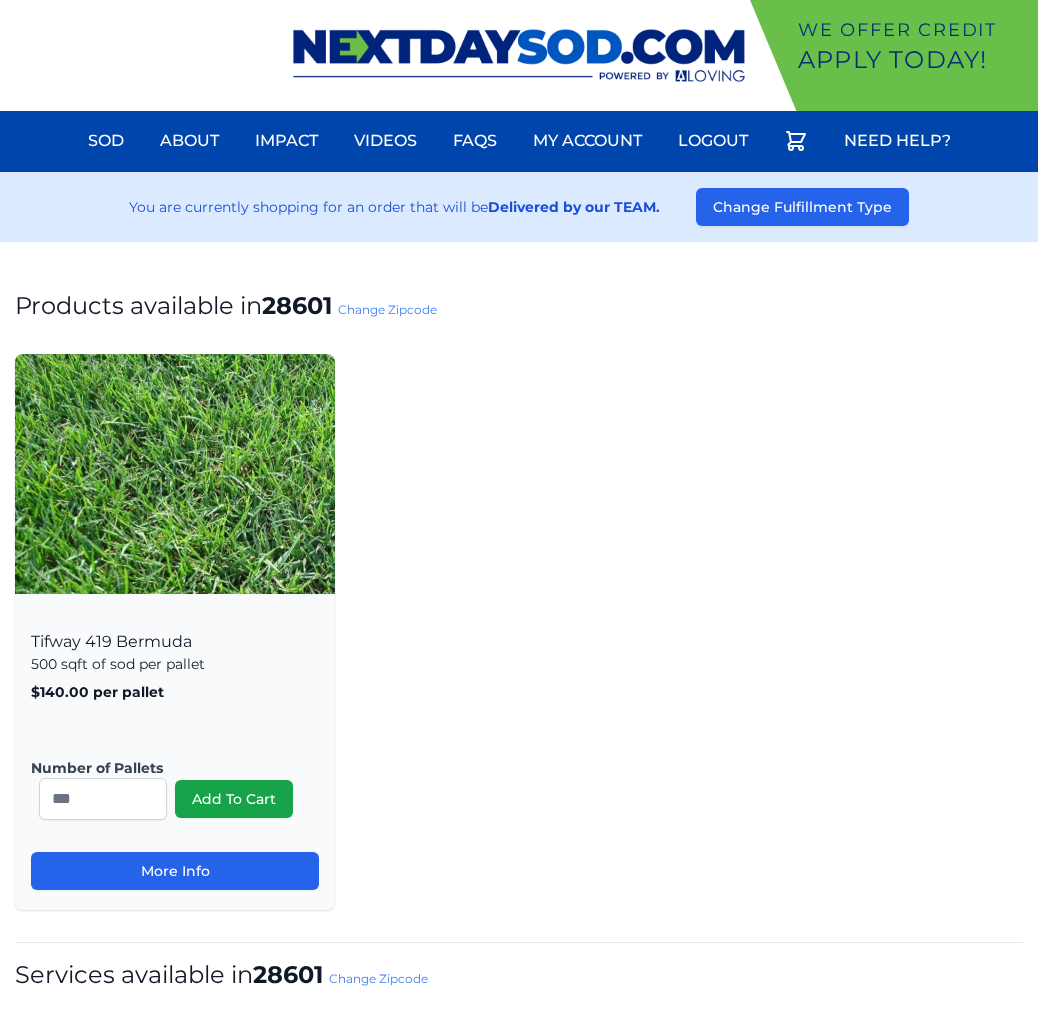 scroll, scrollTop: 0, scrollLeft: 0, axis: both 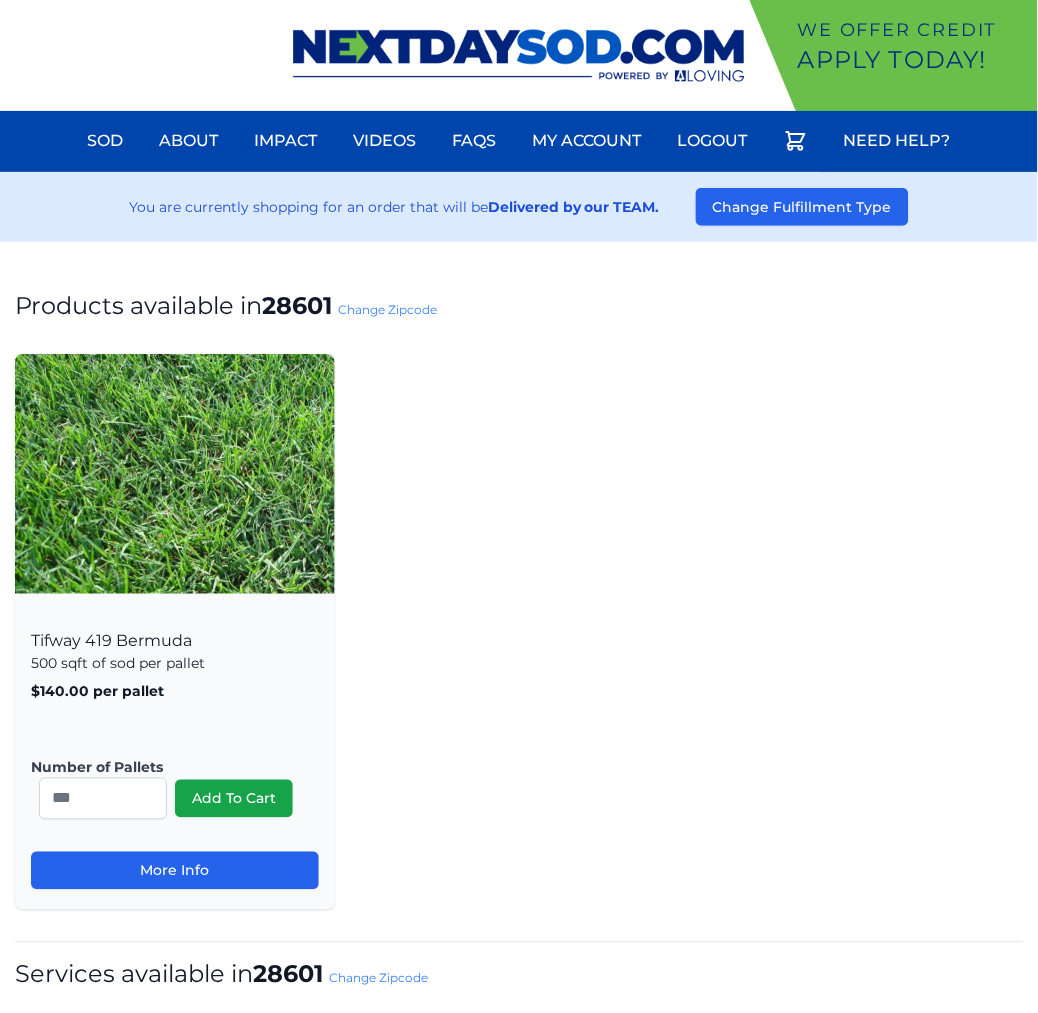 click on "Change Zipcode" at bounding box center (387, 309) 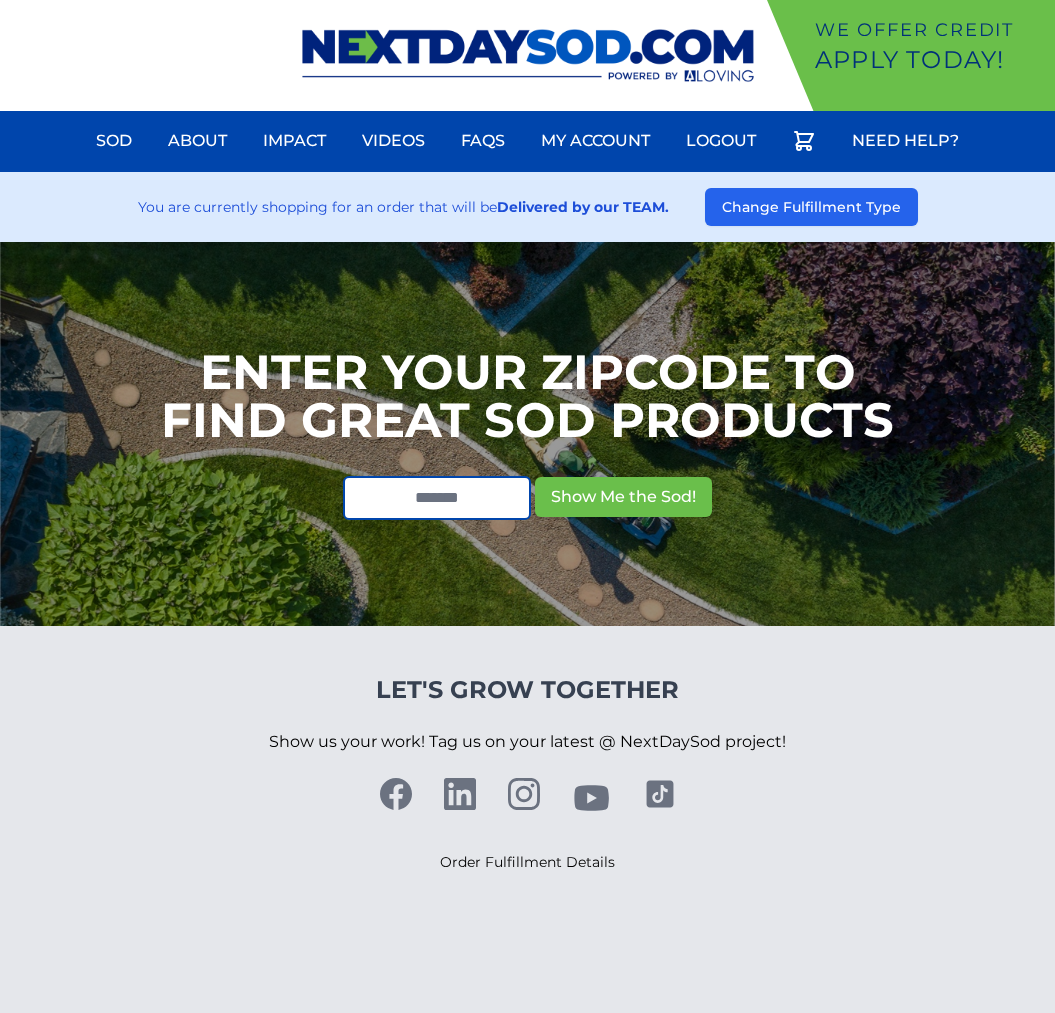scroll, scrollTop: 0, scrollLeft: 0, axis: both 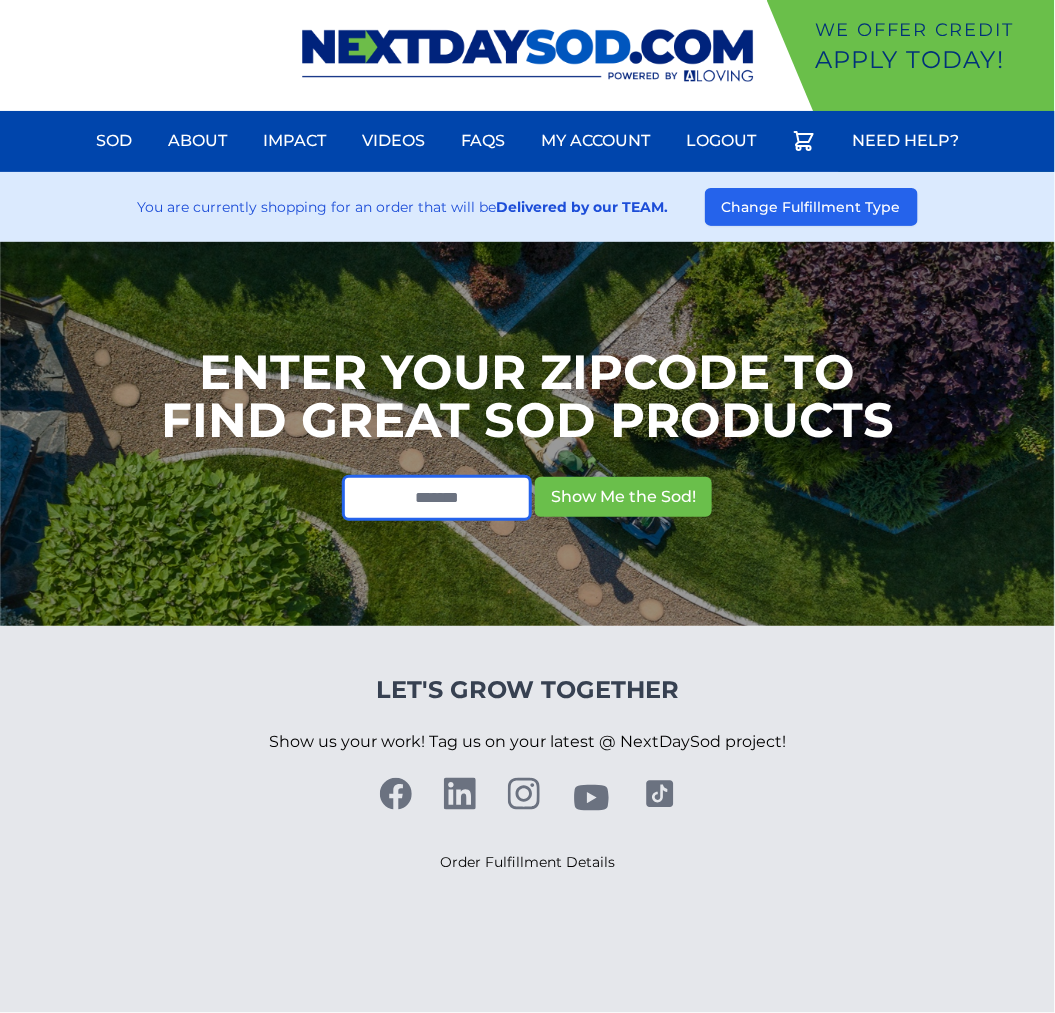 click at bounding box center (437, 498) 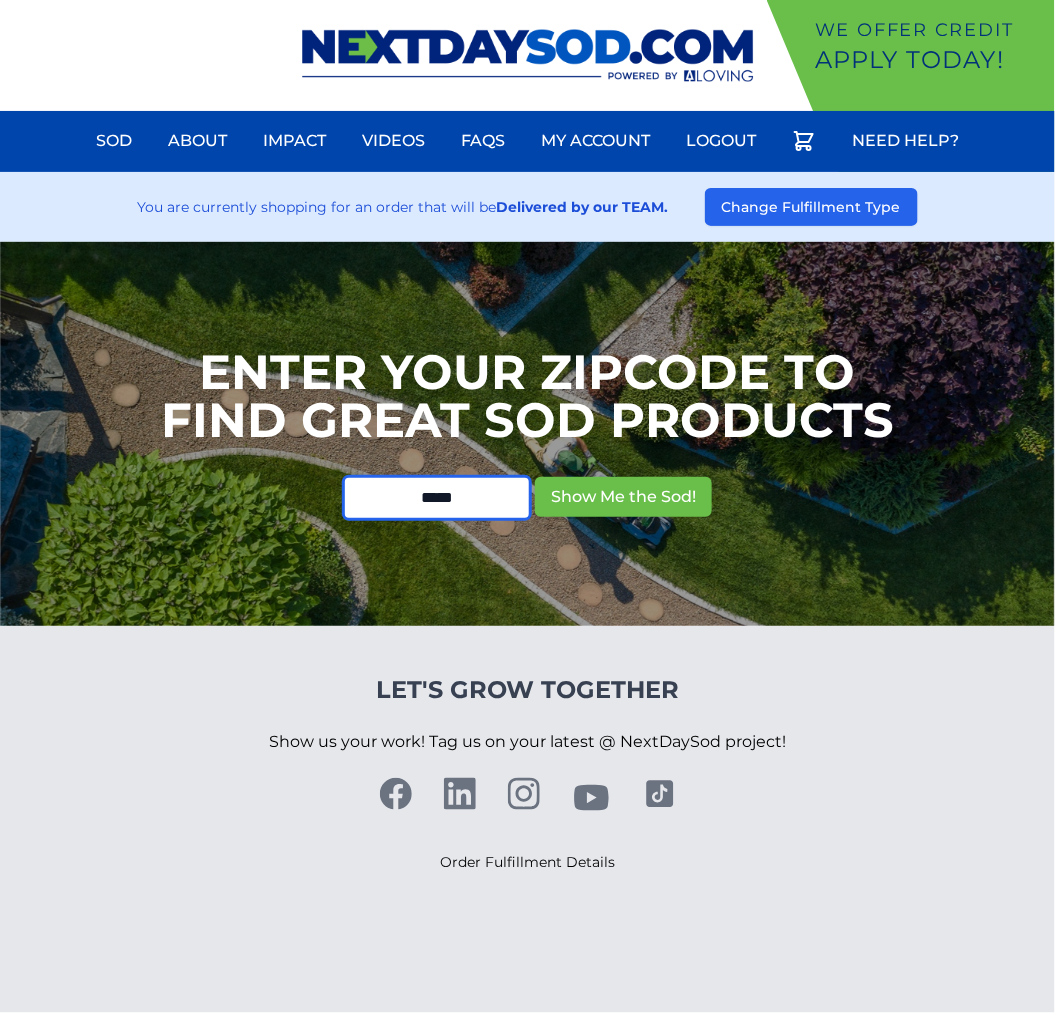 type on "*****" 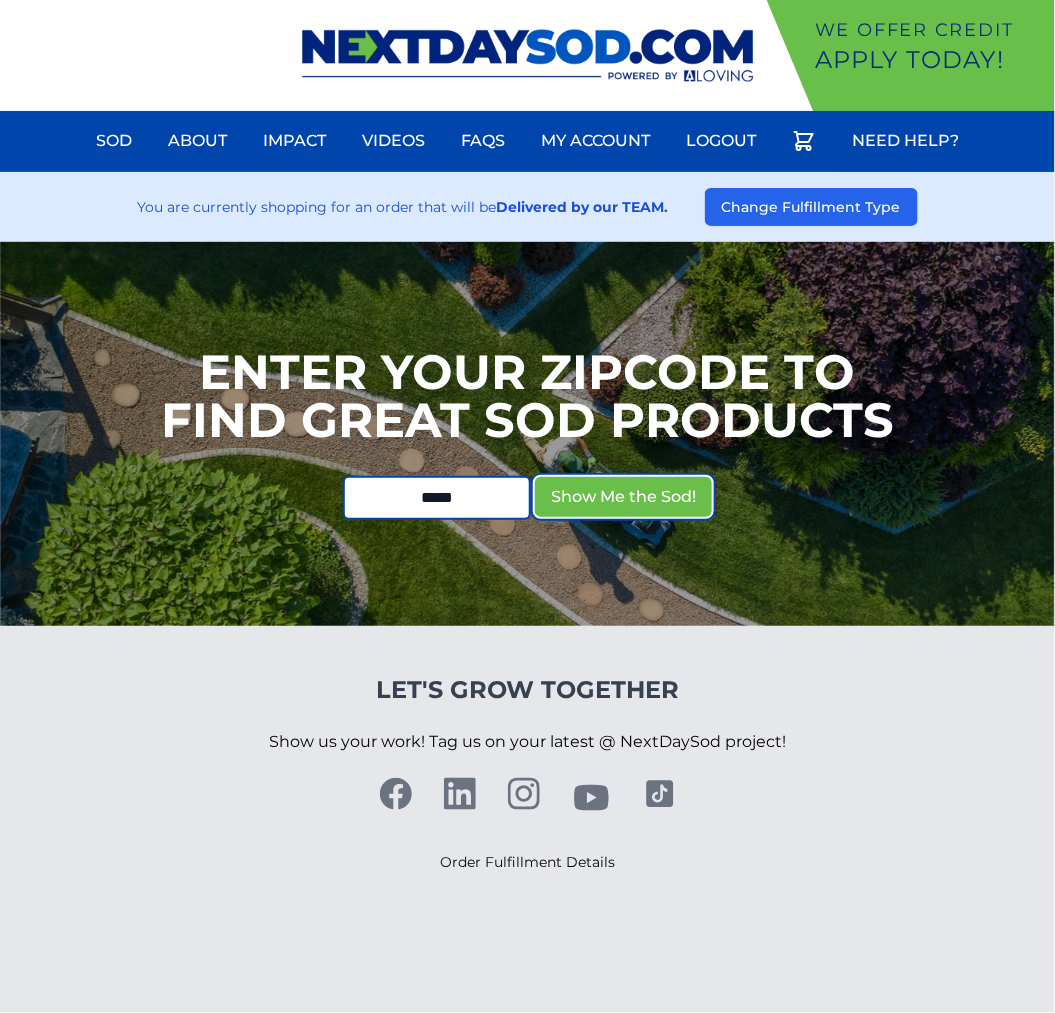 type 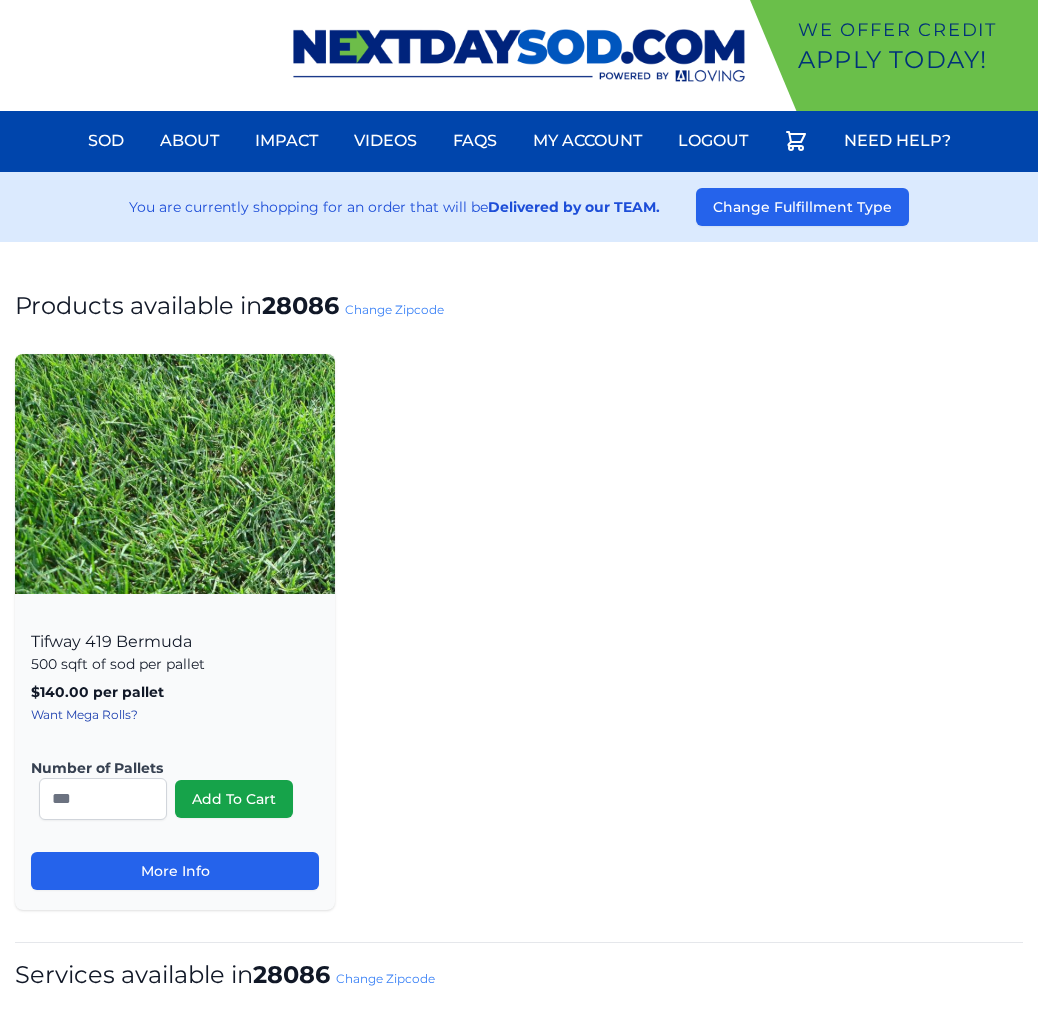 scroll, scrollTop: 0, scrollLeft: 0, axis: both 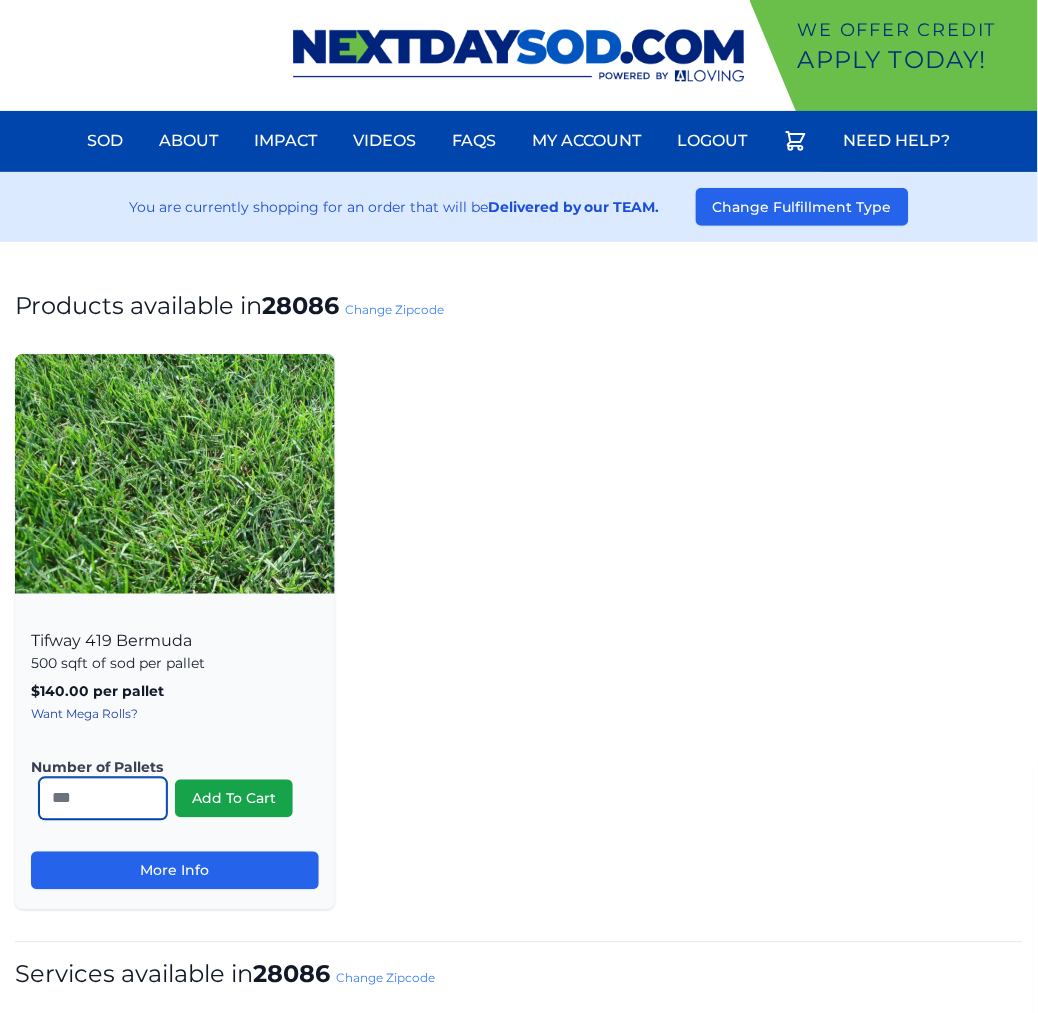 click on "*" at bounding box center (103, 799) 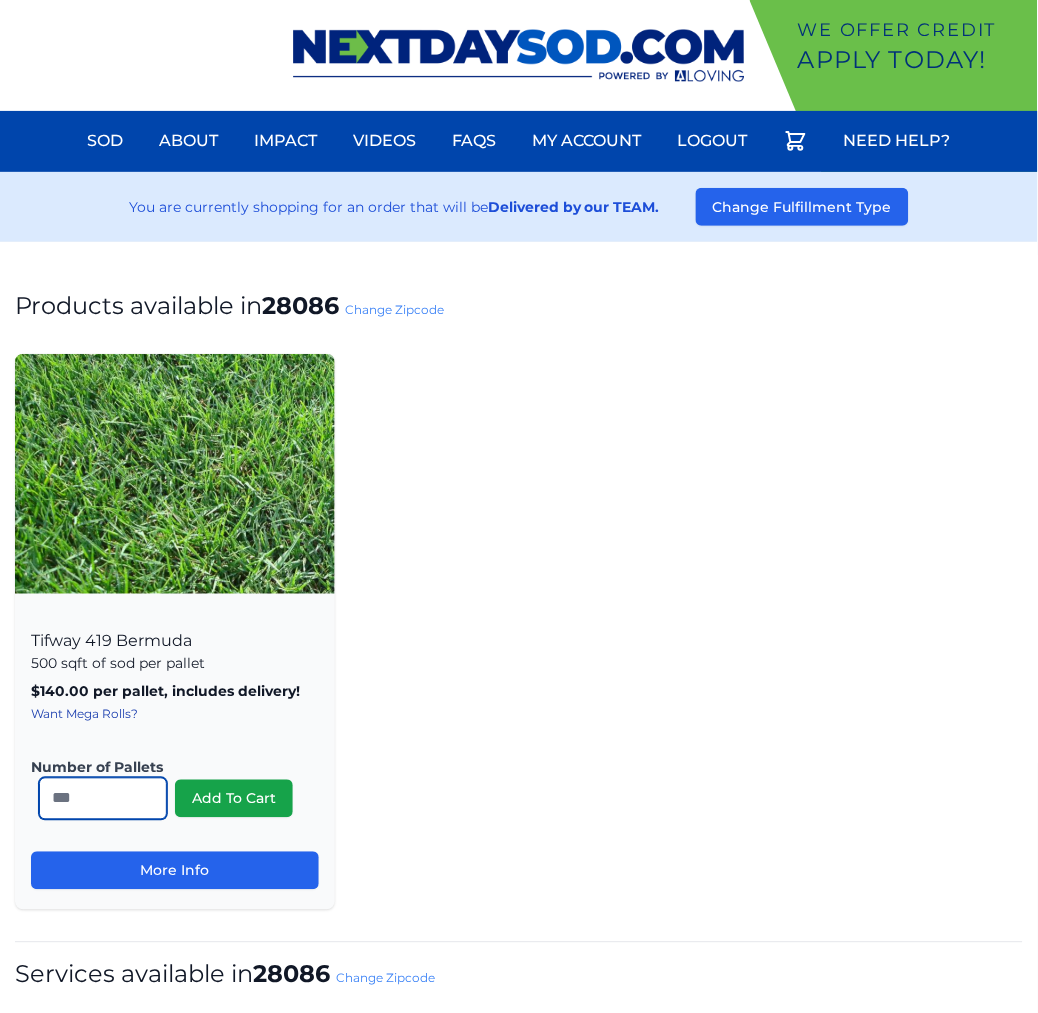 type on "**" 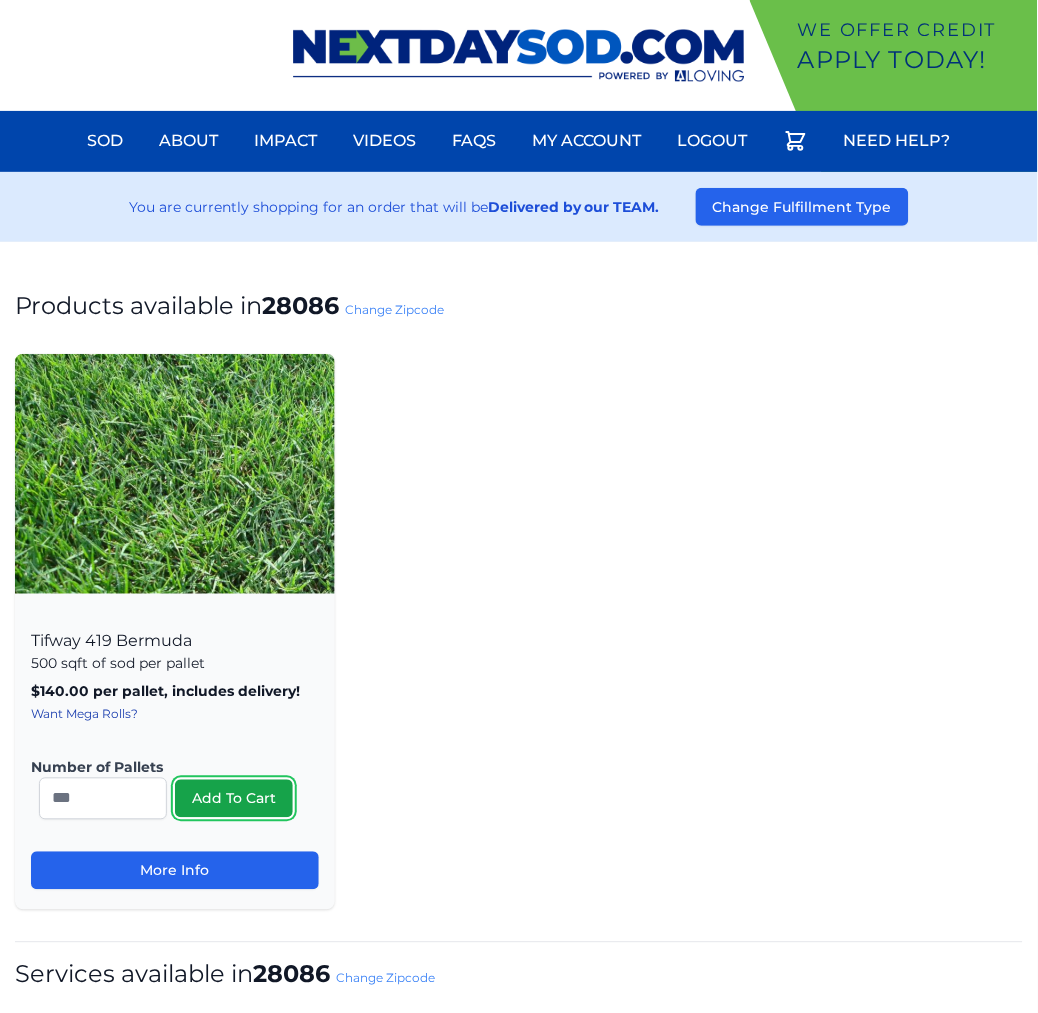 type 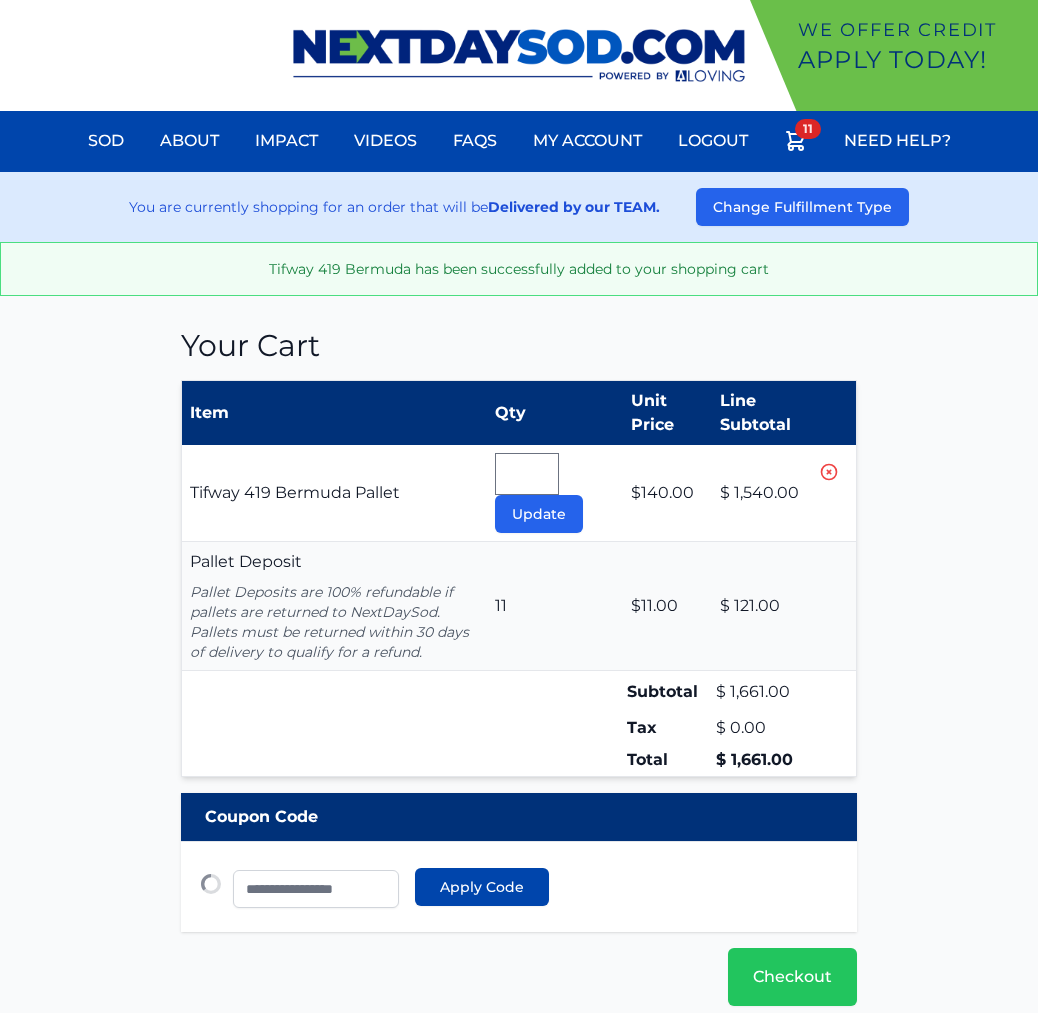 type 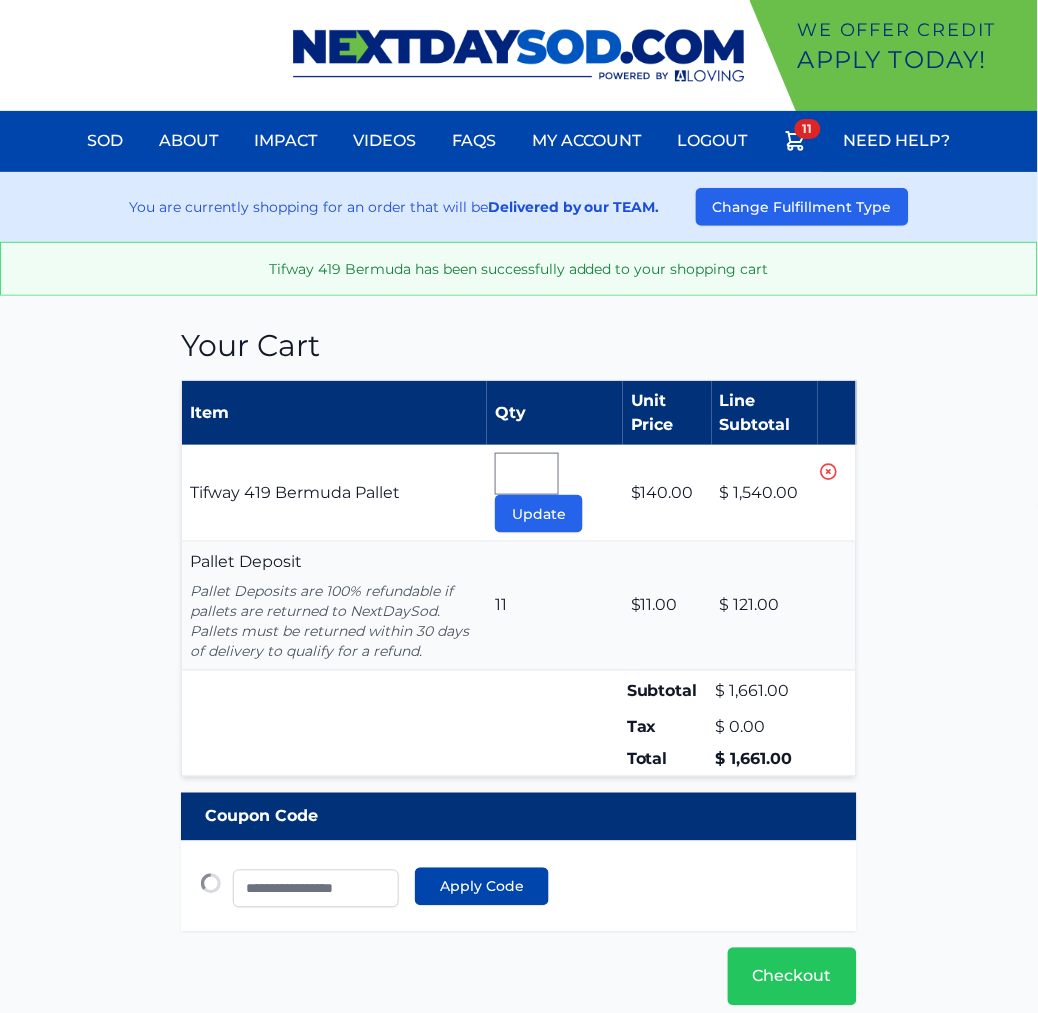 scroll, scrollTop: 0, scrollLeft: 0, axis: both 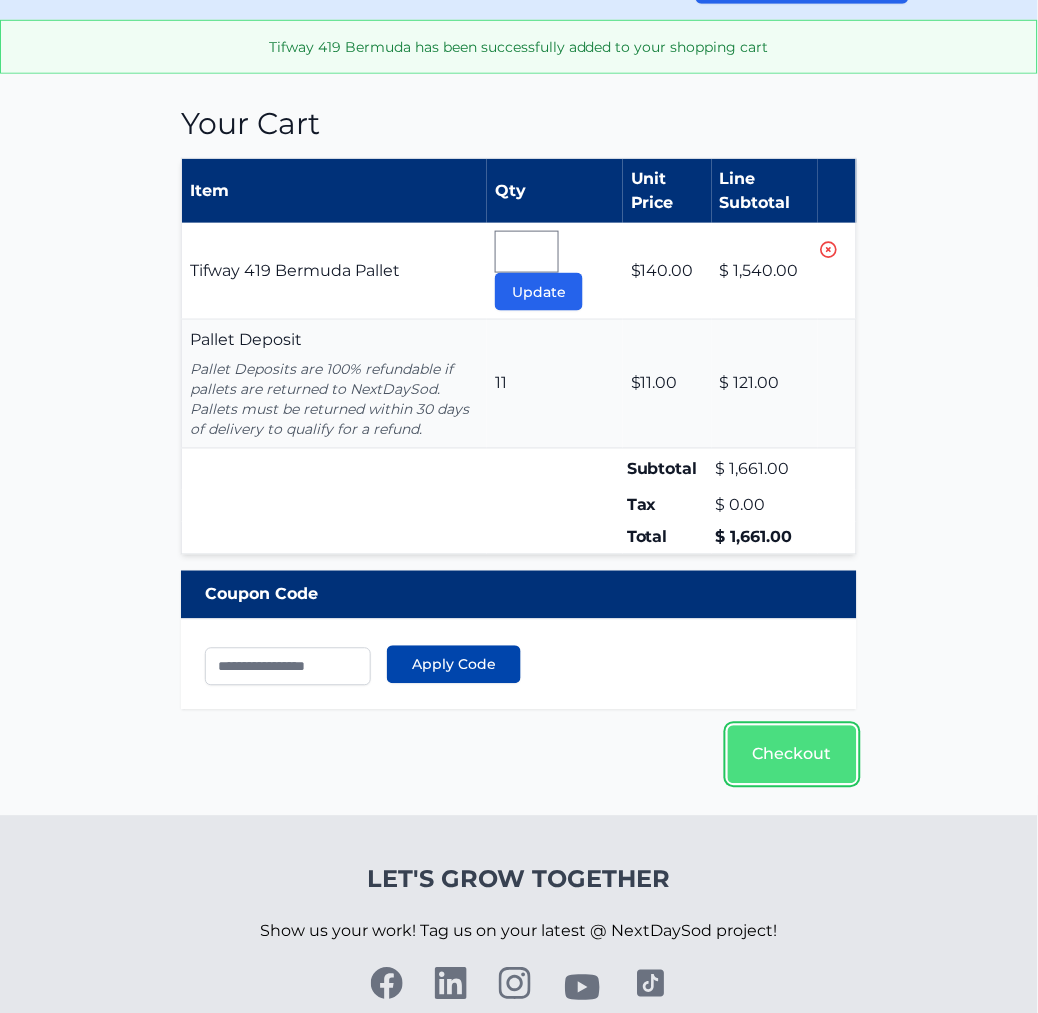 click on "Checkout" at bounding box center [792, 755] 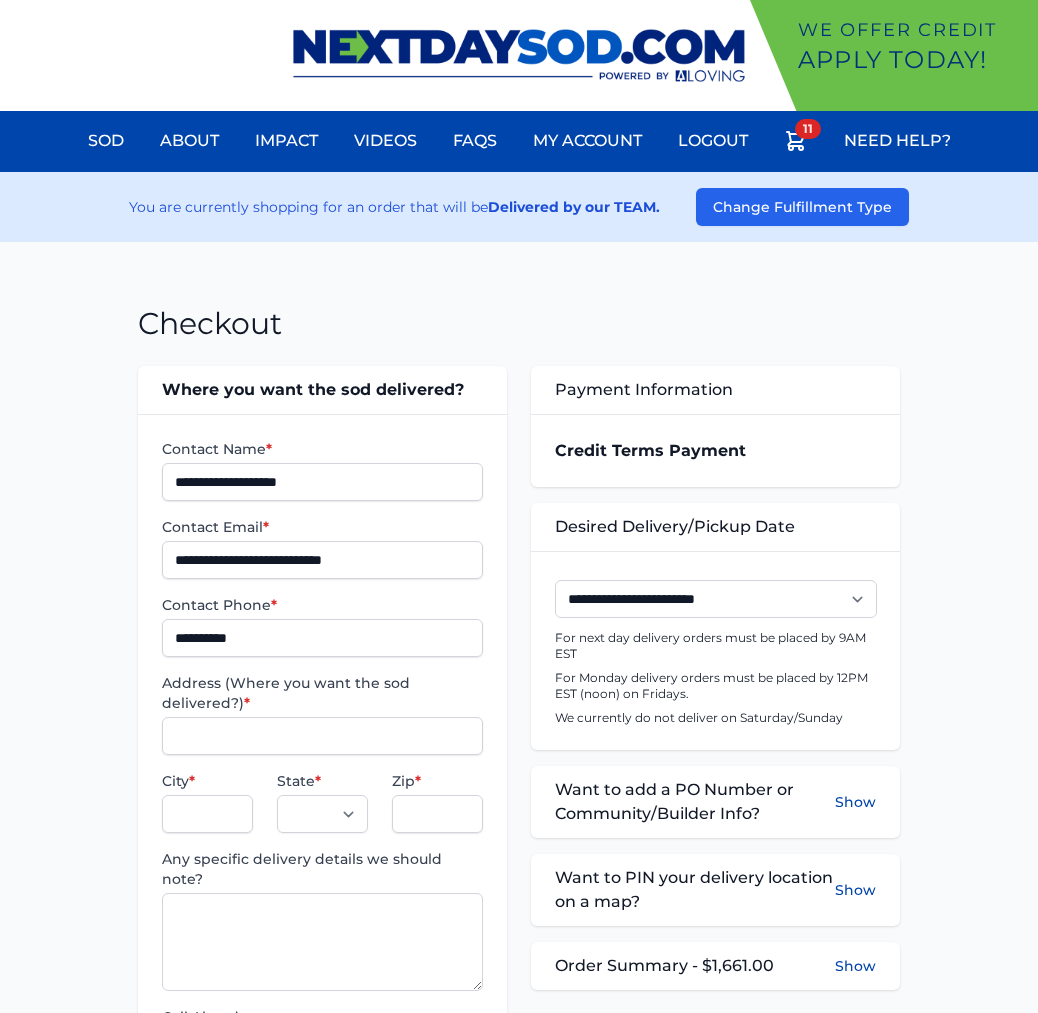 scroll, scrollTop: 0, scrollLeft: 0, axis: both 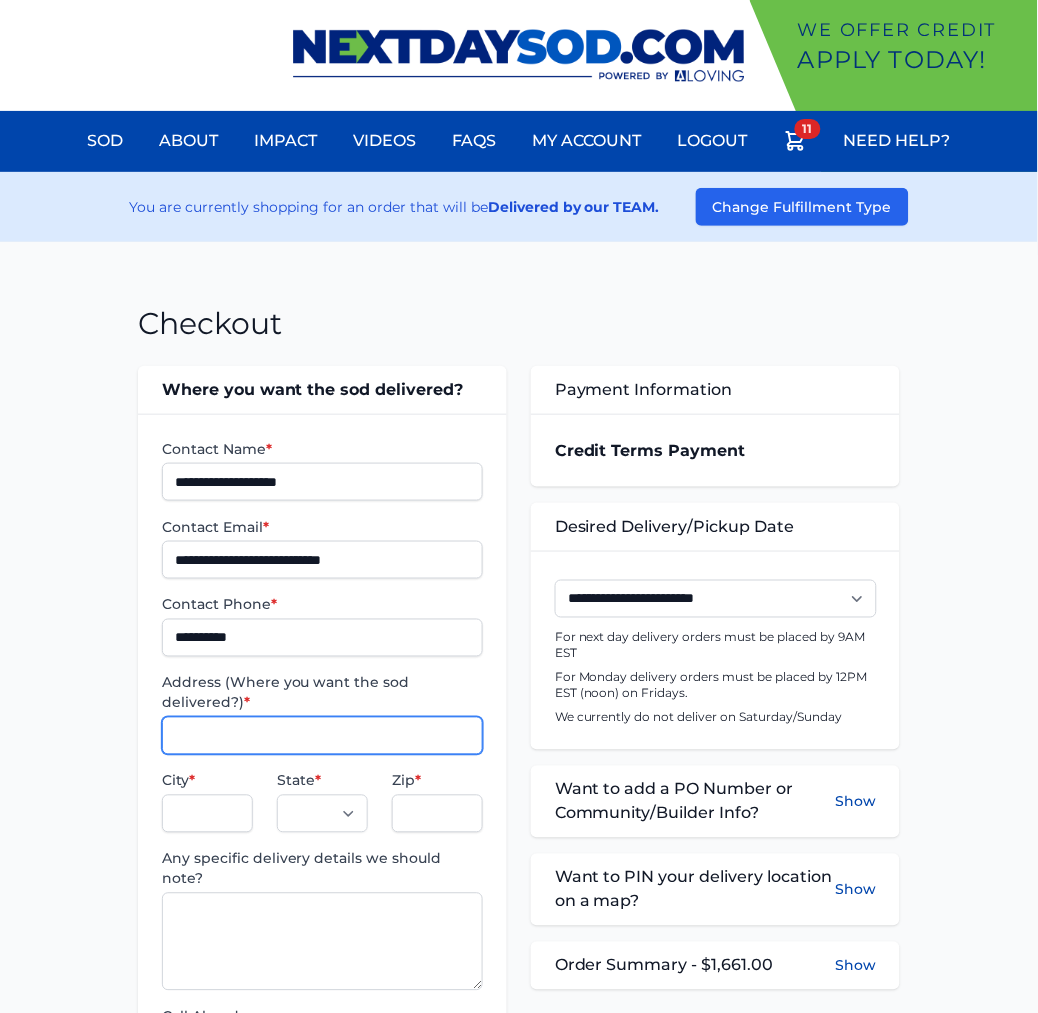 click on "Address (Where you want the sod delivered?)
*" at bounding box center (322, 736) 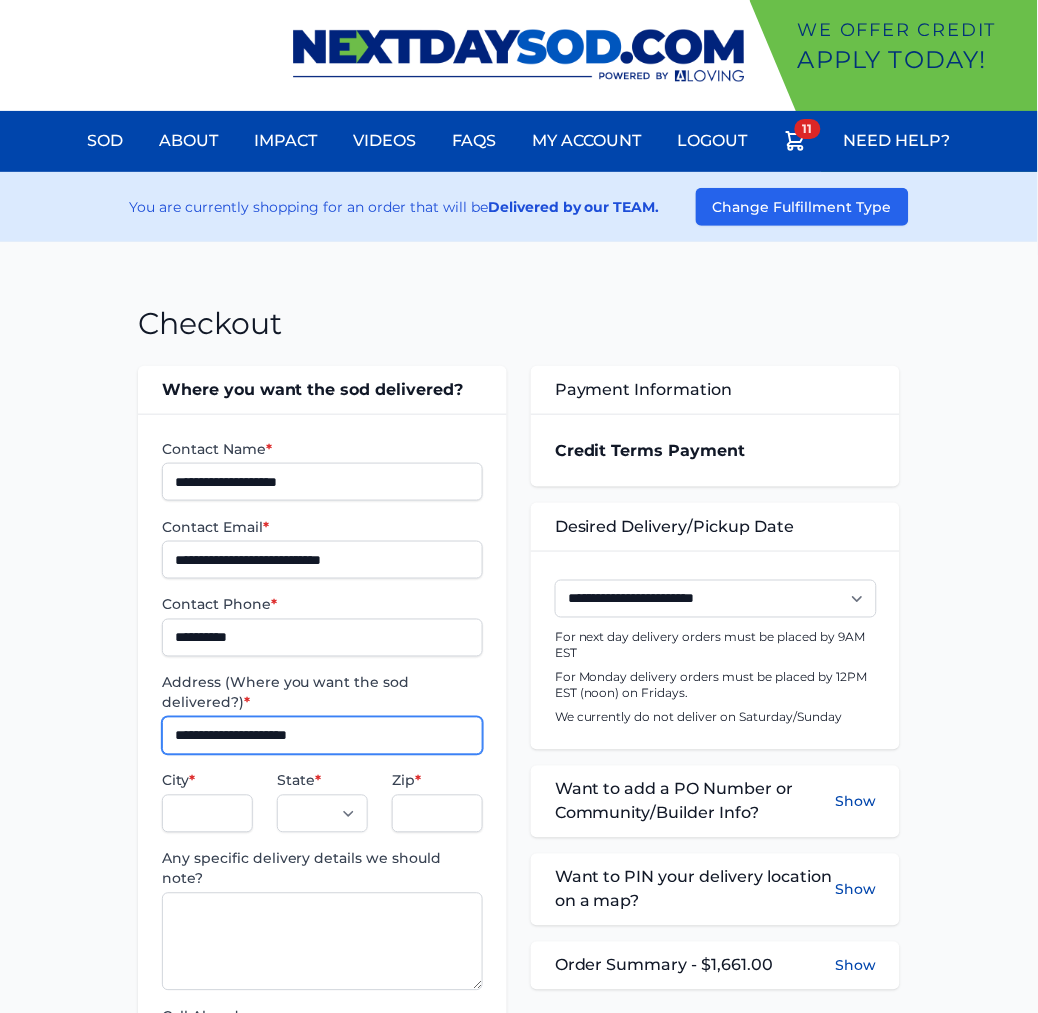 type on "**********" 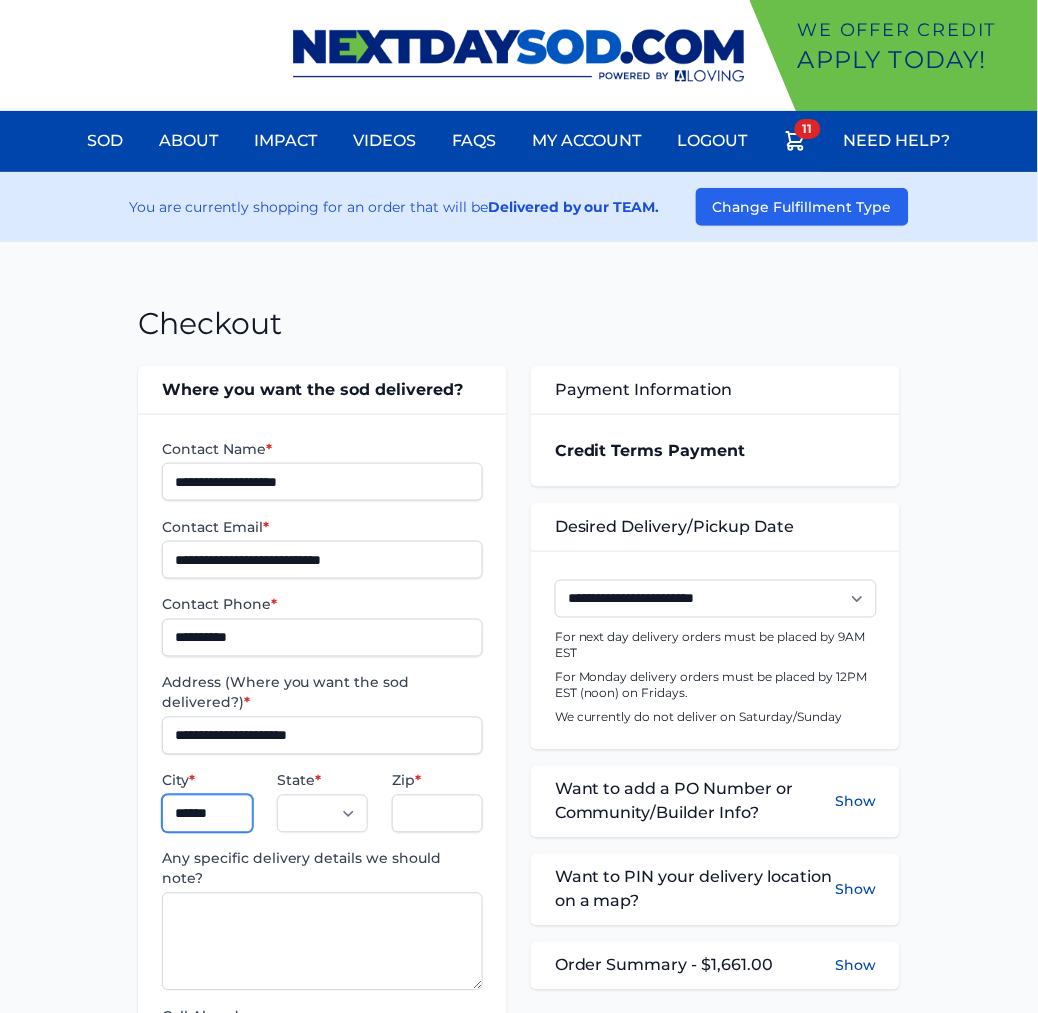 type on "**********" 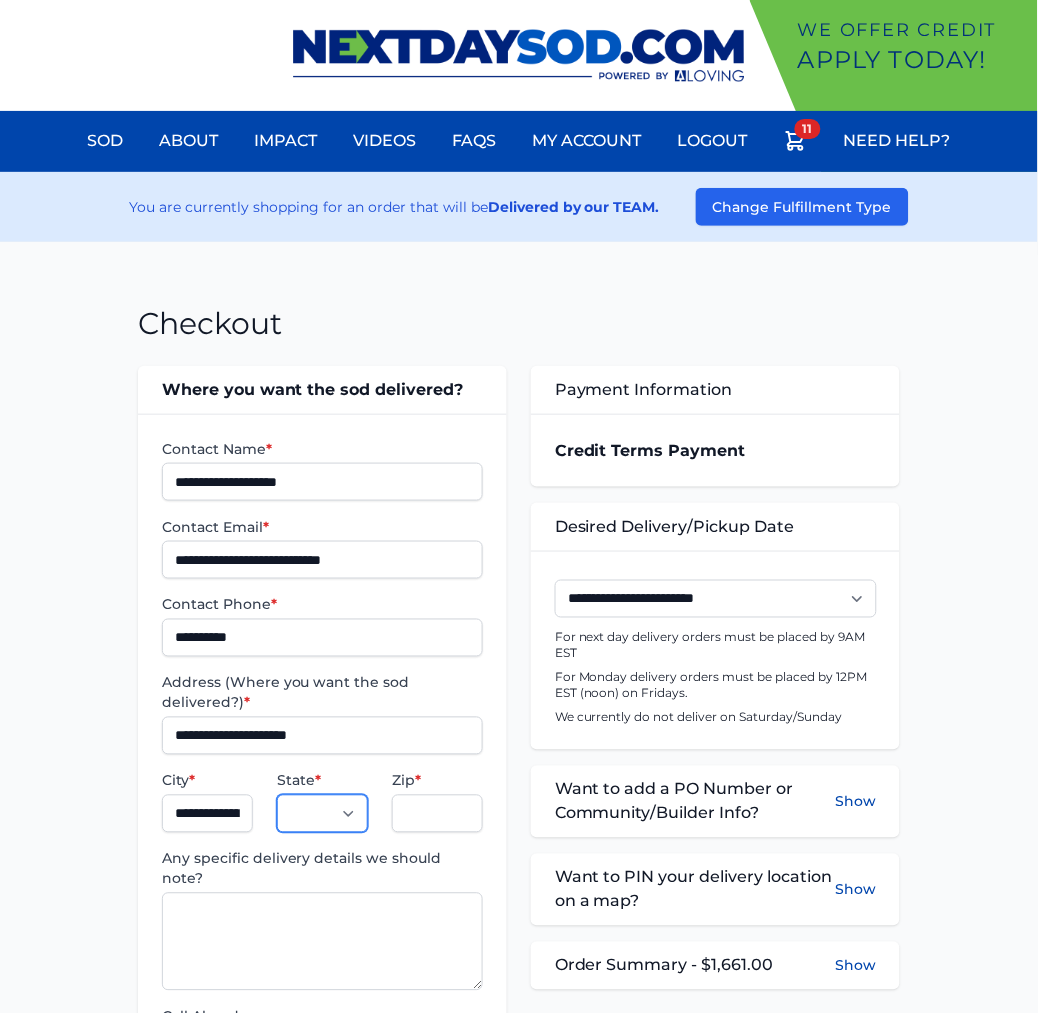 select on "**" 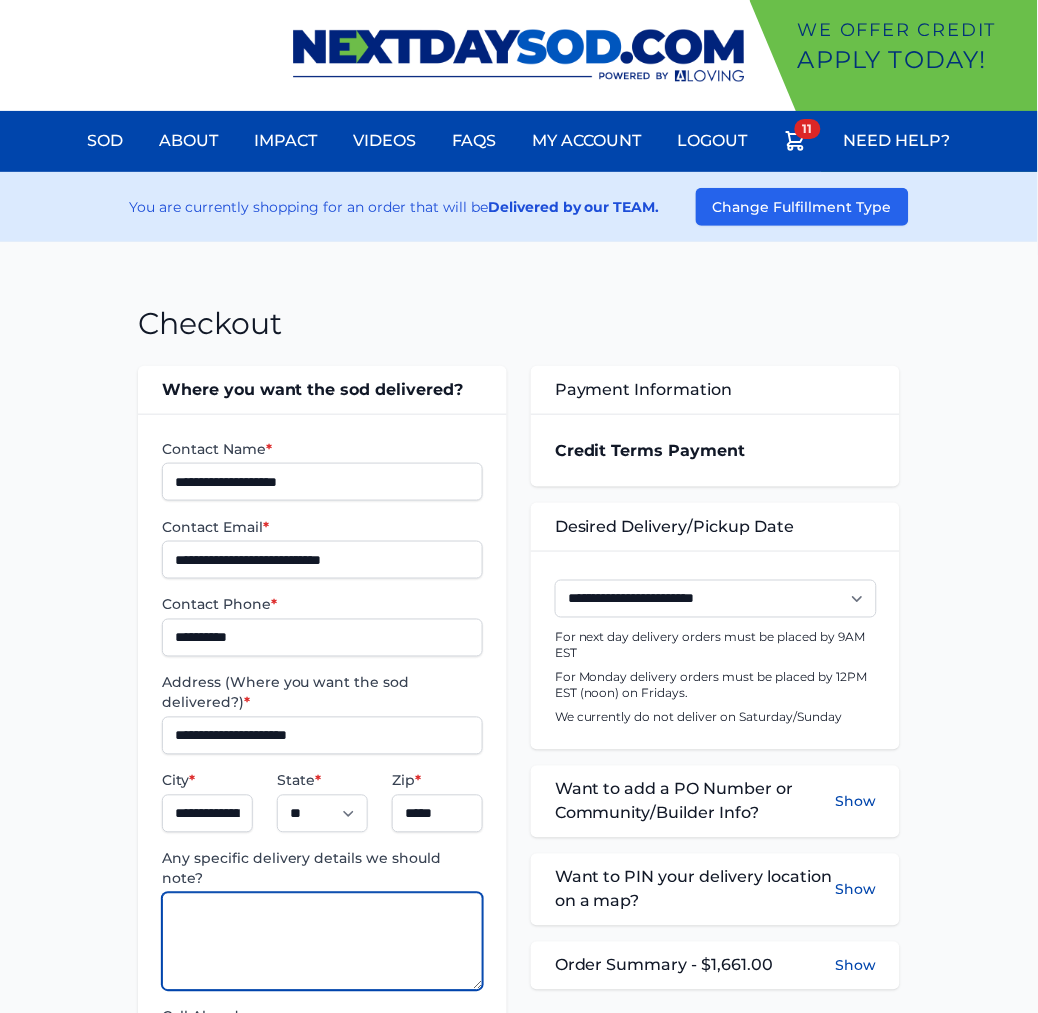 paste on "**********" 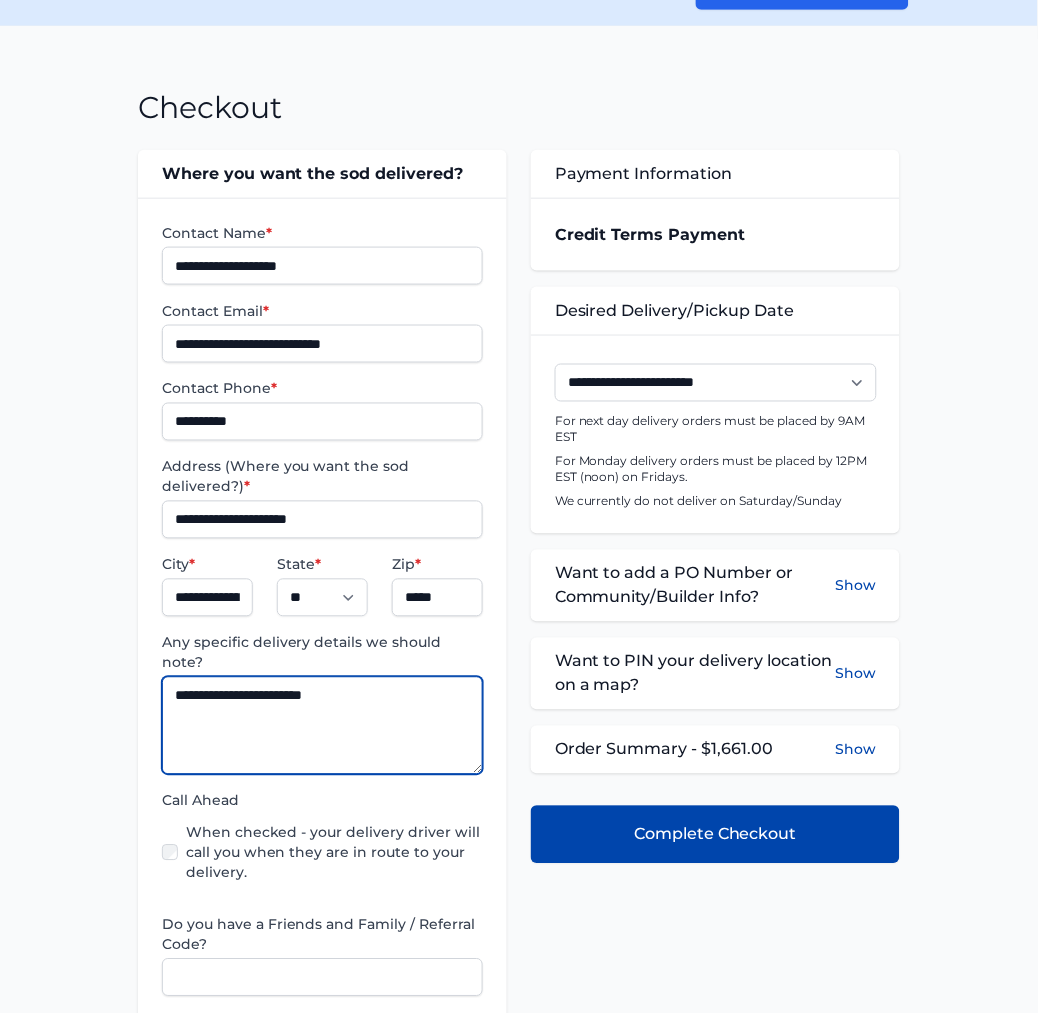 scroll, scrollTop: 222, scrollLeft: 0, axis: vertical 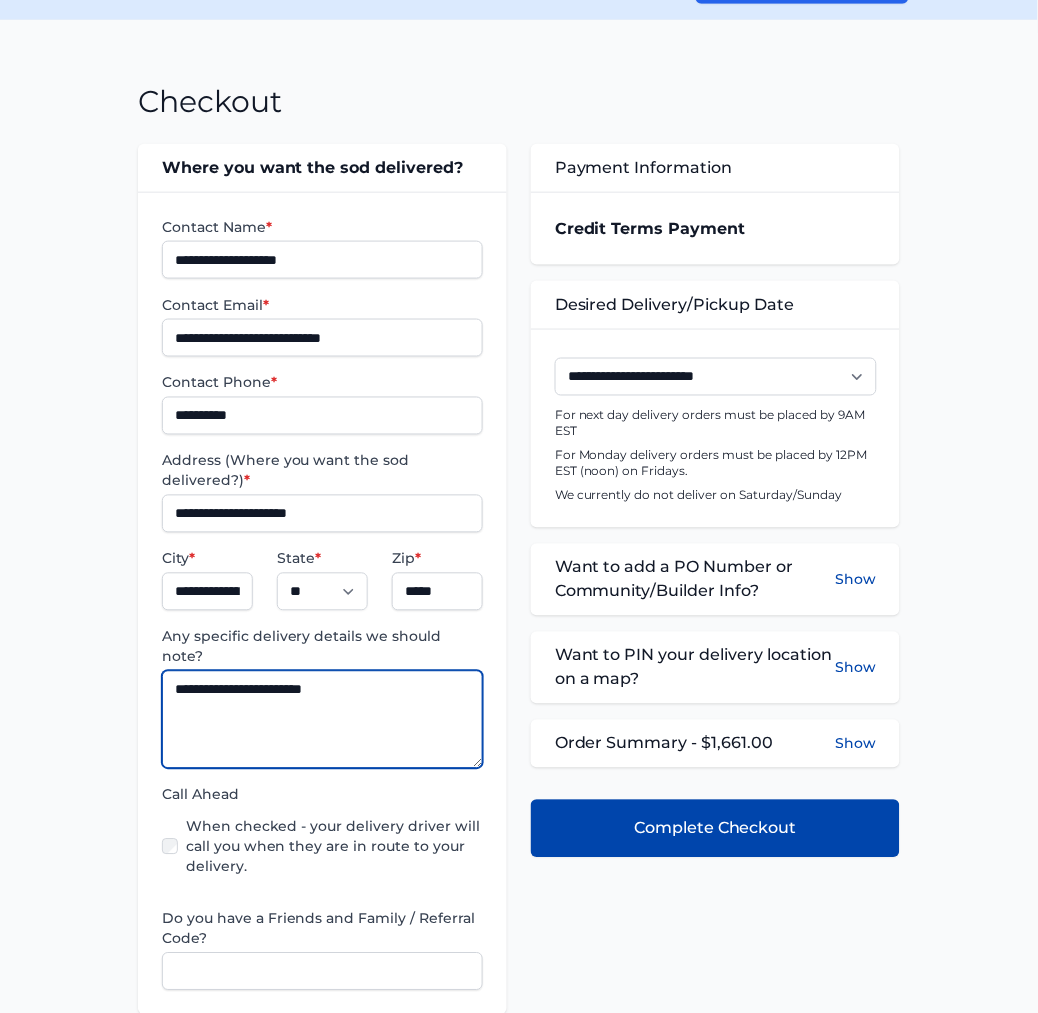 type on "**********" 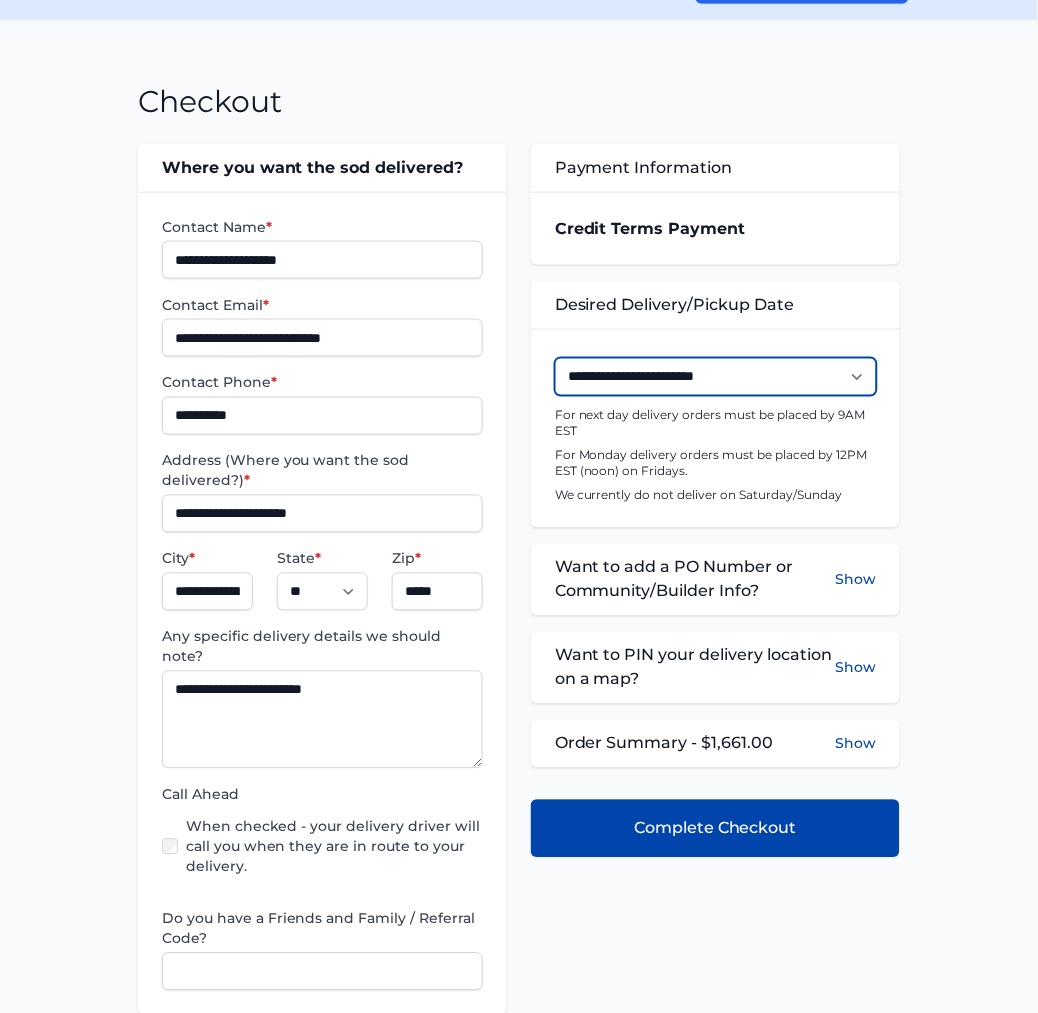 click on "**********" at bounding box center [716, 377] 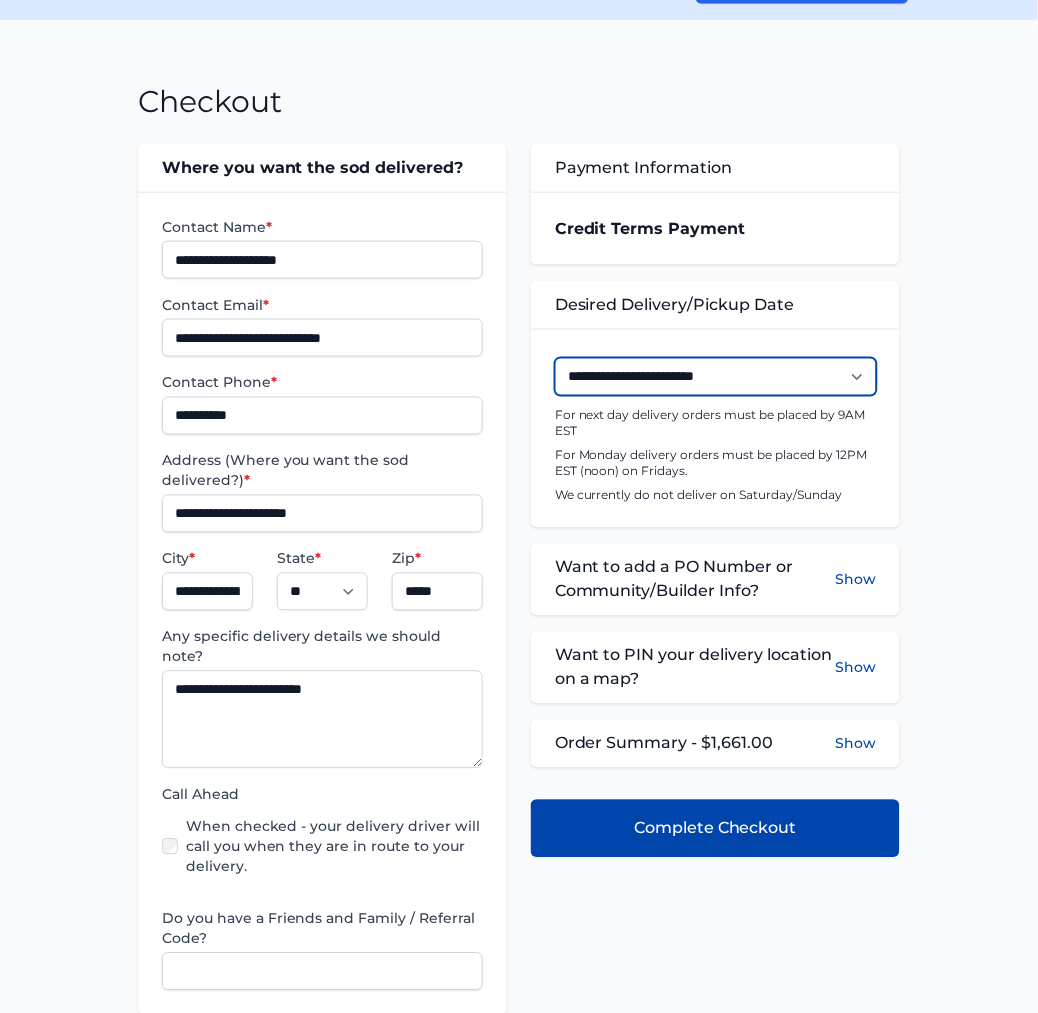 select on "**********" 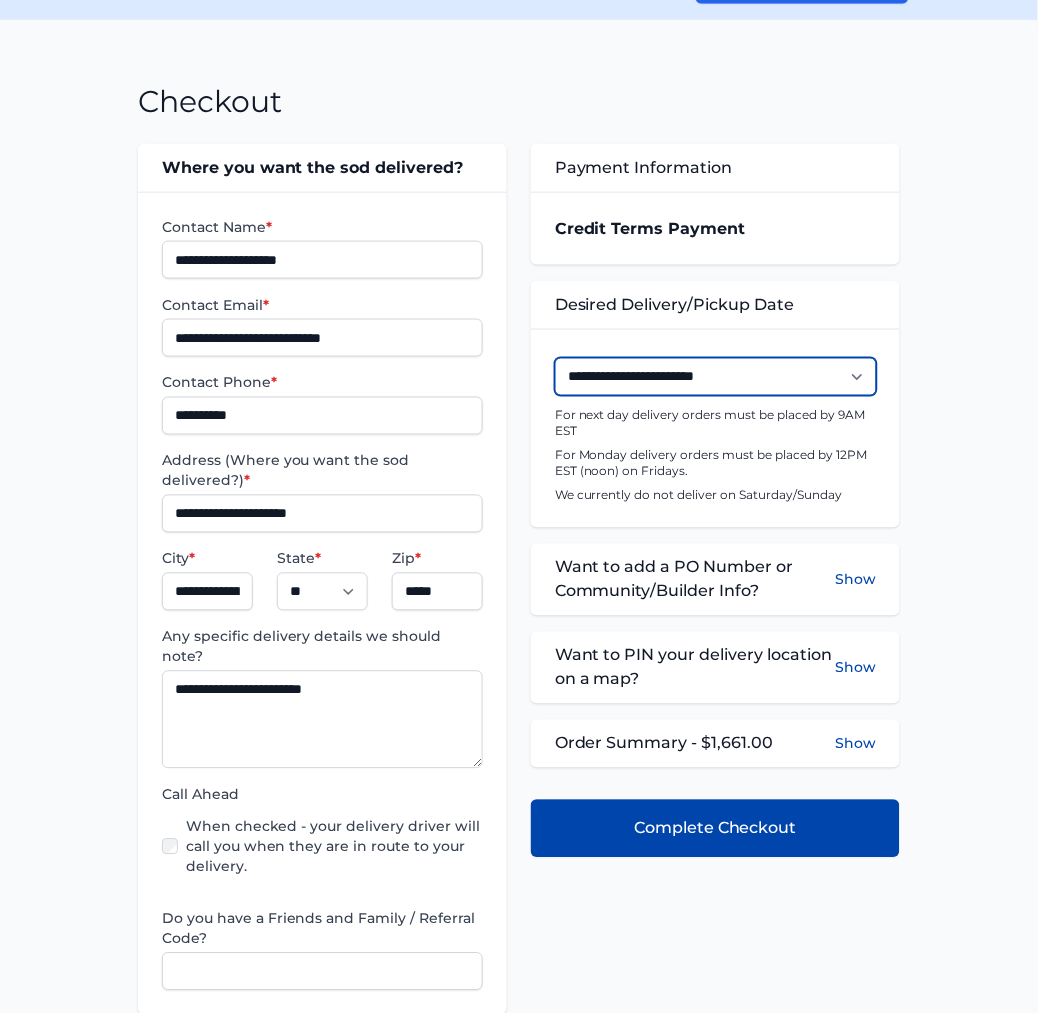 click on "**********" at bounding box center (716, 377) 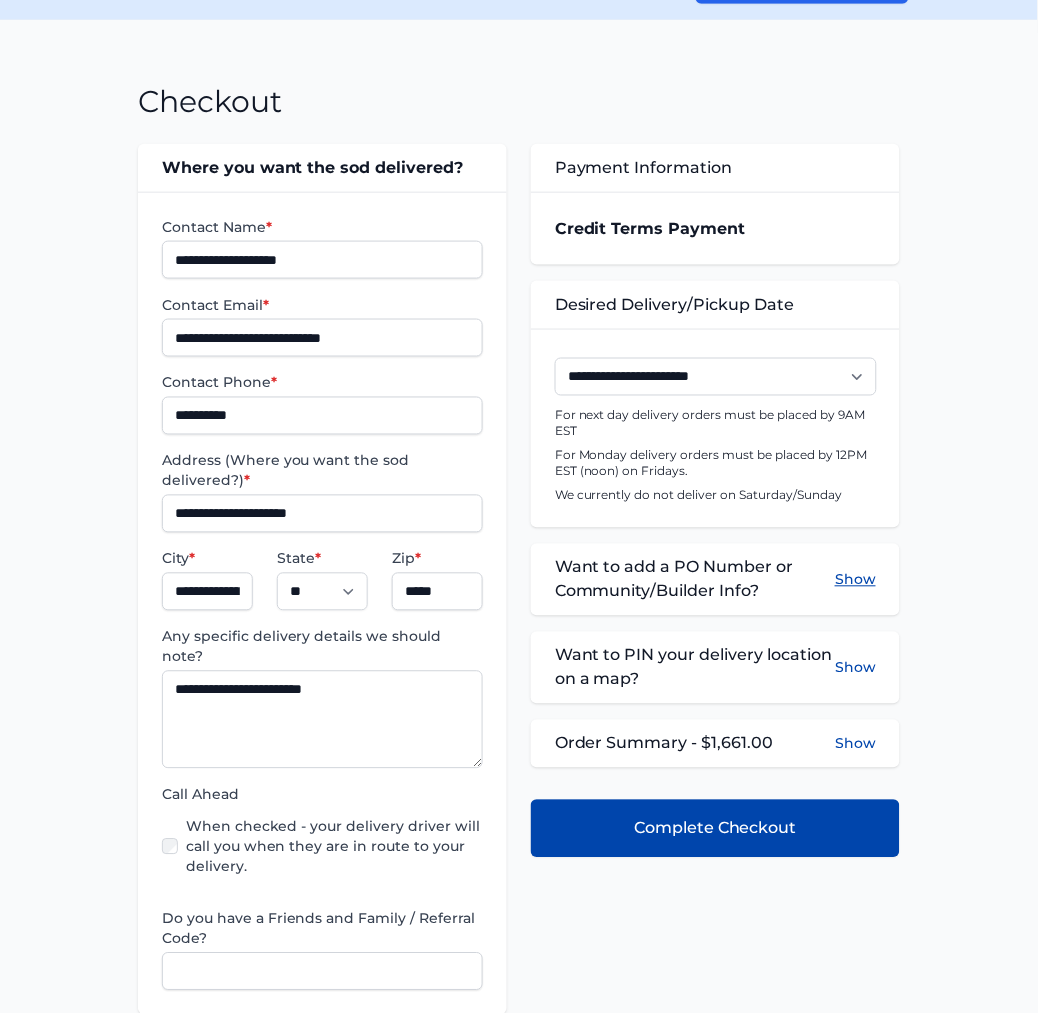 click on "Show" at bounding box center [855, 580] 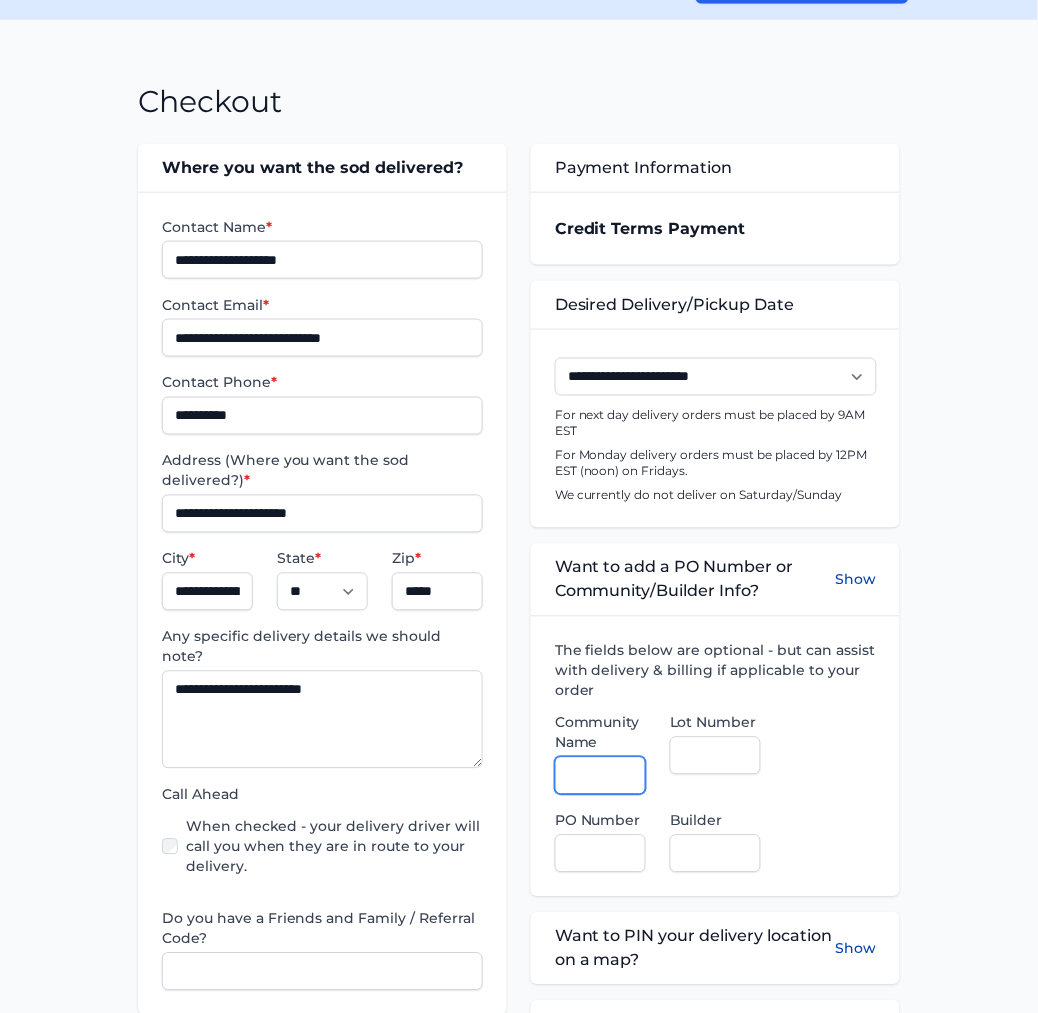 click on "Community Name" at bounding box center [600, 776] 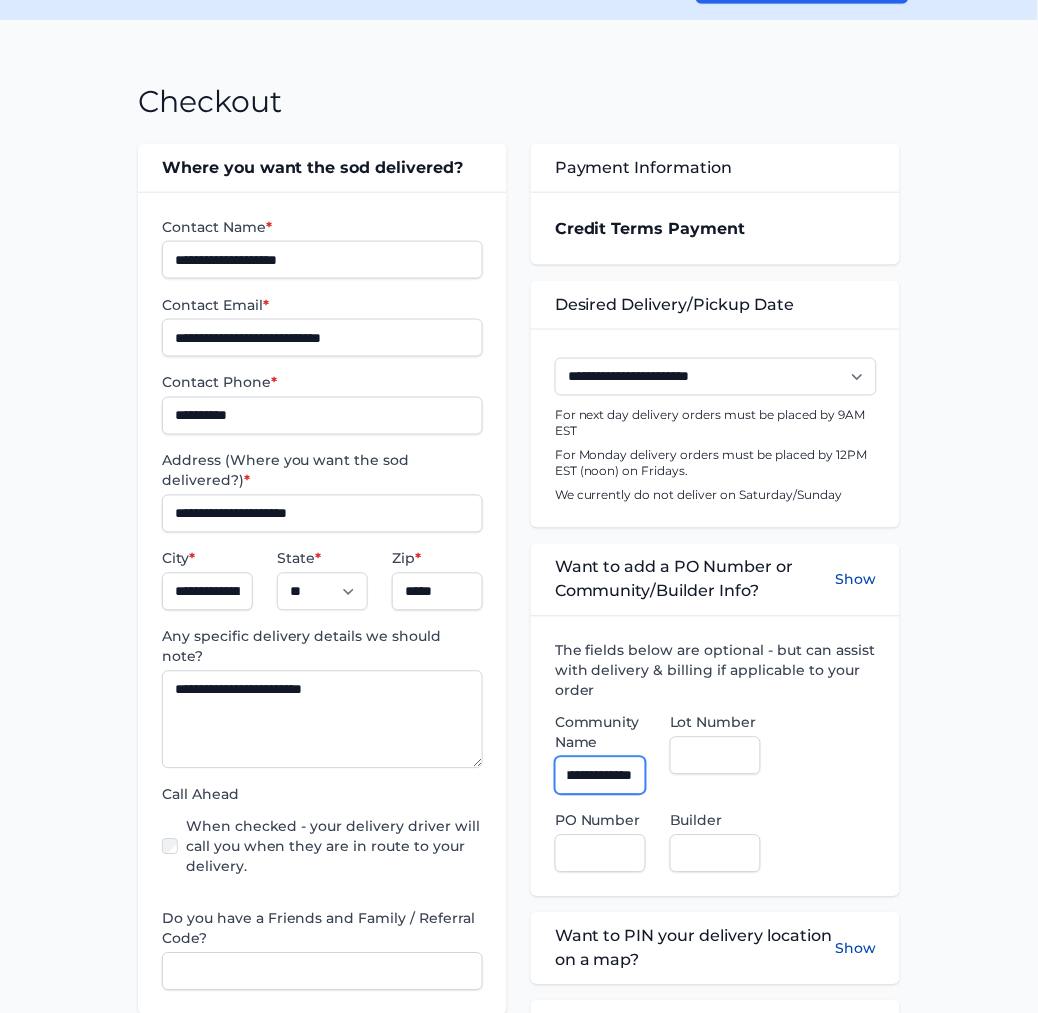 scroll, scrollTop: 0, scrollLeft: 37, axis: horizontal 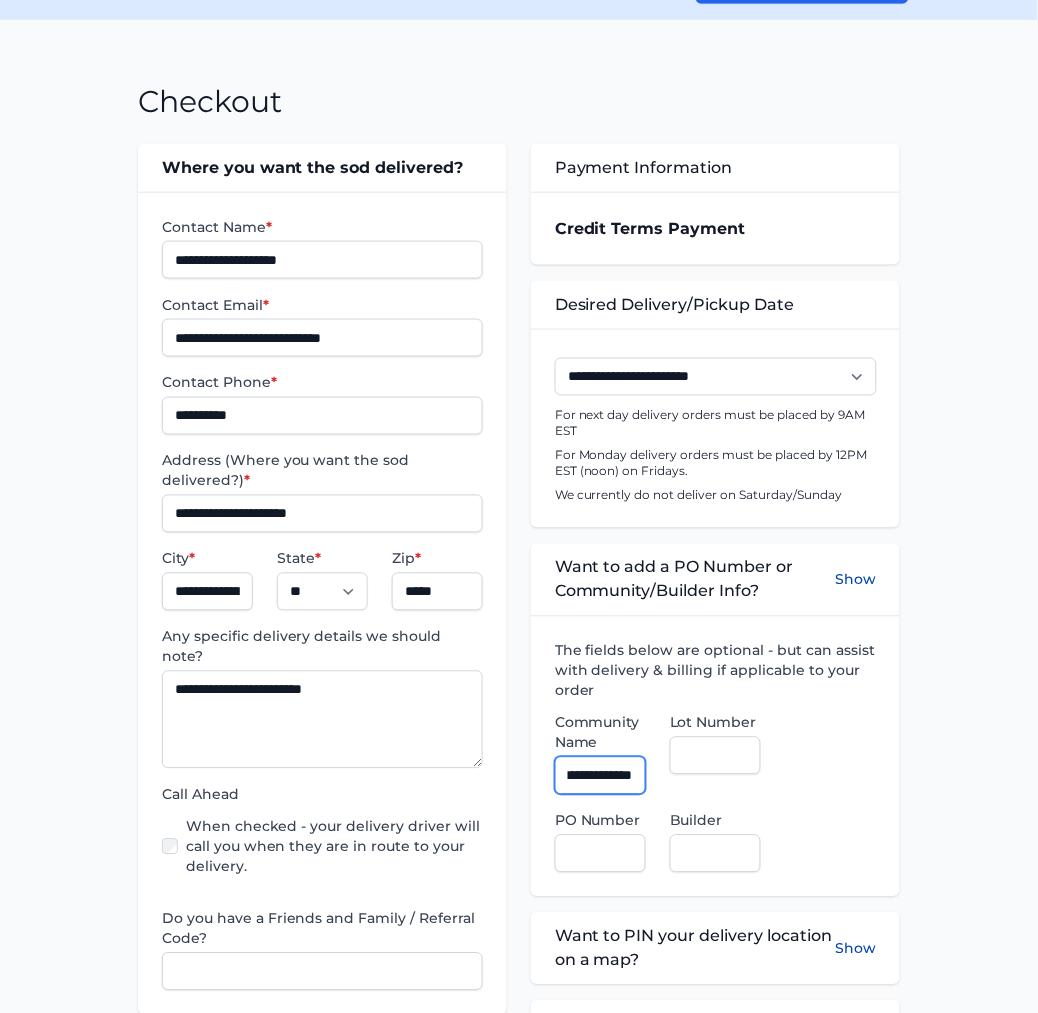 type on "**********" 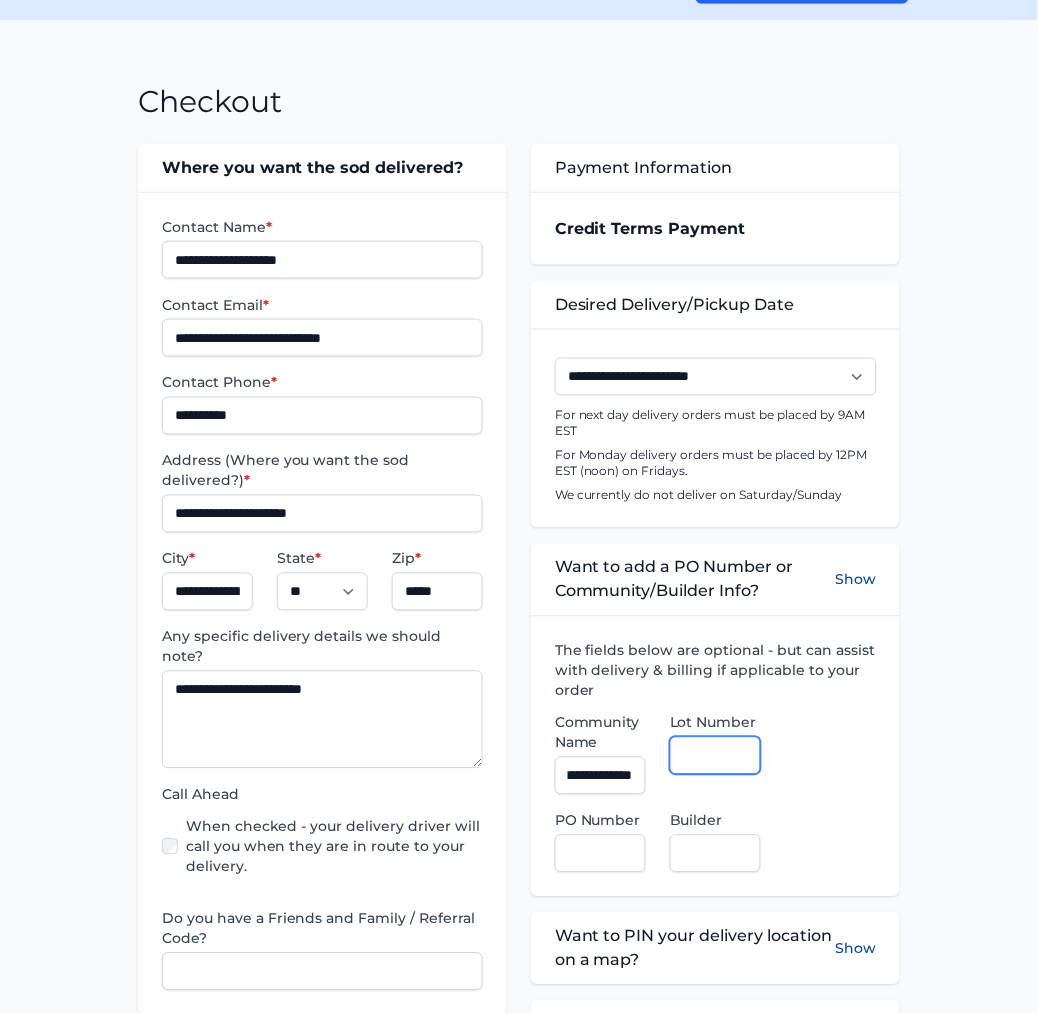 scroll, scrollTop: 0, scrollLeft: 0, axis: both 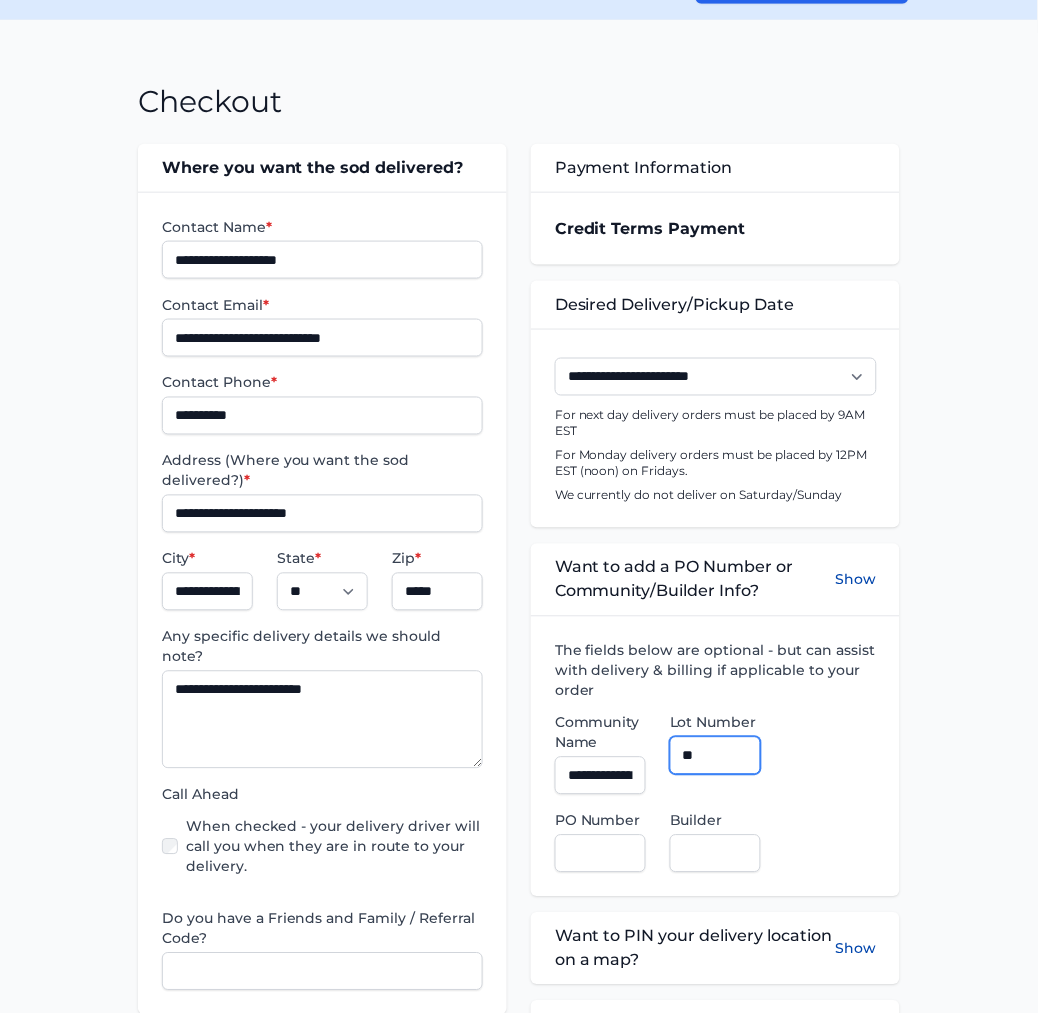 type on "**" 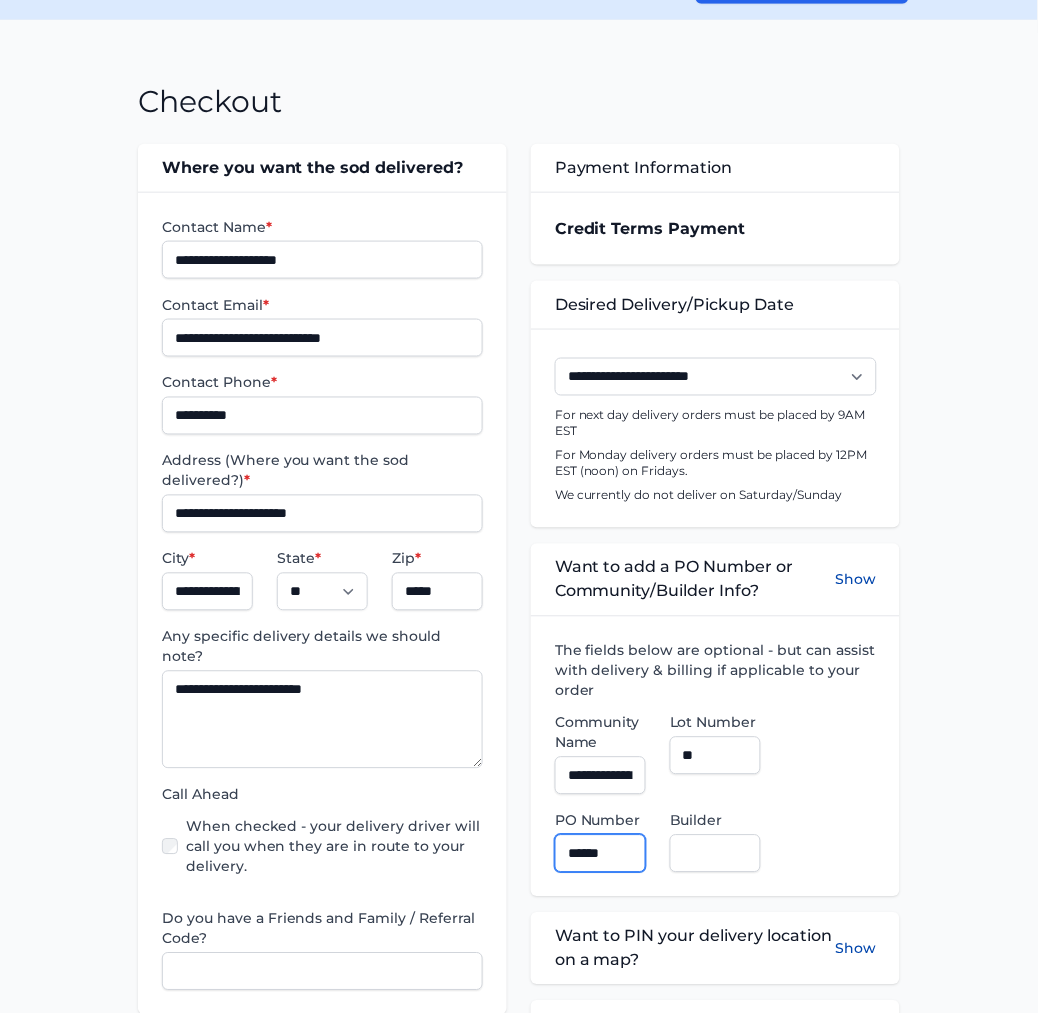 type on "******" 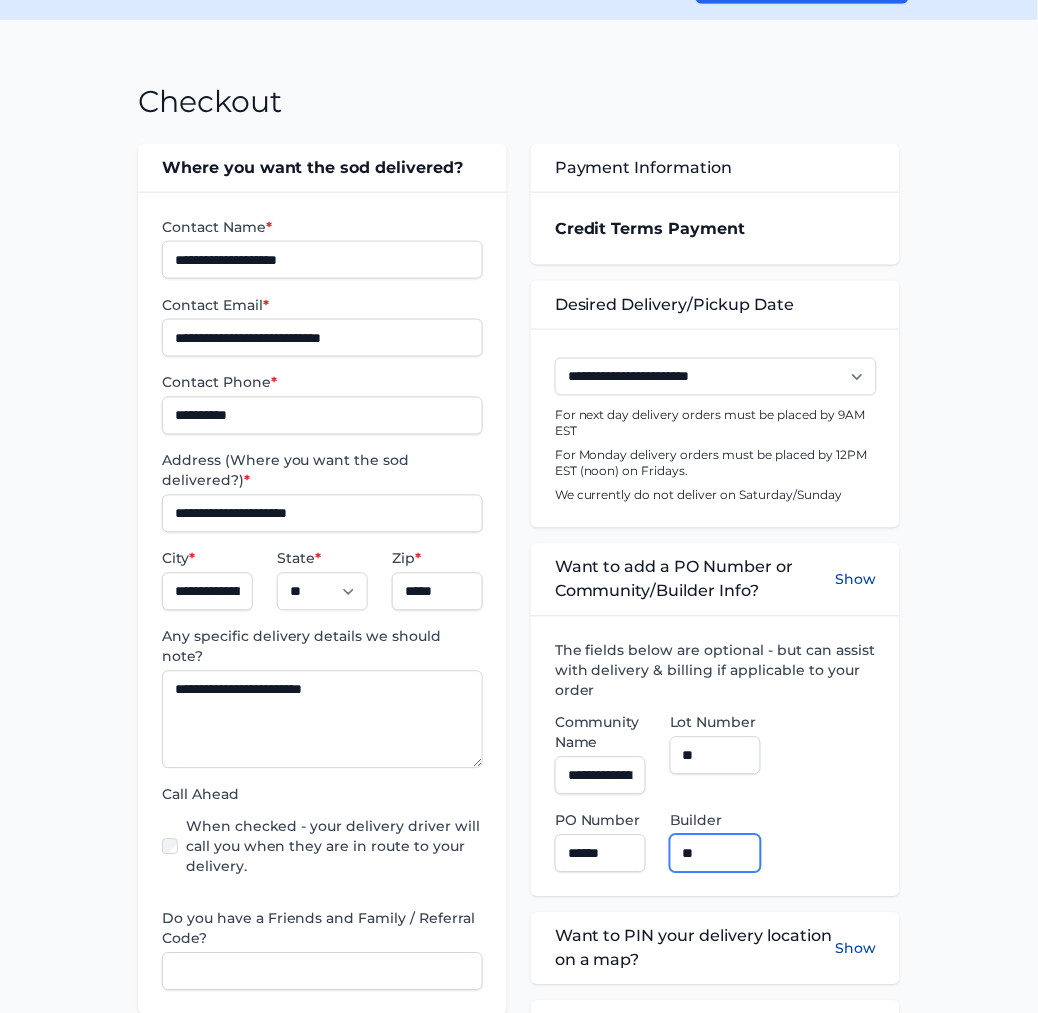 type on "**********" 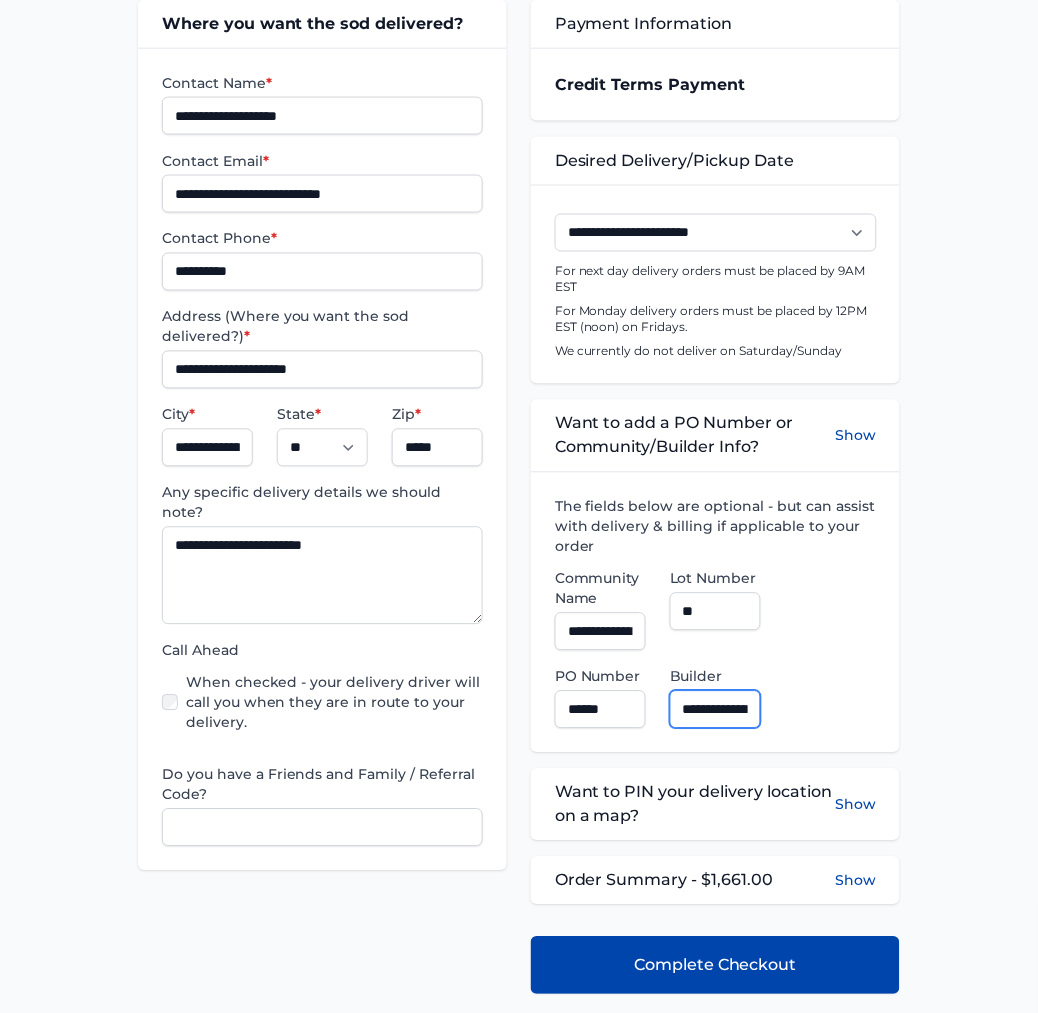 scroll, scrollTop: 666, scrollLeft: 0, axis: vertical 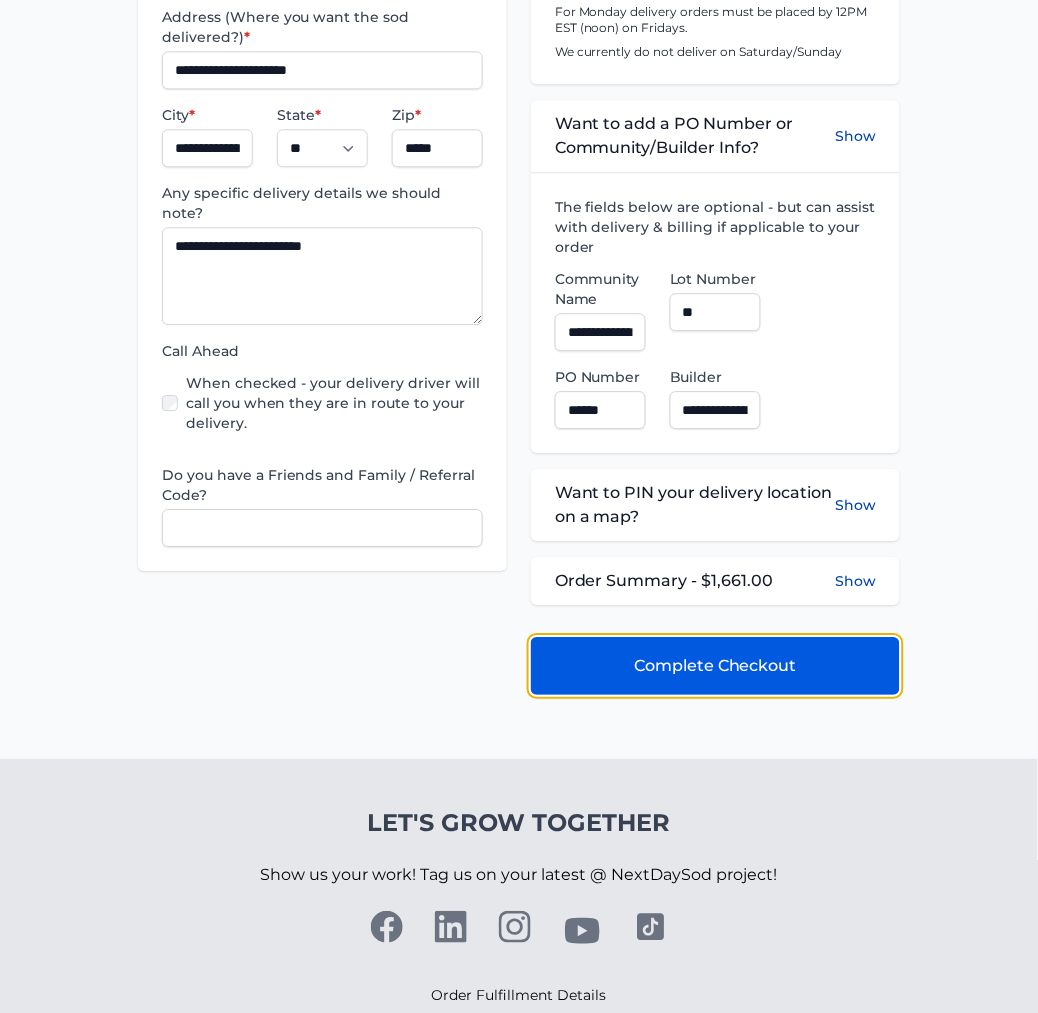 click on "Complete Checkout" at bounding box center (715, 666) 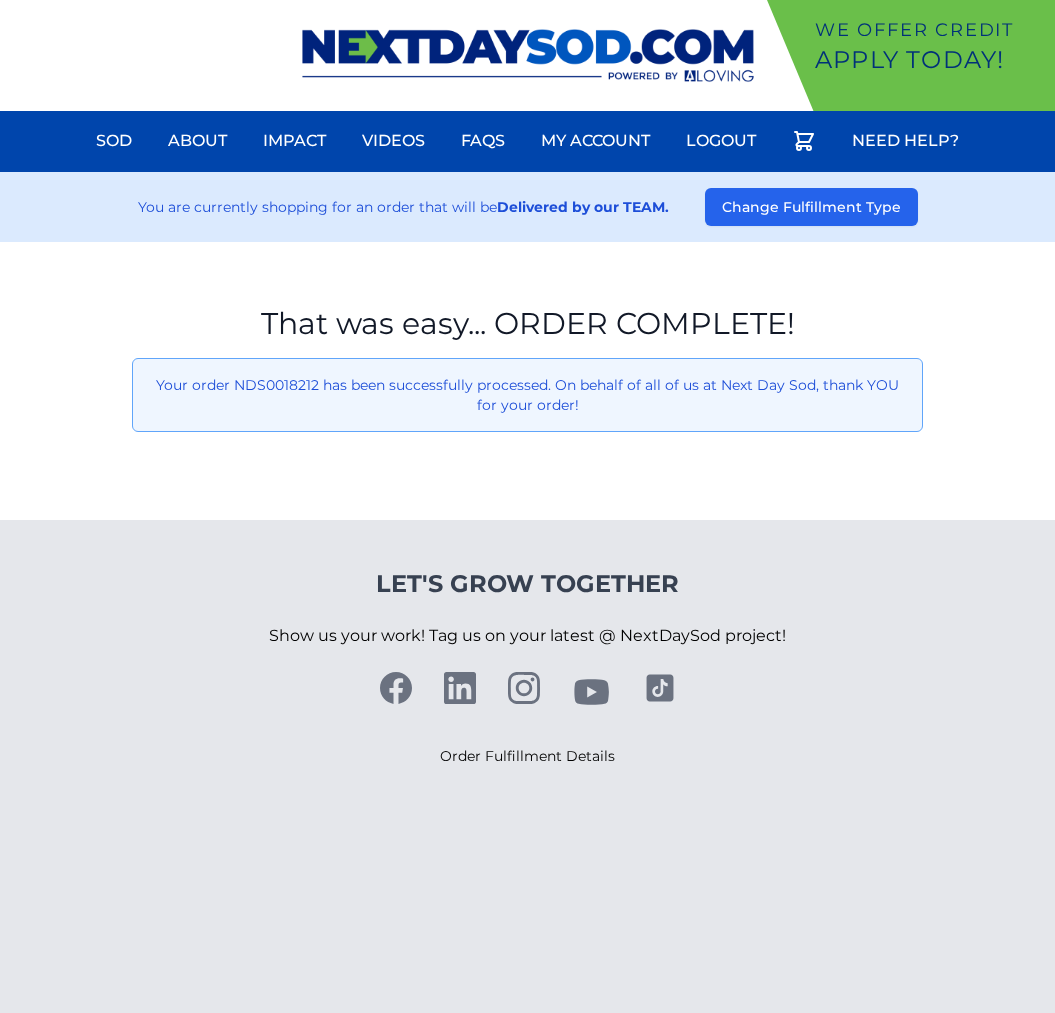 scroll, scrollTop: 0, scrollLeft: 0, axis: both 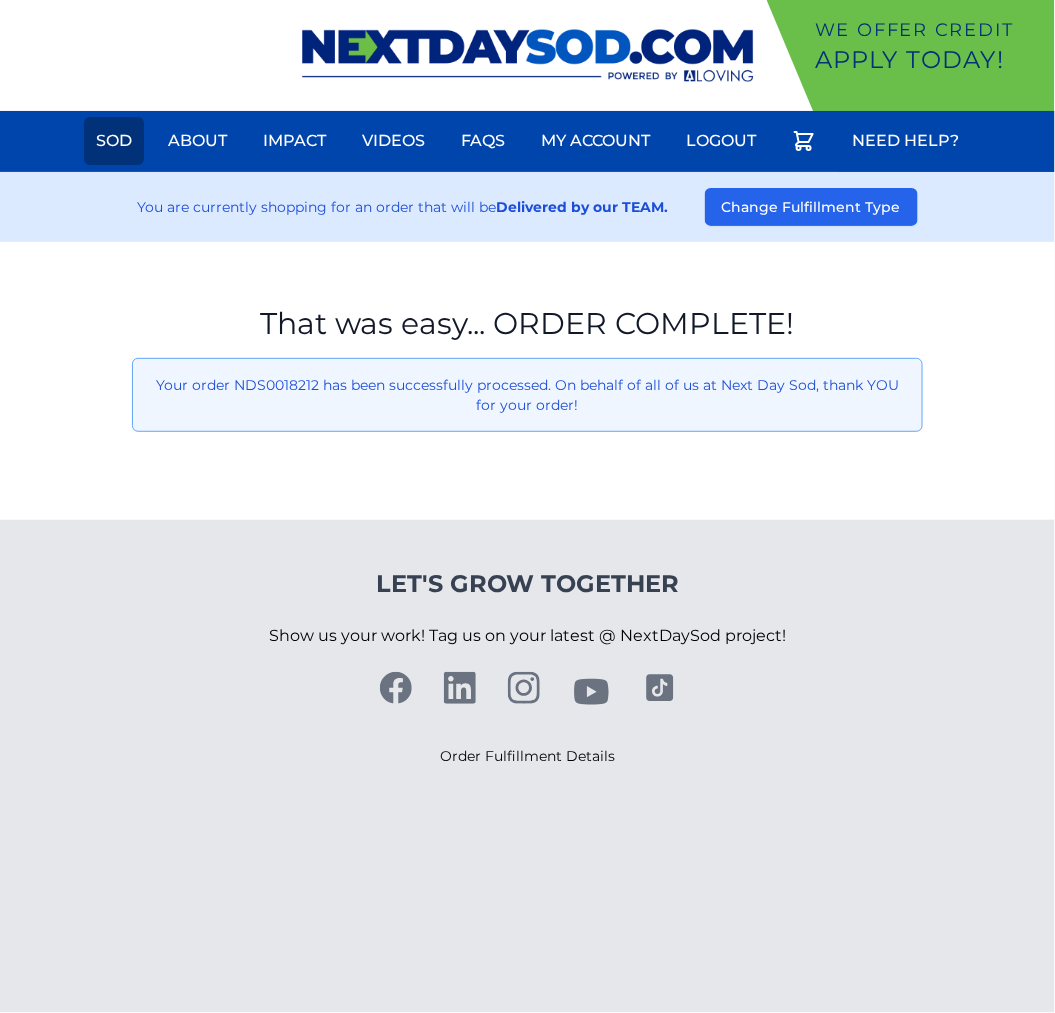 click on "Sod" at bounding box center [114, 141] 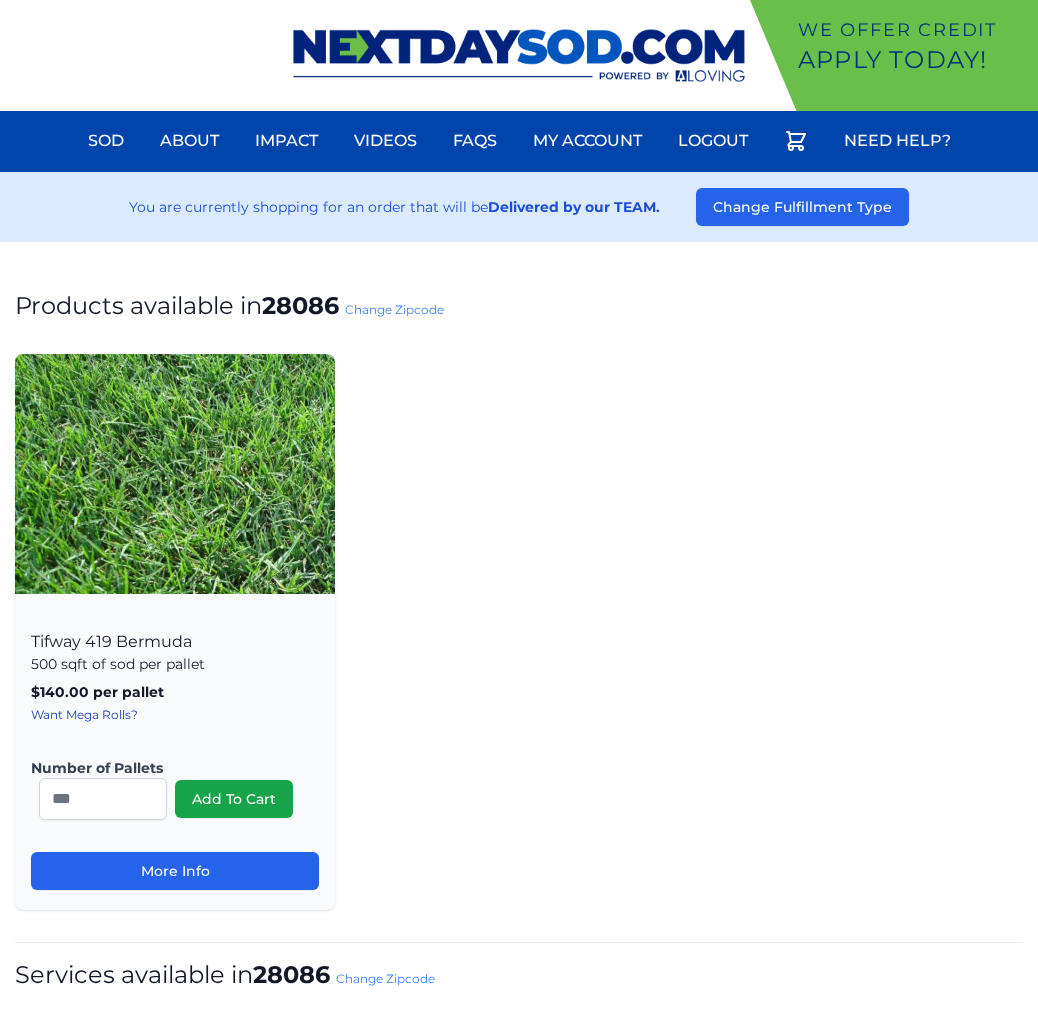 scroll, scrollTop: 0, scrollLeft: 0, axis: both 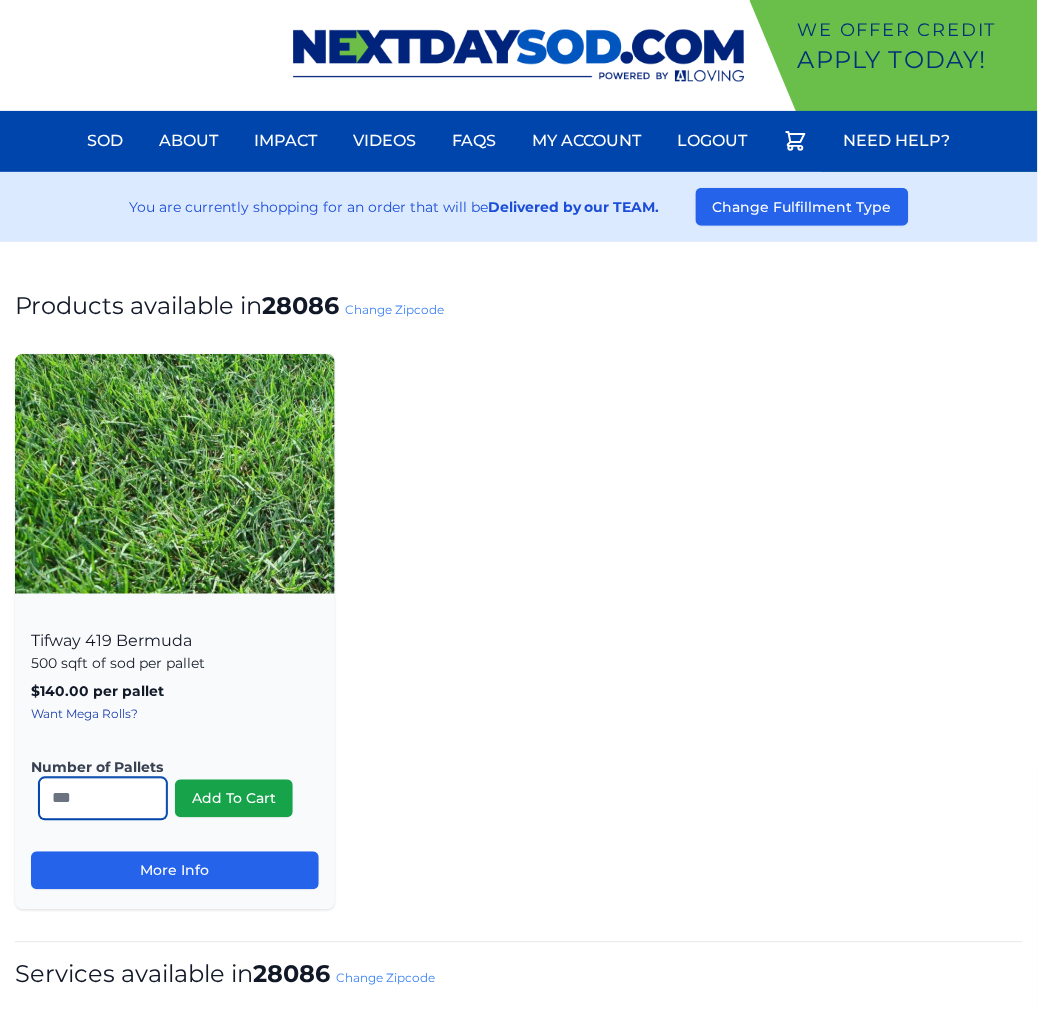 click on "*" at bounding box center [103, 799] 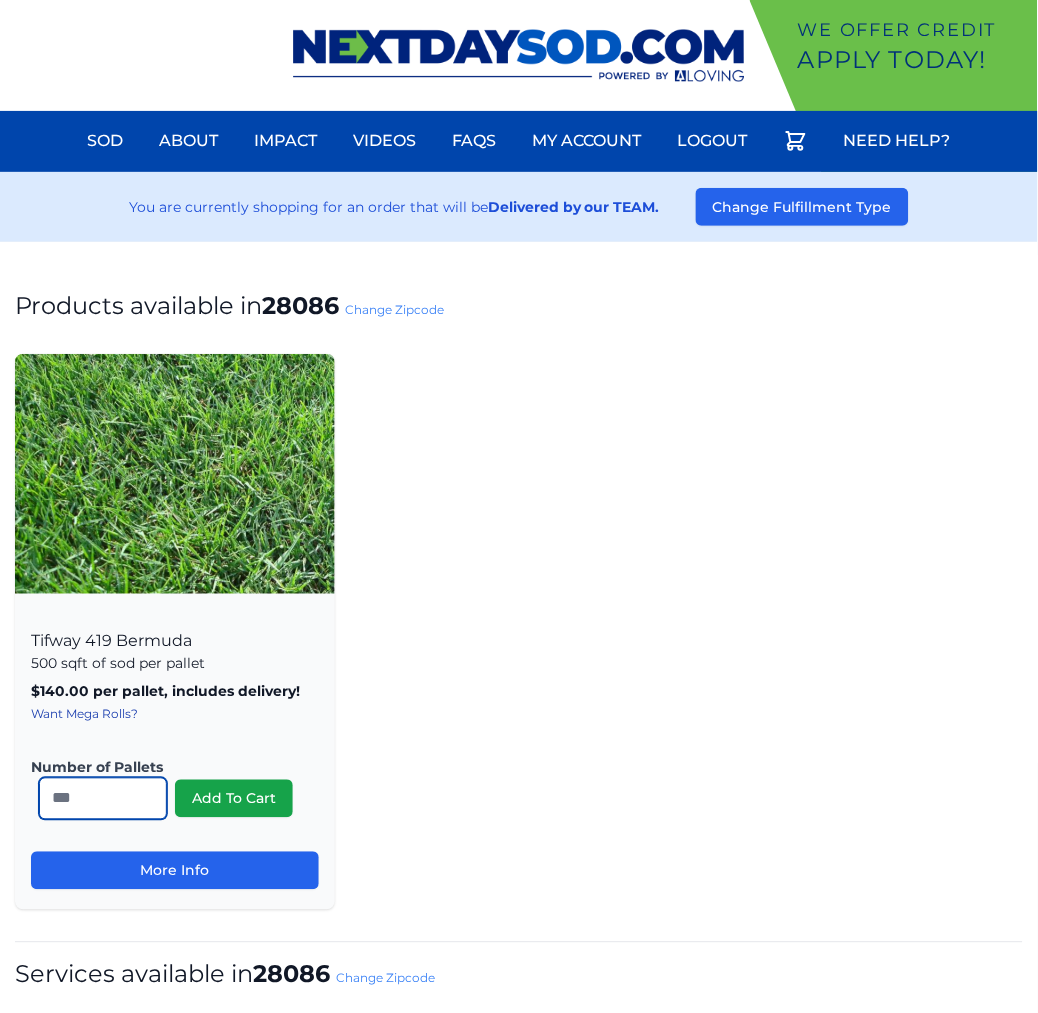 type on "**" 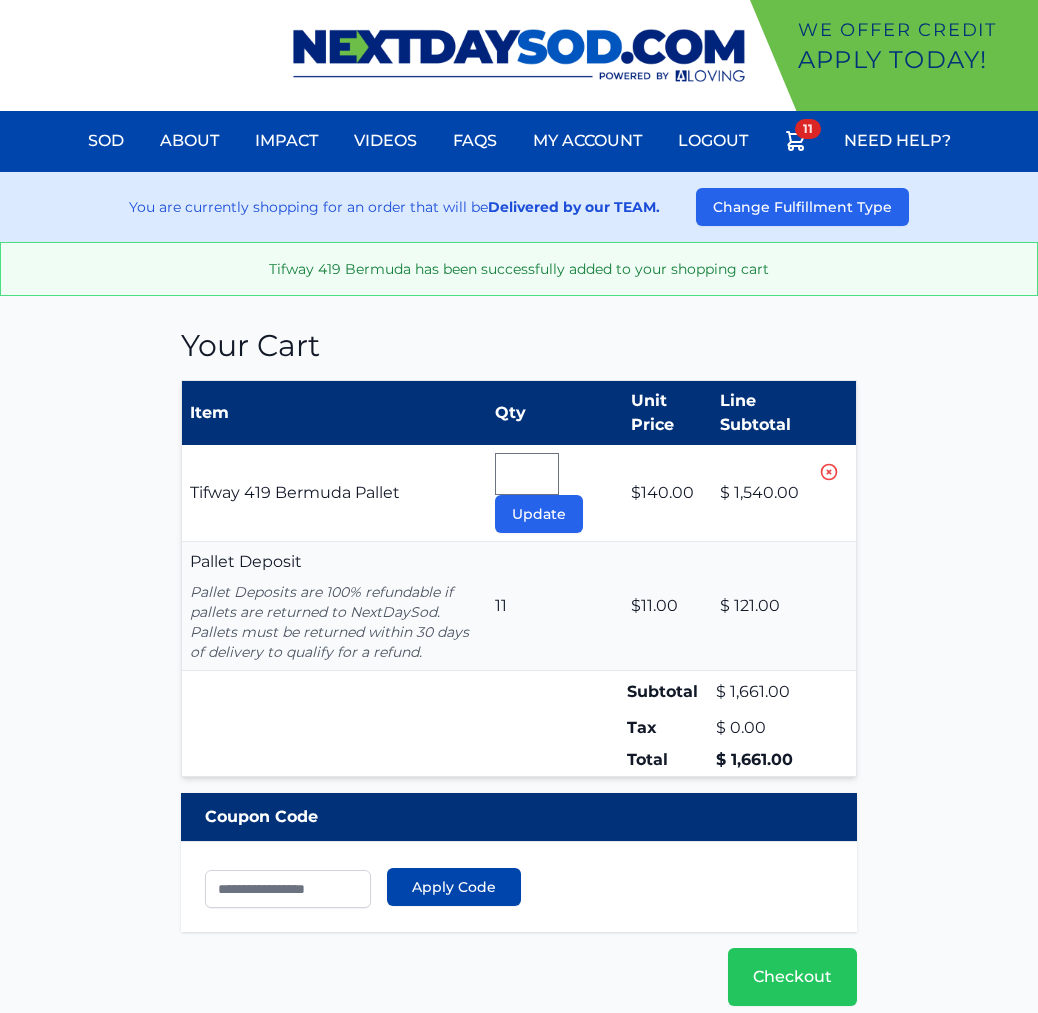 scroll, scrollTop: 0, scrollLeft: 0, axis: both 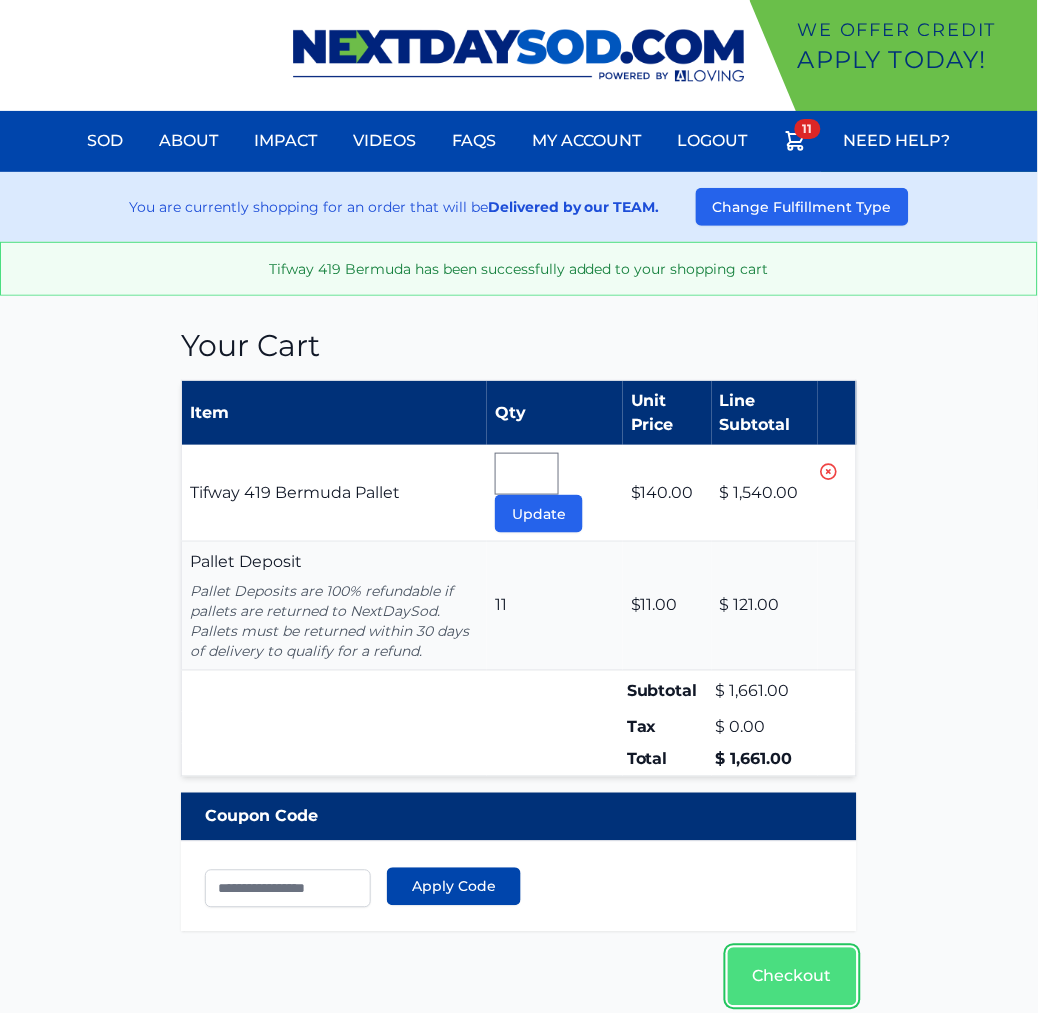click on "Checkout" at bounding box center (792, 977) 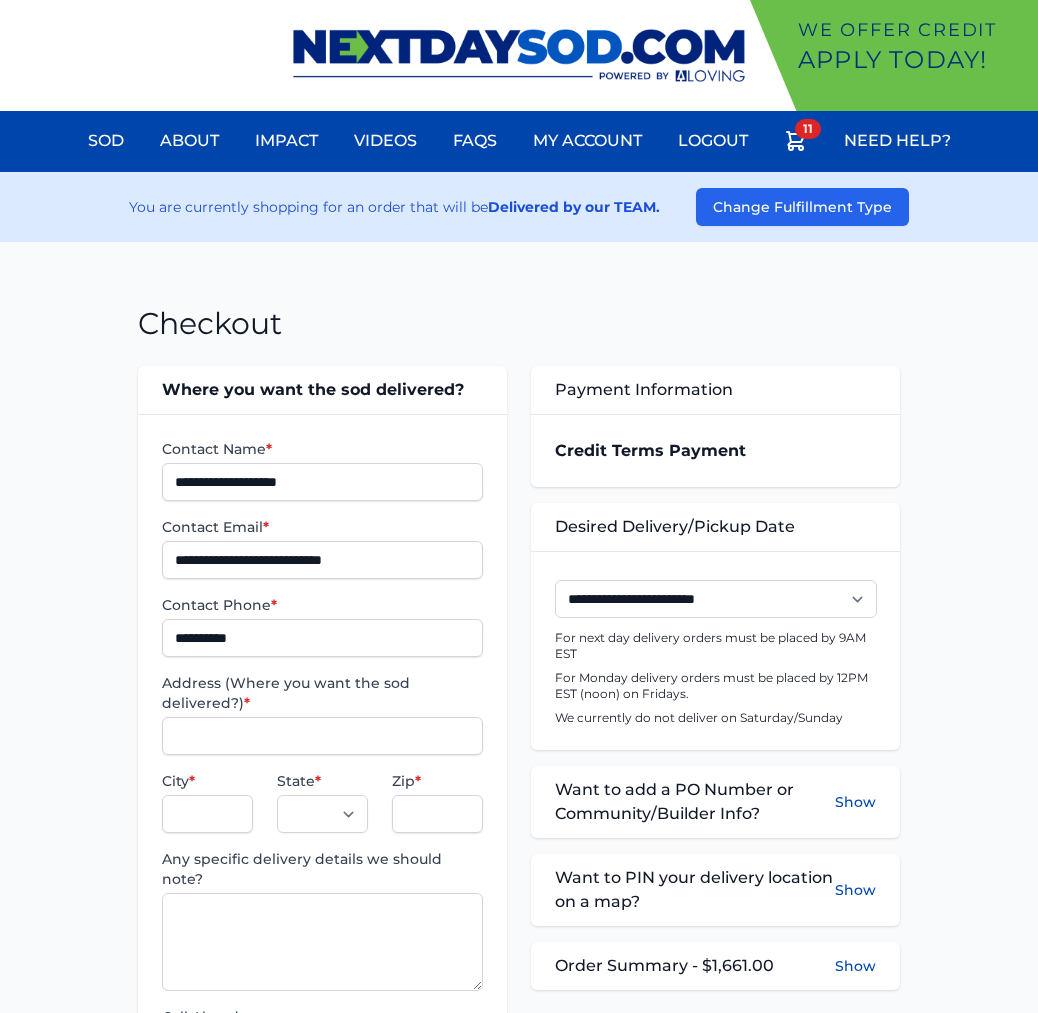 scroll, scrollTop: 0, scrollLeft: 0, axis: both 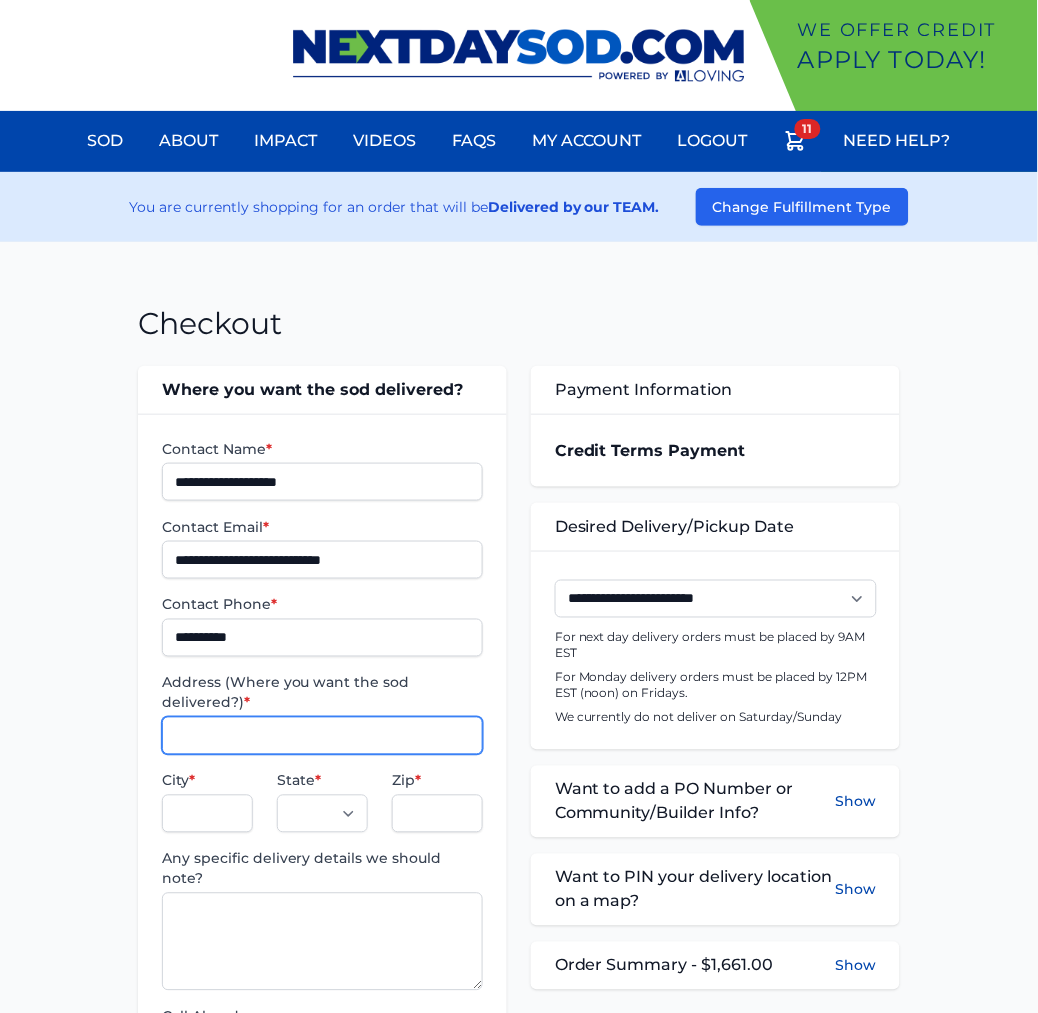 click on "Address (Where you want the sod delivered?)
*" at bounding box center (322, 736) 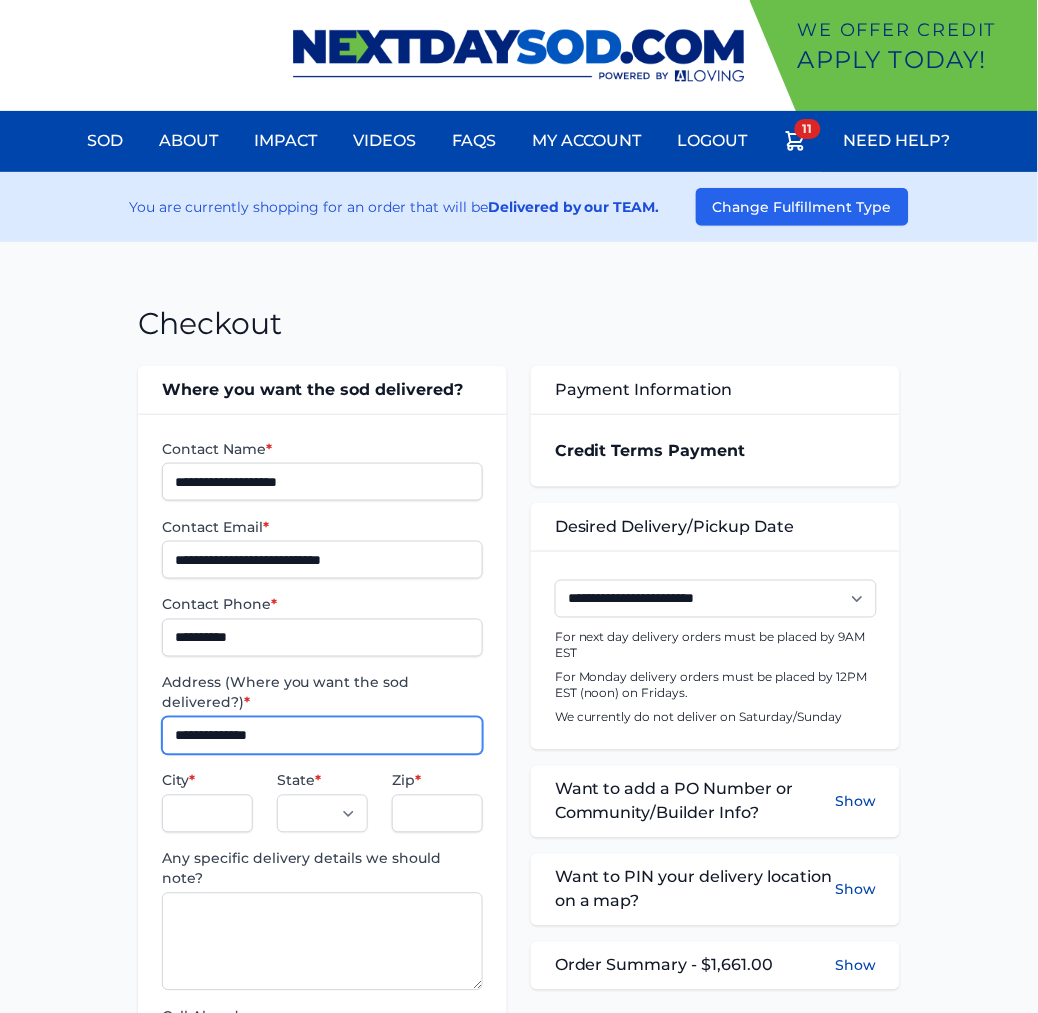 type on "**********" 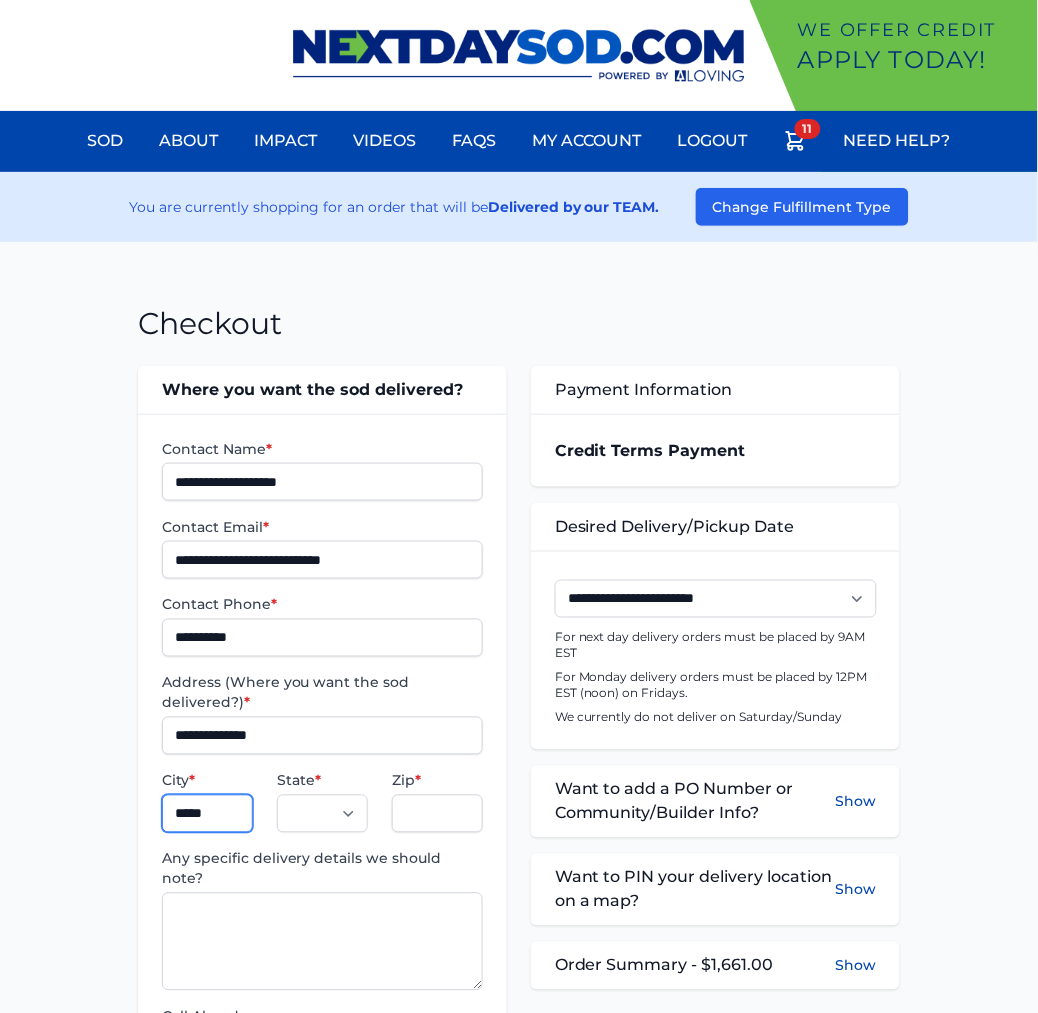 type on "**********" 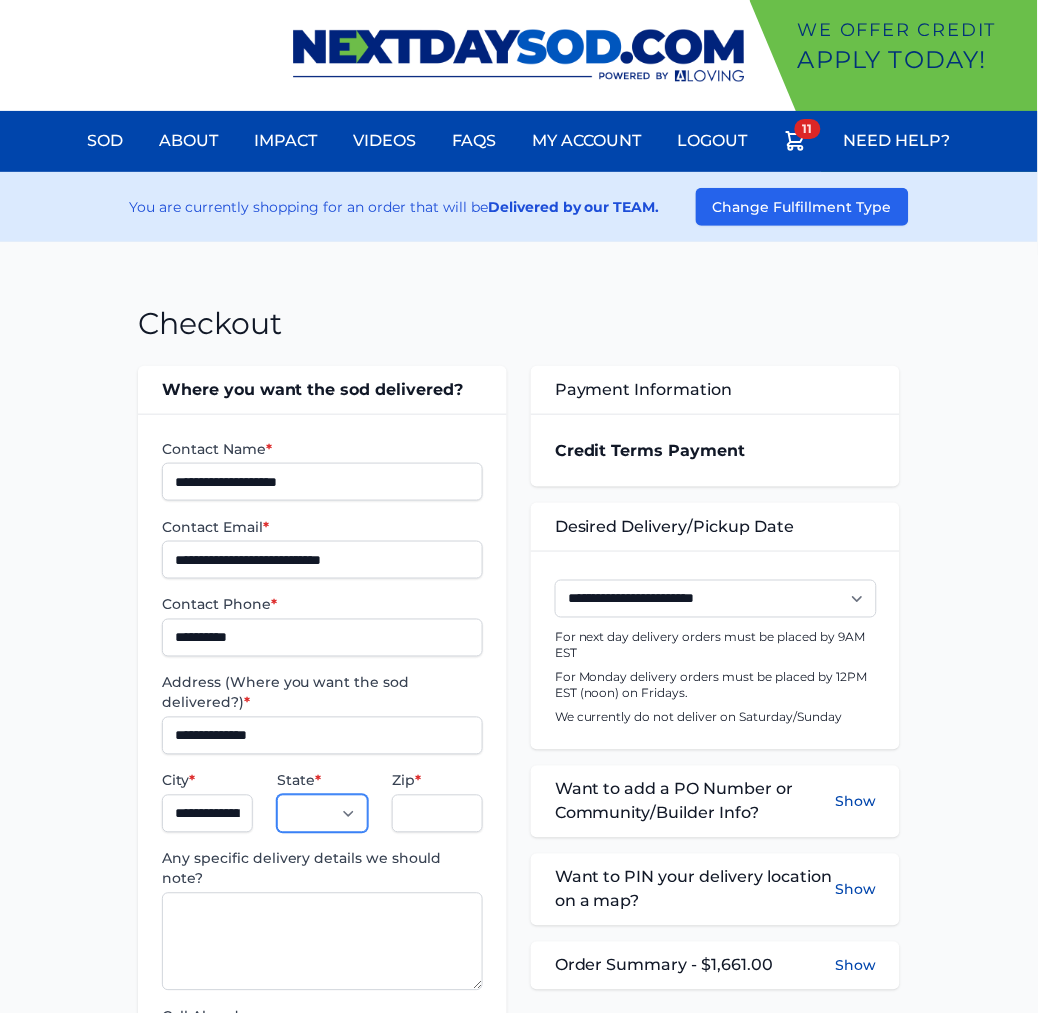 select on "**" 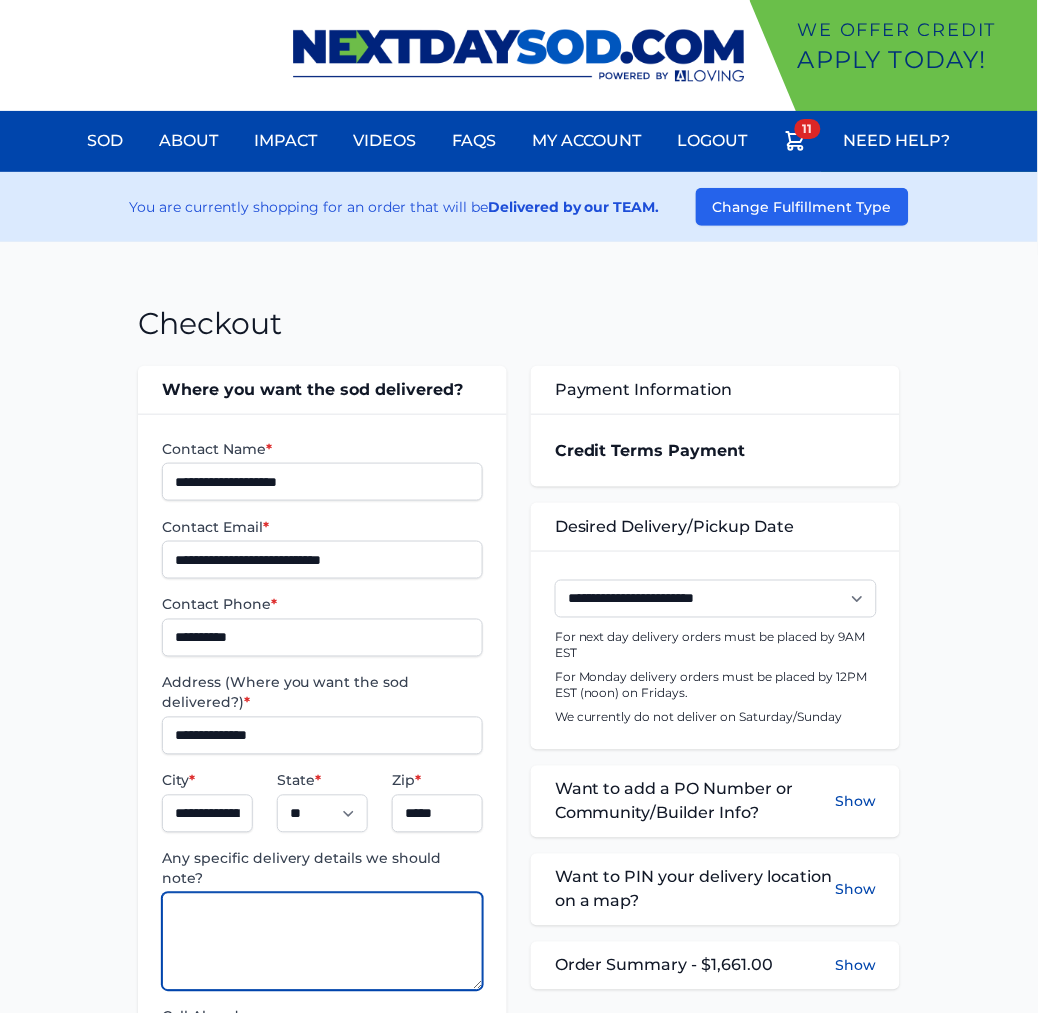 paste on "**********" 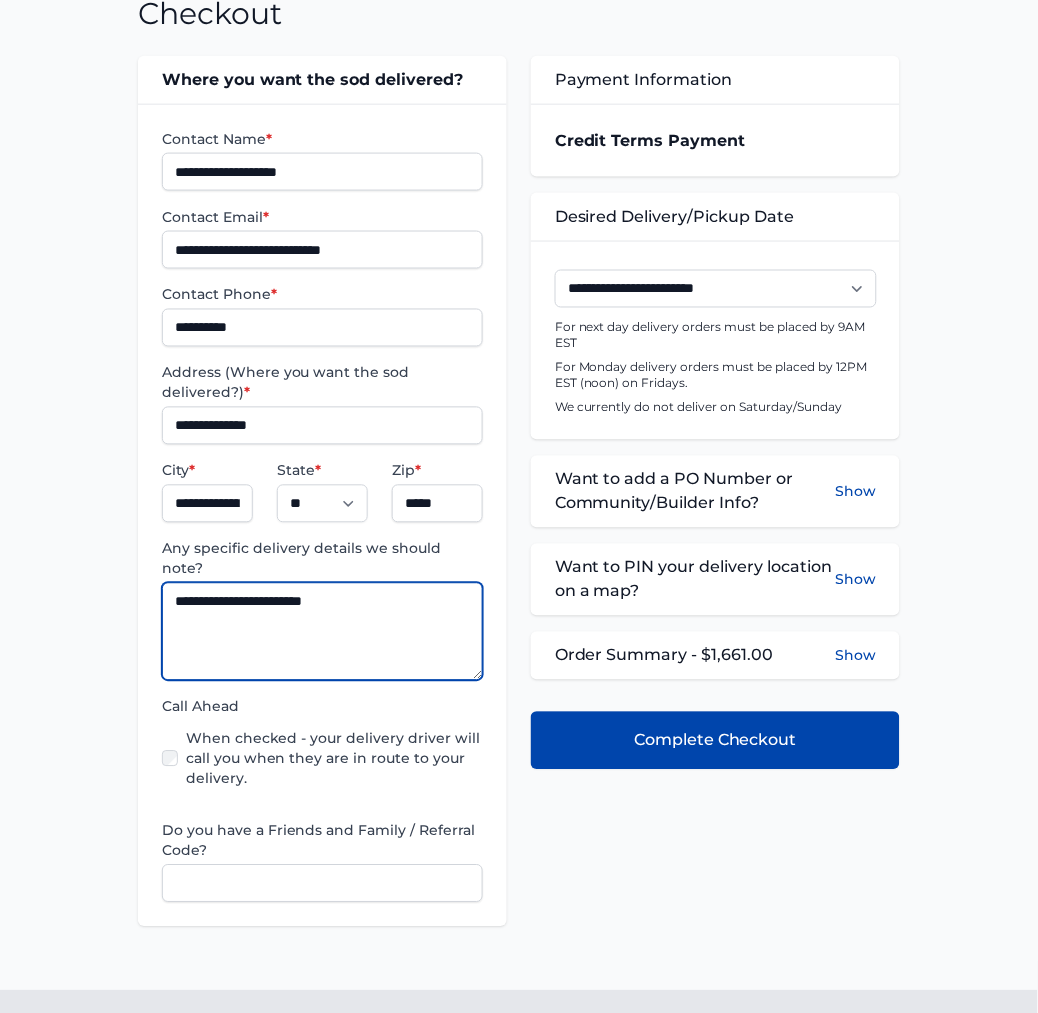scroll, scrollTop: 333, scrollLeft: 0, axis: vertical 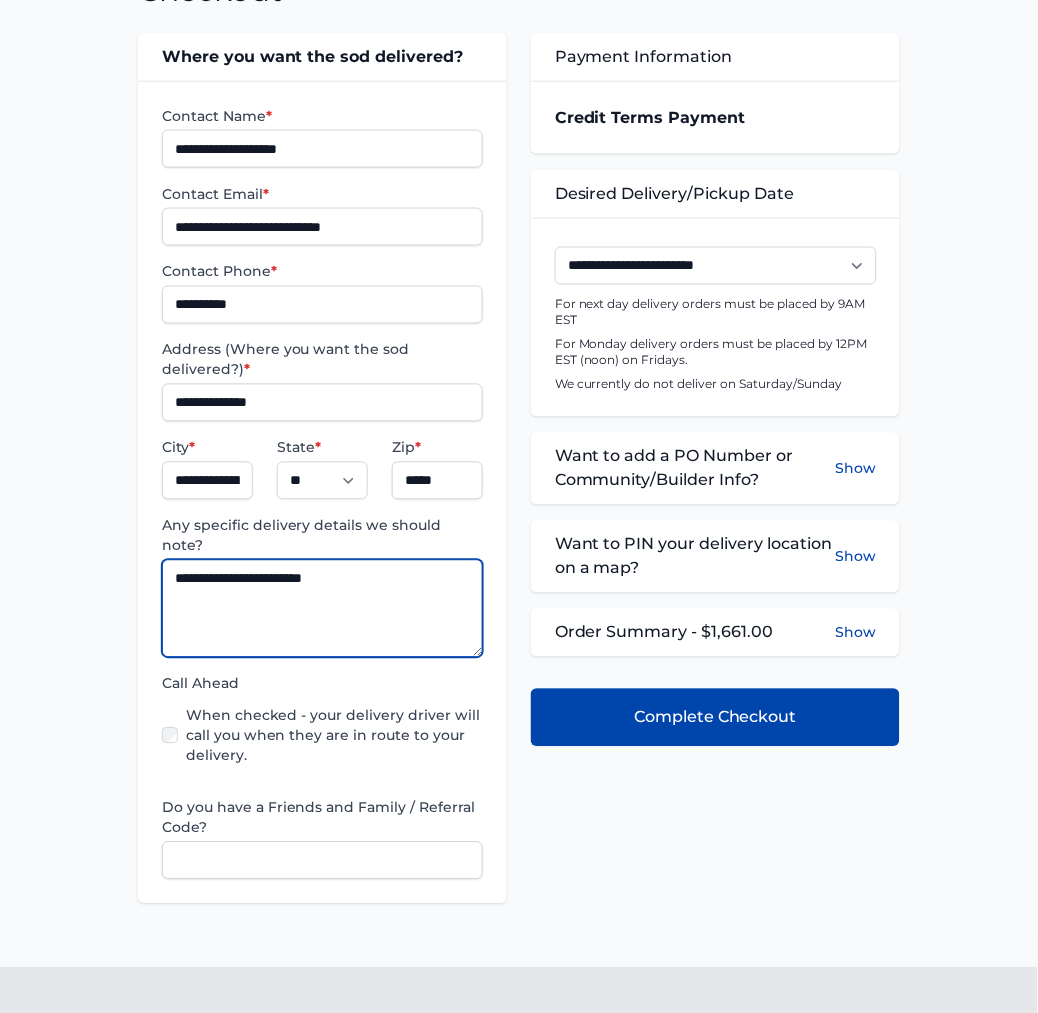 type on "**********" 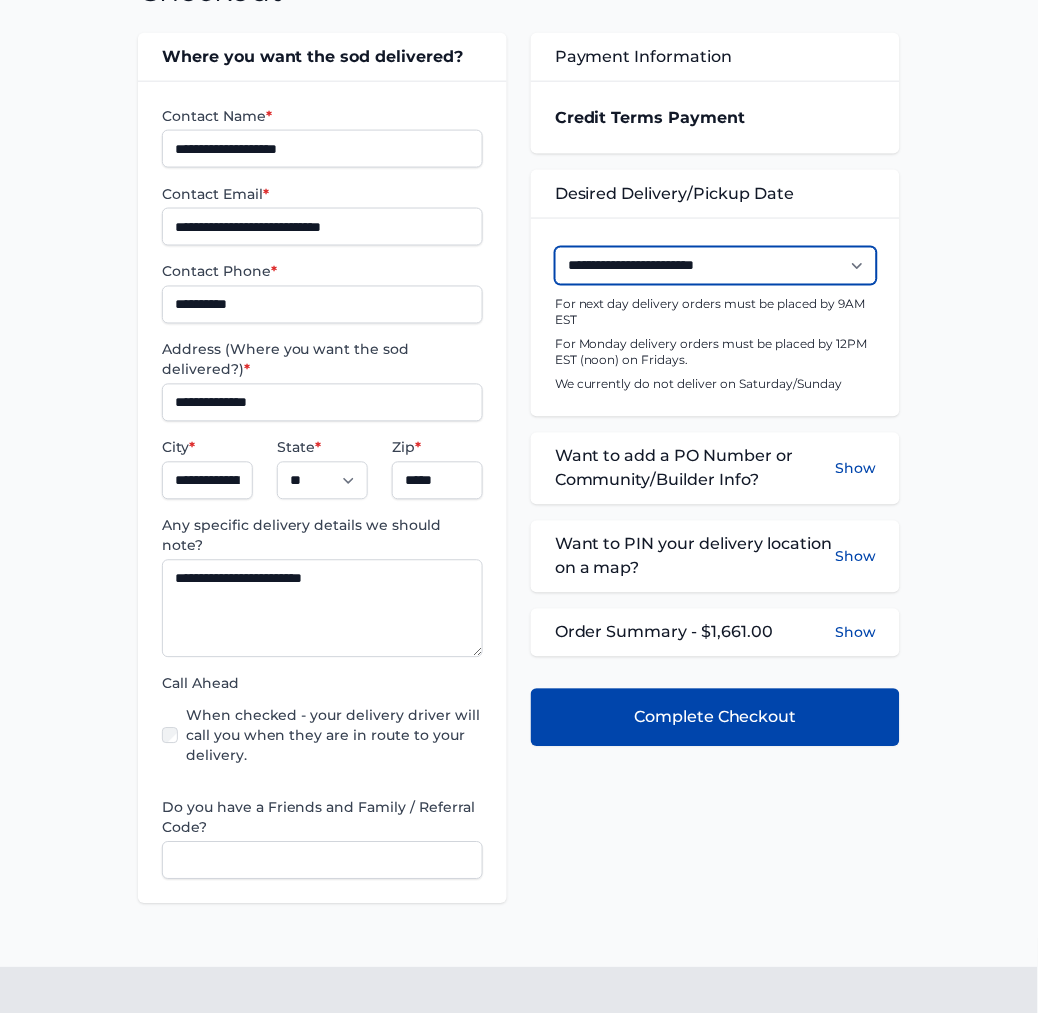 click on "**********" at bounding box center (716, 266) 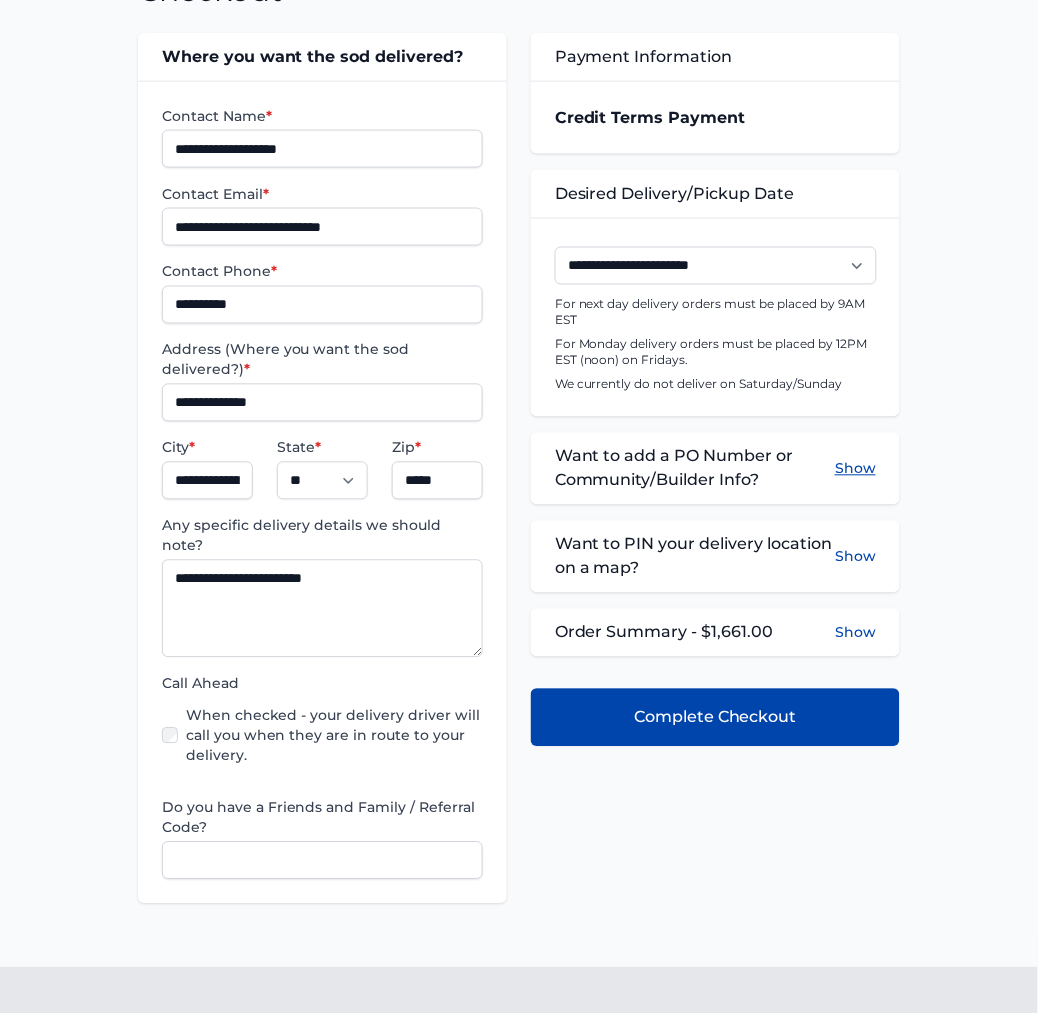 click on "Show" at bounding box center [855, 469] 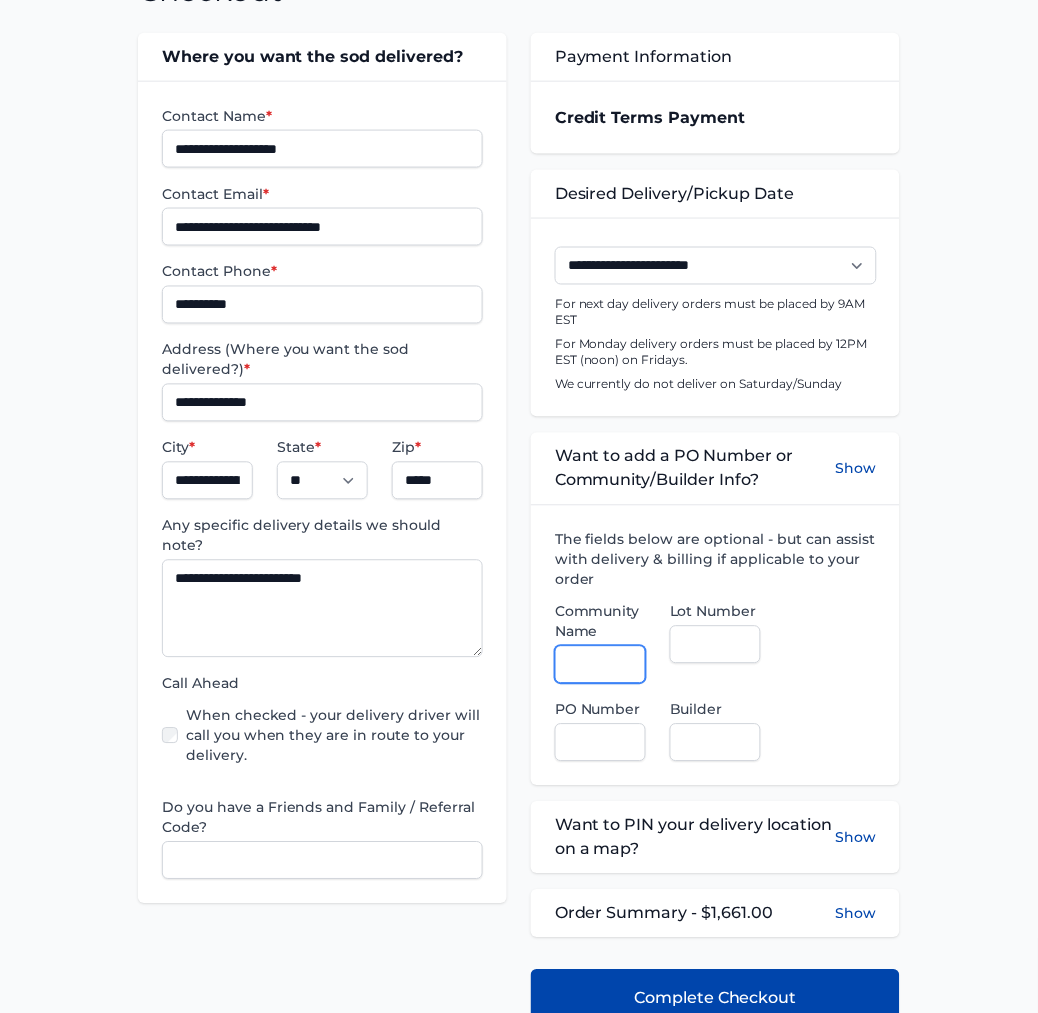 click on "Community Name" at bounding box center [600, 665] 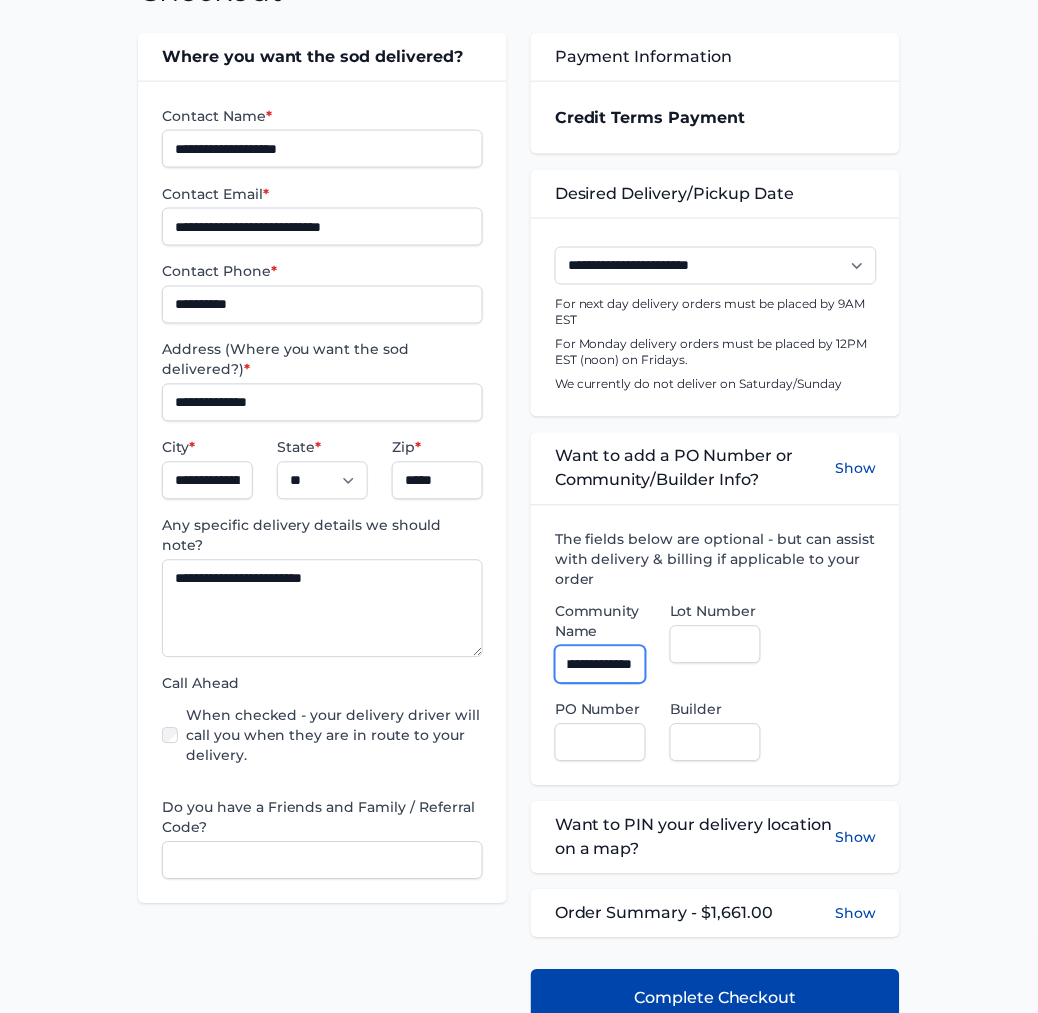scroll, scrollTop: 0, scrollLeft: 37, axis: horizontal 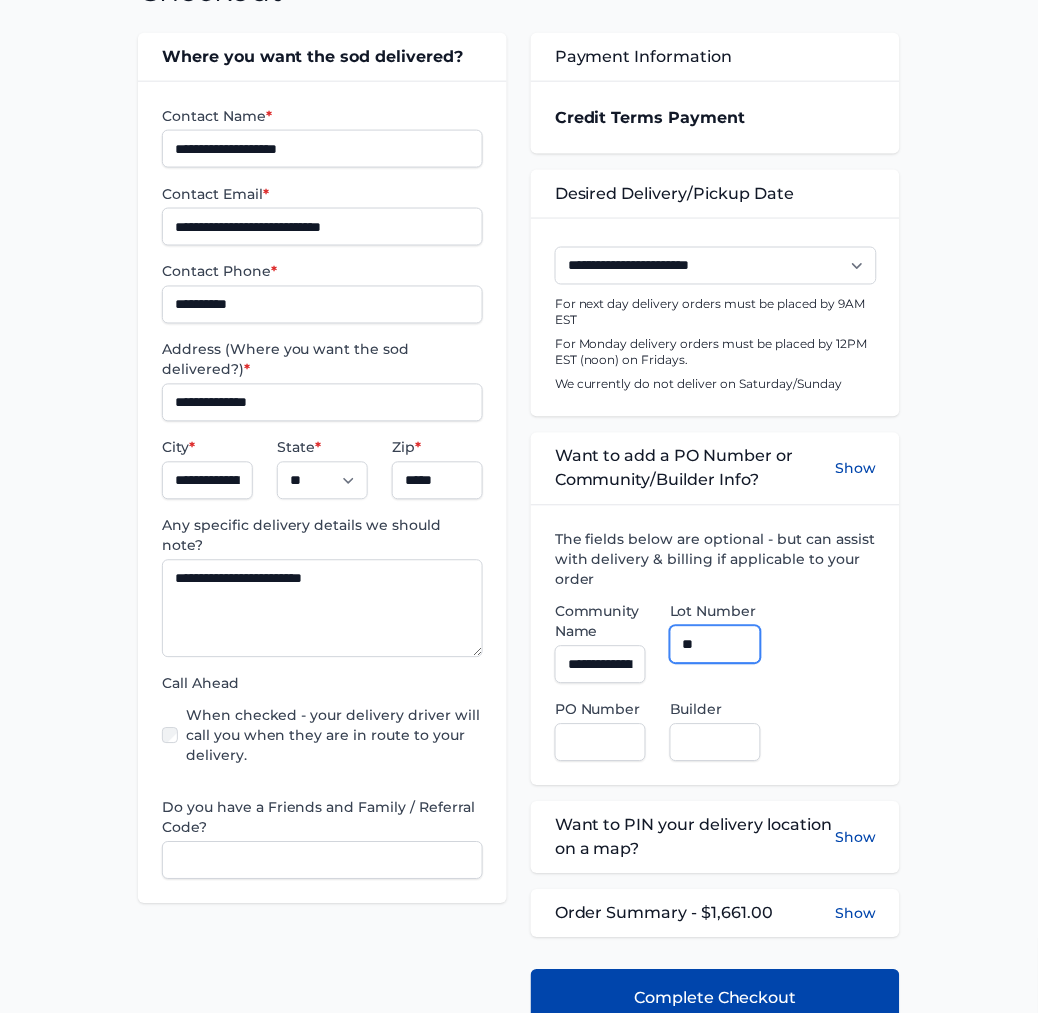 type on "**" 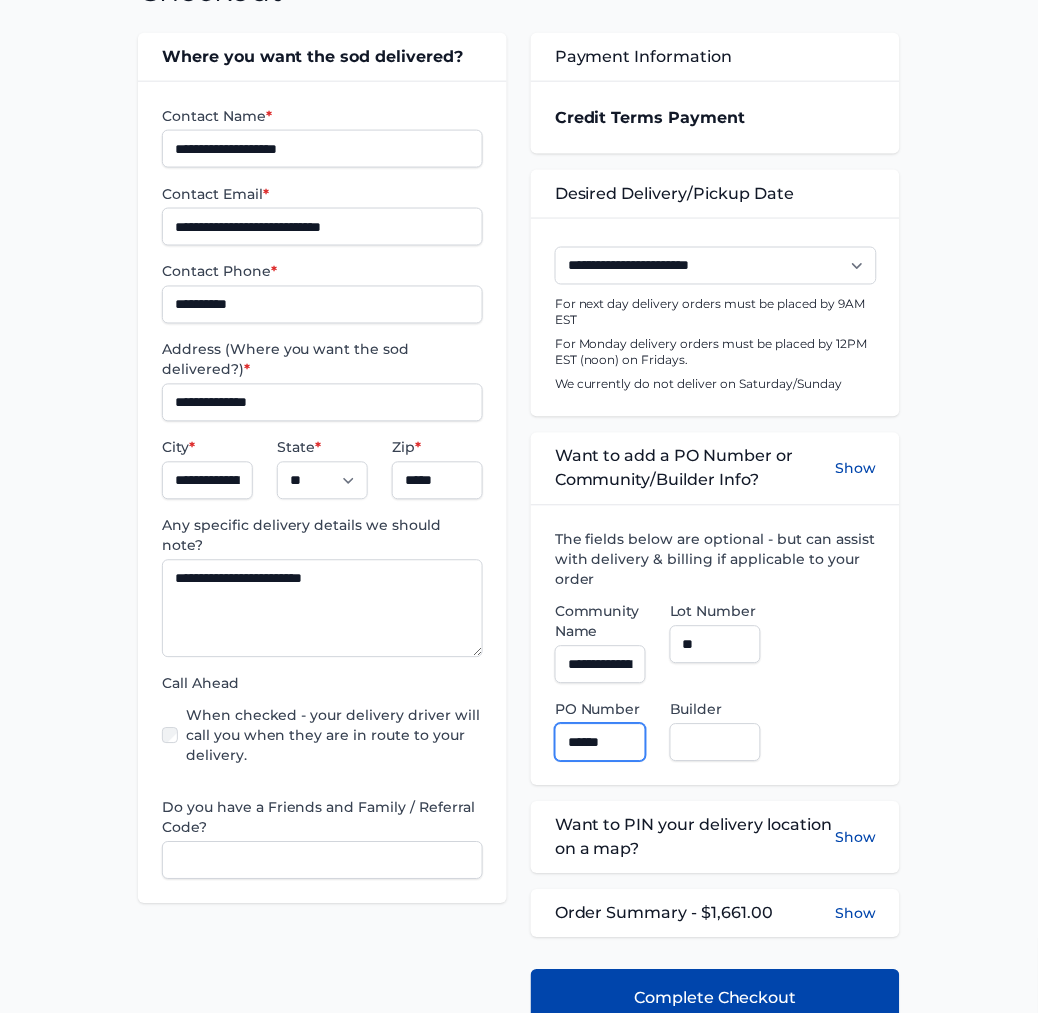 type on "******" 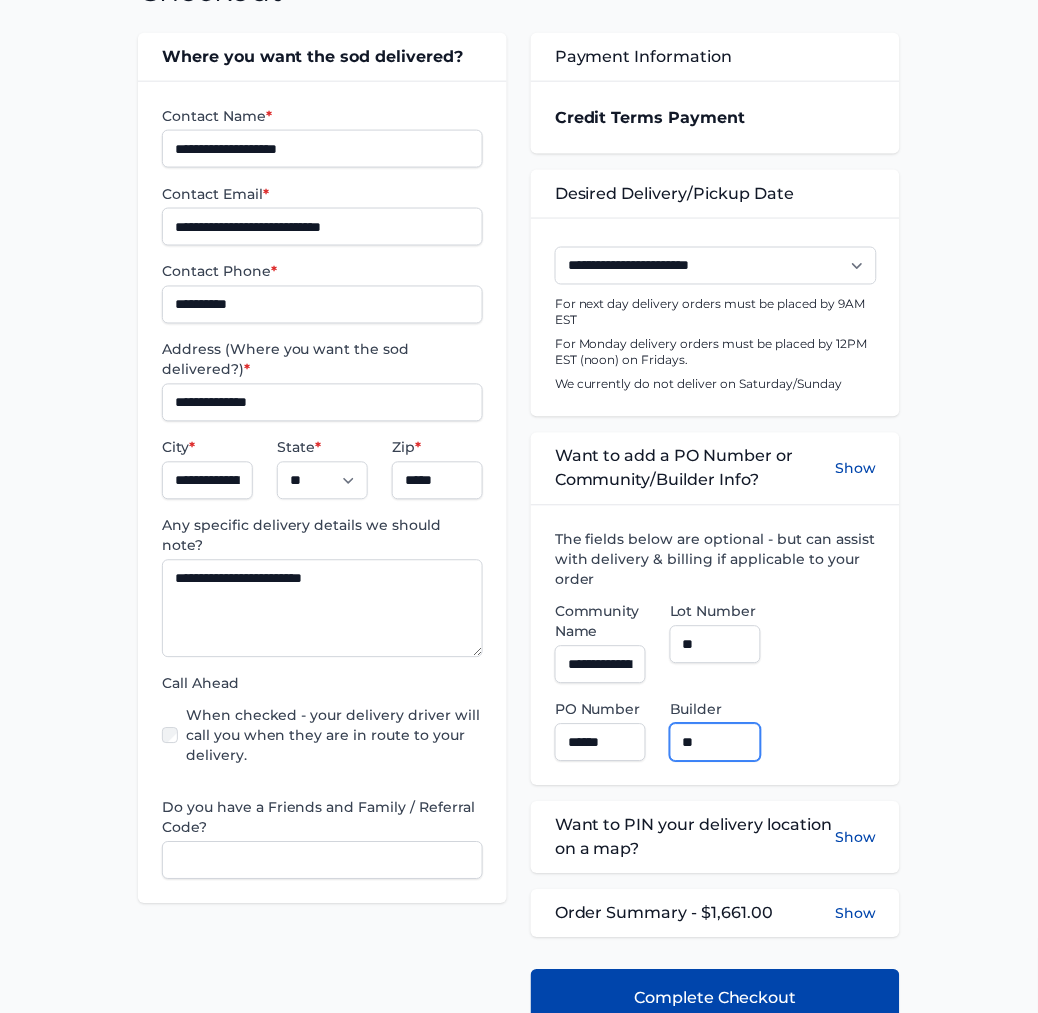 type on "**********" 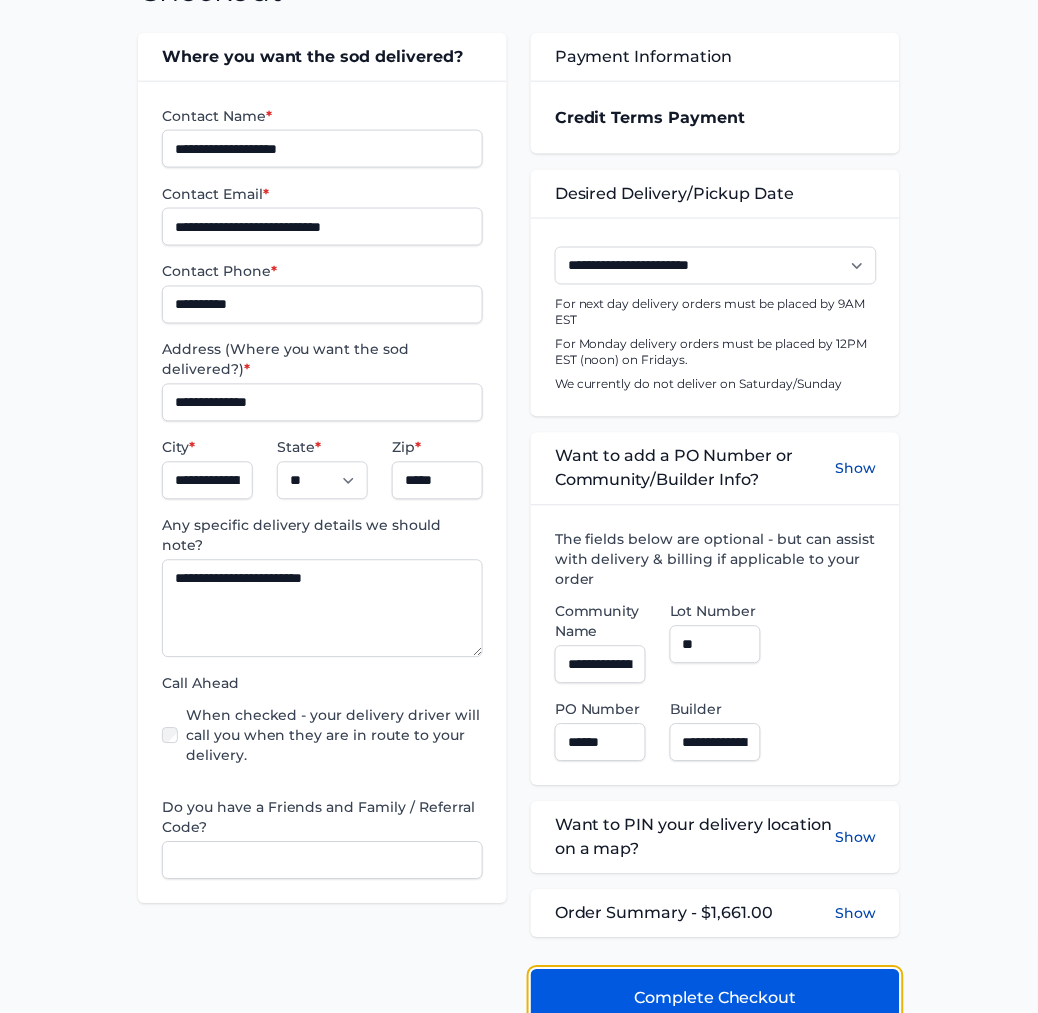 click on "Complete Checkout" at bounding box center (715, 999) 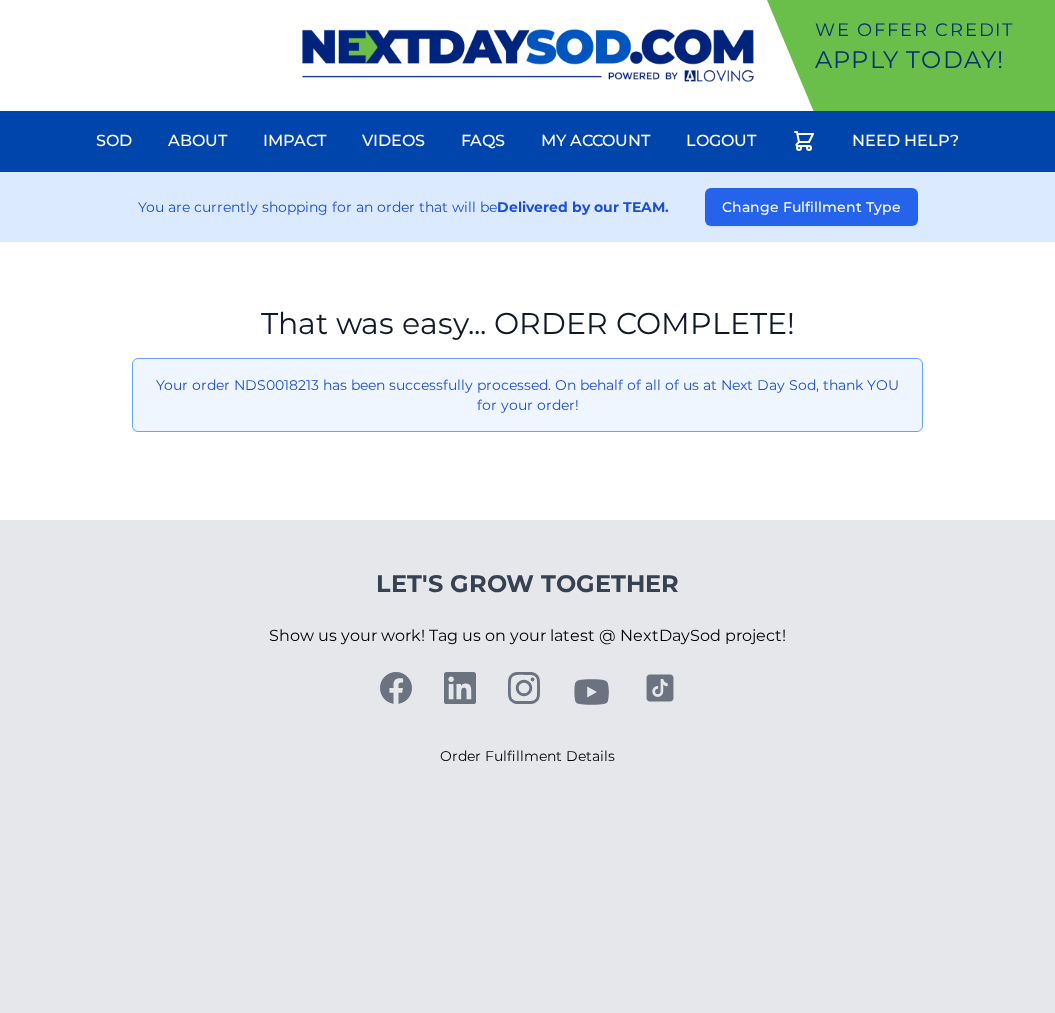 scroll, scrollTop: 0, scrollLeft: 0, axis: both 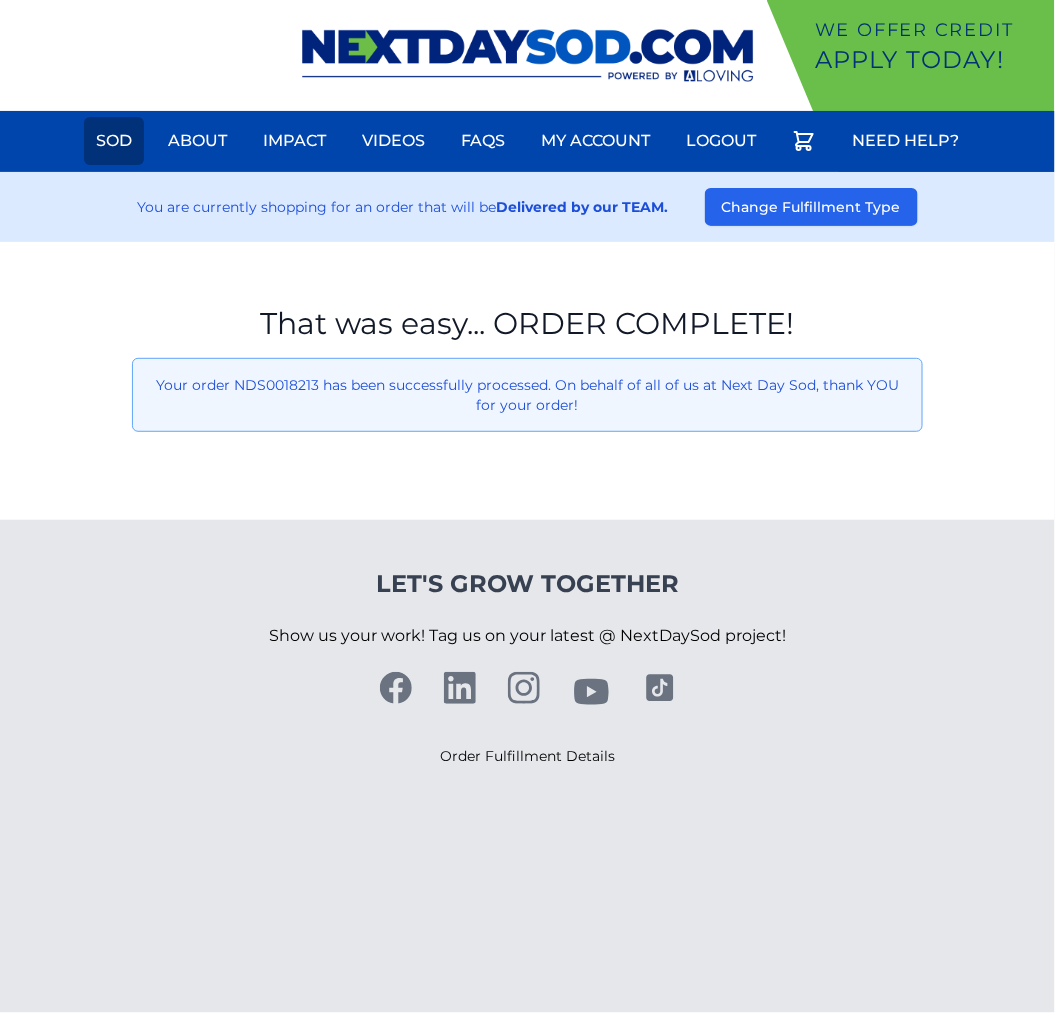 click on "Sod" at bounding box center [114, 141] 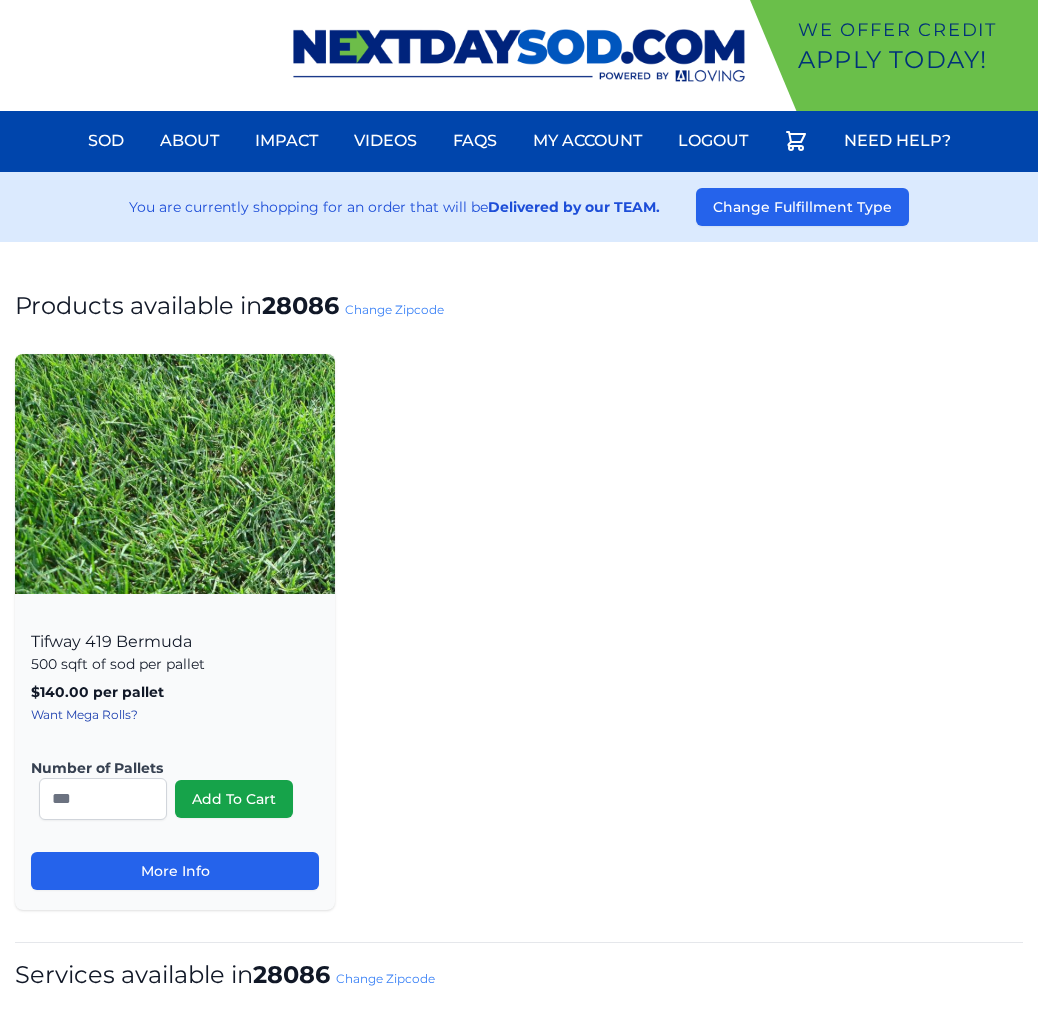 scroll, scrollTop: 0, scrollLeft: 0, axis: both 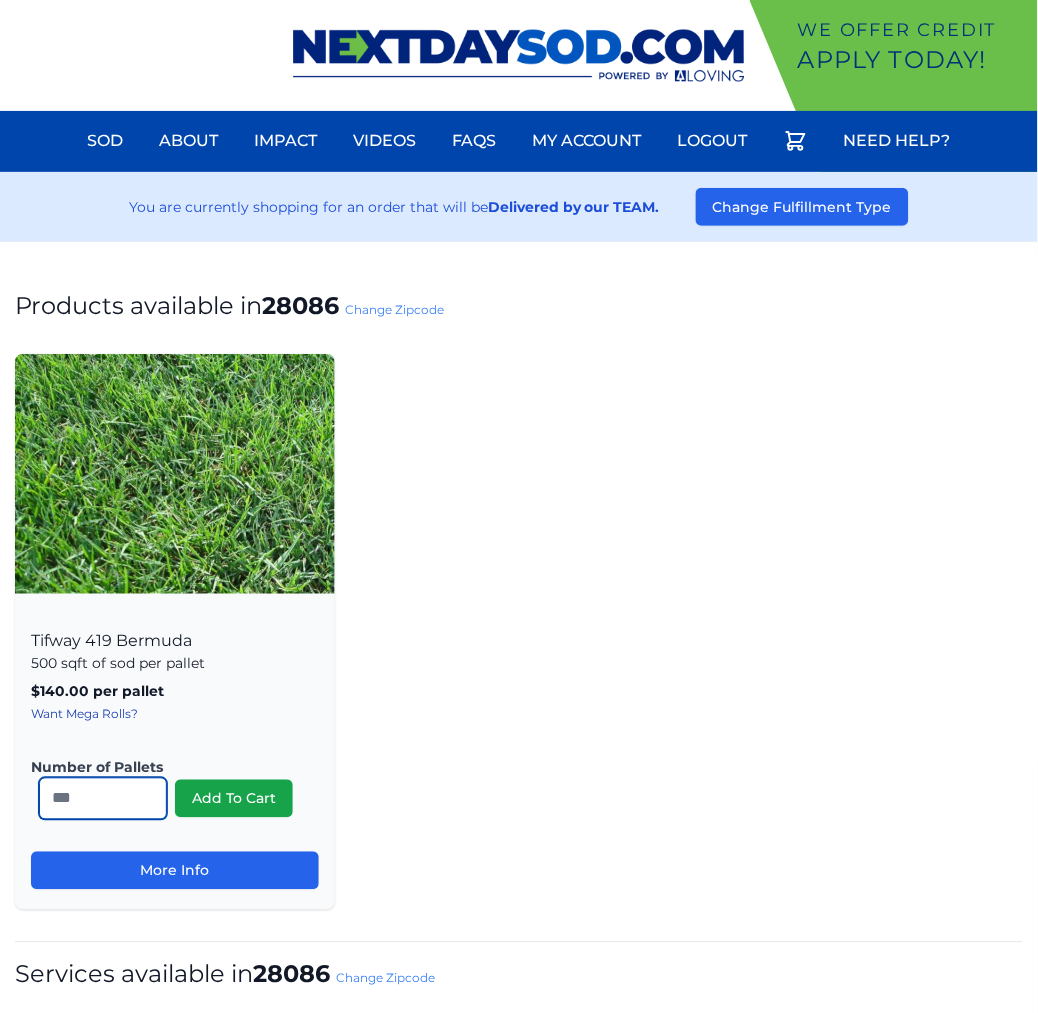 click on "*" at bounding box center (103, 799) 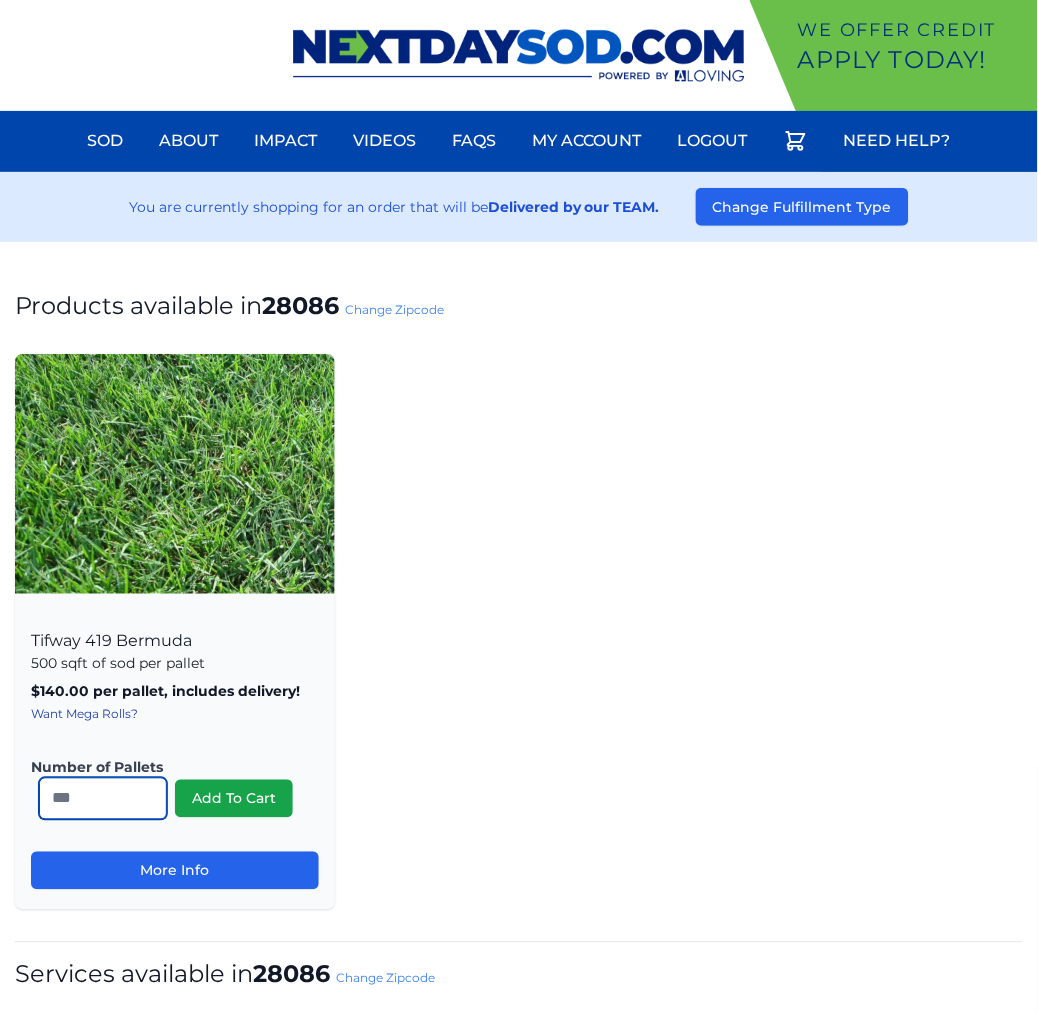 type on "**" 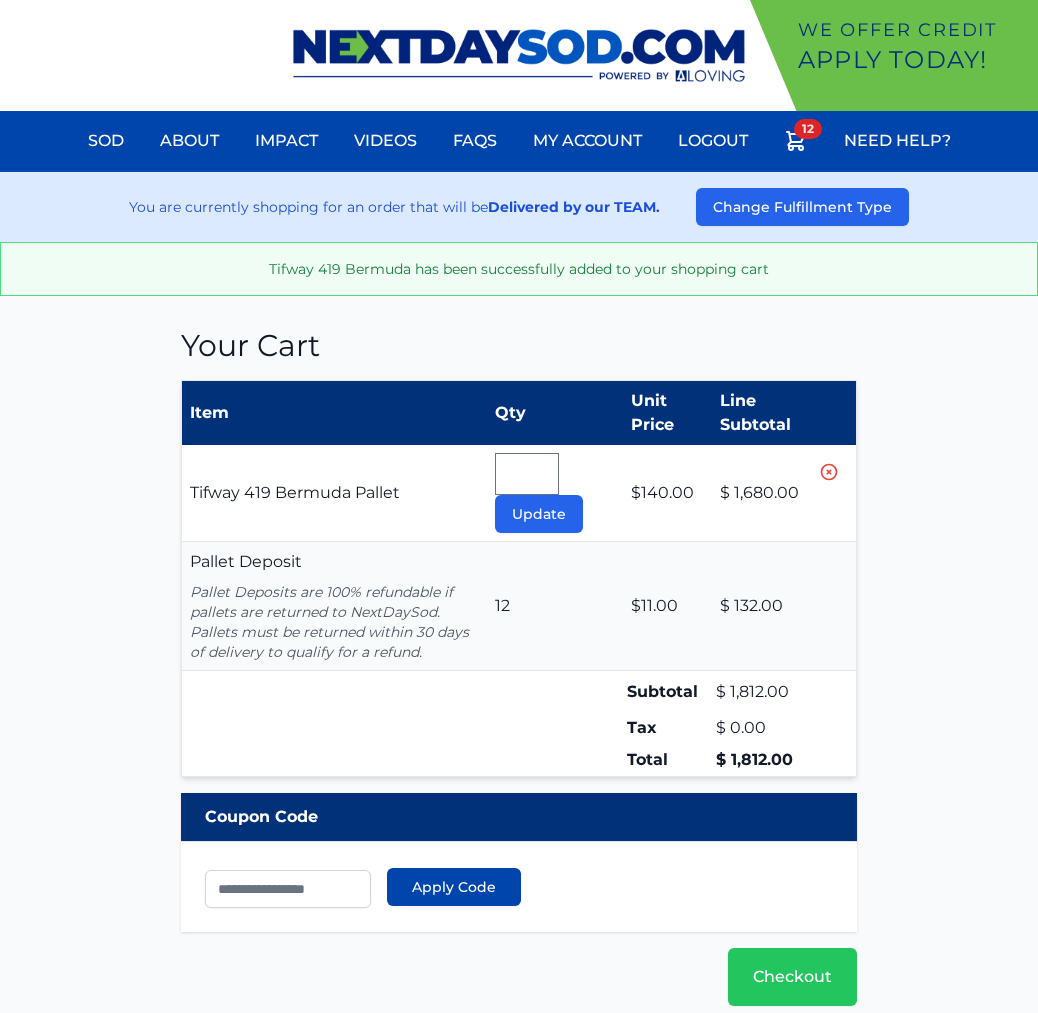scroll, scrollTop: 0, scrollLeft: 0, axis: both 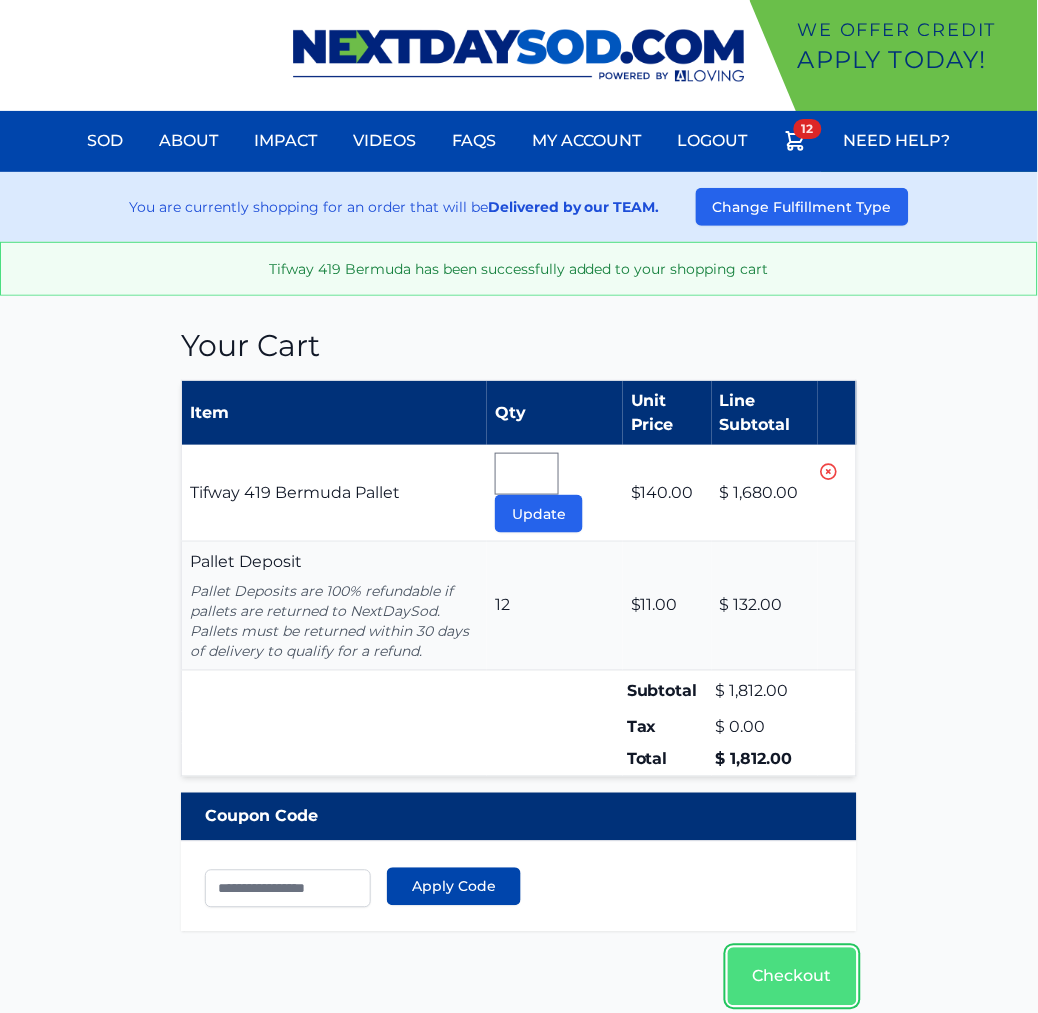 click on "Checkout" at bounding box center (792, 977) 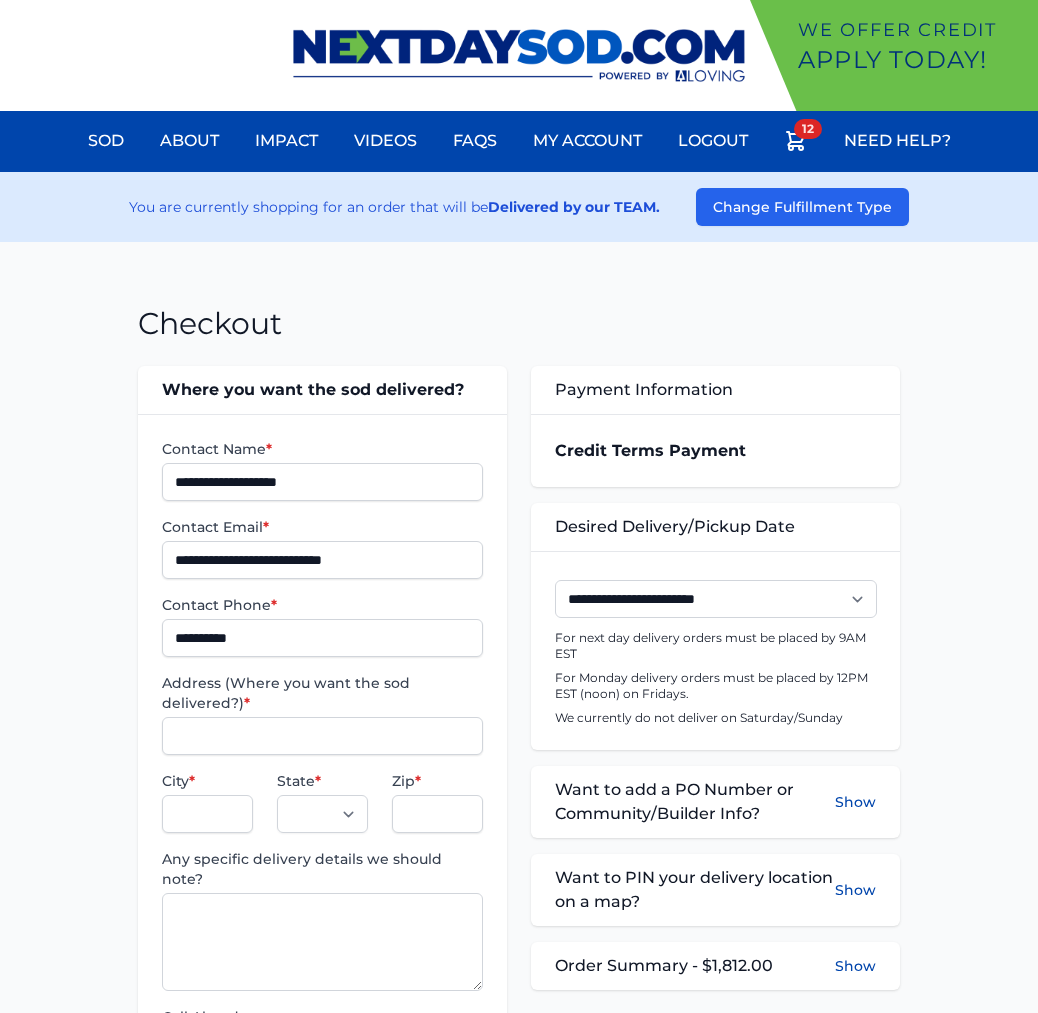 scroll, scrollTop: 0, scrollLeft: 0, axis: both 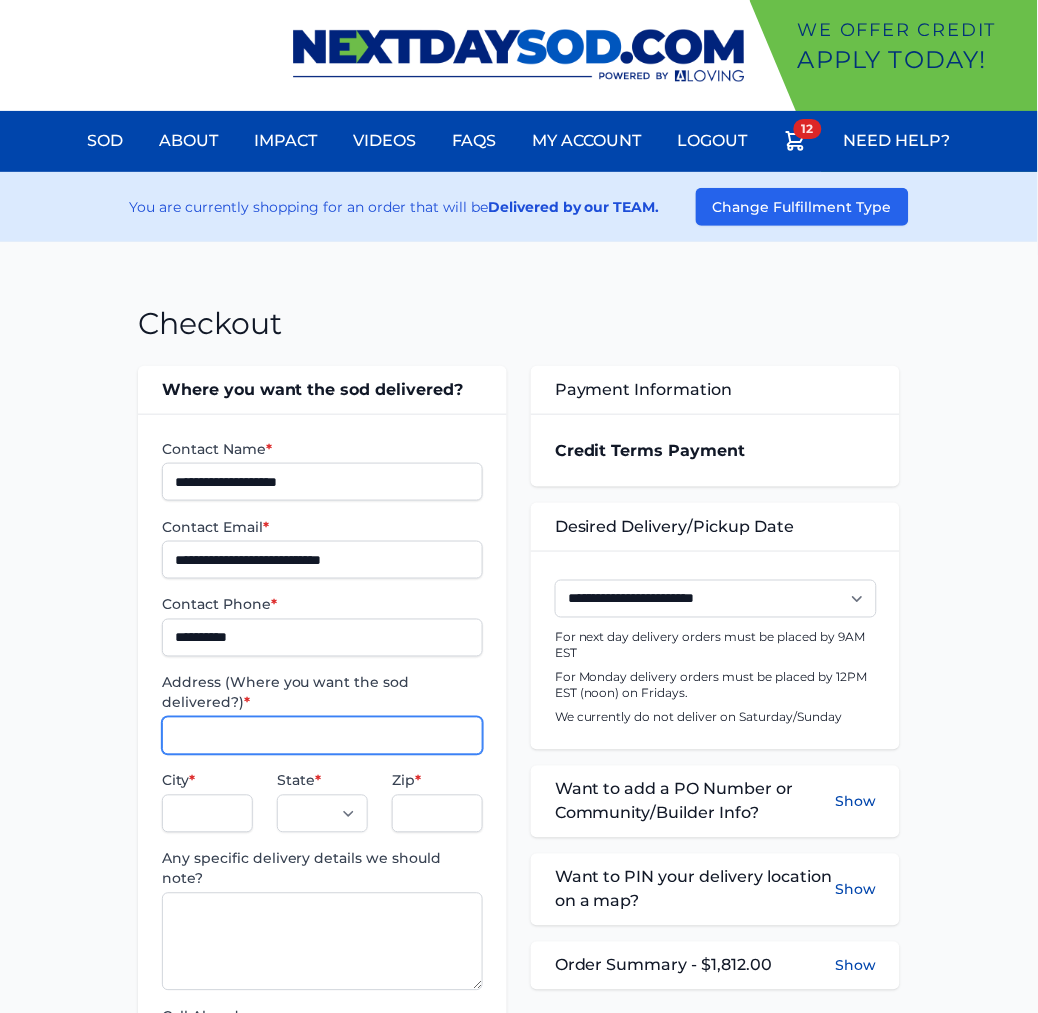 click on "Address (Where you want the sod delivered?)
*" at bounding box center [322, 736] 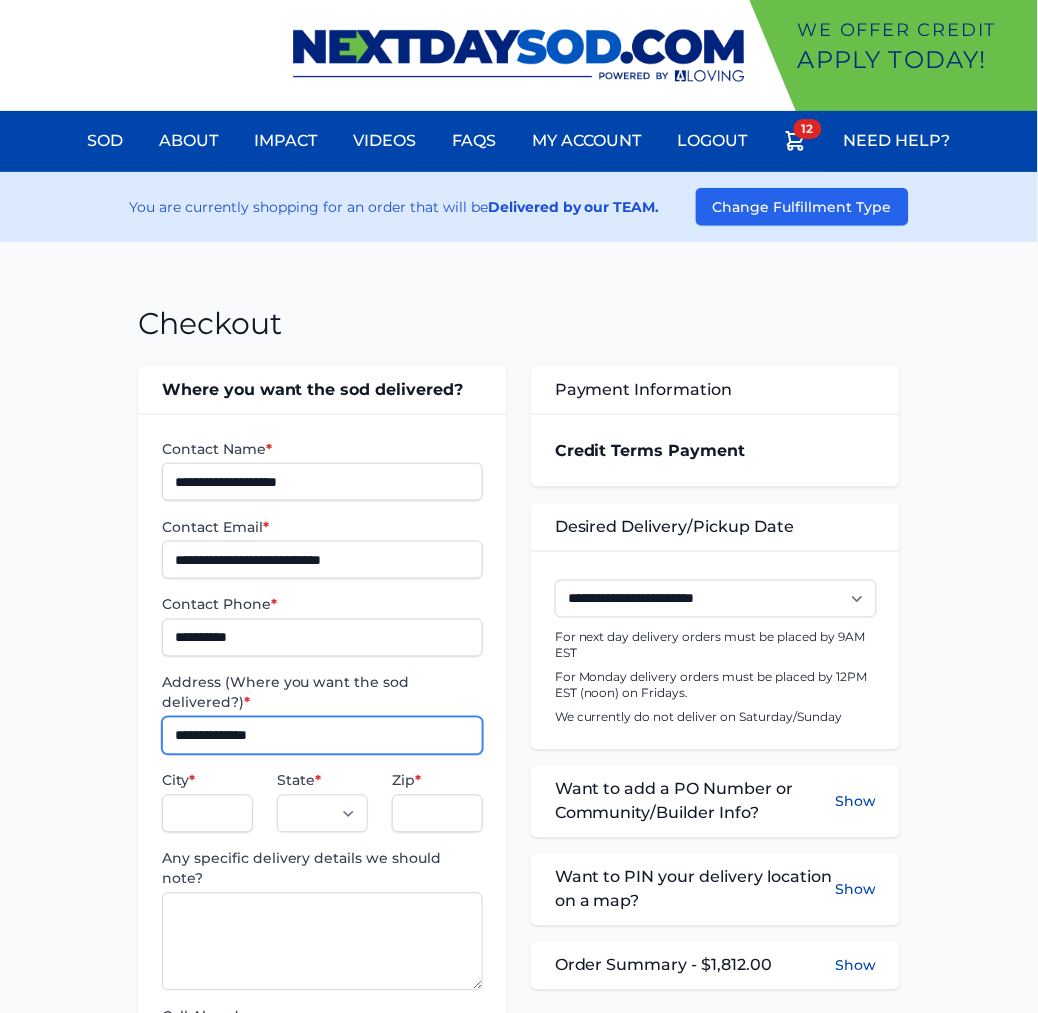 type on "**********" 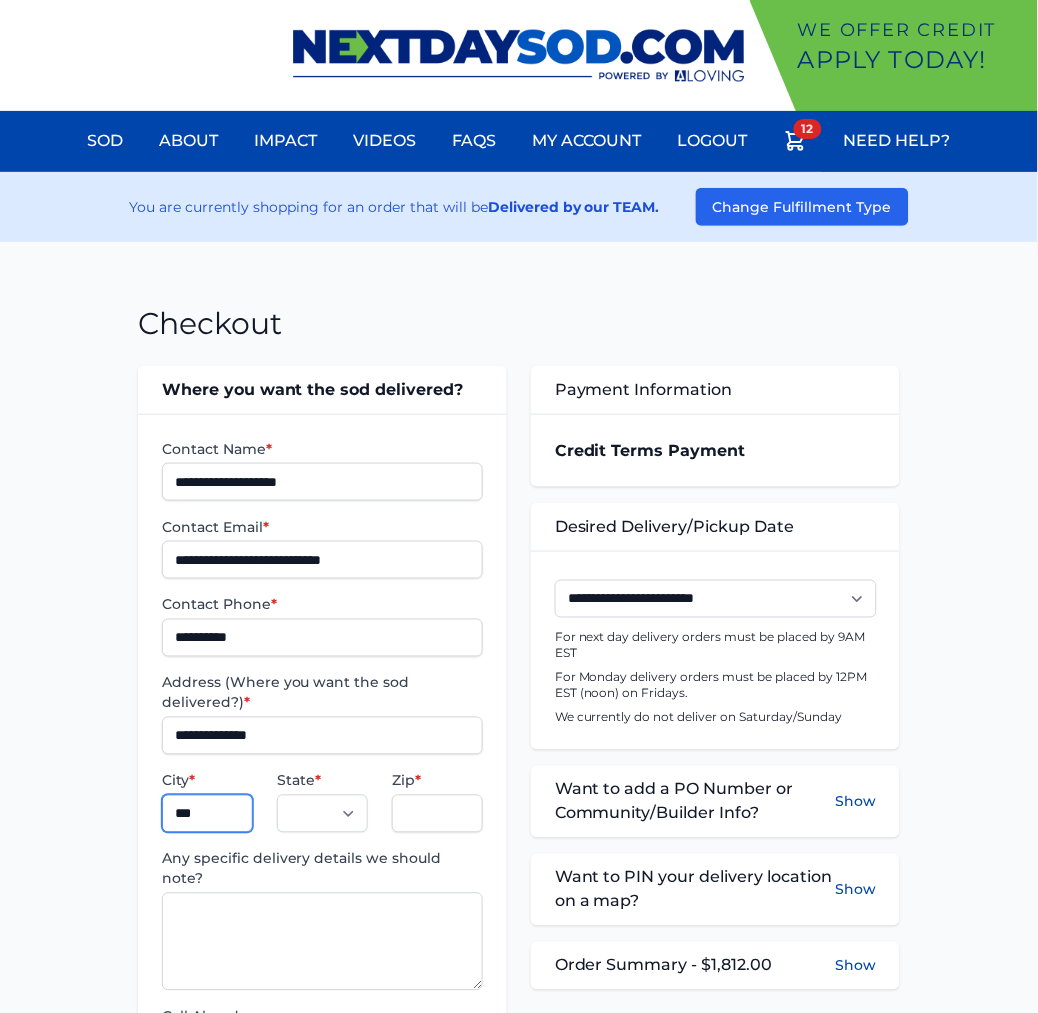 type on "**********" 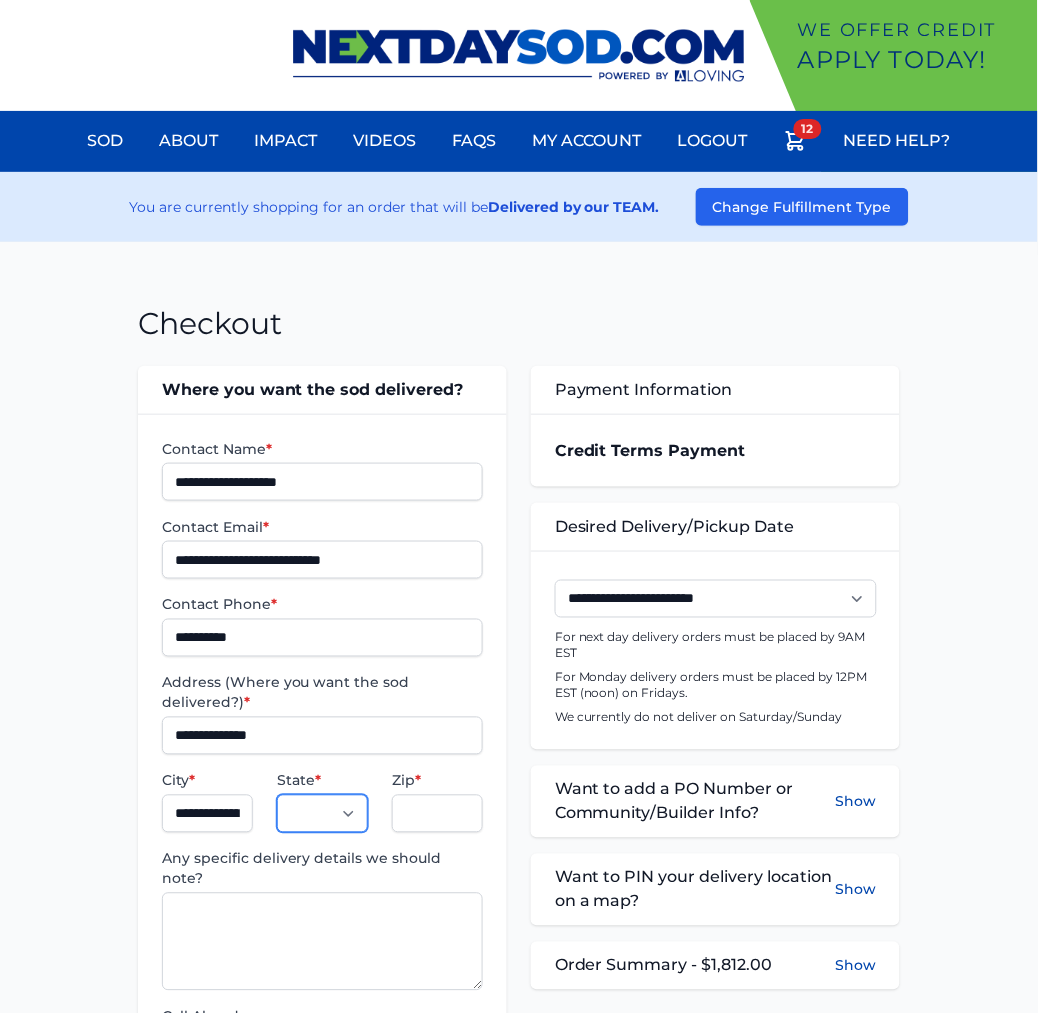 select on "**" 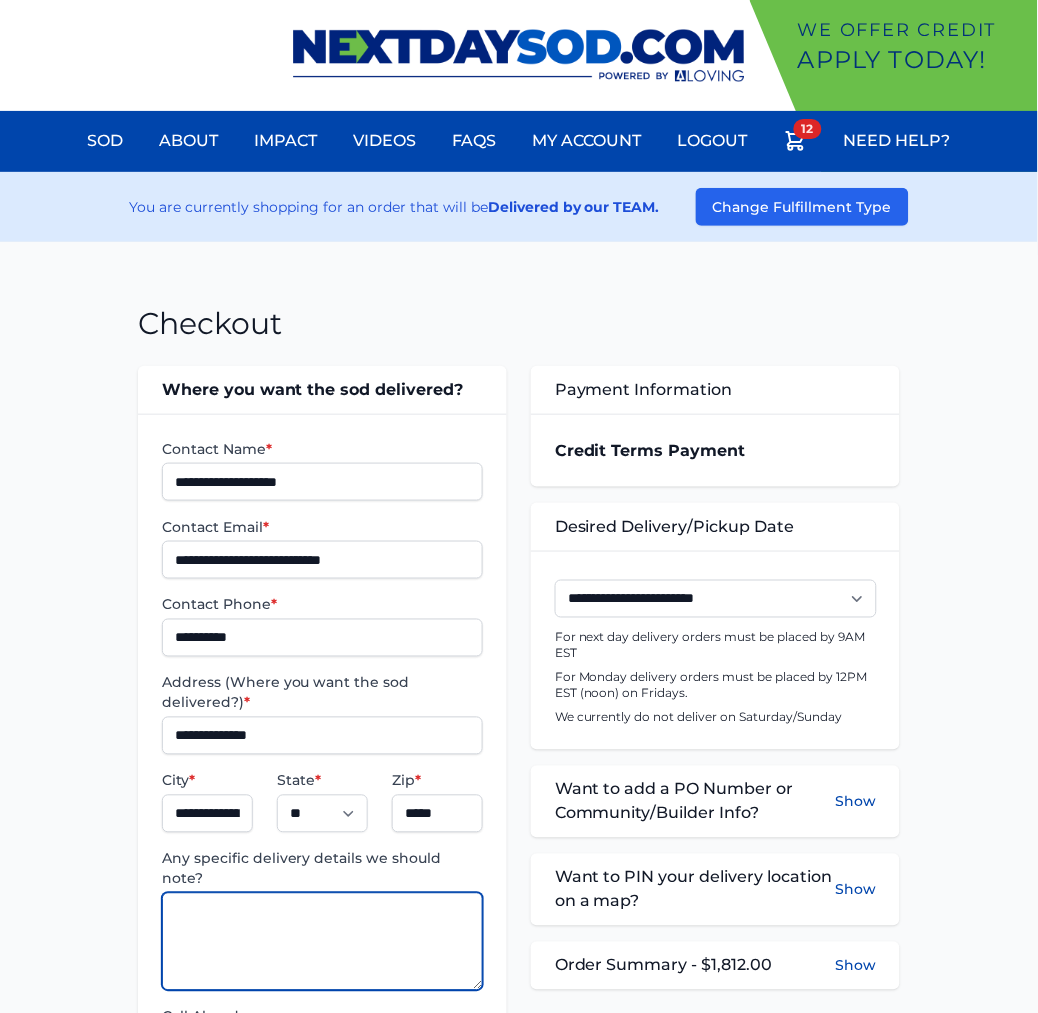 paste on "**********" 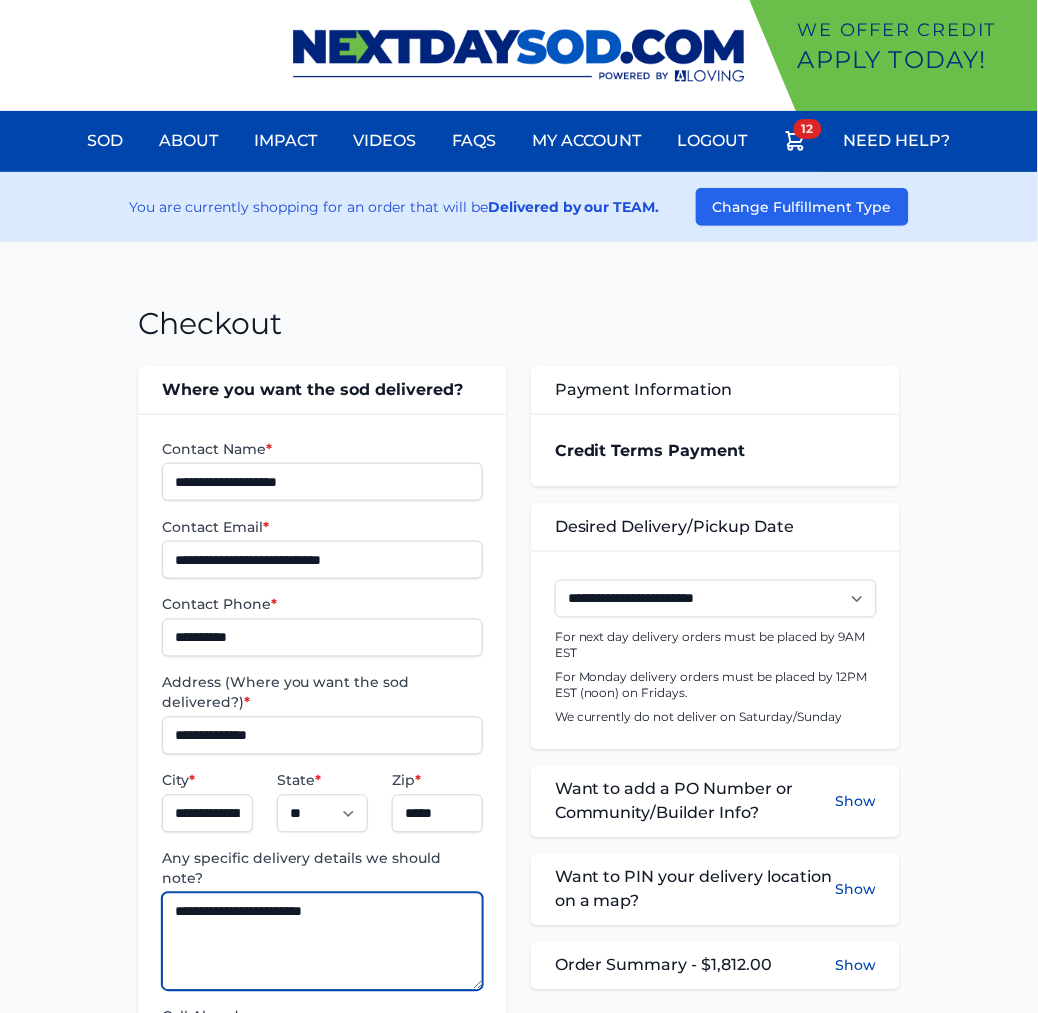 type on "**********" 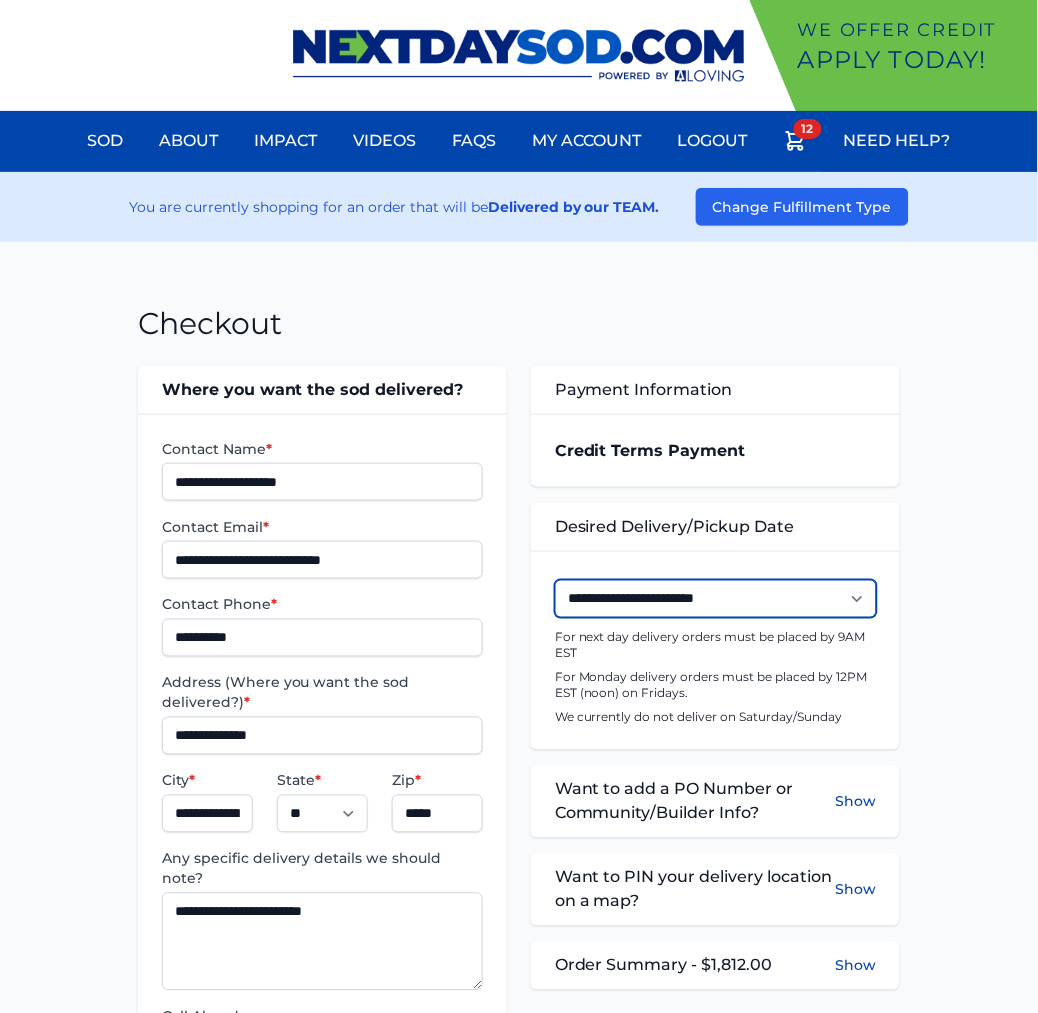 click on "**********" at bounding box center [716, 599] 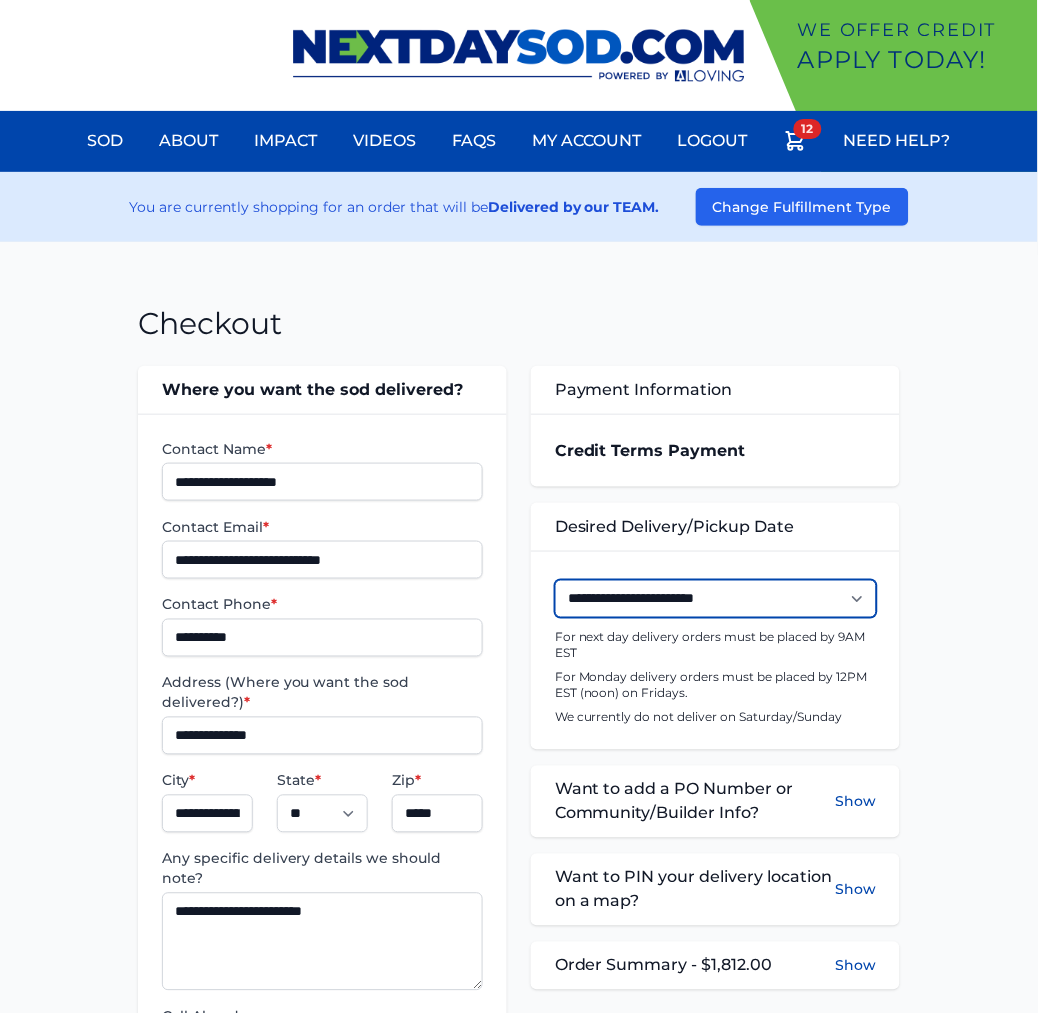 select on "**********" 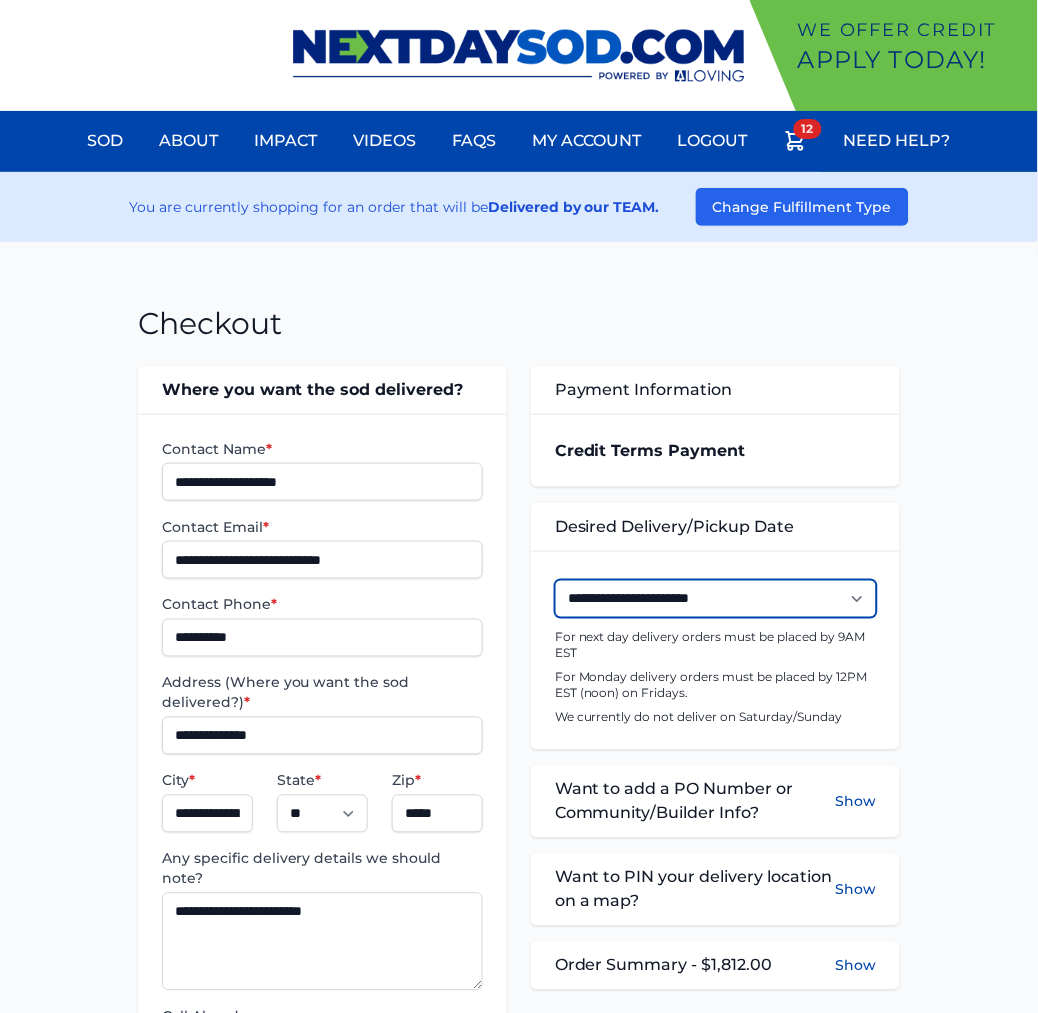 click on "**********" at bounding box center [716, 599] 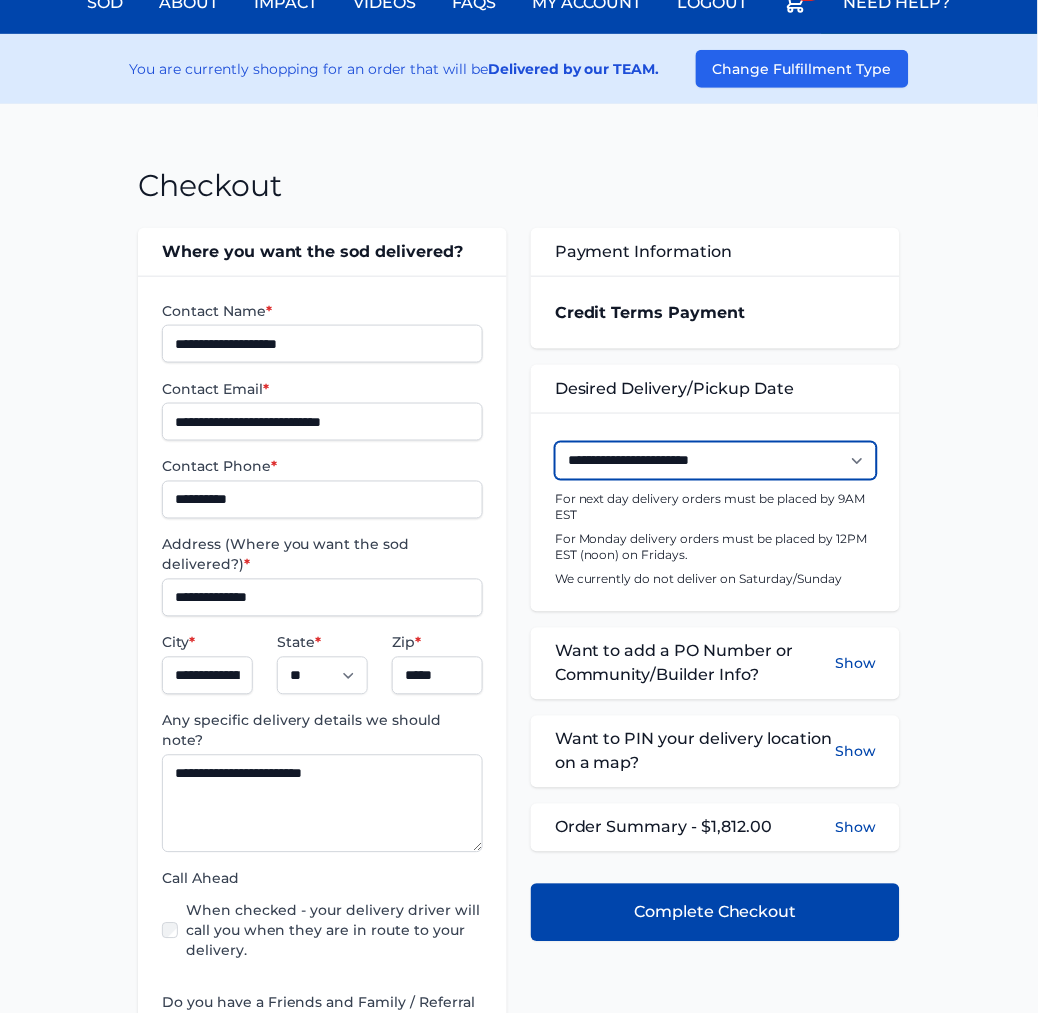 scroll, scrollTop: 333, scrollLeft: 0, axis: vertical 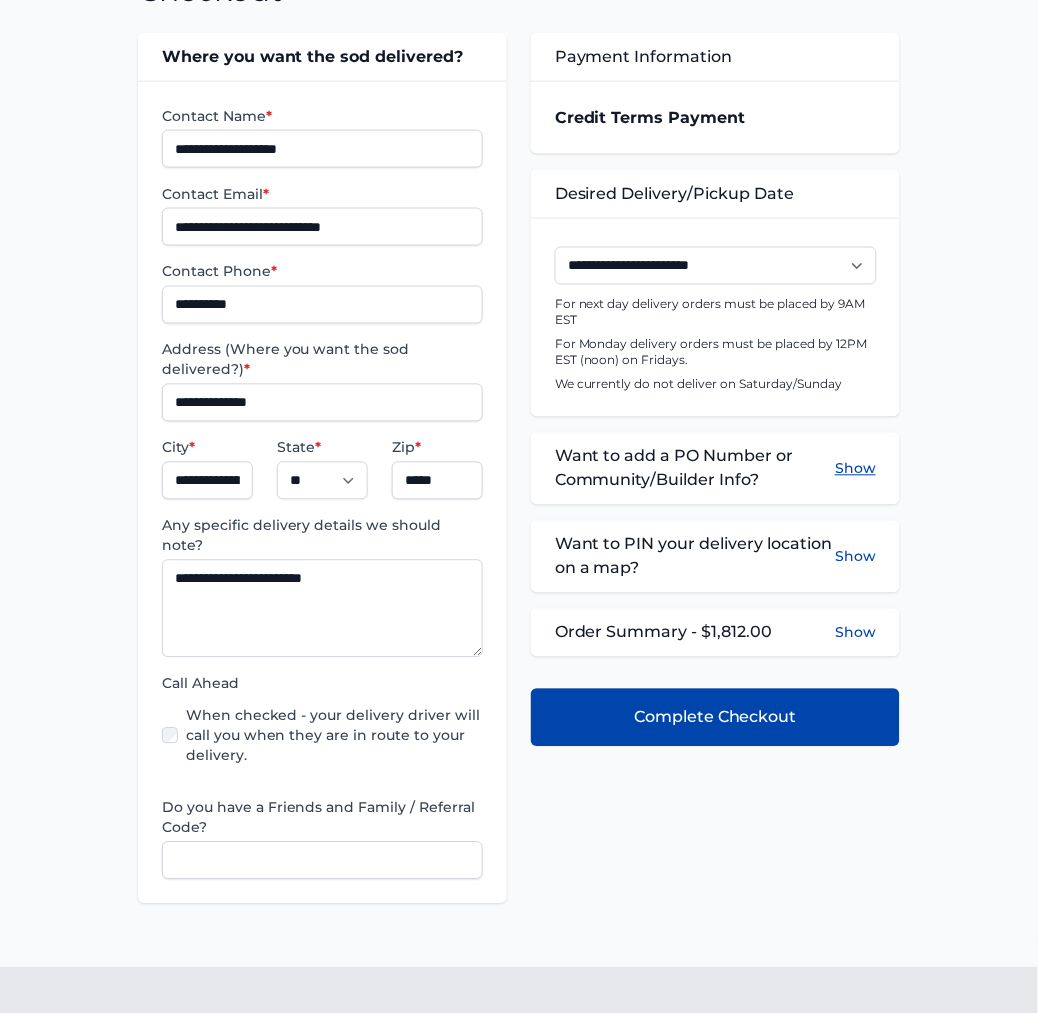 click on "Show" at bounding box center [855, 469] 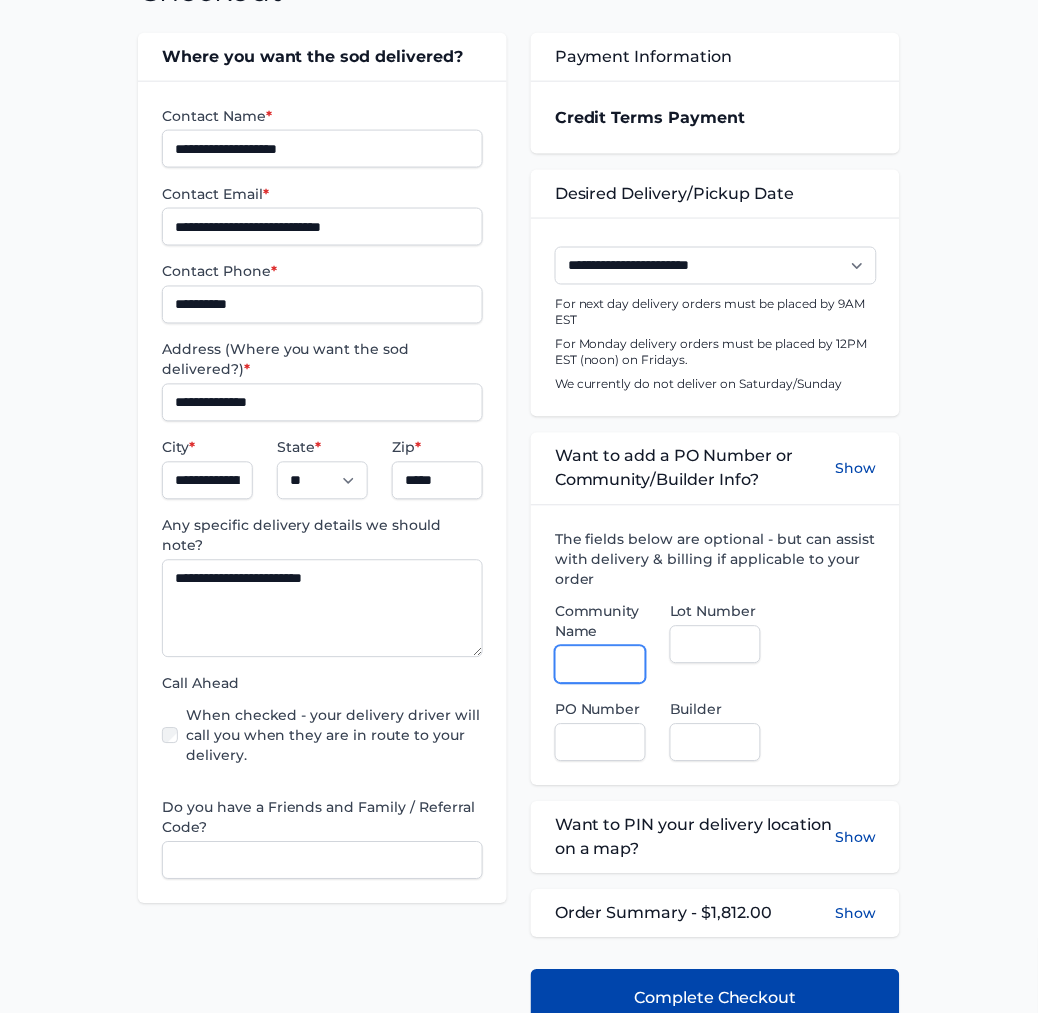 click on "Community Name" at bounding box center [600, 665] 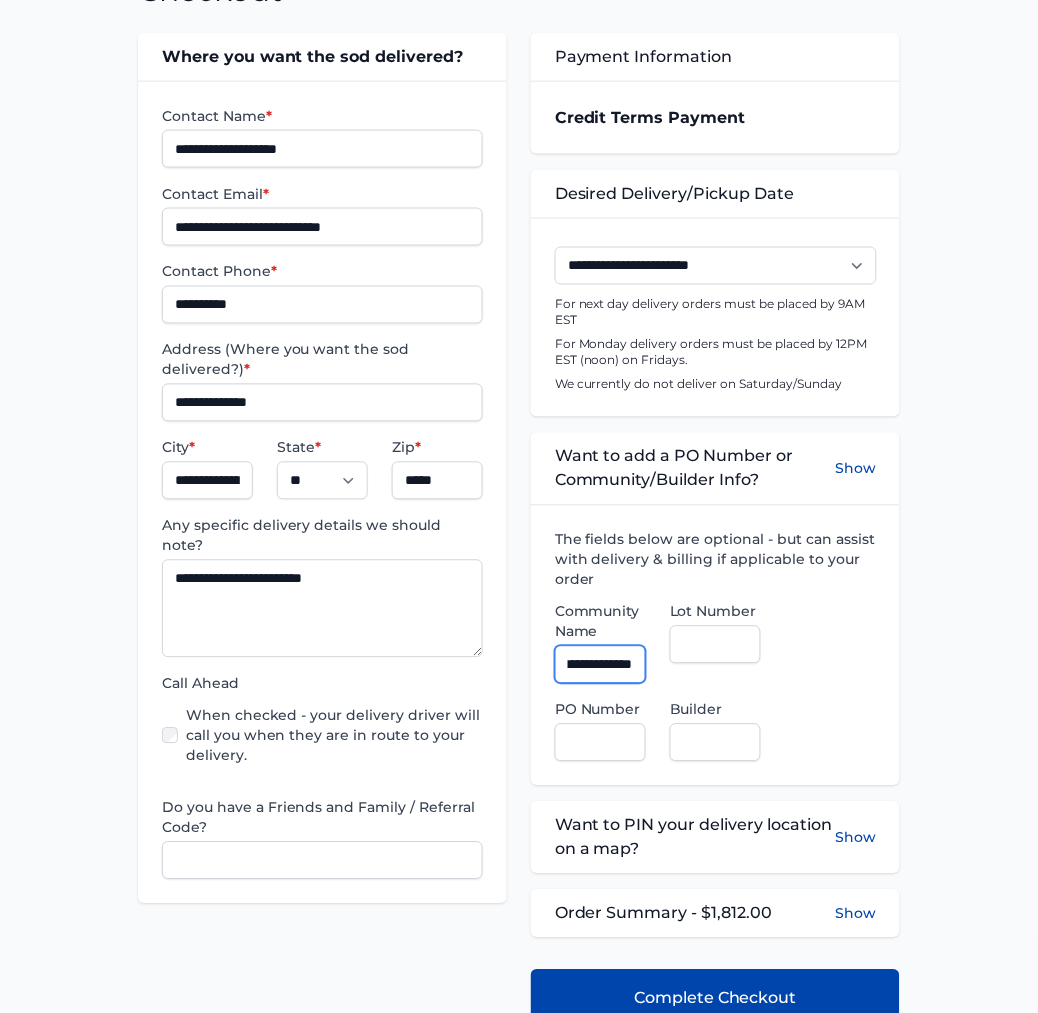 scroll, scrollTop: 0, scrollLeft: 37, axis: horizontal 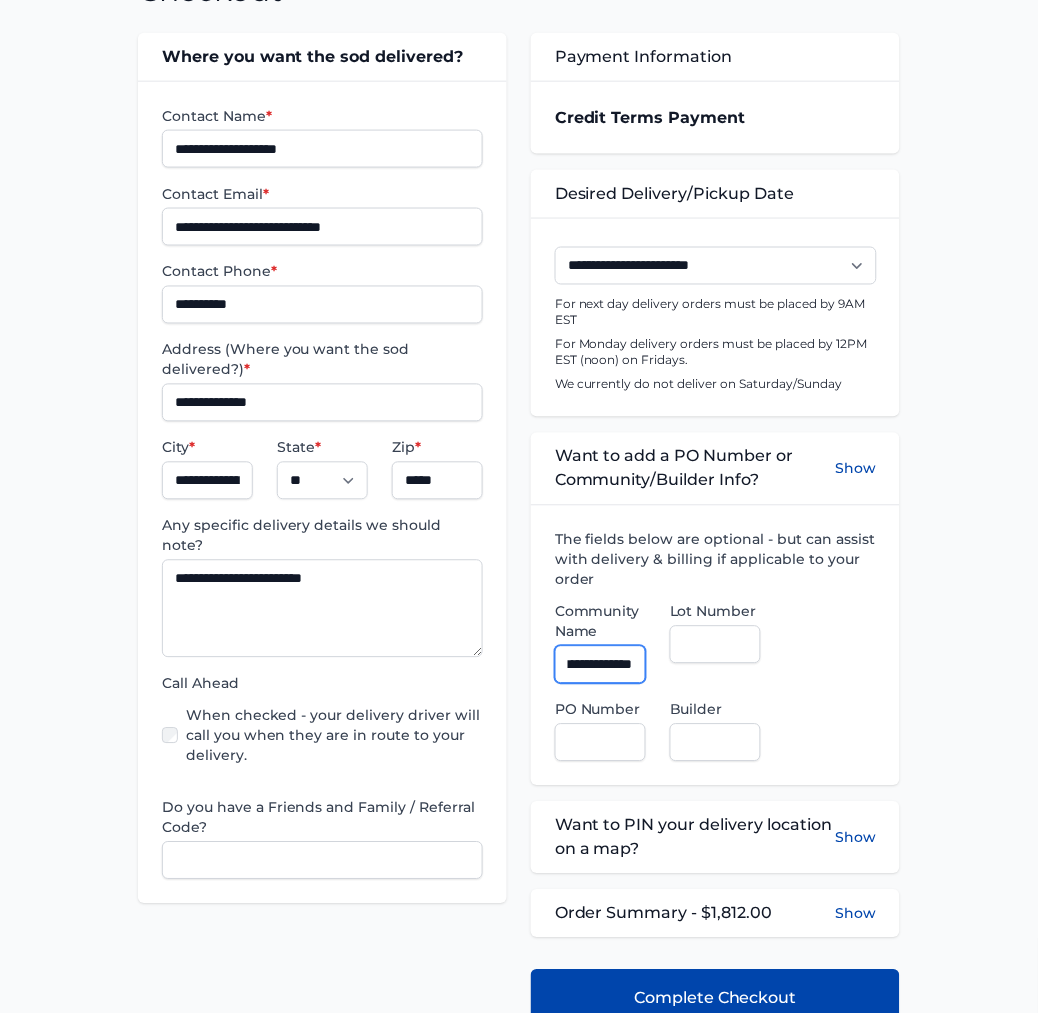 type on "**********" 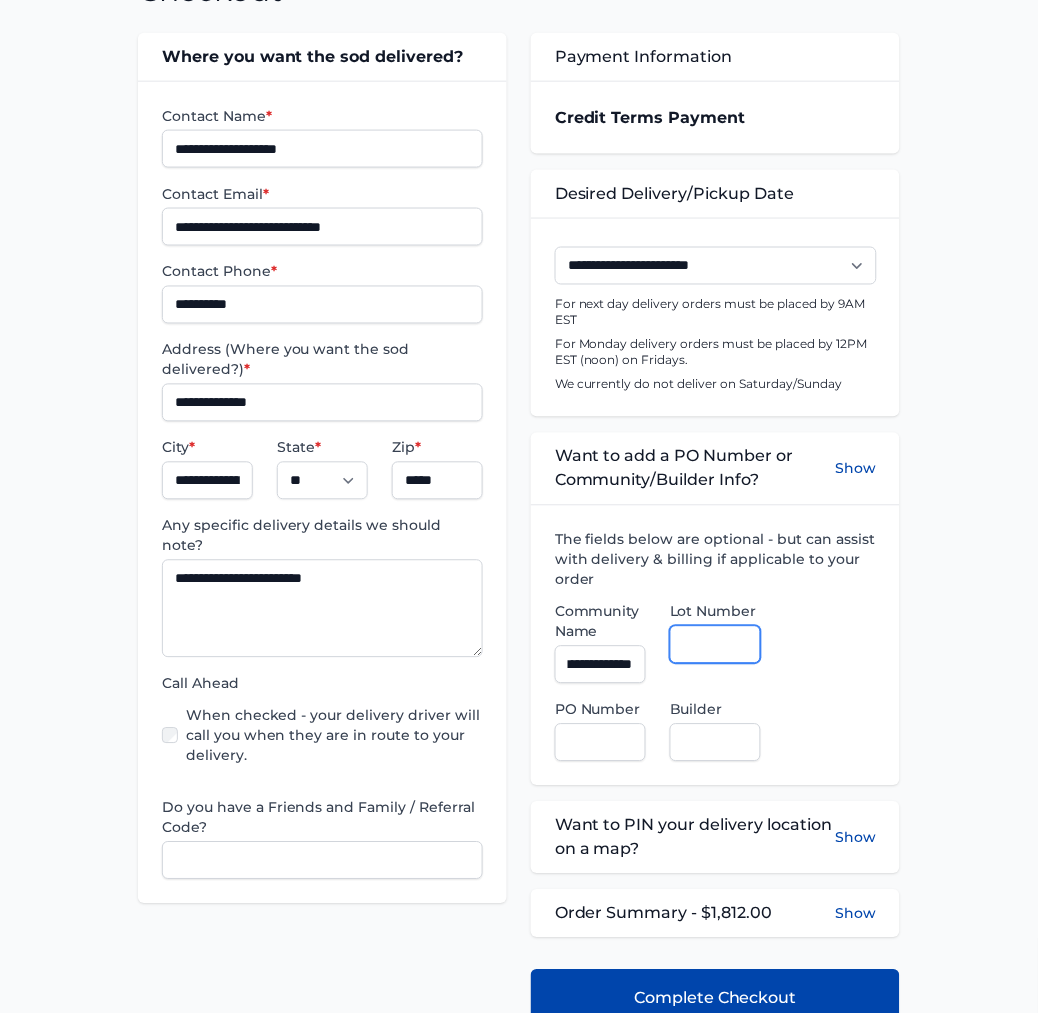 scroll, scrollTop: 0, scrollLeft: 0, axis: both 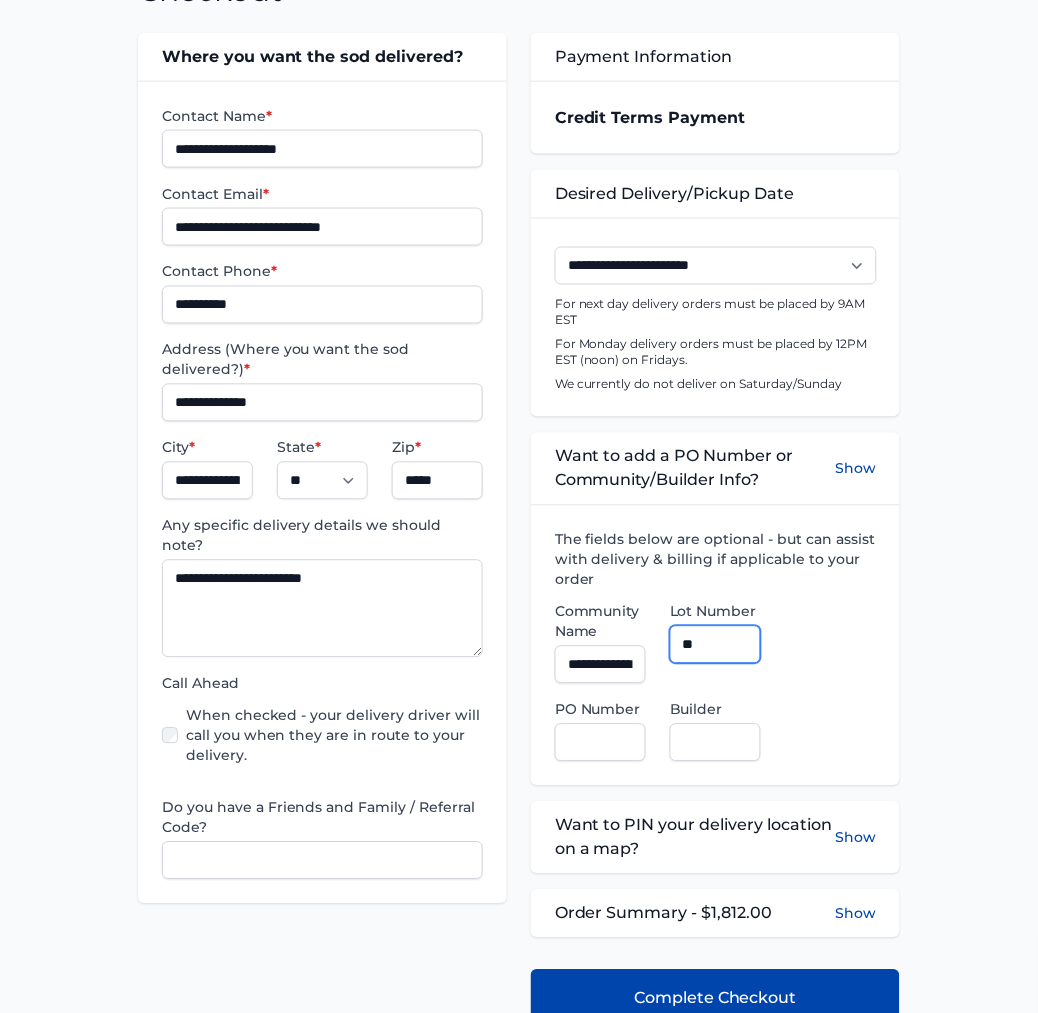 type on "**" 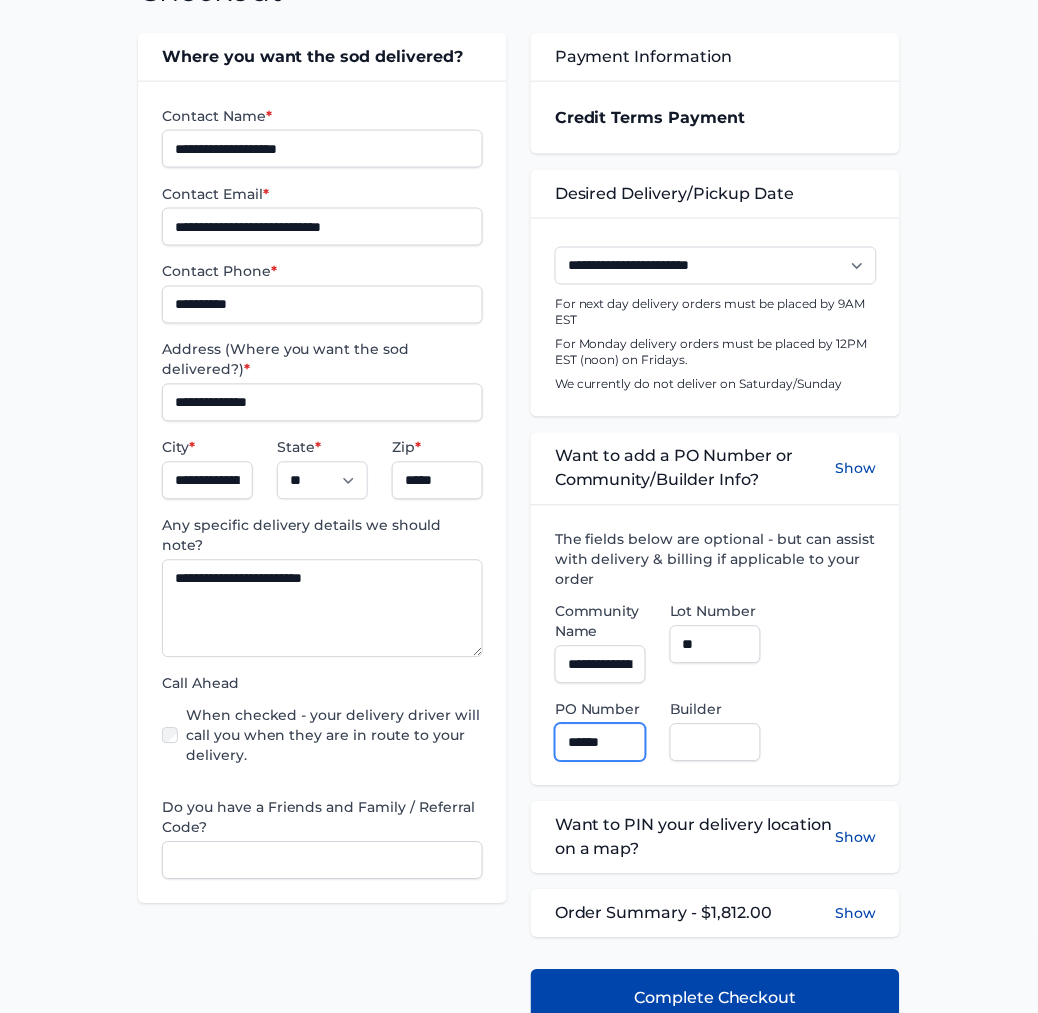 type on "******" 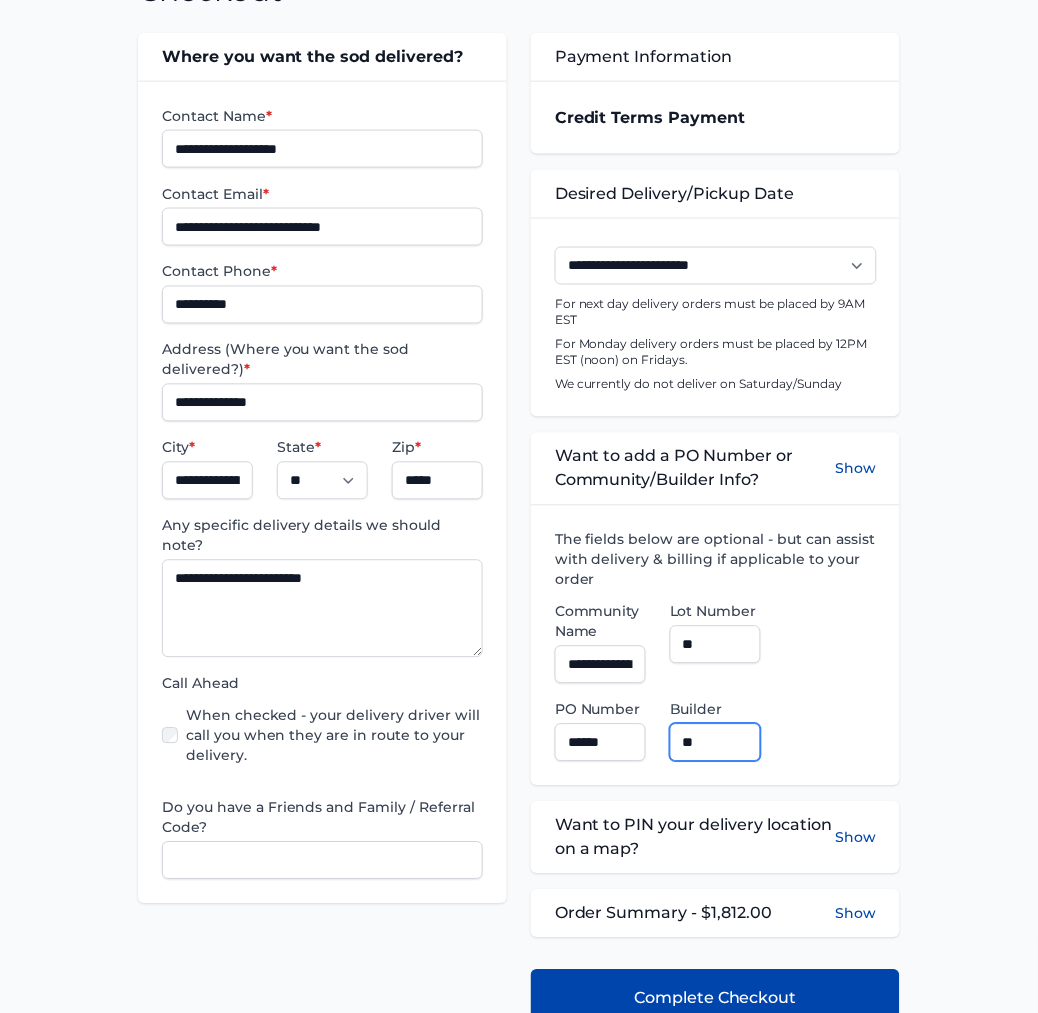 type on "**********" 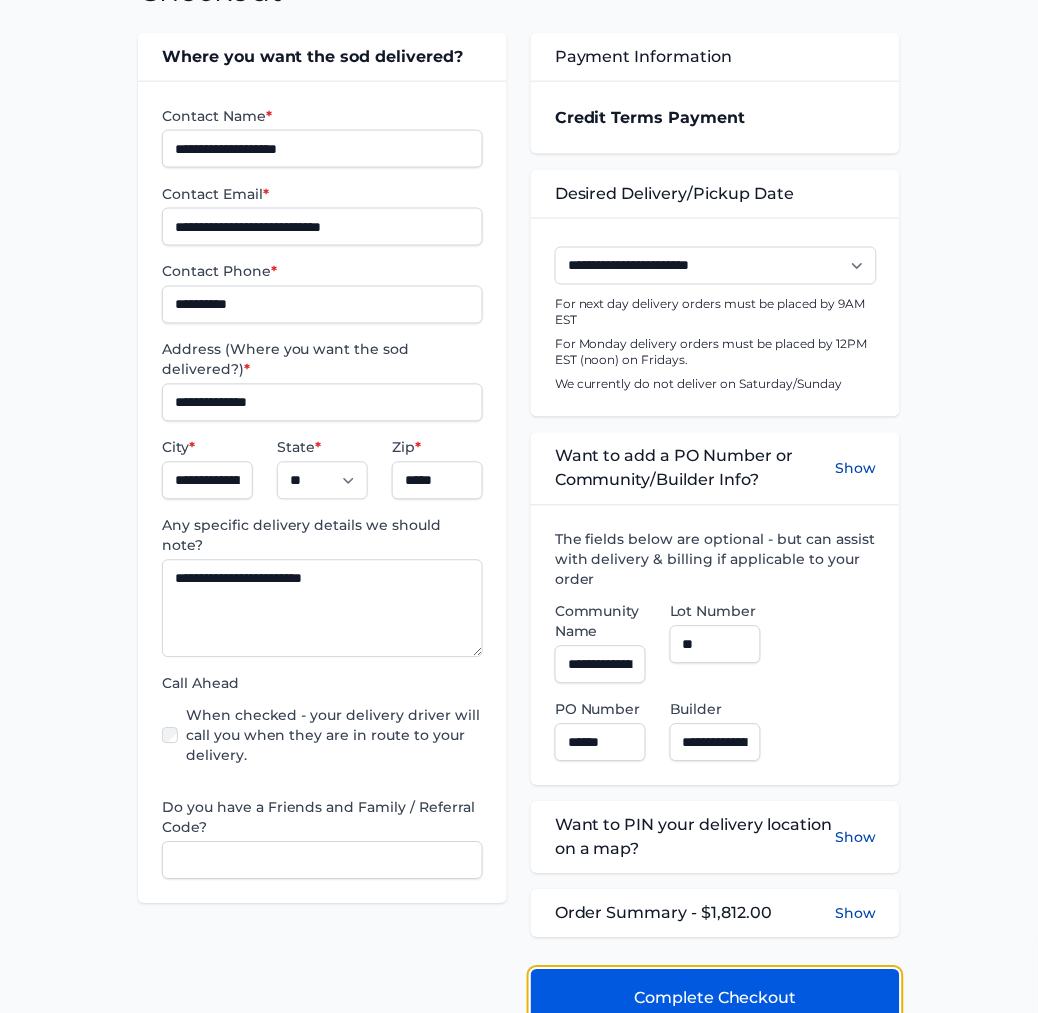 click on "Complete Checkout" at bounding box center [715, 999] 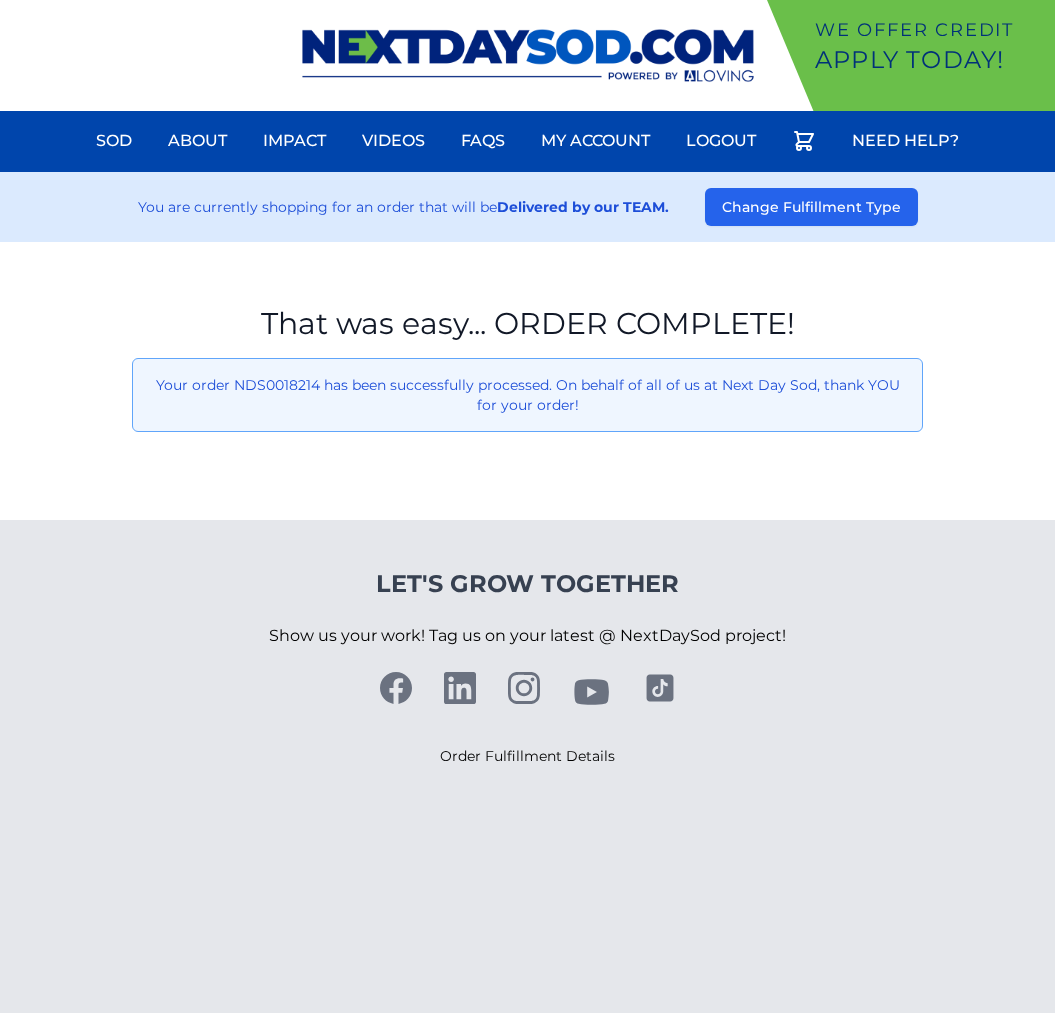 scroll, scrollTop: 0, scrollLeft: 0, axis: both 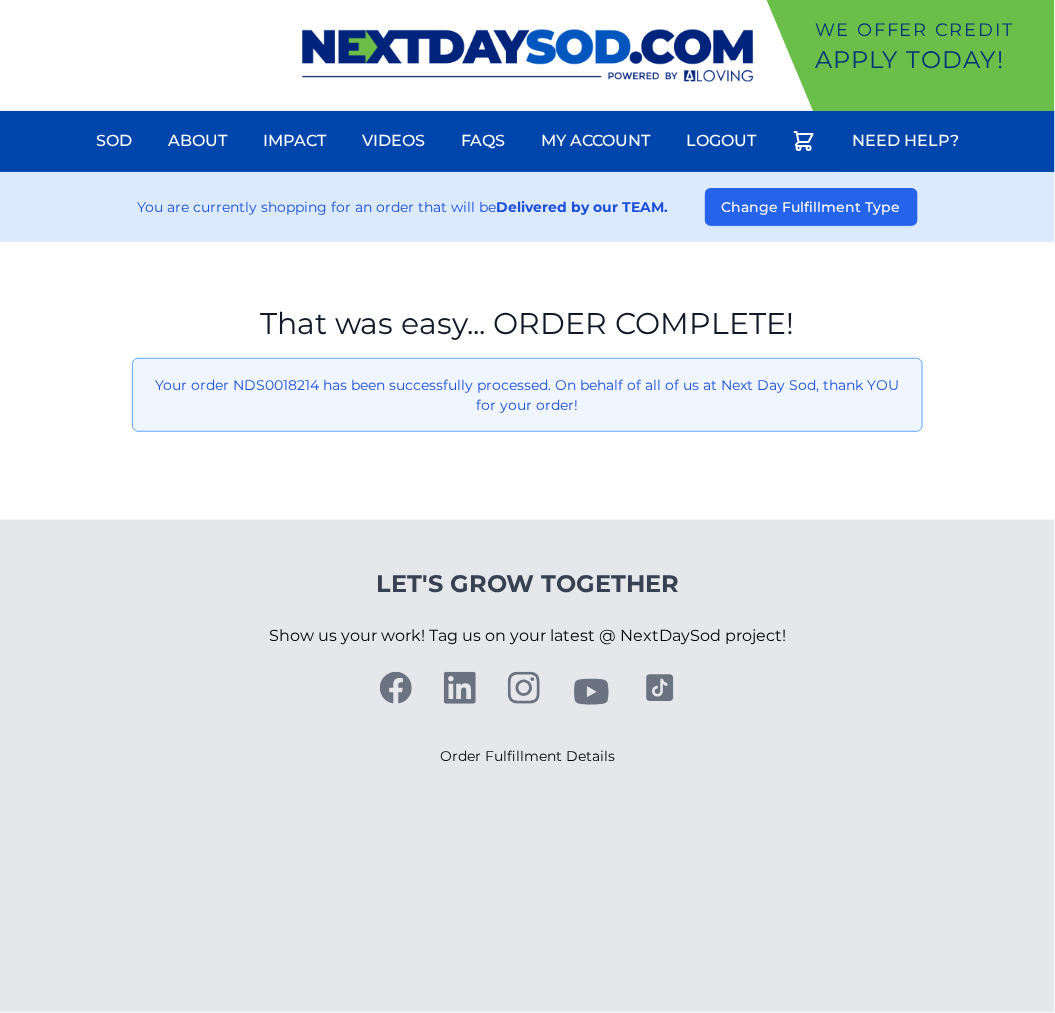 drag, startPoint x: 32, startPoint y: 430, endPoint x: 60, endPoint y: 336, distance: 98.0816 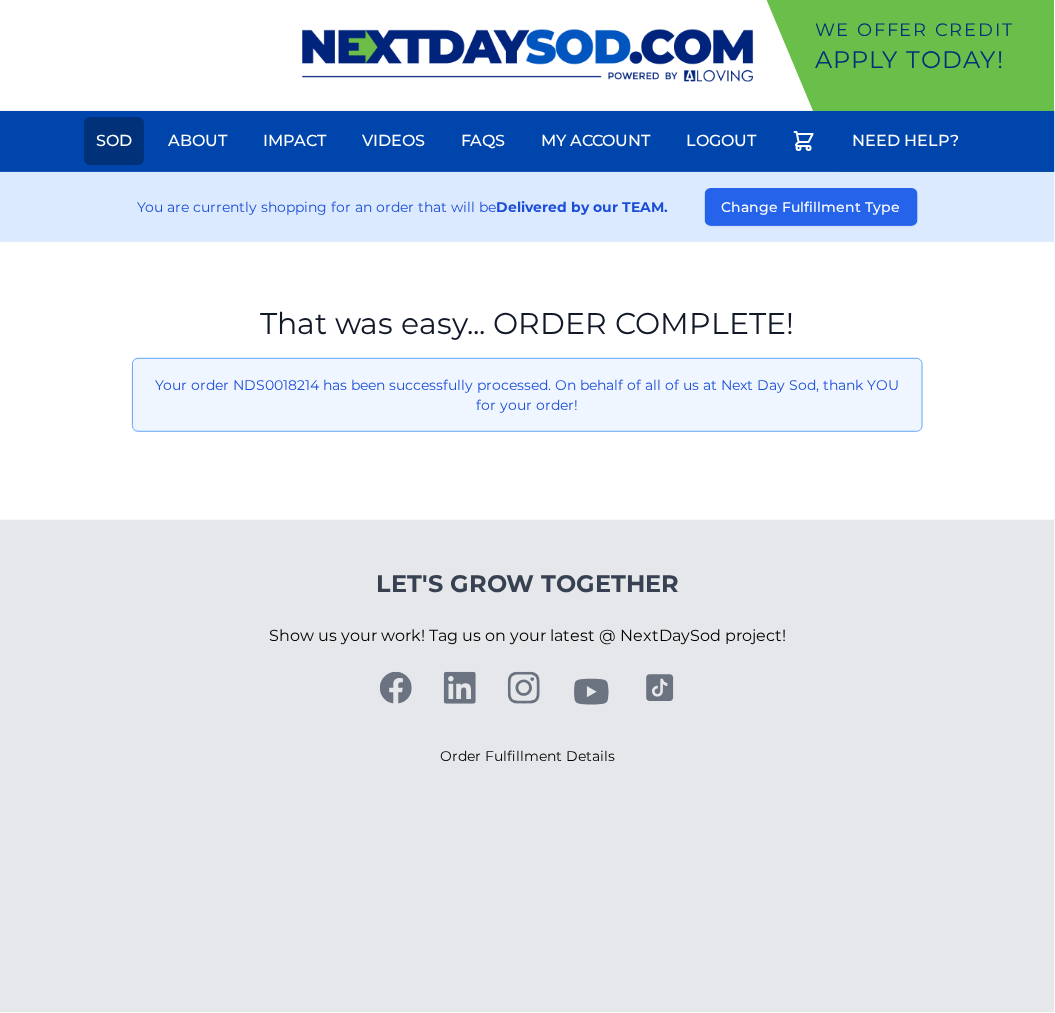 click on "Sod" at bounding box center [114, 141] 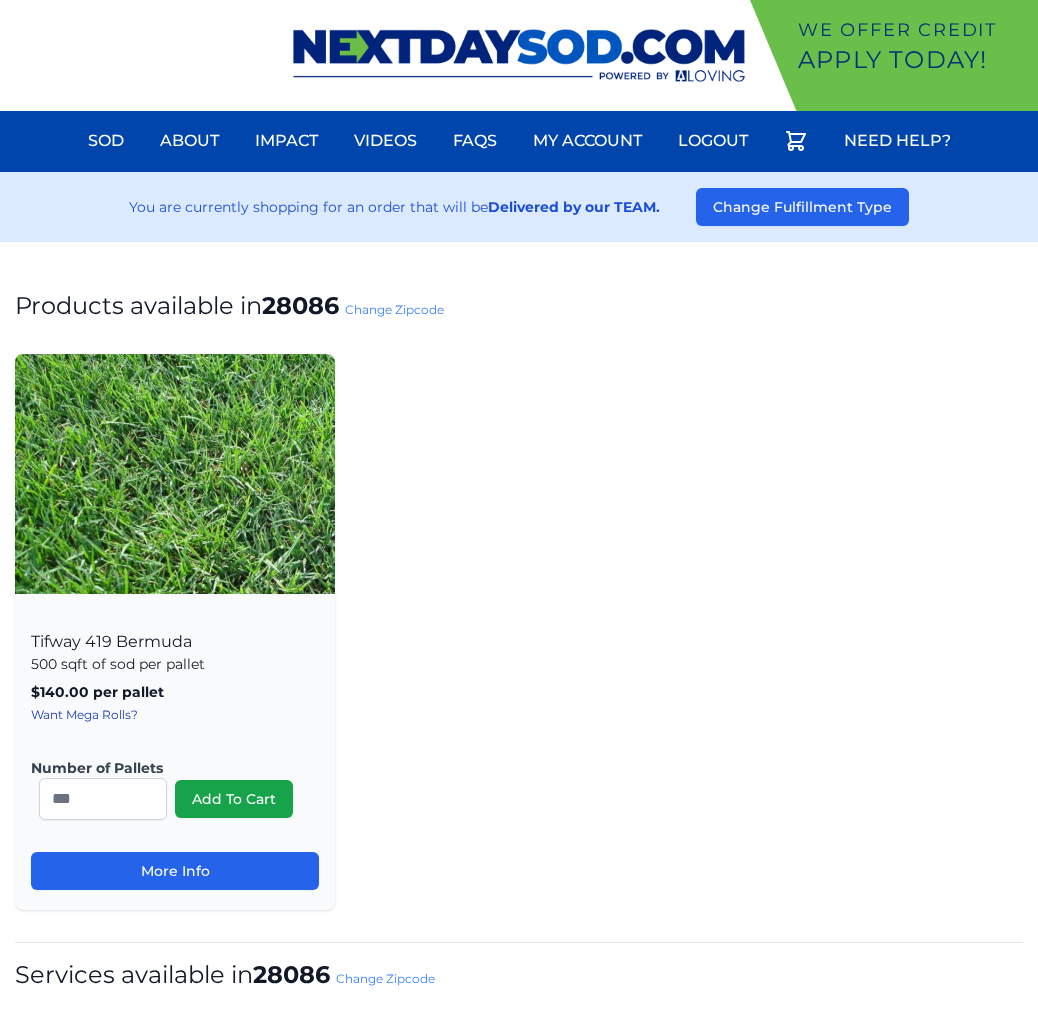 scroll, scrollTop: 0, scrollLeft: 0, axis: both 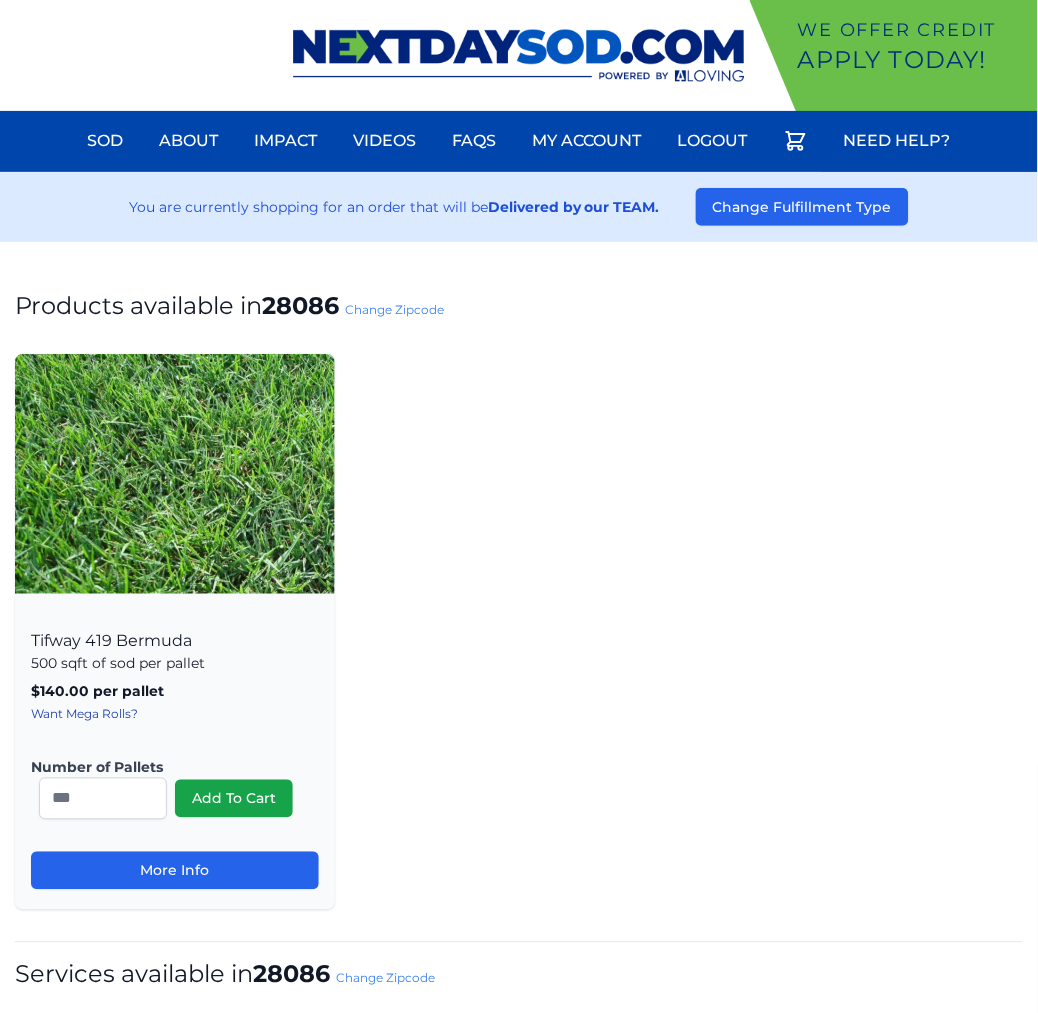 click on "Change Zipcode" at bounding box center (394, 309) 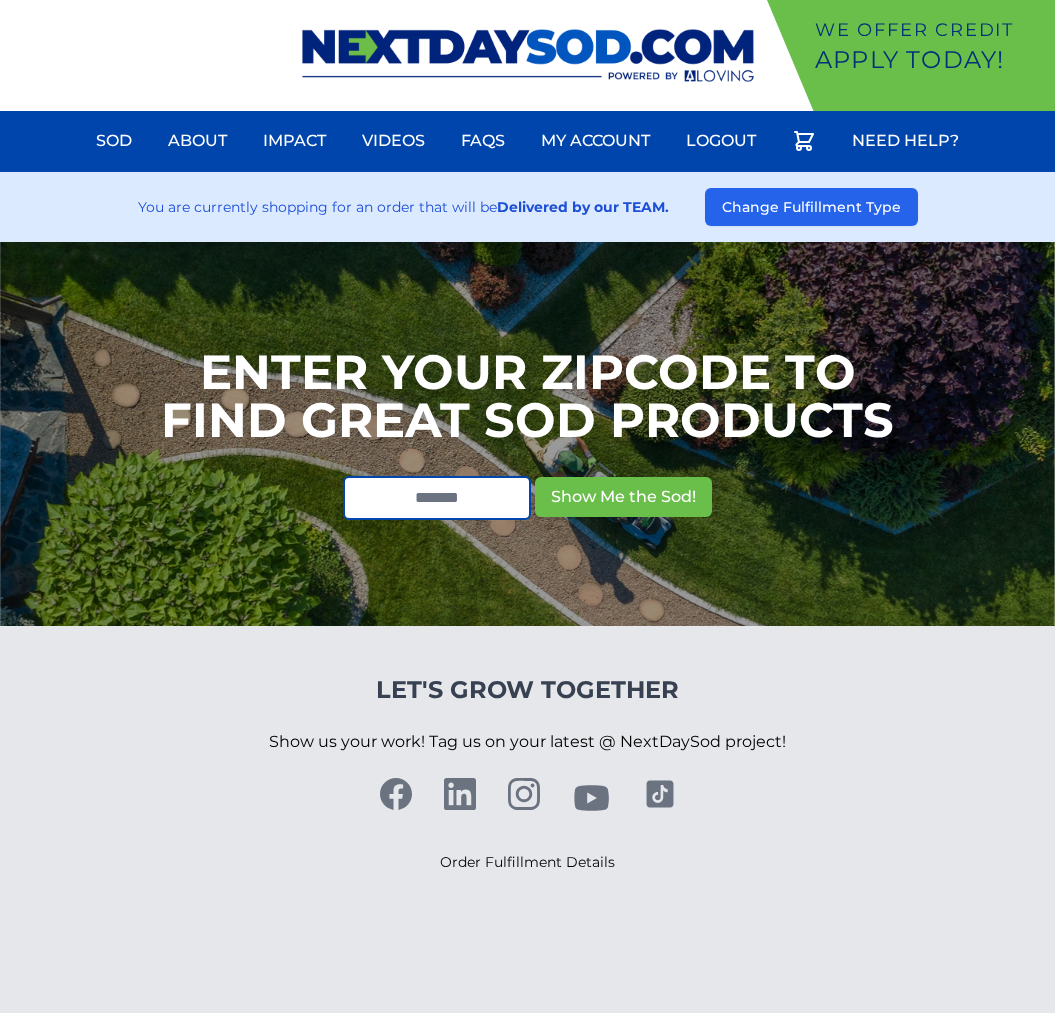 scroll, scrollTop: 0, scrollLeft: 0, axis: both 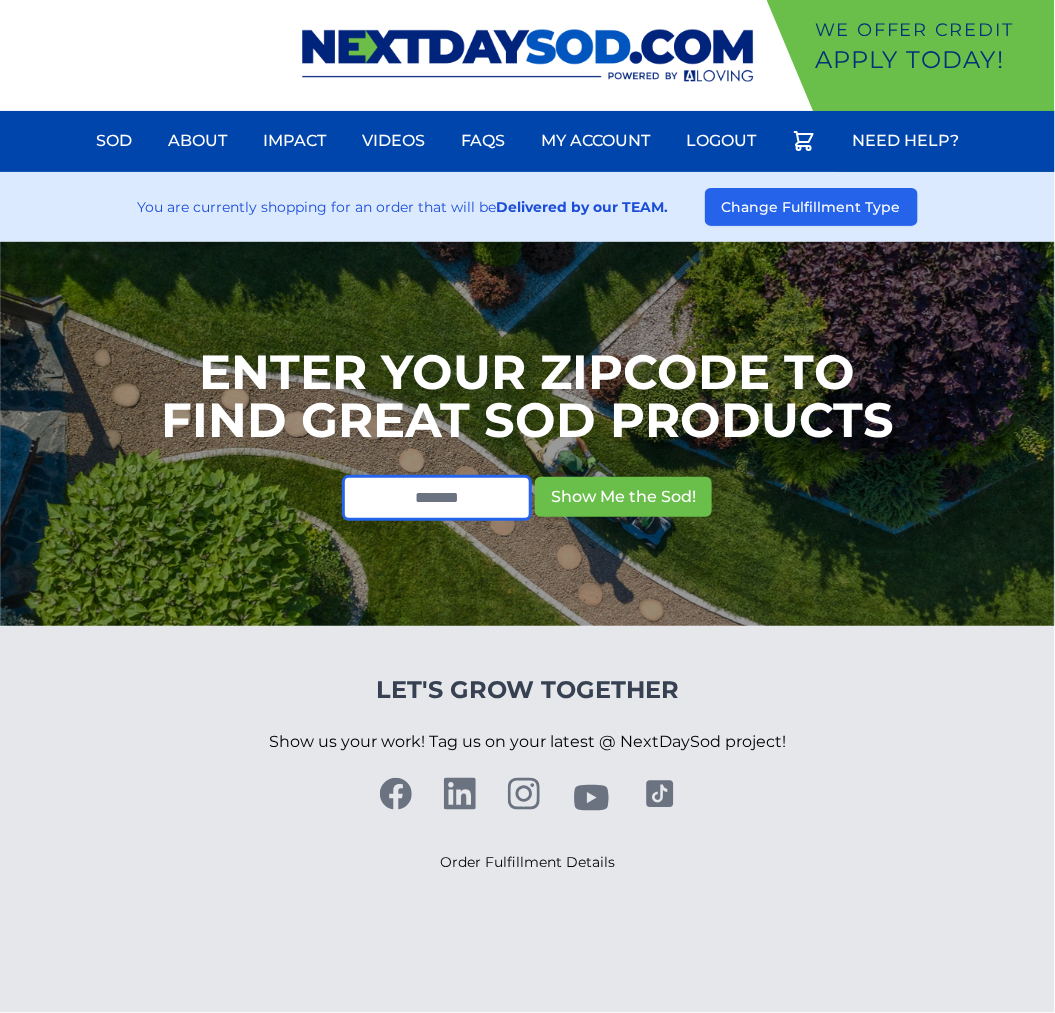 click at bounding box center [437, 498] 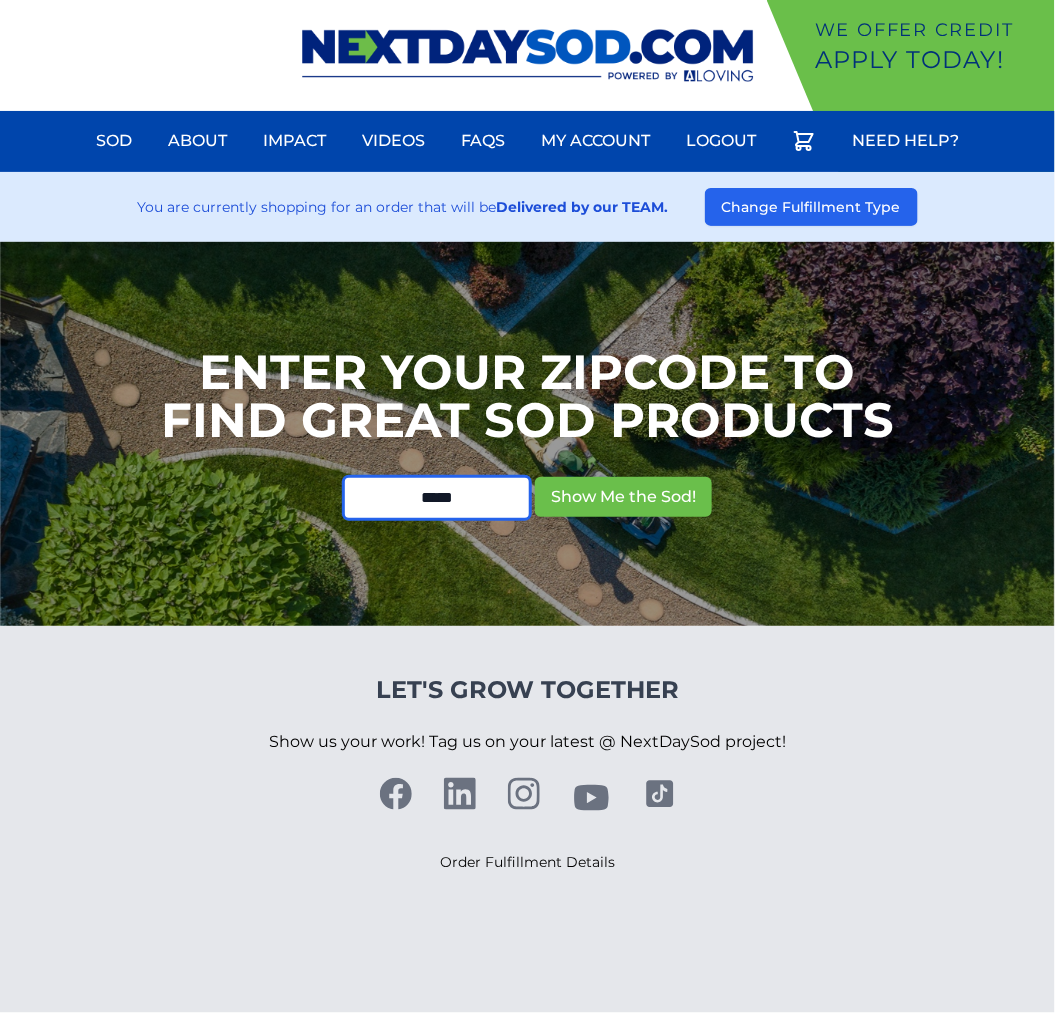 type on "*****" 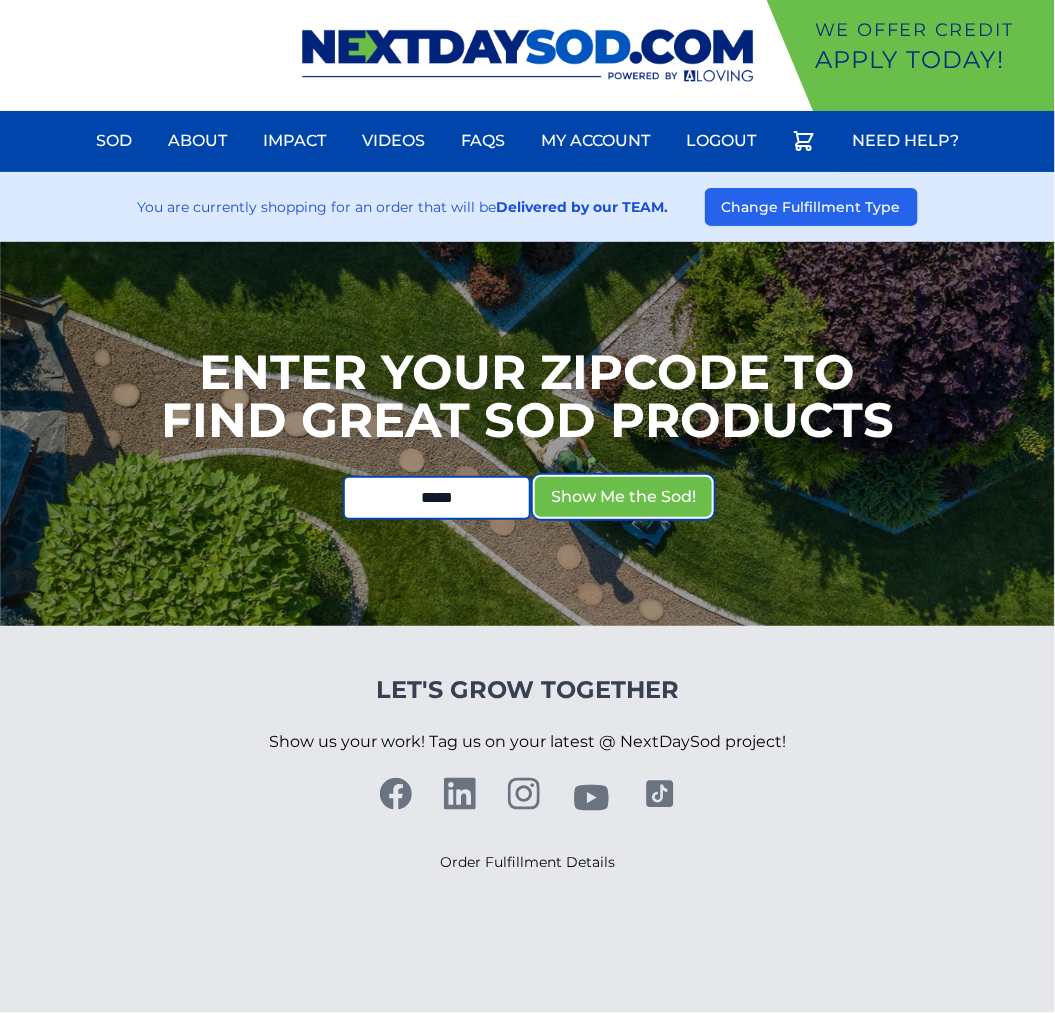 type 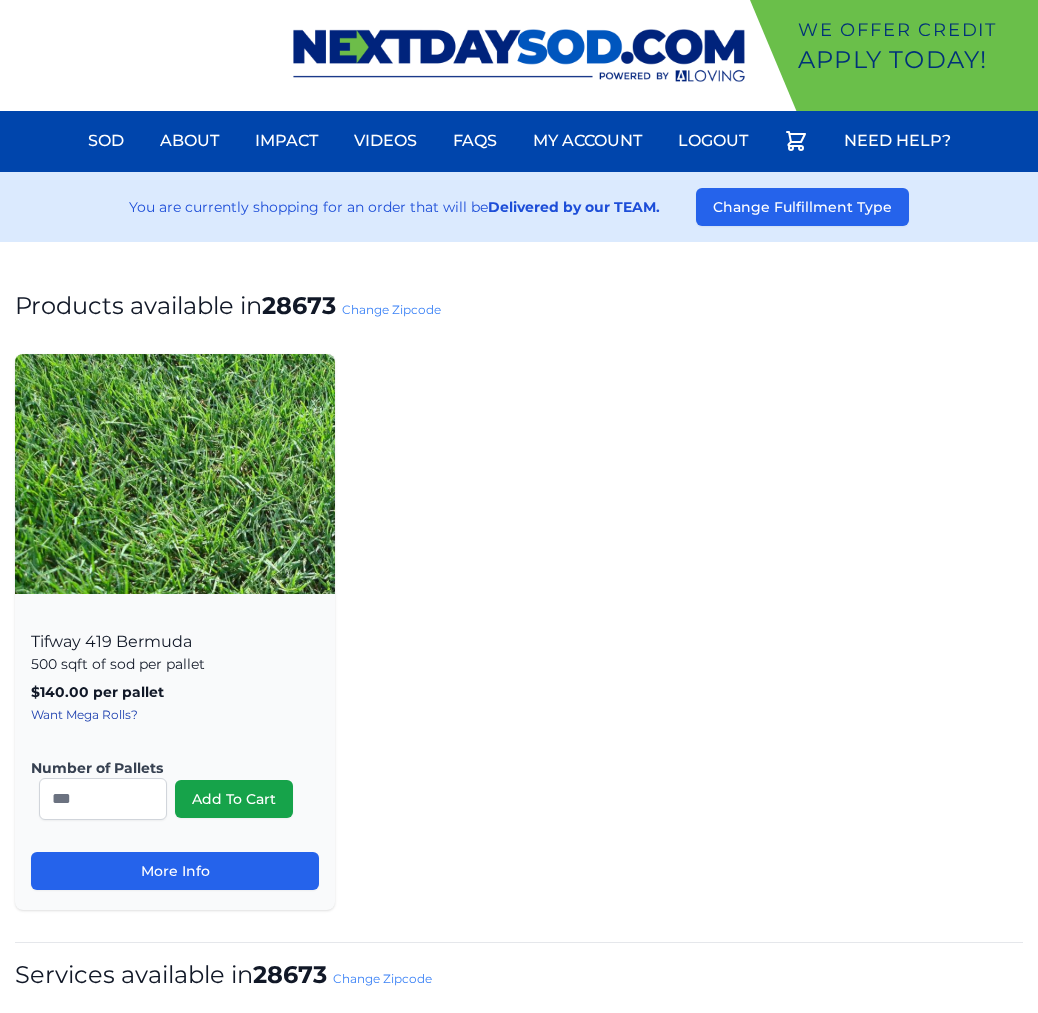 scroll, scrollTop: 0, scrollLeft: 0, axis: both 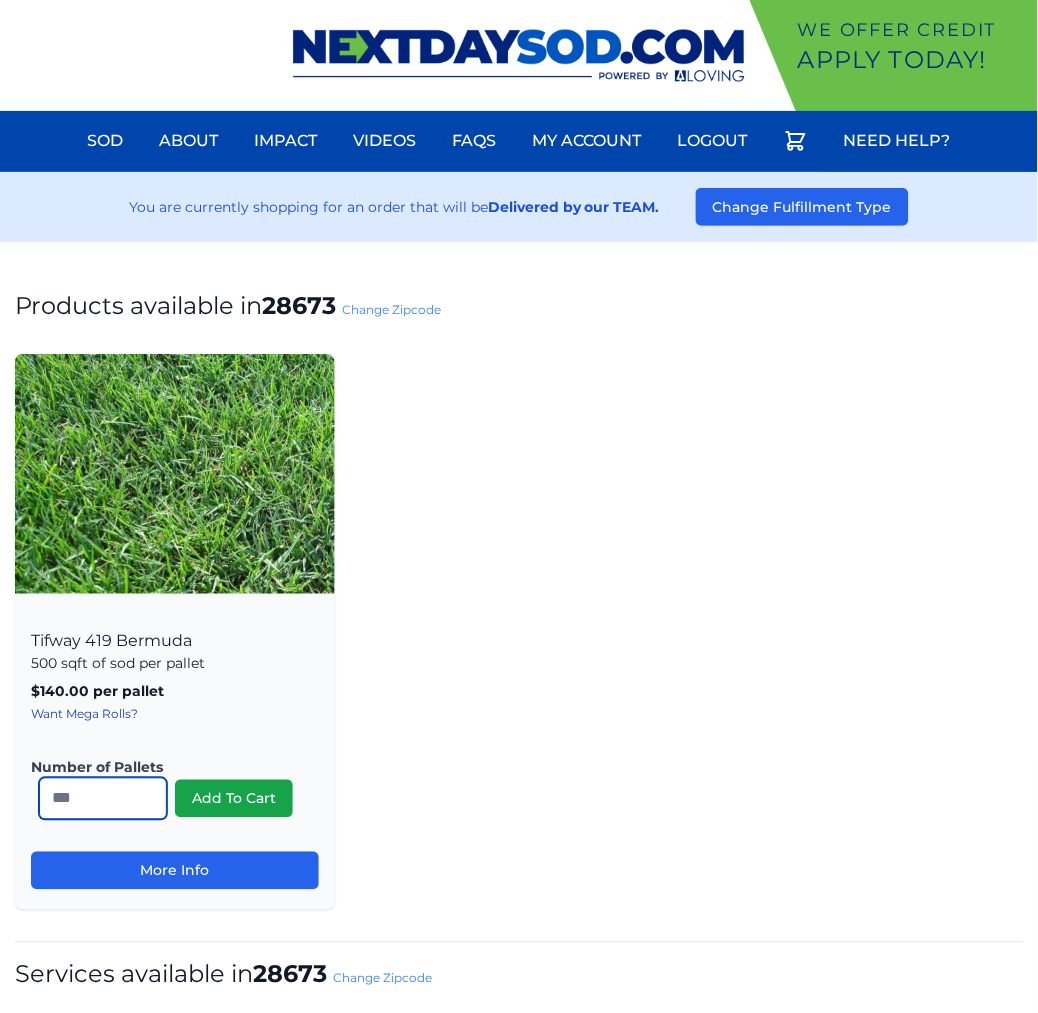 click on "*" at bounding box center (103, 799) 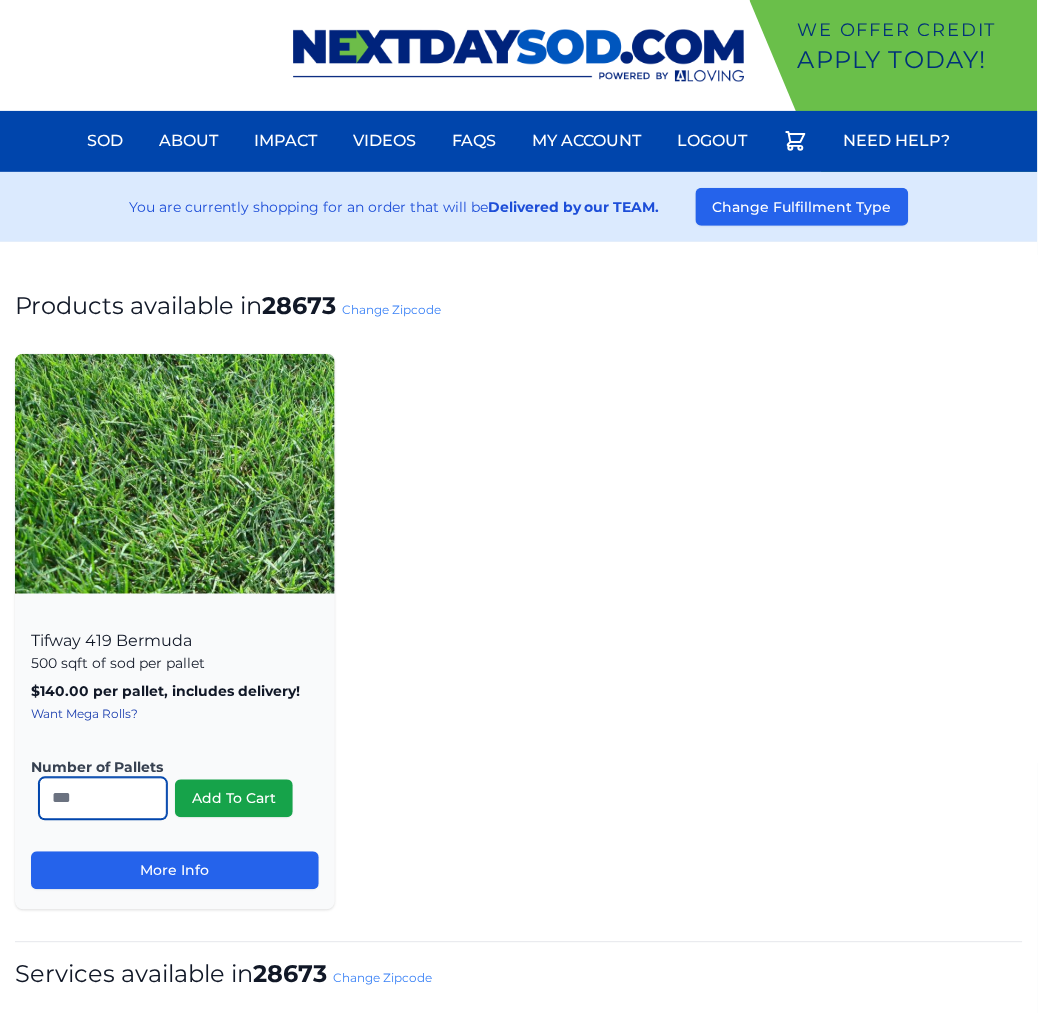 type on "**" 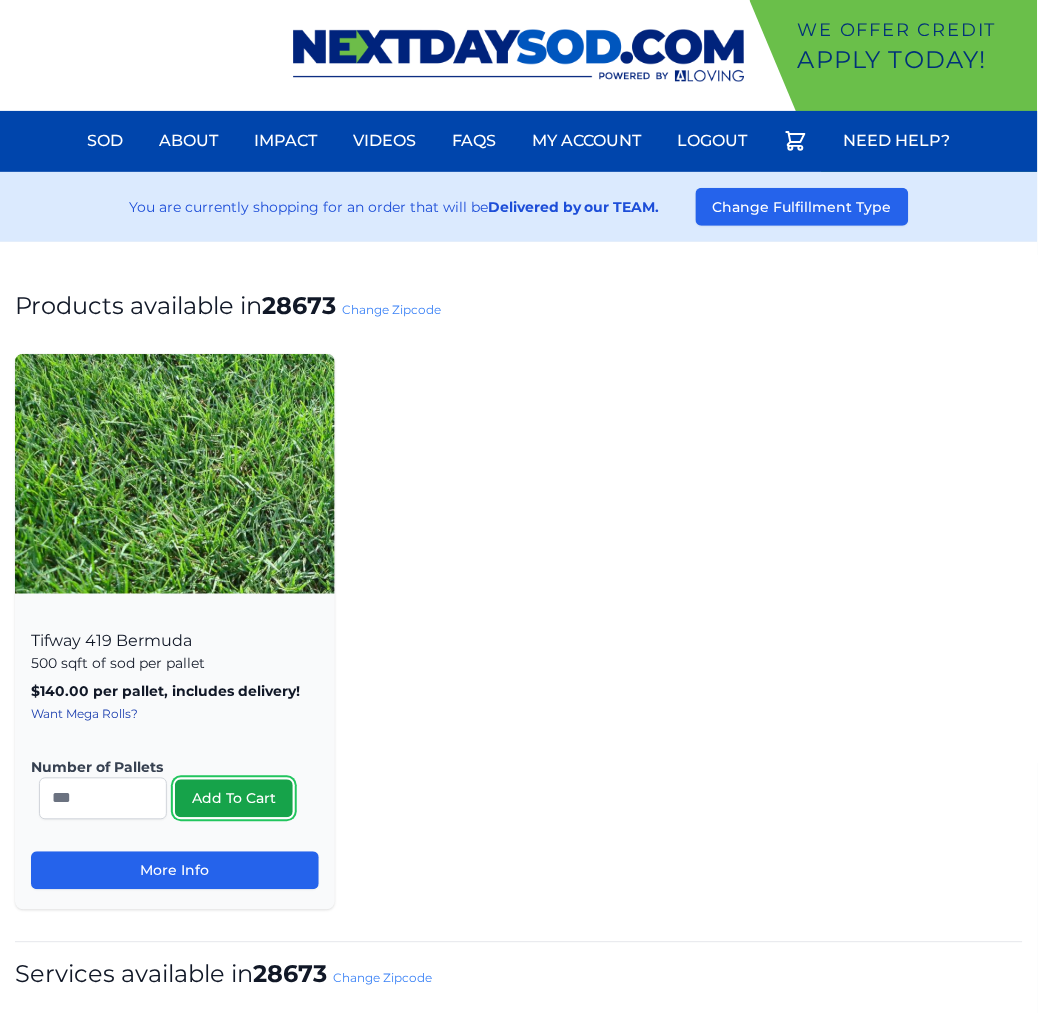 type 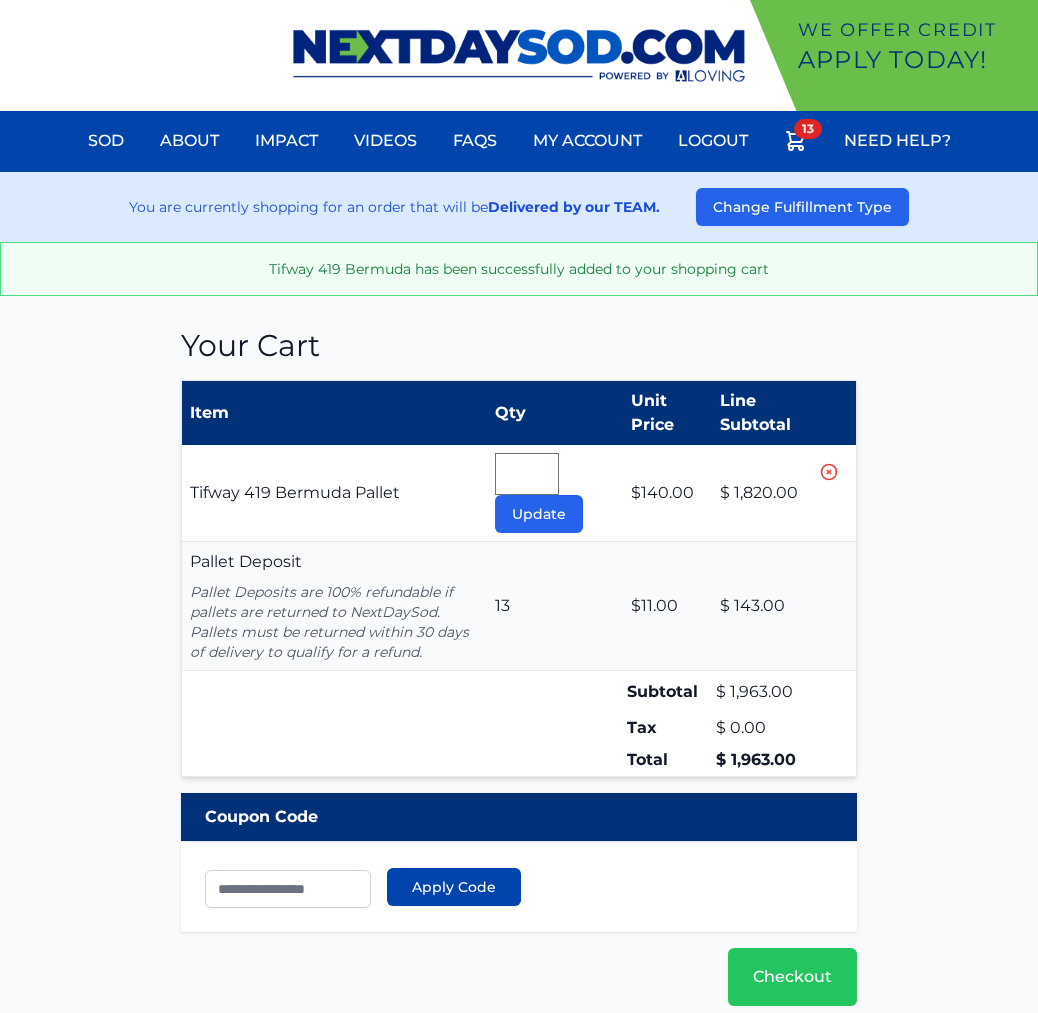 scroll, scrollTop: 0, scrollLeft: 0, axis: both 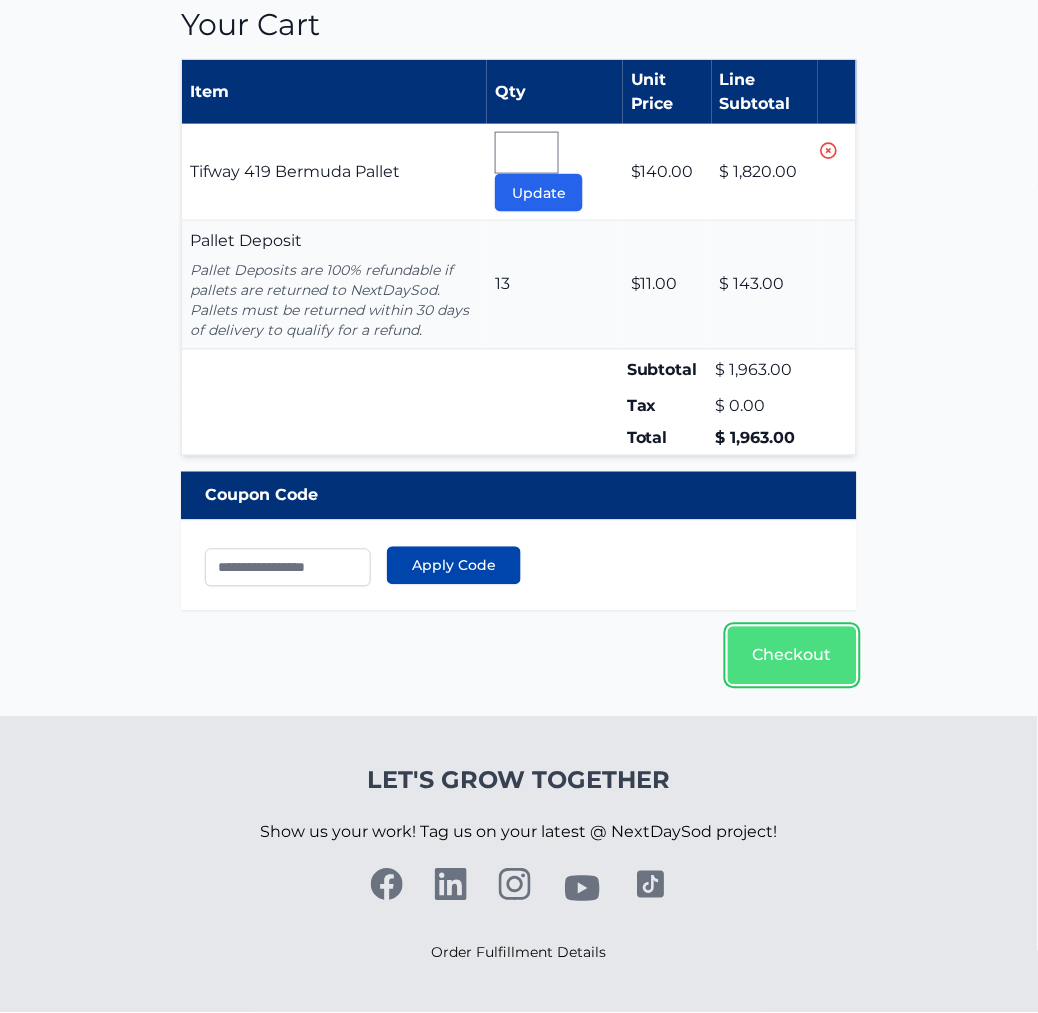 click on "Checkout" at bounding box center (792, 656) 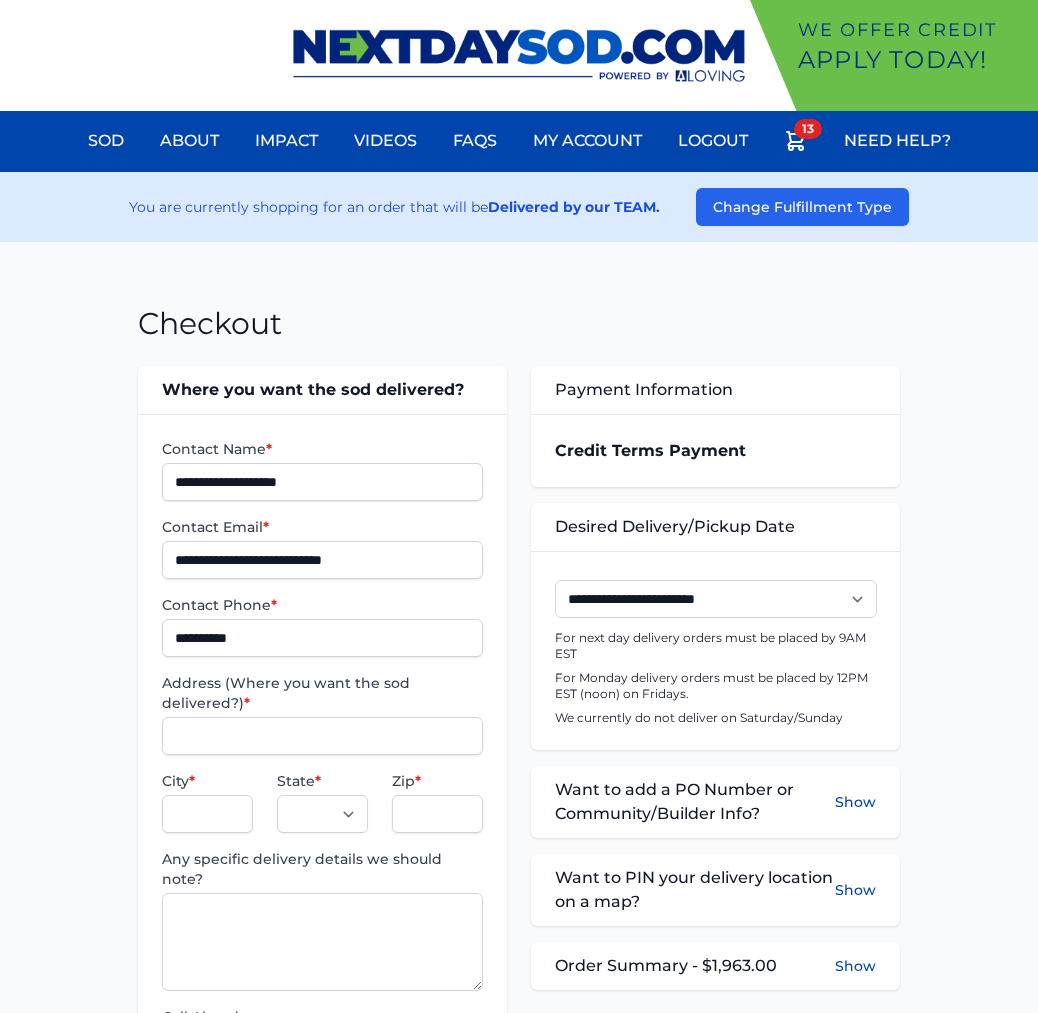 scroll, scrollTop: 0, scrollLeft: 0, axis: both 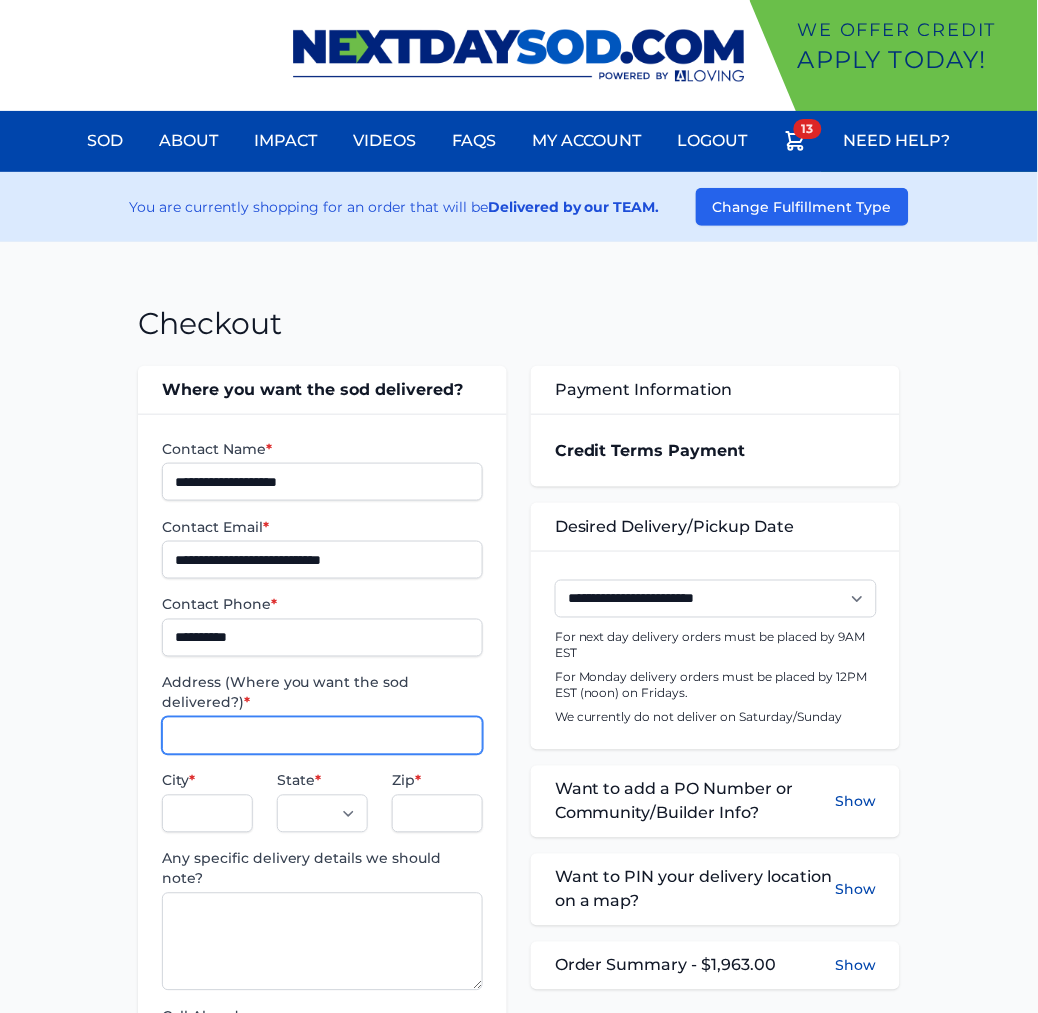 click on "Address (Where you want the sod delivered?)
*" at bounding box center (322, 736) 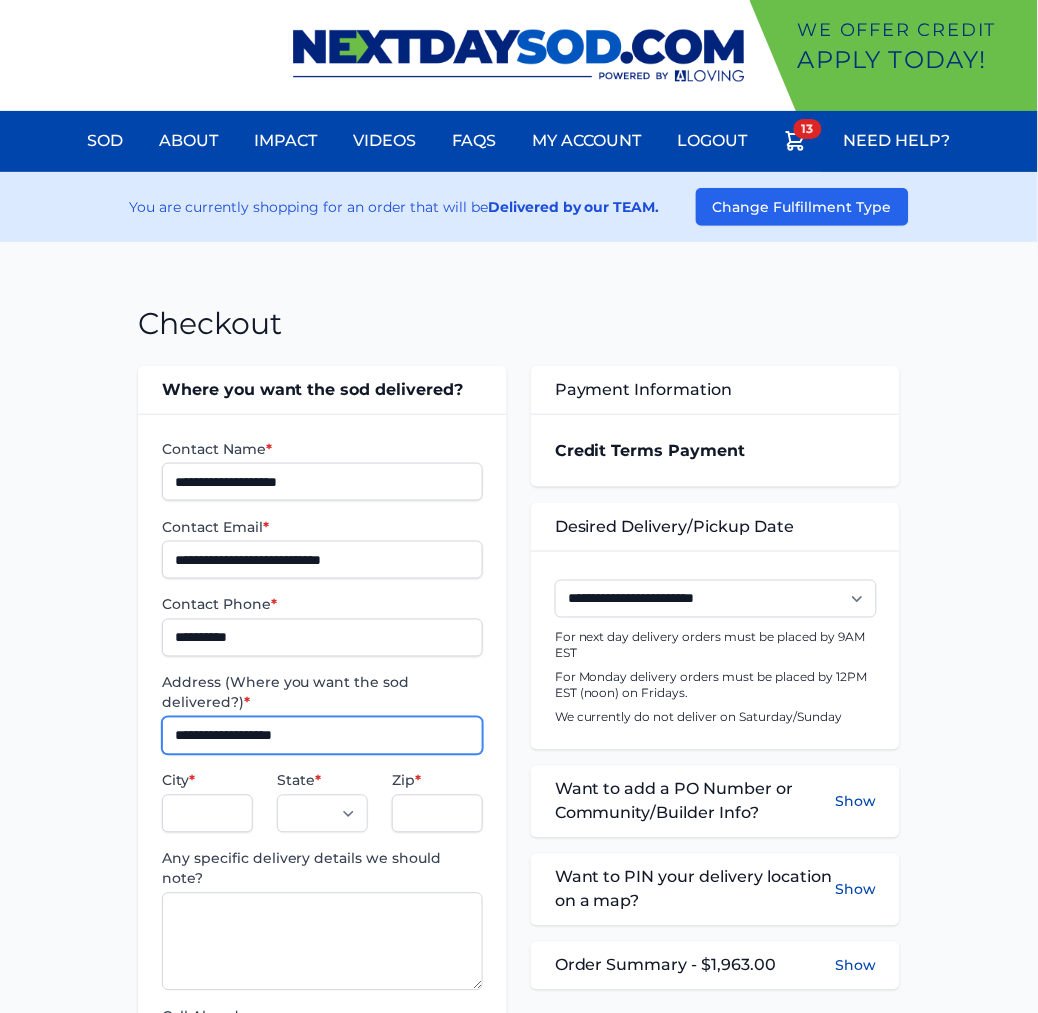type on "**********" 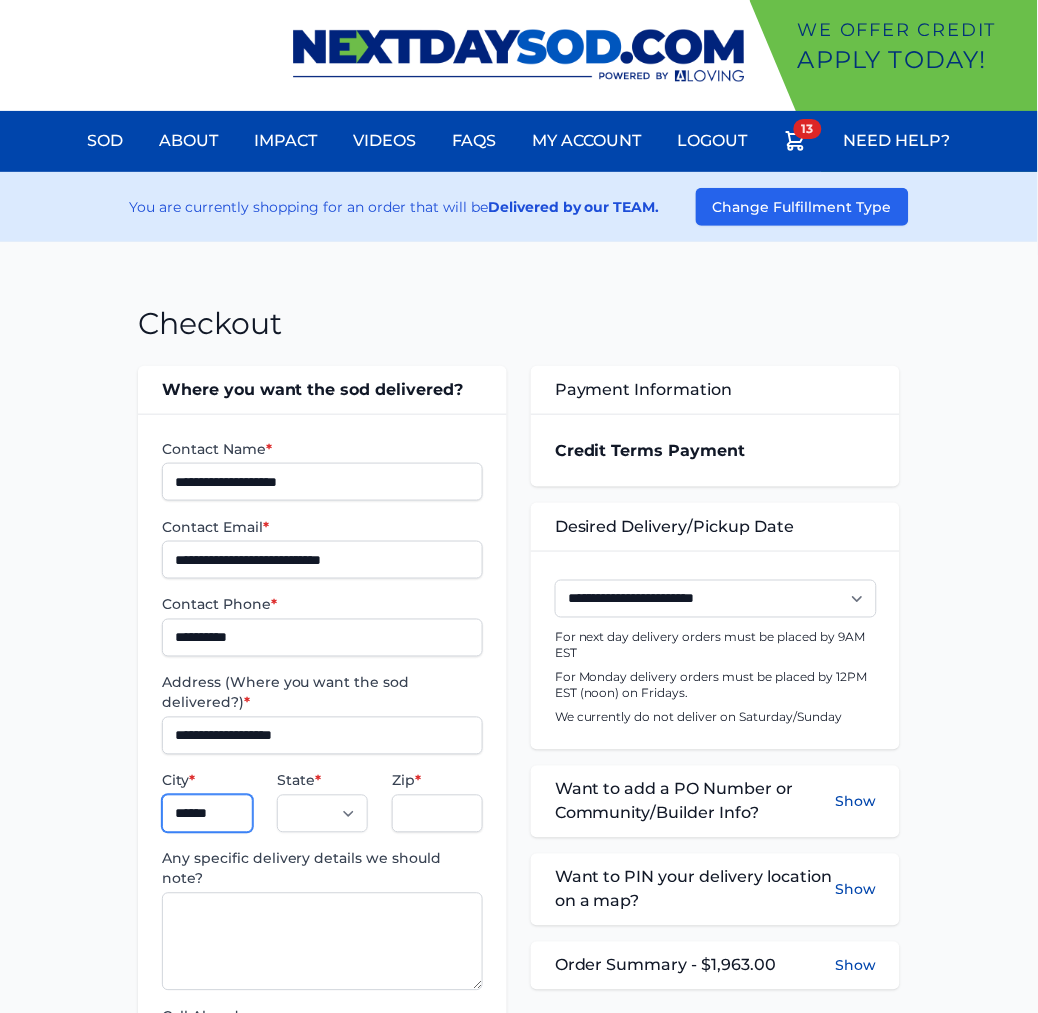 type on "**********" 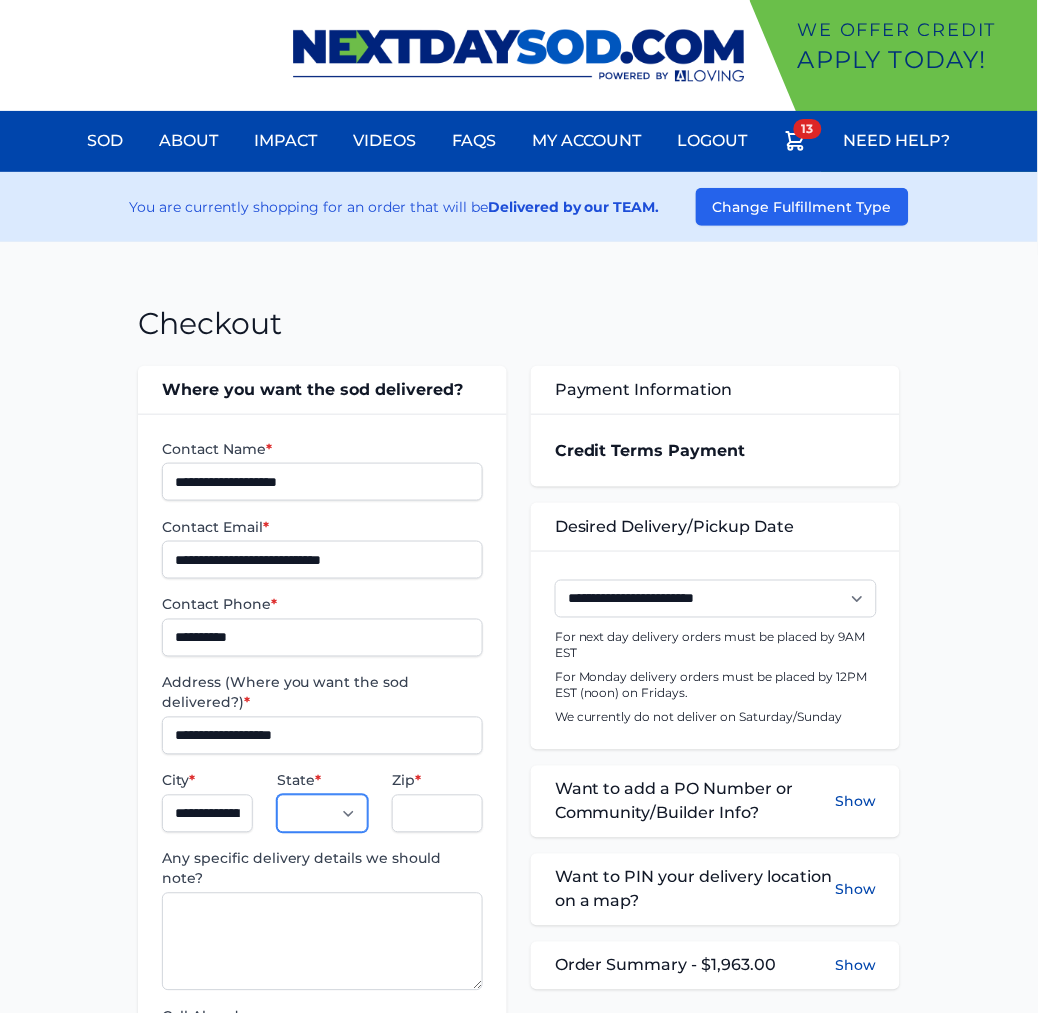 select on "**" 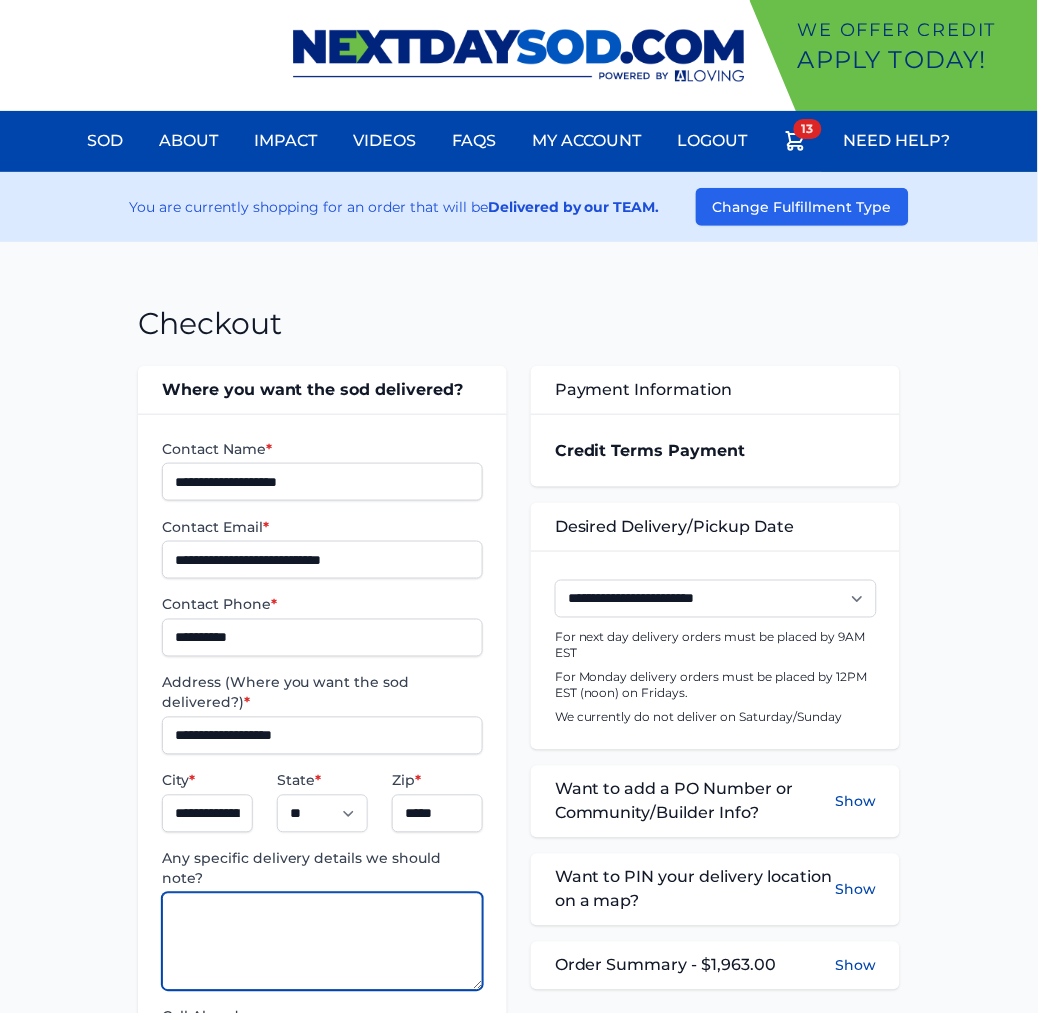 paste on "**********" 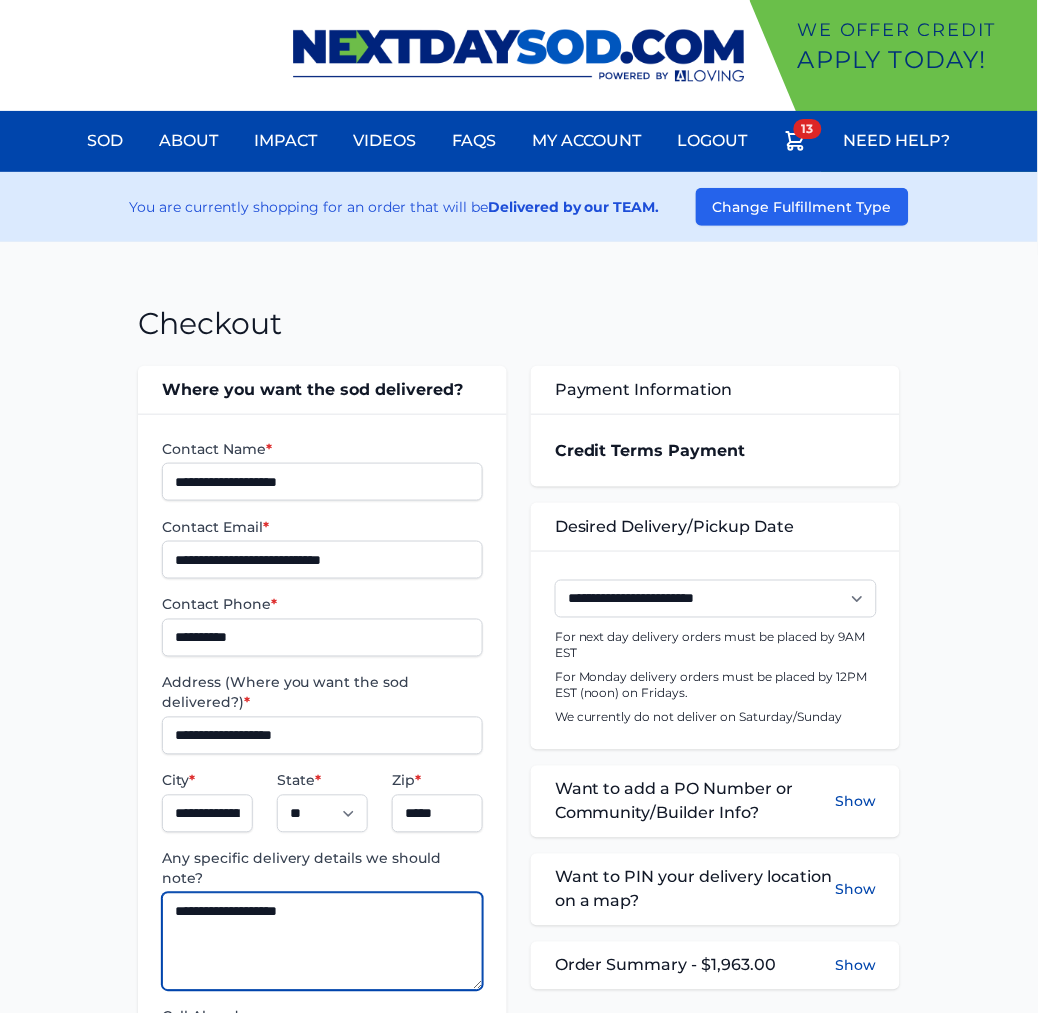 type on "**********" 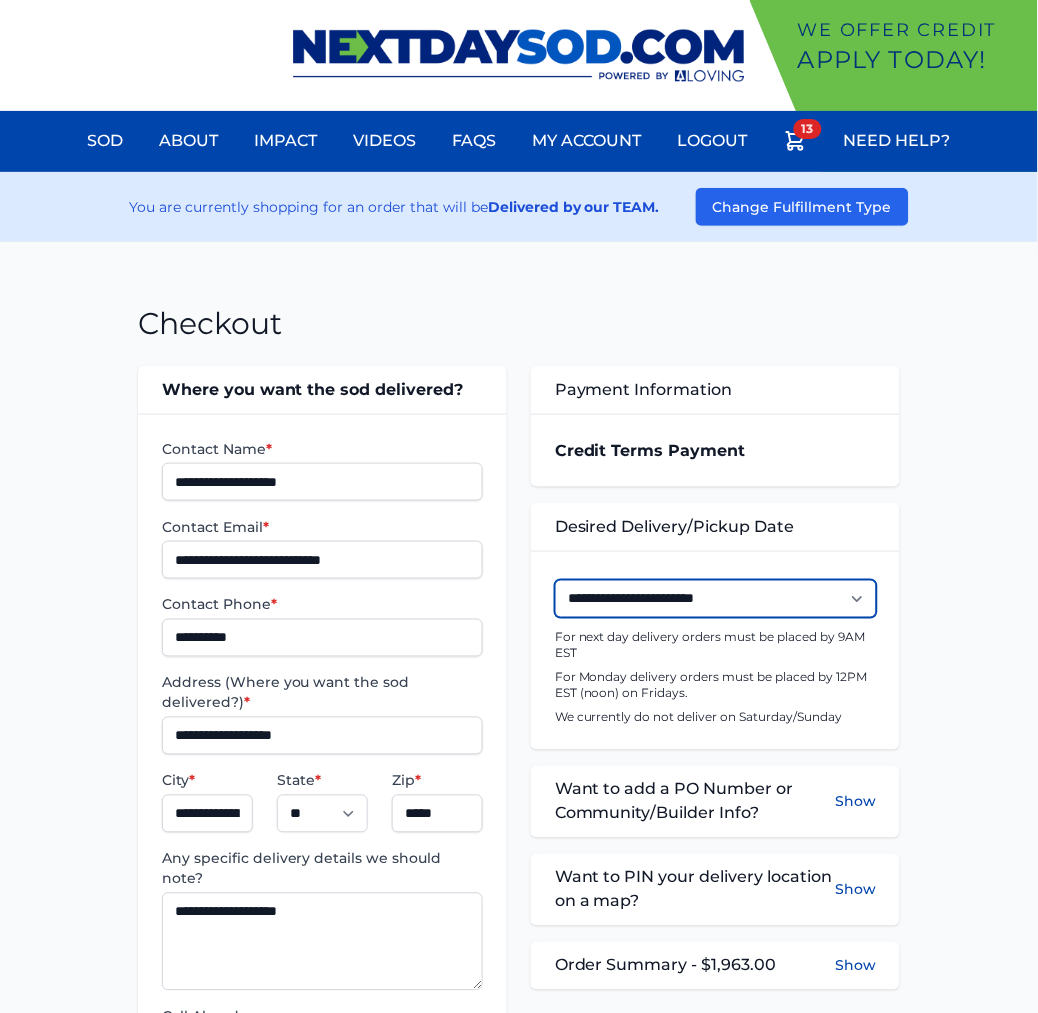 click on "**********" at bounding box center [716, 599] 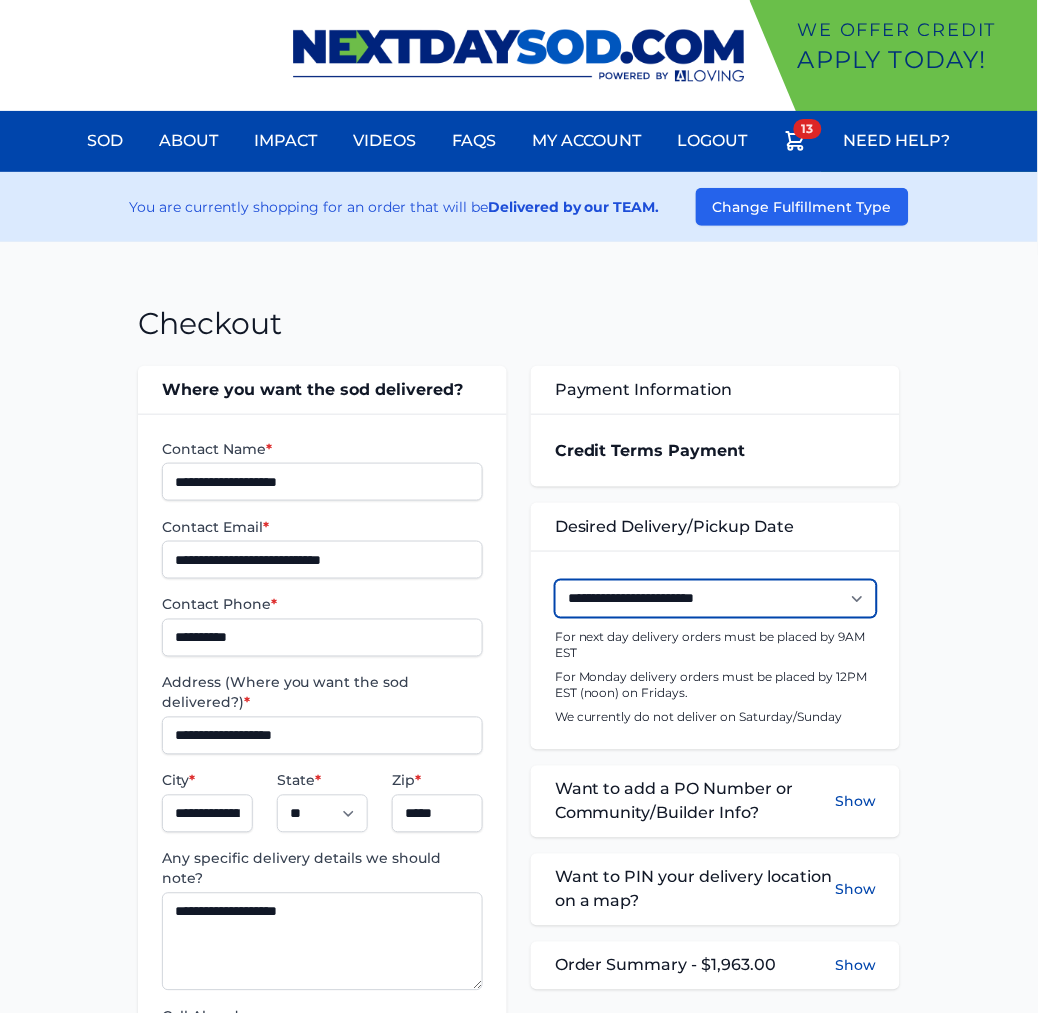 select on "**********" 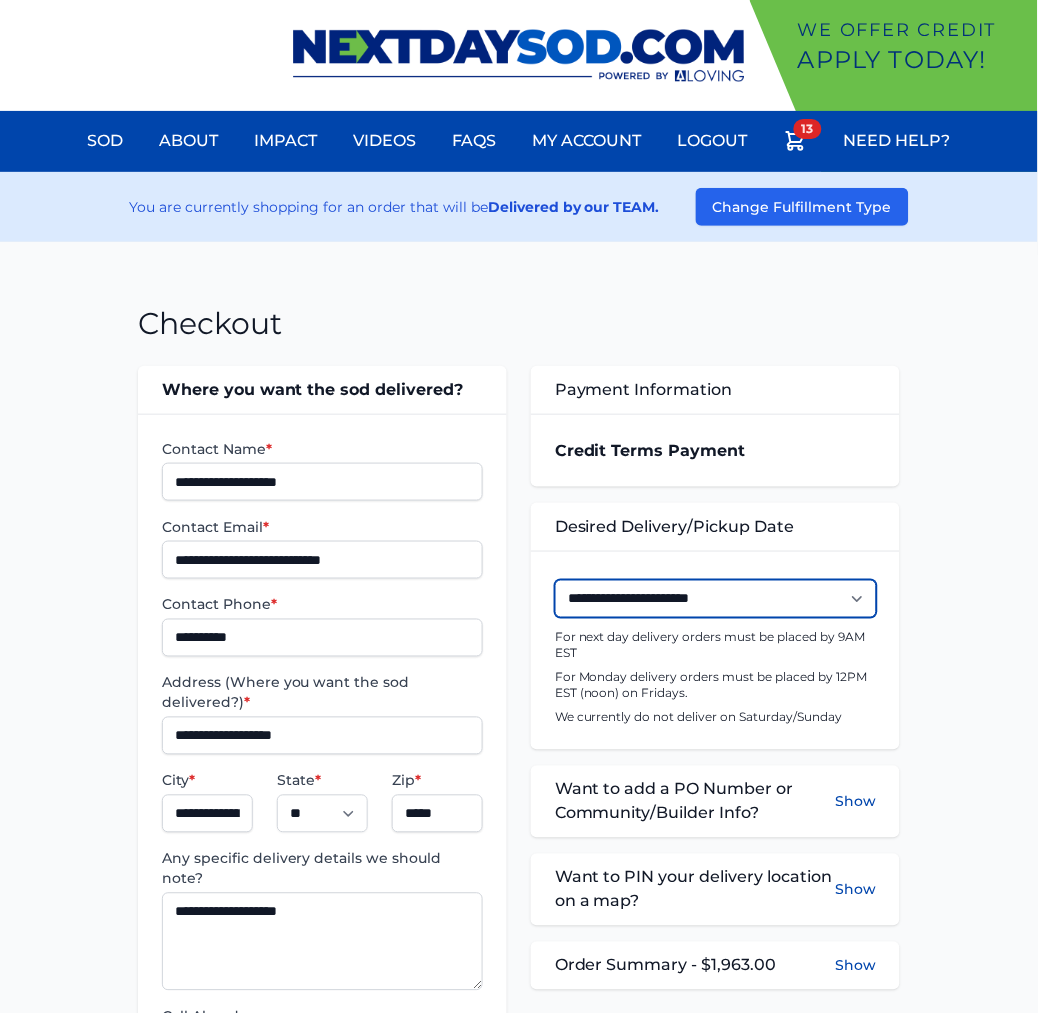 click on "**********" at bounding box center (716, 599) 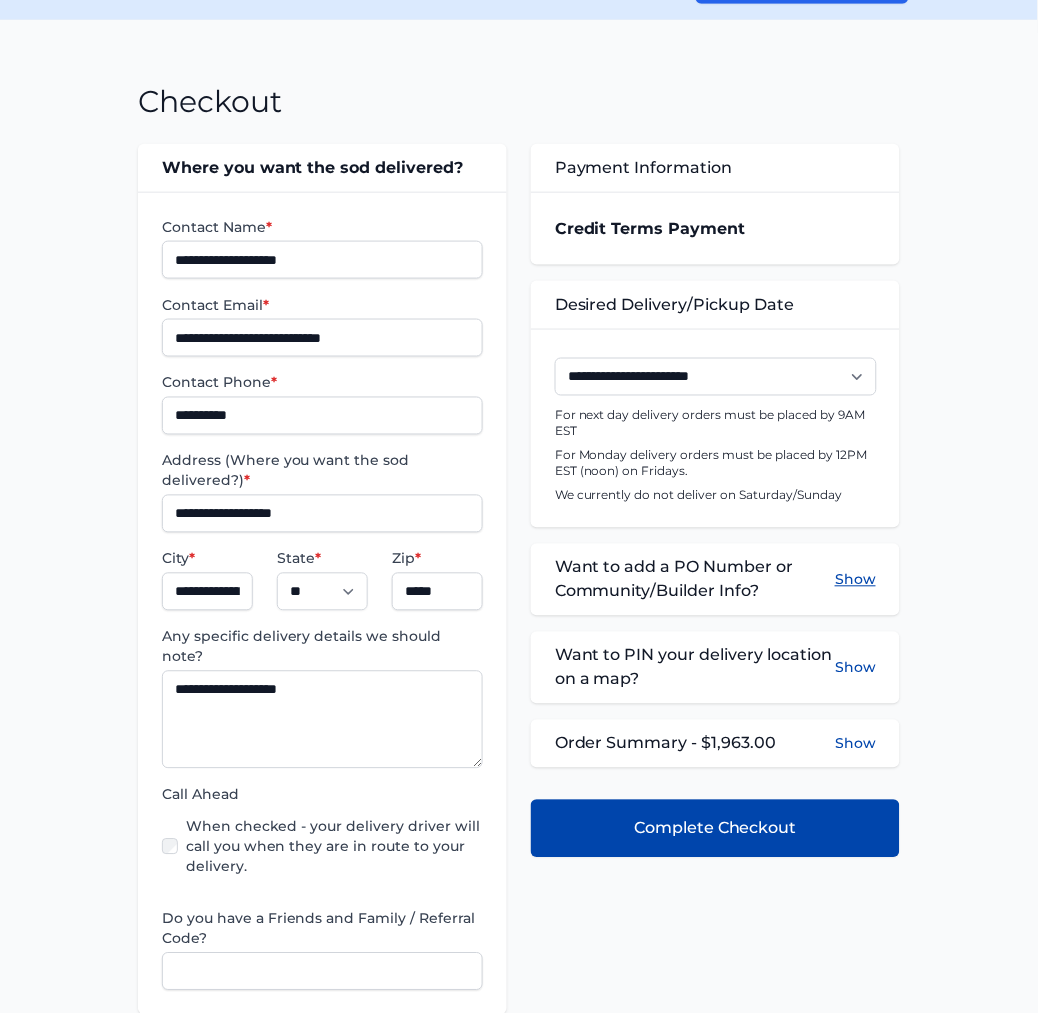 click on "Show" at bounding box center [855, 580] 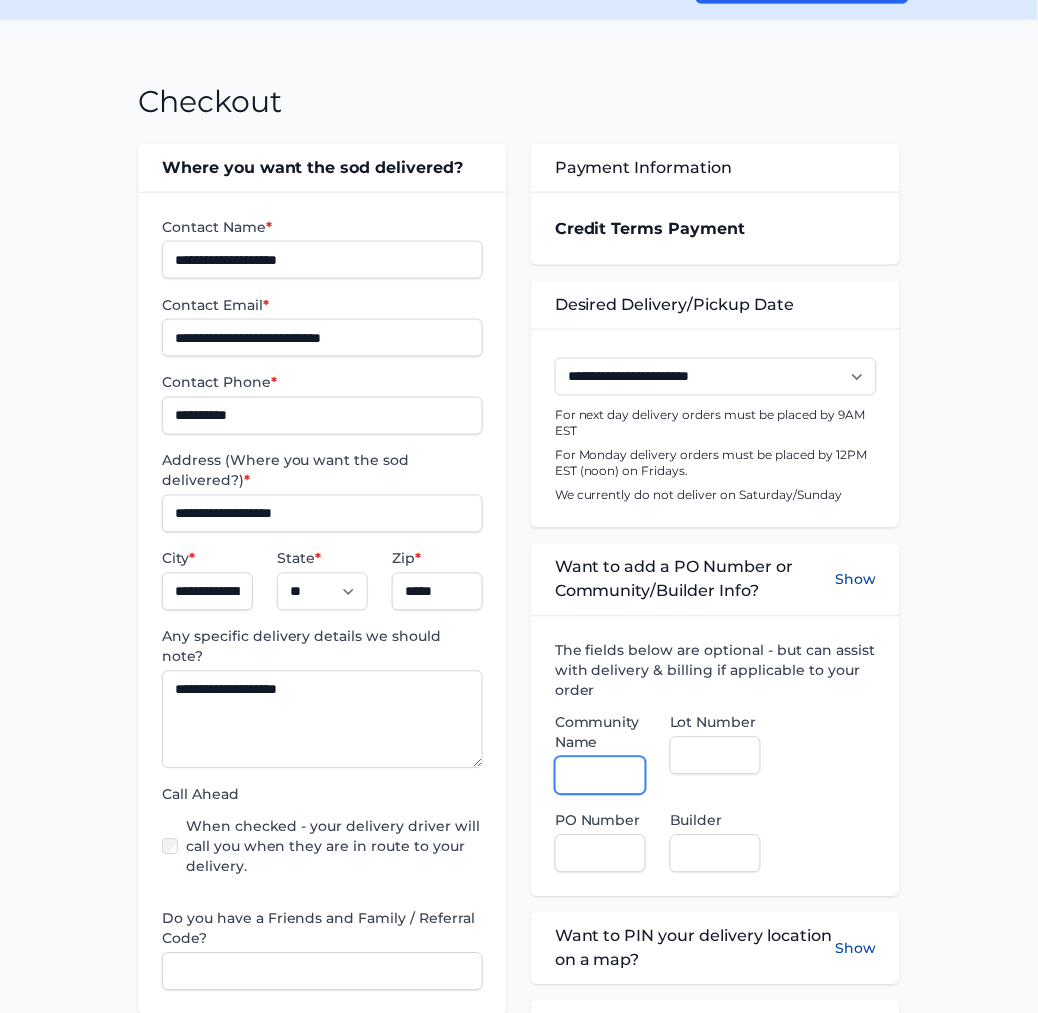 click on "Community Name" at bounding box center (600, 776) 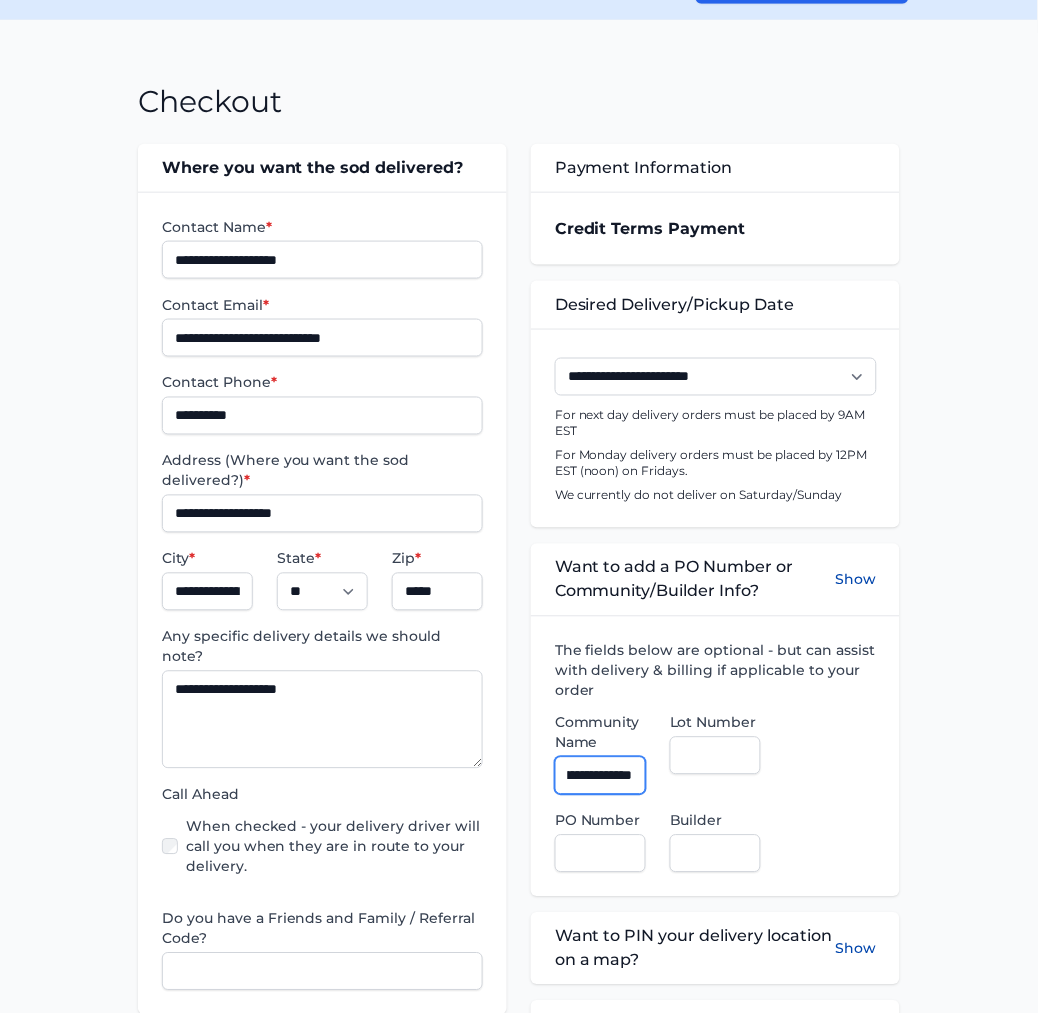 scroll, scrollTop: 0, scrollLeft: 92, axis: horizontal 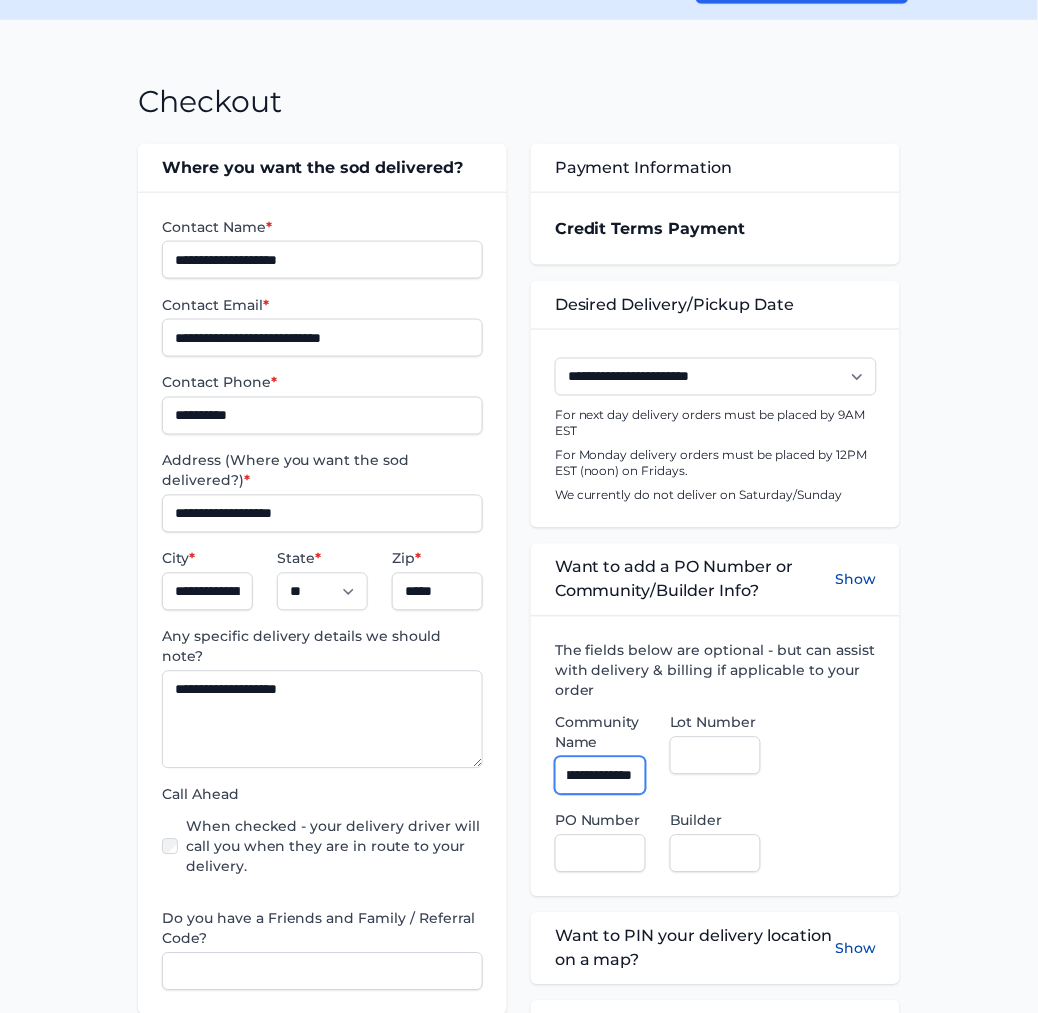 type on "**********" 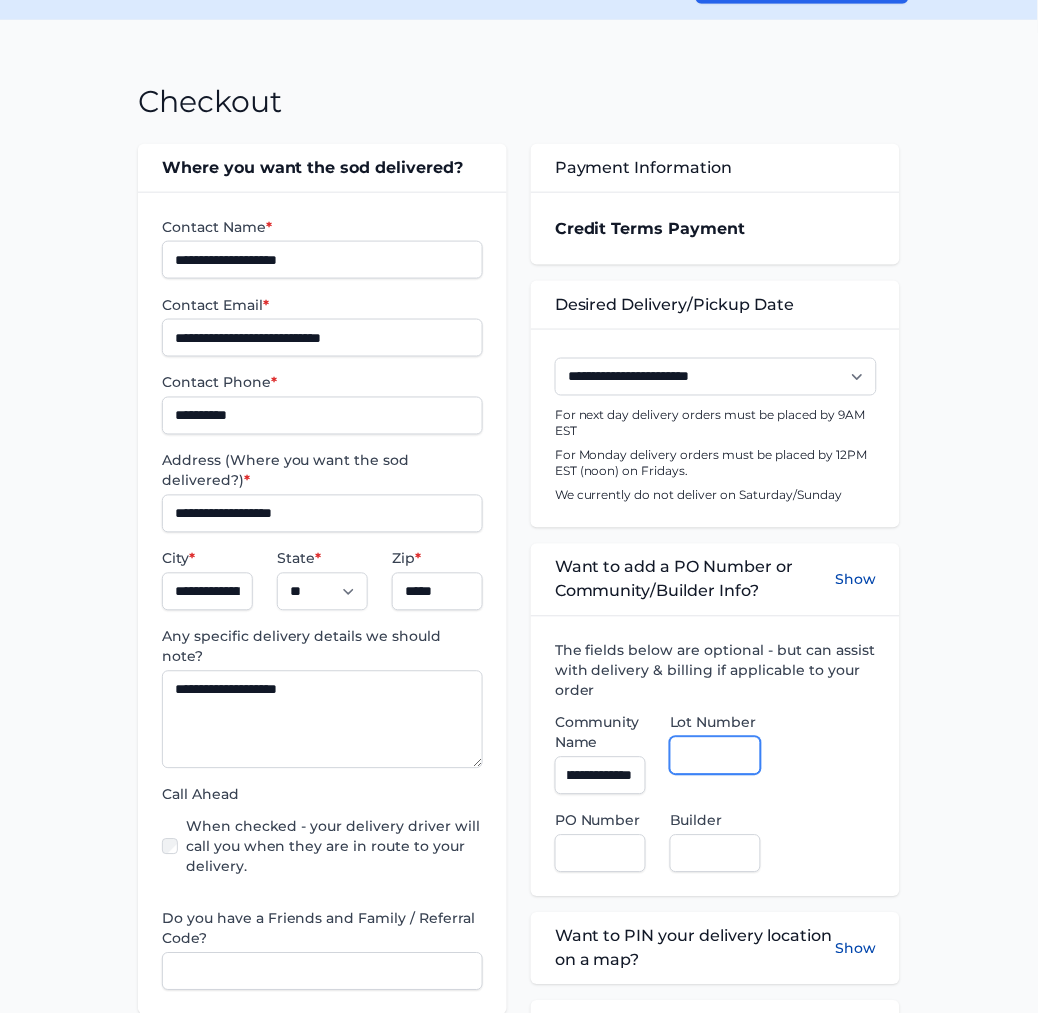 scroll, scrollTop: 0, scrollLeft: 0, axis: both 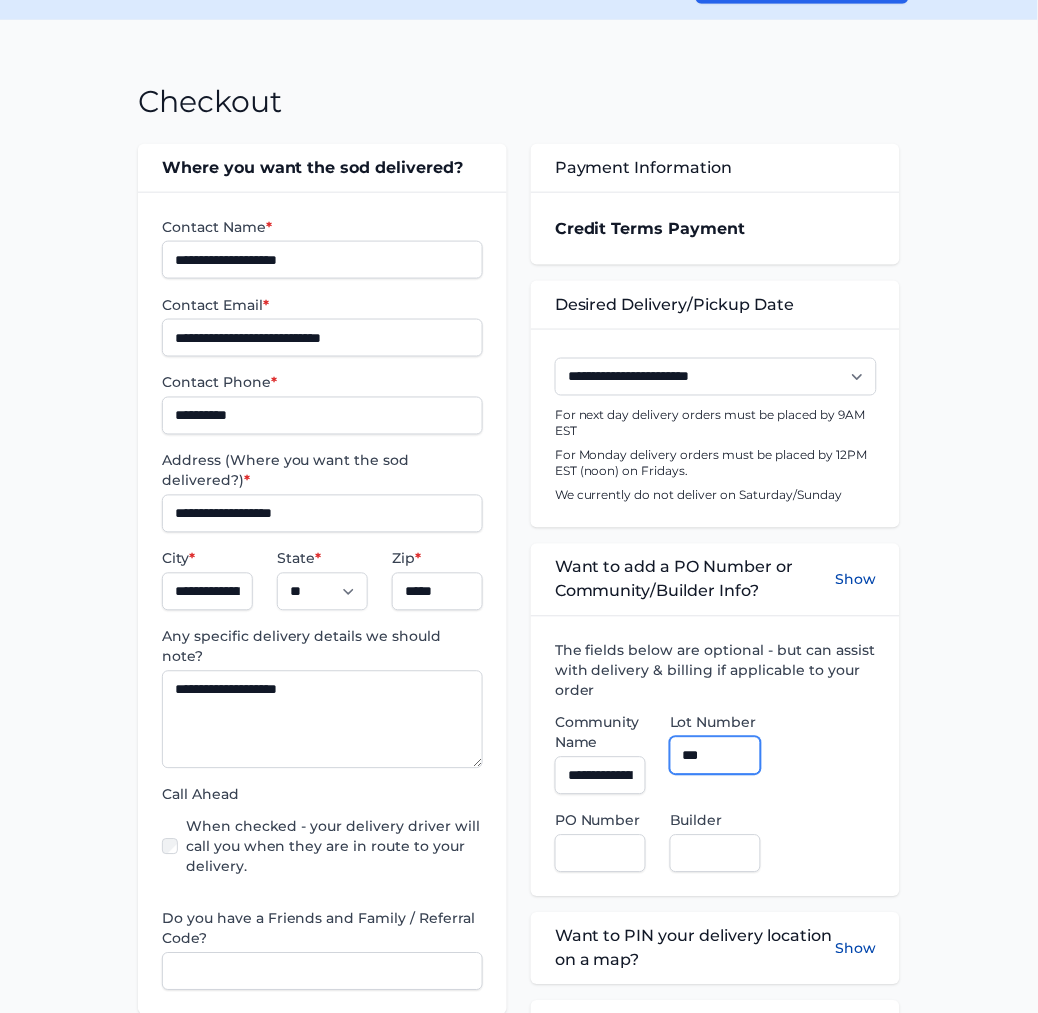 type on "***" 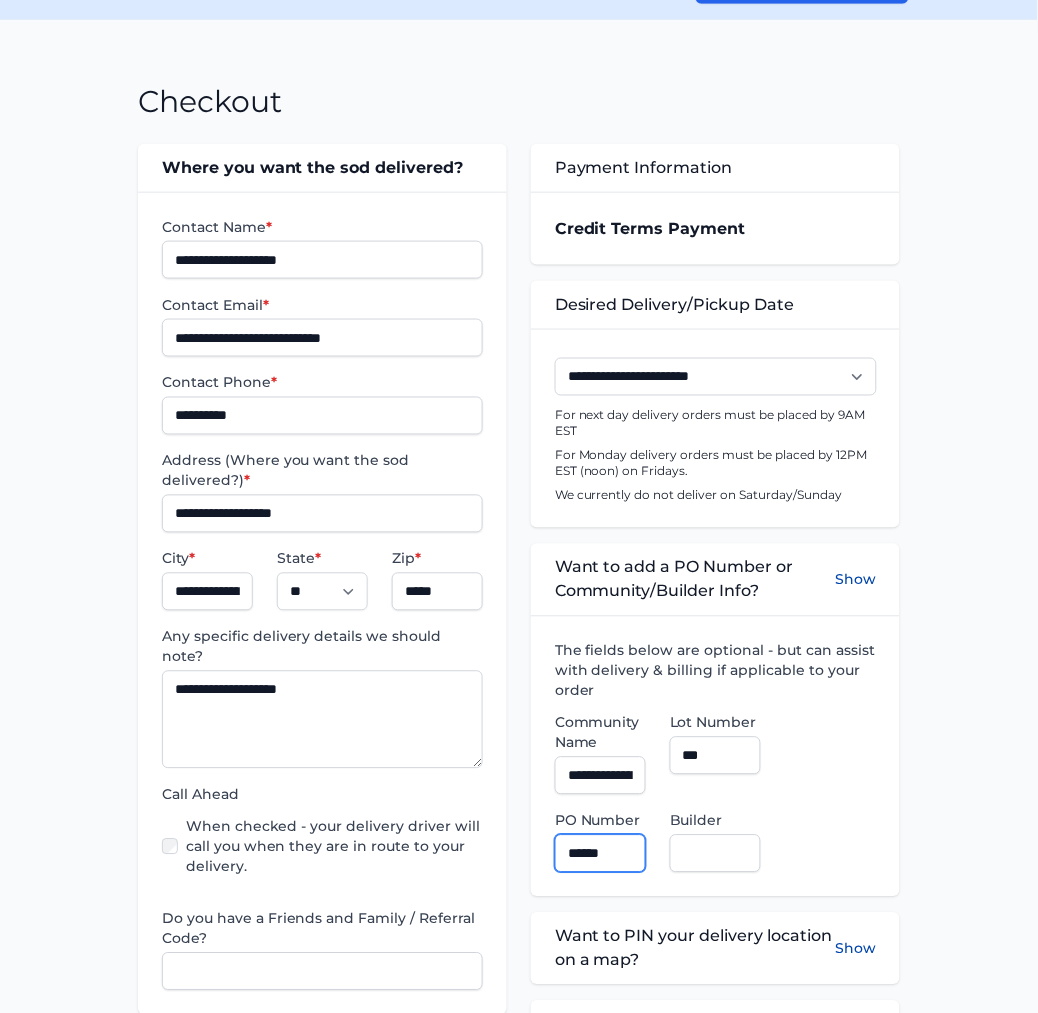 type on "******" 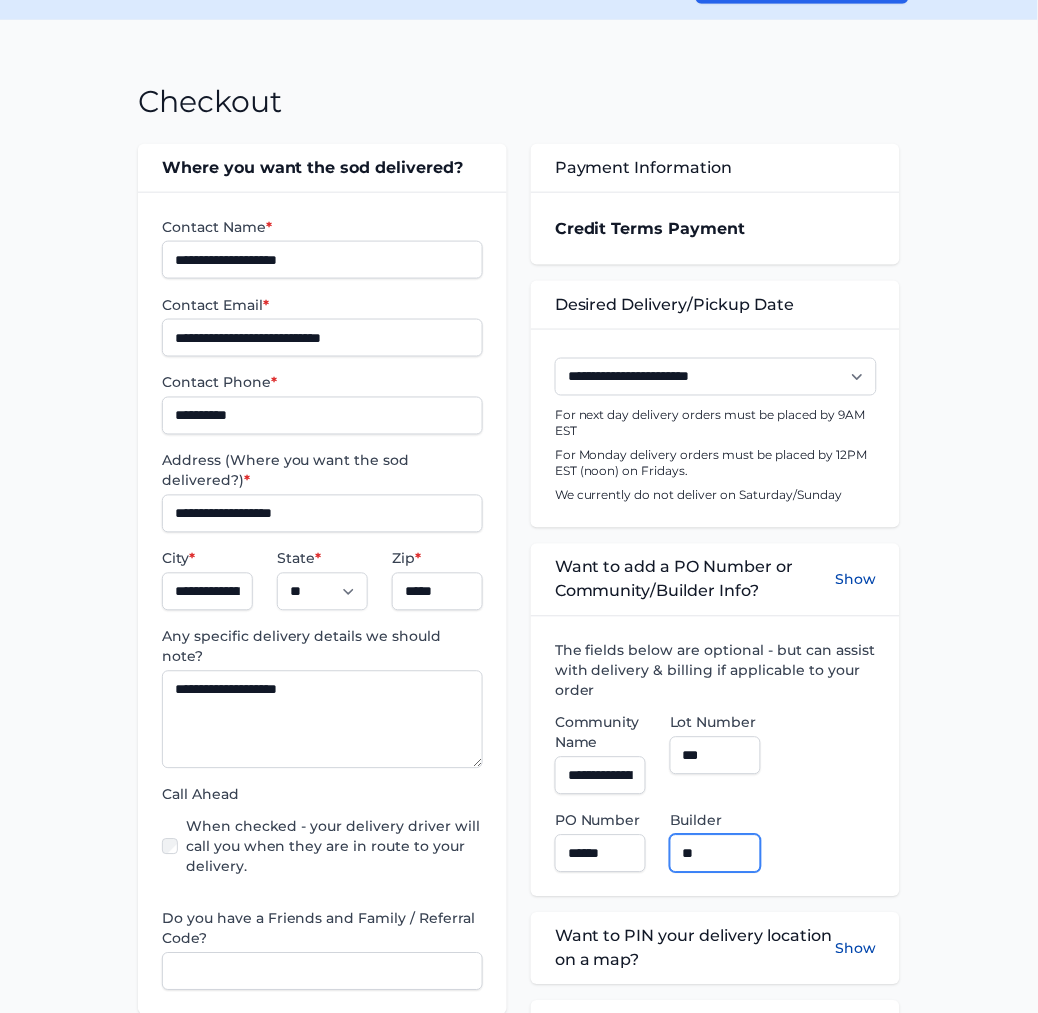 type on "**********" 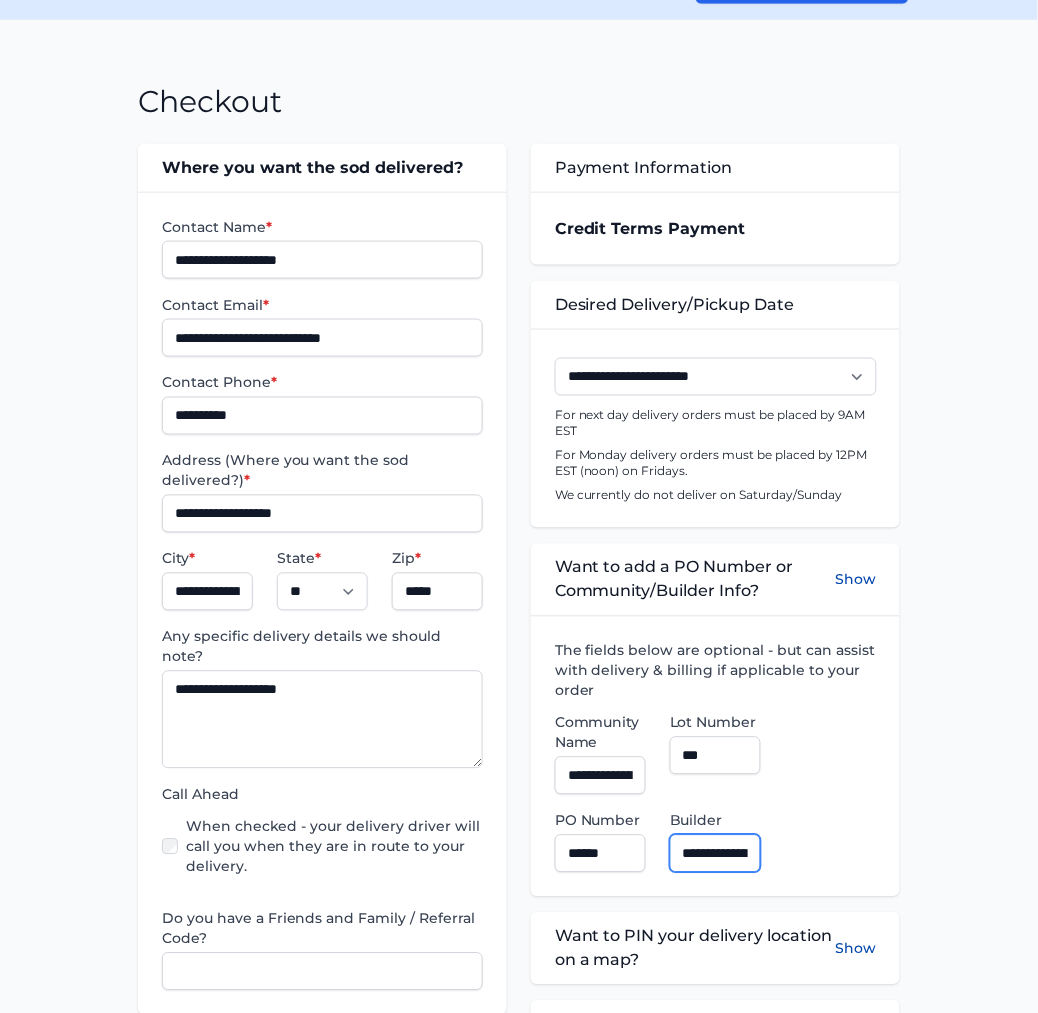 scroll, scrollTop: 555, scrollLeft: 0, axis: vertical 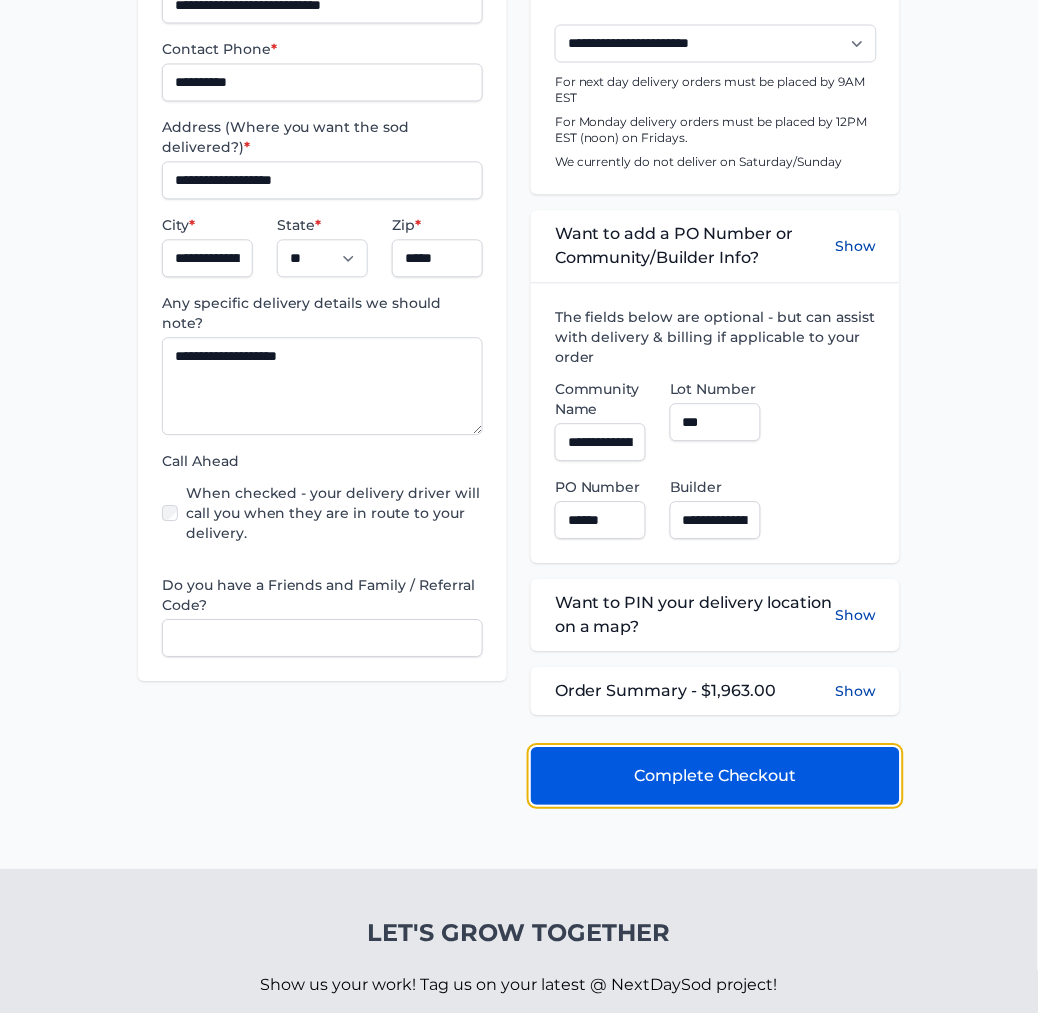 click on "Complete Checkout" at bounding box center [715, 777] 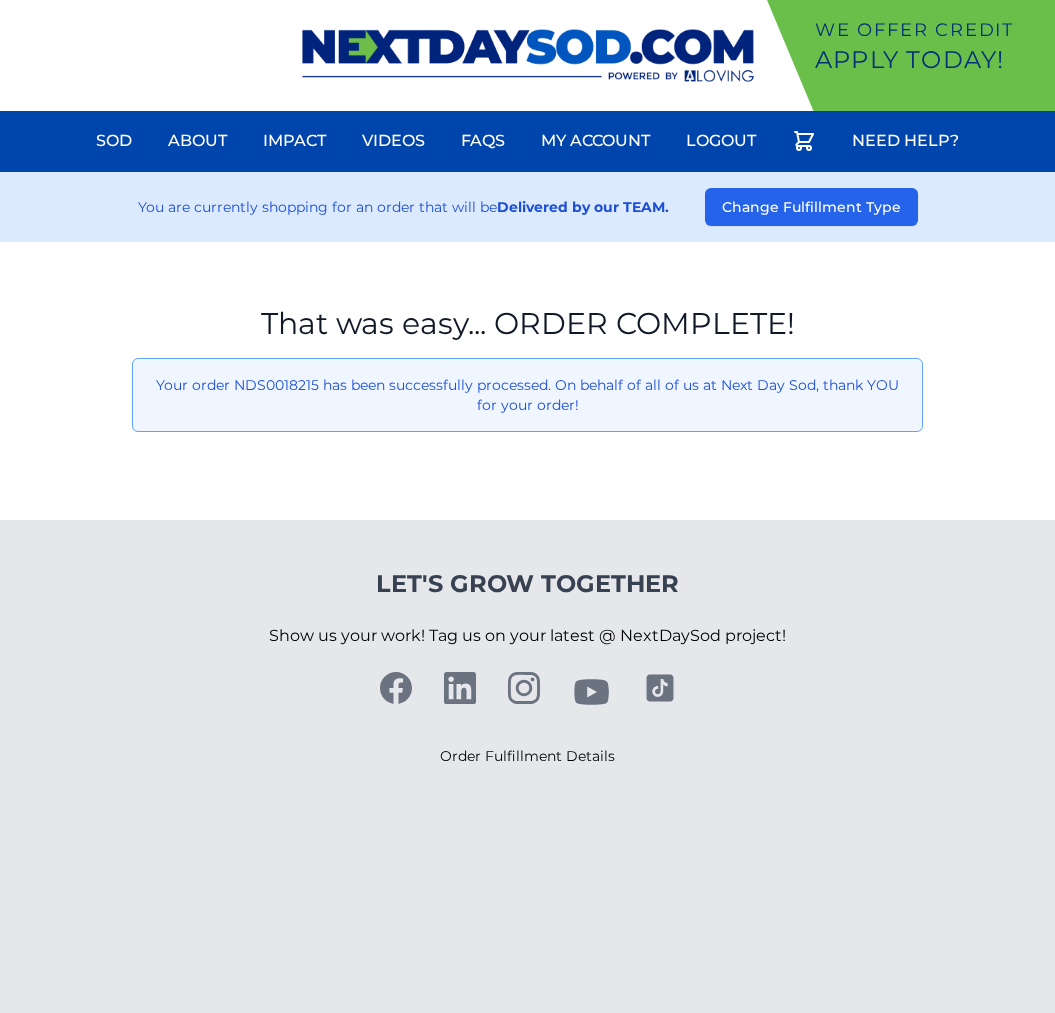 scroll, scrollTop: 0, scrollLeft: 0, axis: both 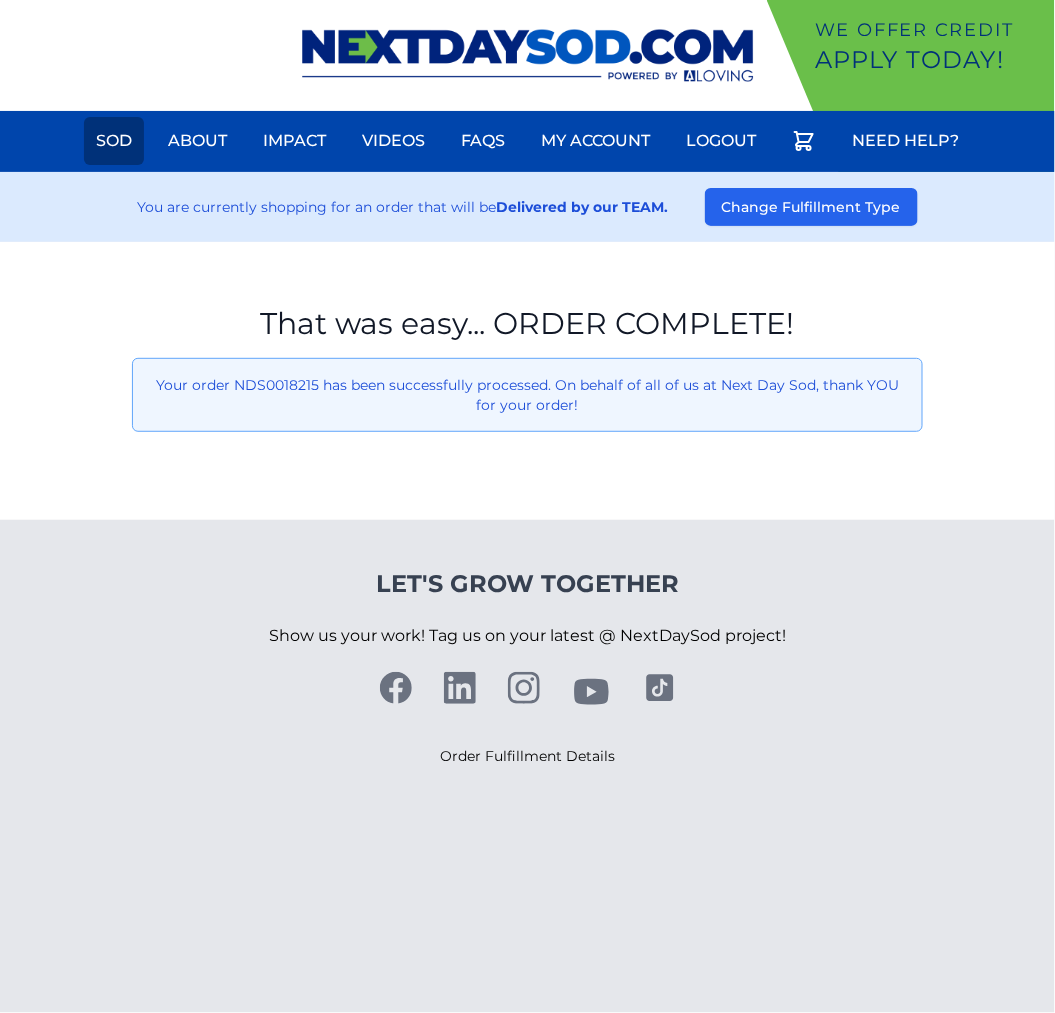 click on "Sod" at bounding box center [114, 141] 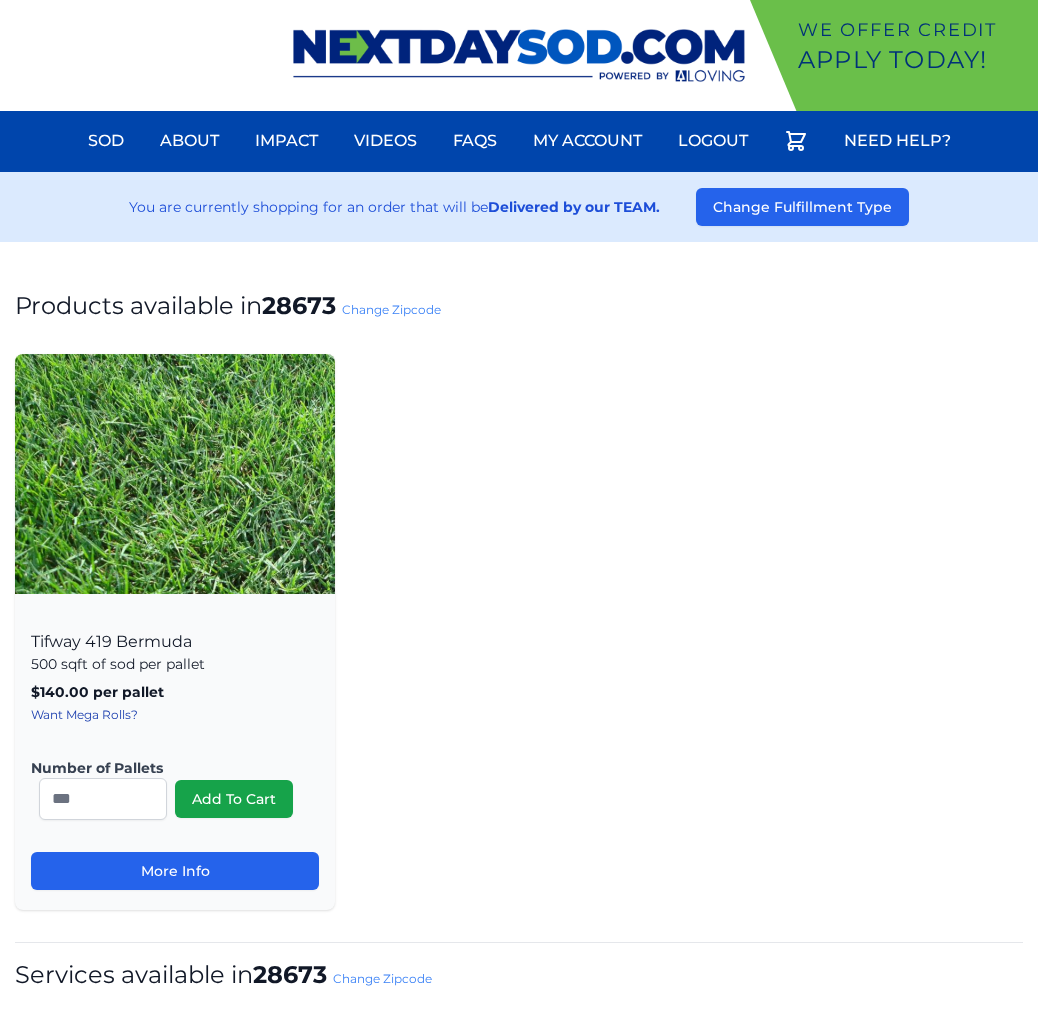 scroll, scrollTop: 0, scrollLeft: 0, axis: both 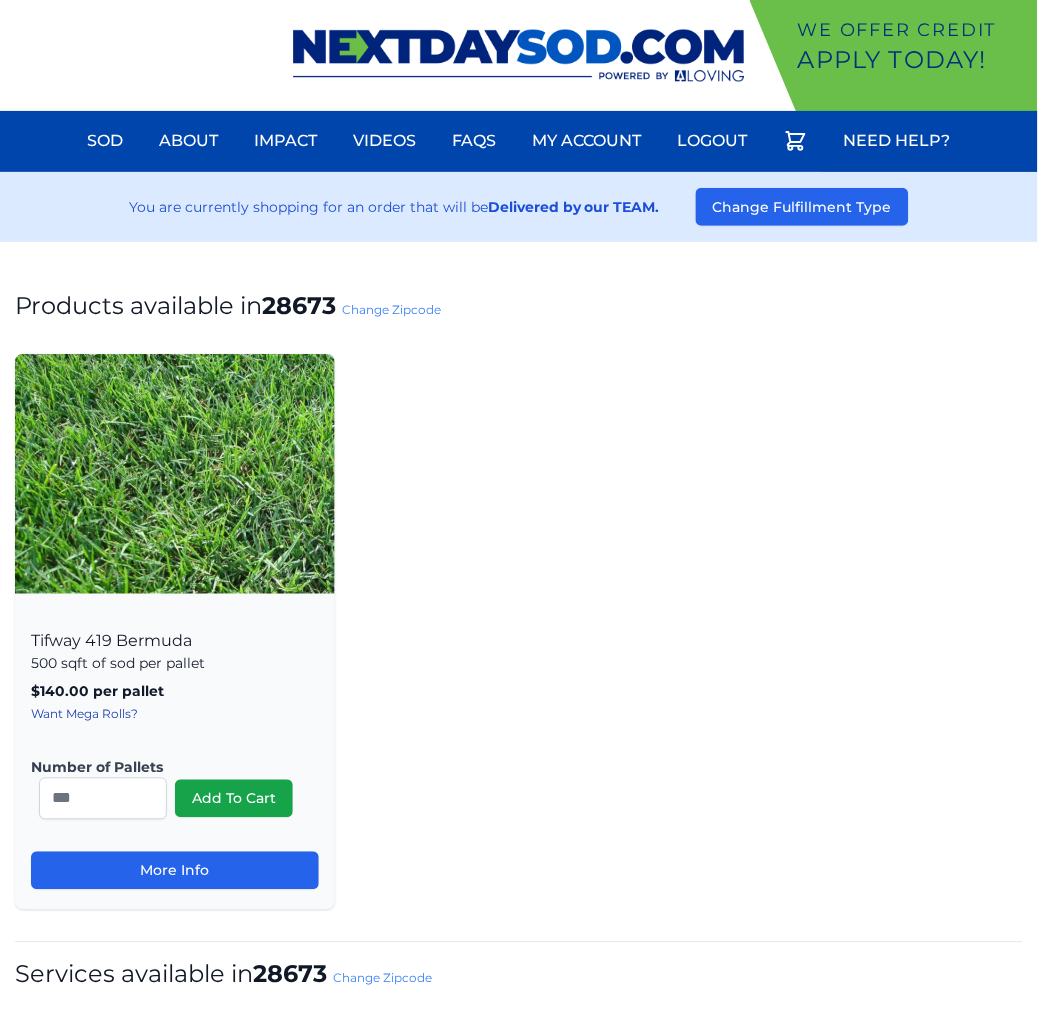 click on "Change Zipcode" at bounding box center [391, 309] 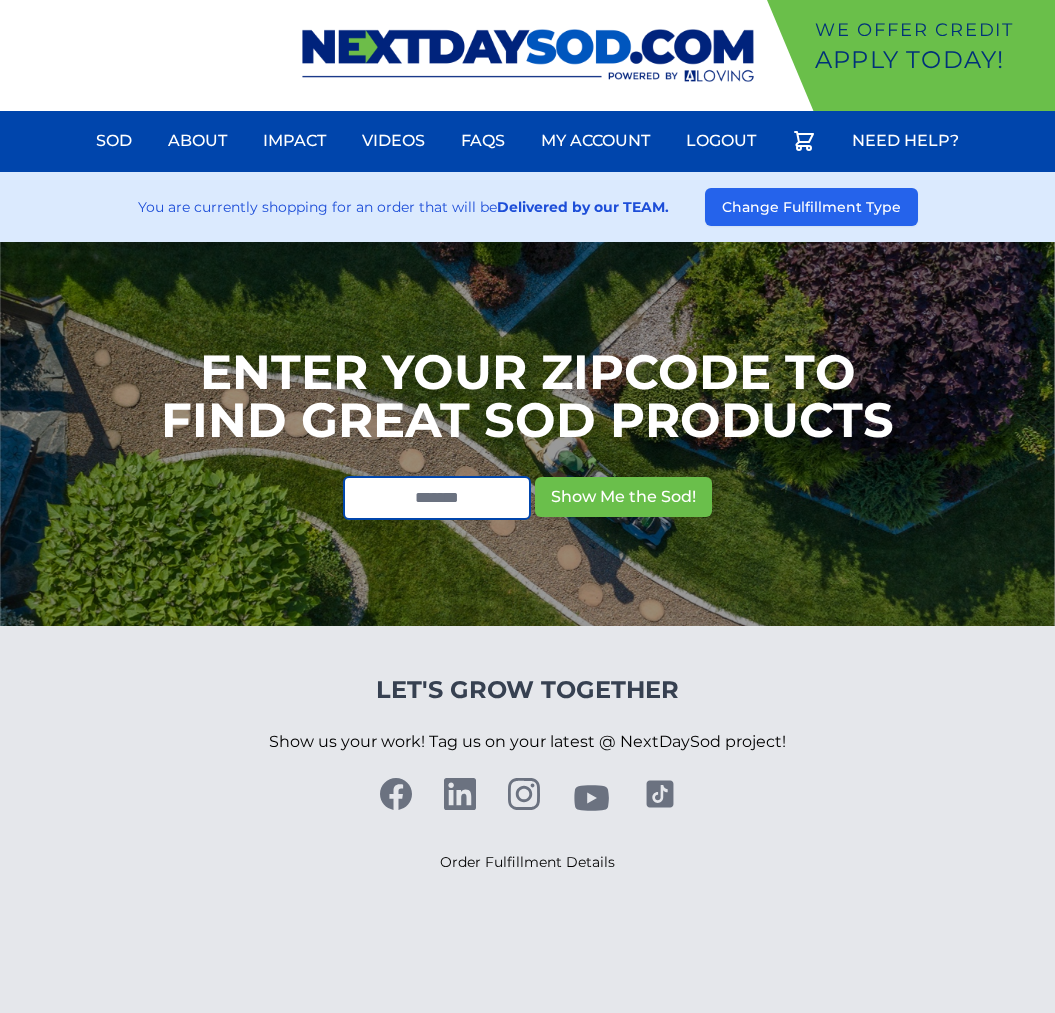 scroll, scrollTop: 0, scrollLeft: 0, axis: both 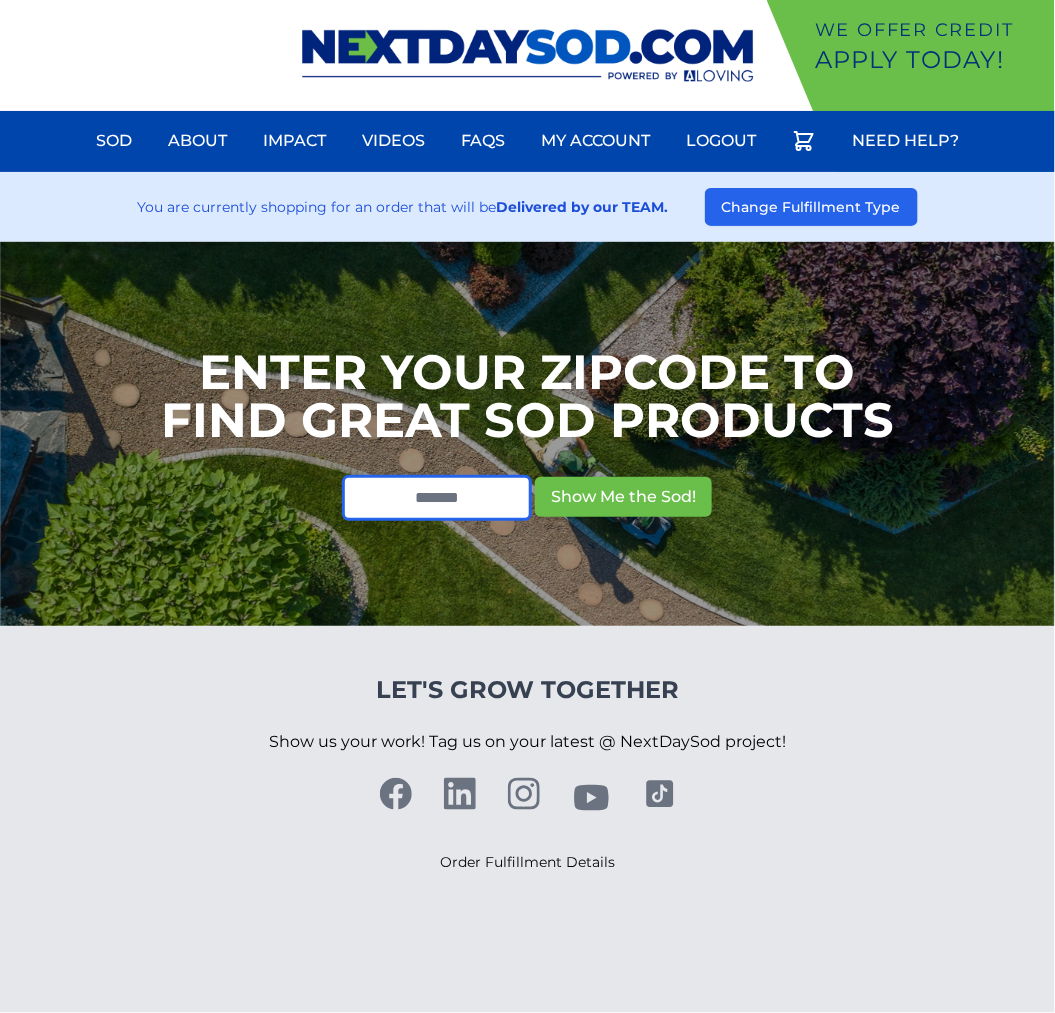 click at bounding box center (437, 498) 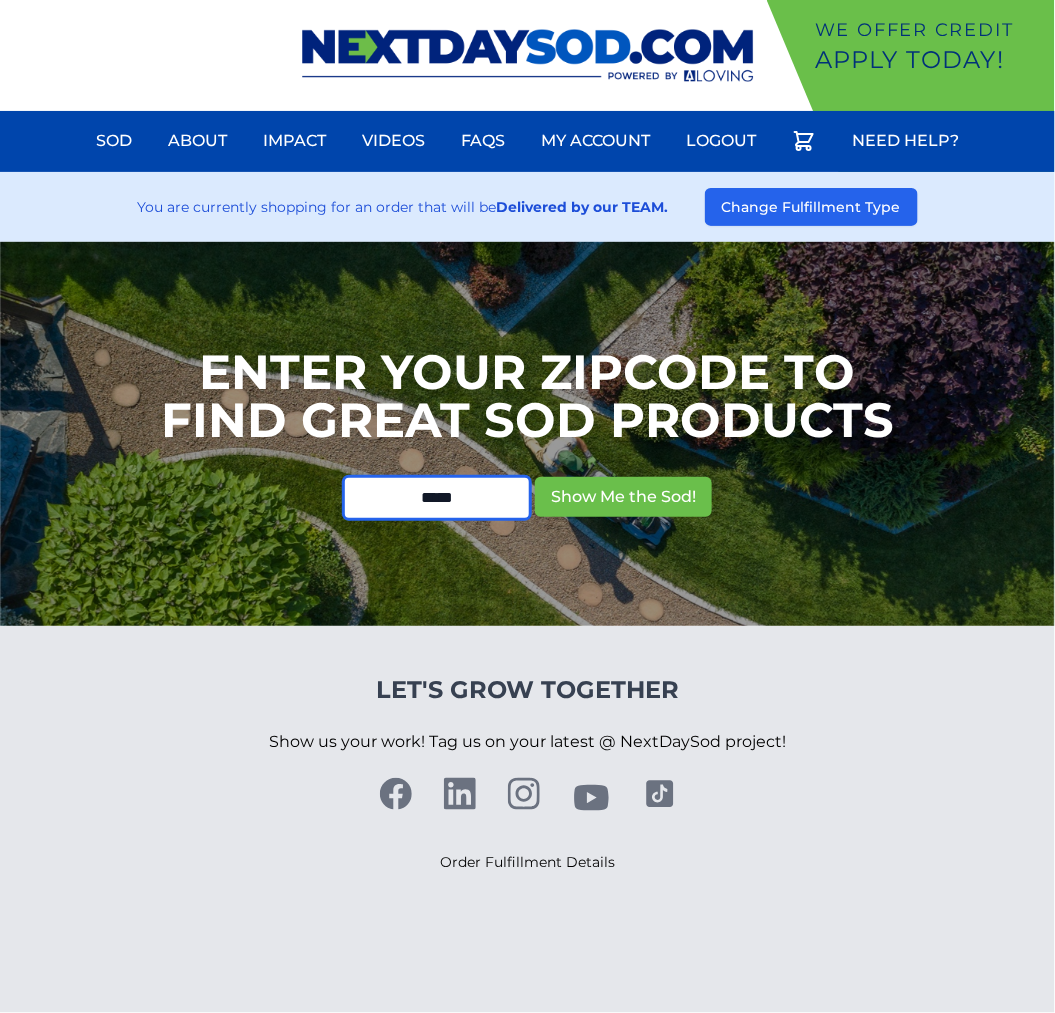 type on "*****" 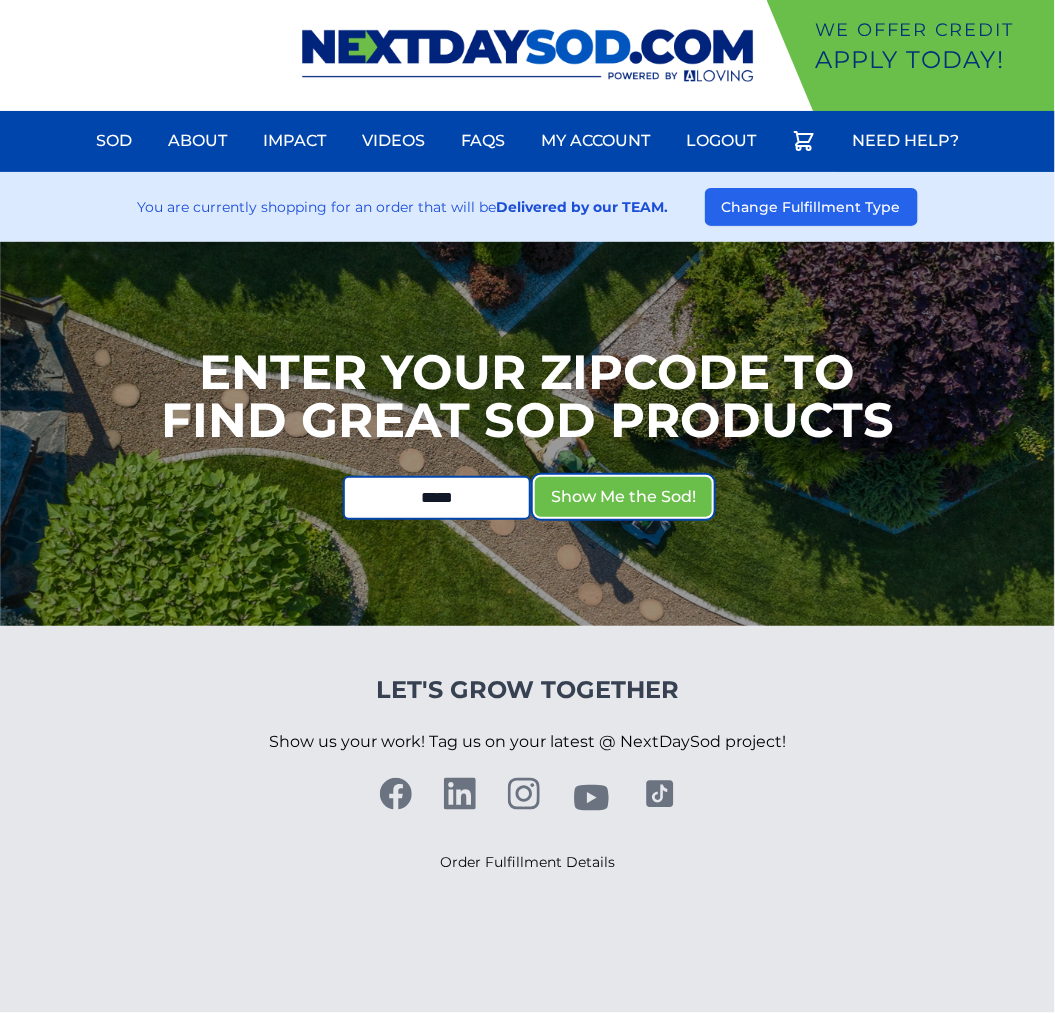 type 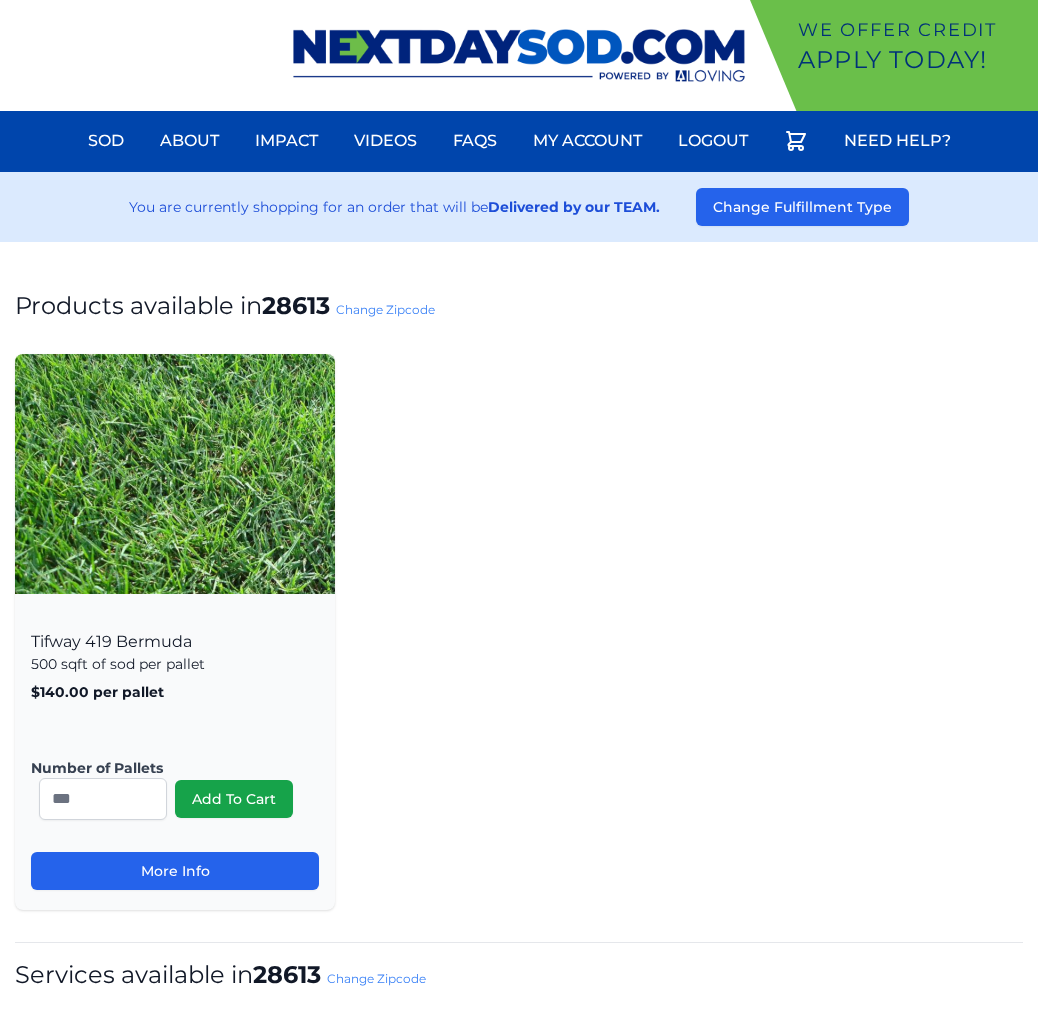 scroll, scrollTop: 0, scrollLeft: 0, axis: both 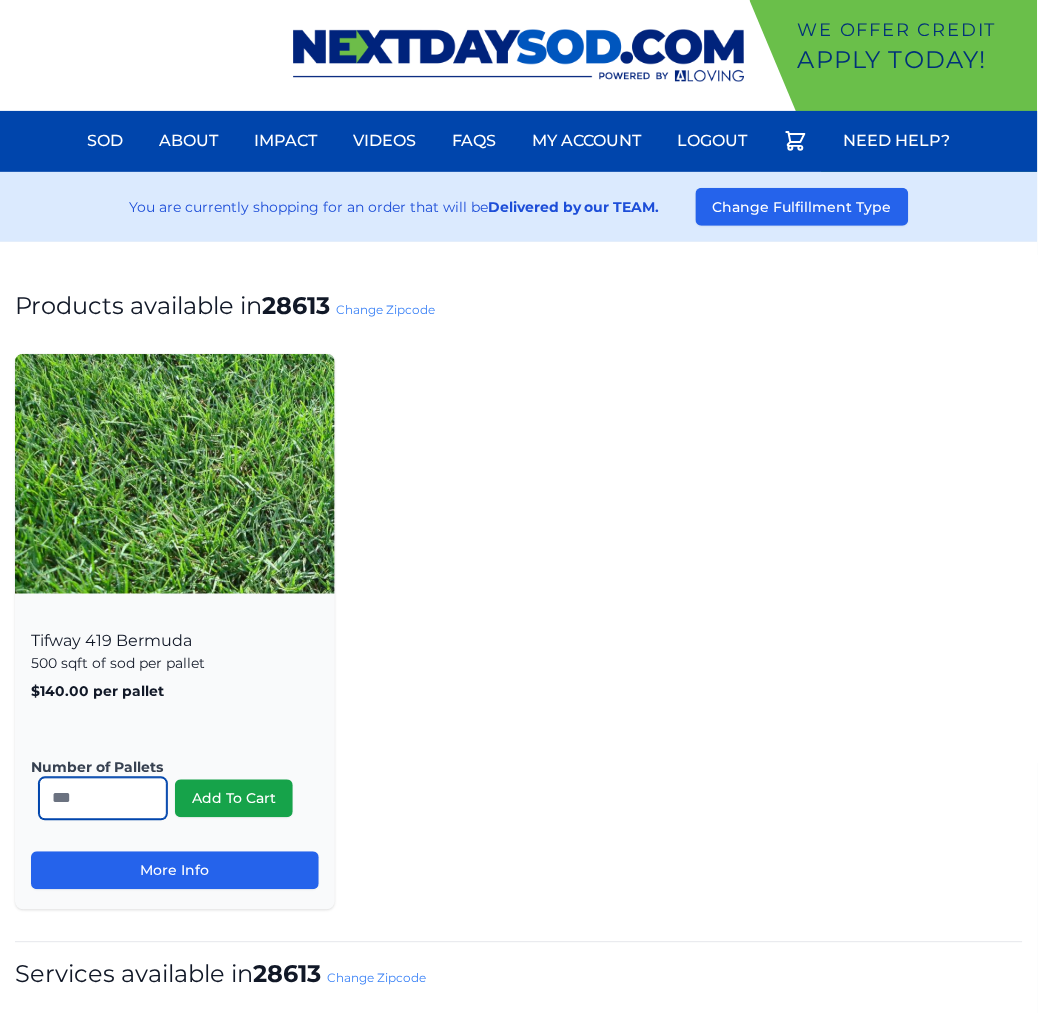 drag, startPoint x: 86, startPoint y: 803, endPoint x: -117, endPoint y: 778, distance: 204.53362 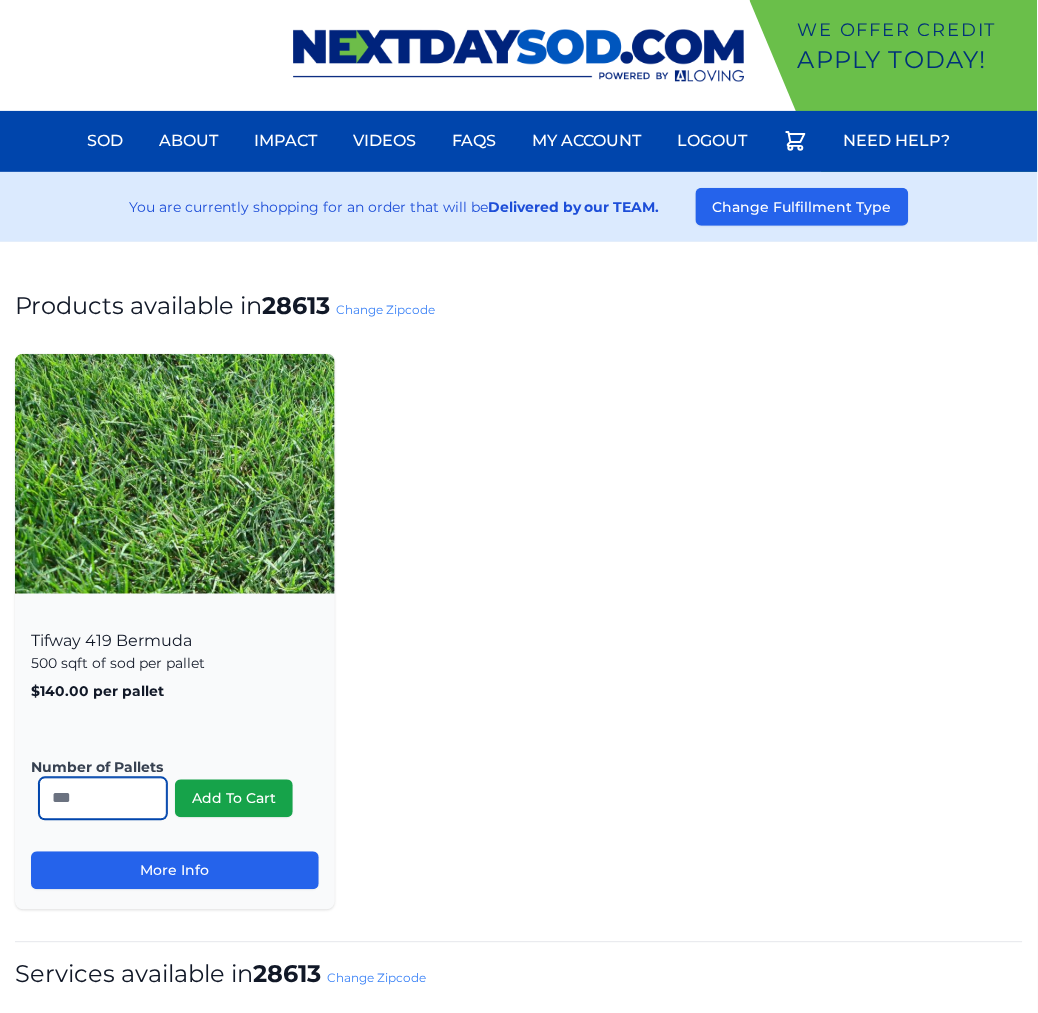 type on "**" 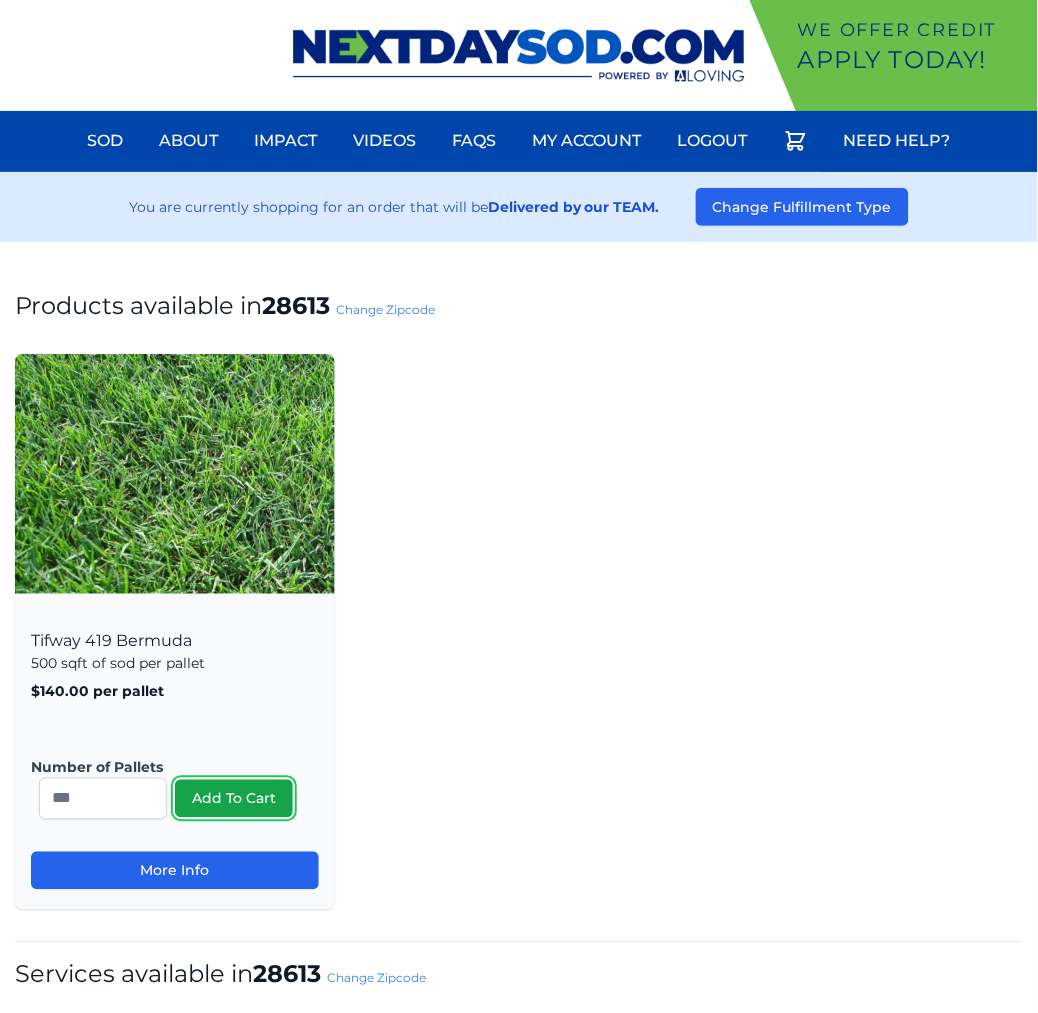 type 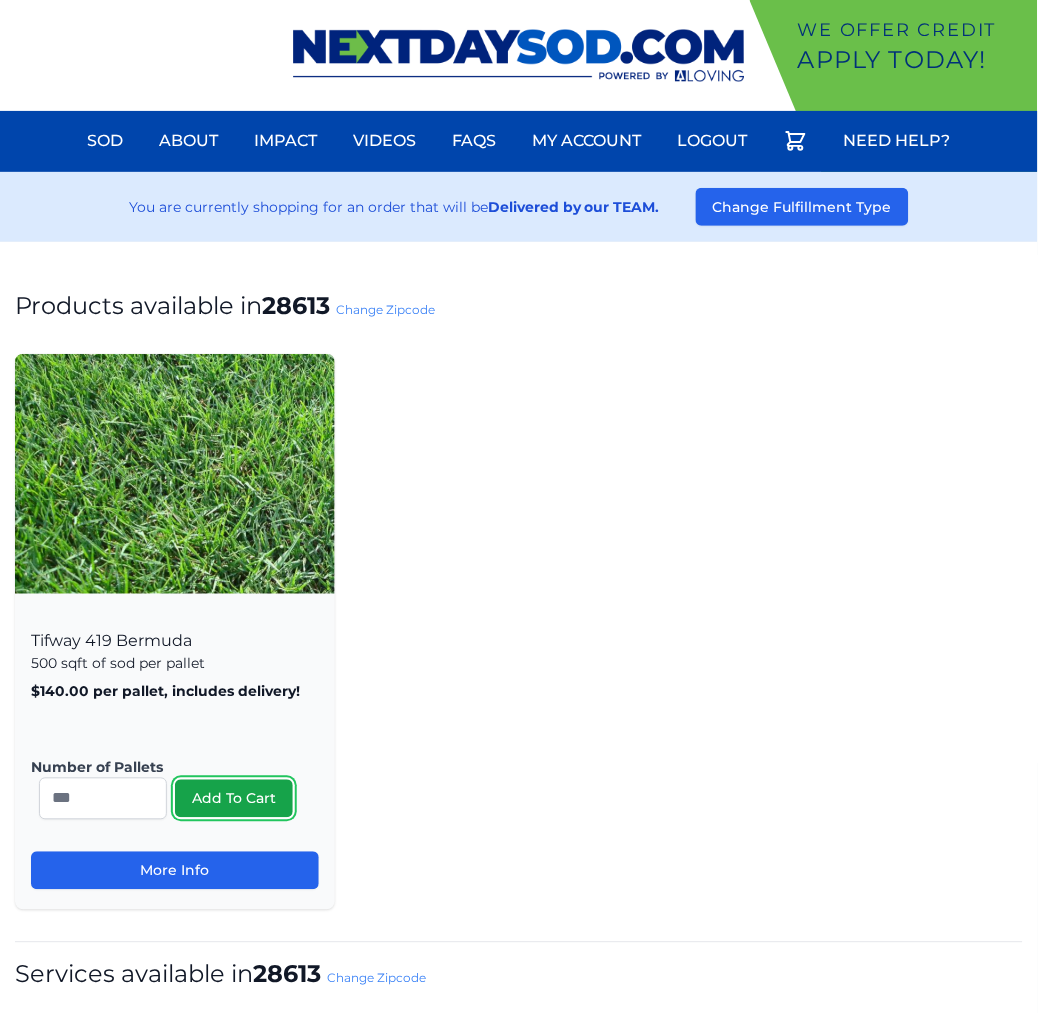 click on "Add To Cart" at bounding box center [234, 799] 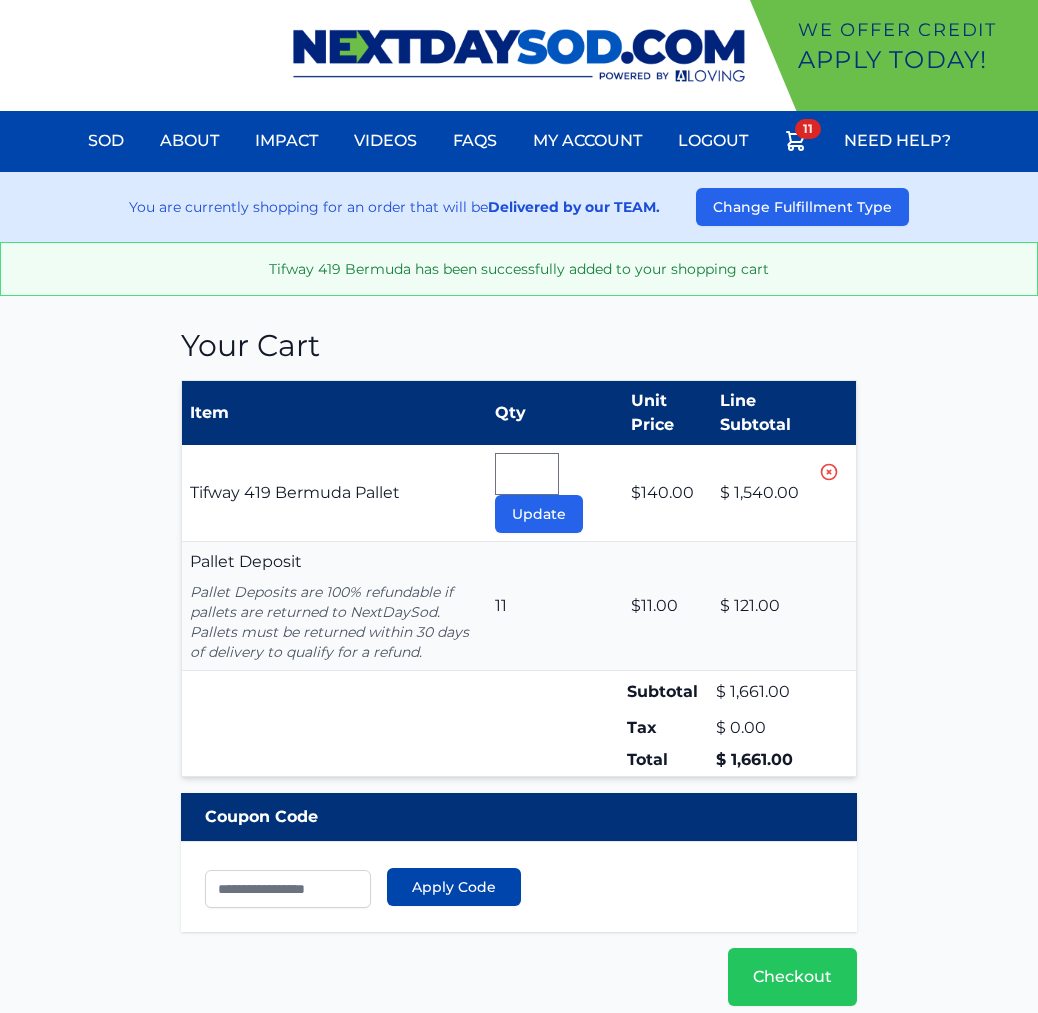scroll, scrollTop: 0, scrollLeft: 0, axis: both 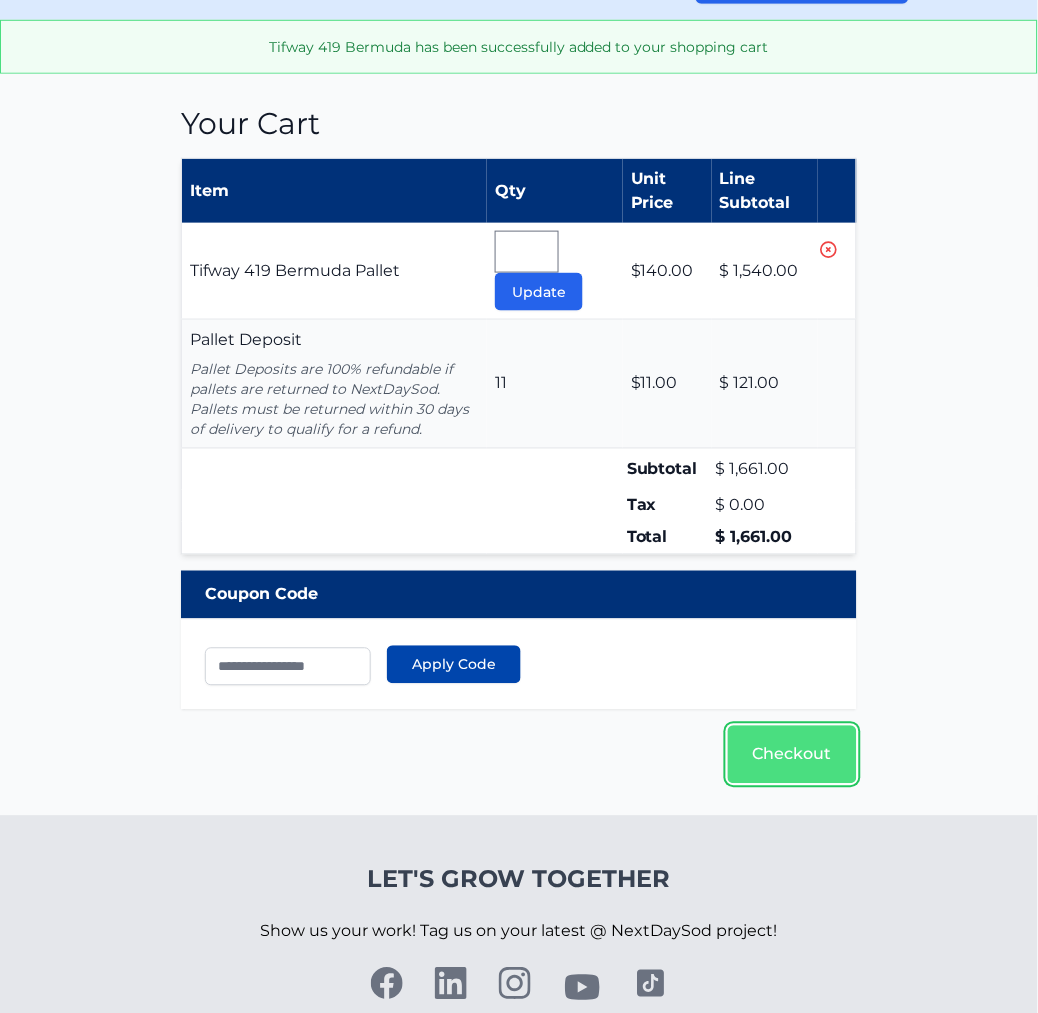 click on "Checkout" at bounding box center [792, 755] 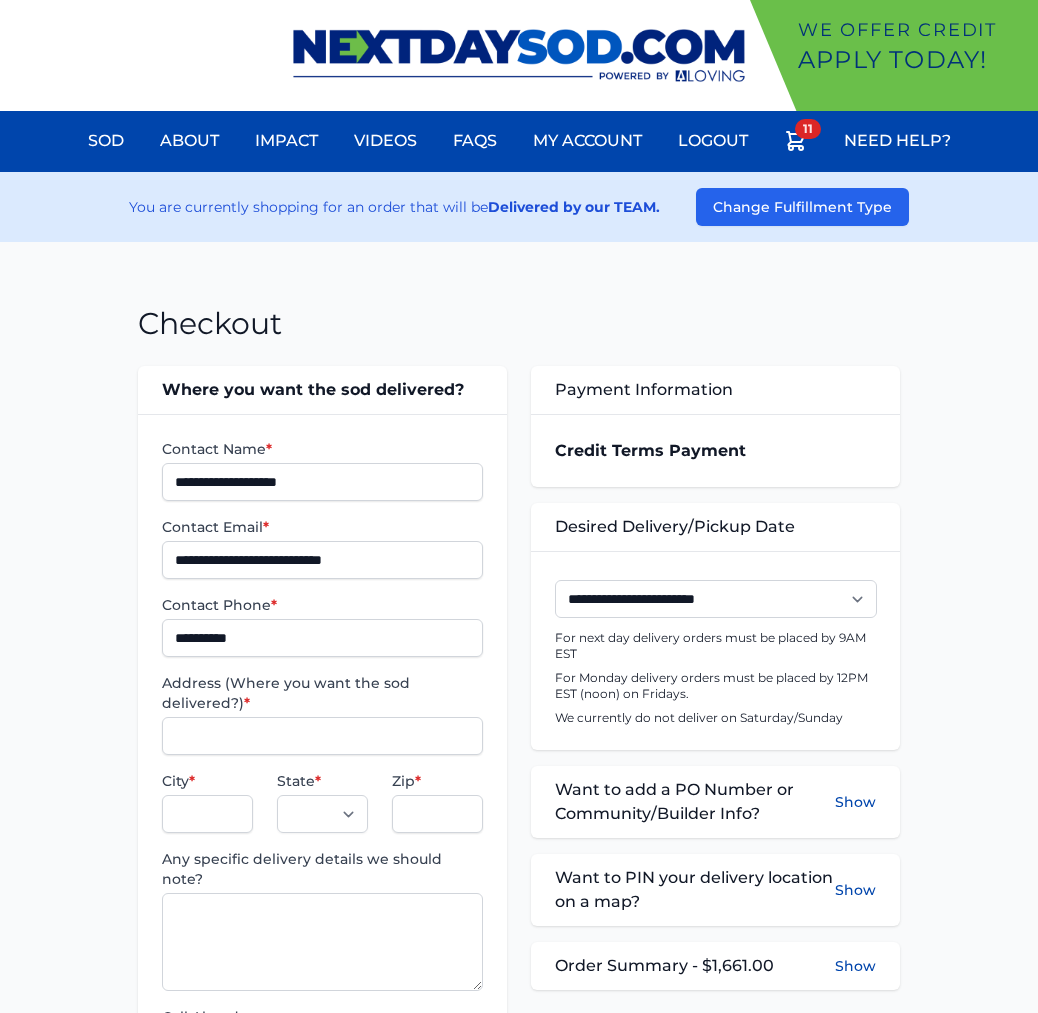 scroll, scrollTop: 0, scrollLeft: 0, axis: both 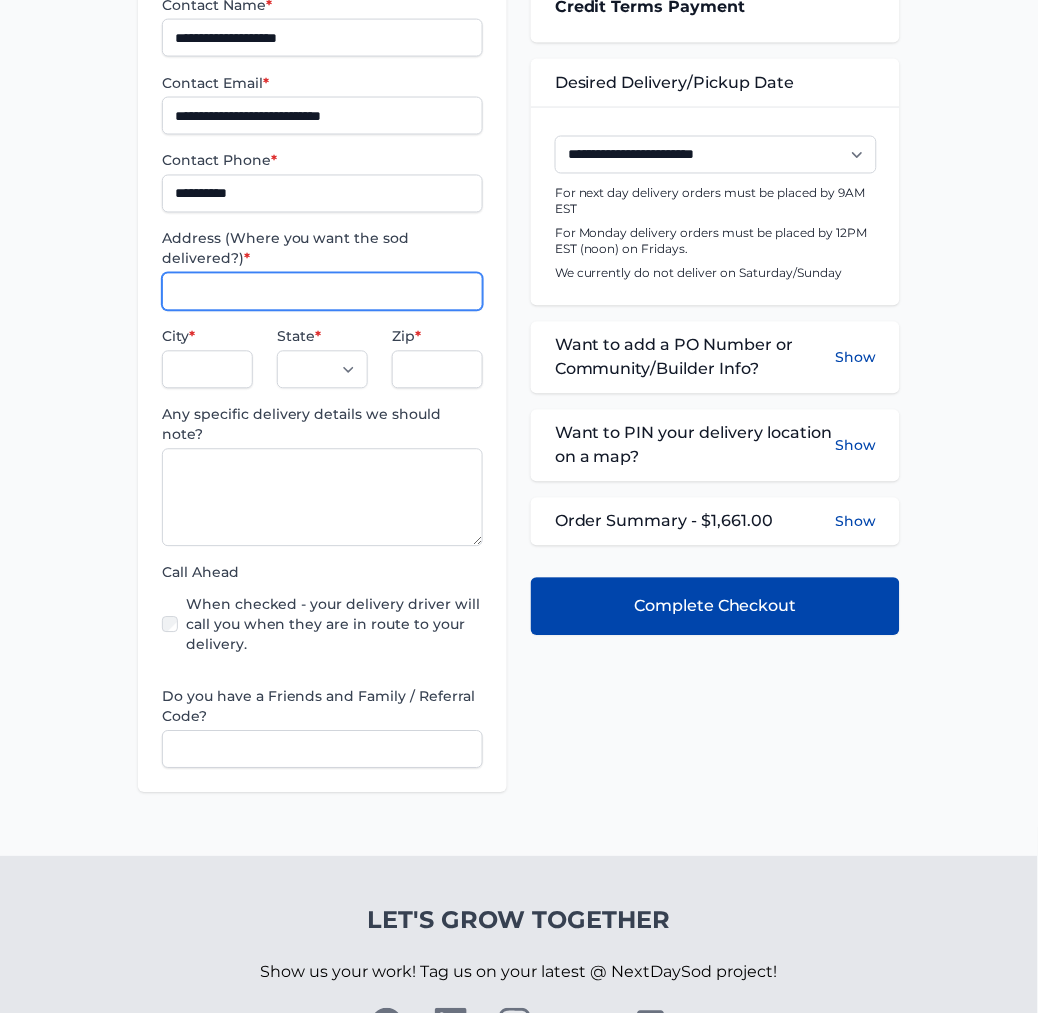 click on "Address (Where you want the sod delivered?)
*" at bounding box center (322, 292) 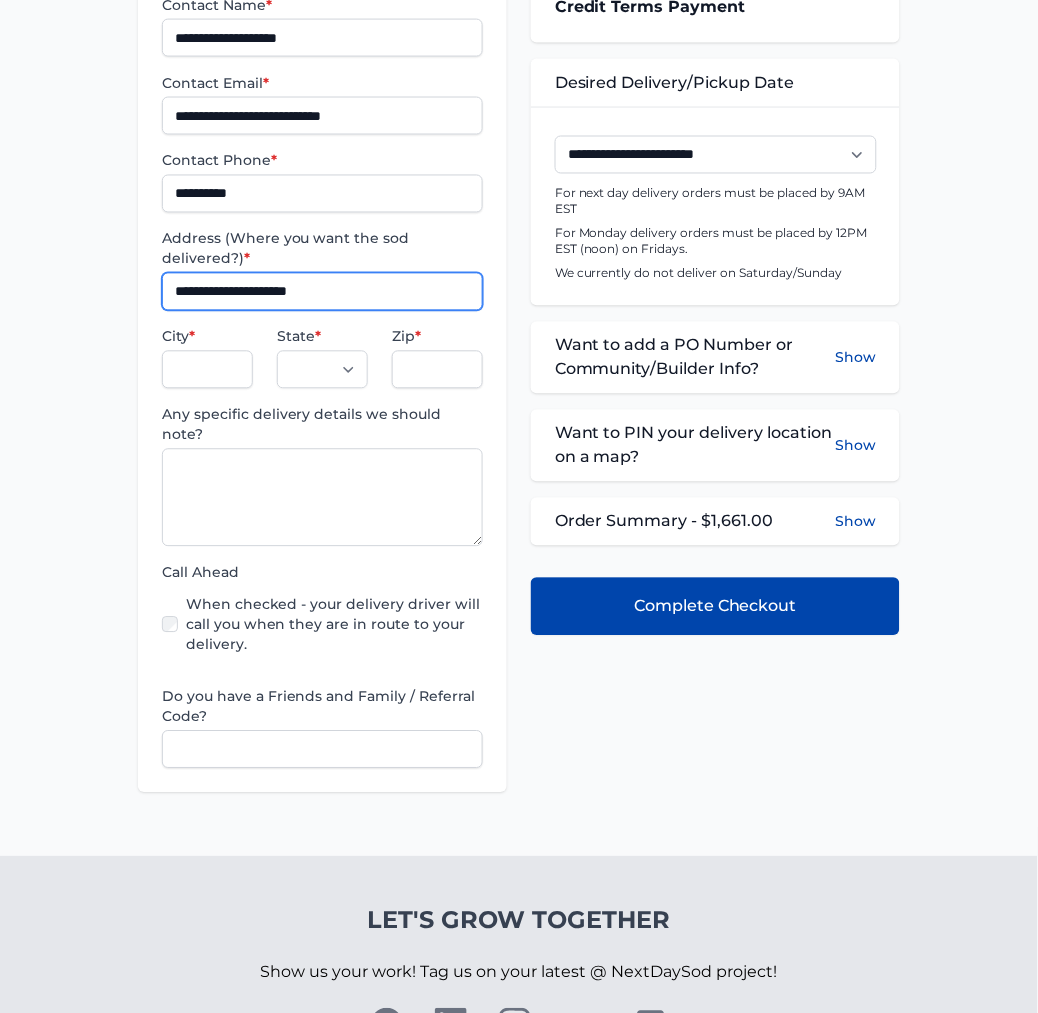 type on "**********" 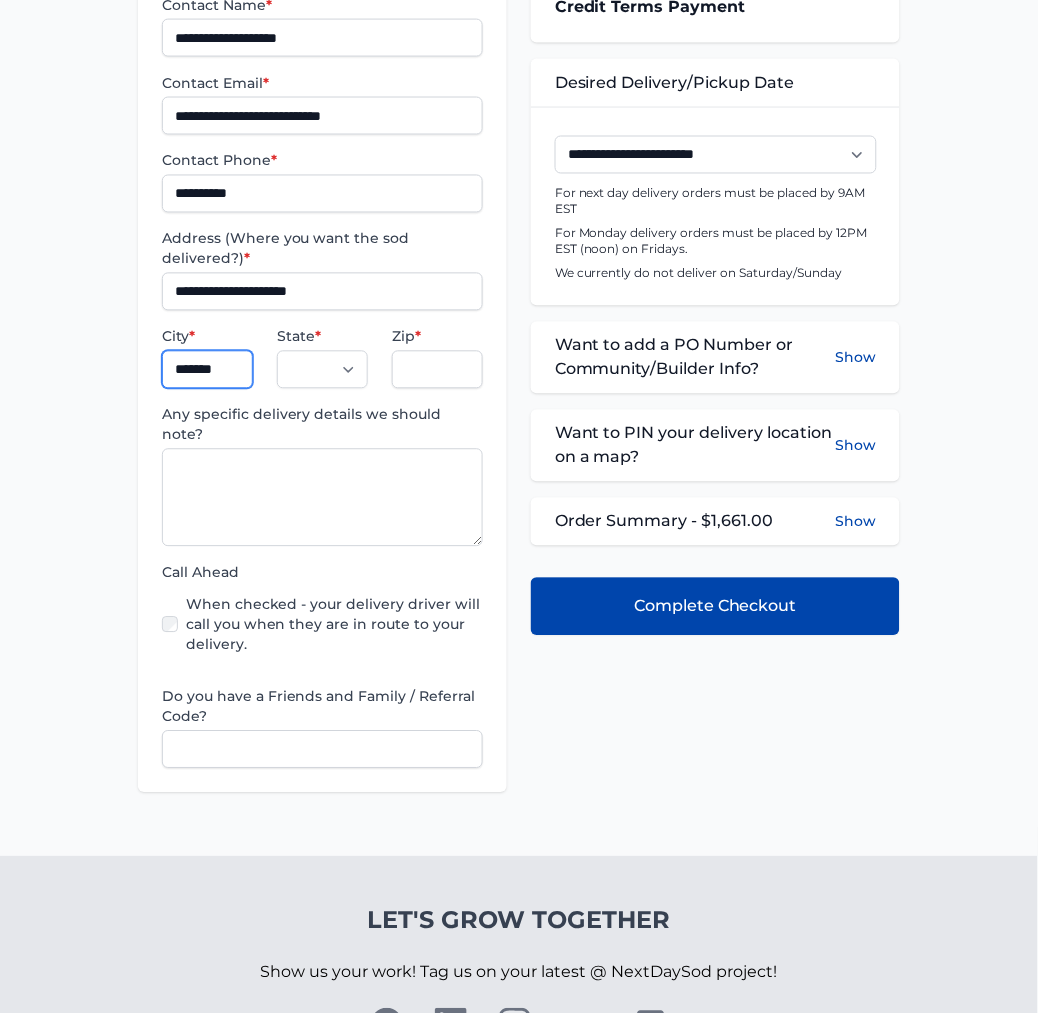 type on "*******" 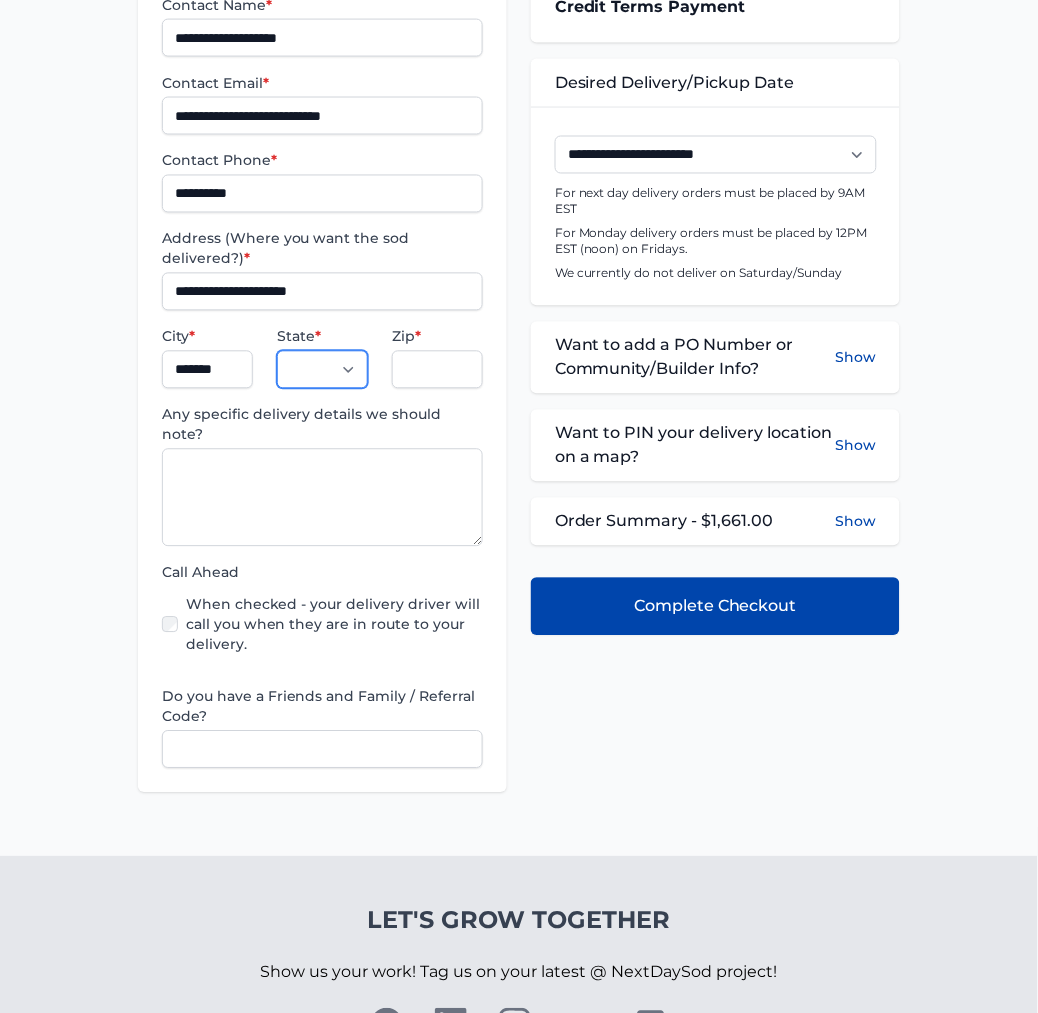 select on "**" 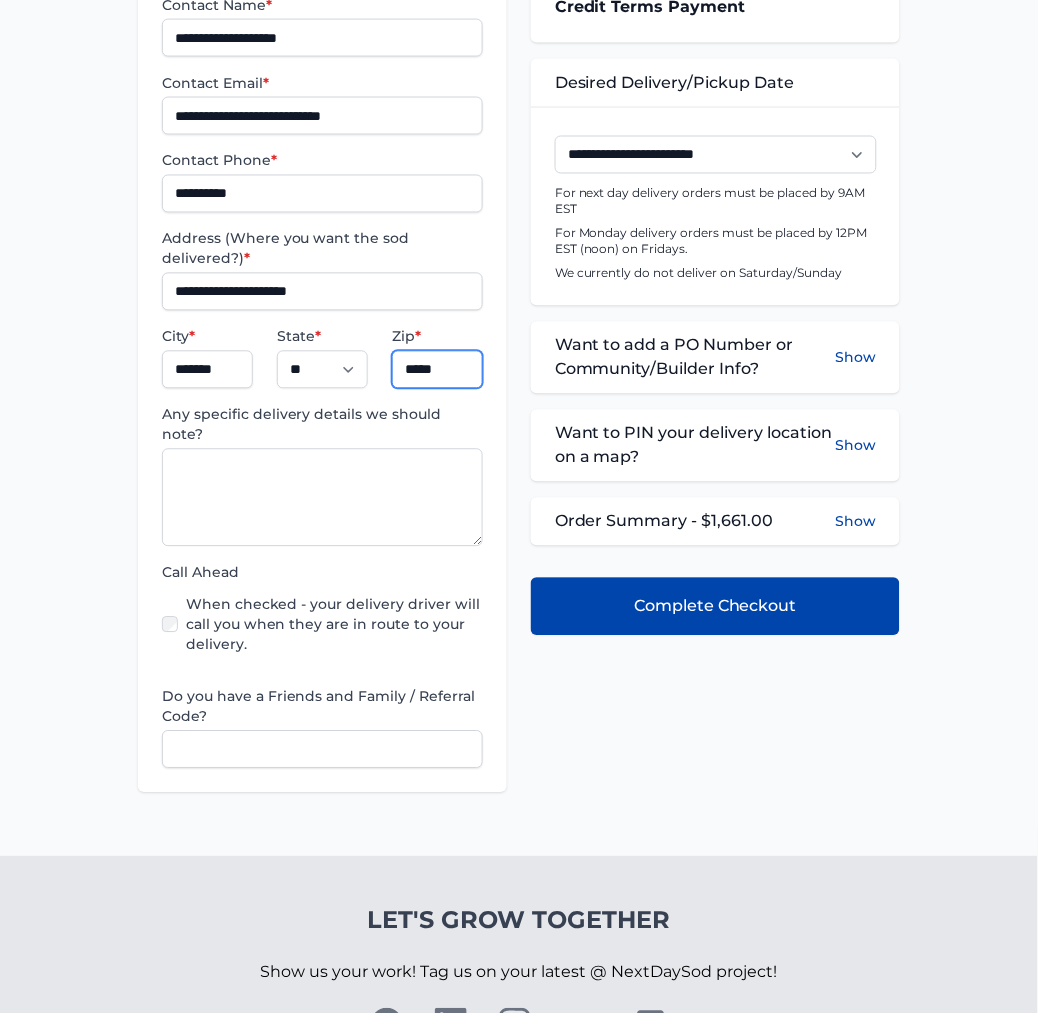 type on "*****" 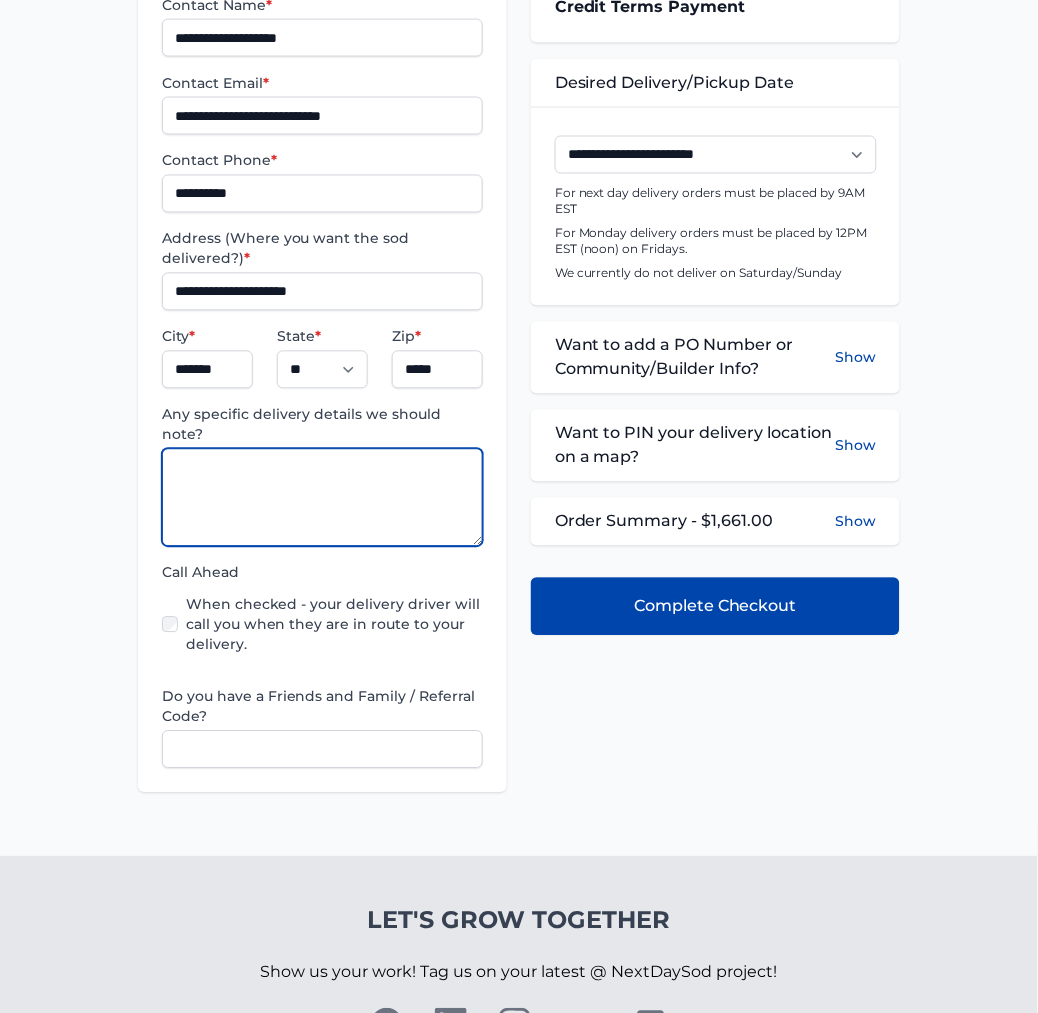 paste on "**********" 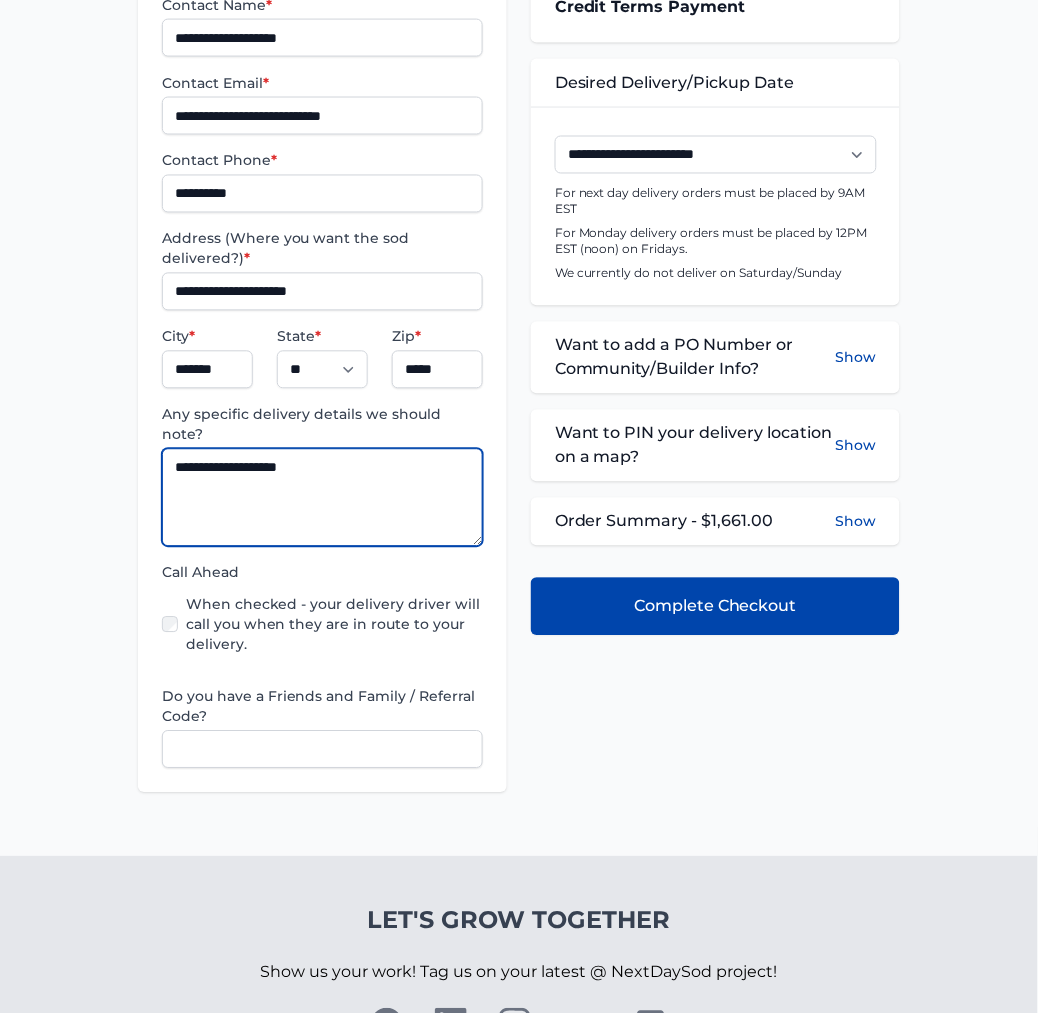 type on "**********" 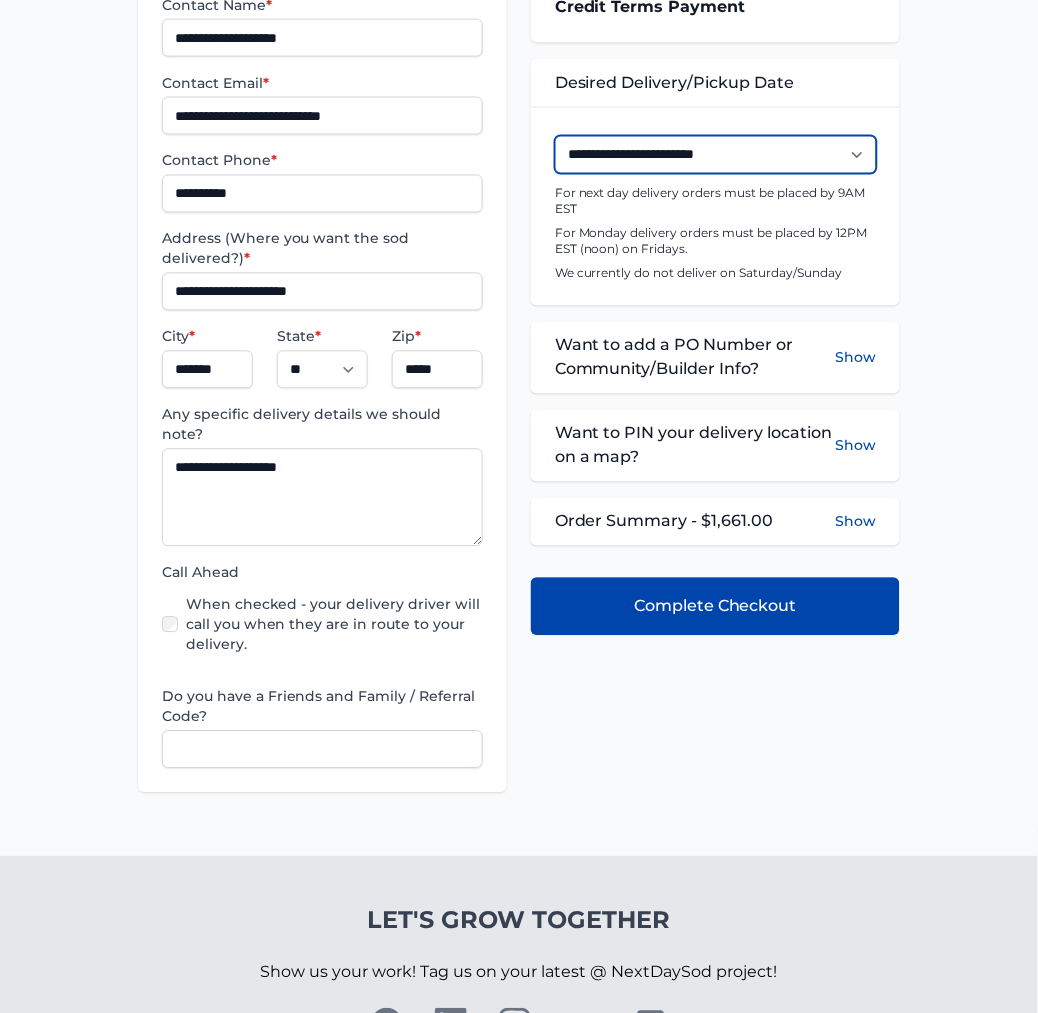 drag, startPoint x: 742, startPoint y: 161, endPoint x: 740, endPoint y: 173, distance: 12.165525 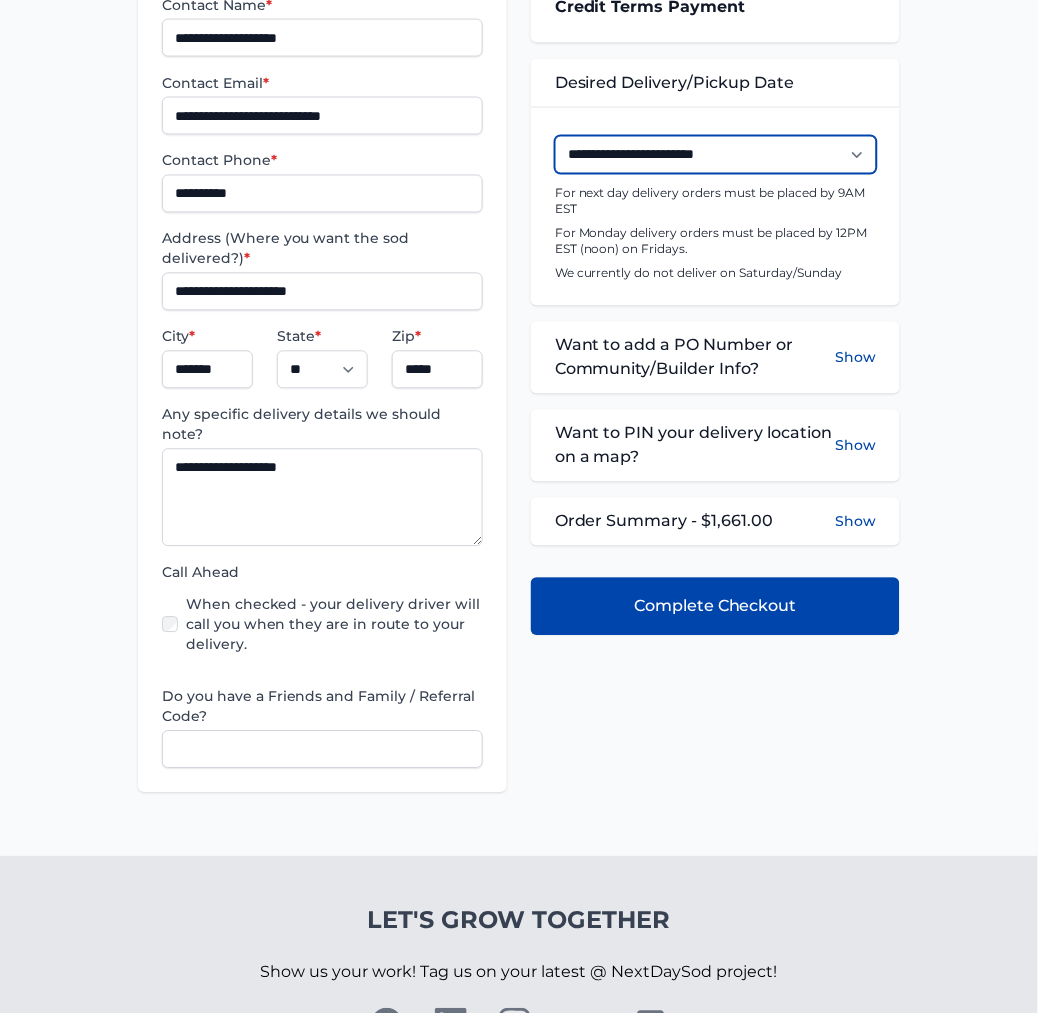 select on "**********" 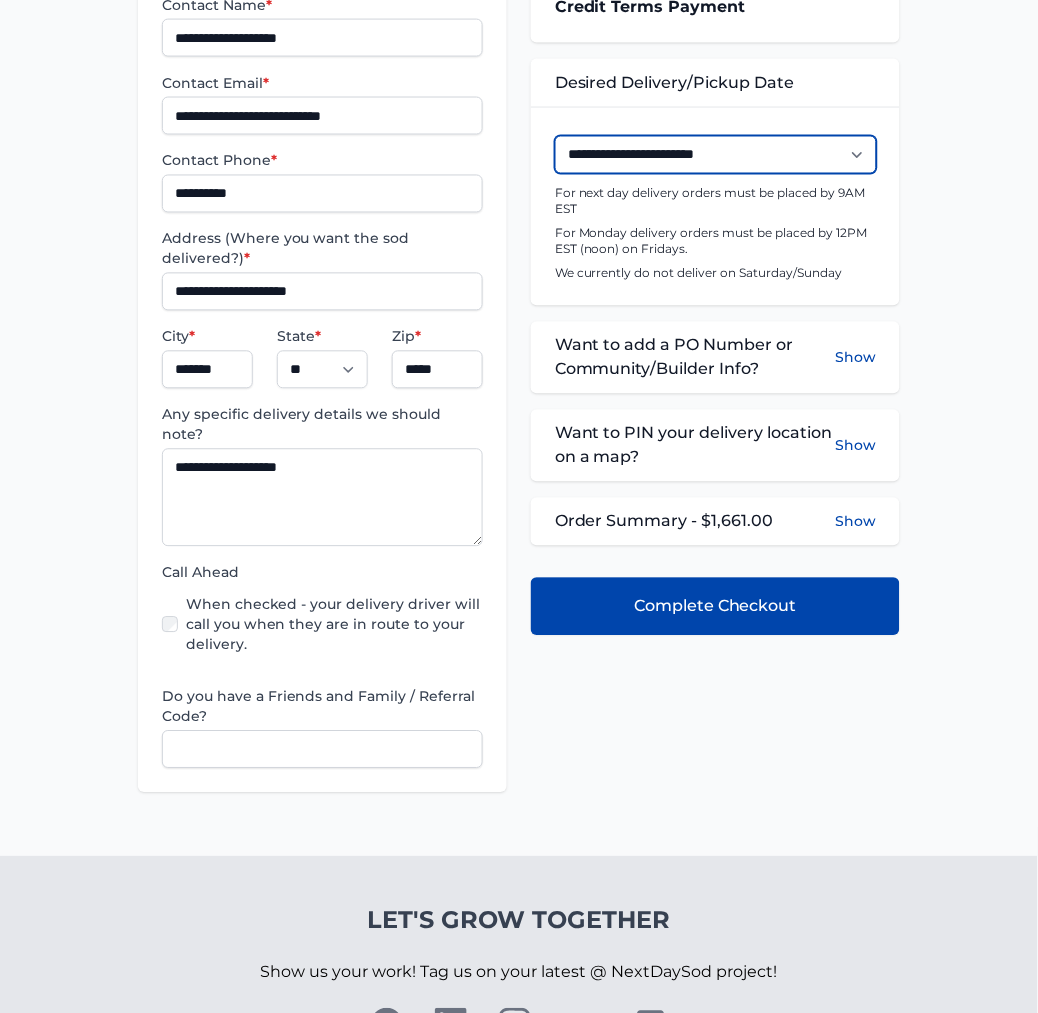 click on "**********" at bounding box center (716, 155) 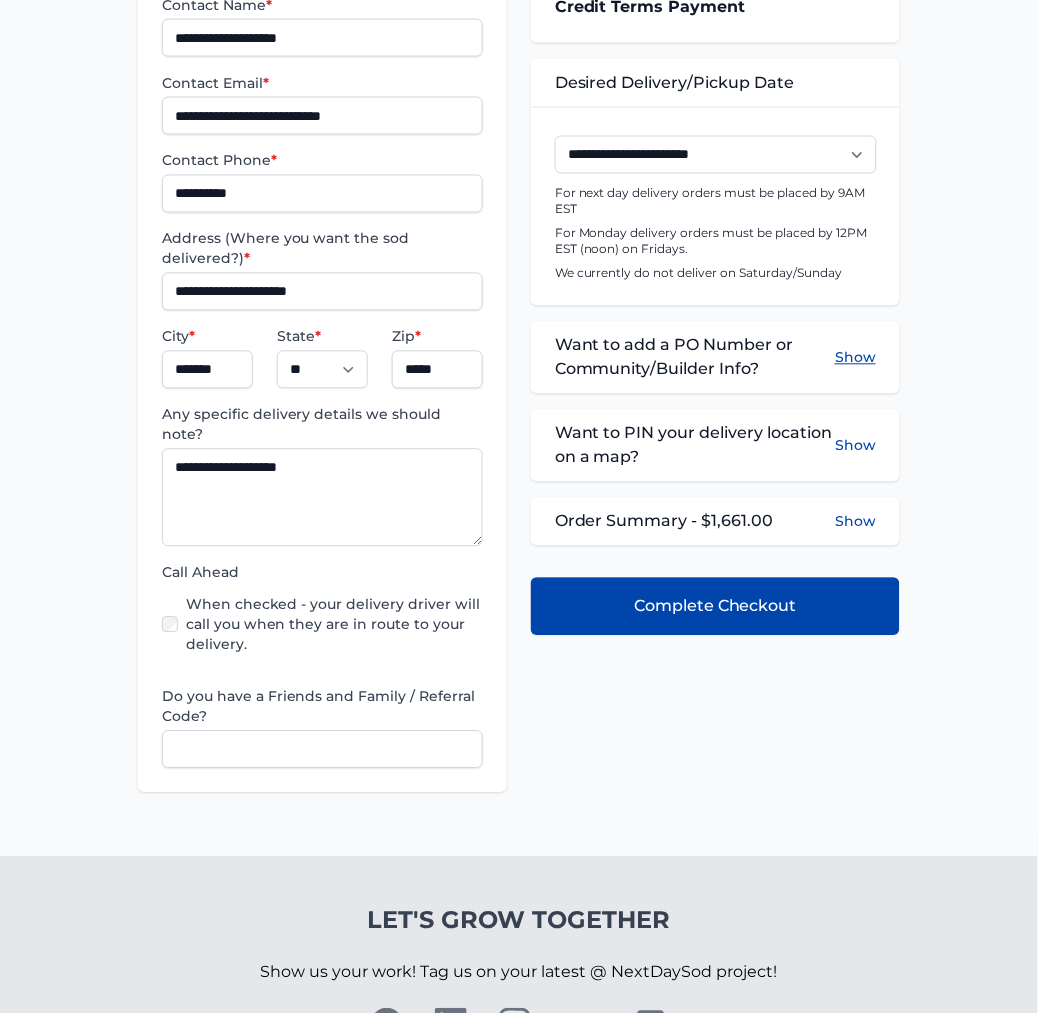 click on "Show" at bounding box center (855, 358) 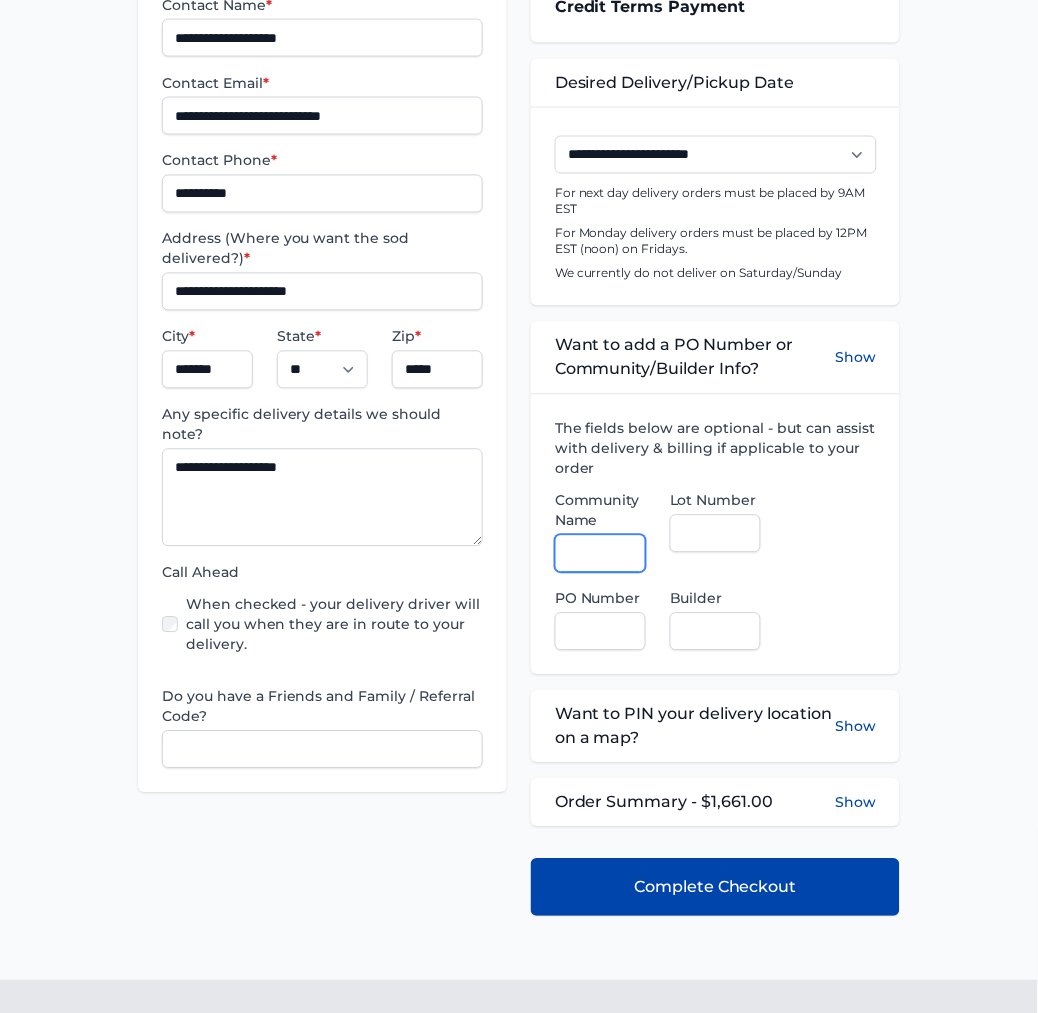 click on "Community Name" at bounding box center (600, 554) 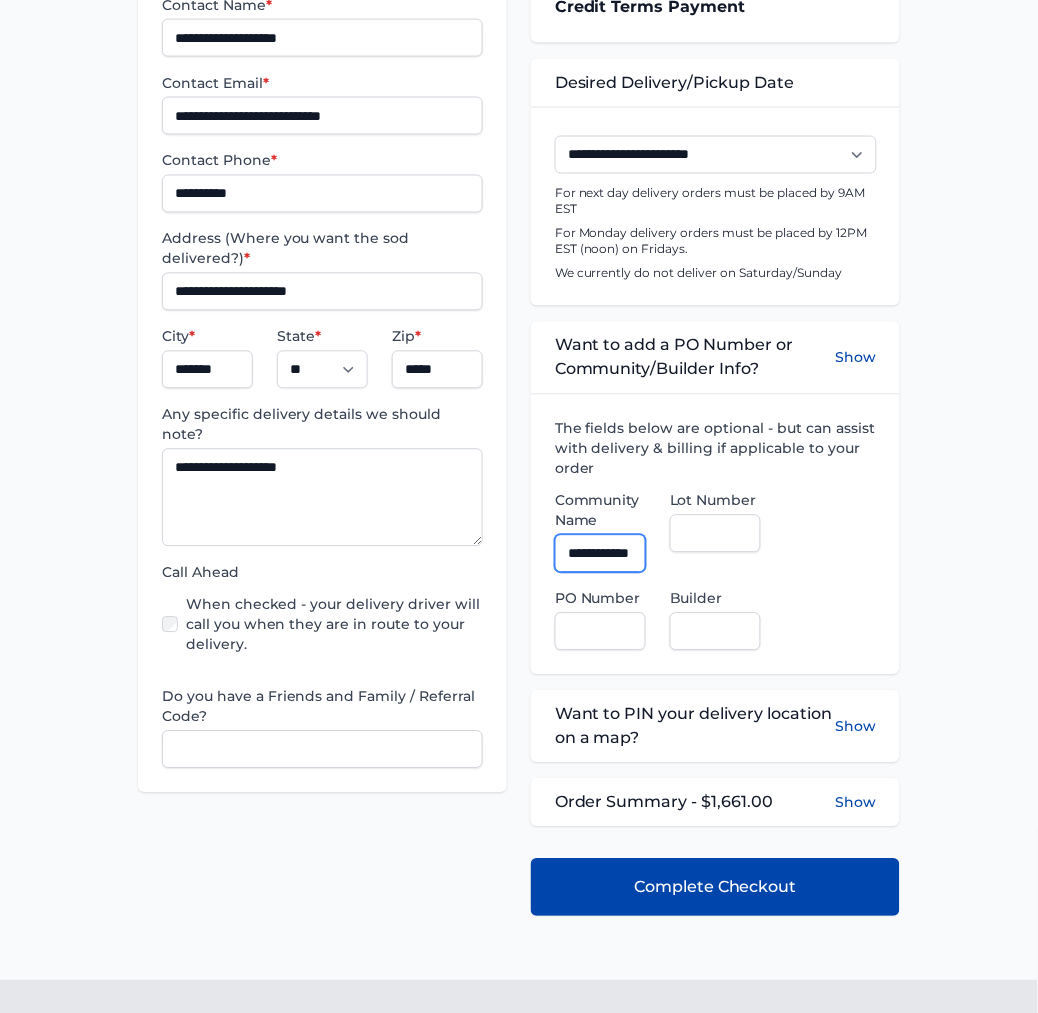 scroll, scrollTop: 0, scrollLeft: 21, axis: horizontal 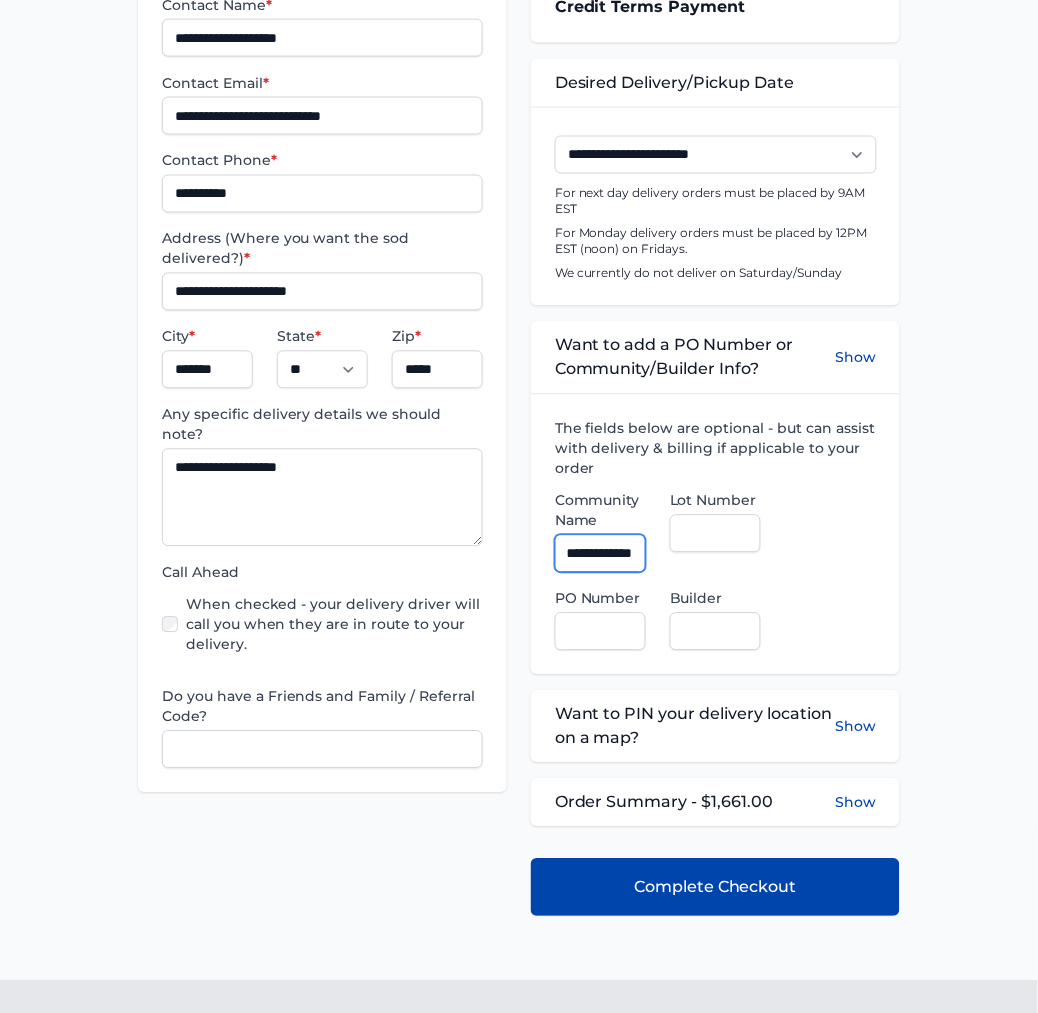 type on "**********" 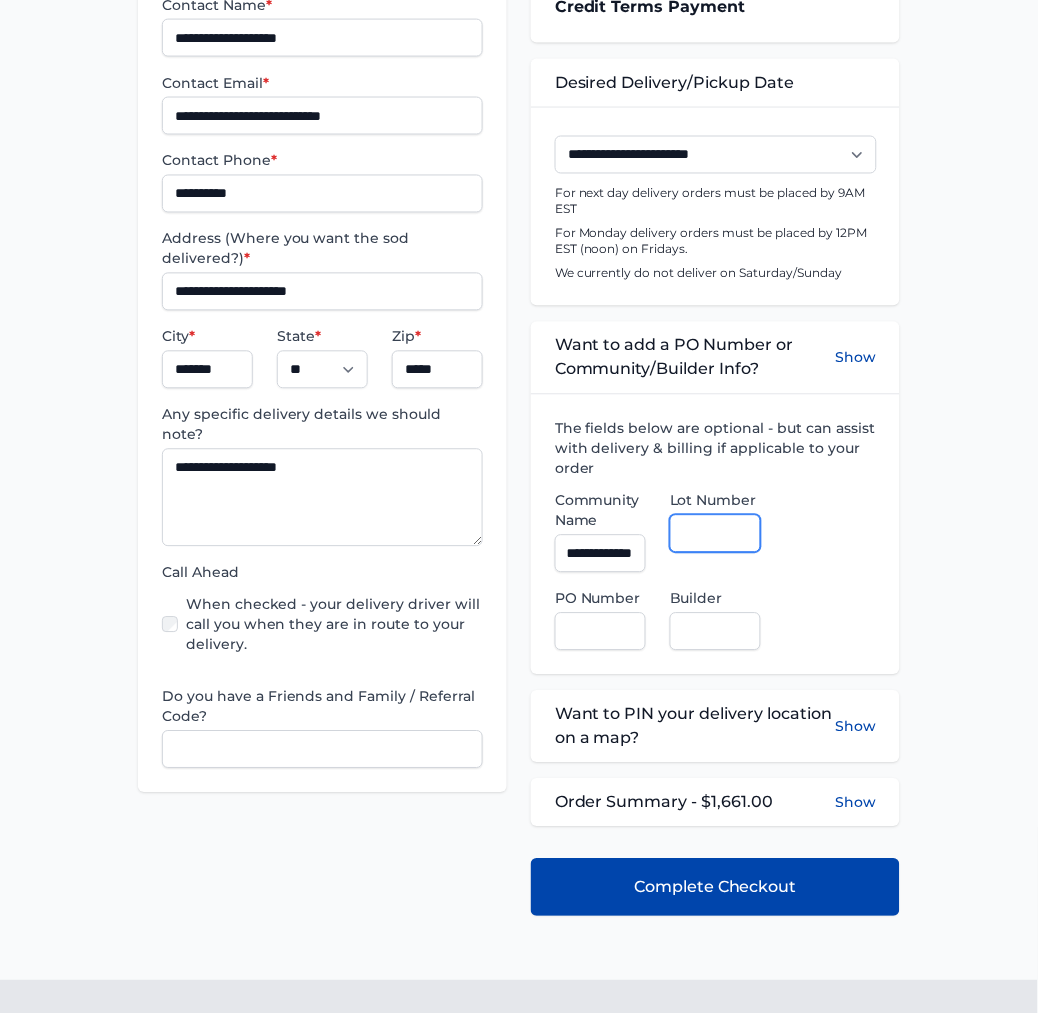 scroll, scrollTop: 0, scrollLeft: 0, axis: both 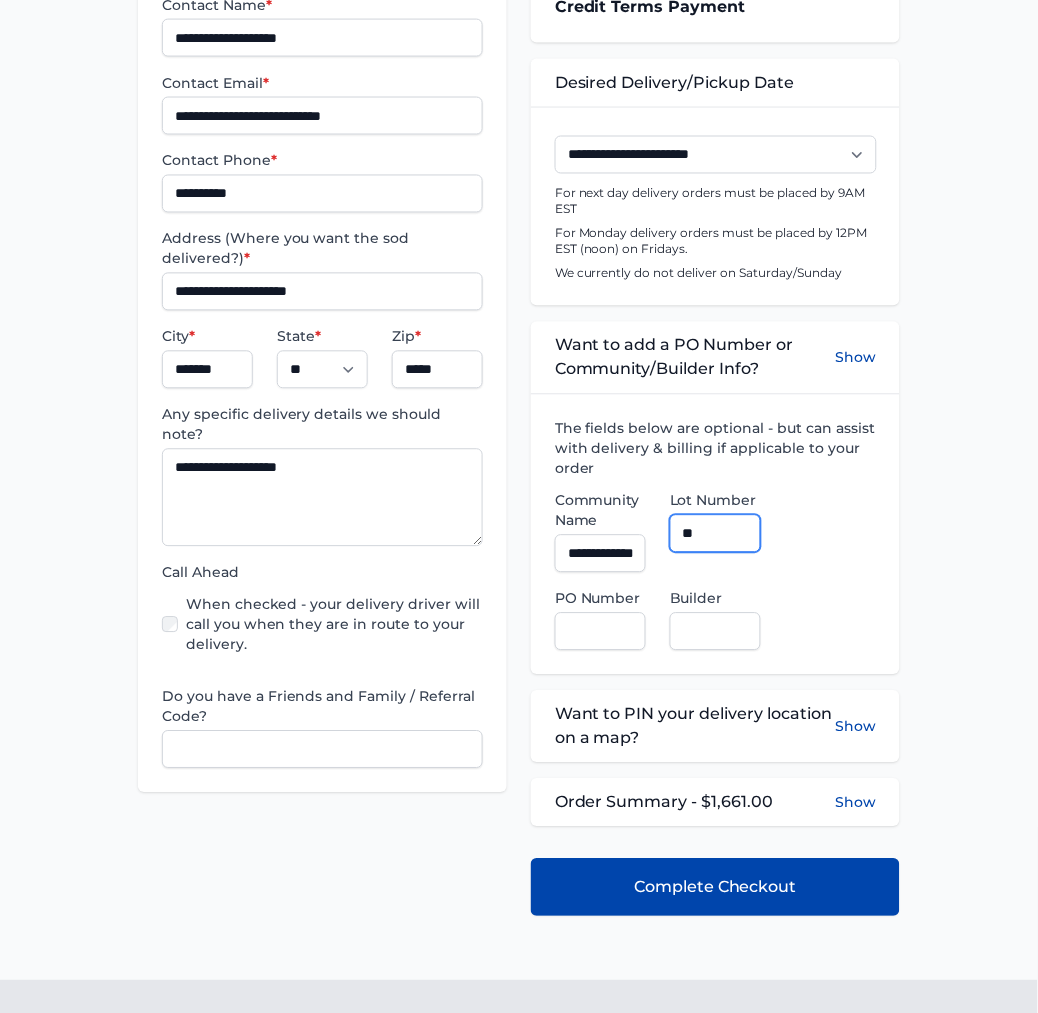 type on "**" 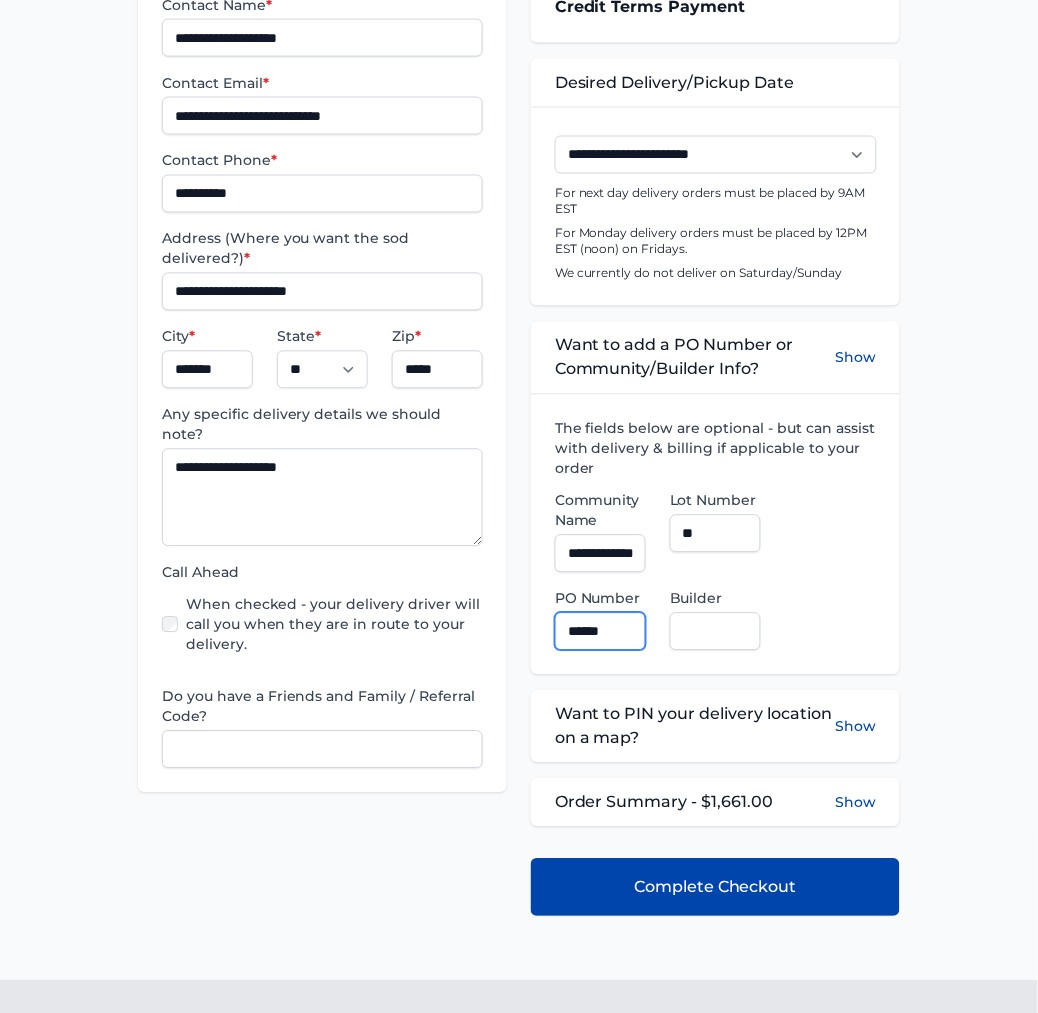 type on "******" 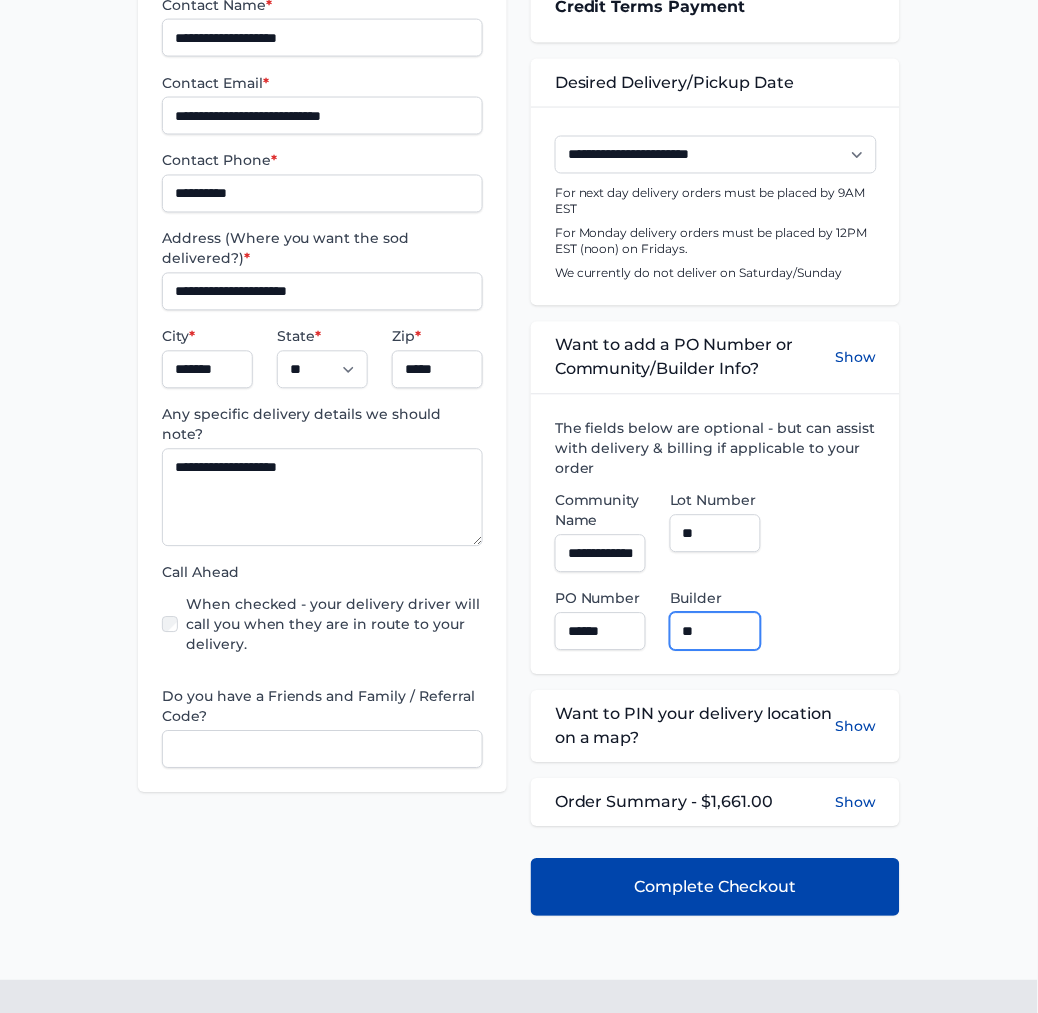 type on "**********" 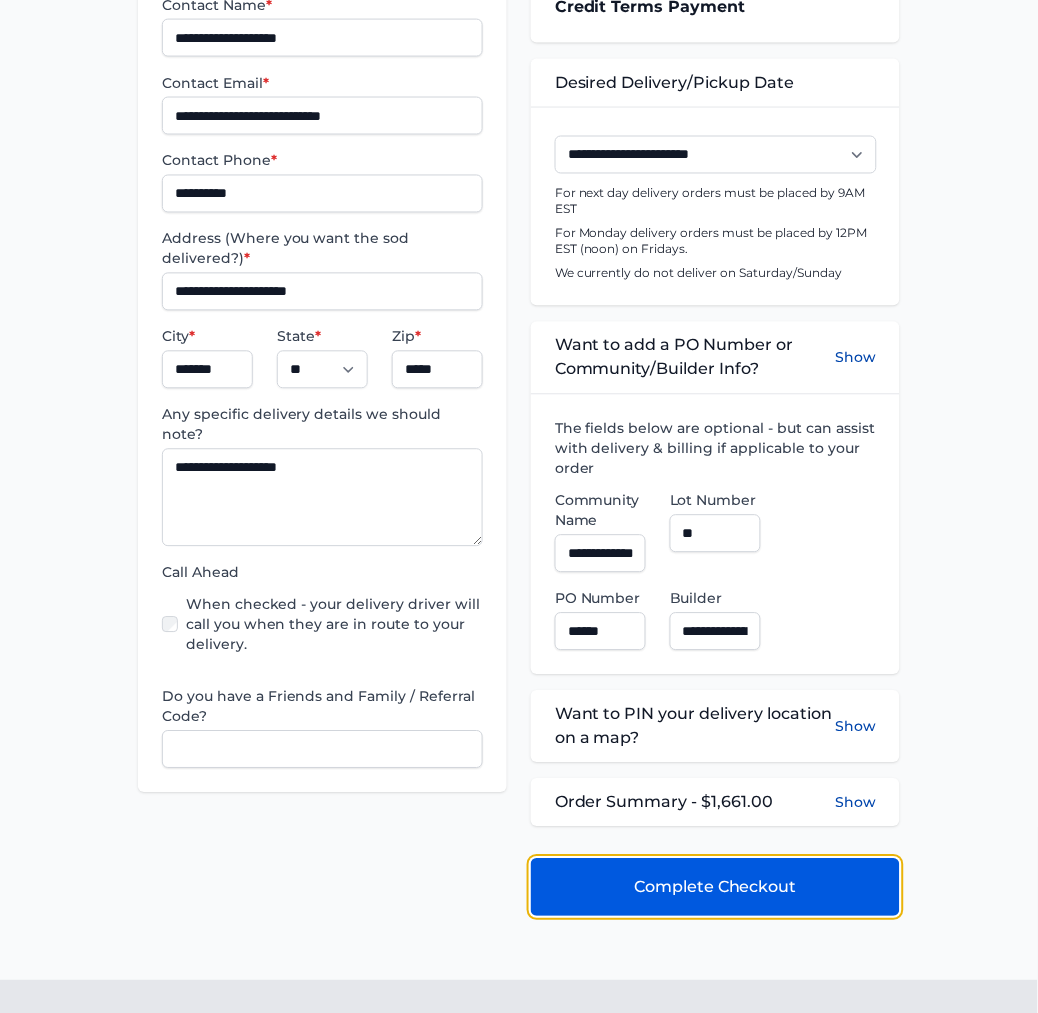 click on "Complete Checkout" at bounding box center (715, 888) 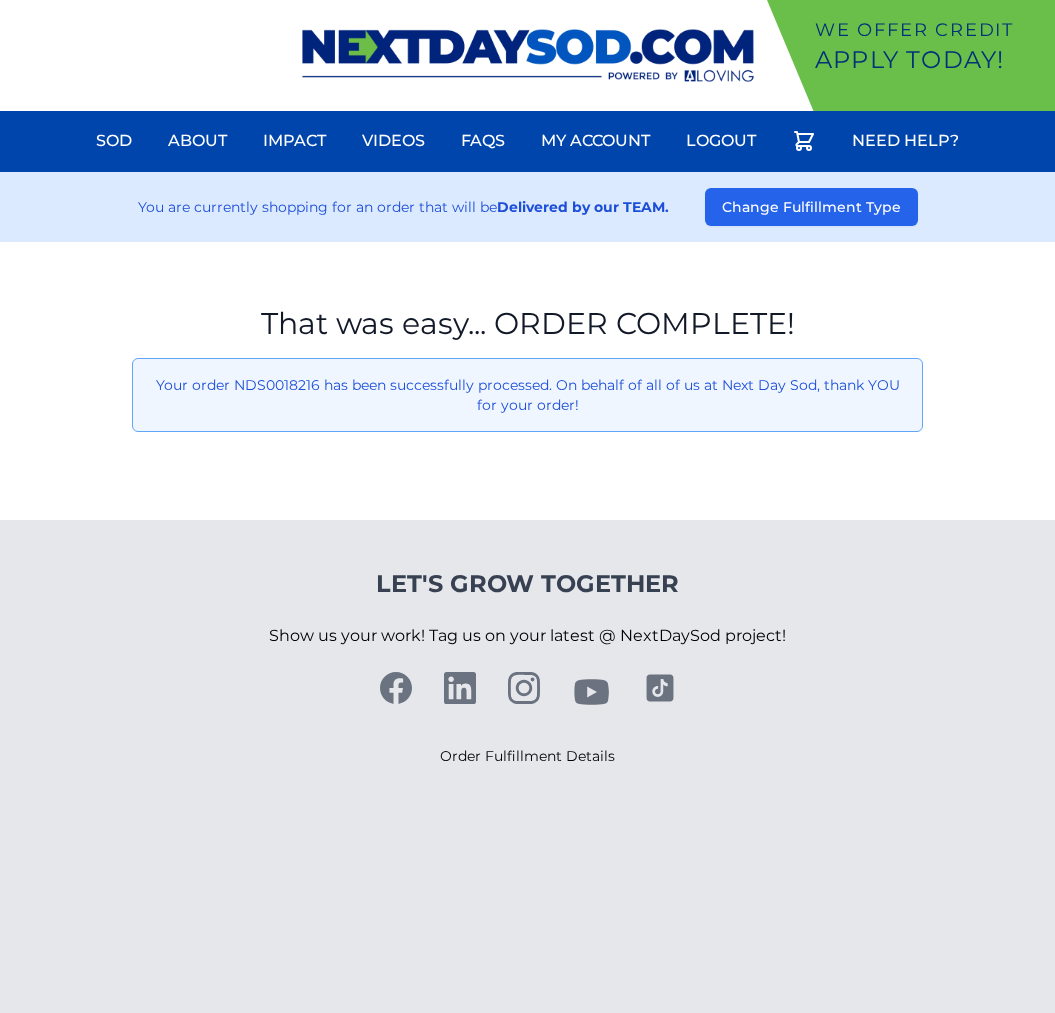 scroll, scrollTop: 0, scrollLeft: 0, axis: both 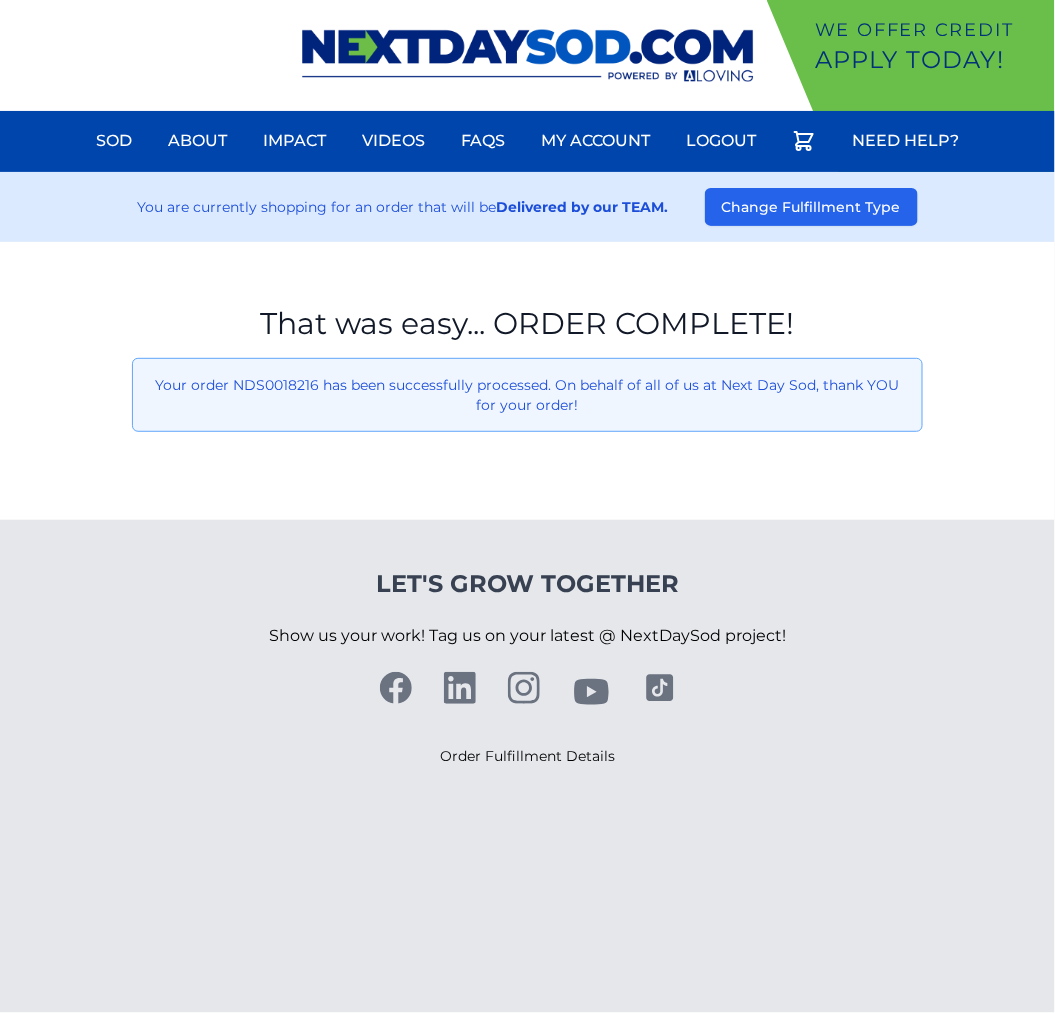 drag, startPoint x: 106, startPoint y: 656, endPoint x: 114, endPoint y: 577, distance: 79.40403 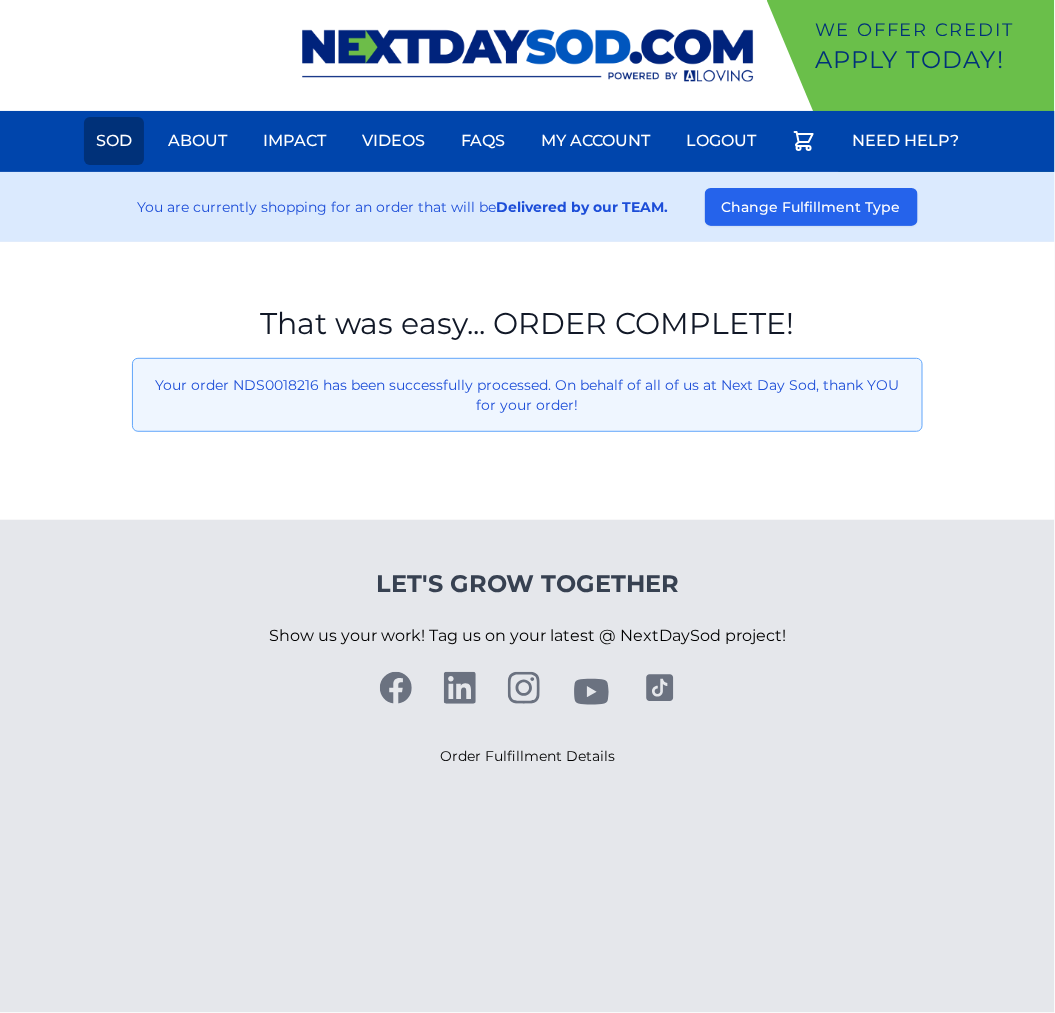 click on "Sod" at bounding box center [114, 141] 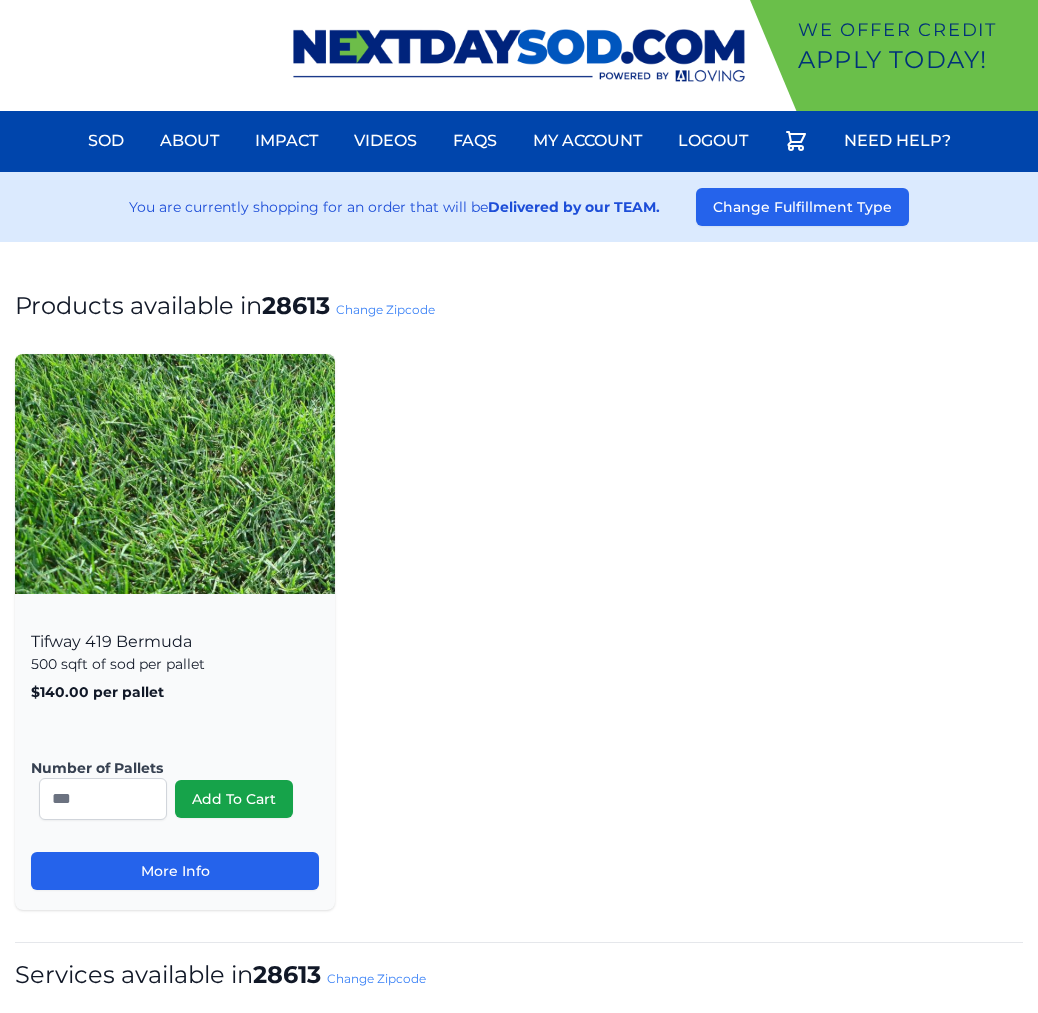 scroll, scrollTop: 0, scrollLeft: 0, axis: both 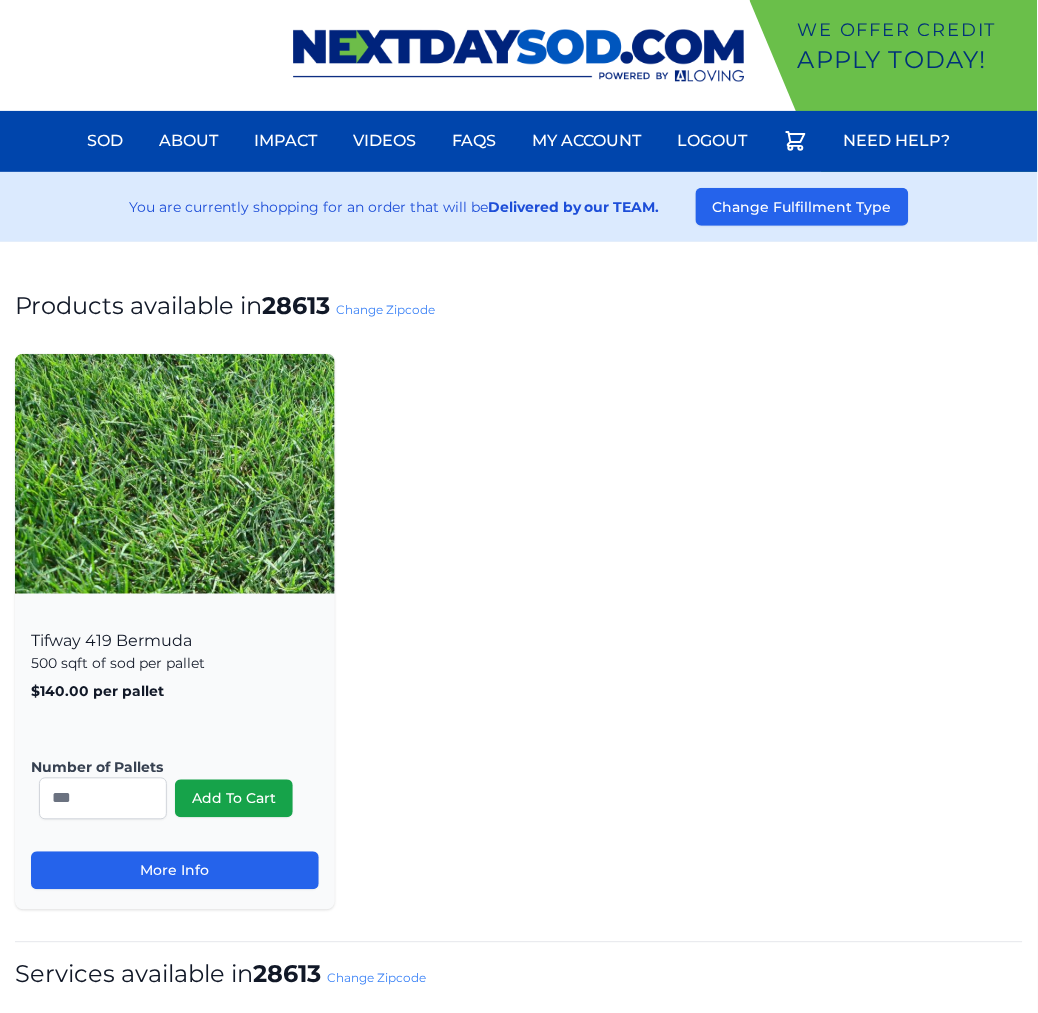 click on "Change Zipcode" at bounding box center (385, 309) 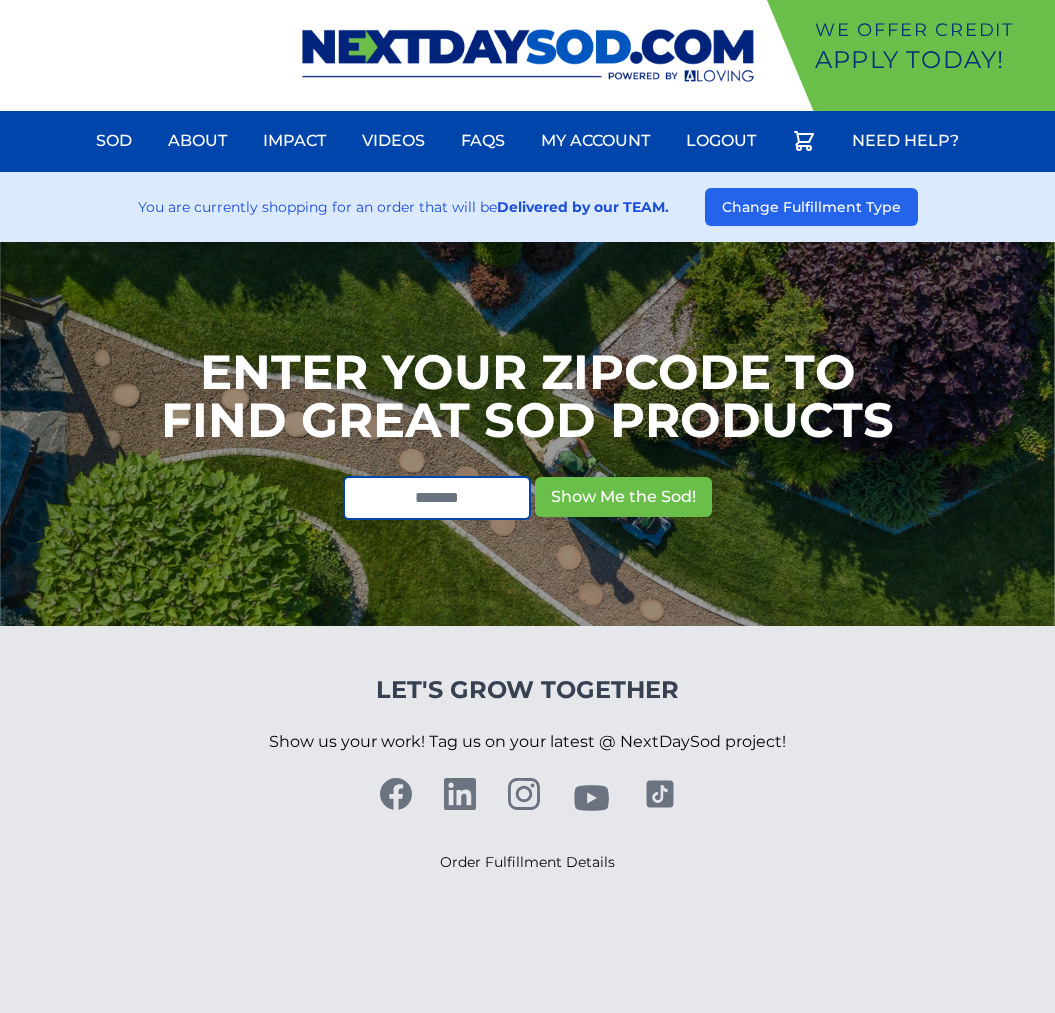 scroll, scrollTop: 0, scrollLeft: 0, axis: both 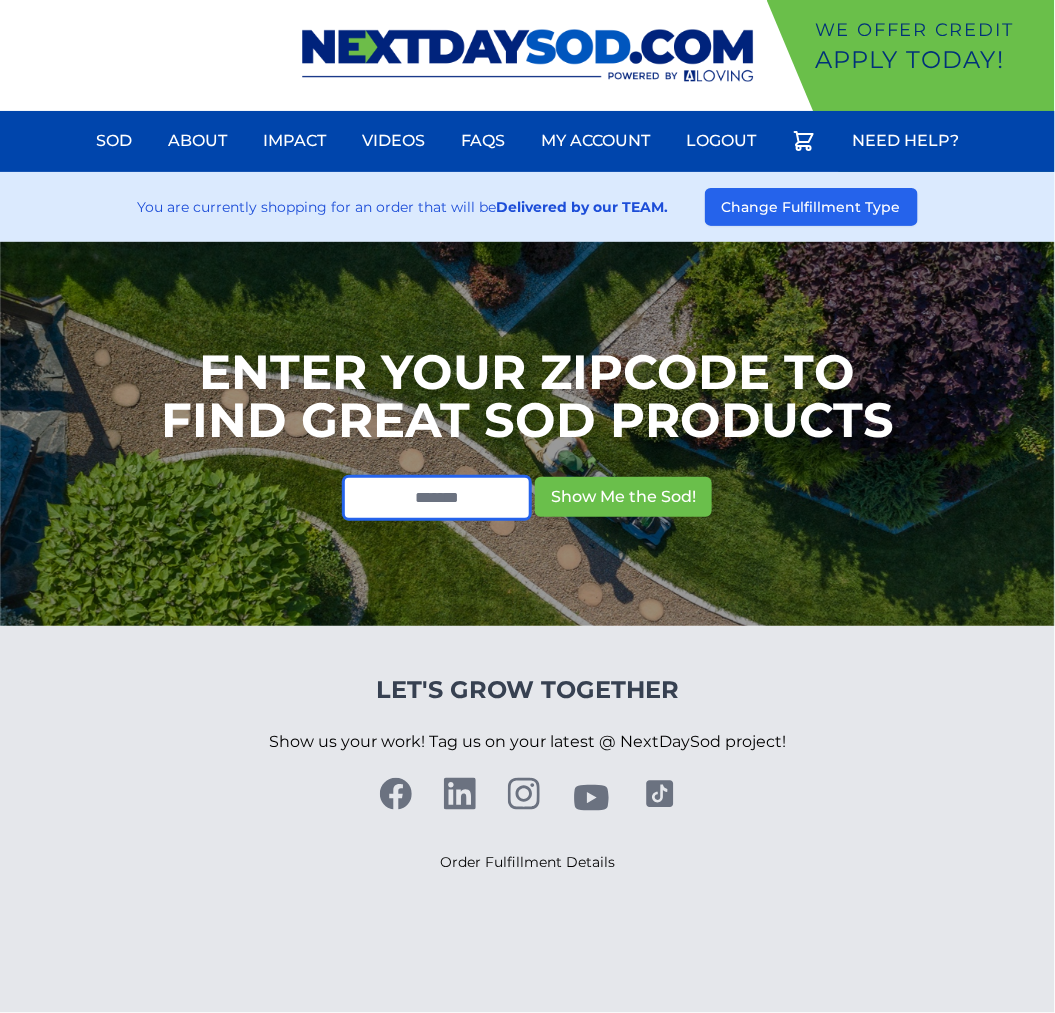 click at bounding box center [437, 498] 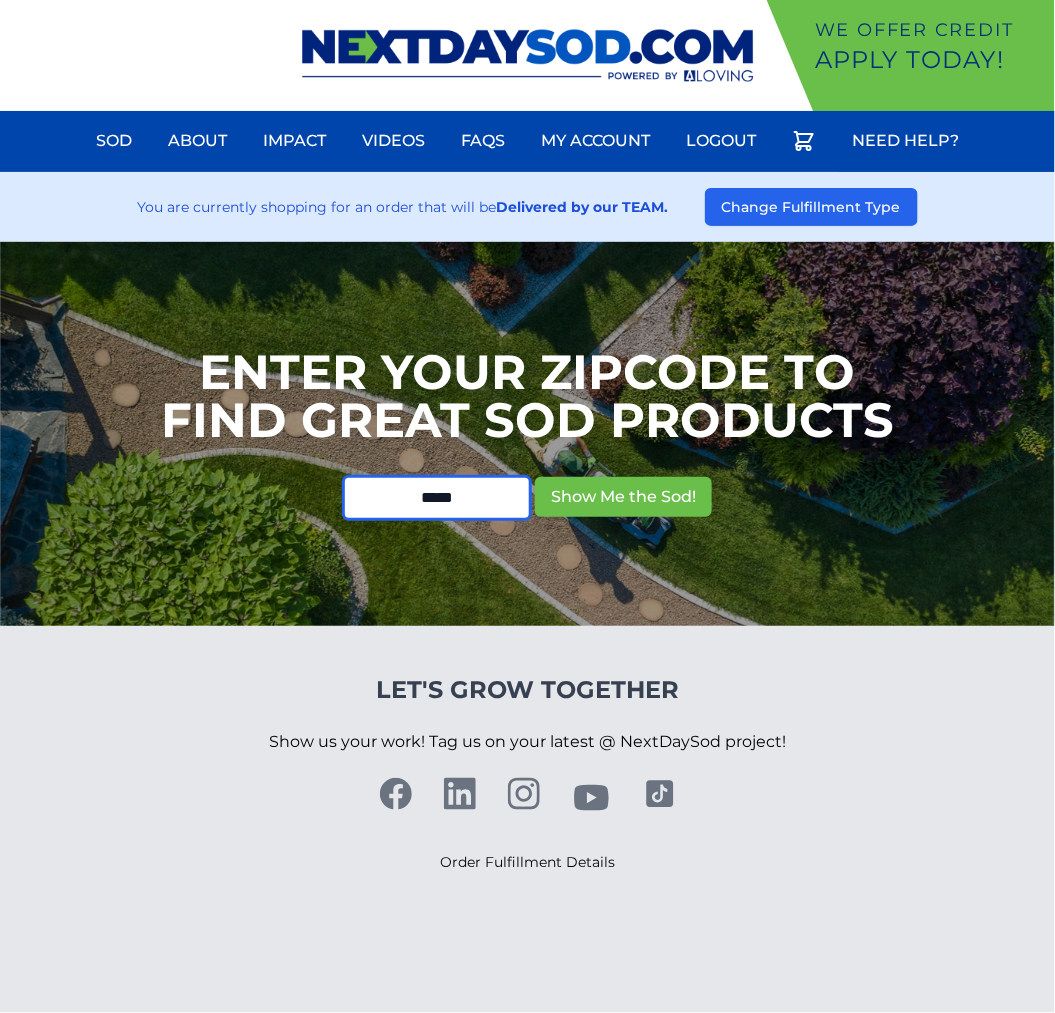 type on "*****" 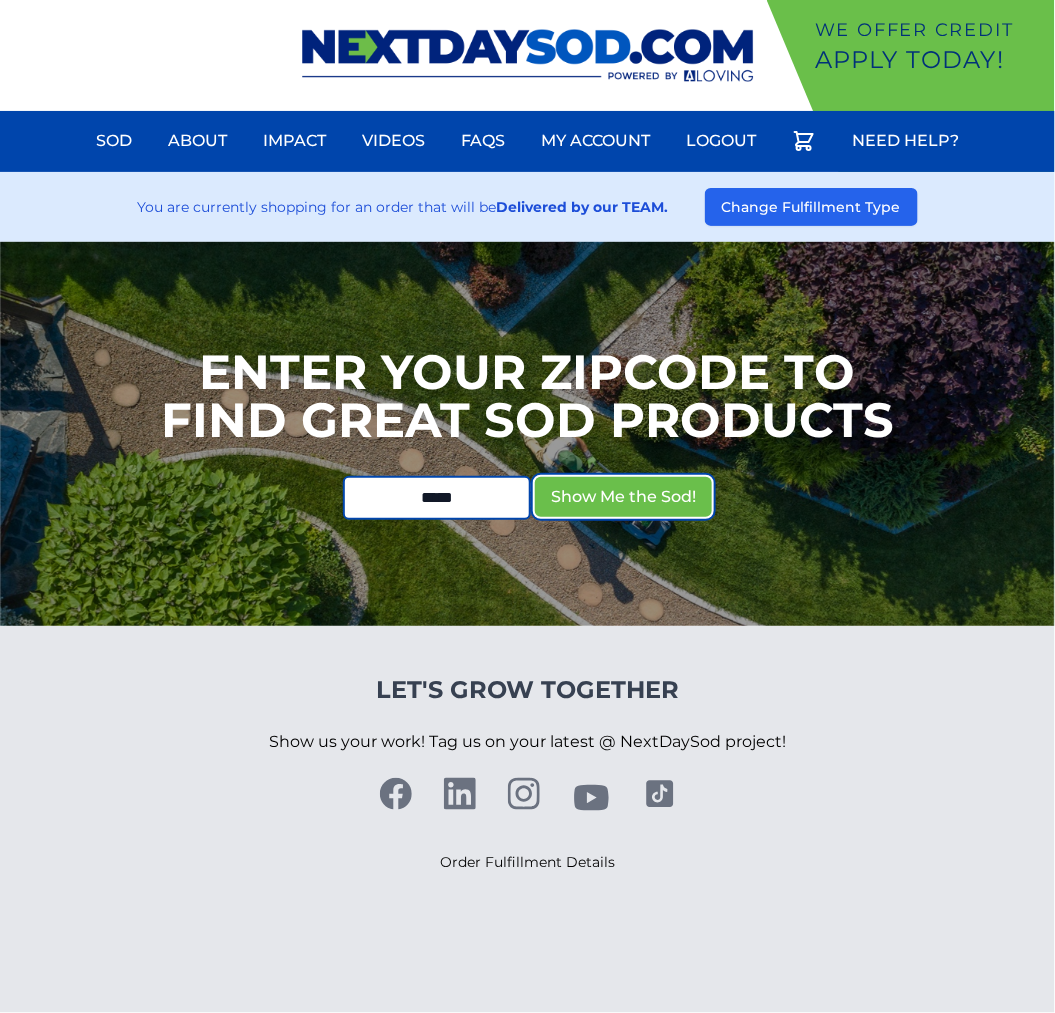 type 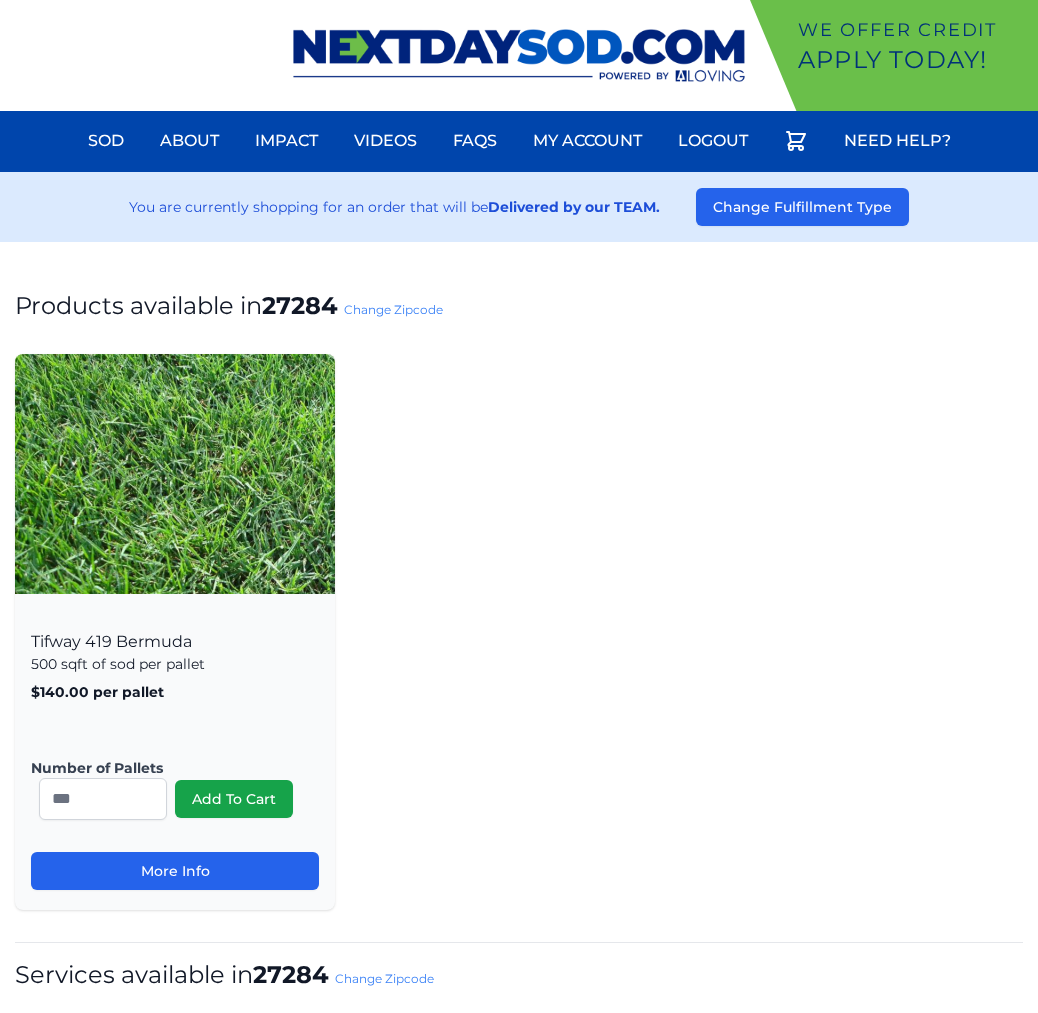 scroll, scrollTop: 0, scrollLeft: 0, axis: both 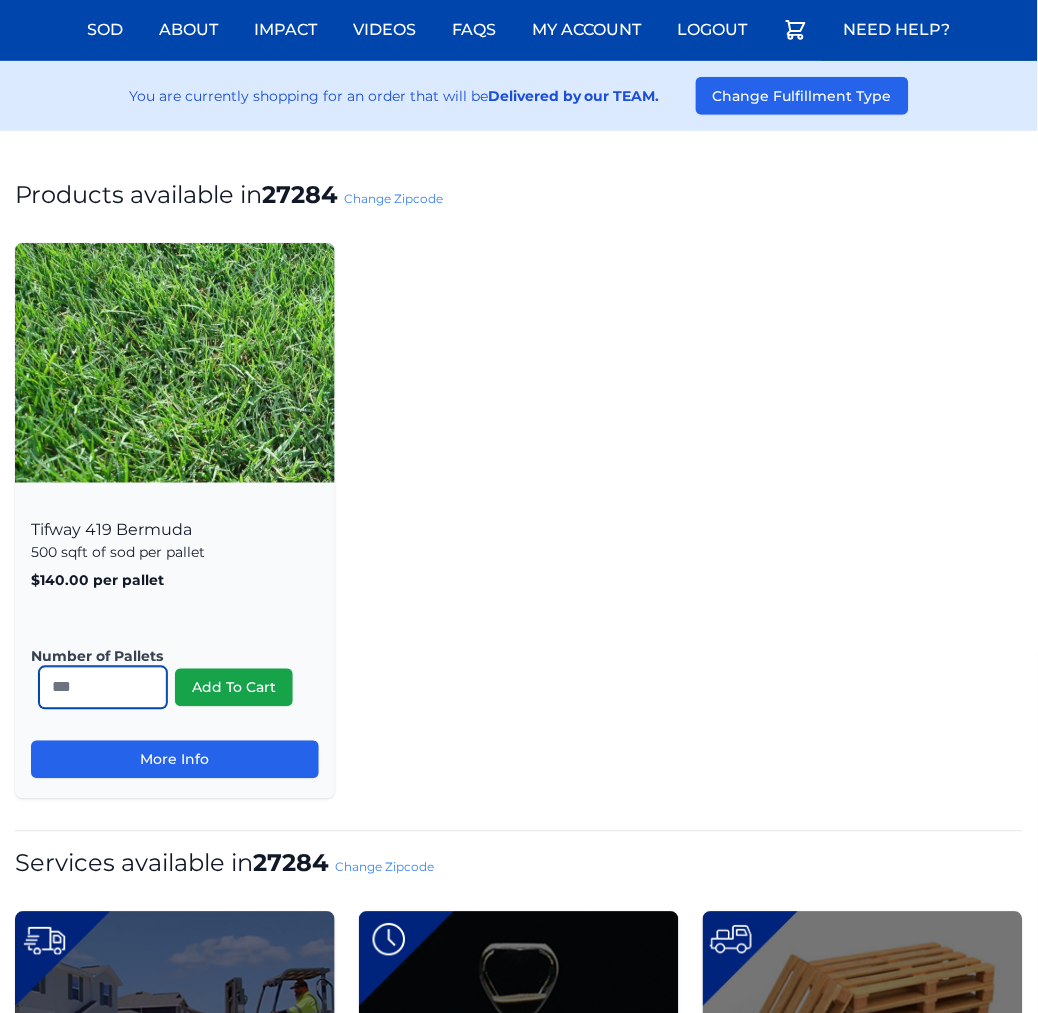 drag, startPoint x: 105, startPoint y: 698, endPoint x: -7, endPoint y: 694, distance: 112.0714 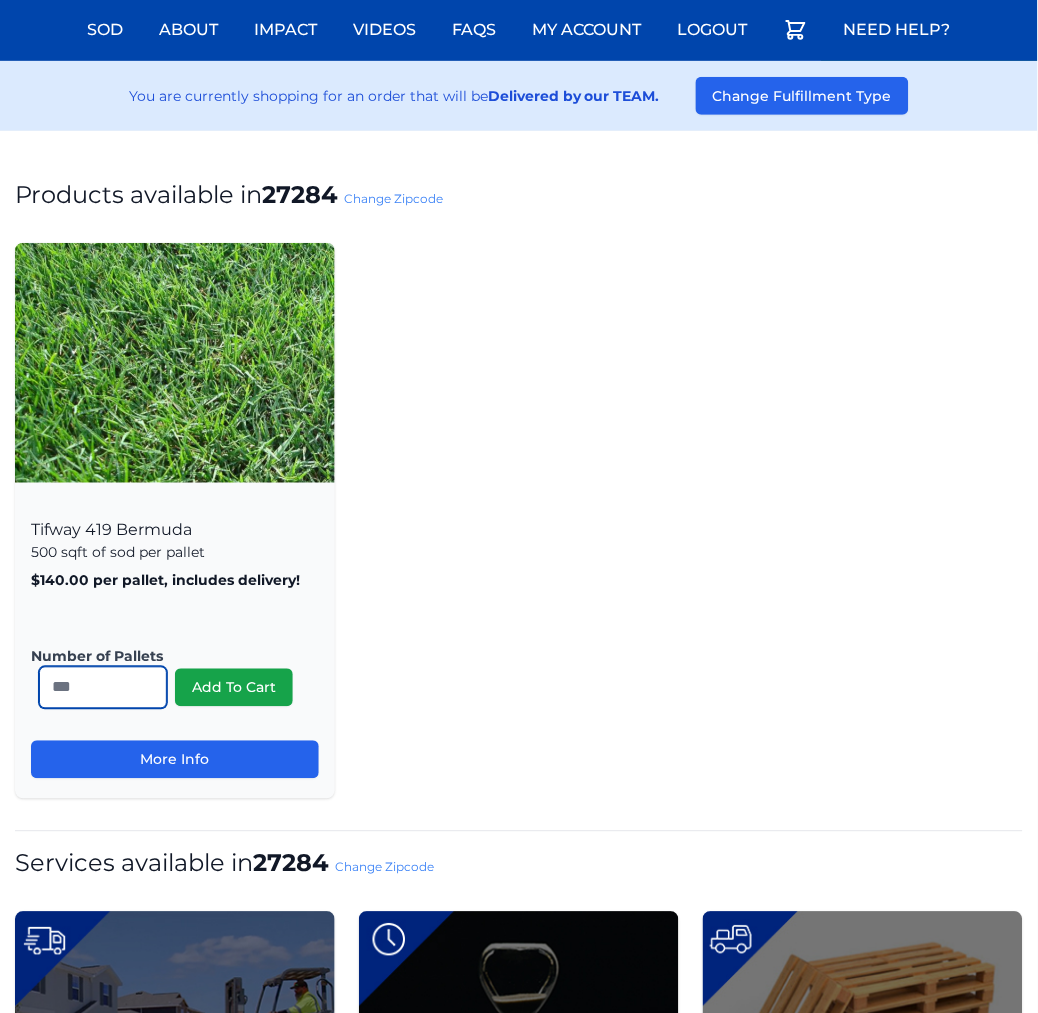 type on "*" 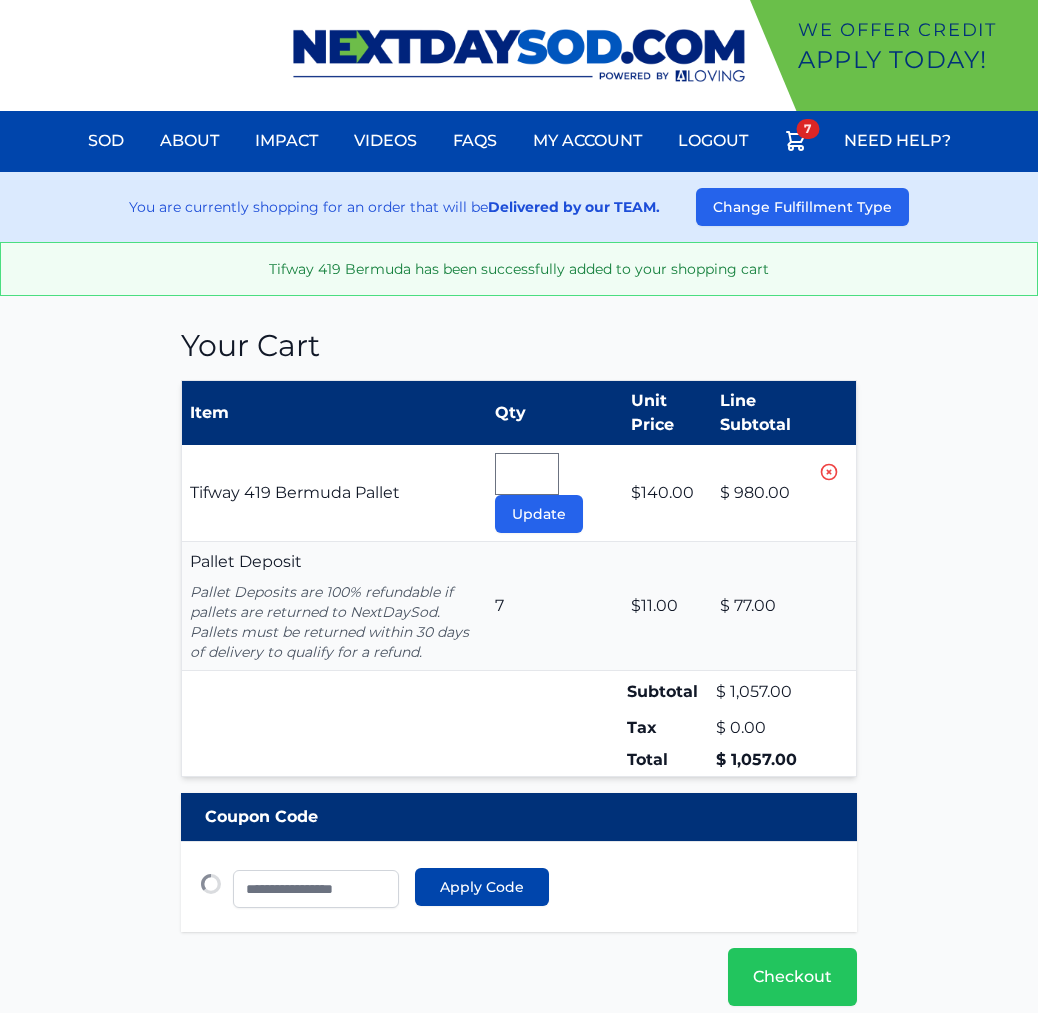 type 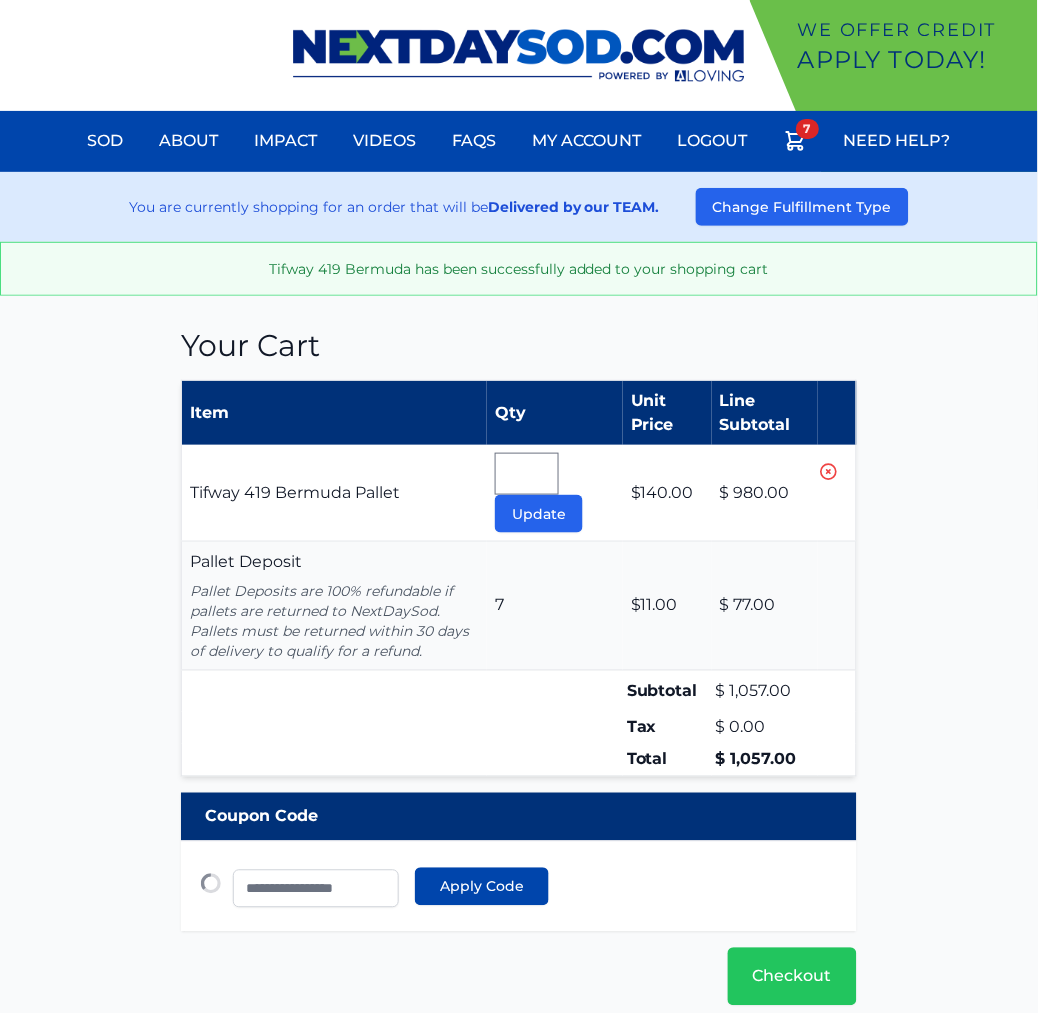 scroll, scrollTop: 0, scrollLeft: 0, axis: both 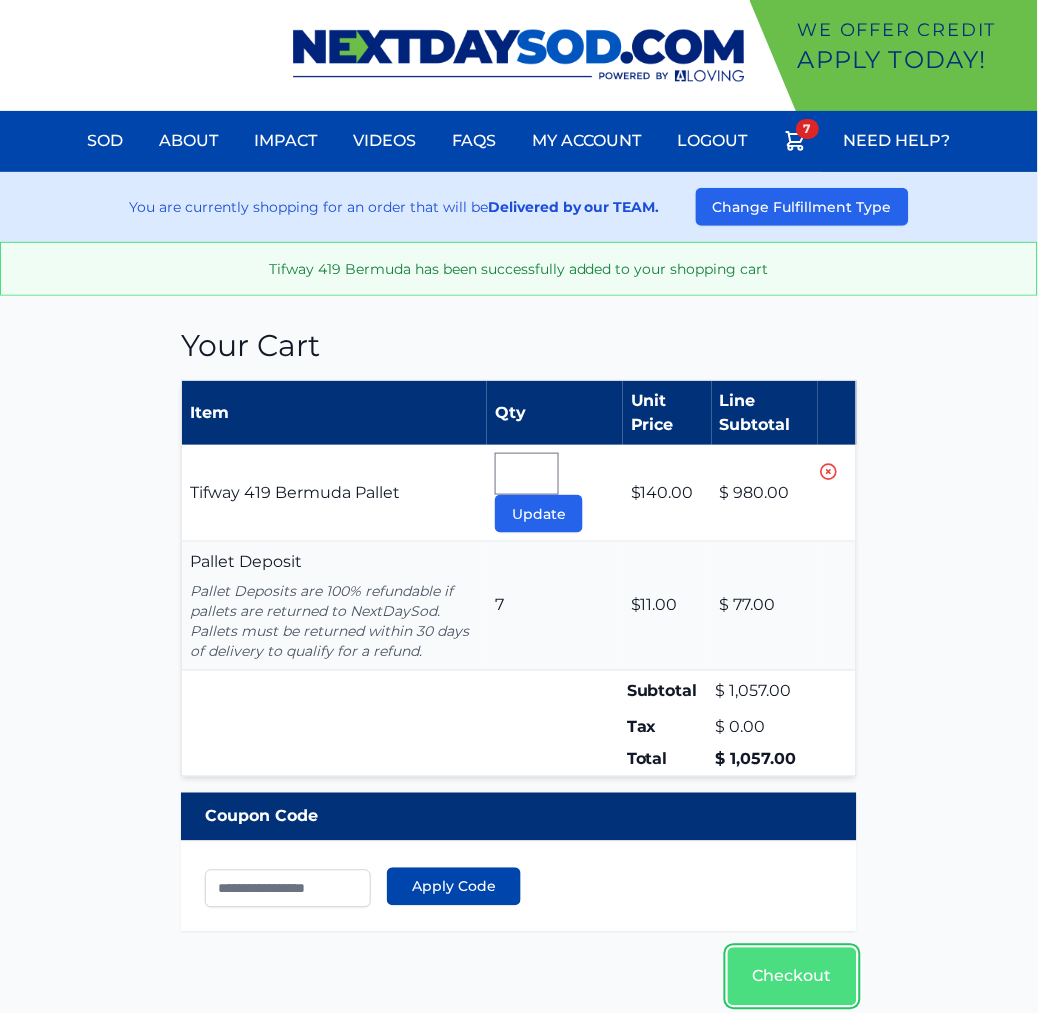 click on "Checkout" at bounding box center [792, 977] 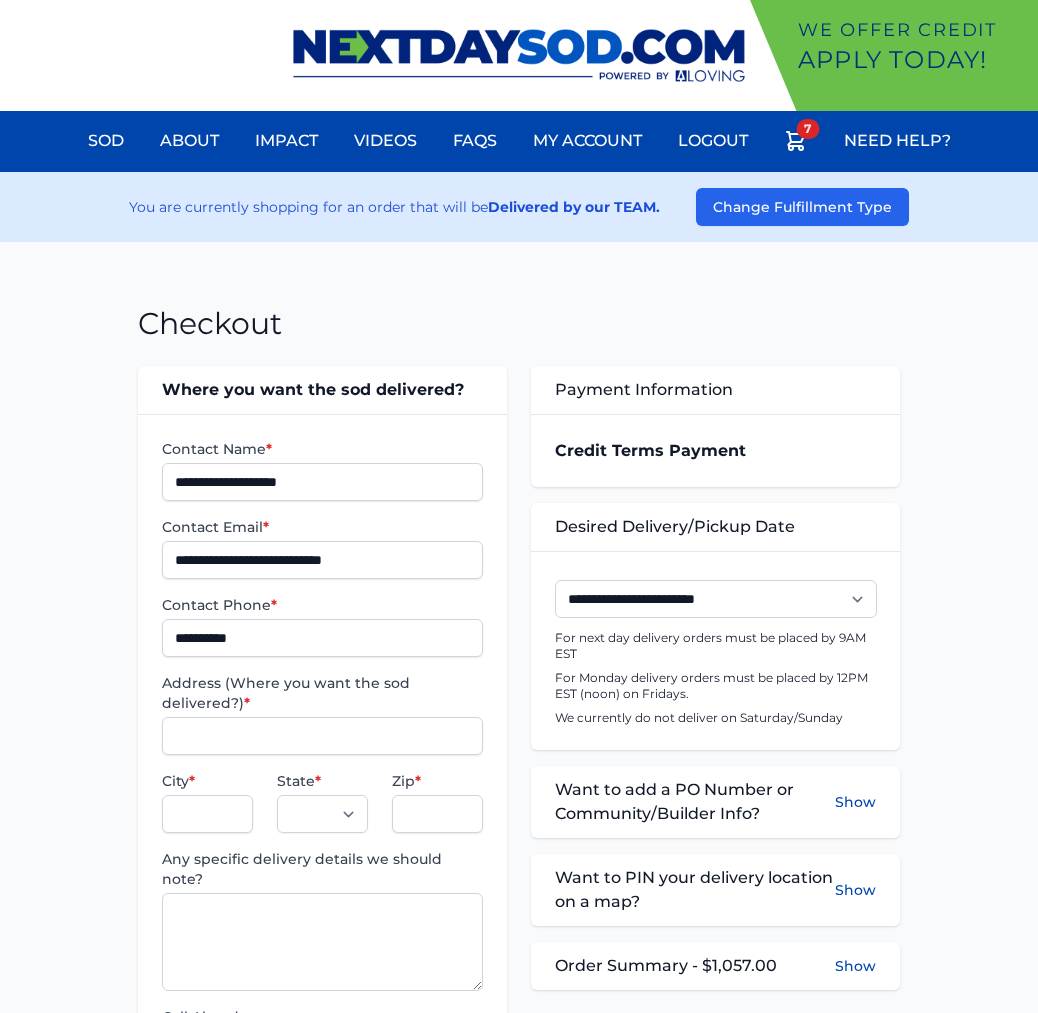 scroll, scrollTop: 0, scrollLeft: 0, axis: both 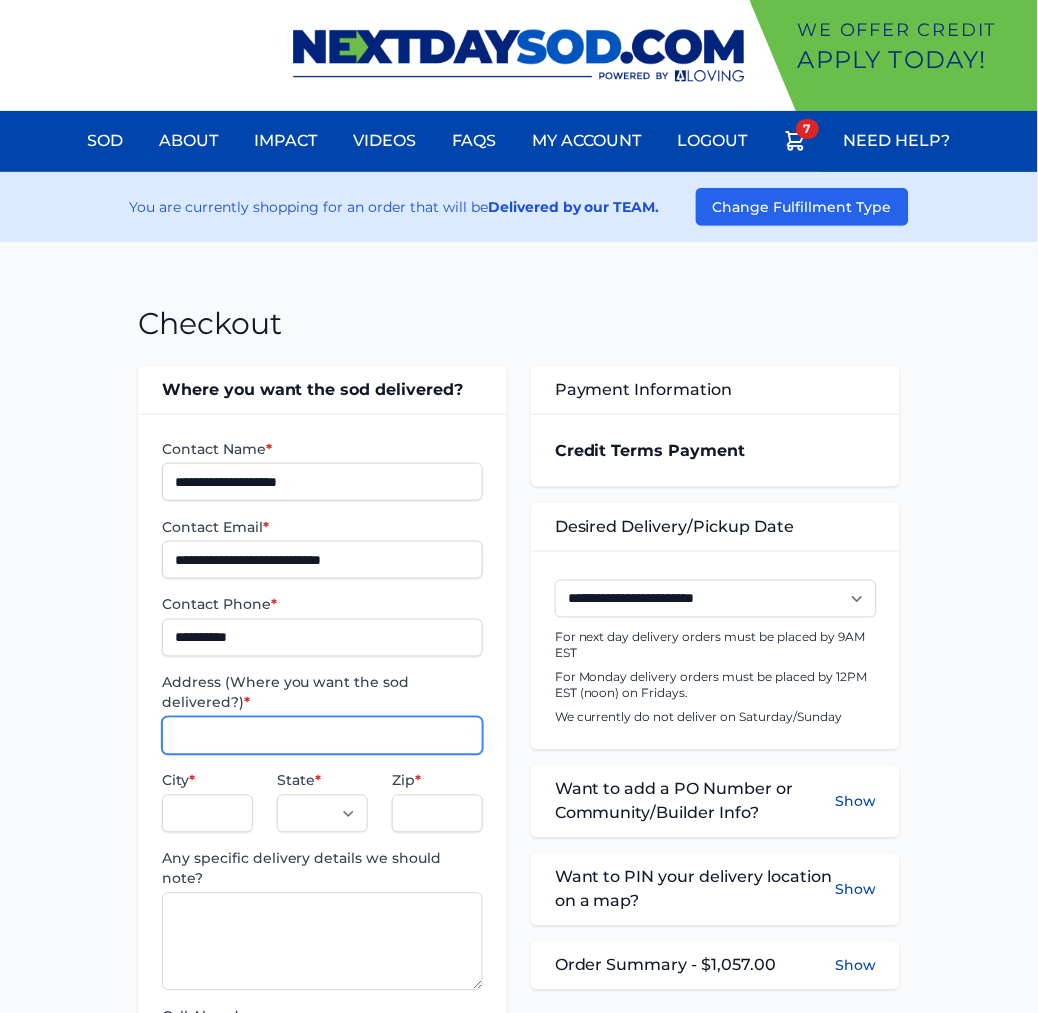 click on "Address (Where you want the sod delivered?)
*" at bounding box center [322, 736] 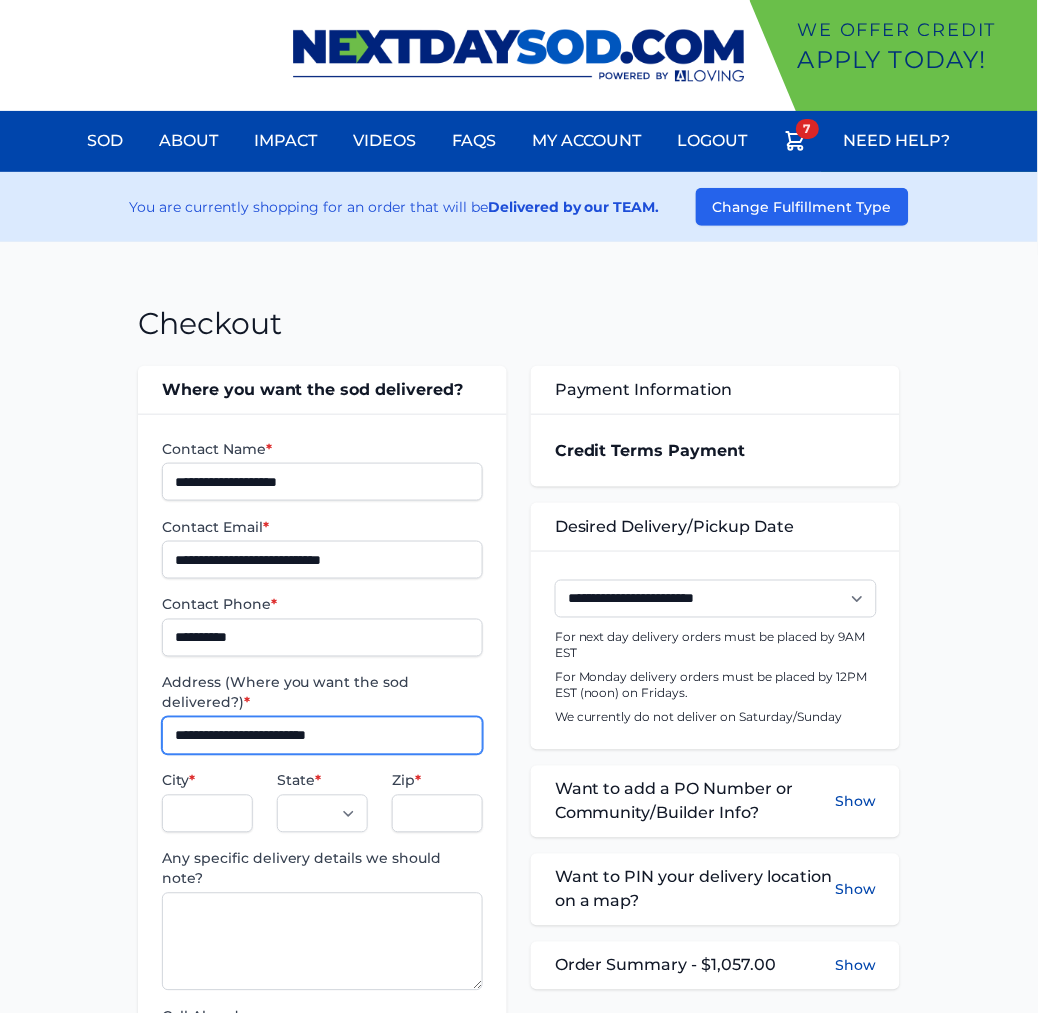 type on "**********" 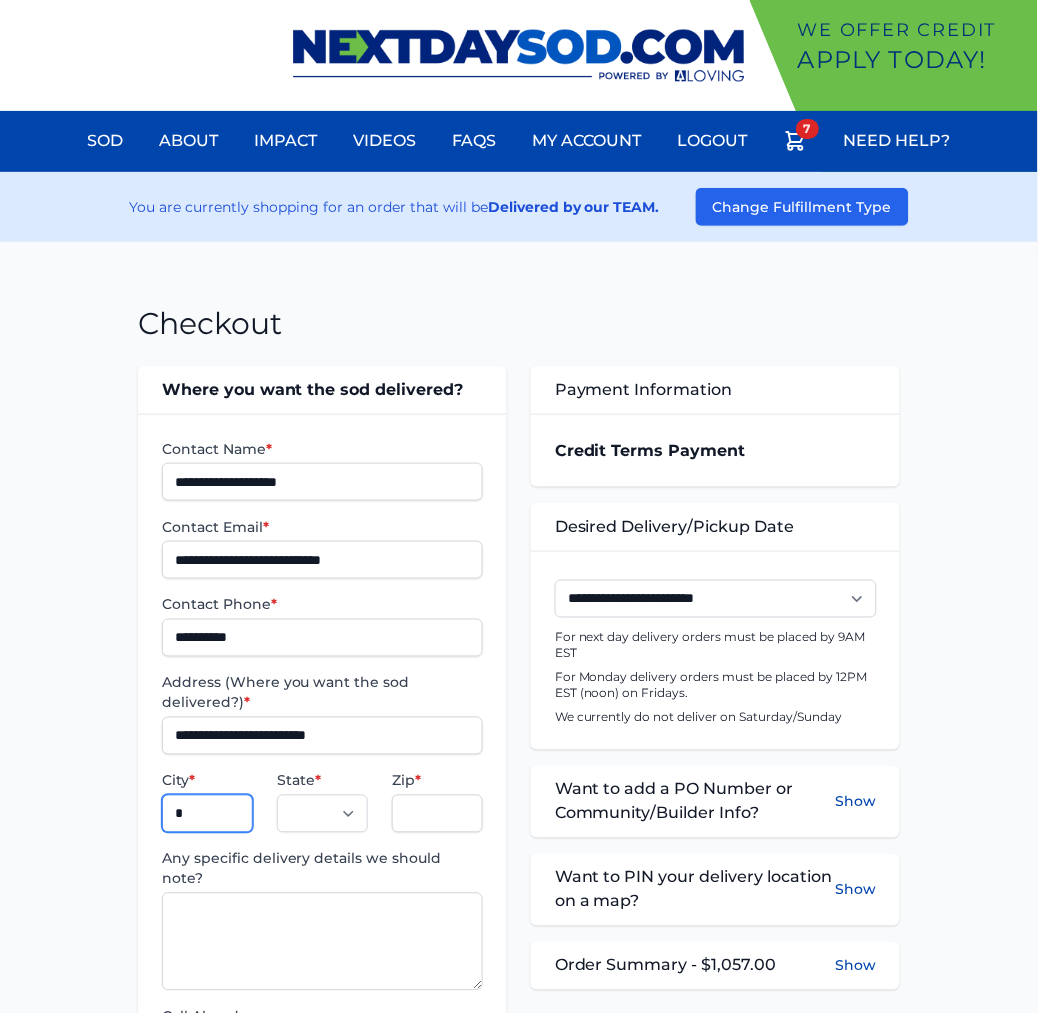 type on "**********" 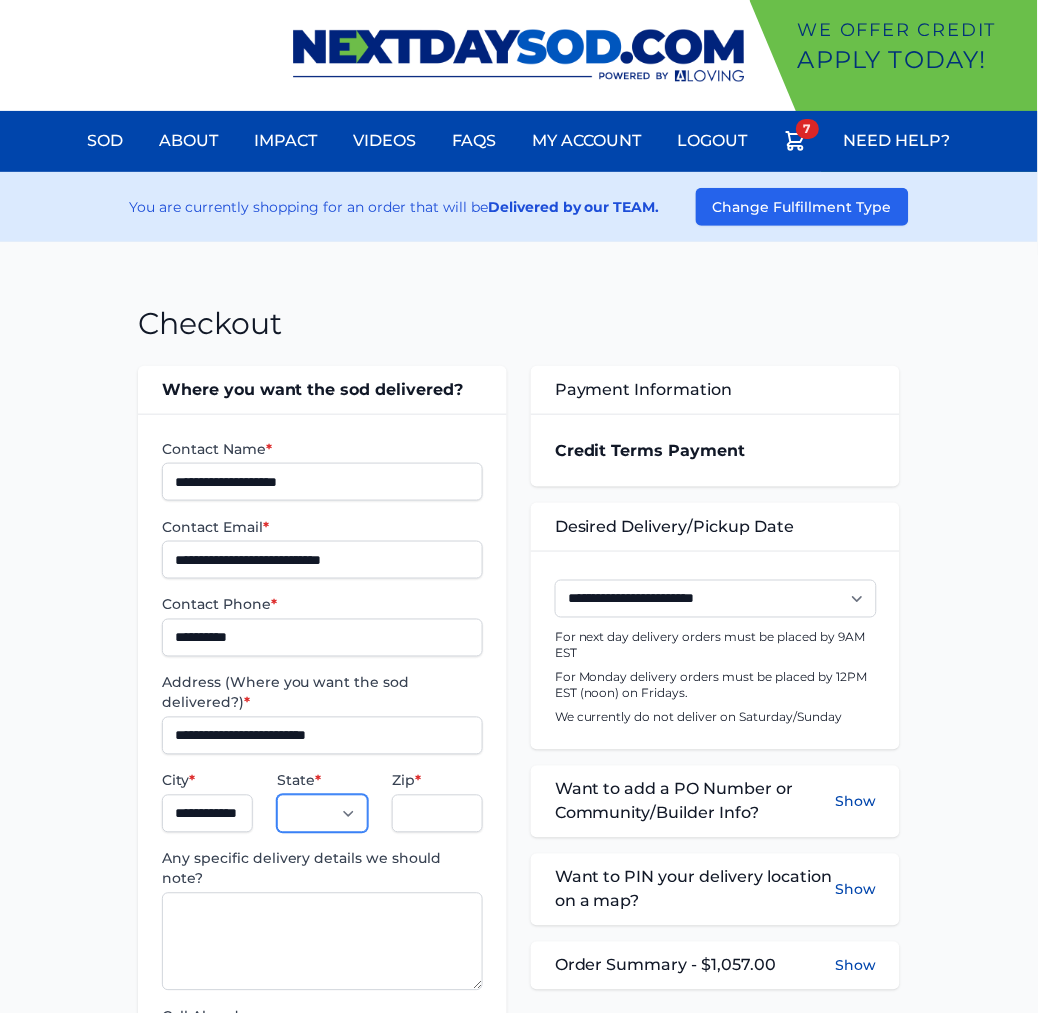 select on "**" 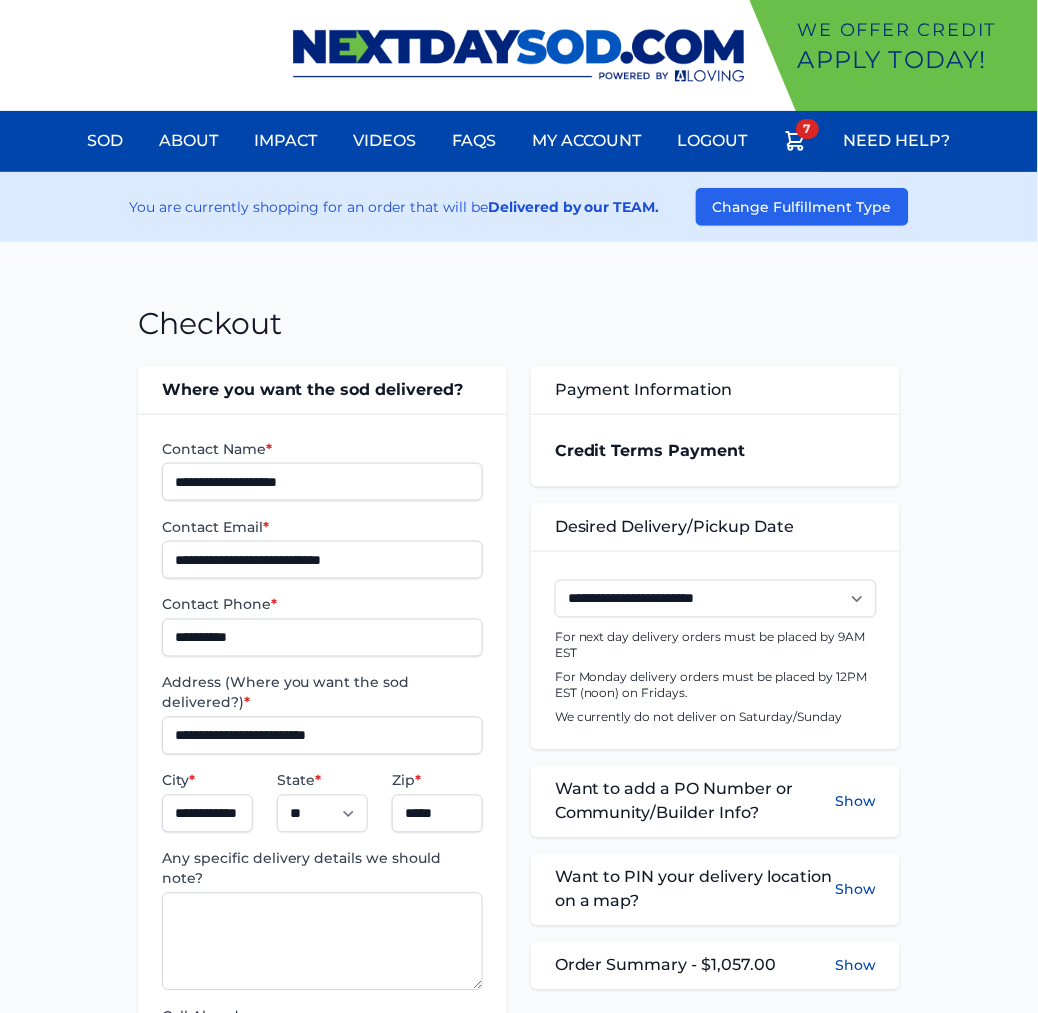 scroll, scrollTop: 544, scrollLeft: 0, axis: vertical 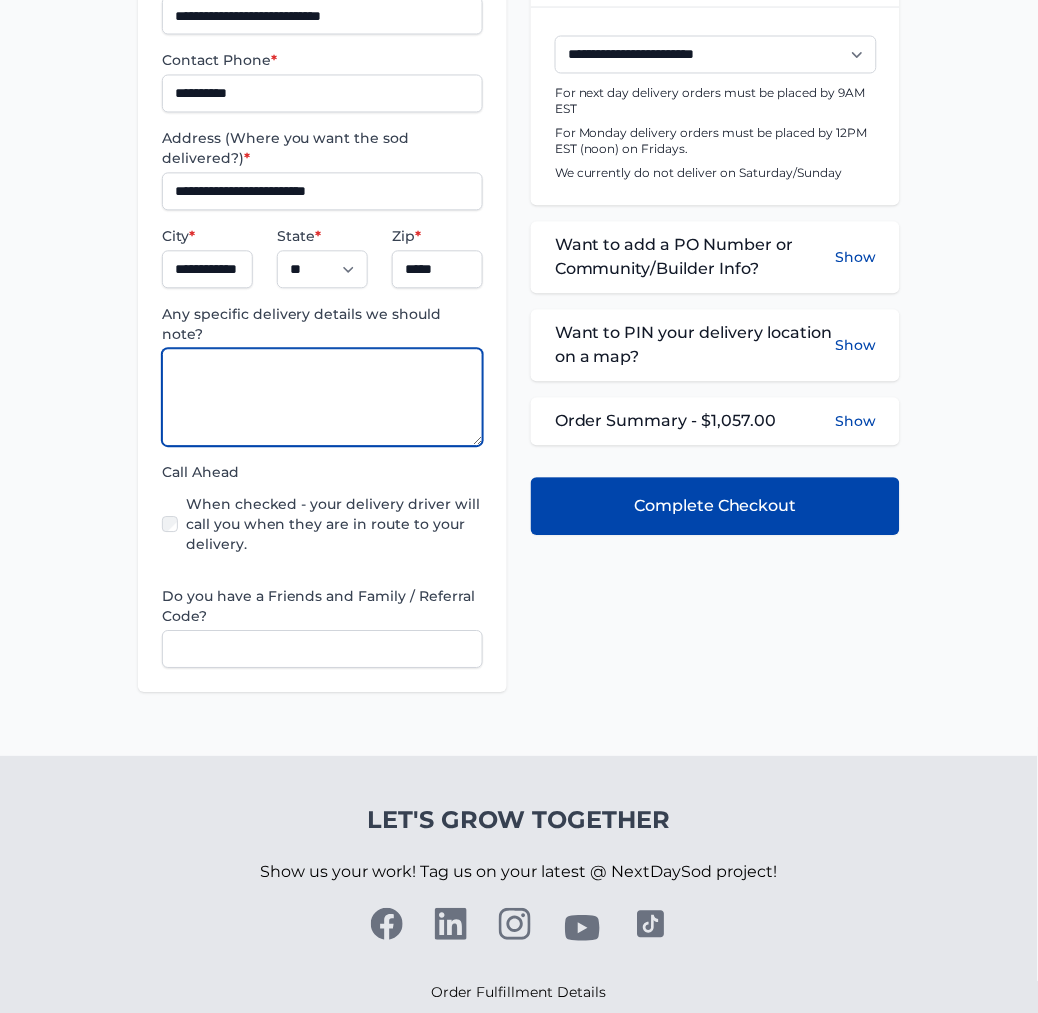 click at bounding box center [322, 398] 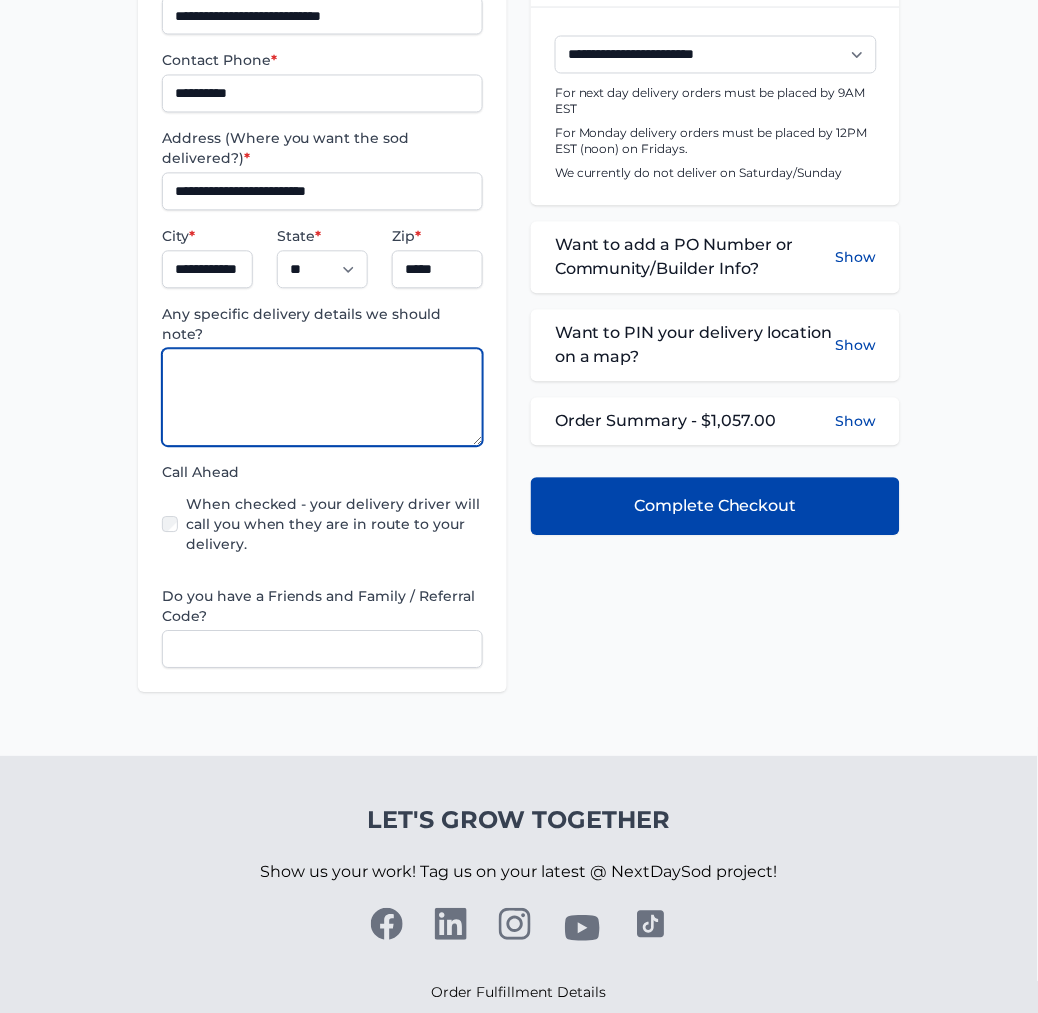 paste on "**********" 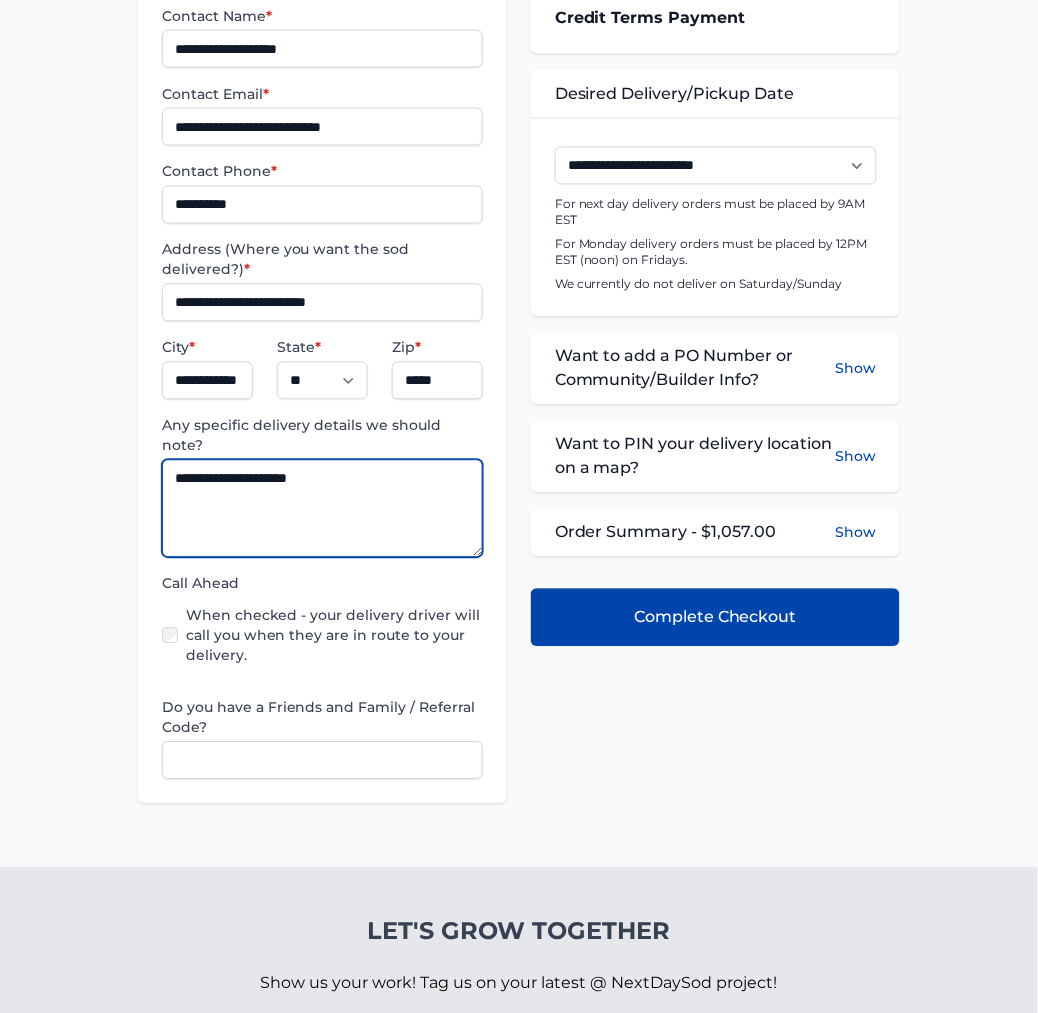 scroll, scrollTop: 211, scrollLeft: 0, axis: vertical 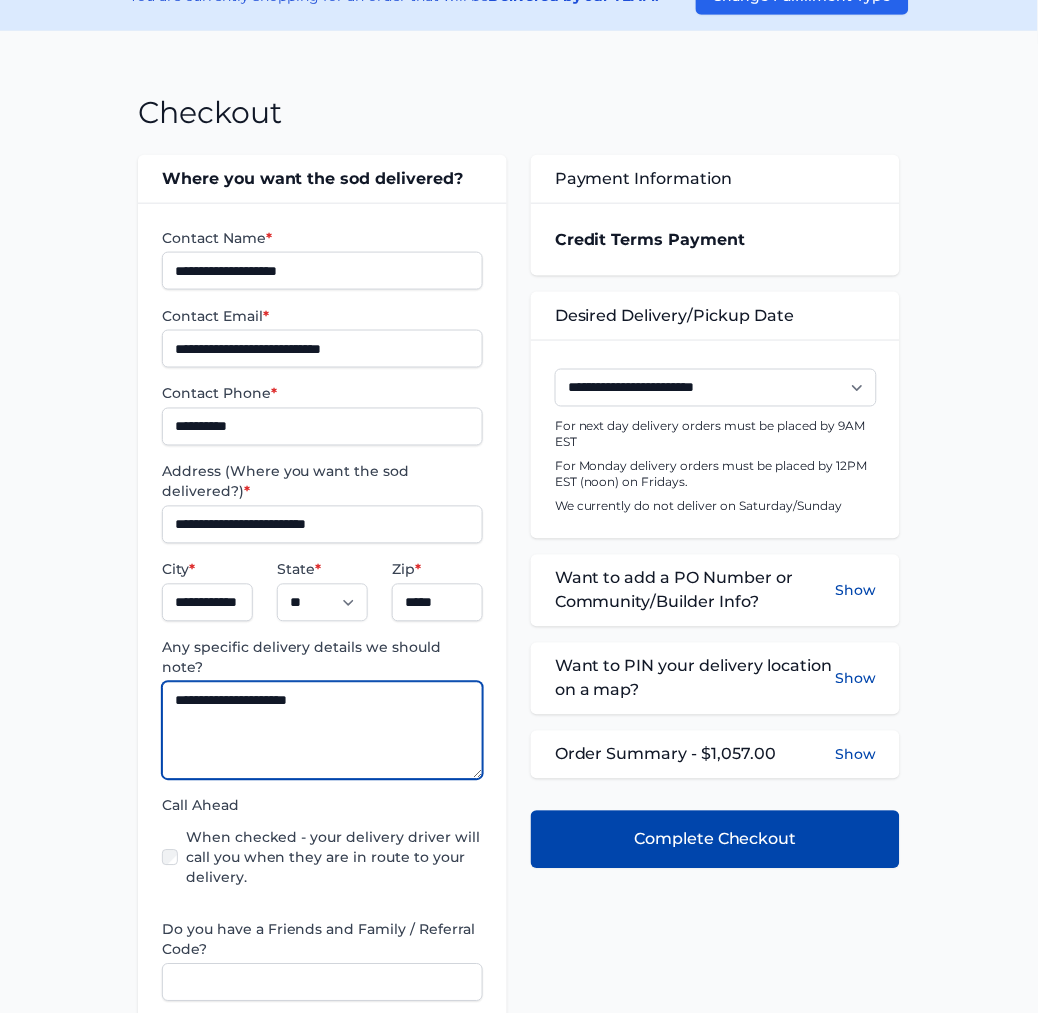 type on "**********" 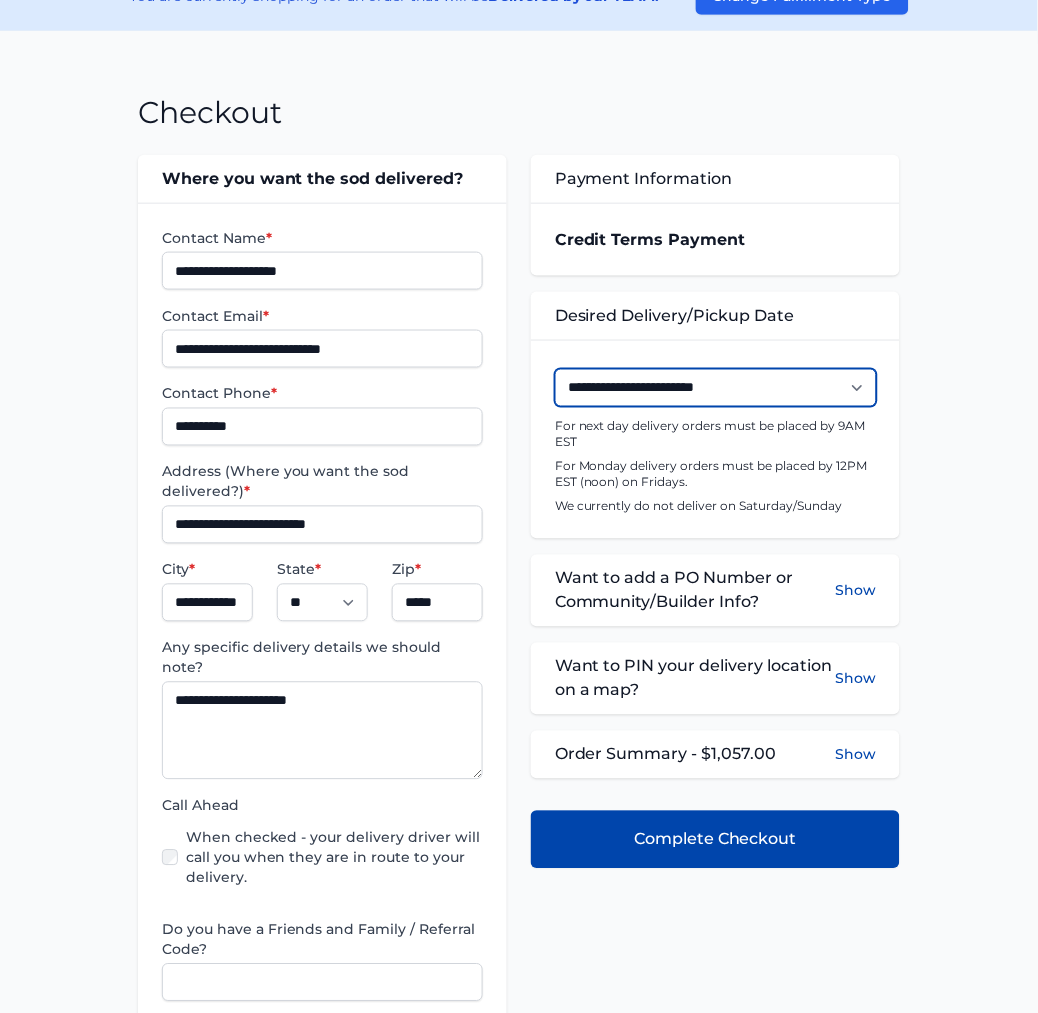 click on "**********" at bounding box center [716, 388] 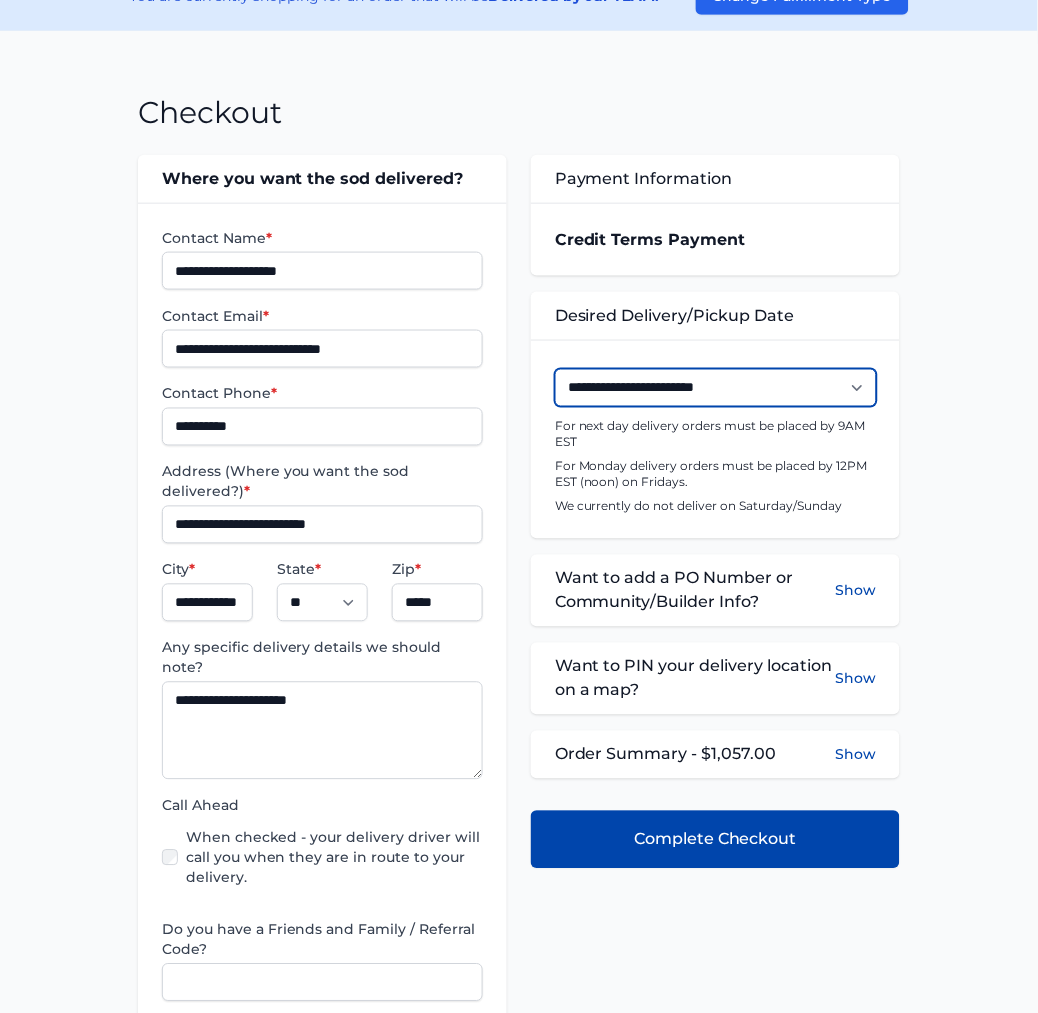 select on "**********" 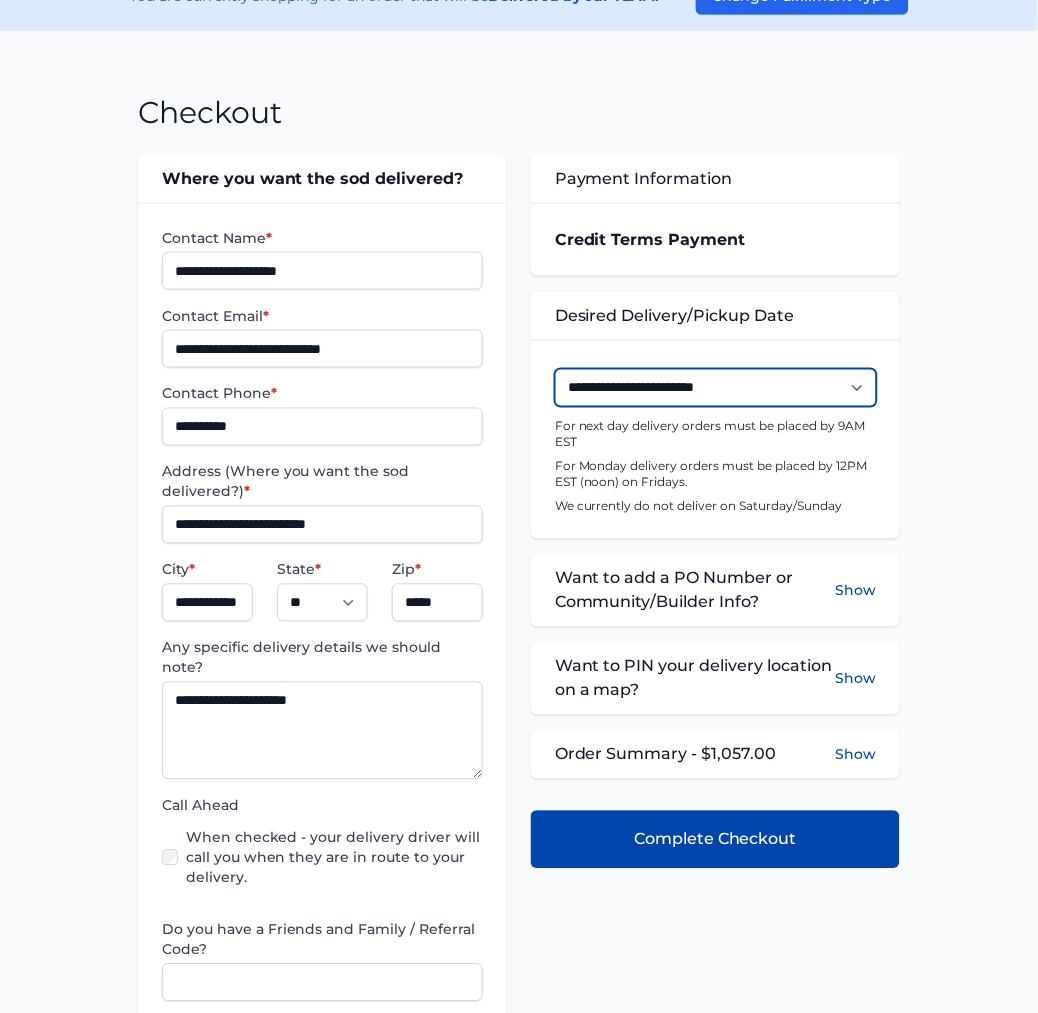 click on "**********" at bounding box center [716, 388] 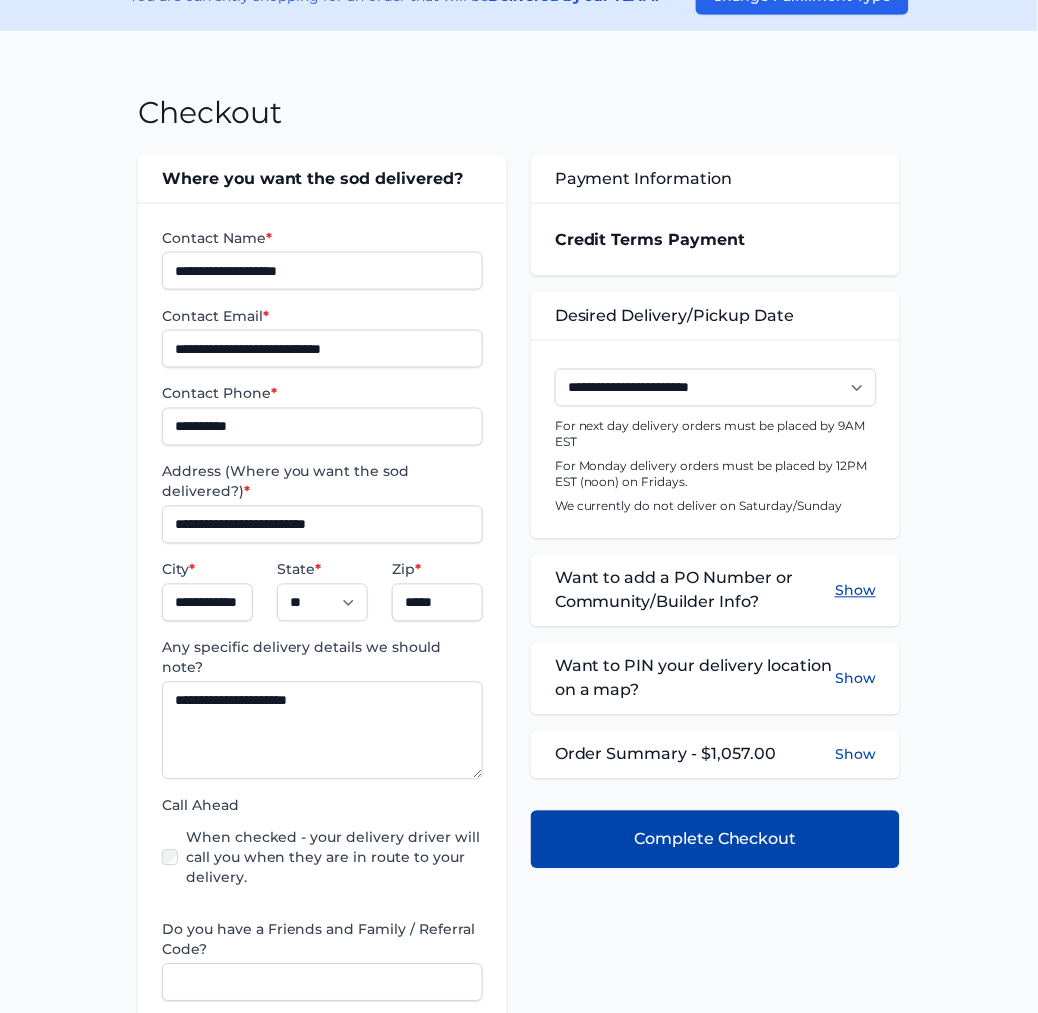 click on "Show" at bounding box center (855, 591) 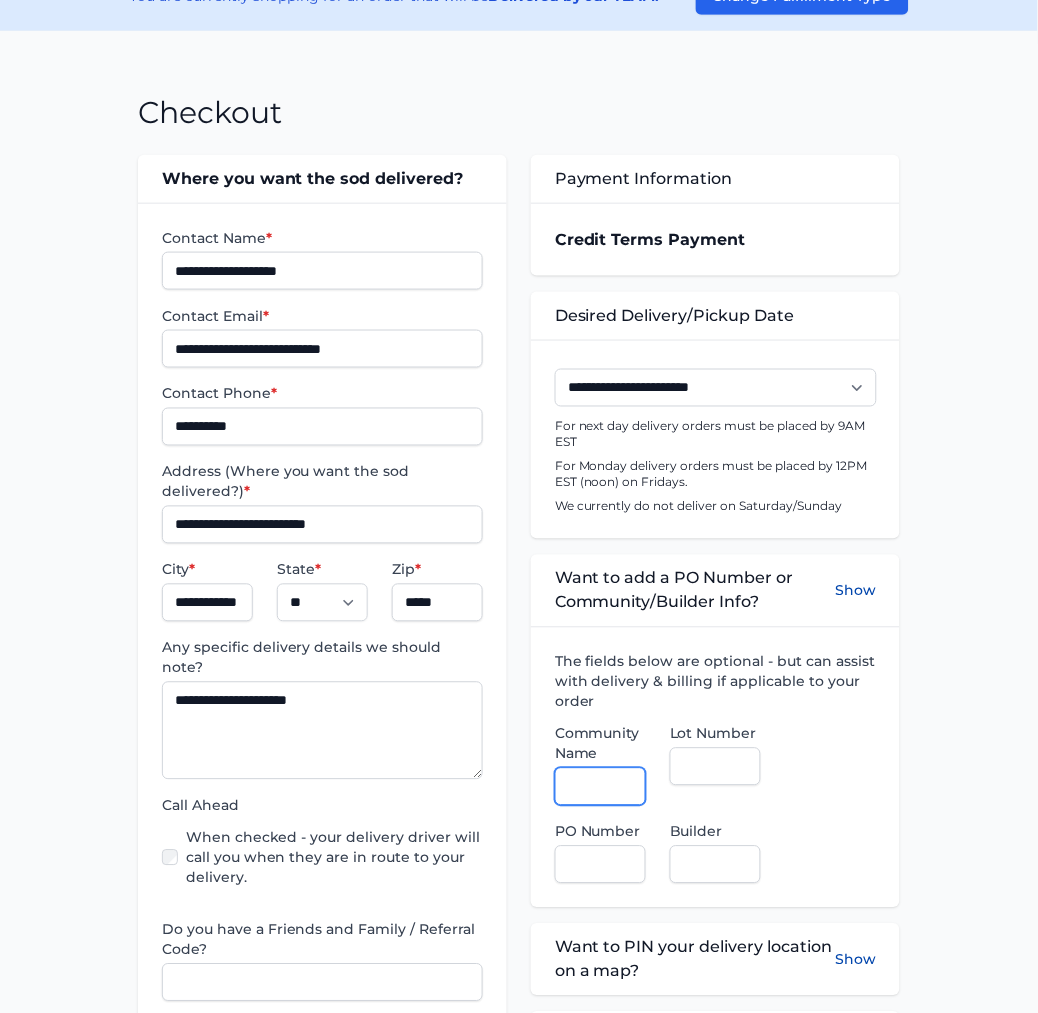 click on "Community Name" at bounding box center [600, 787] 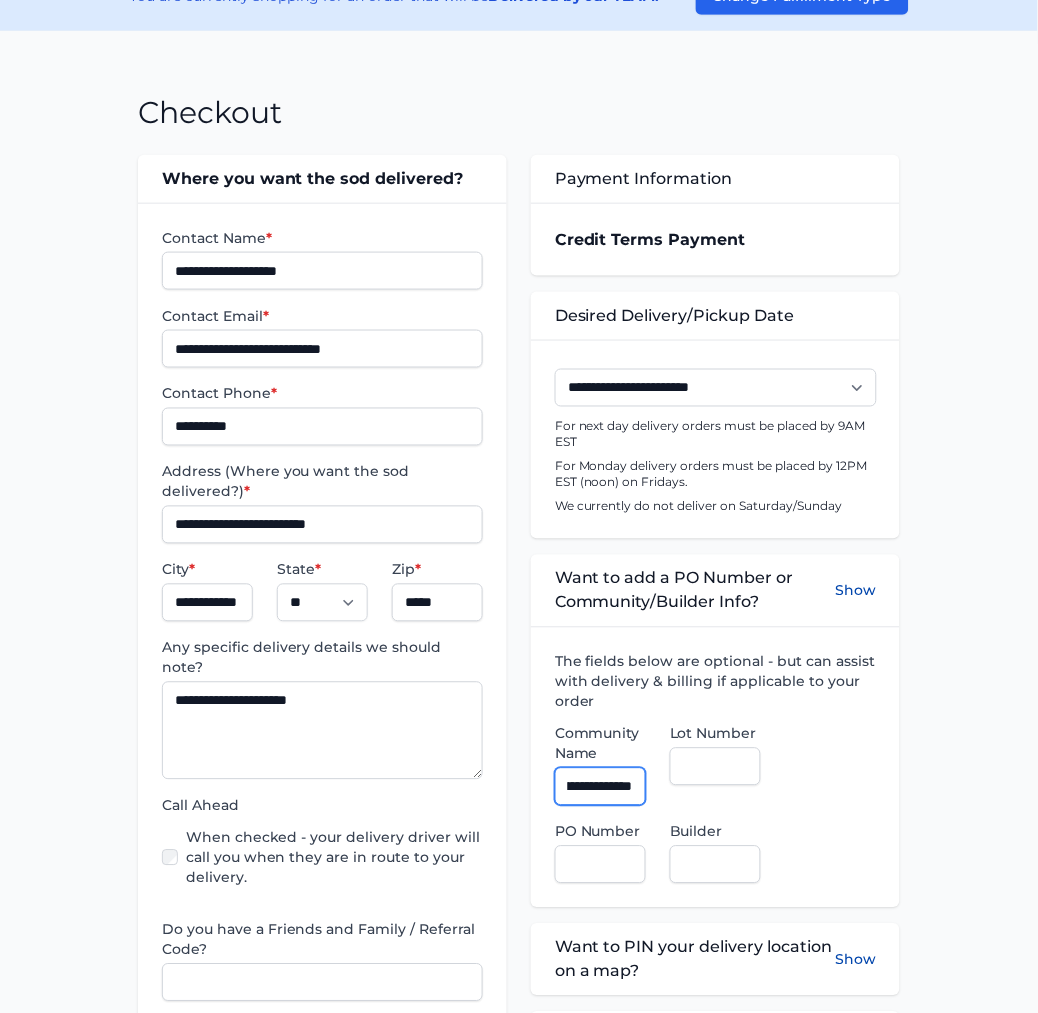 scroll, scrollTop: 0, scrollLeft: 62, axis: horizontal 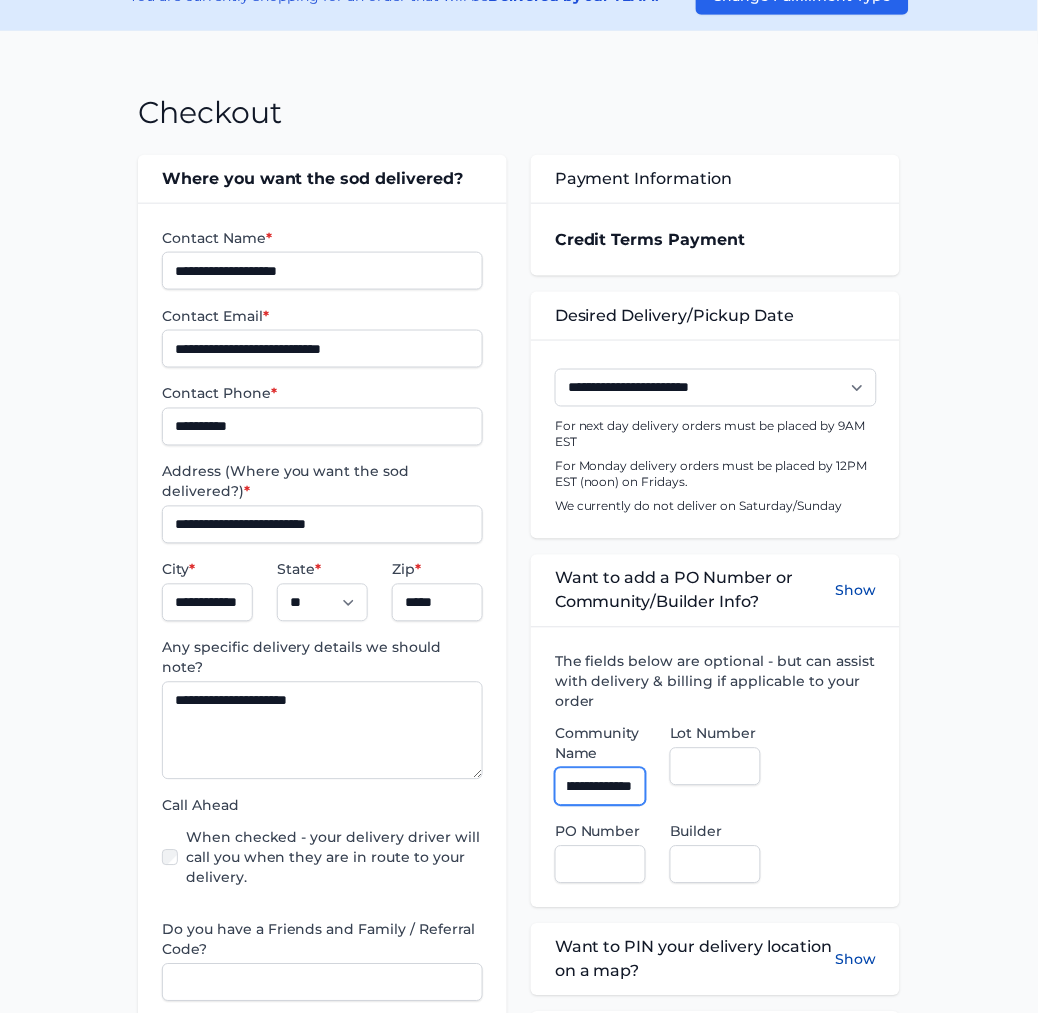 type on "**********" 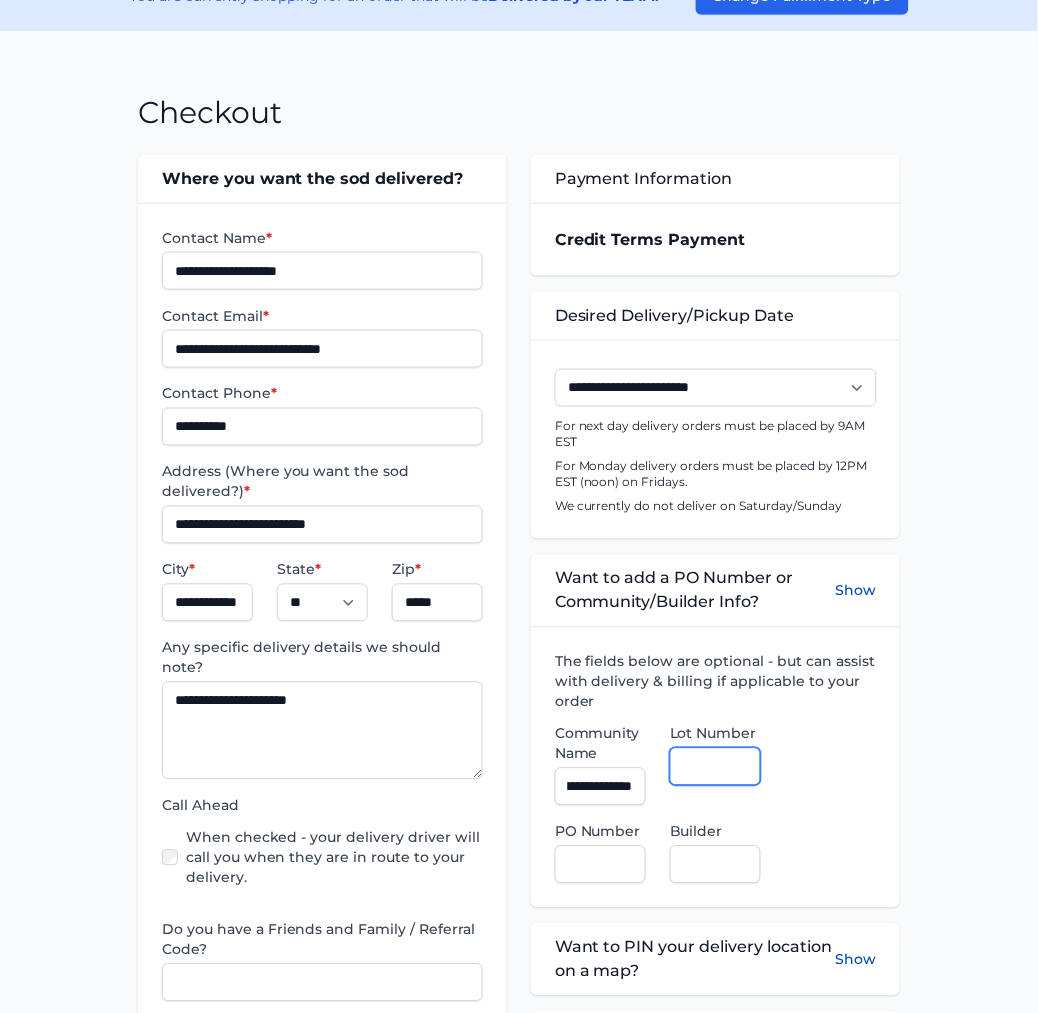 scroll, scrollTop: 0, scrollLeft: 0, axis: both 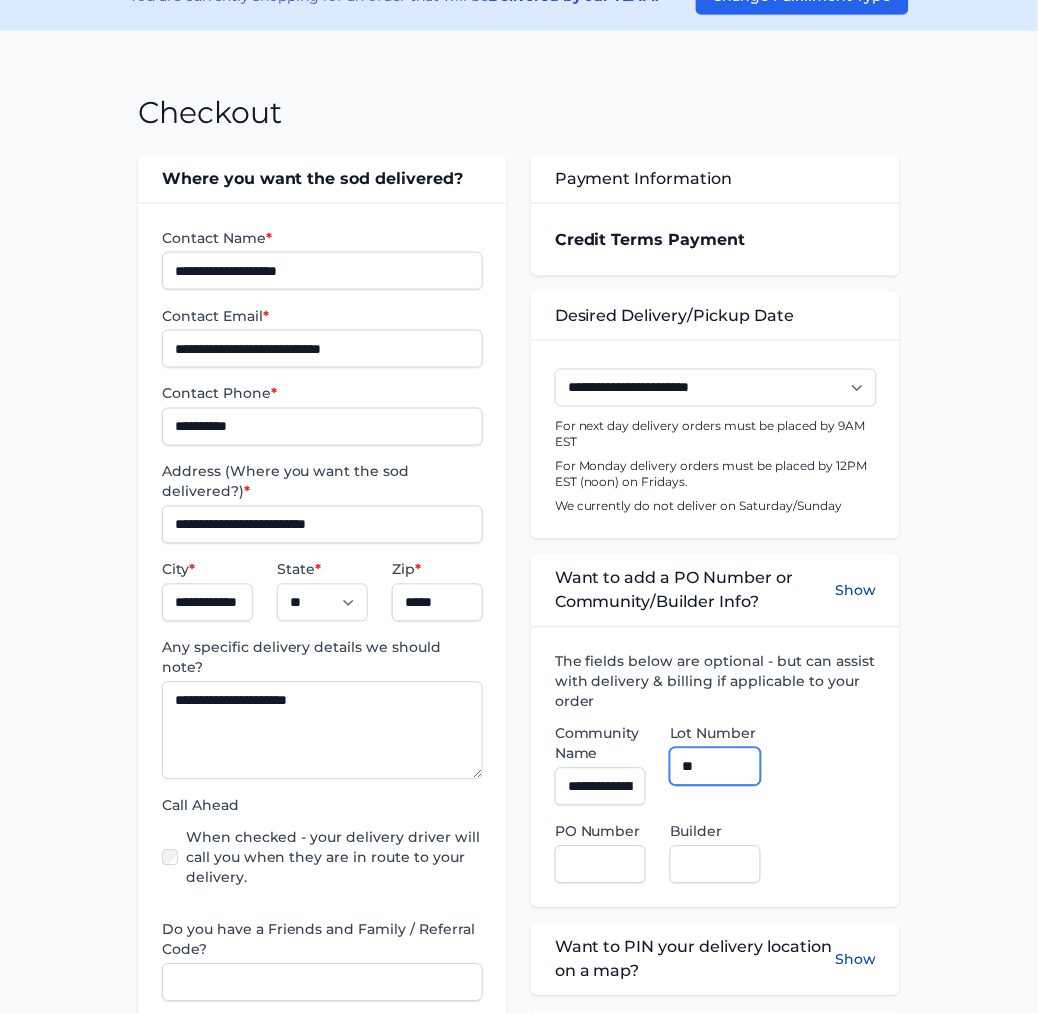 type on "**" 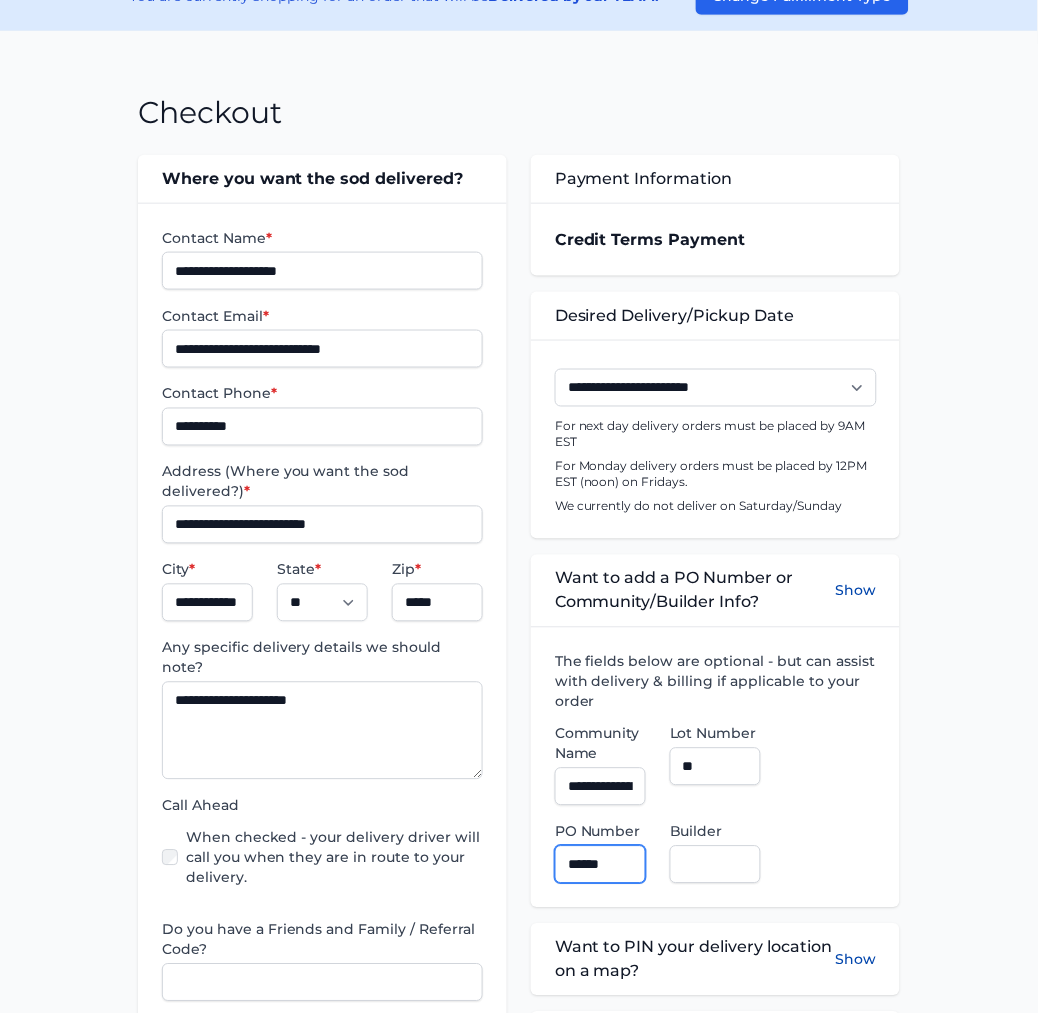 type on "******" 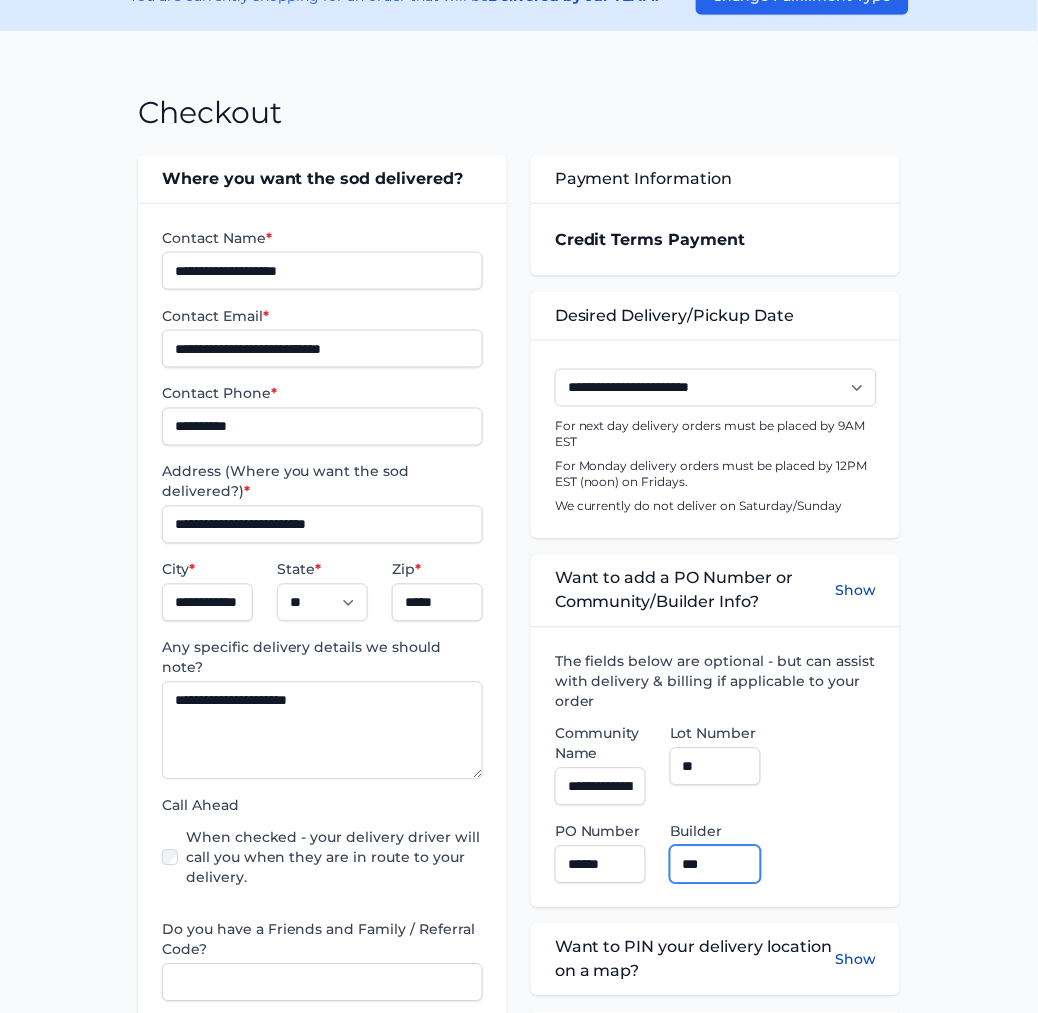 type on "**********" 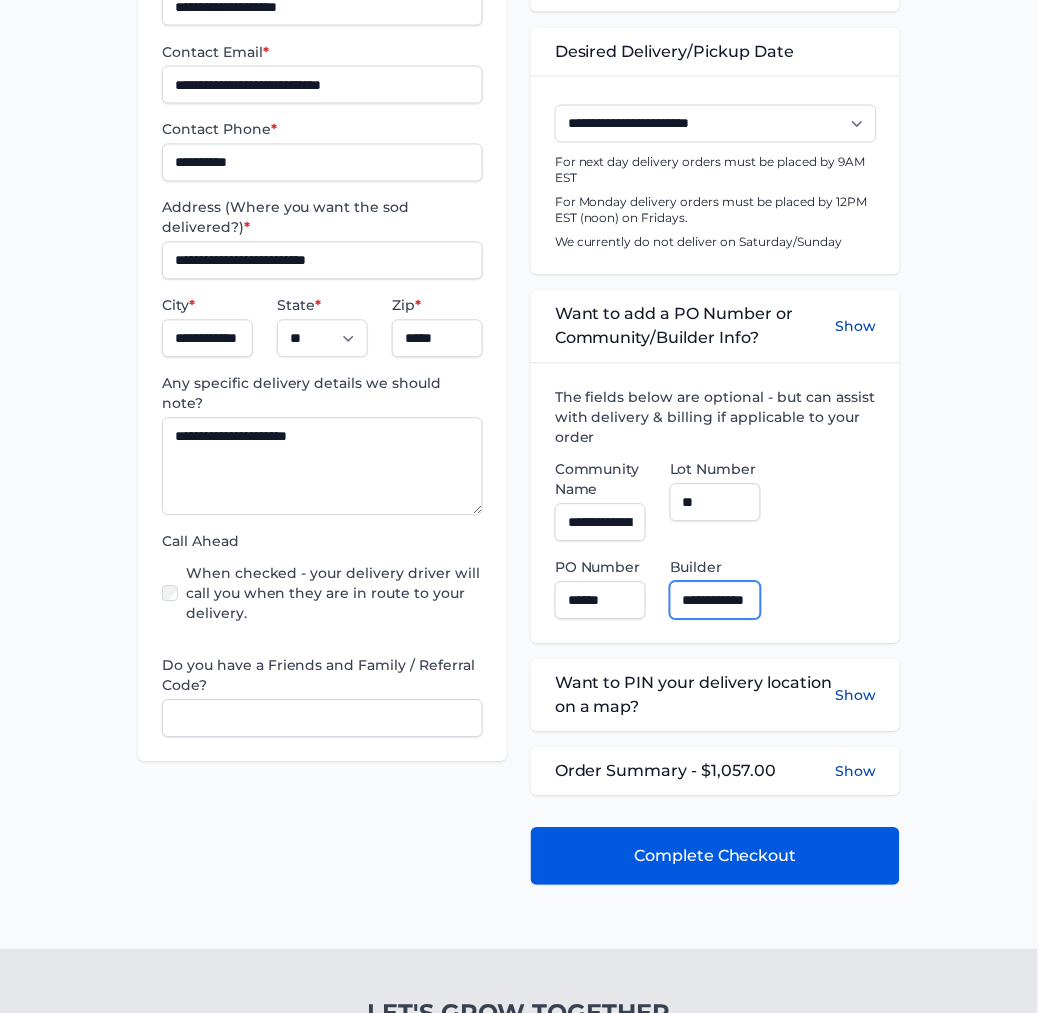 scroll, scrollTop: 544, scrollLeft: 0, axis: vertical 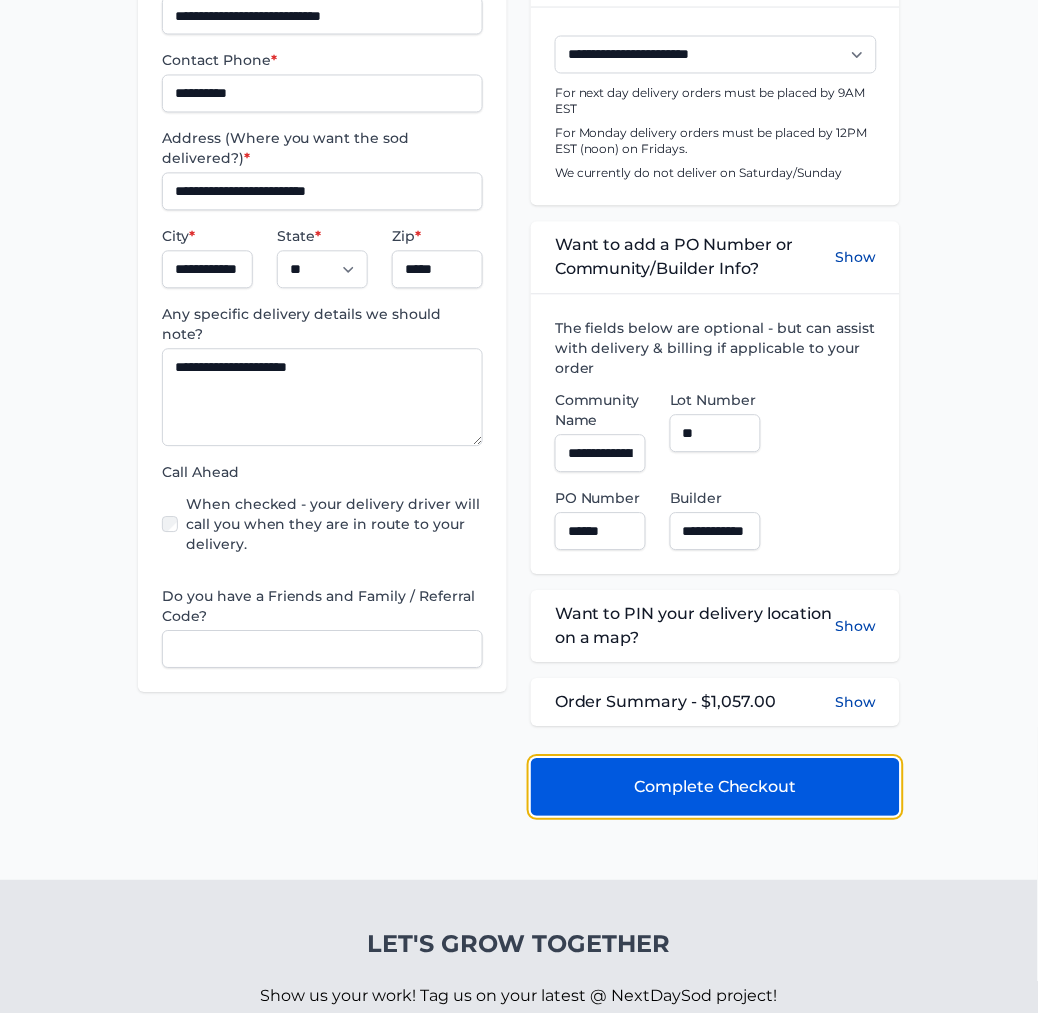 click on "Complete Checkout" at bounding box center (715, 788) 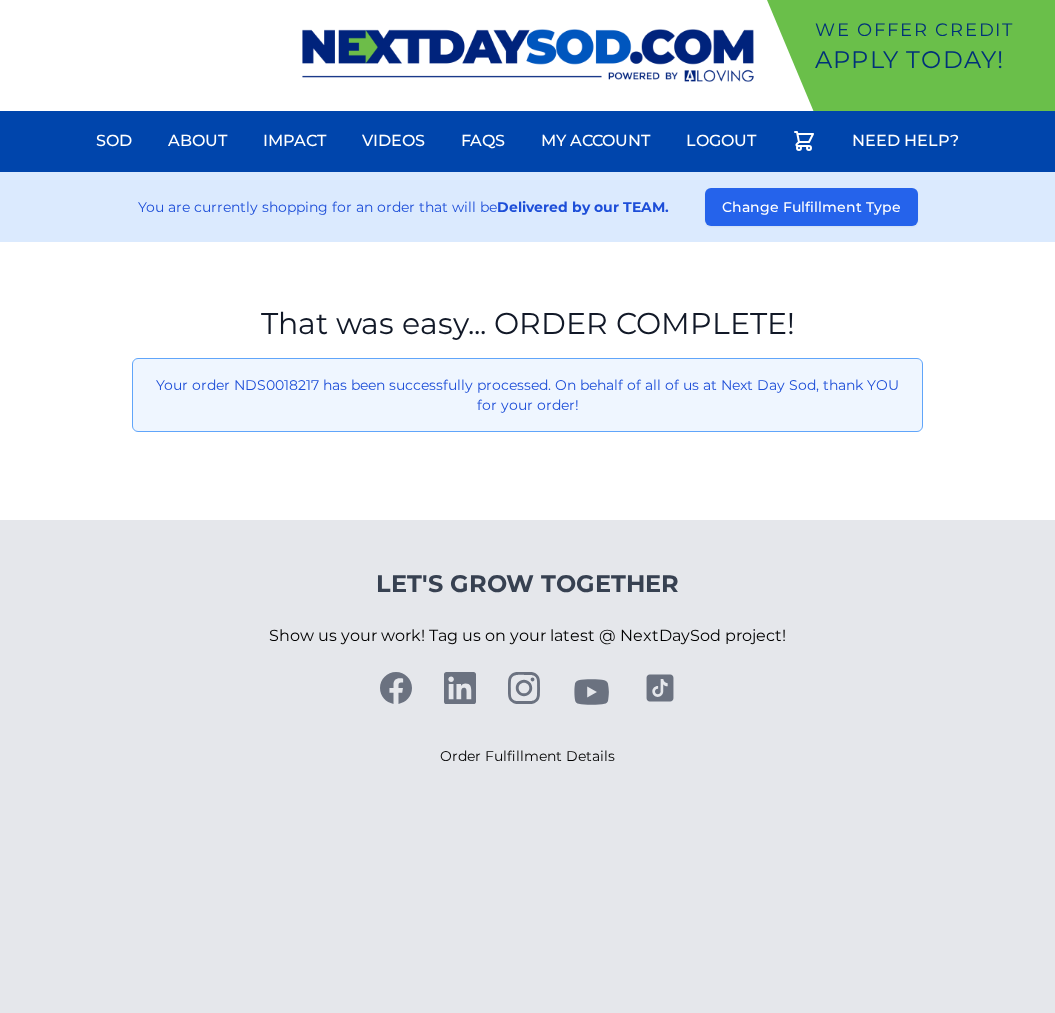 scroll, scrollTop: 0, scrollLeft: 0, axis: both 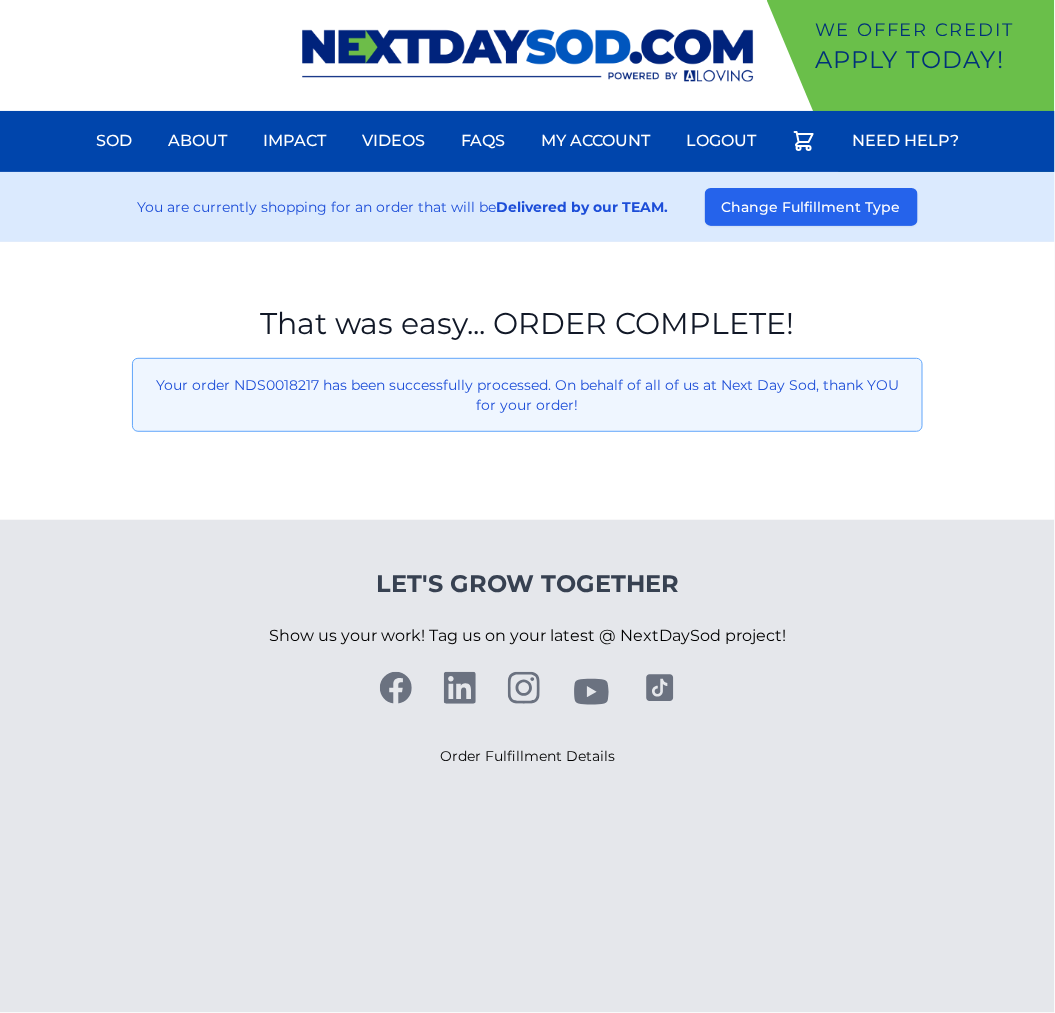 click on "We offer Credit
Apply Today!
Sod
About
Impact
Videos
FAQs
Need Help? My Account
Logout" at bounding box center (527, 55) 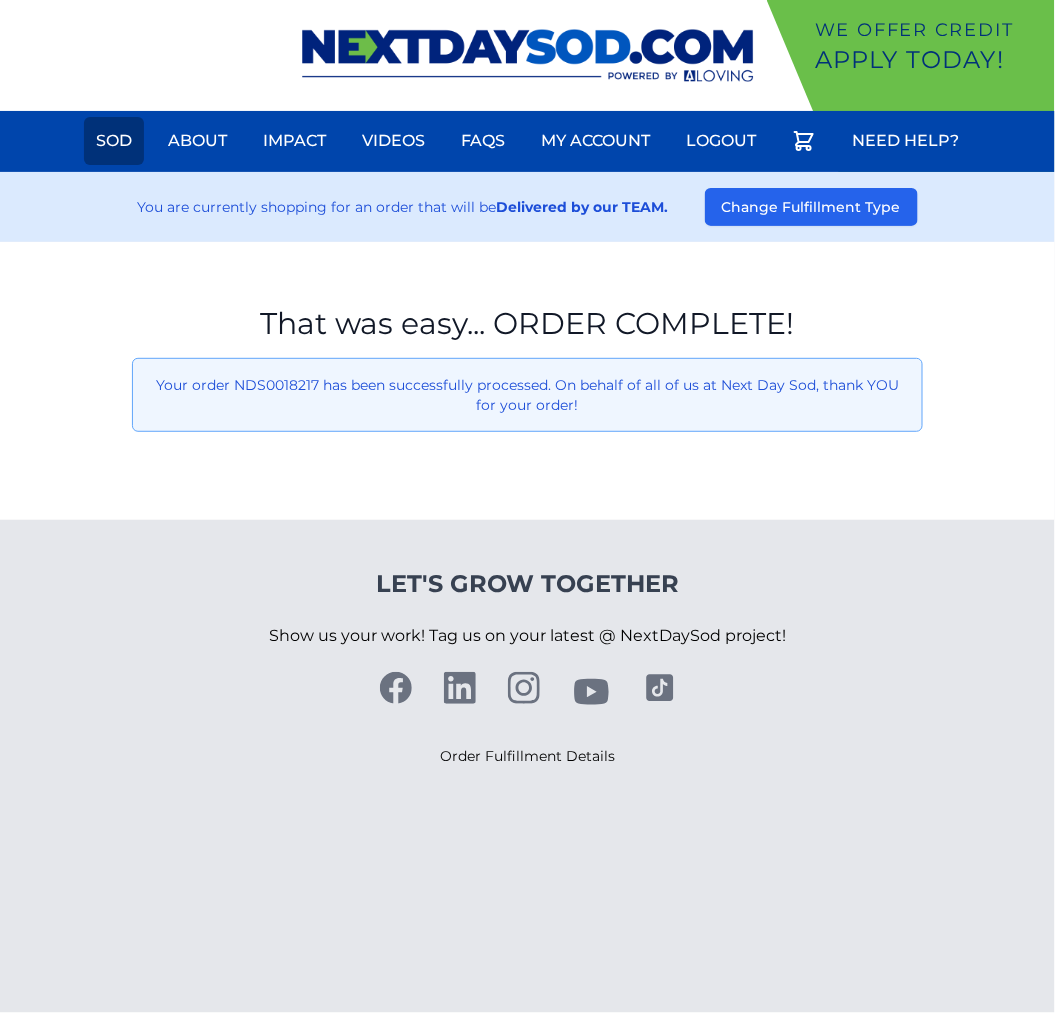 click on "Sod" at bounding box center [114, 141] 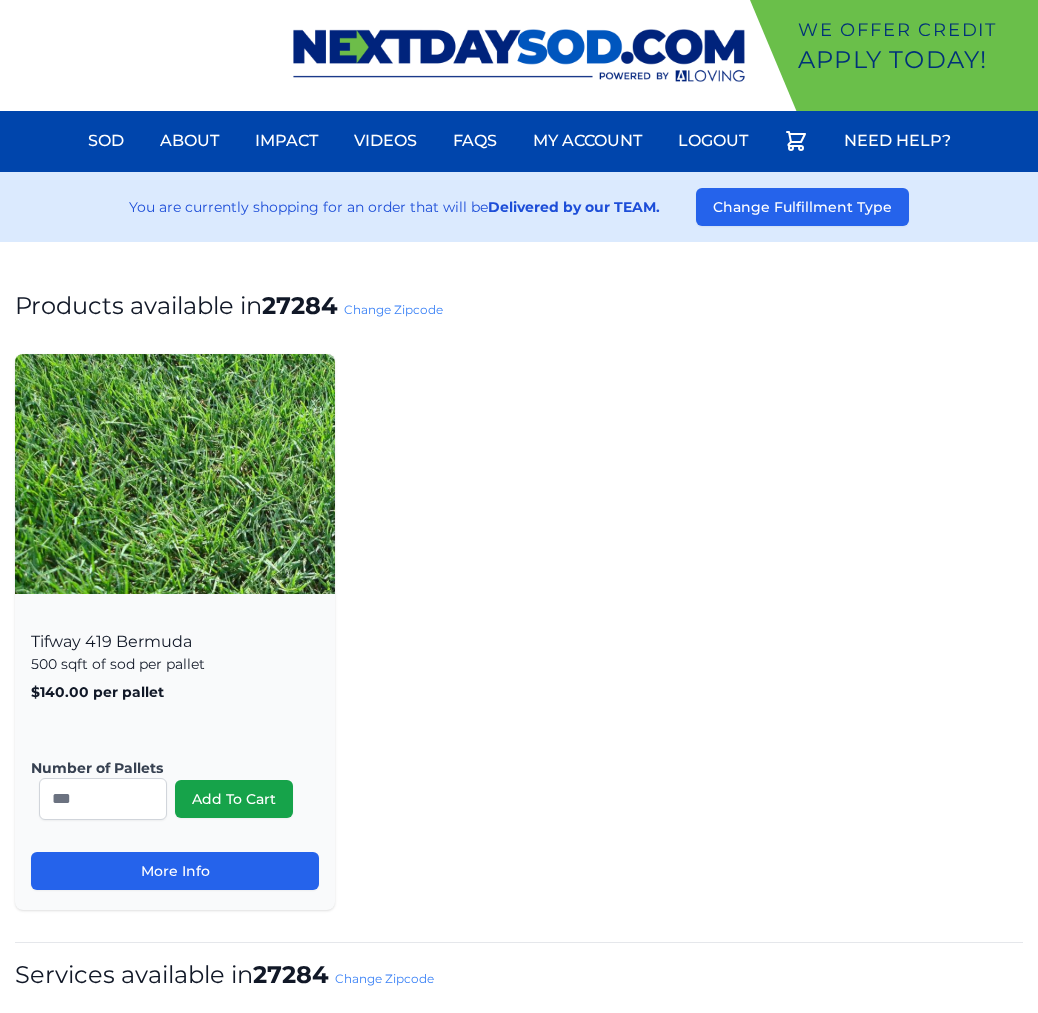 scroll, scrollTop: 0, scrollLeft: 0, axis: both 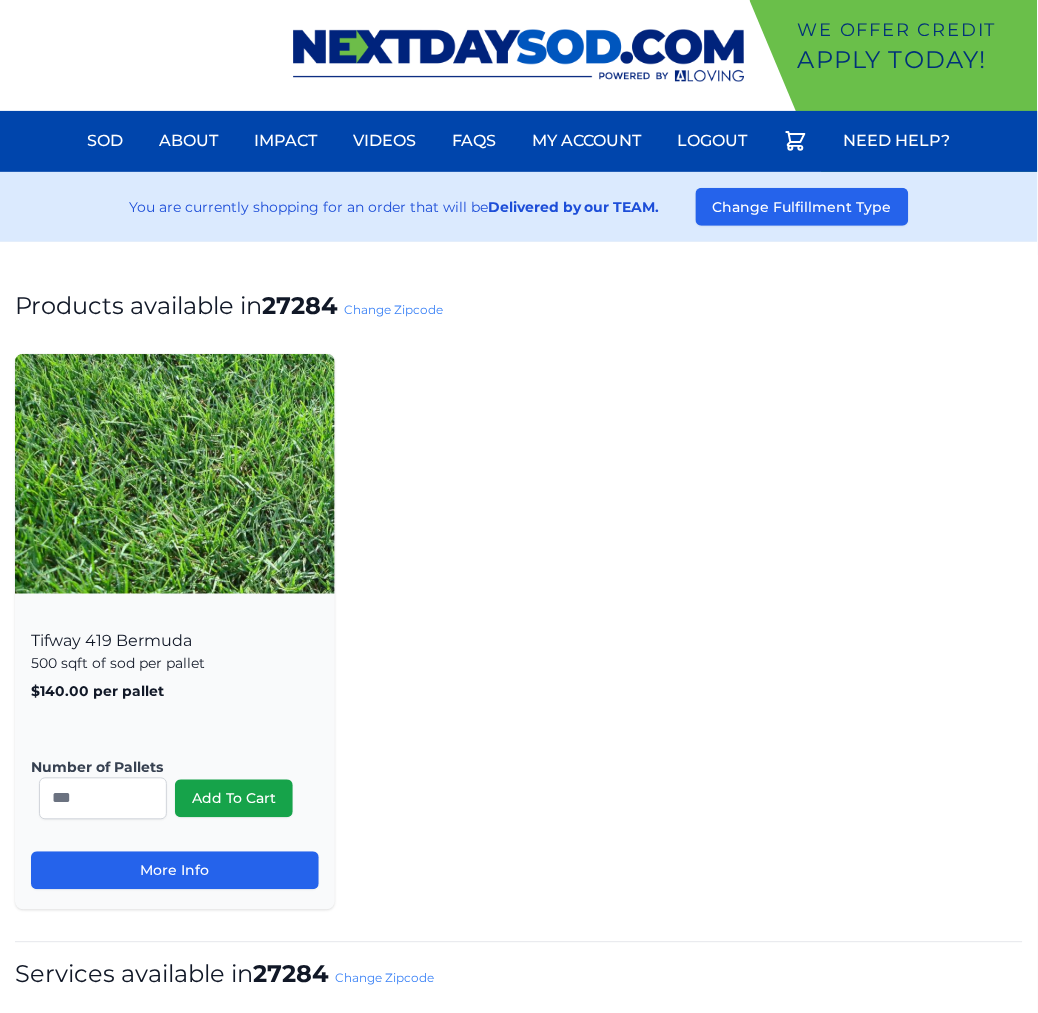 click on "Change Zipcode" at bounding box center [393, 309] 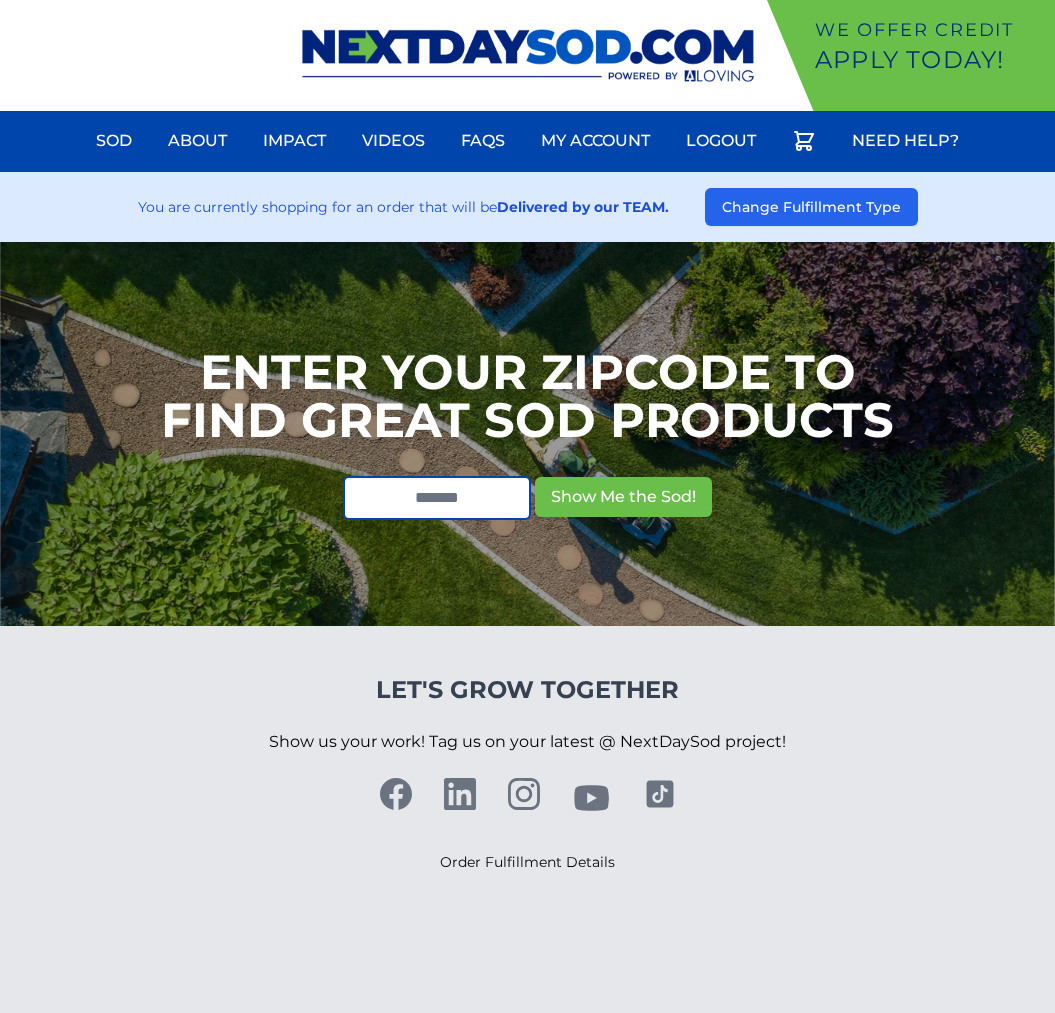 scroll, scrollTop: 0, scrollLeft: 0, axis: both 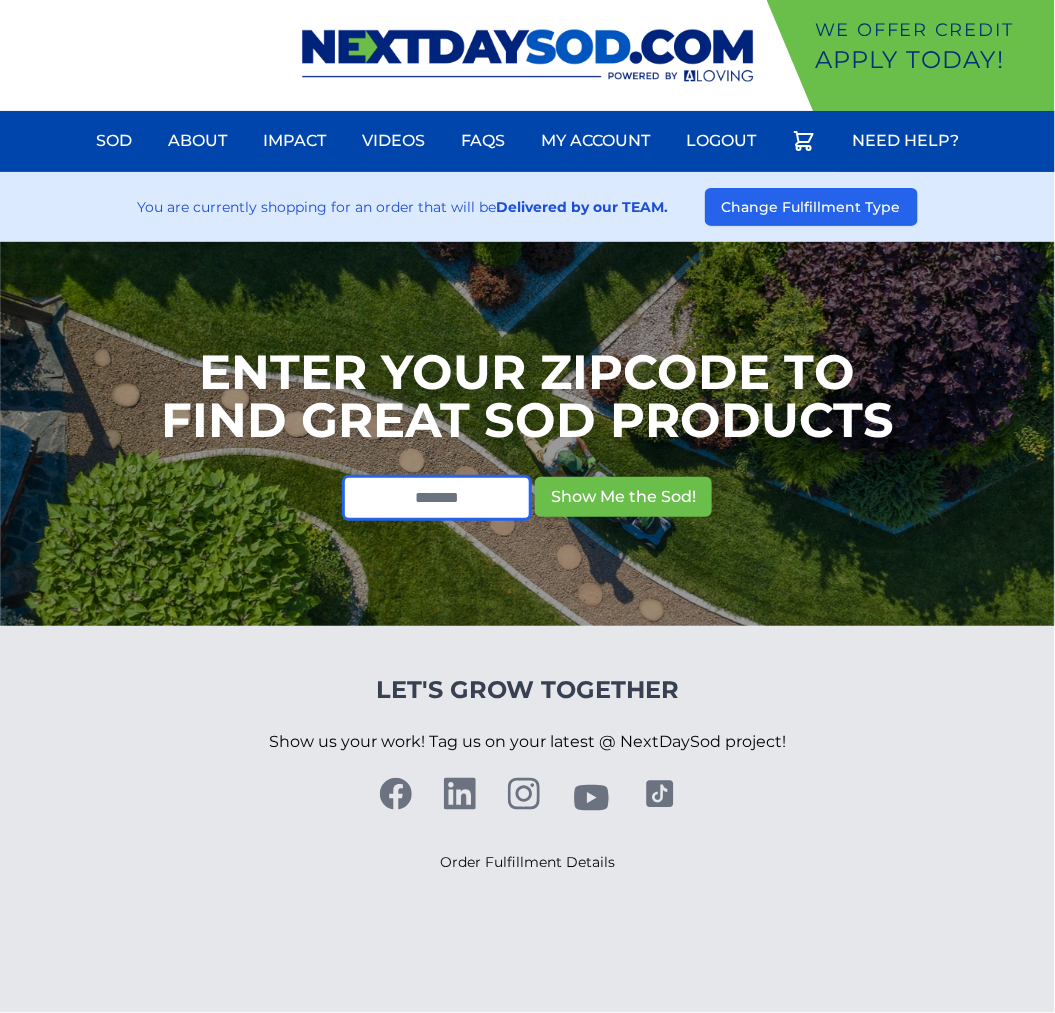 click at bounding box center [437, 498] 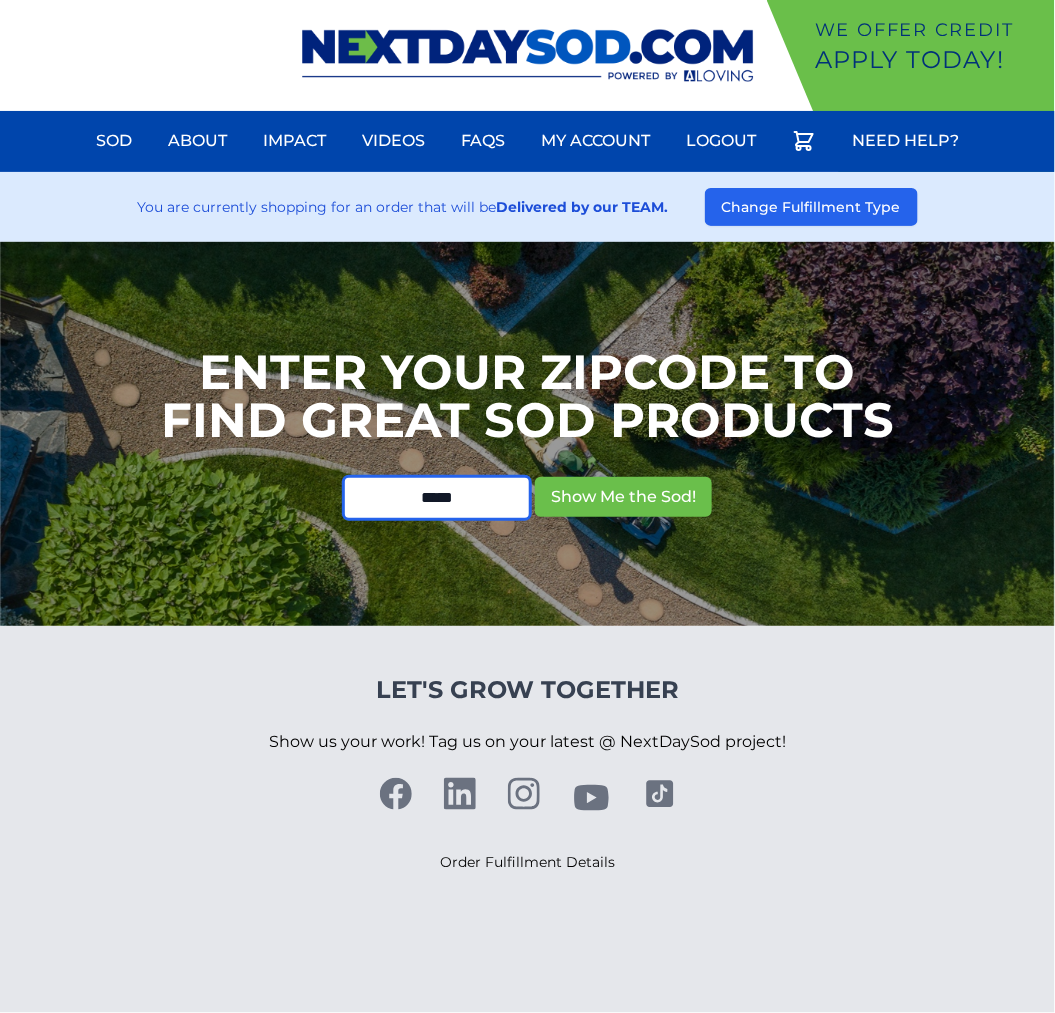 type on "*****" 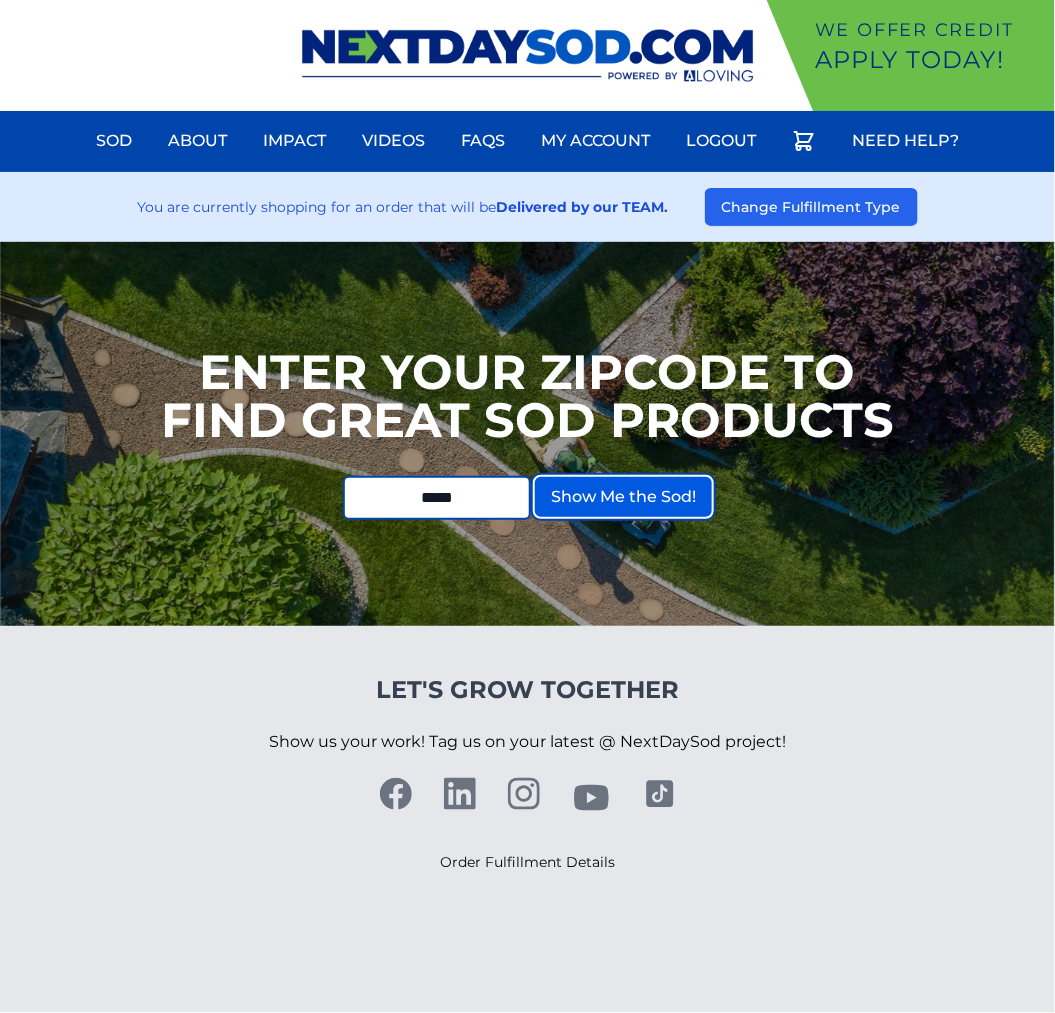 click on "Show Me the Sod!" at bounding box center [623, 497] 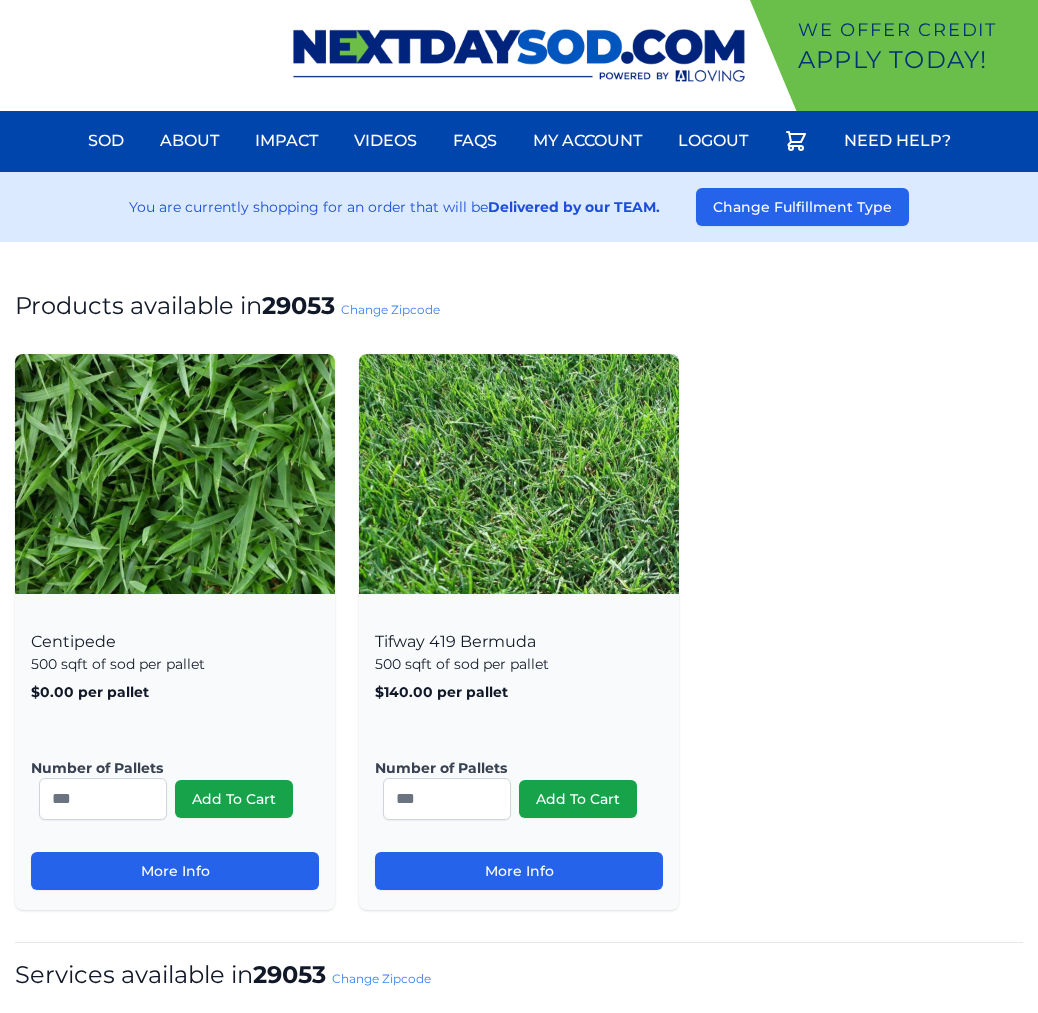 scroll, scrollTop: 0, scrollLeft: 0, axis: both 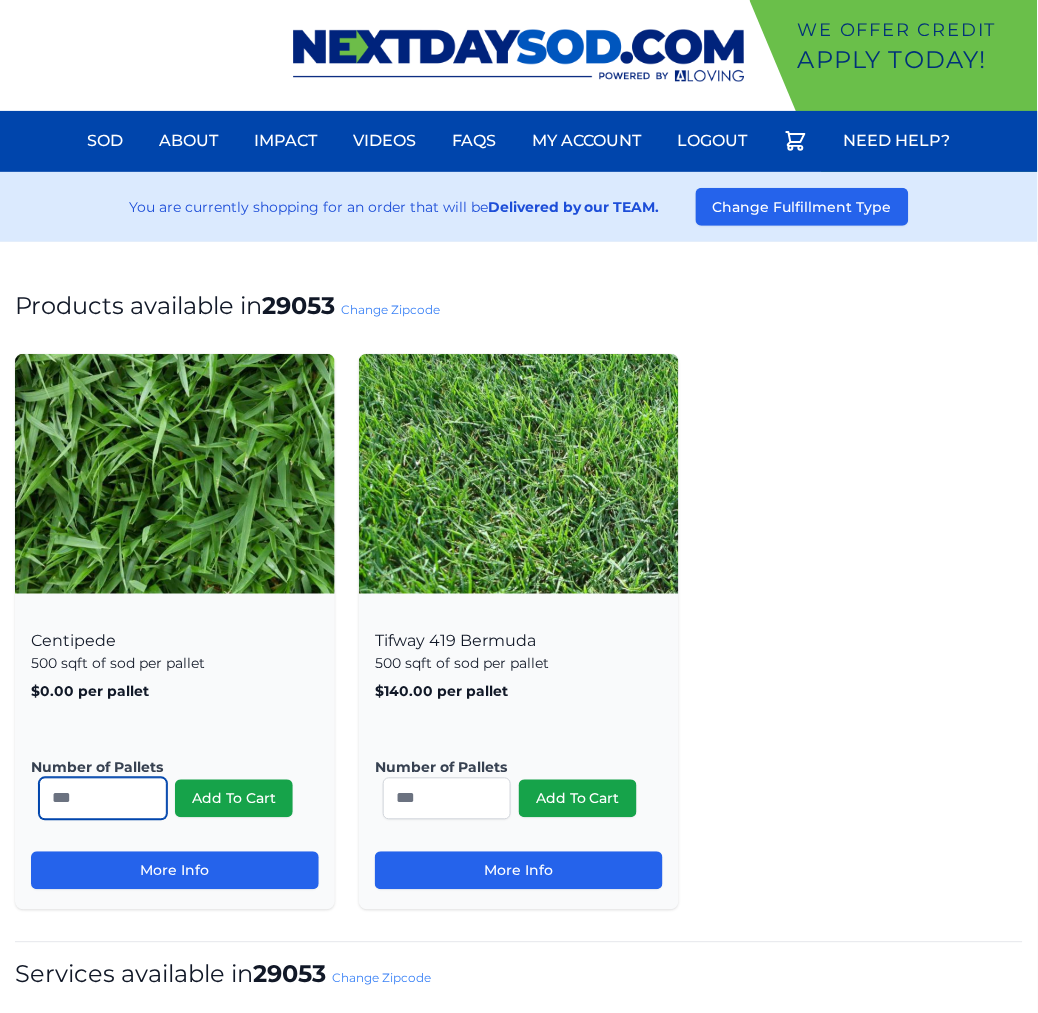 drag, startPoint x: 77, startPoint y: 793, endPoint x: 0, endPoint y: 766, distance: 81.596565 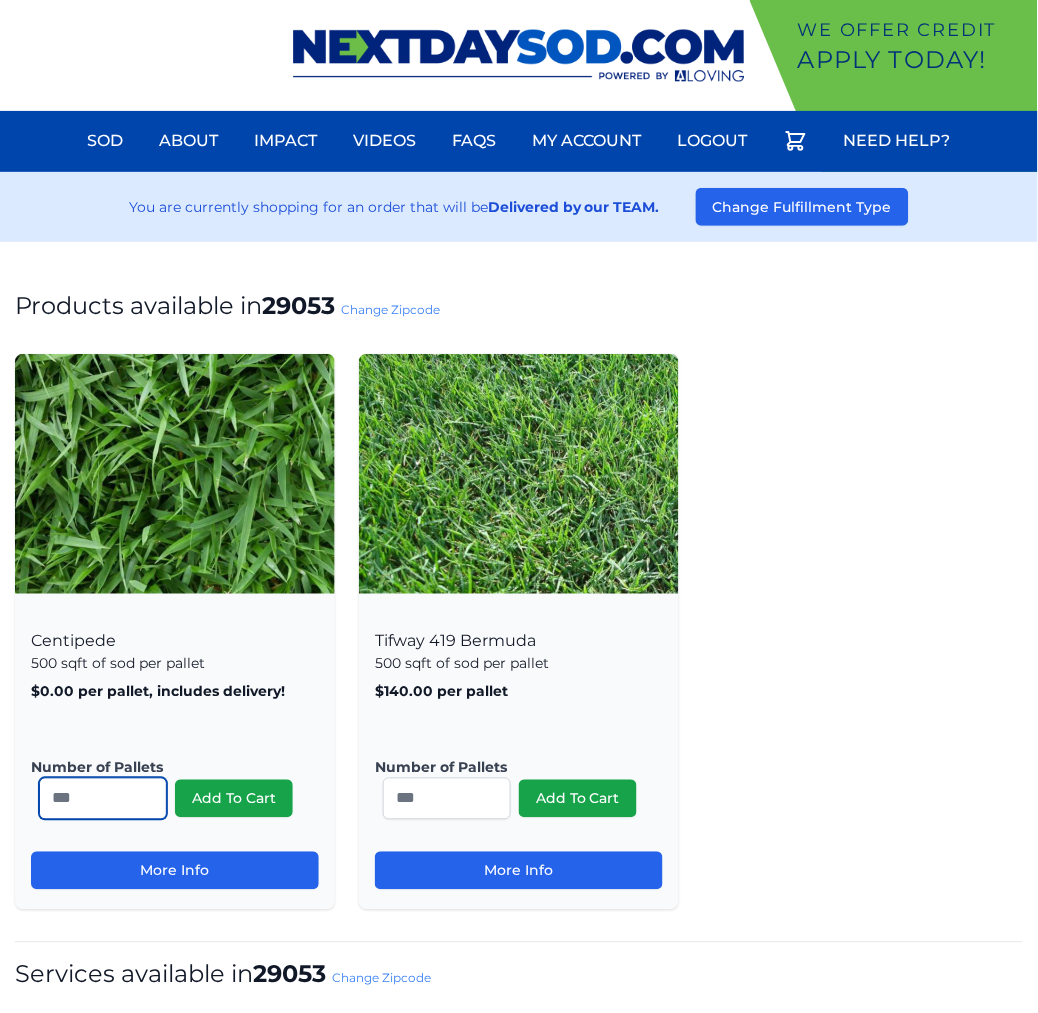 type on "**" 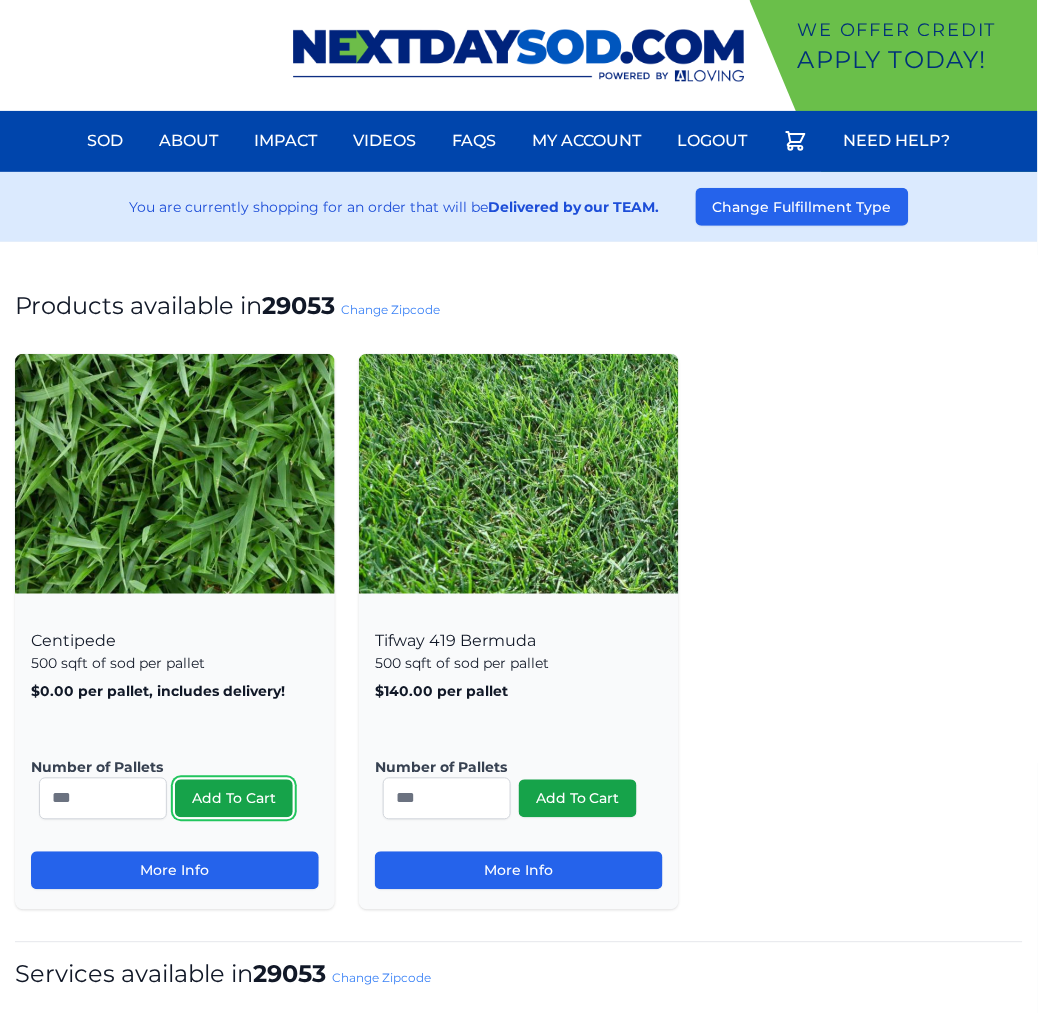 type 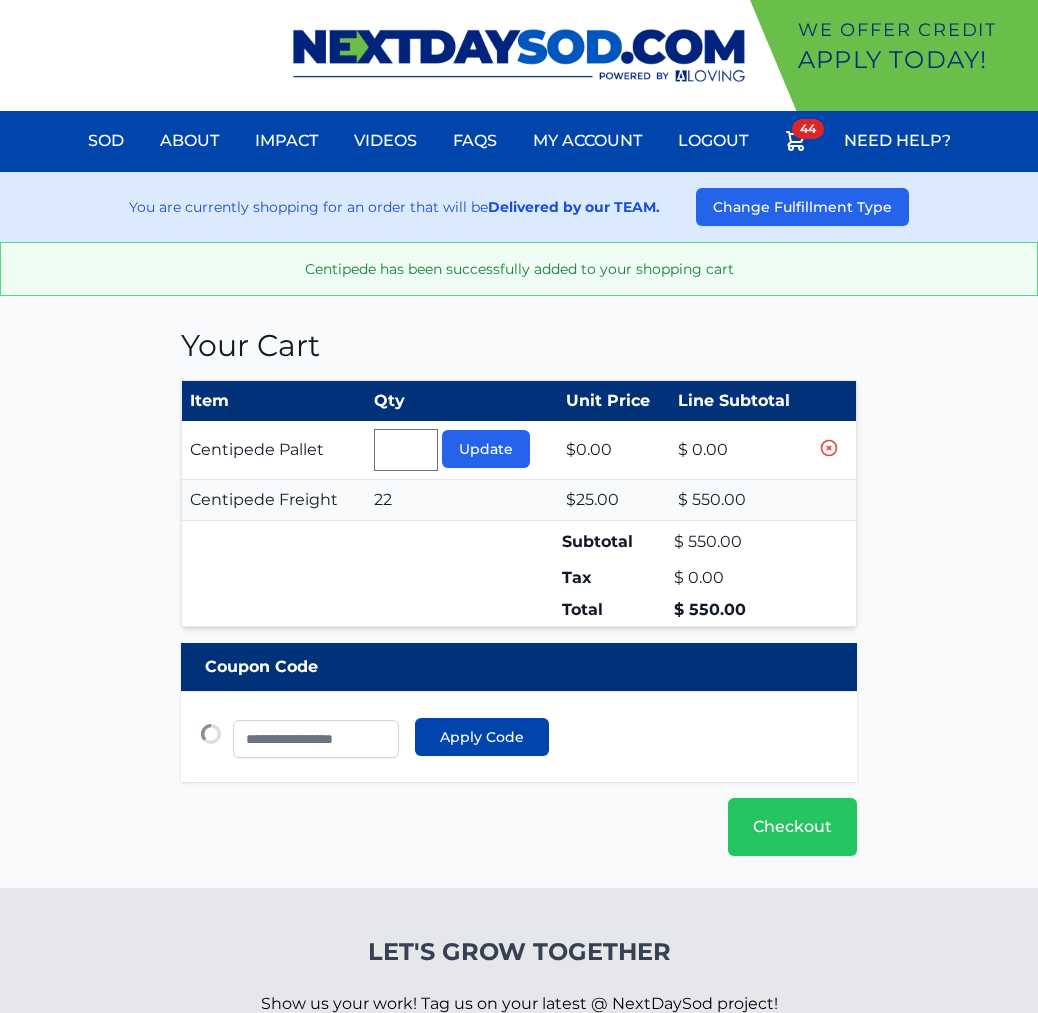 type 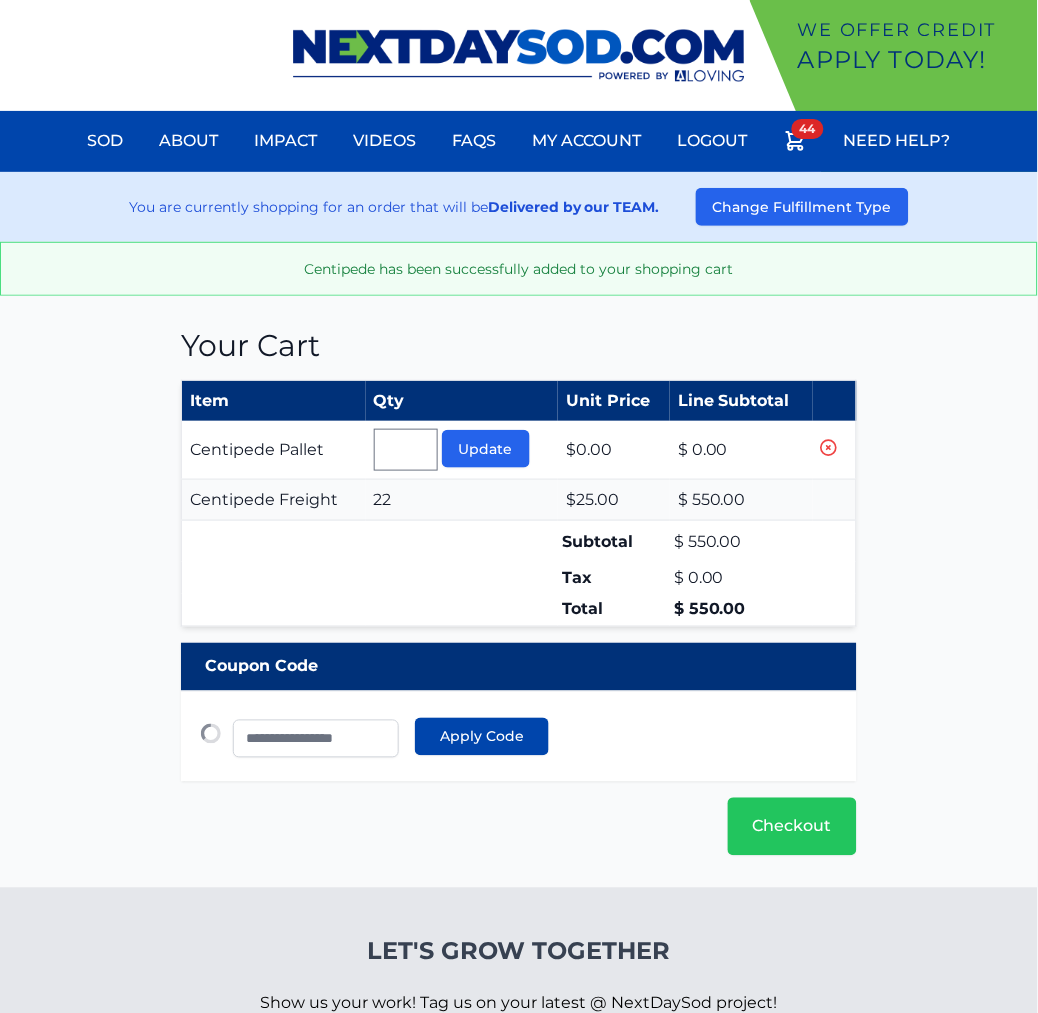 scroll, scrollTop: 0, scrollLeft: 0, axis: both 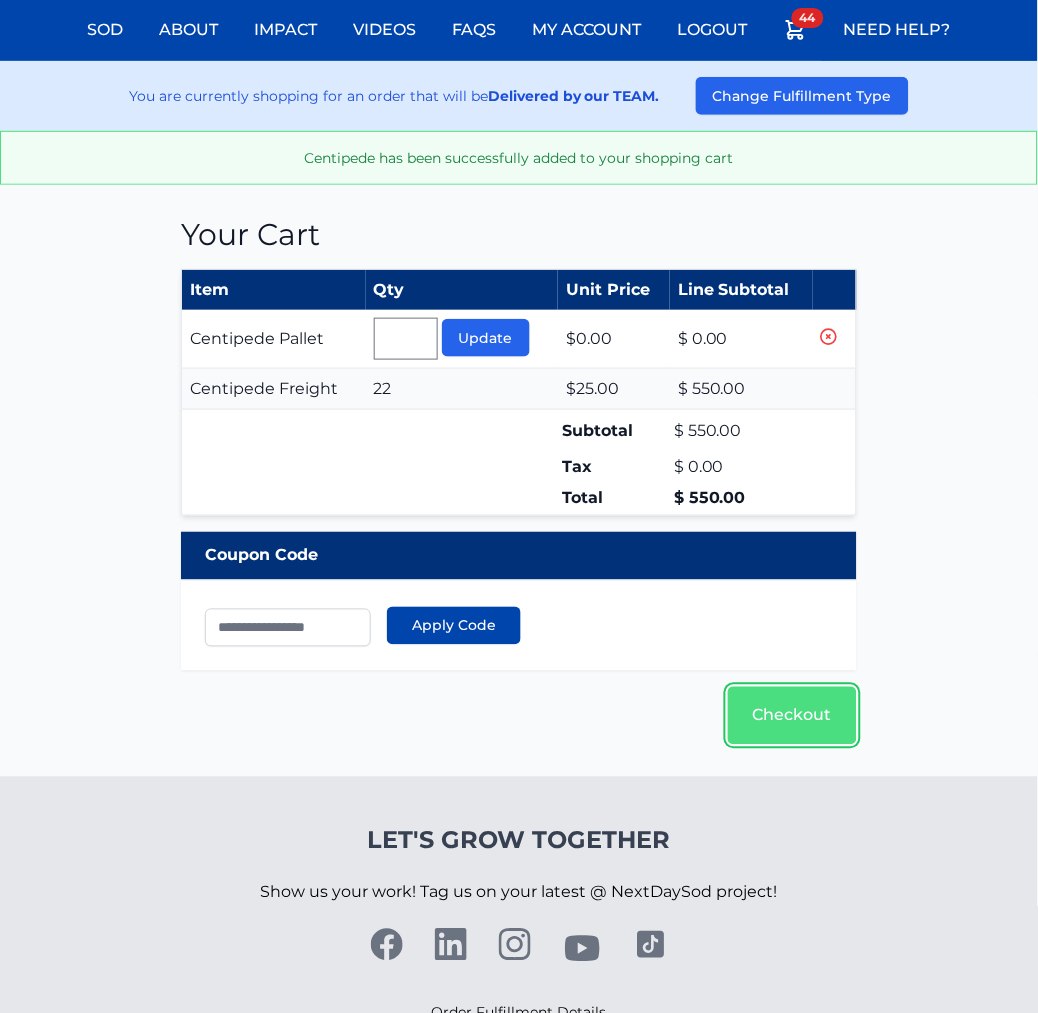 click on "Checkout" at bounding box center [792, 716] 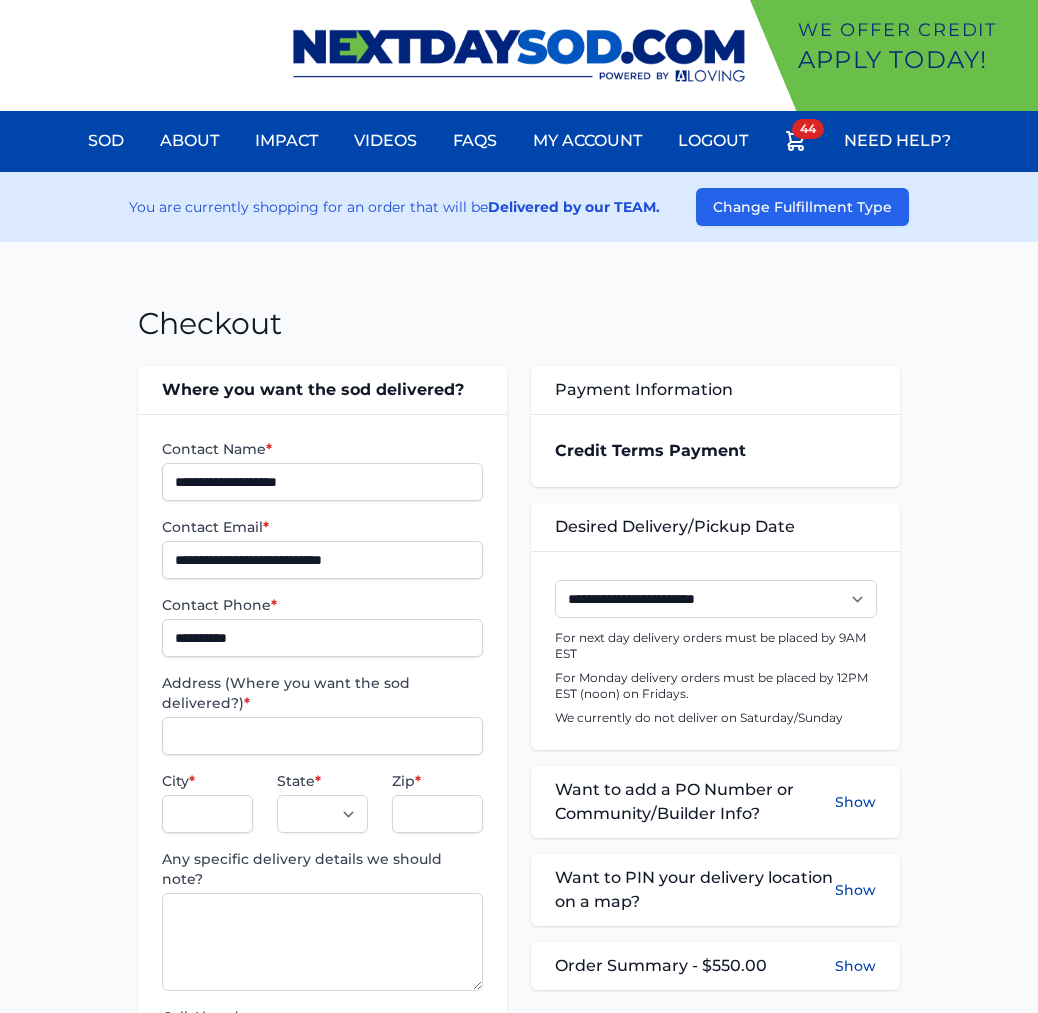 scroll, scrollTop: 0, scrollLeft: 0, axis: both 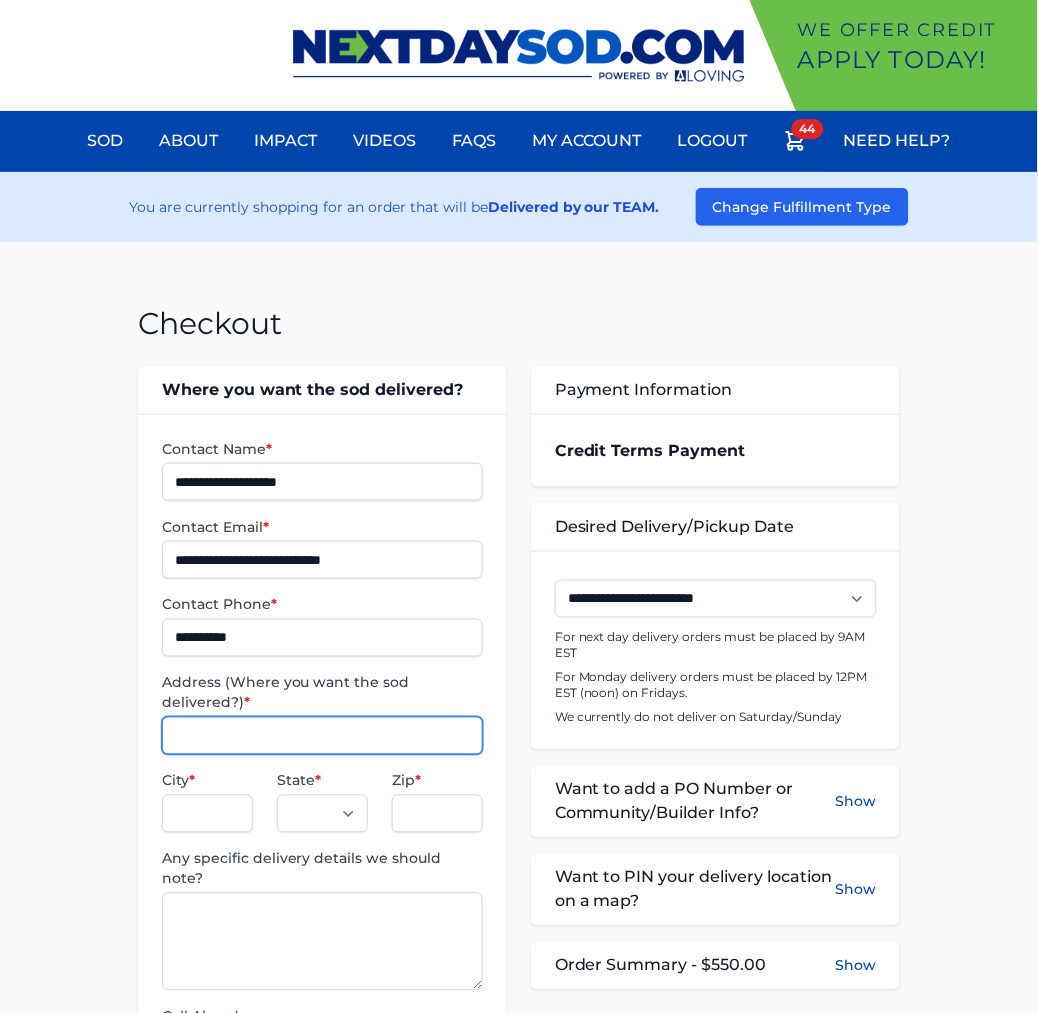 click on "Address (Where you want the sod delivered?)
*" at bounding box center (322, 736) 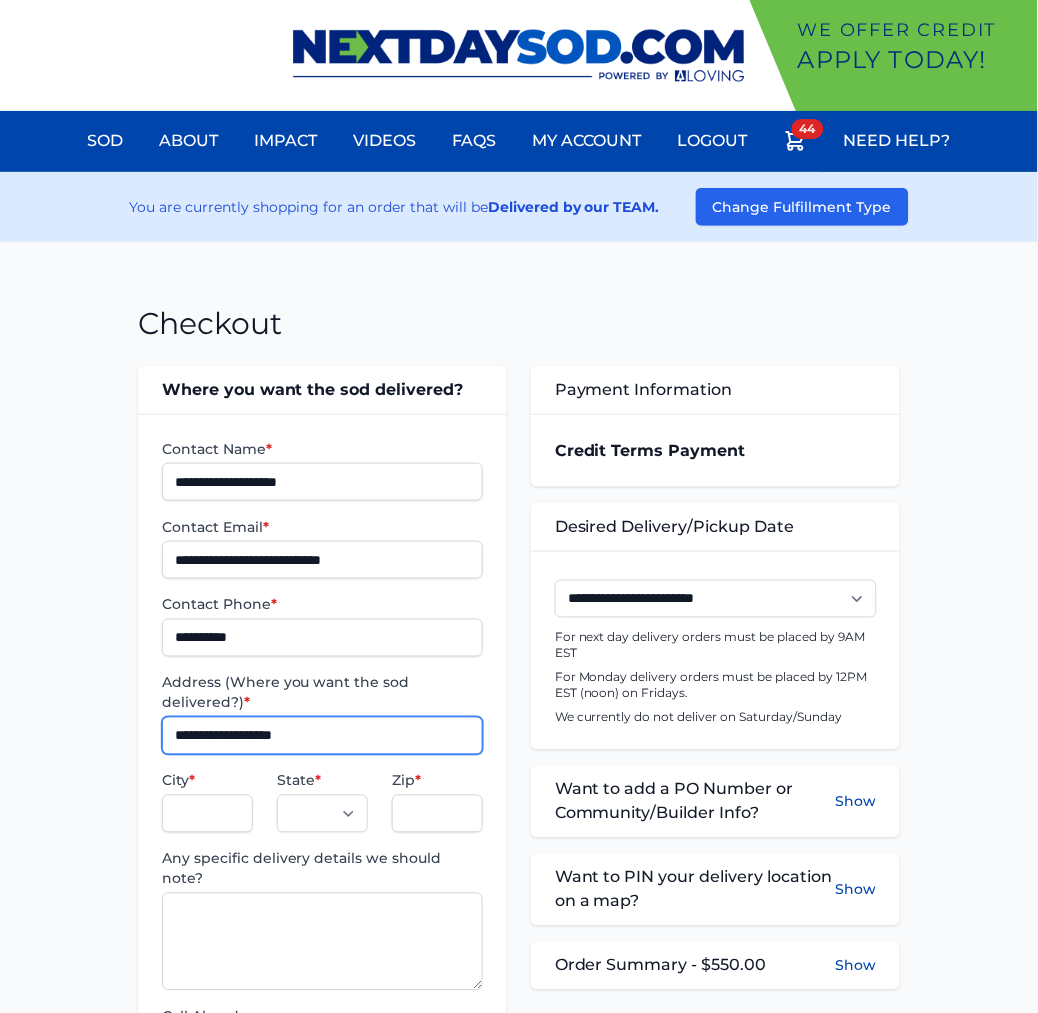 type on "**********" 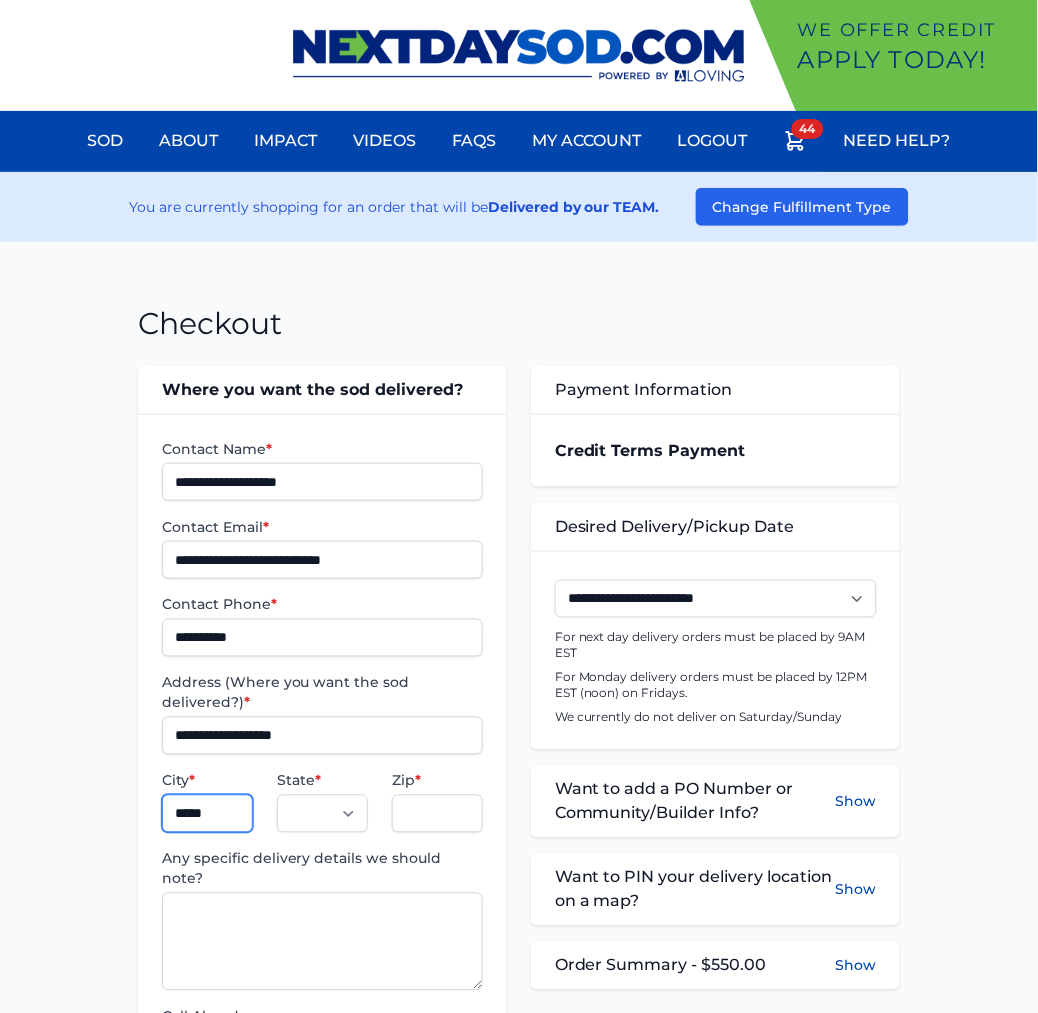 type on "******" 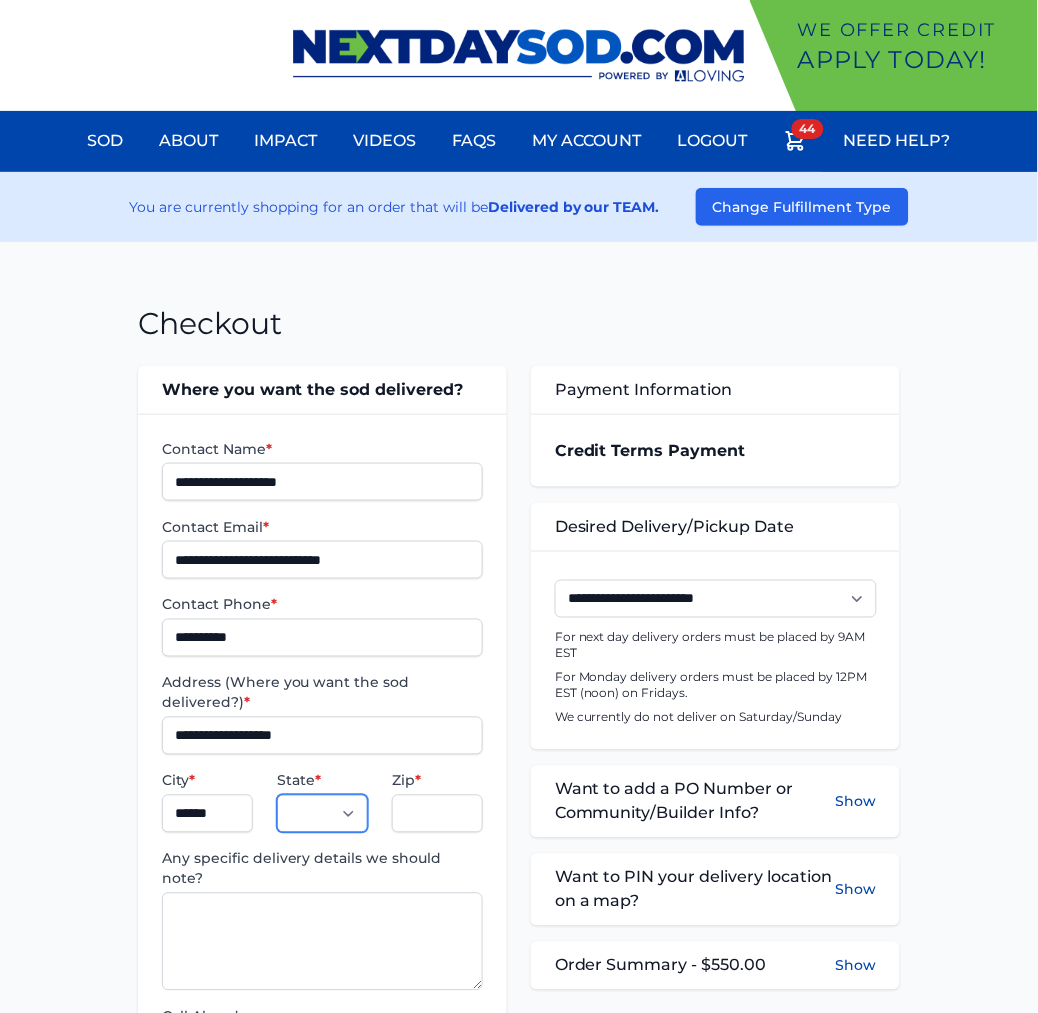 select on "**" 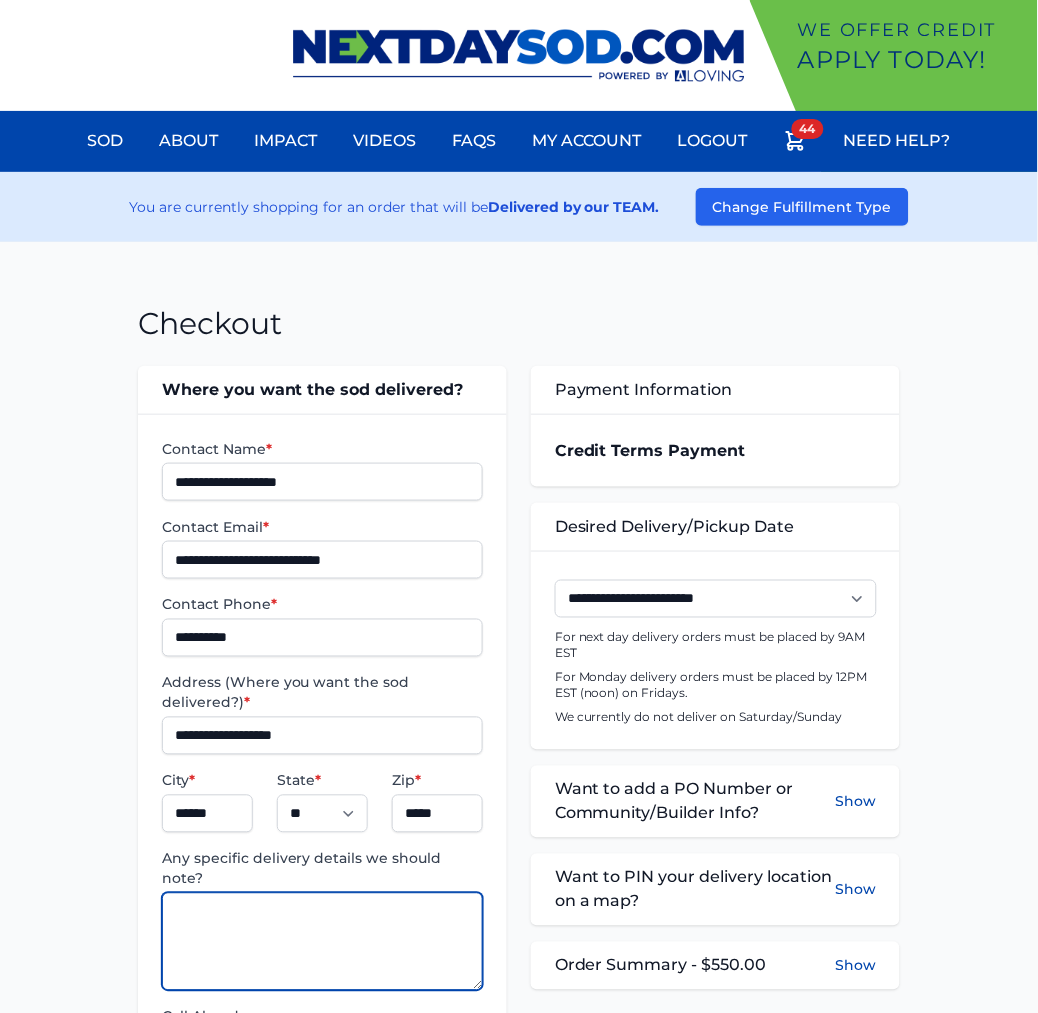 paste on "**********" 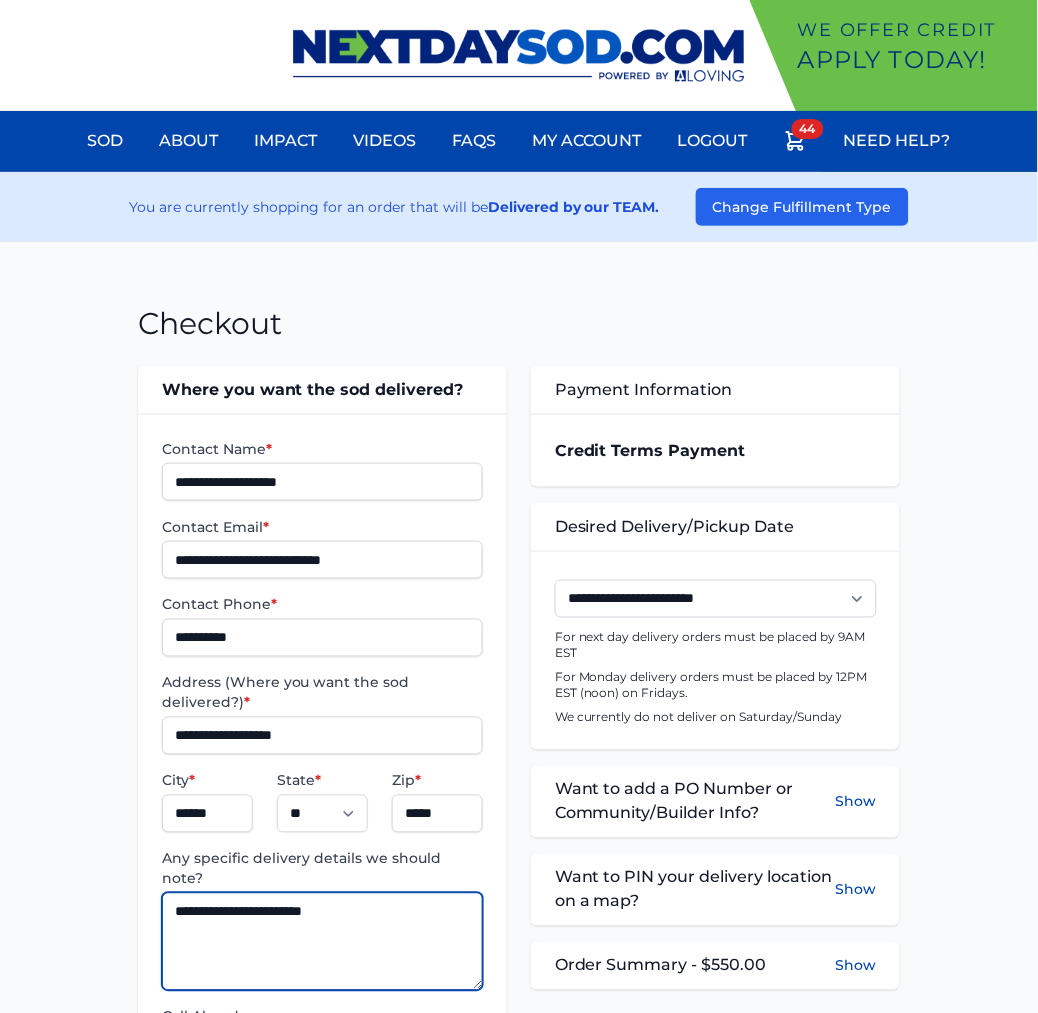 type on "**********" 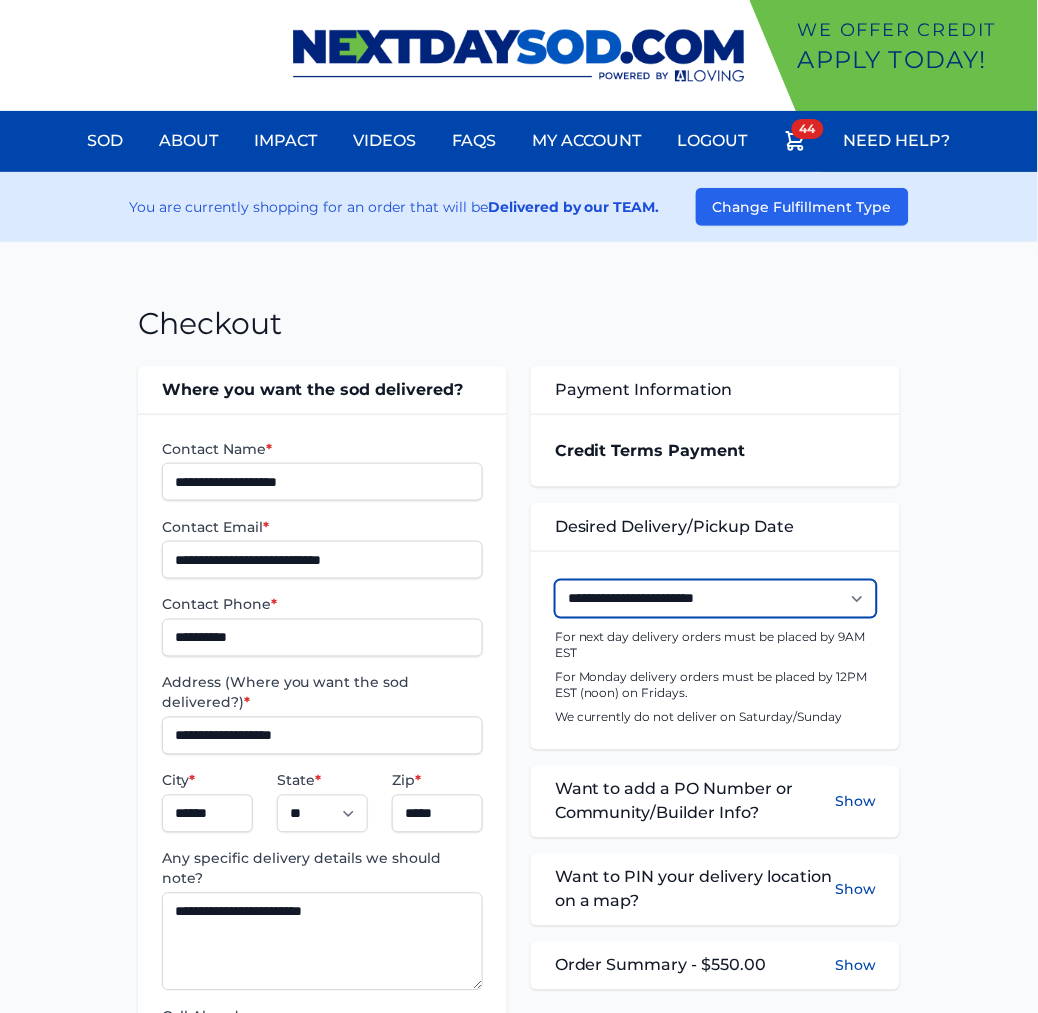 click on "**********" at bounding box center [716, 599] 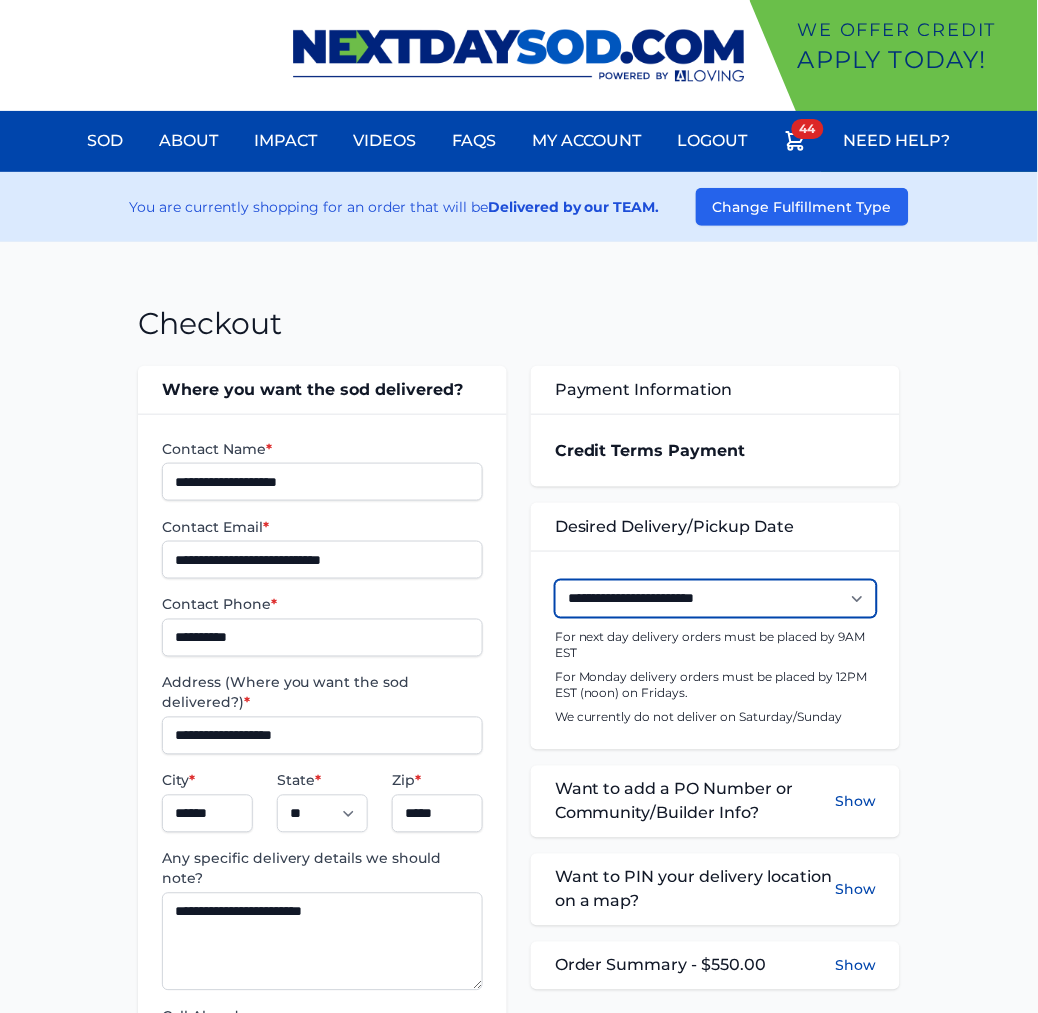select on "**********" 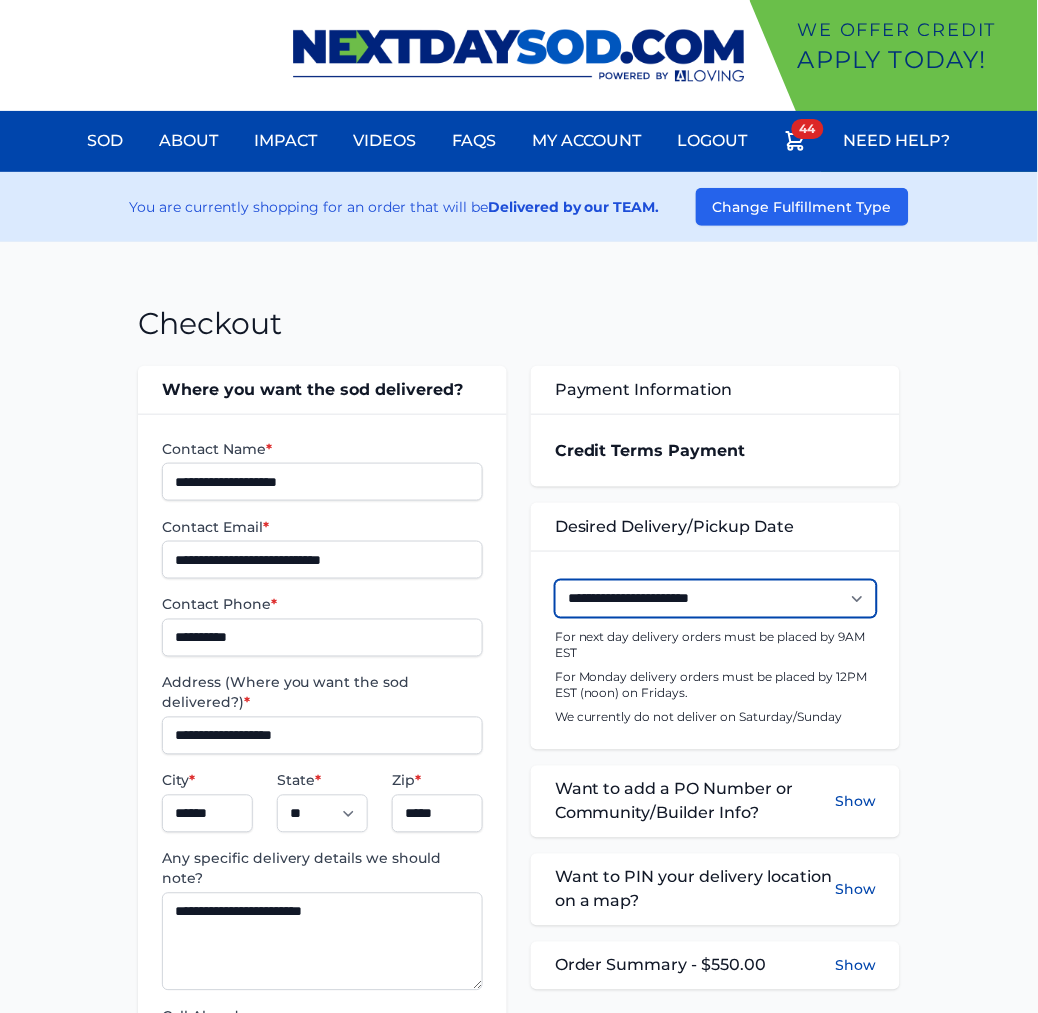 click on "**********" at bounding box center (716, 599) 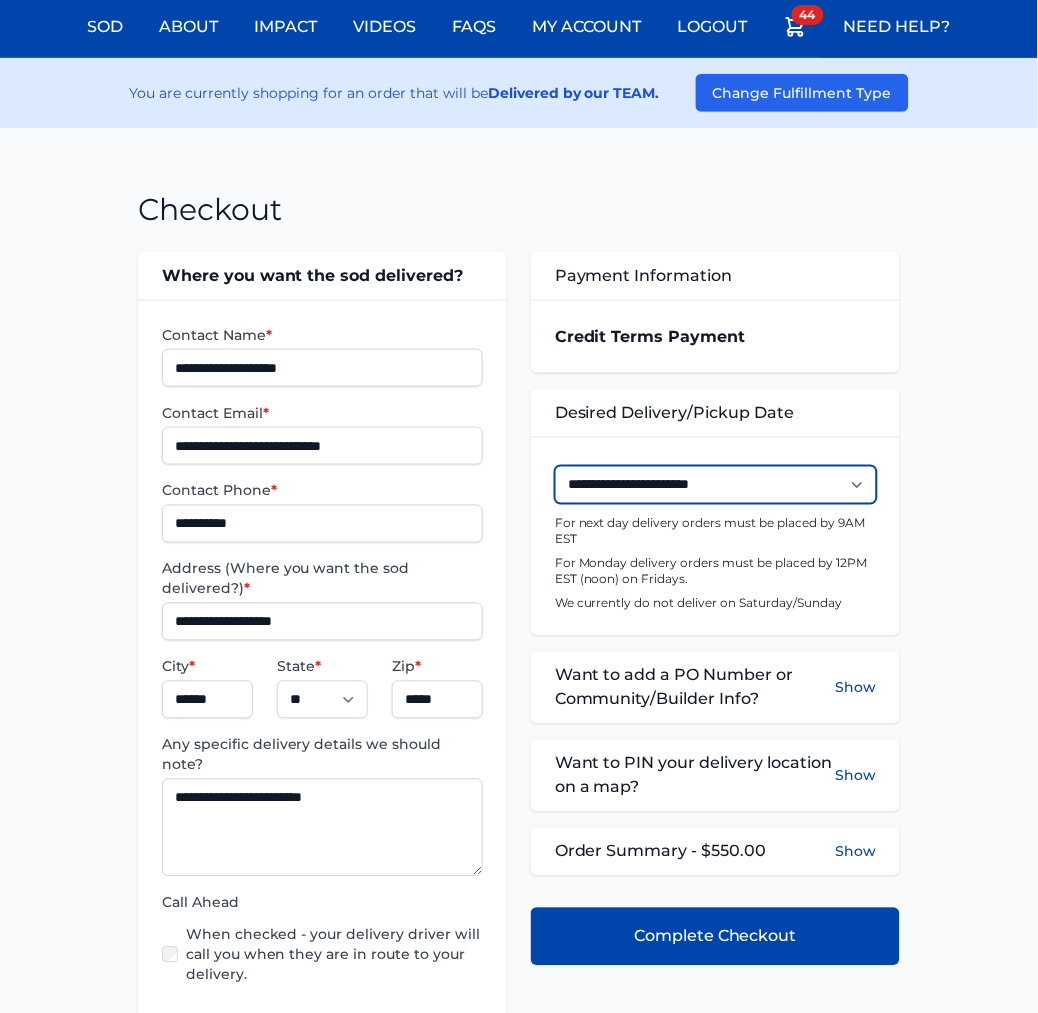 scroll, scrollTop: 222, scrollLeft: 0, axis: vertical 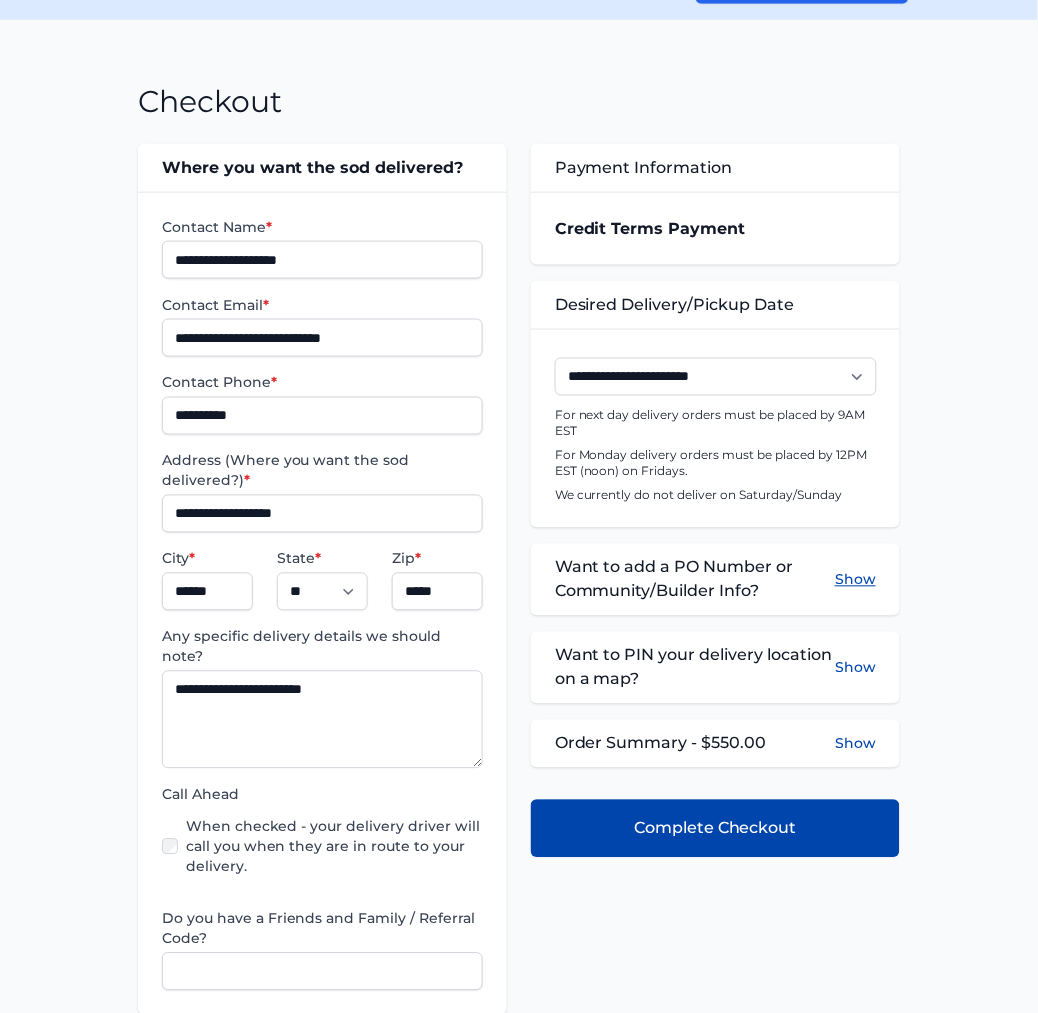 click on "Show" at bounding box center [855, 580] 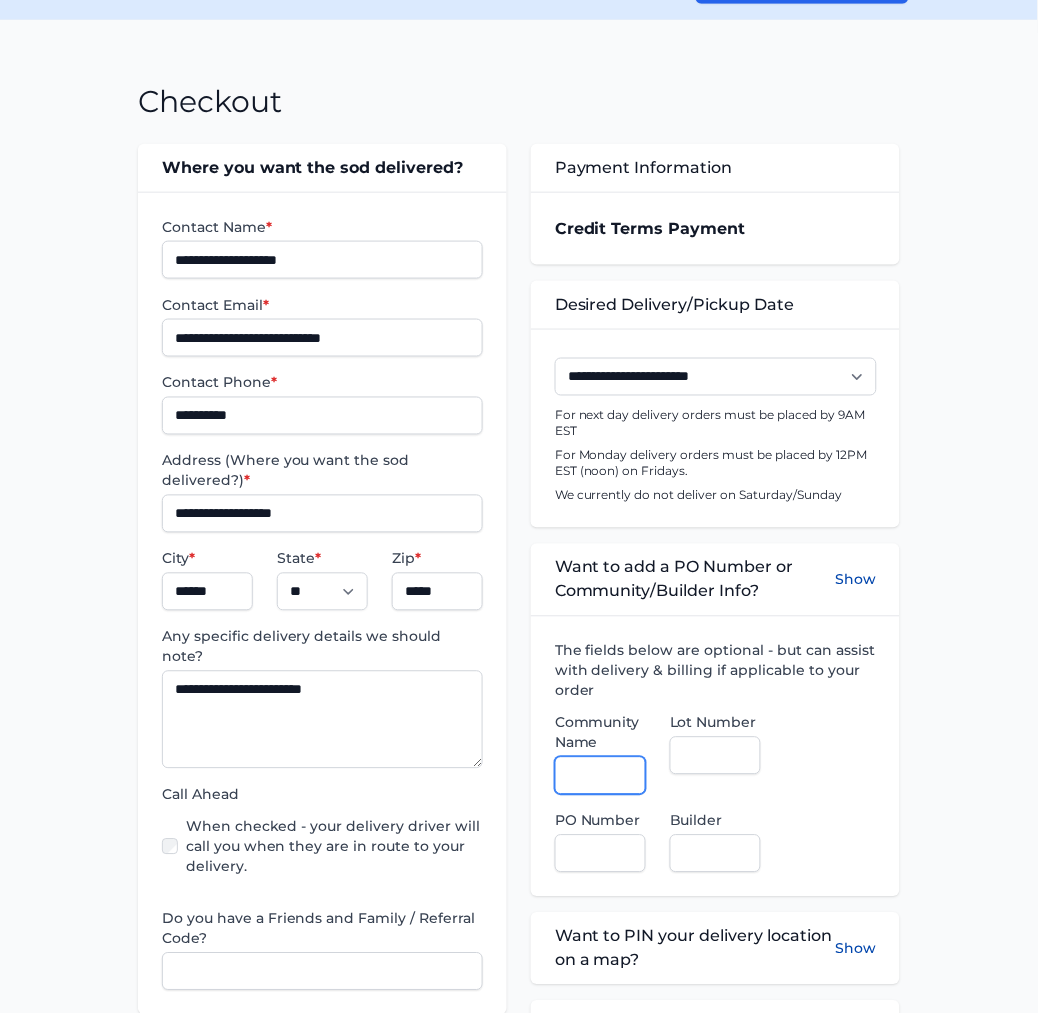 click on "Community Name" at bounding box center (600, 776) 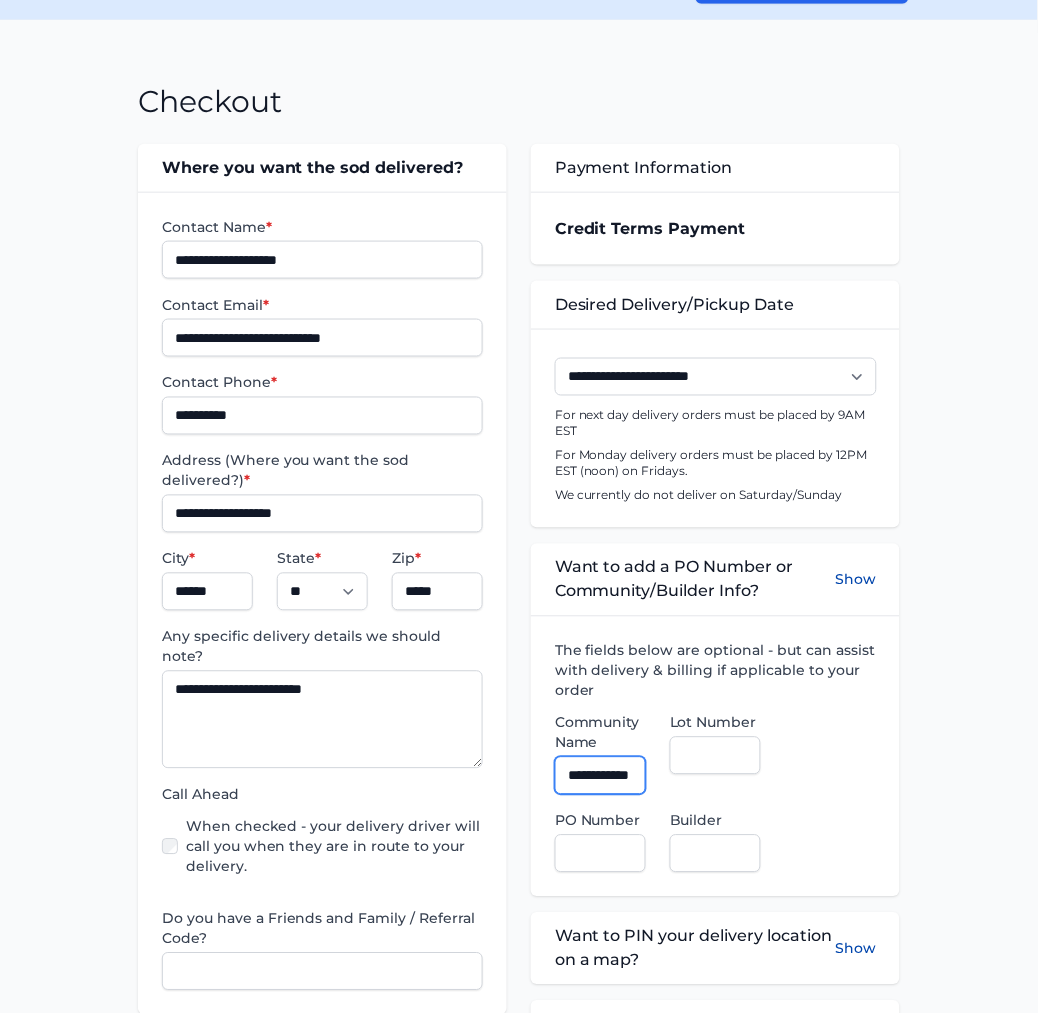 scroll, scrollTop: 0, scrollLeft: 27, axis: horizontal 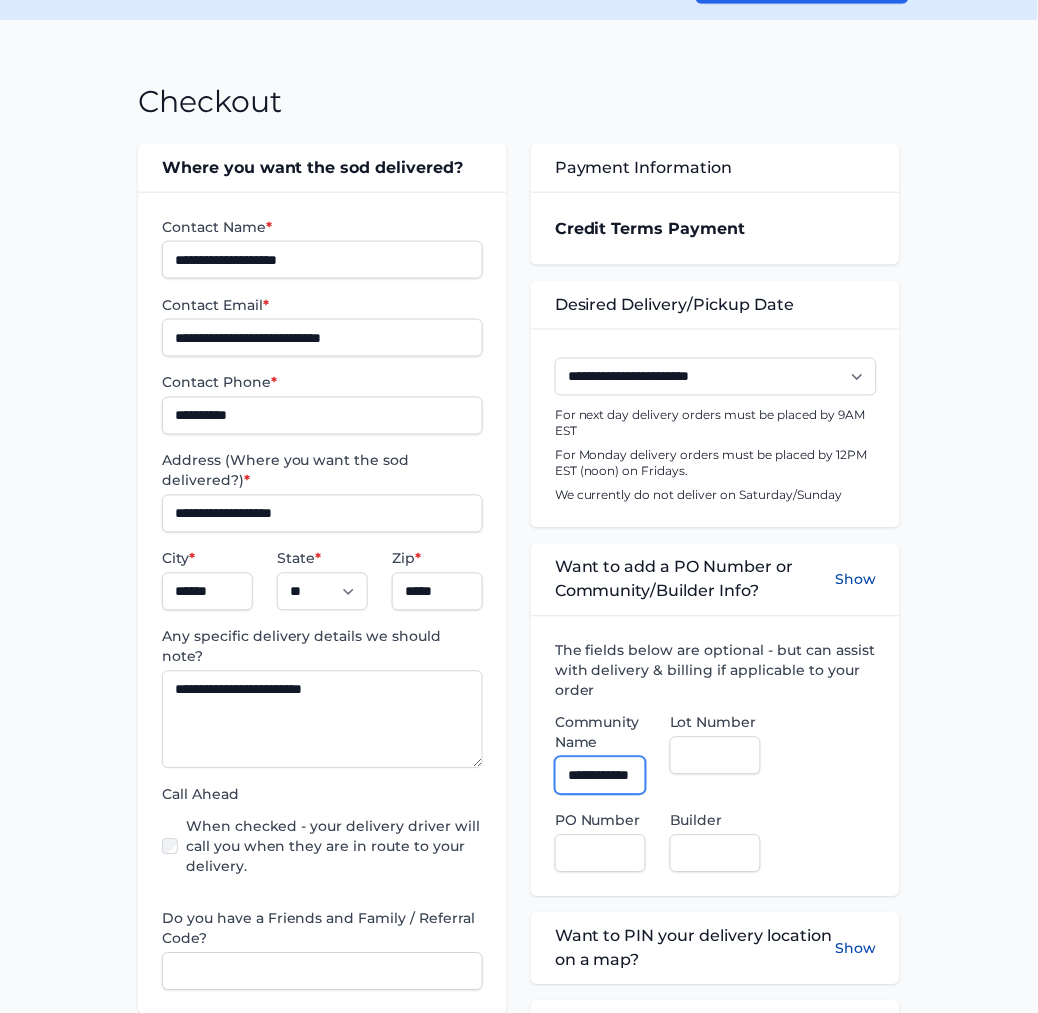 type on "**********" 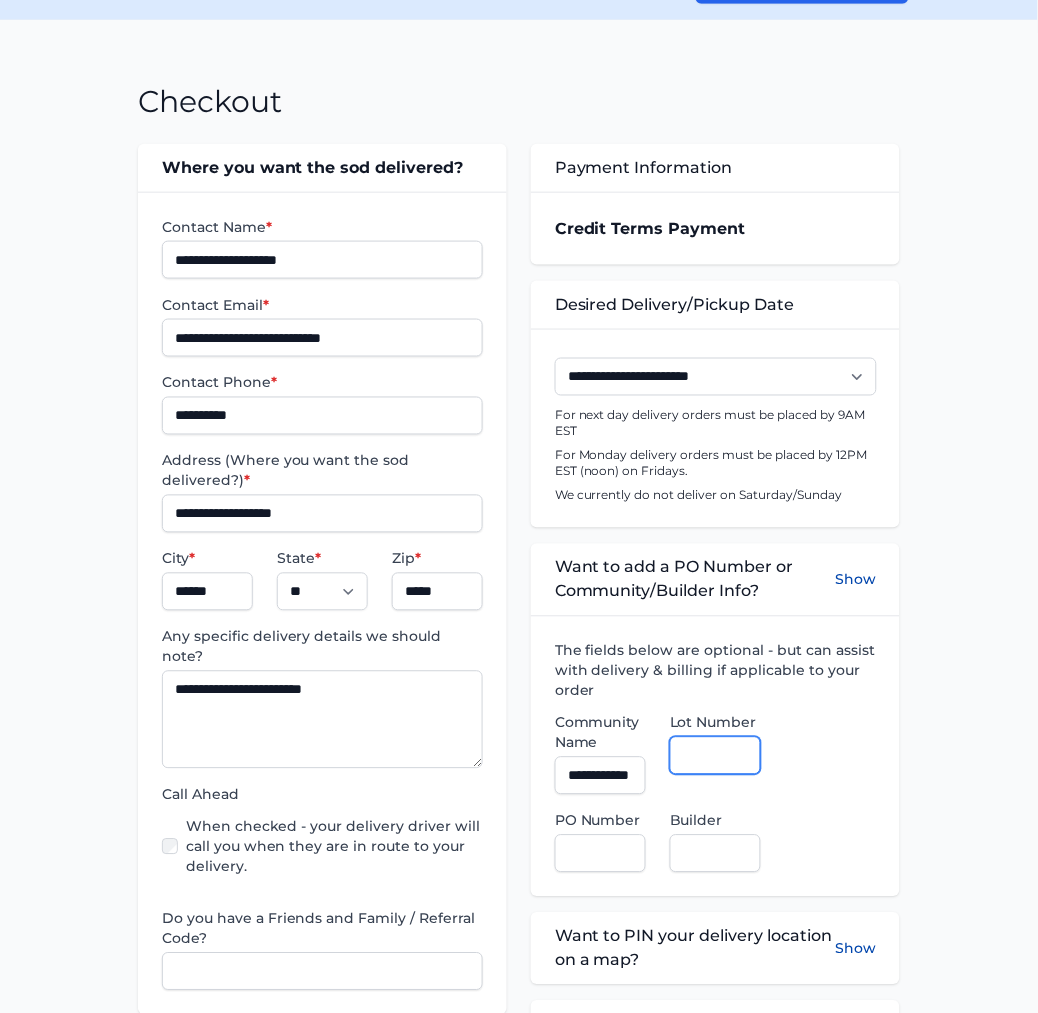 scroll, scrollTop: 0, scrollLeft: 0, axis: both 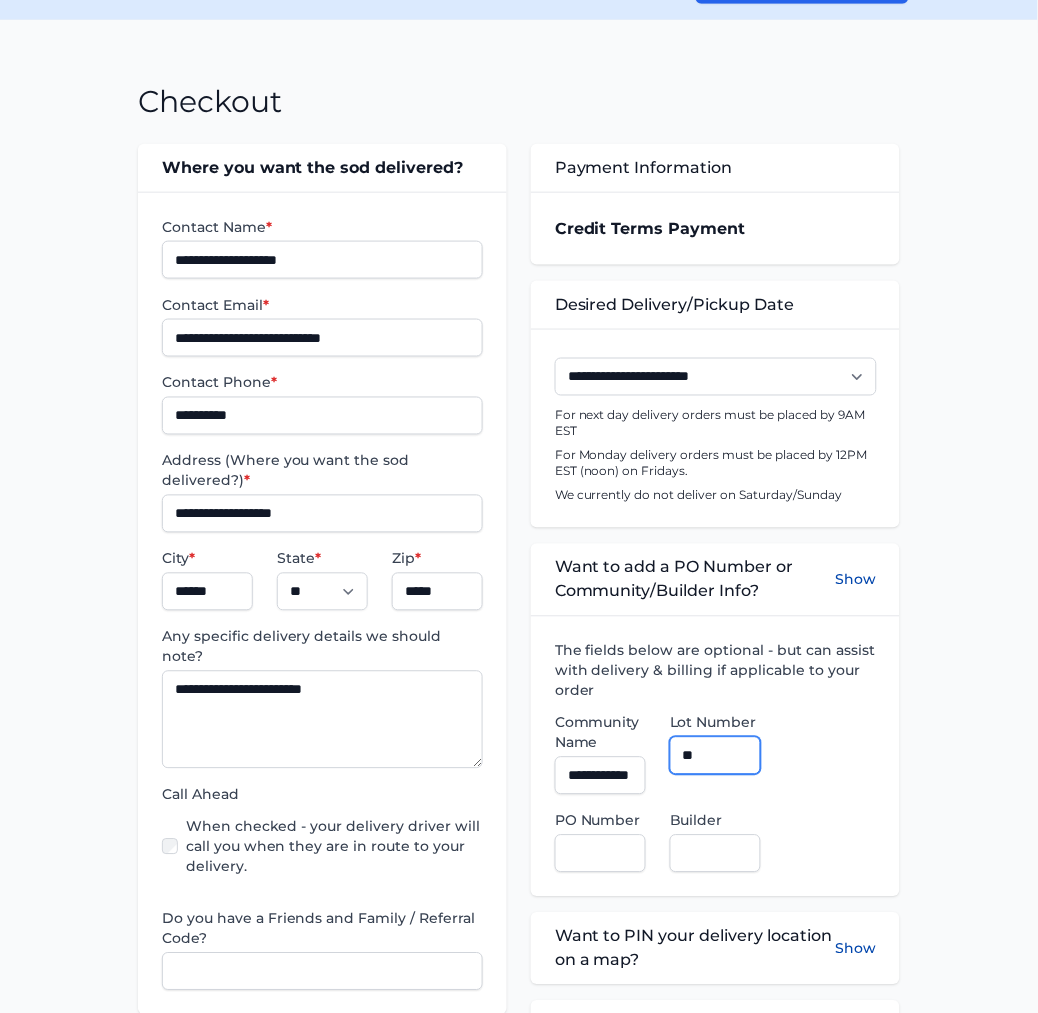 type on "**" 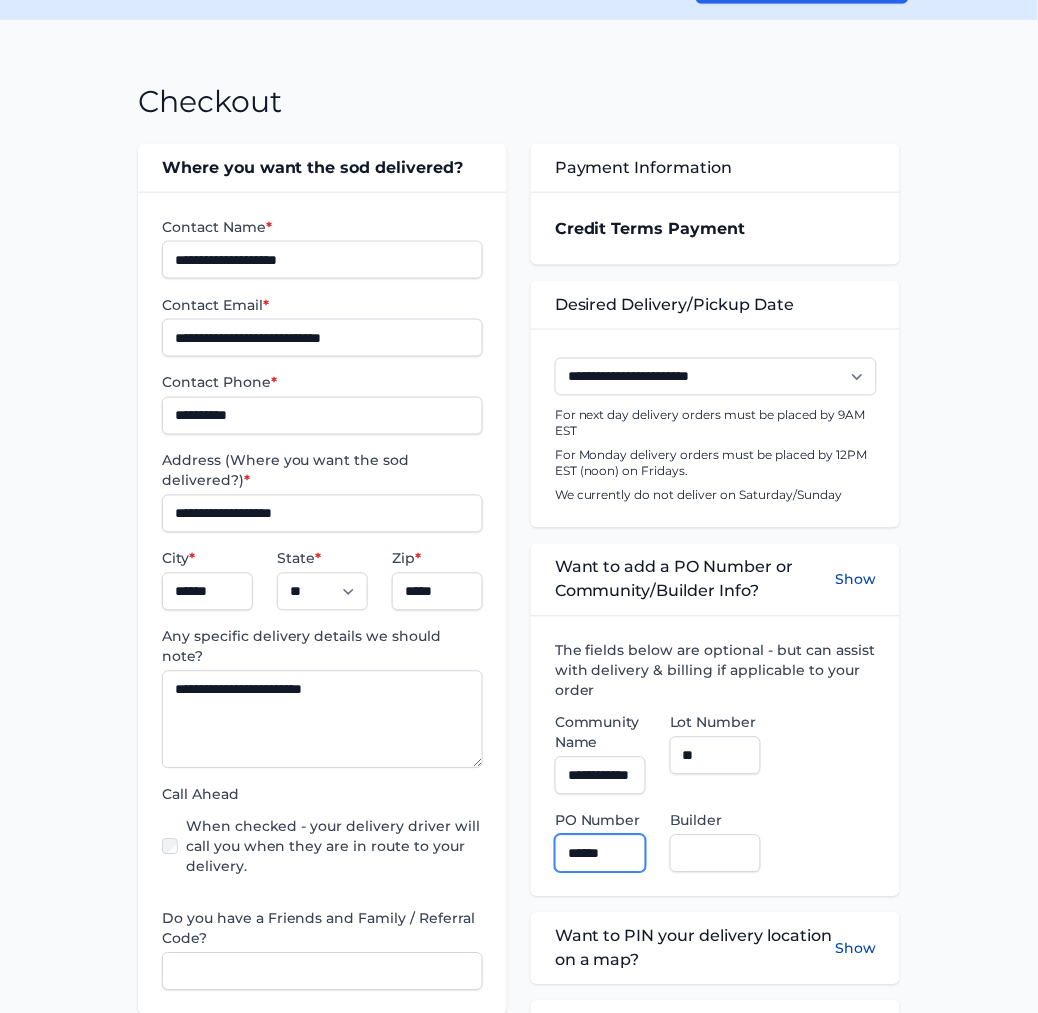 type on "******" 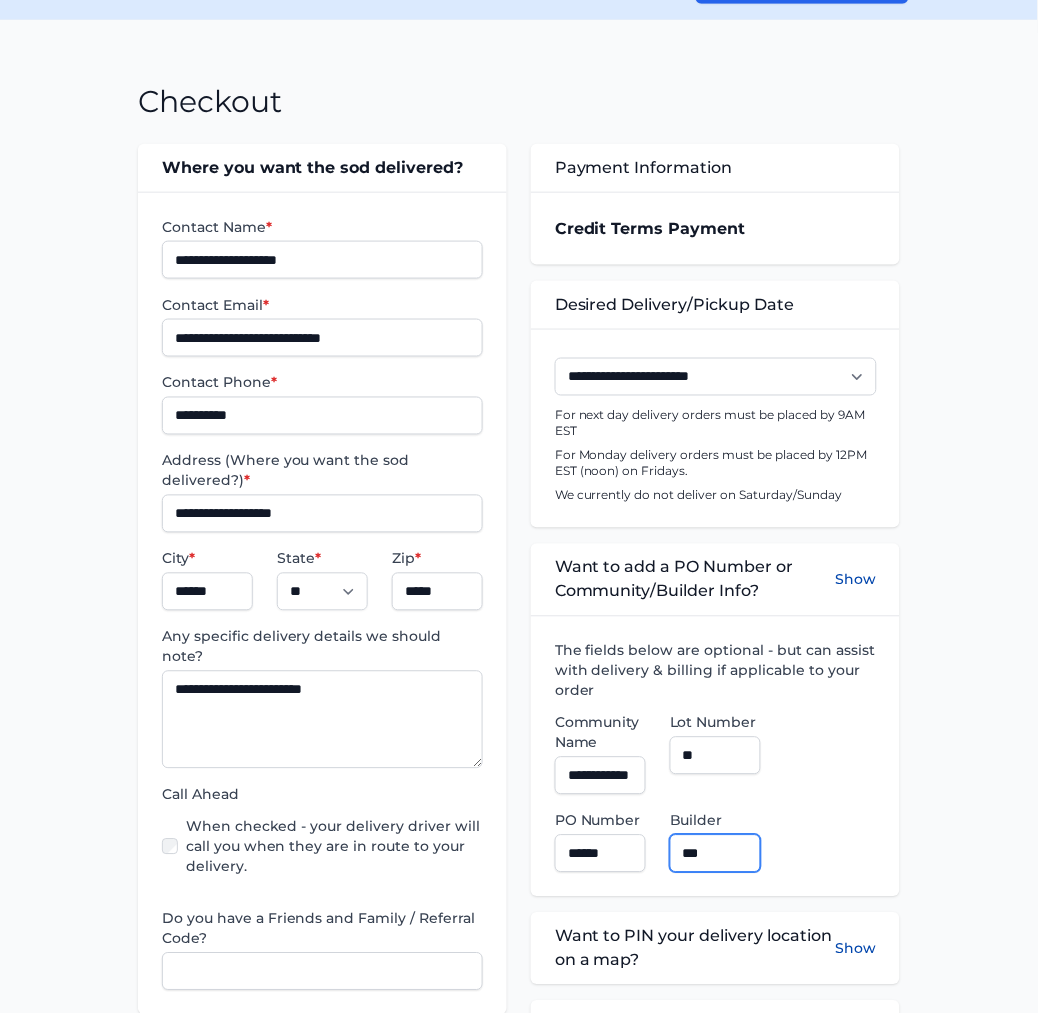 type on "**********" 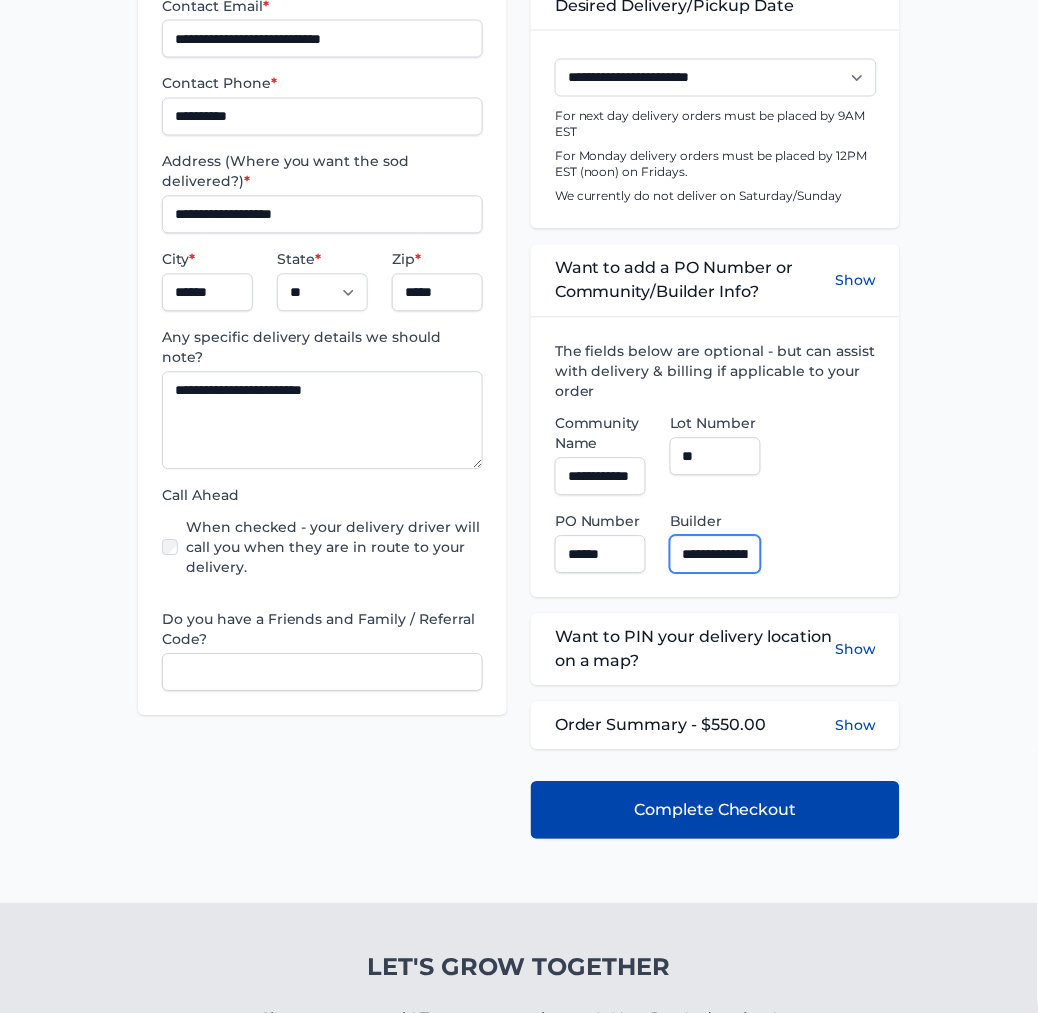 scroll, scrollTop: 555, scrollLeft: 0, axis: vertical 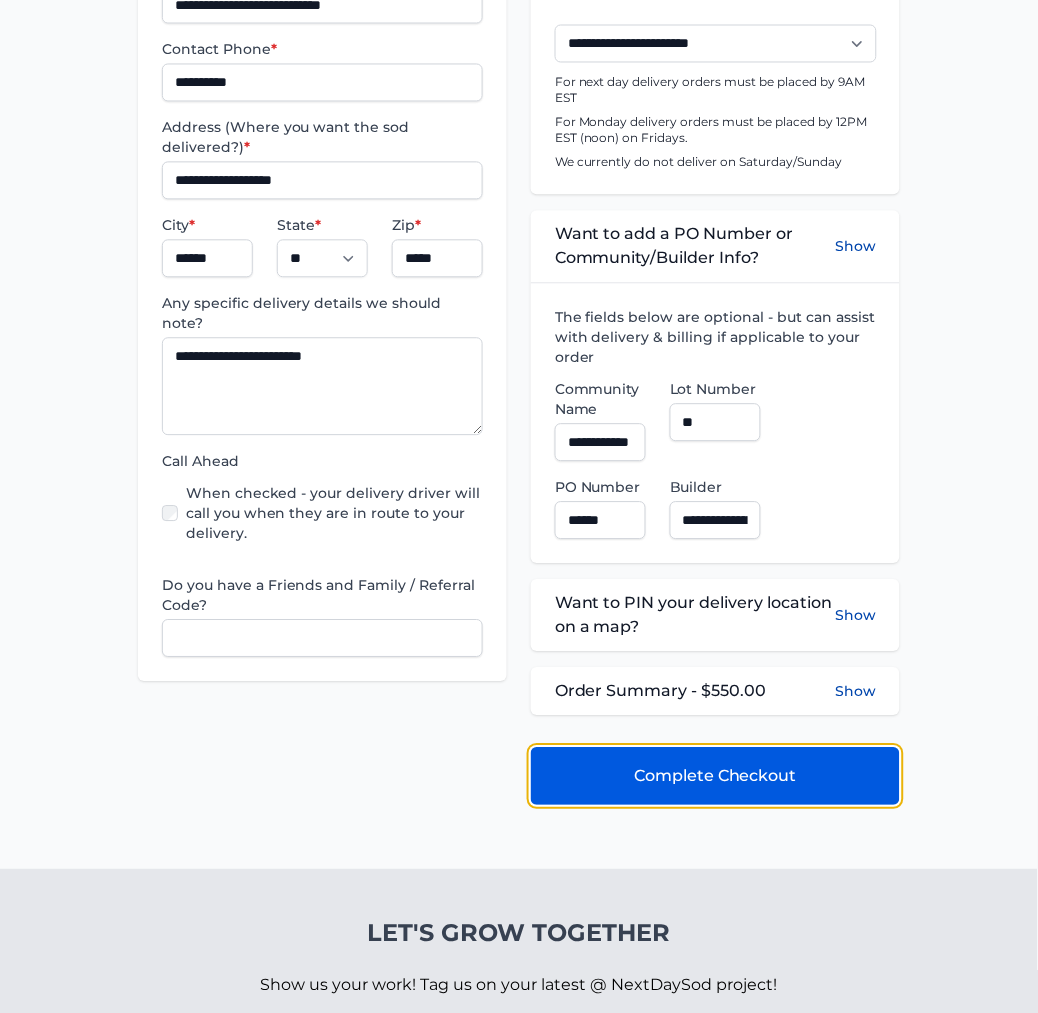 click on "Complete Checkout" at bounding box center [715, 777] 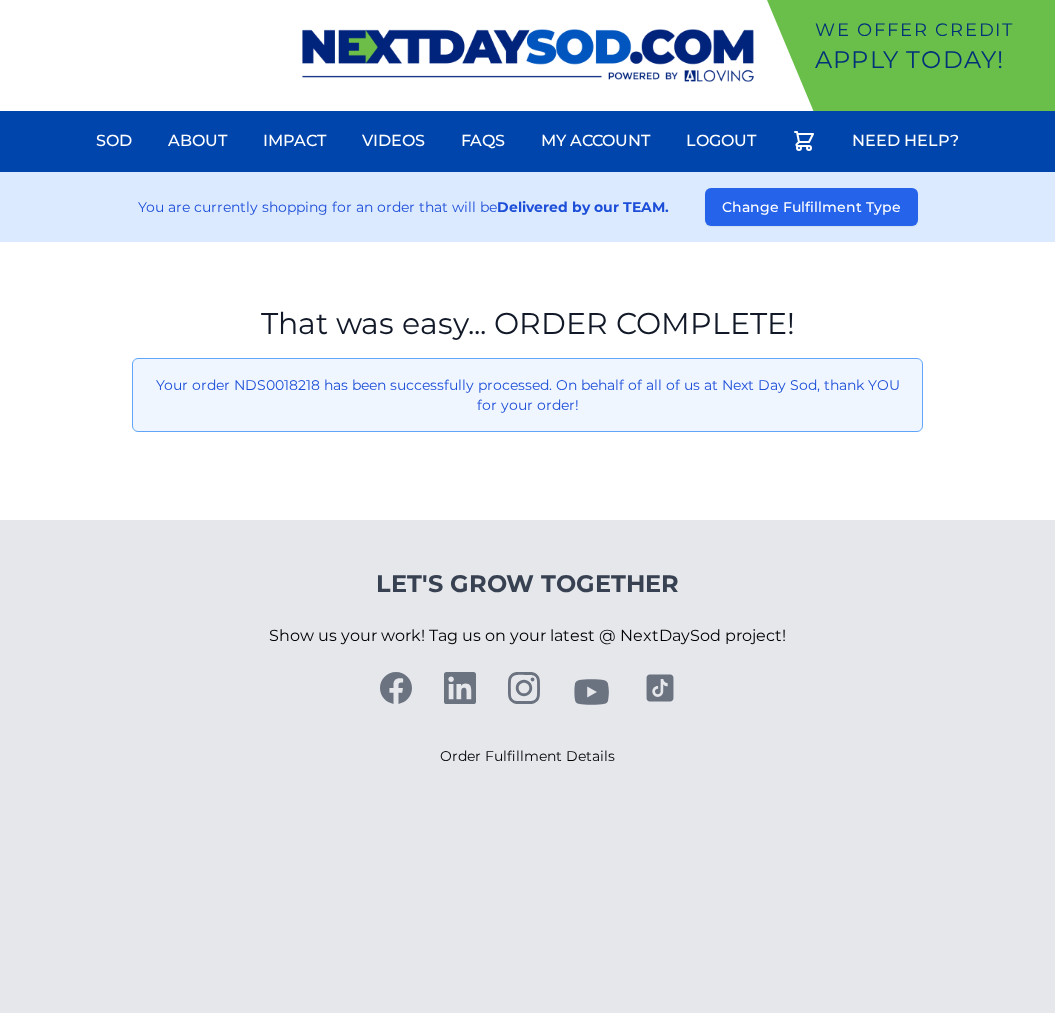 scroll, scrollTop: 0, scrollLeft: 0, axis: both 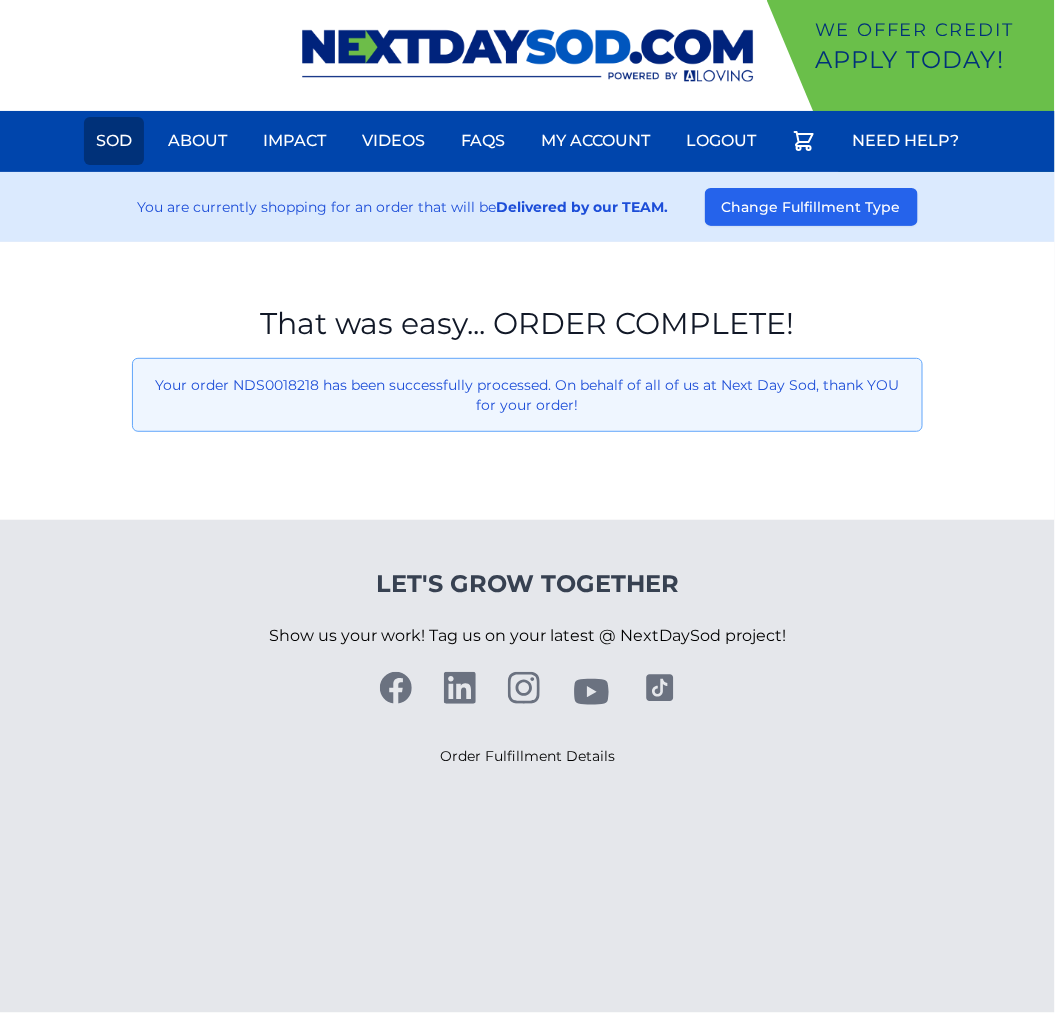 click on "Sod" at bounding box center (114, 141) 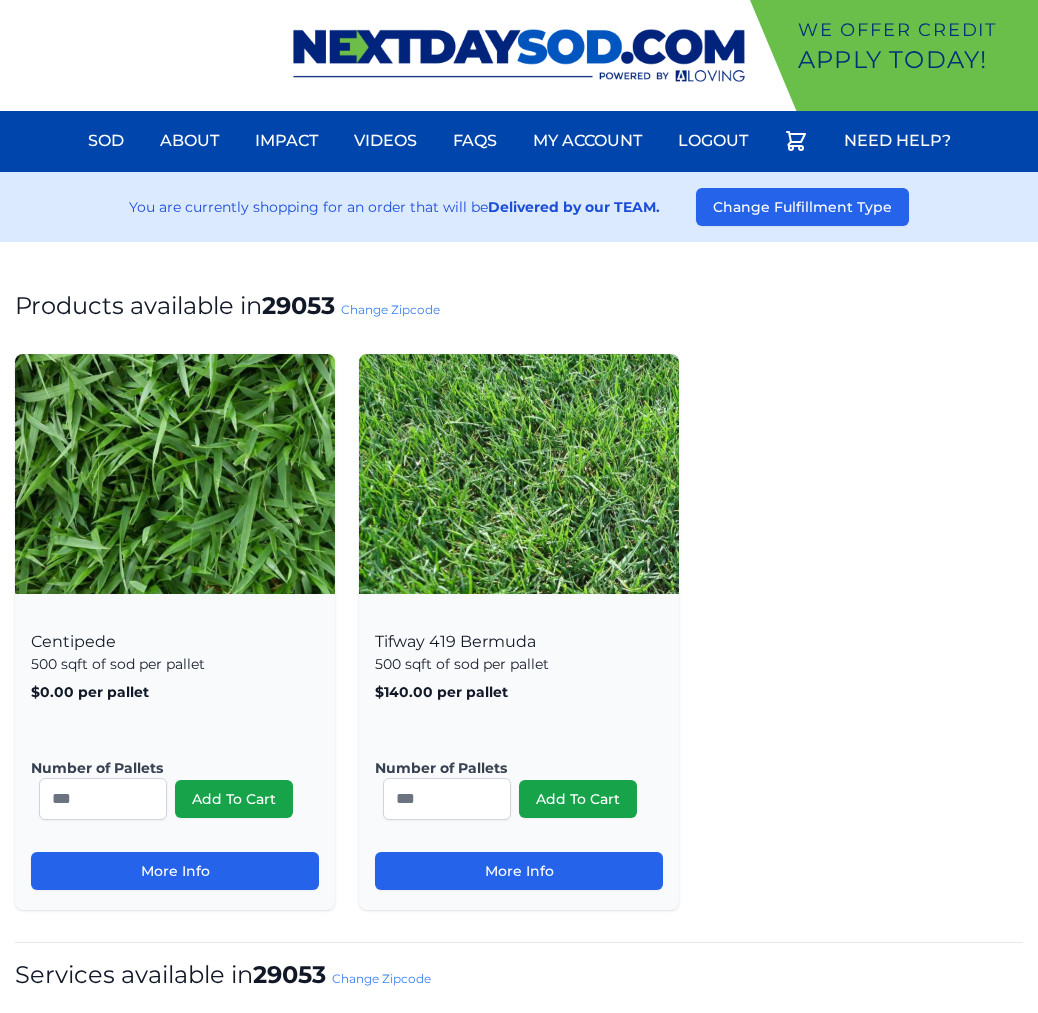 scroll, scrollTop: 0, scrollLeft: 0, axis: both 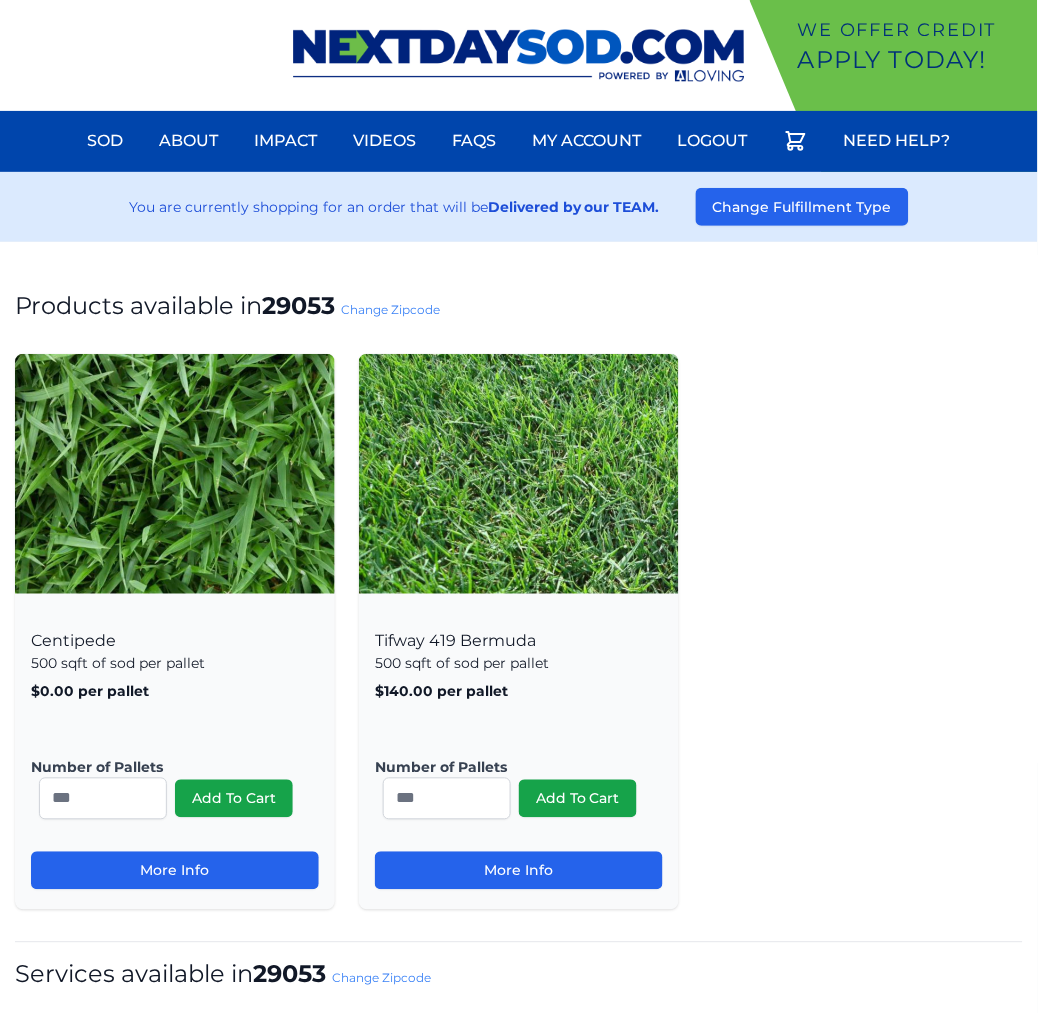 click on "Products available in  [POSTAL_CODE]   Change Zipcode
Centipede
500 sqft of sod per pallet
$0.00 per pallet  , includes delivery!
Number of Pallets
*
Add To Cart
More Info
$140.00 per pallet" at bounding box center (519, 967) 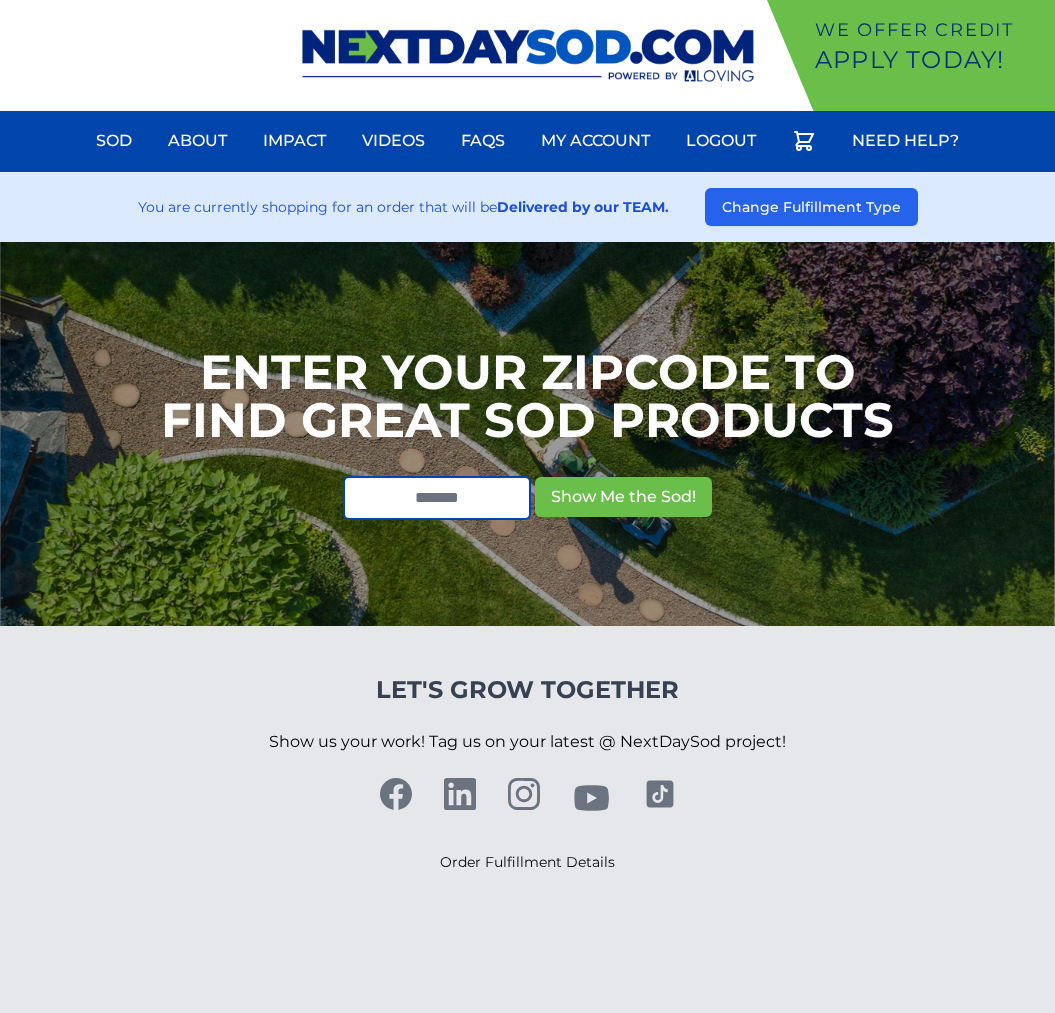 scroll, scrollTop: 0, scrollLeft: 0, axis: both 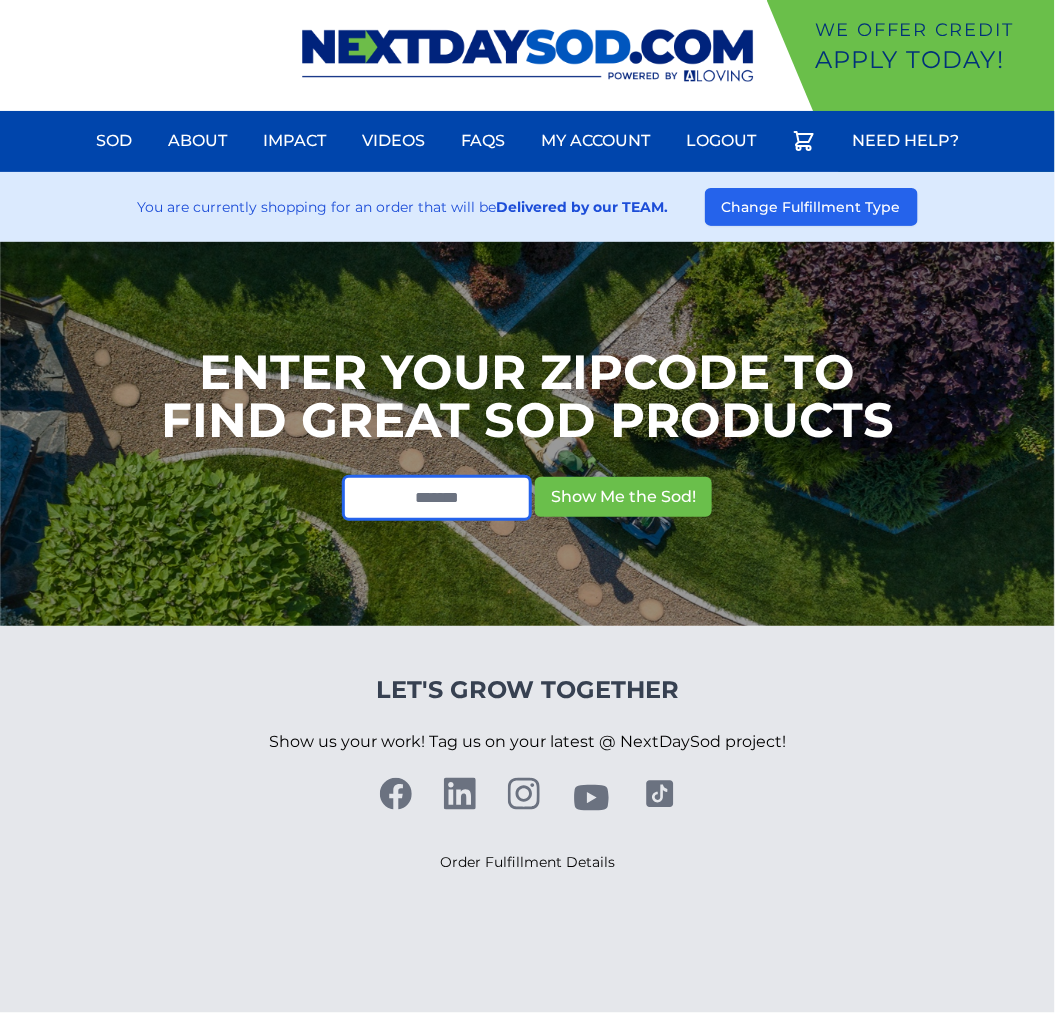 click at bounding box center (437, 498) 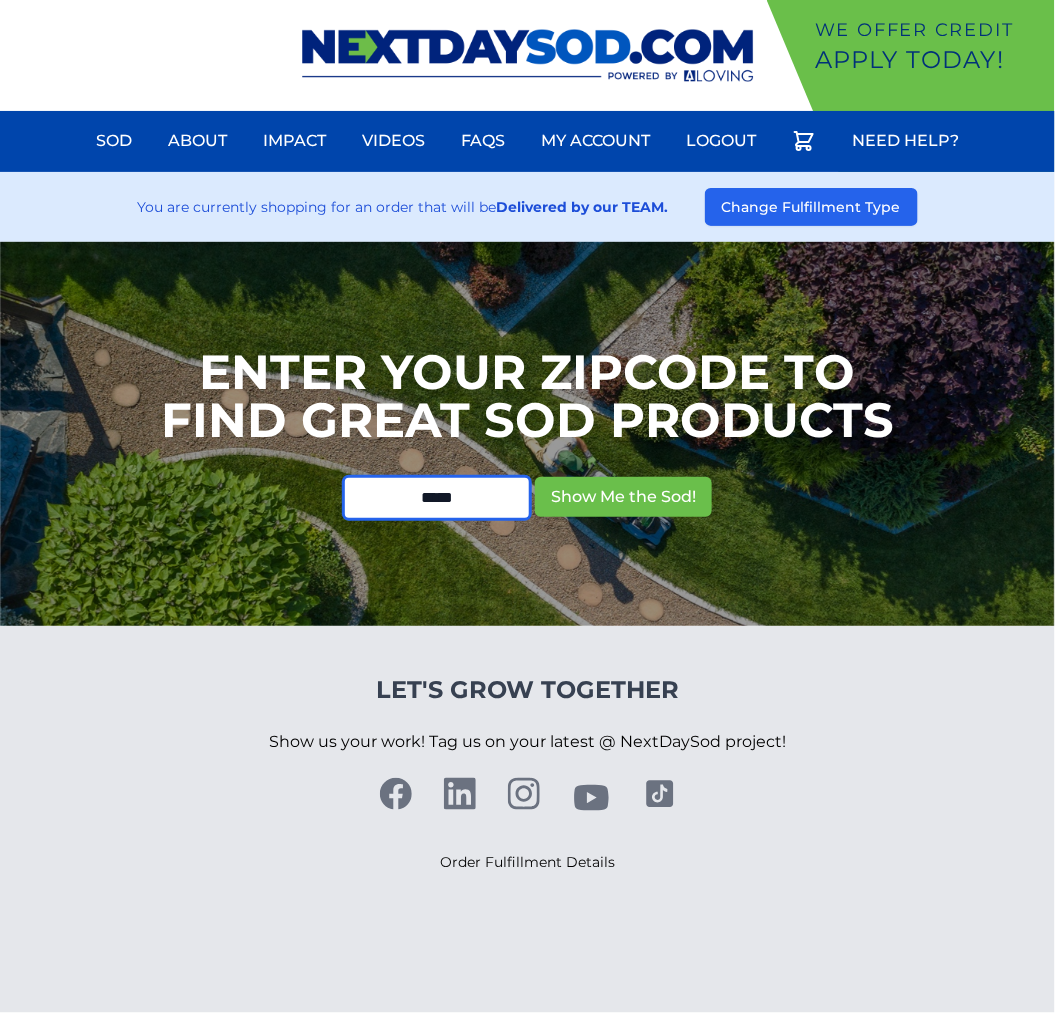 type on "*****" 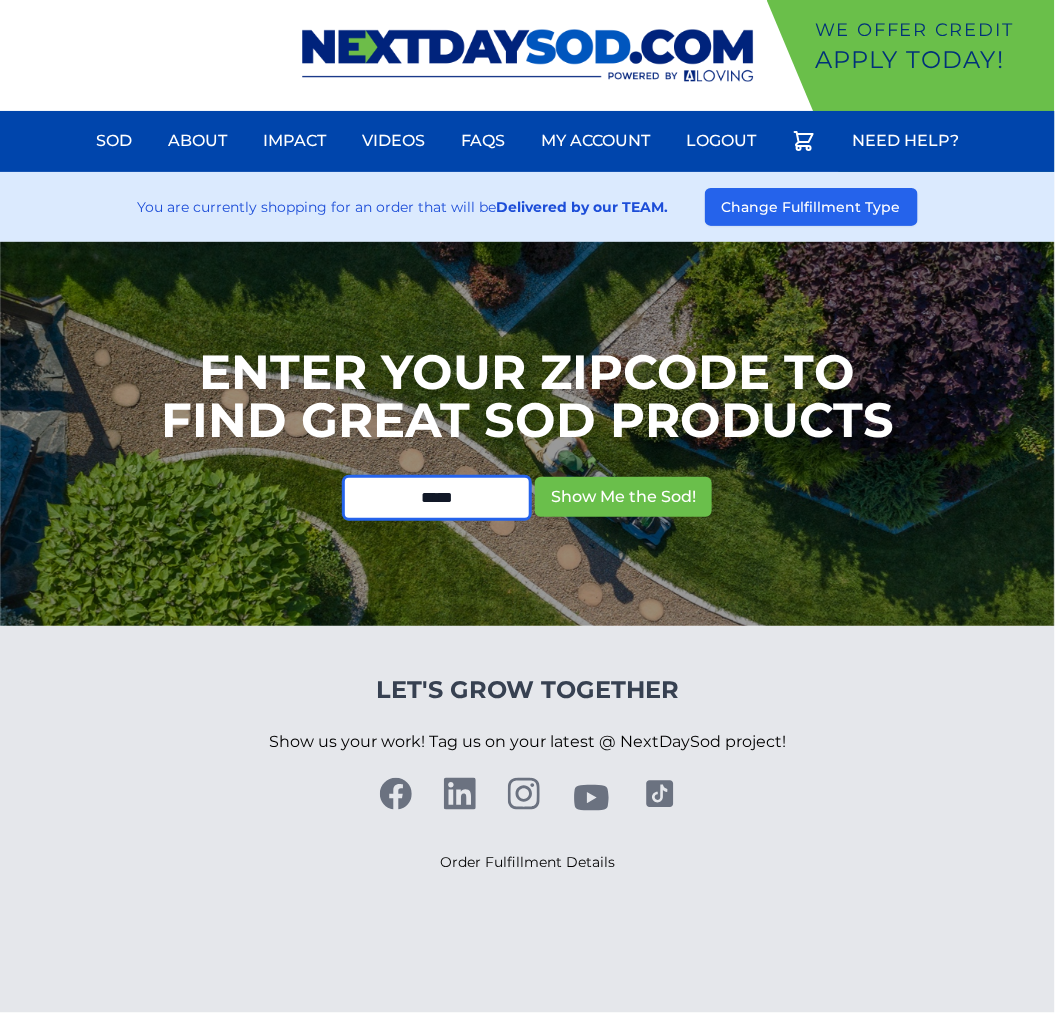 click on "Show Me the Sod!" at bounding box center [623, 497] 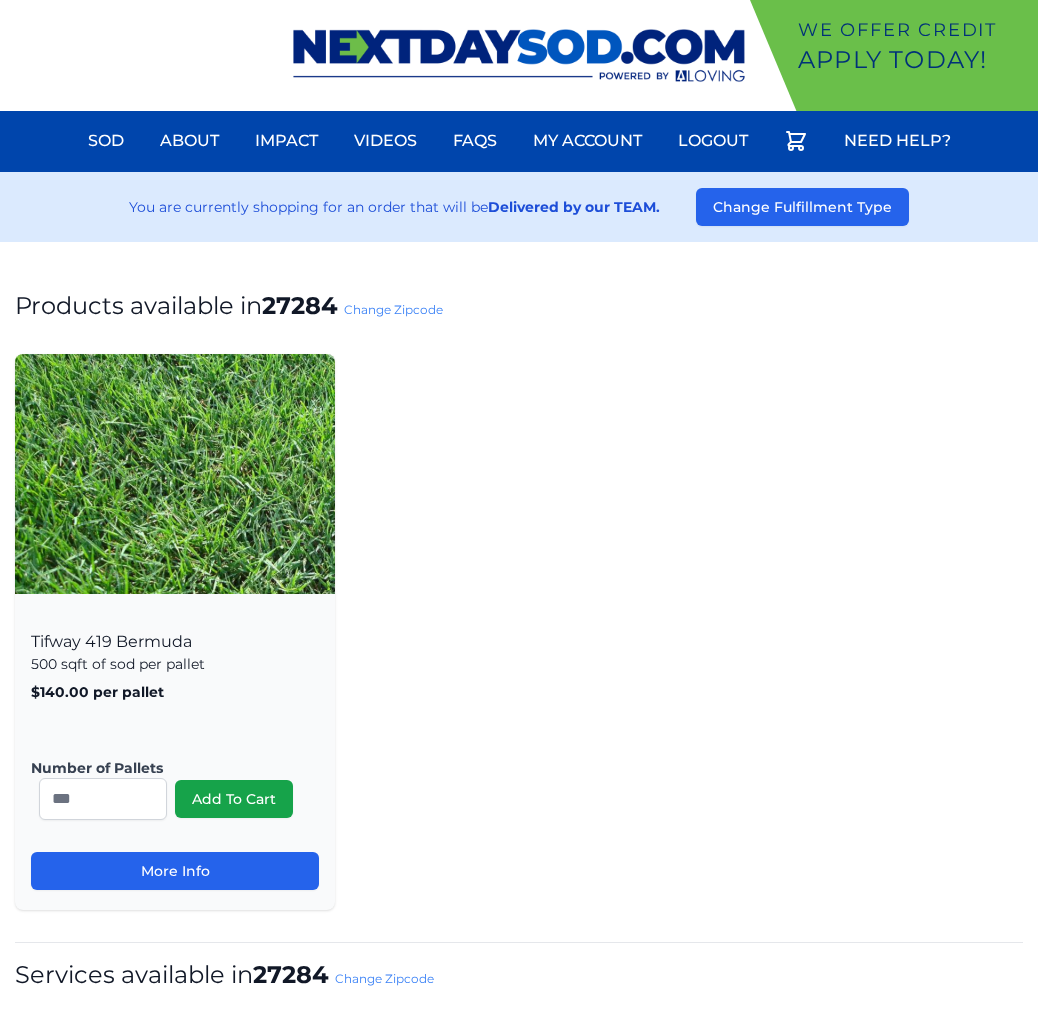 scroll, scrollTop: 0, scrollLeft: 0, axis: both 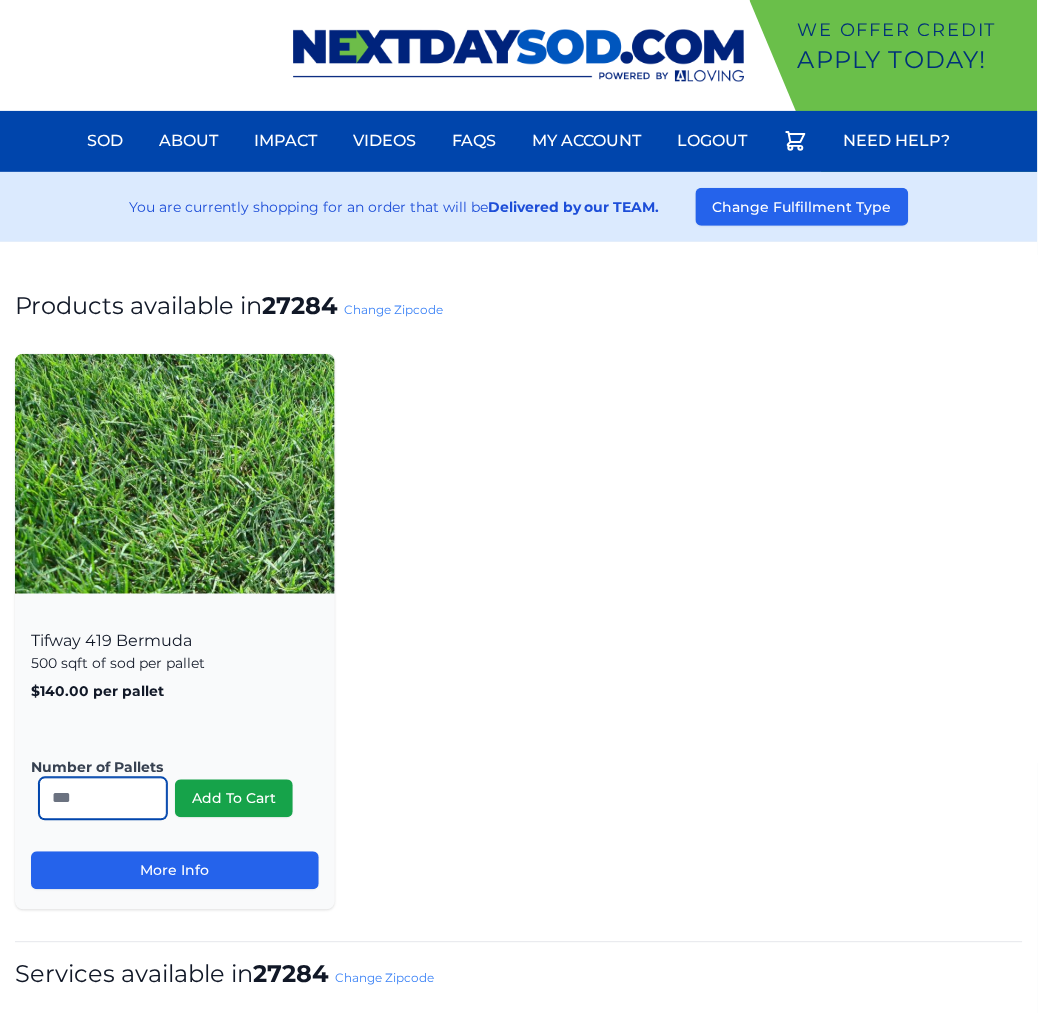 drag, startPoint x: 73, startPoint y: 803, endPoint x: -82, endPoint y: 796, distance: 155.15799 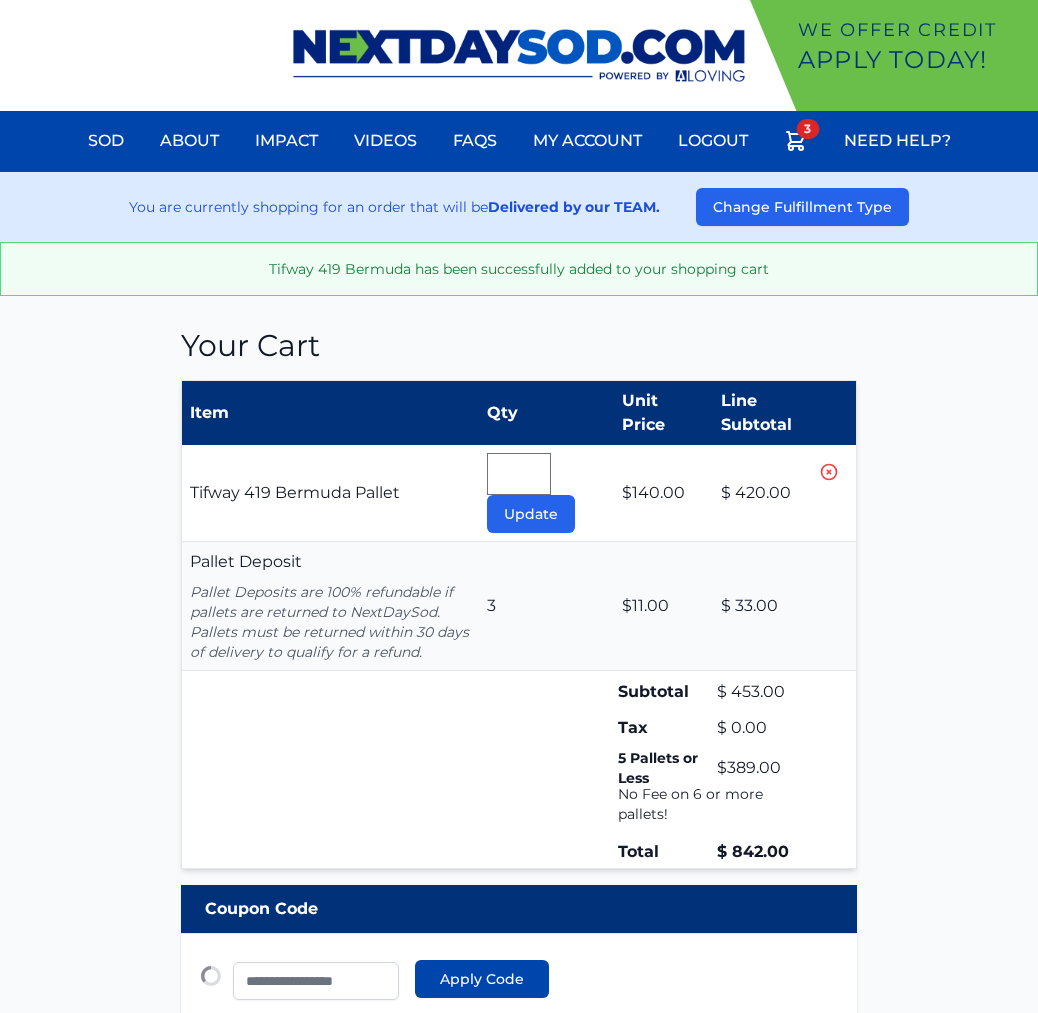 type 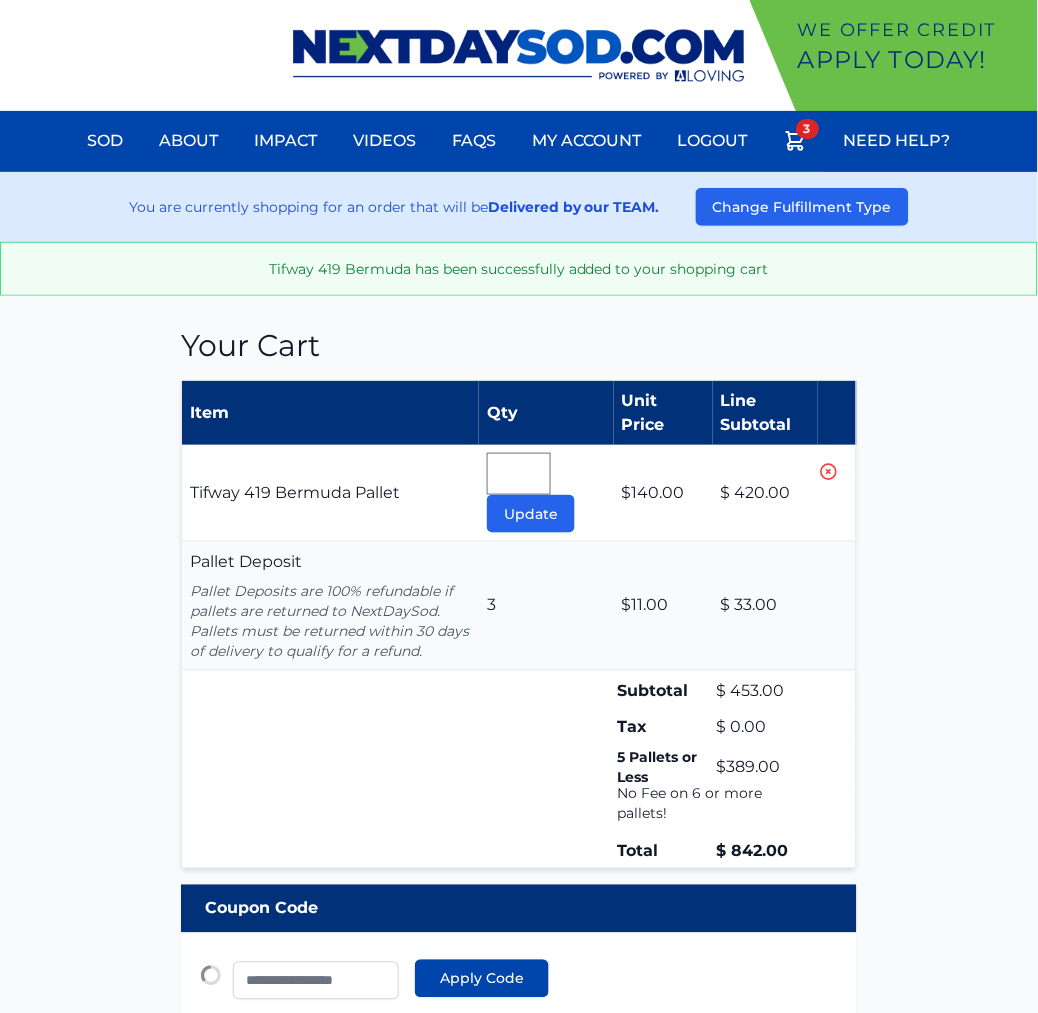 scroll, scrollTop: 0, scrollLeft: 0, axis: both 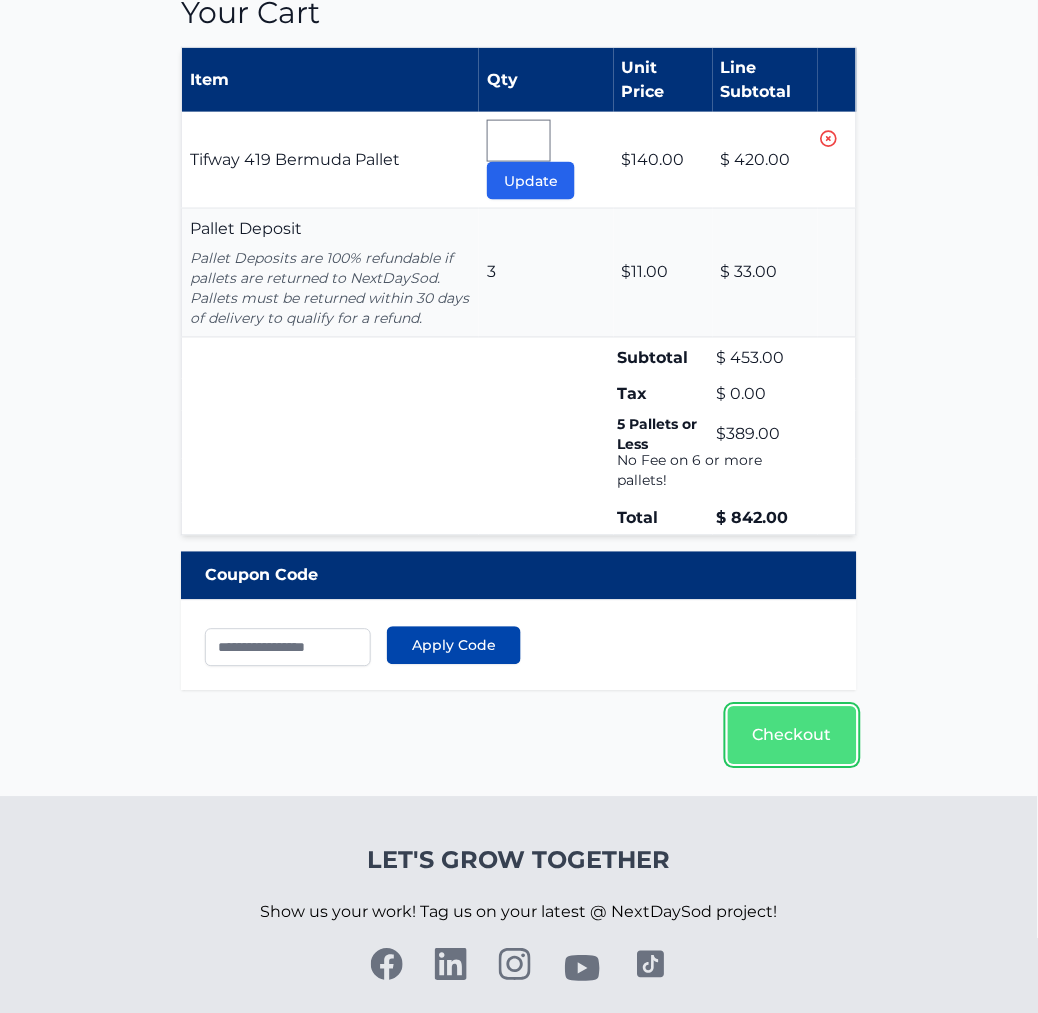 click on "Checkout" at bounding box center [792, 736] 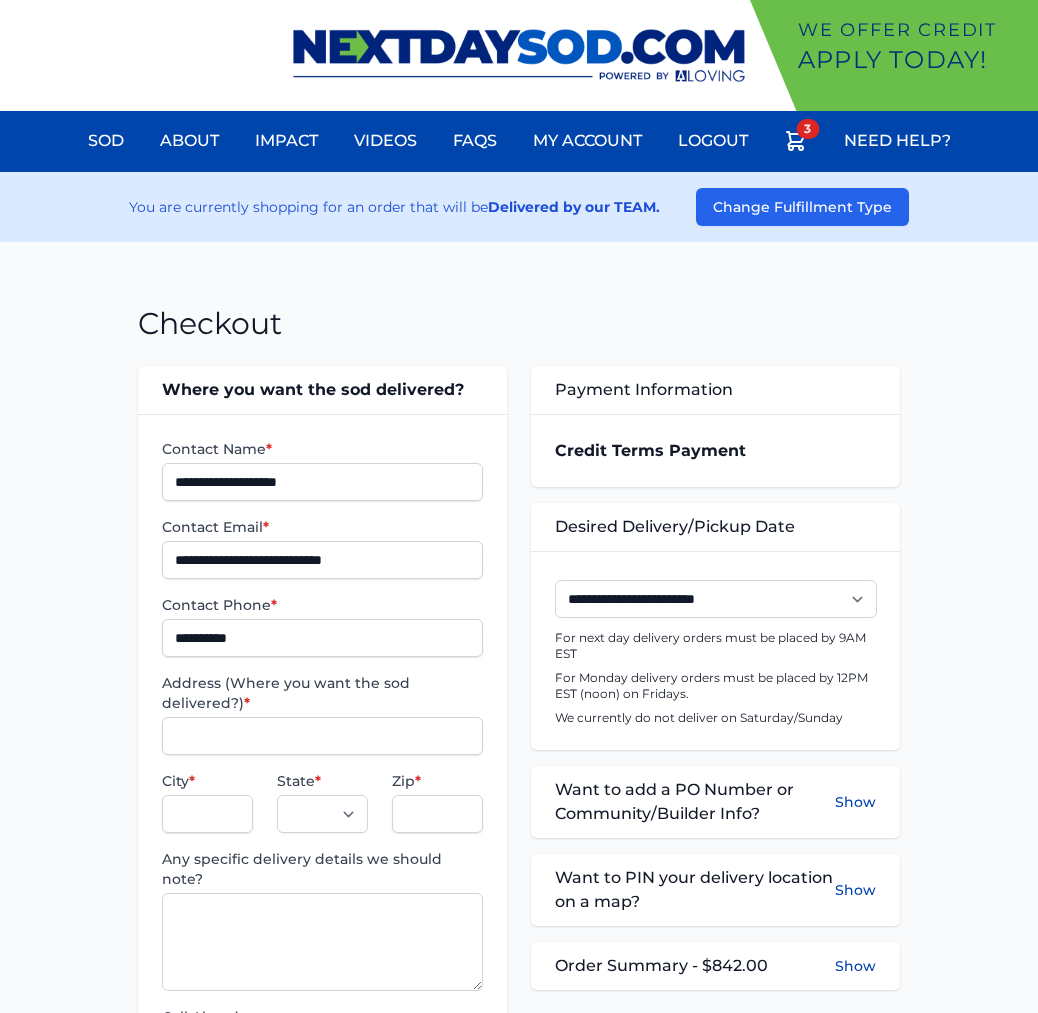 scroll, scrollTop: 0, scrollLeft: 0, axis: both 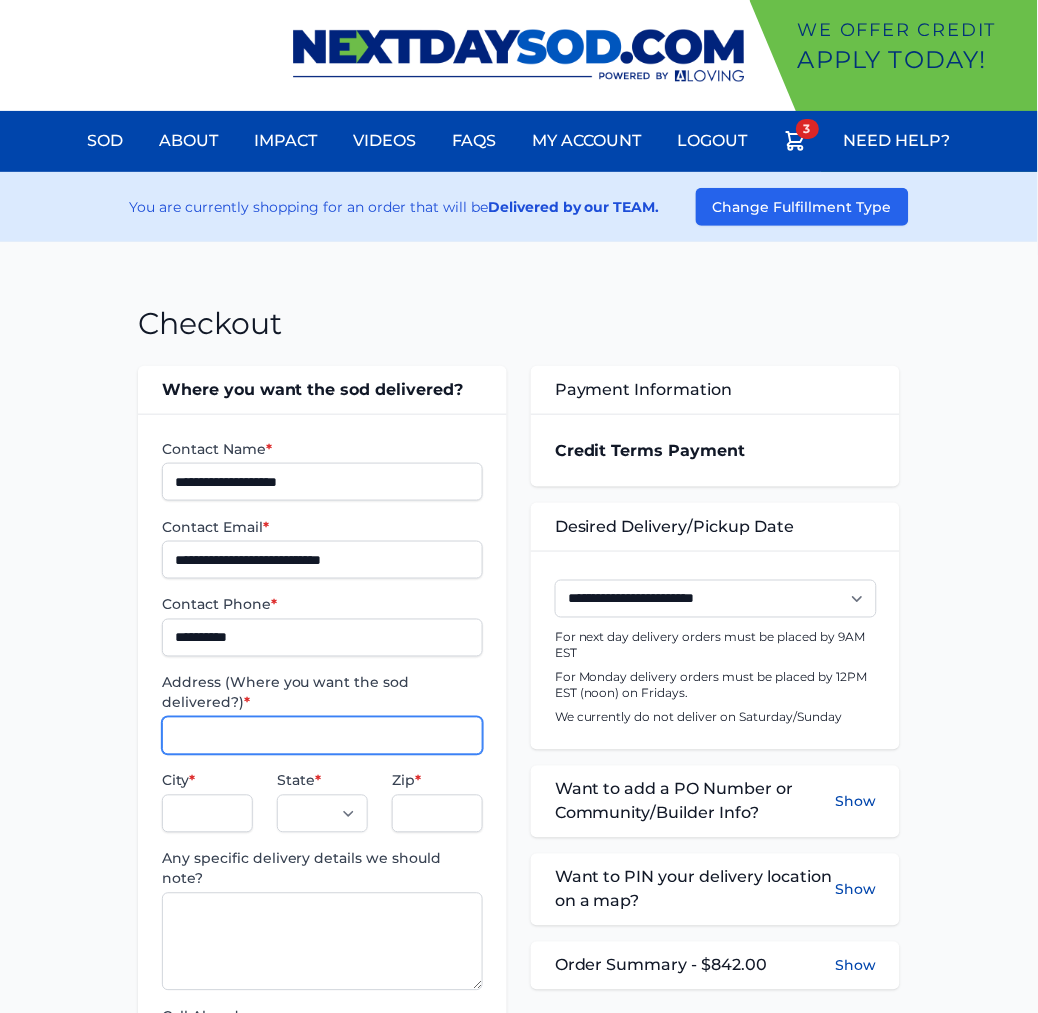 click on "Address (Where you want the sod delivered?)
*" at bounding box center (322, 736) 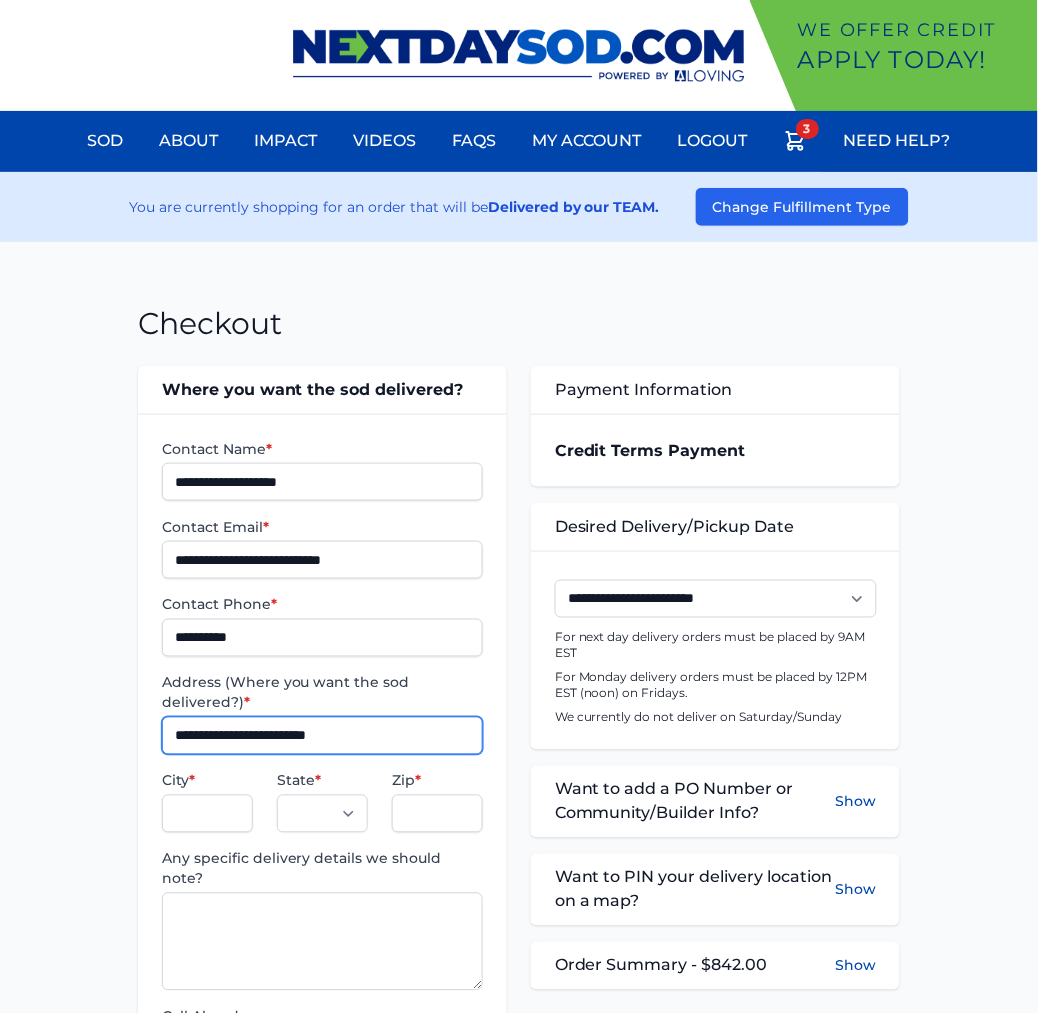 type on "**********" 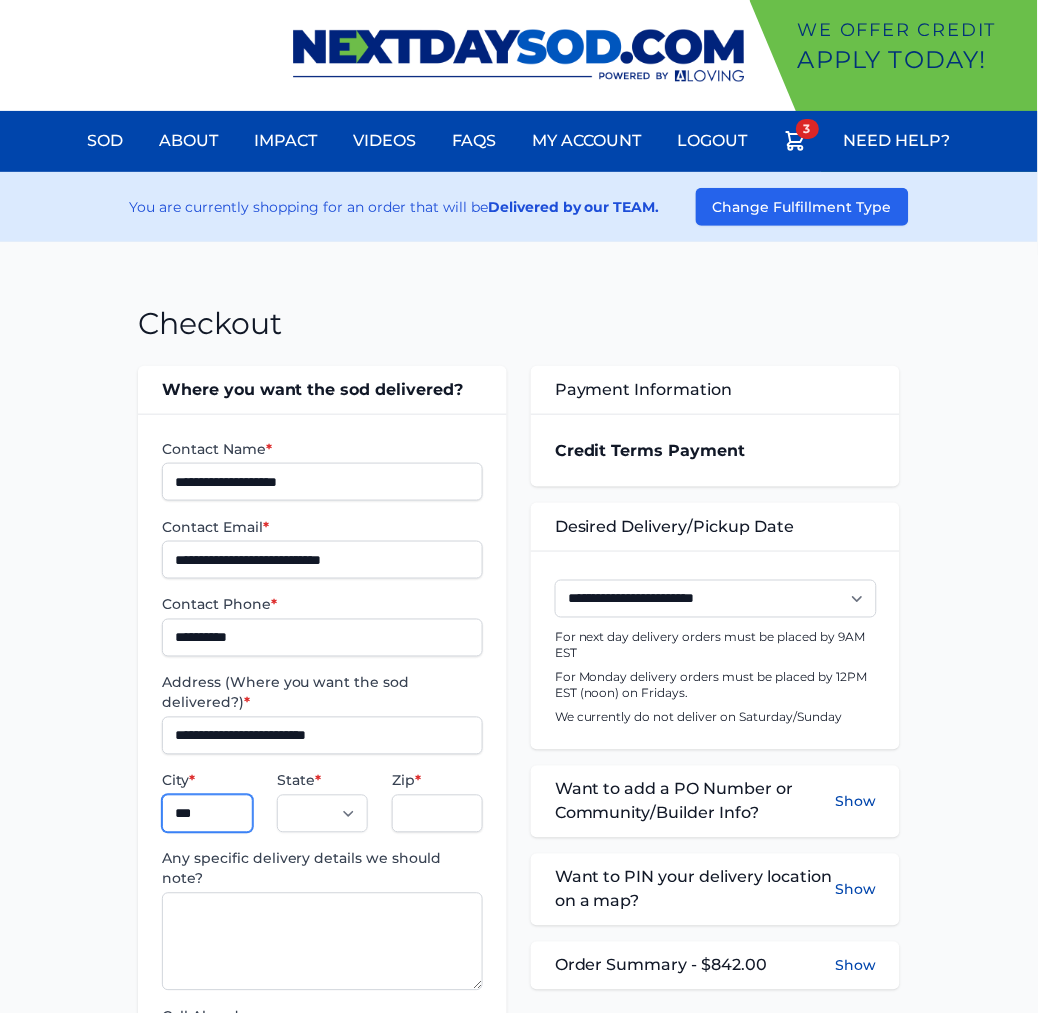 type on "**********" 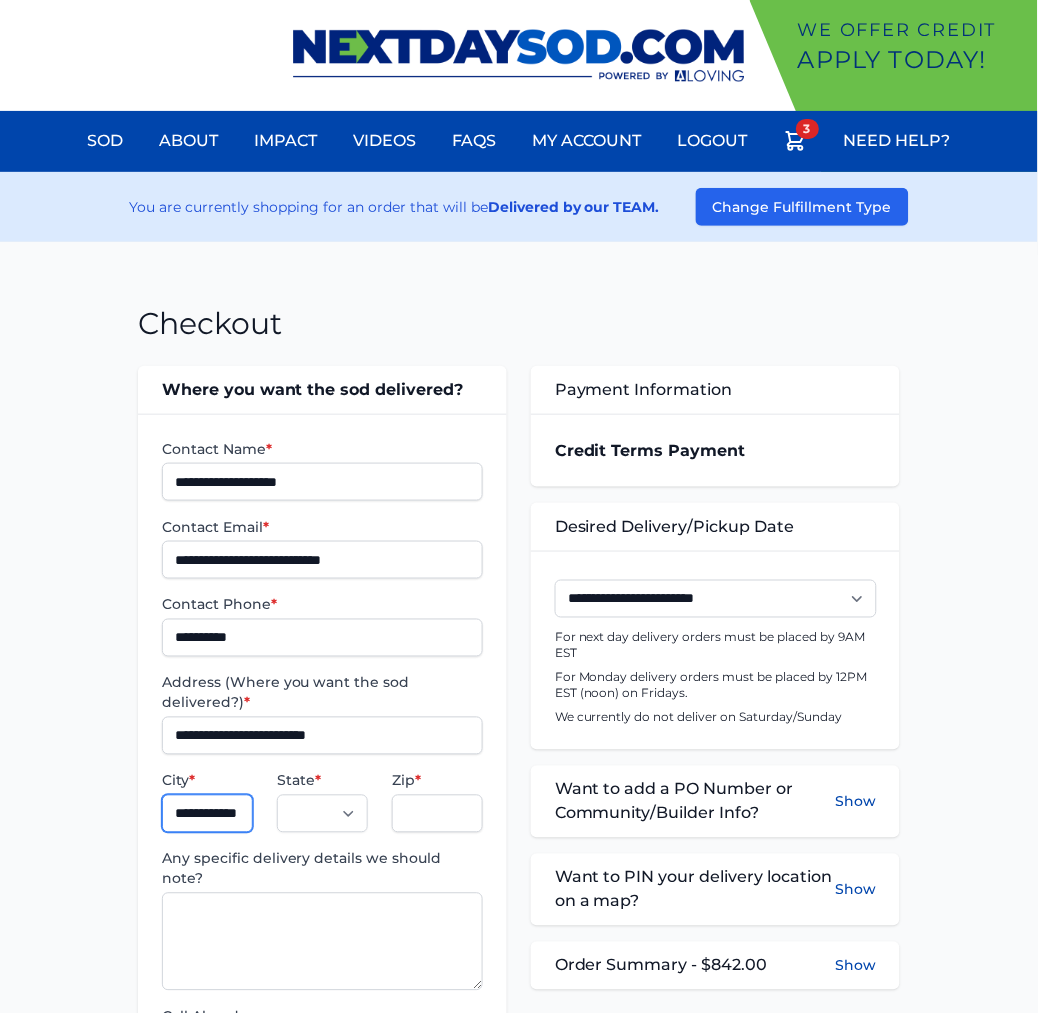 select on "**" 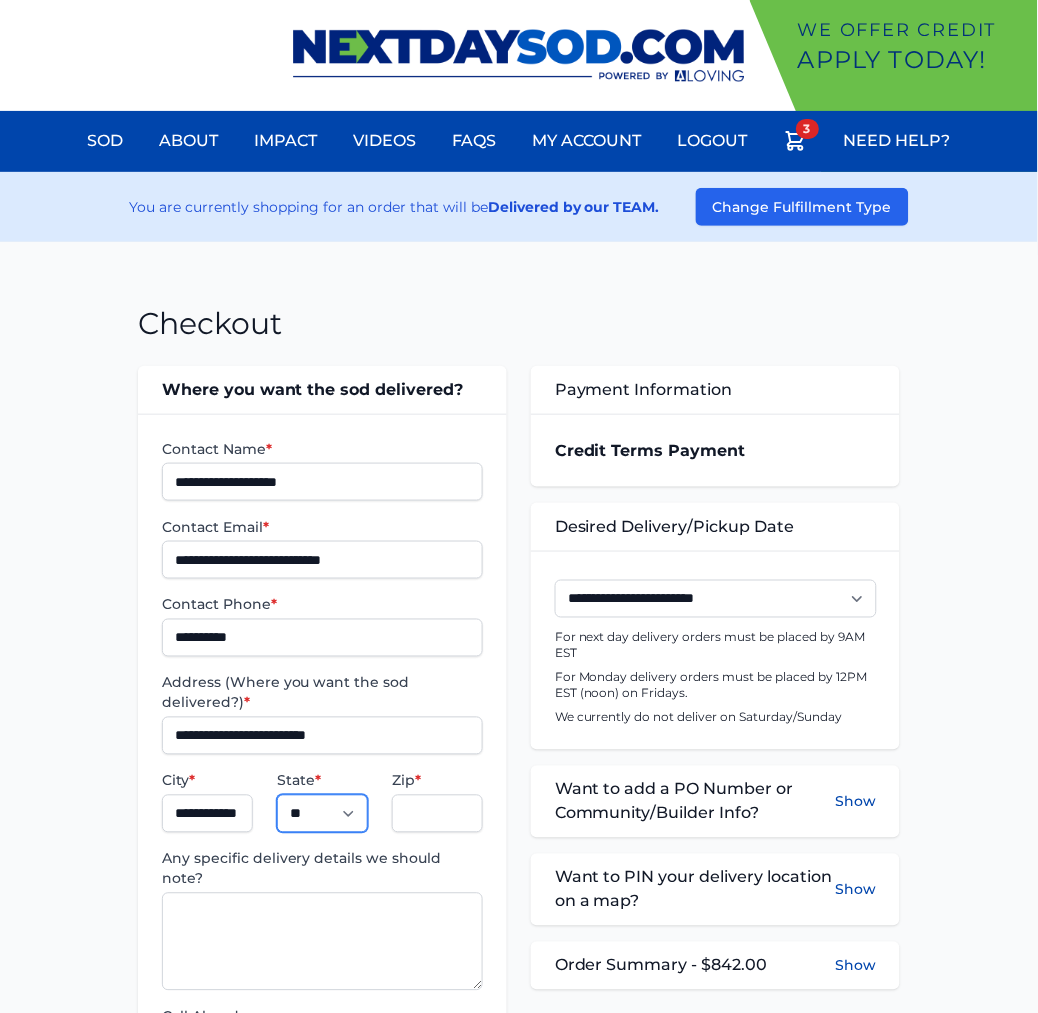 type on "*****" 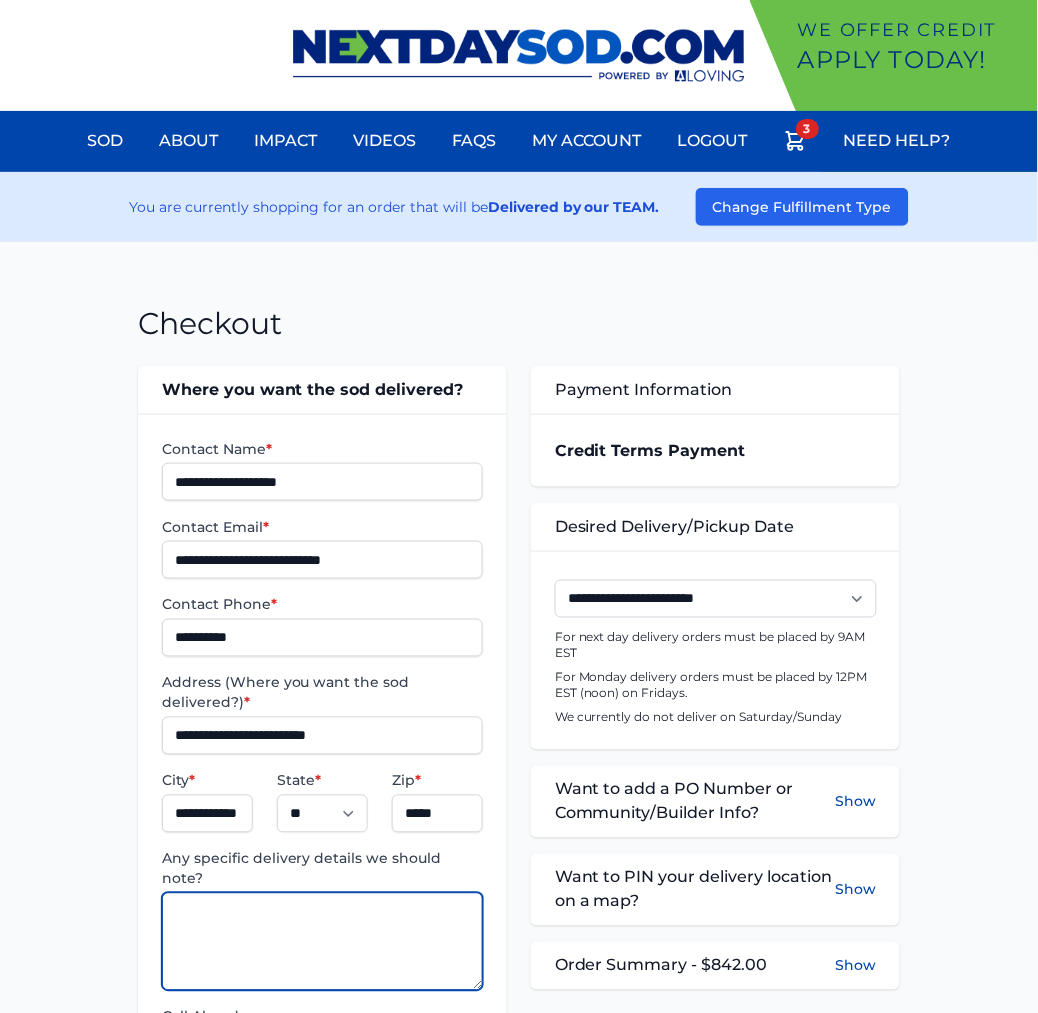 paste on "**********" 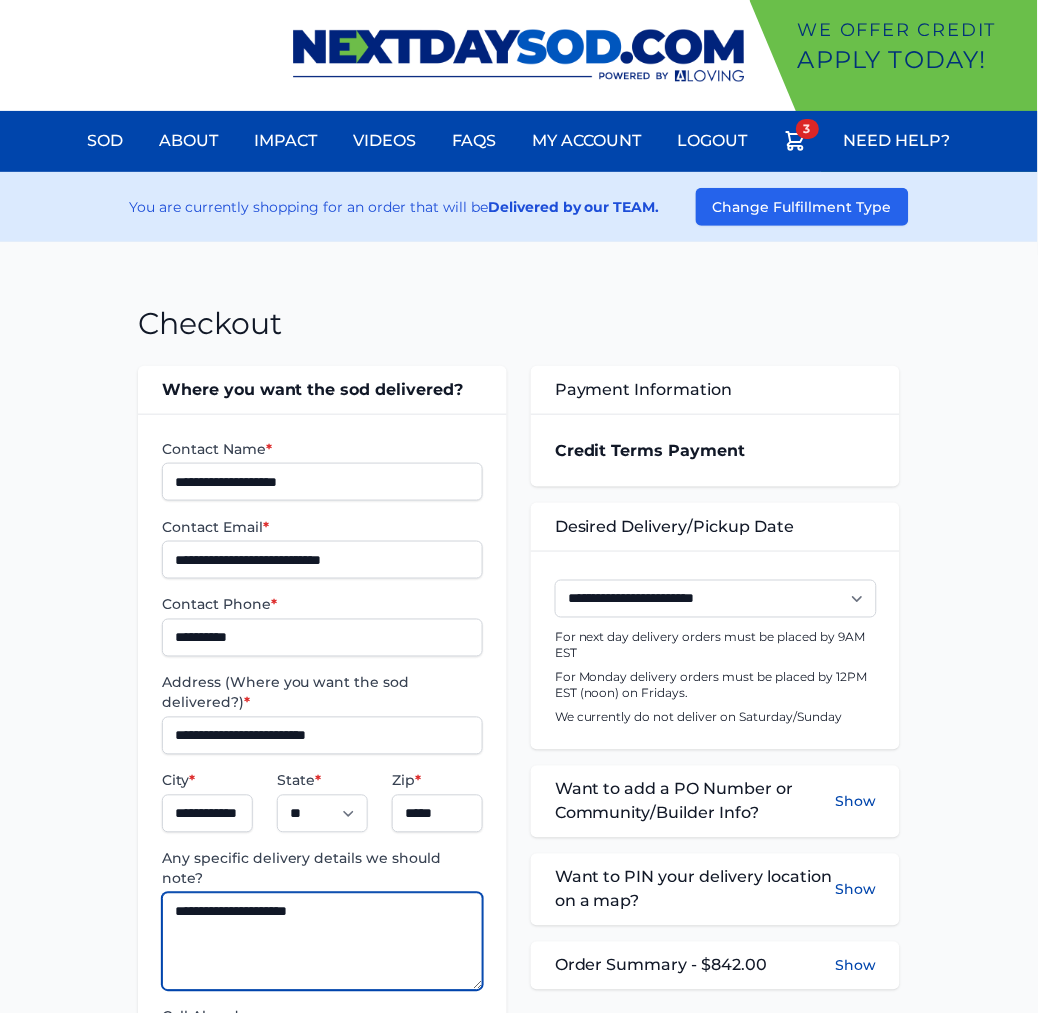 type on "**********" 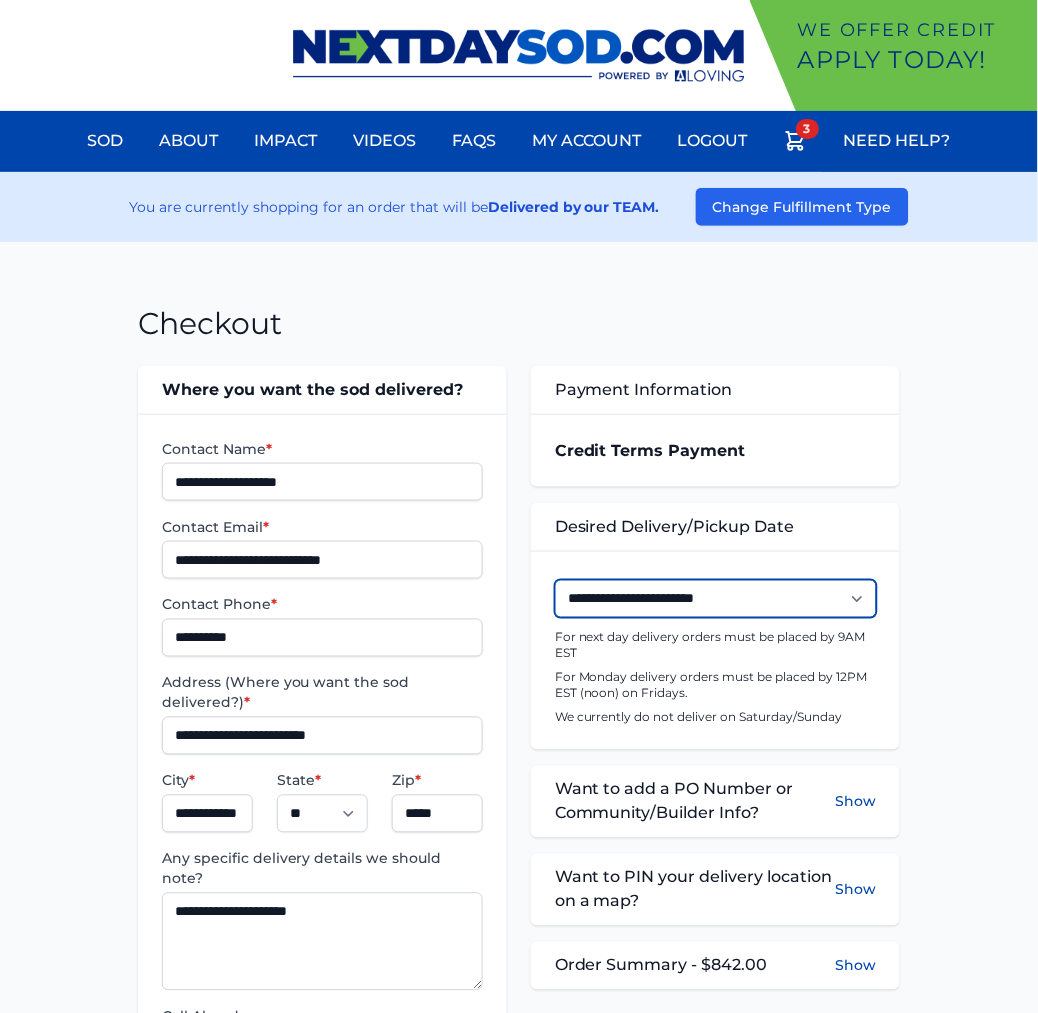 click on "**********" at bounding box center (716, 599) 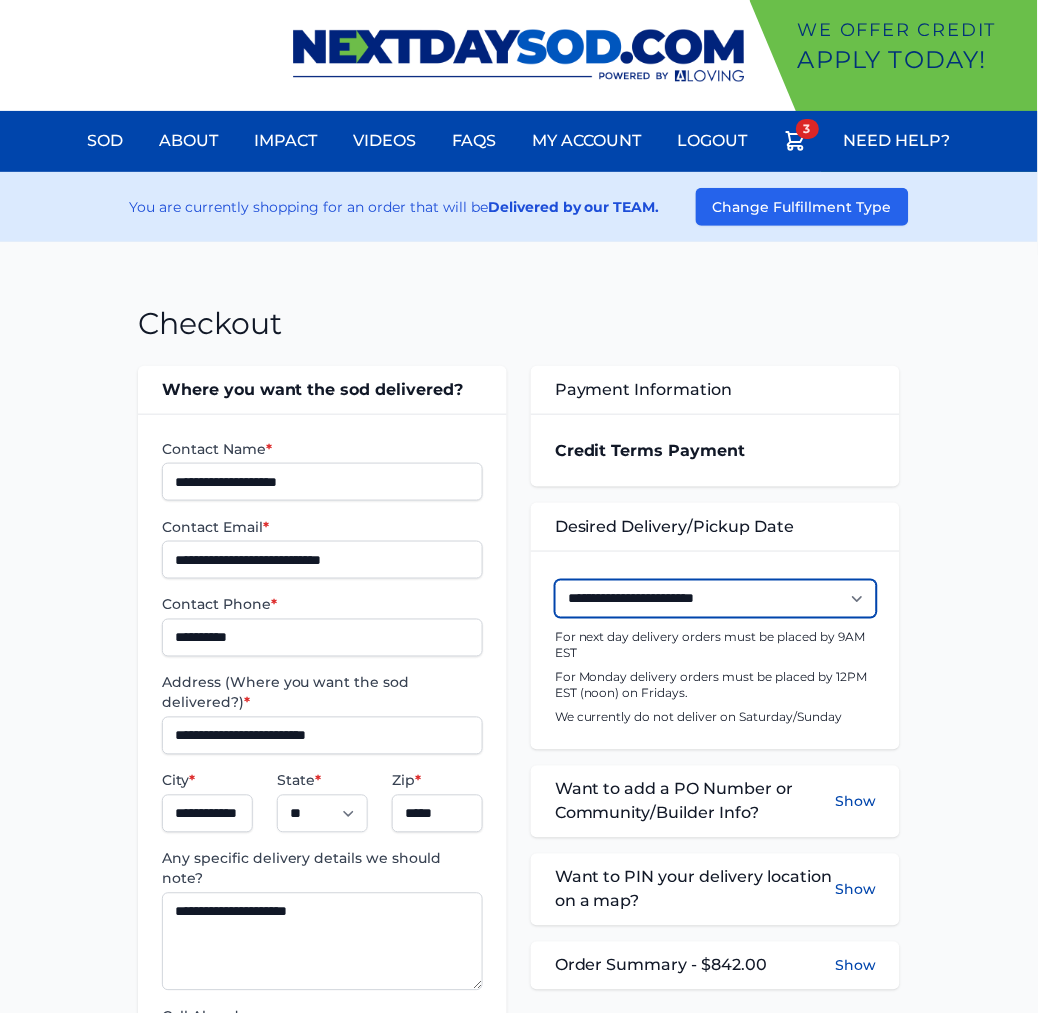 select on "**********" 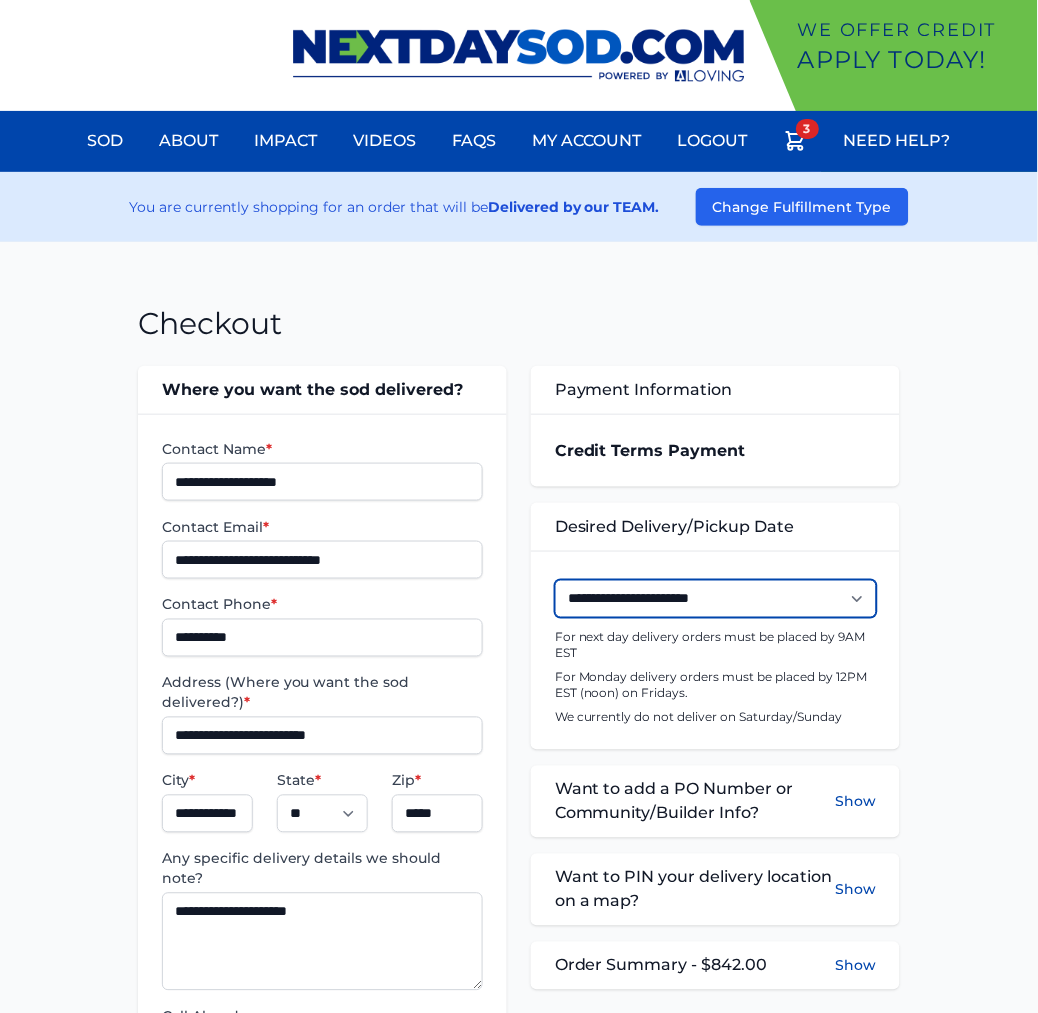 click on "**********" at bounding box center [716, 599] 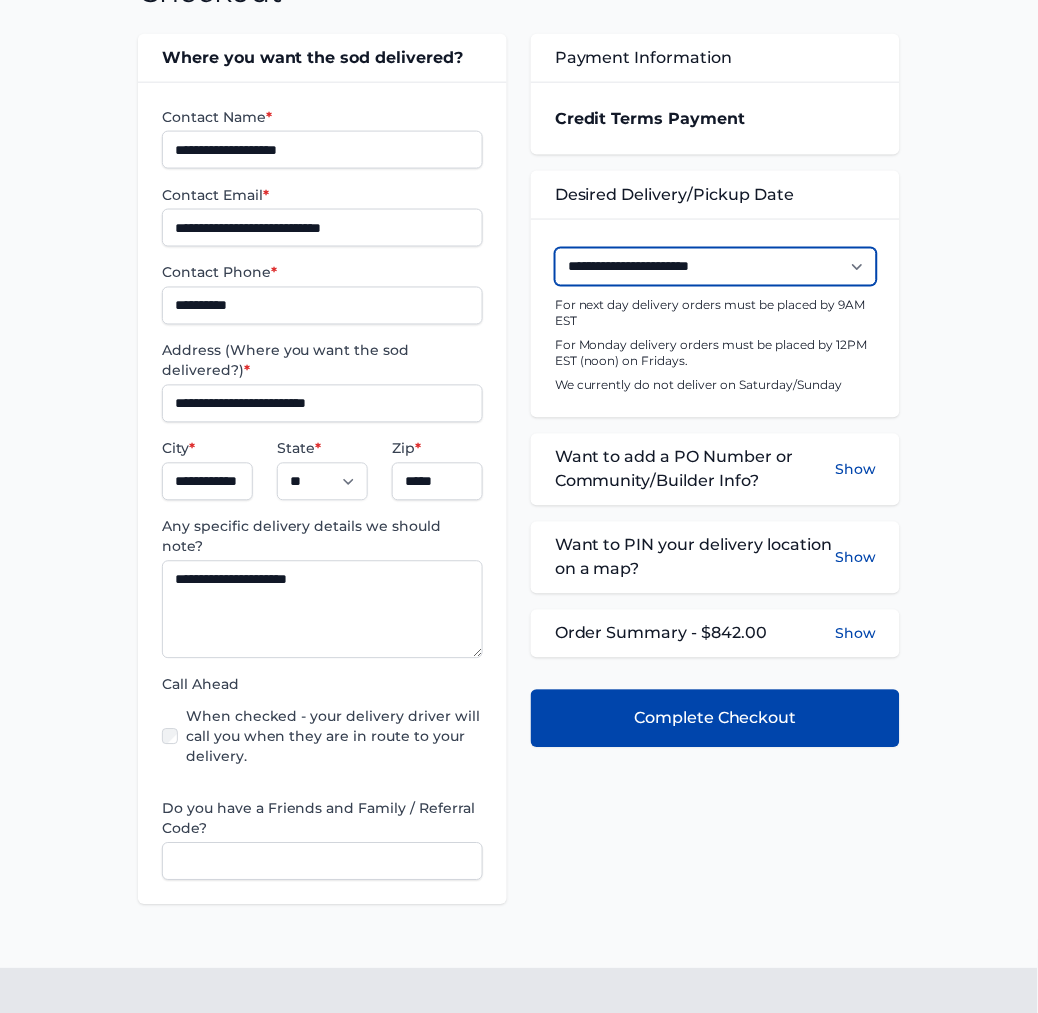 scroll, scrollTop: 333, scrollLeft: 0, axis: vertical 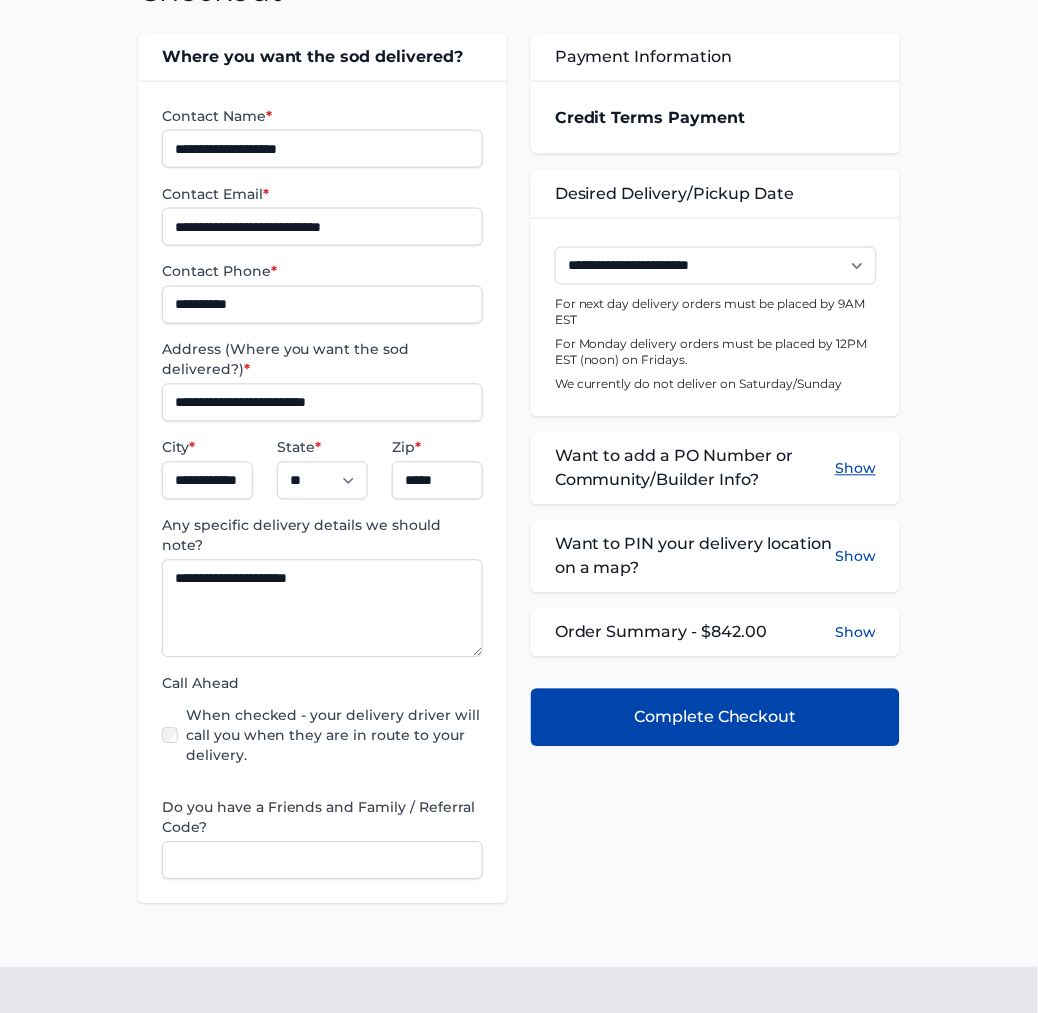 click on "Show" at bounding box center (855, 469) 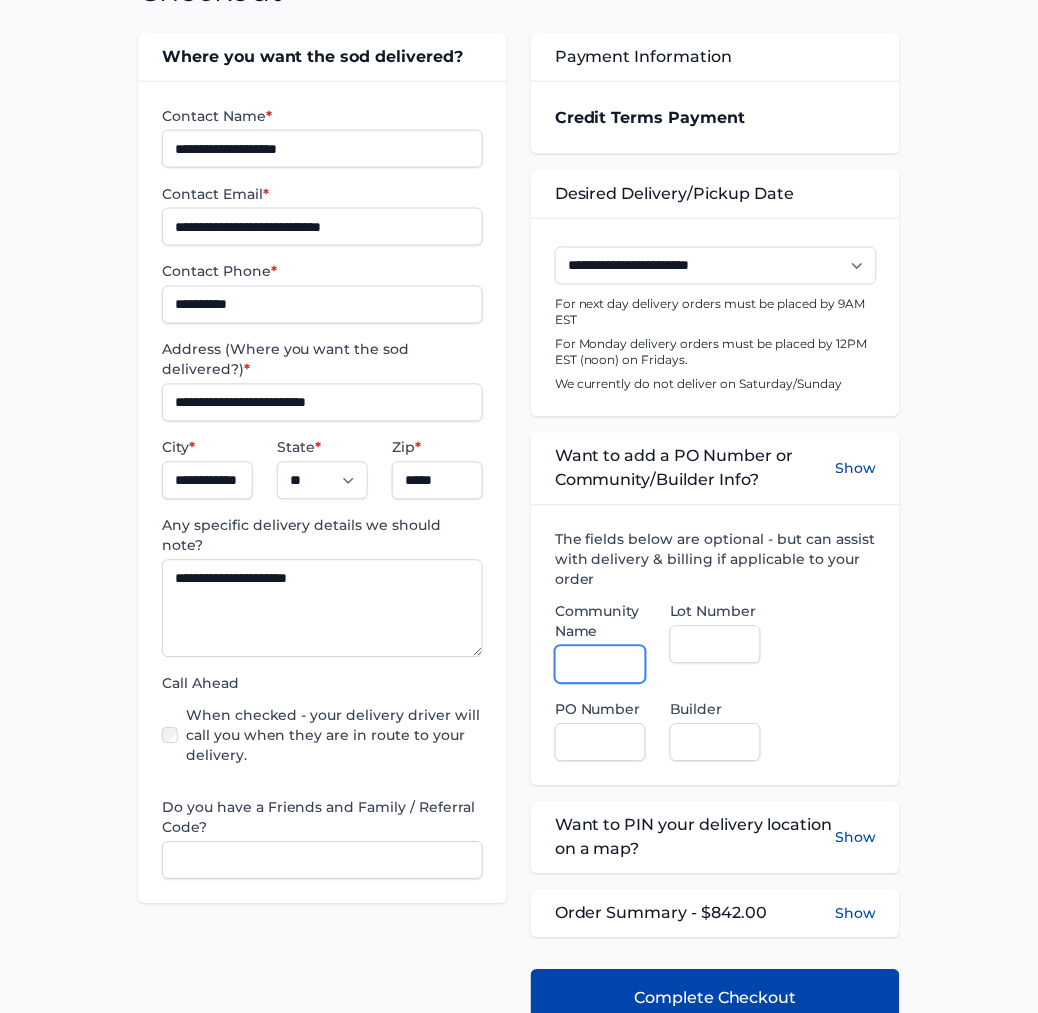 click on "Community Name" at bounding box center (600, 665) 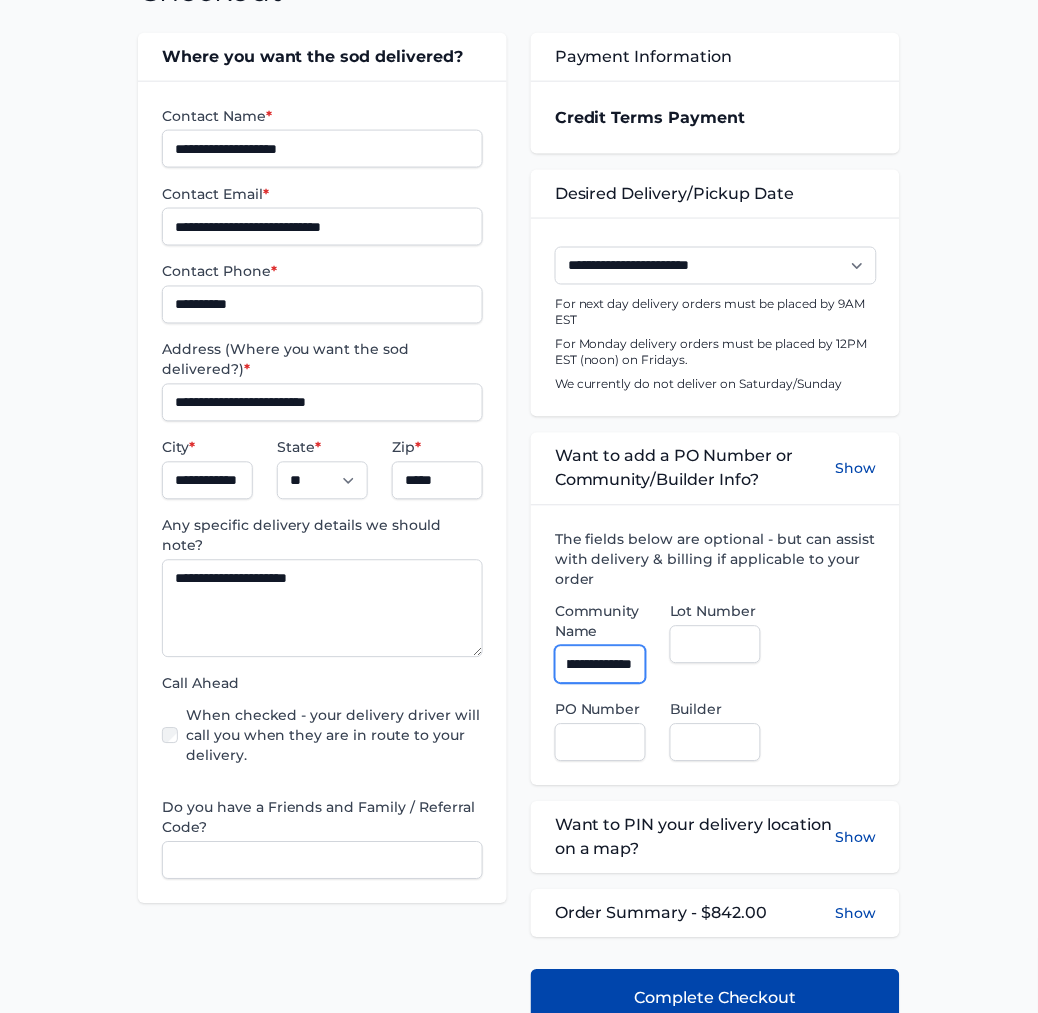 scroll, scrollTop: 0, scrollLeft: 62, axis: horizontal 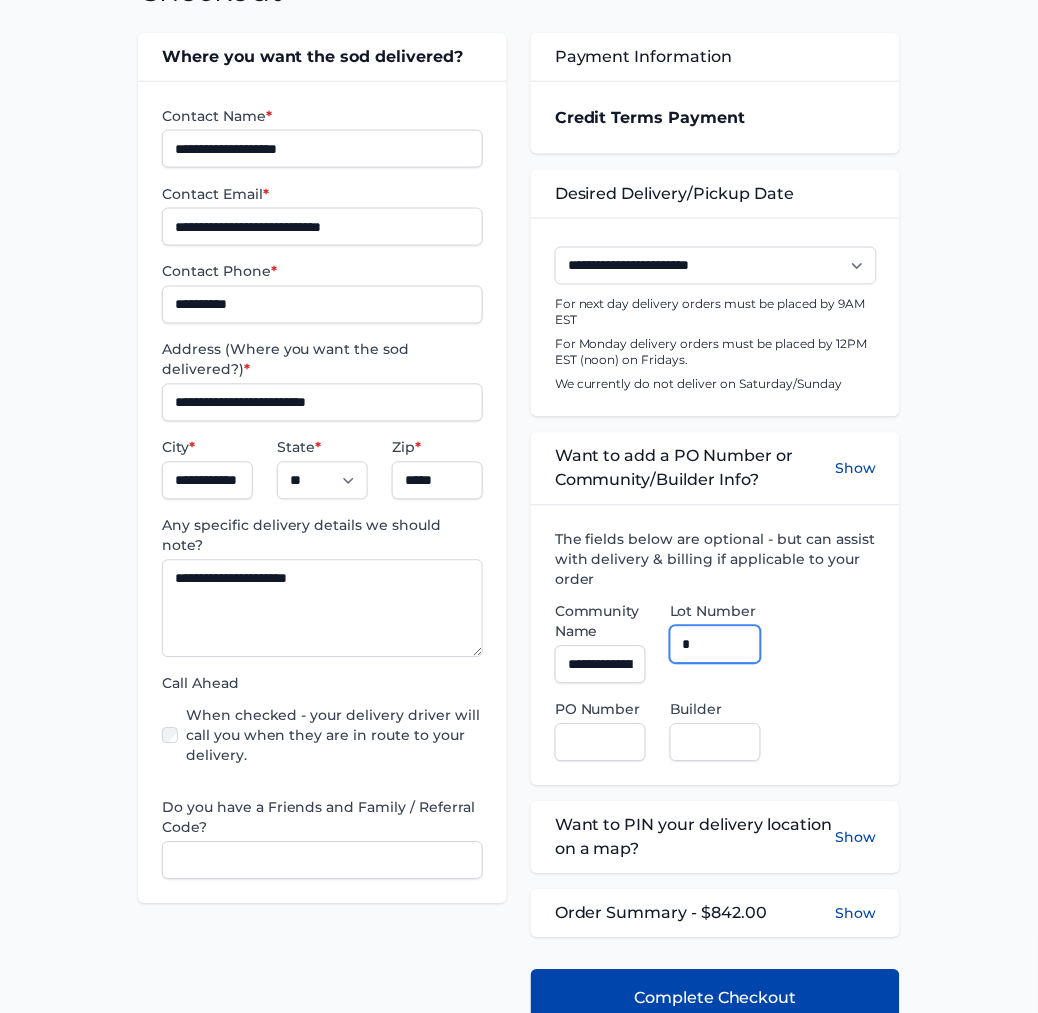 type on "*" 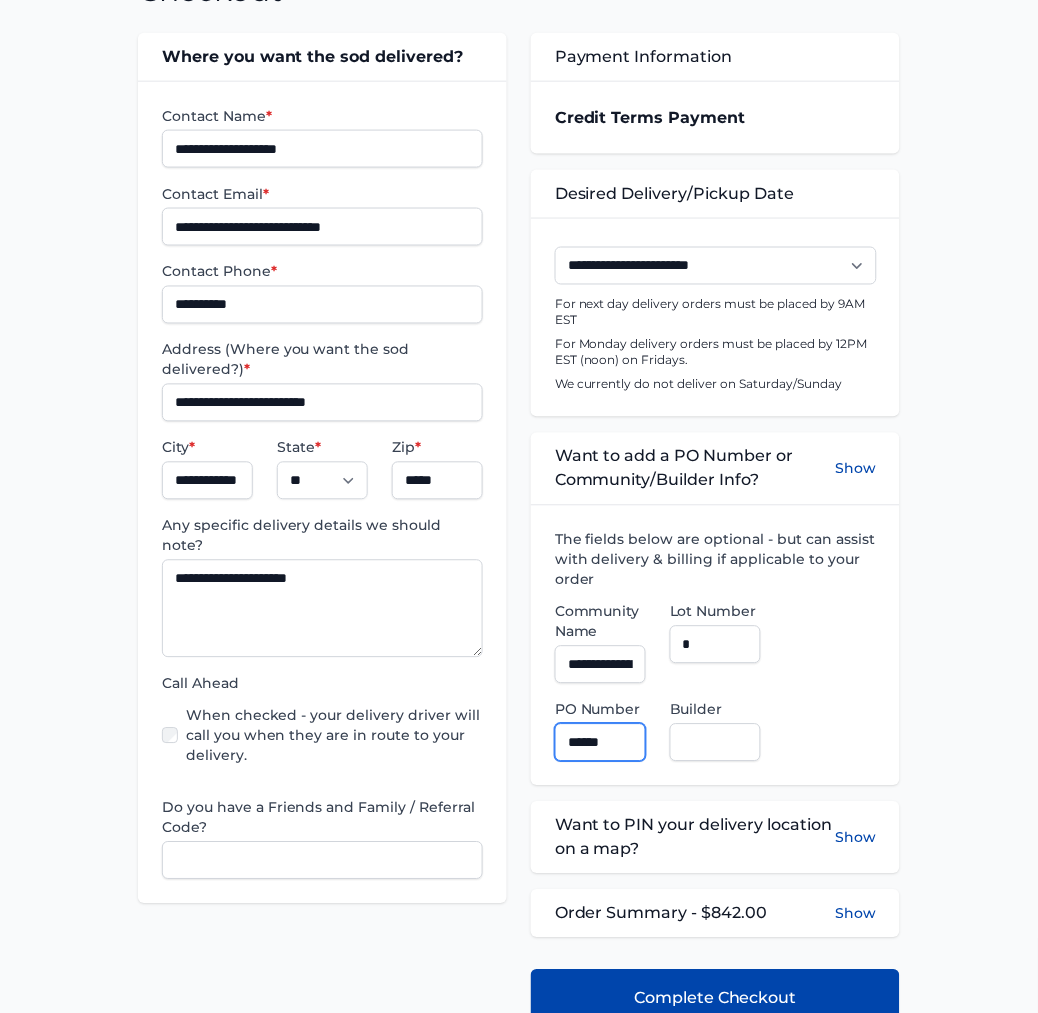 type on "******" 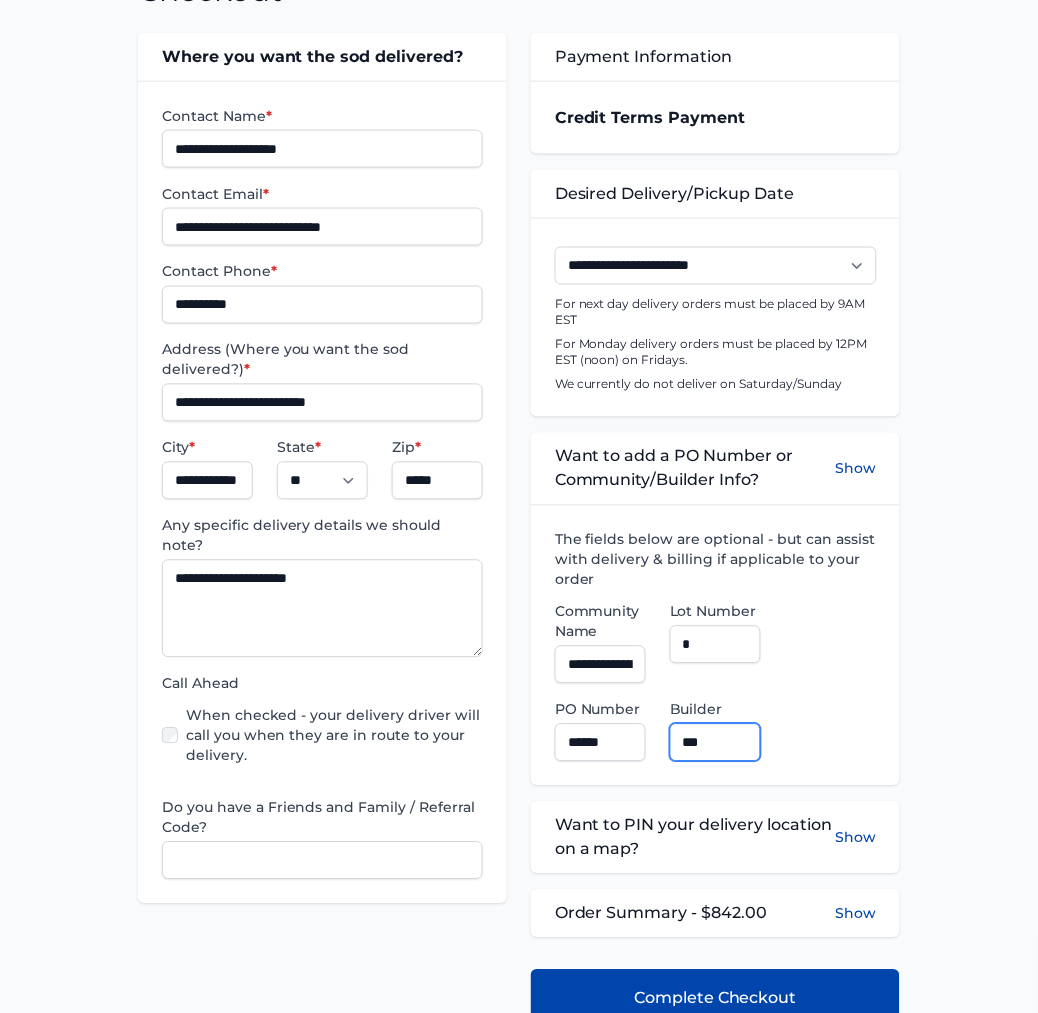 type on "**********" 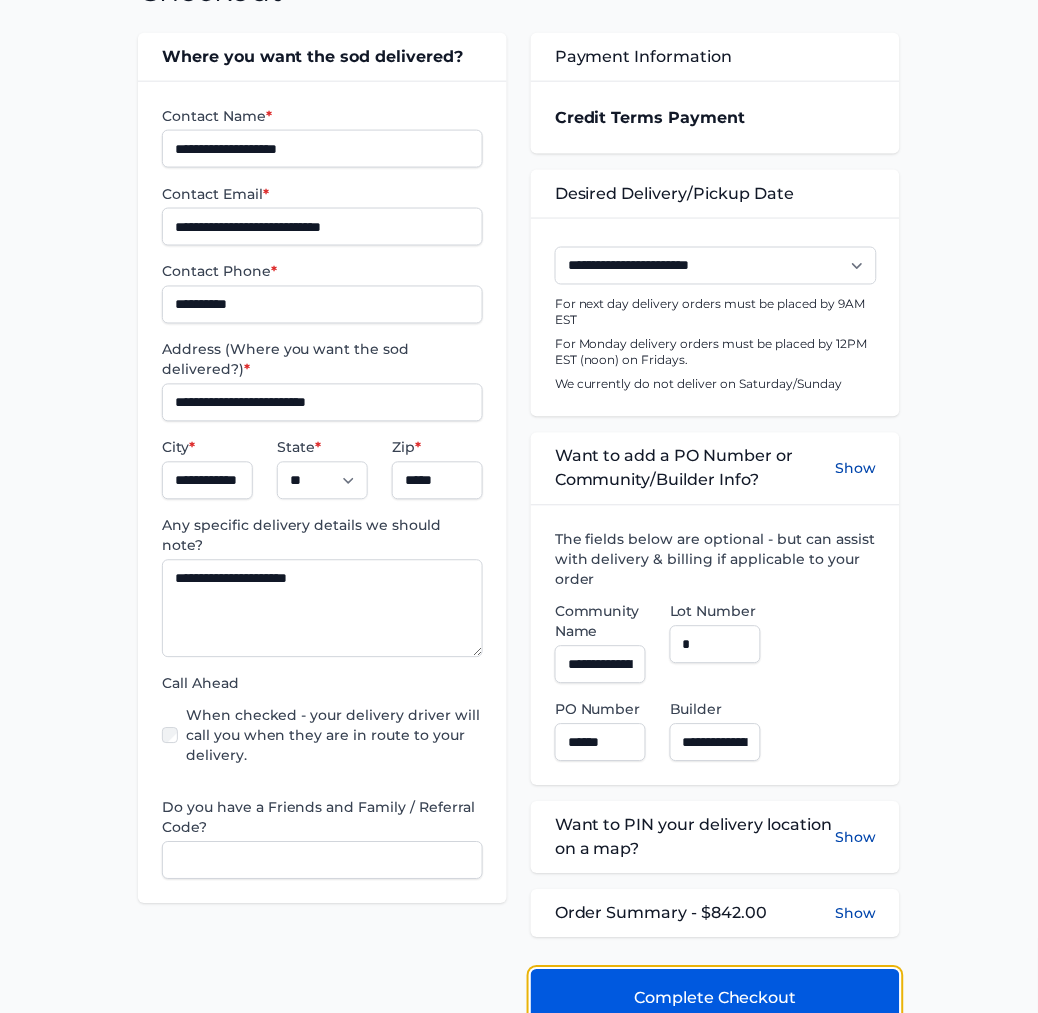 click on "Complete Checkout" at bounding box center (715, 999) 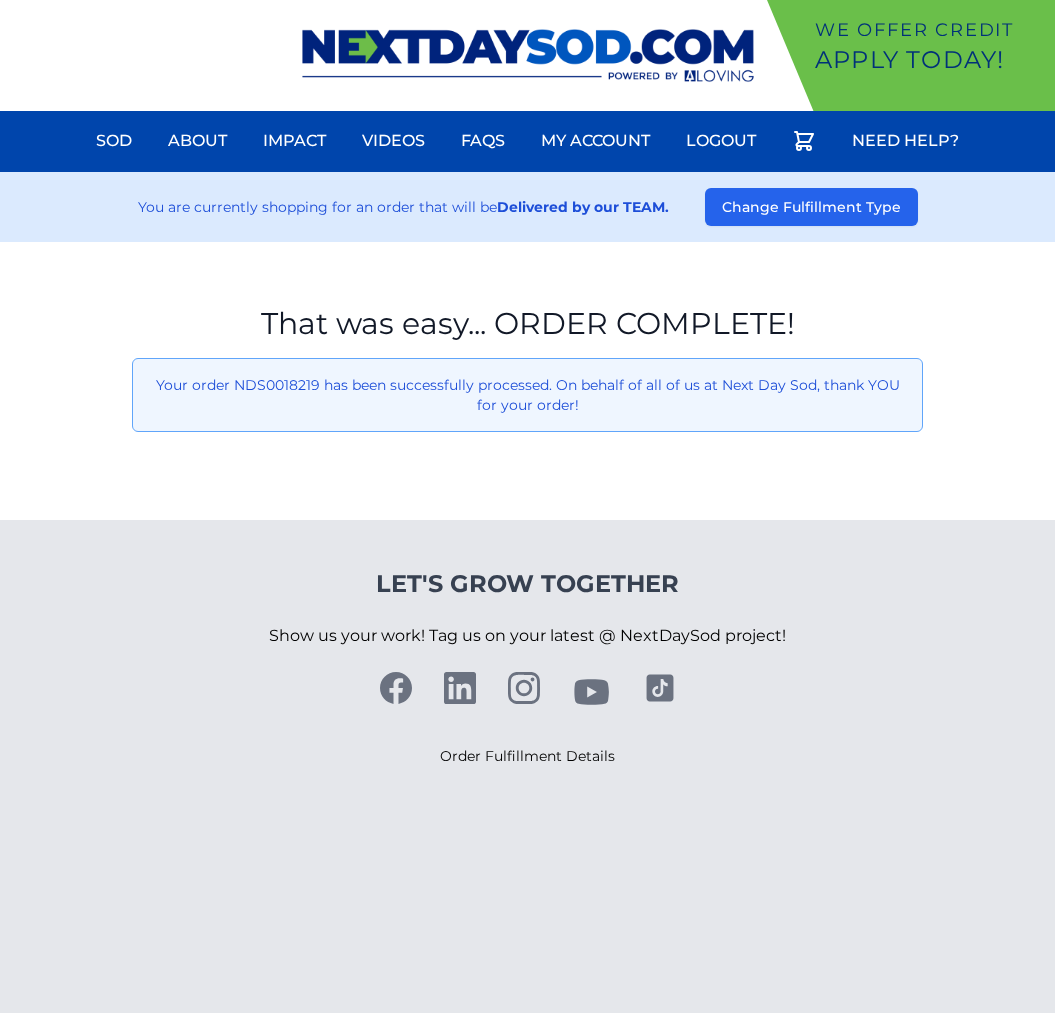 scroll, scrollTop: 0, scrollLeft: 0, axis: both 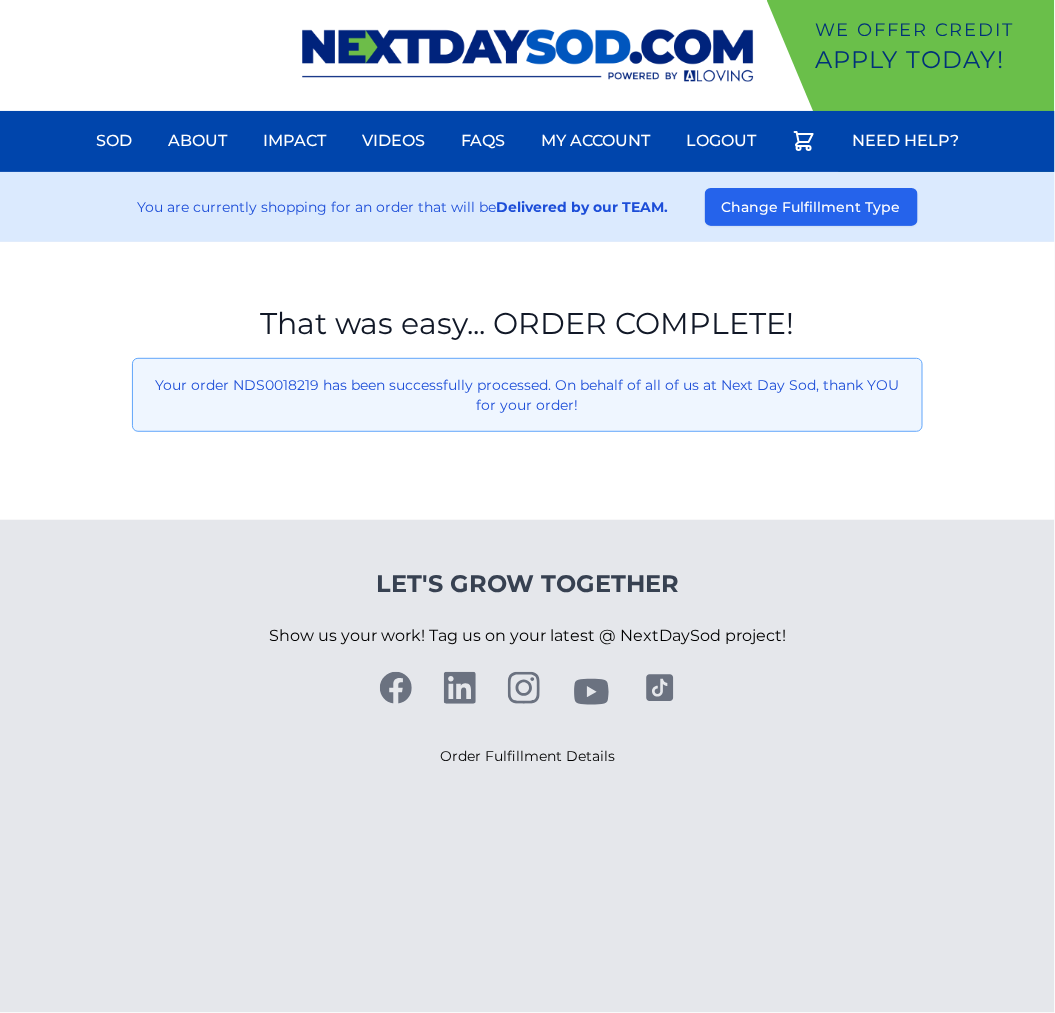 drag, startPoint x: 90, startPoint y: 478, endPoint x: 97, endPoint y: 405, distance: 73.33485 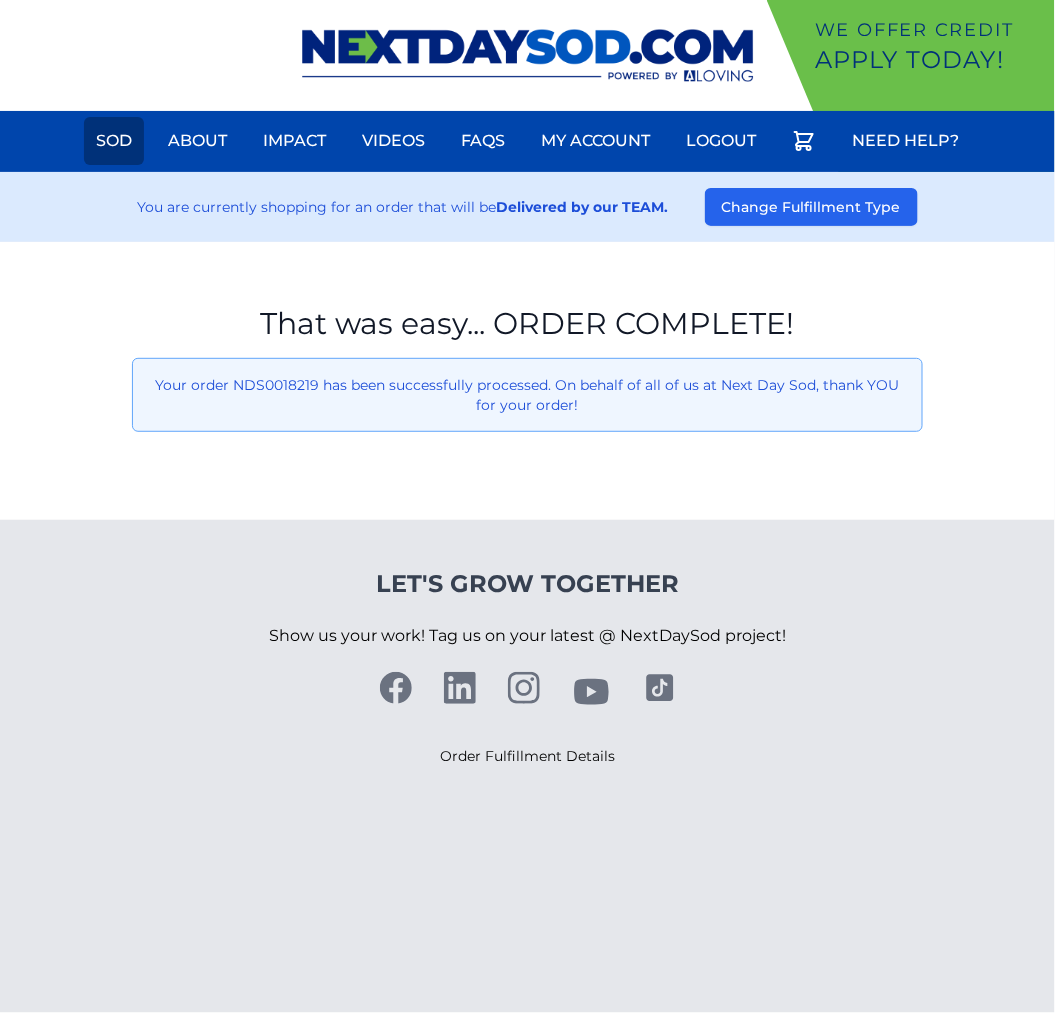 click on "Sod" at bounding box center [114, 141] 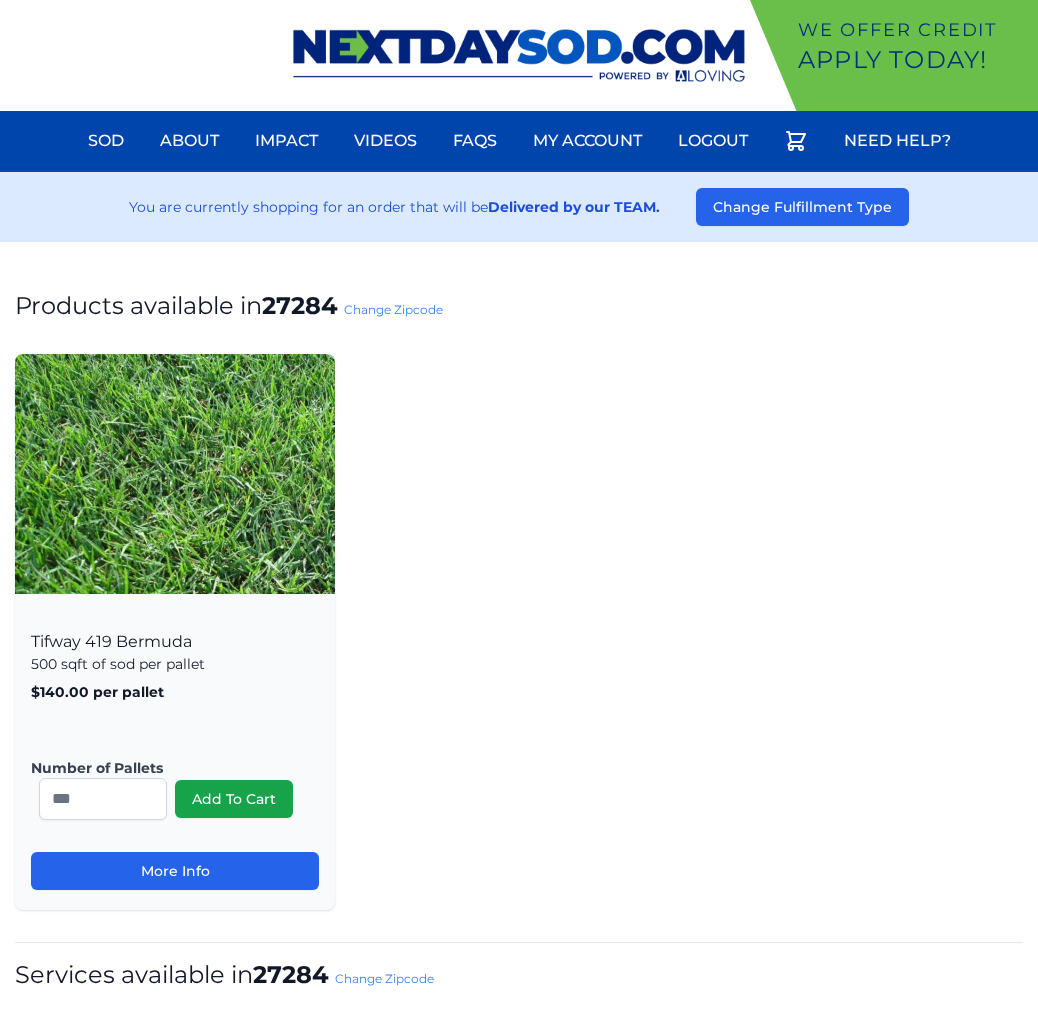 scroll, scrollTop: 0, scrollLeft: 0, axis: both 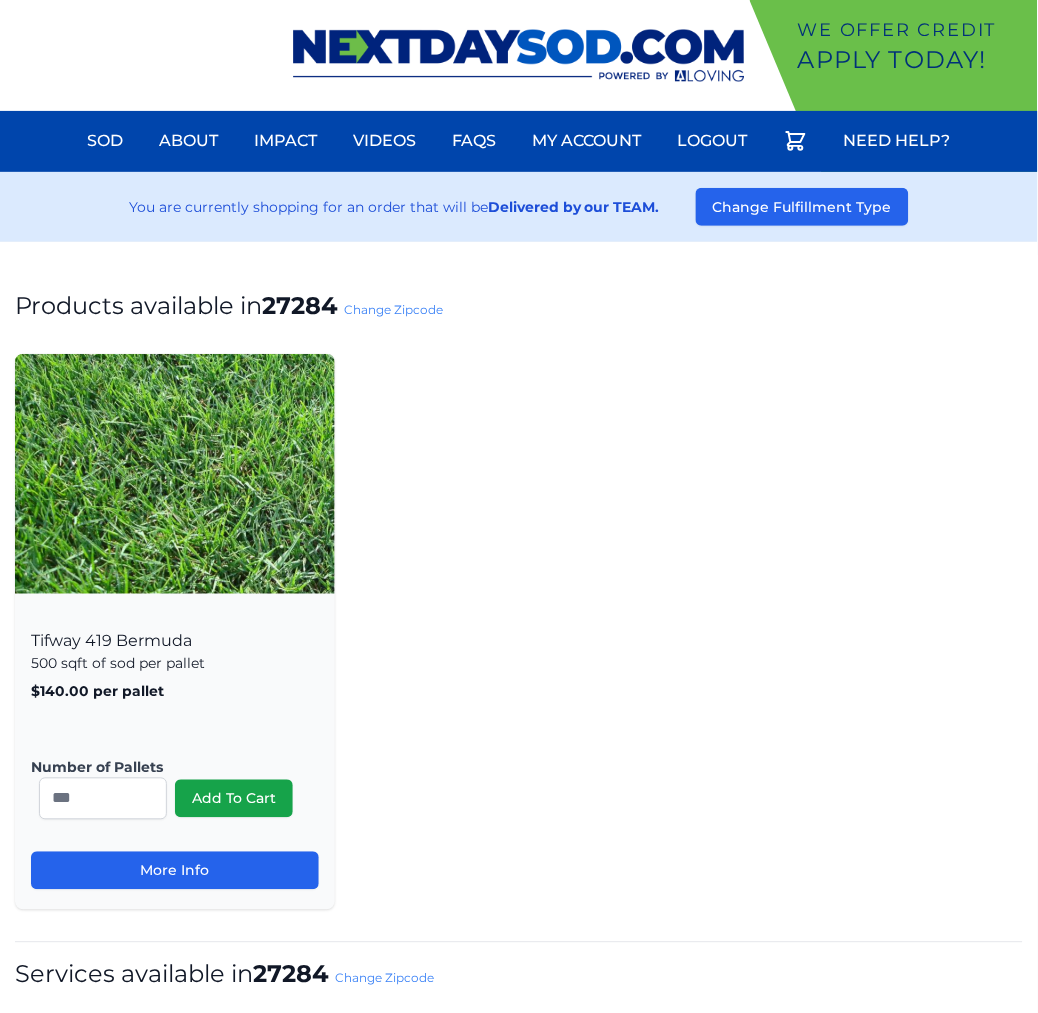 click on "Change Zipcode" at bounding box center [393, 309] 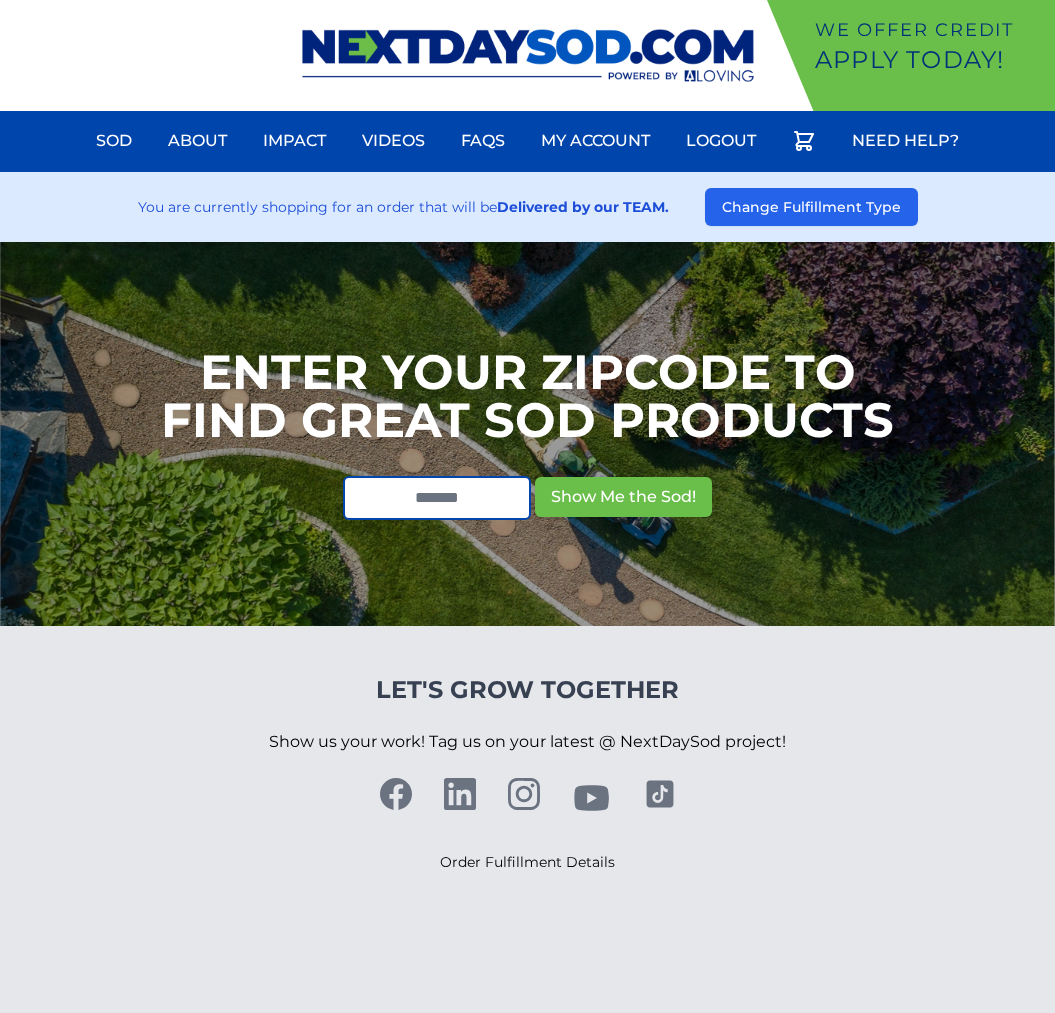 scroll, scrollTop: 0, scrollLeft: 0, axis: both 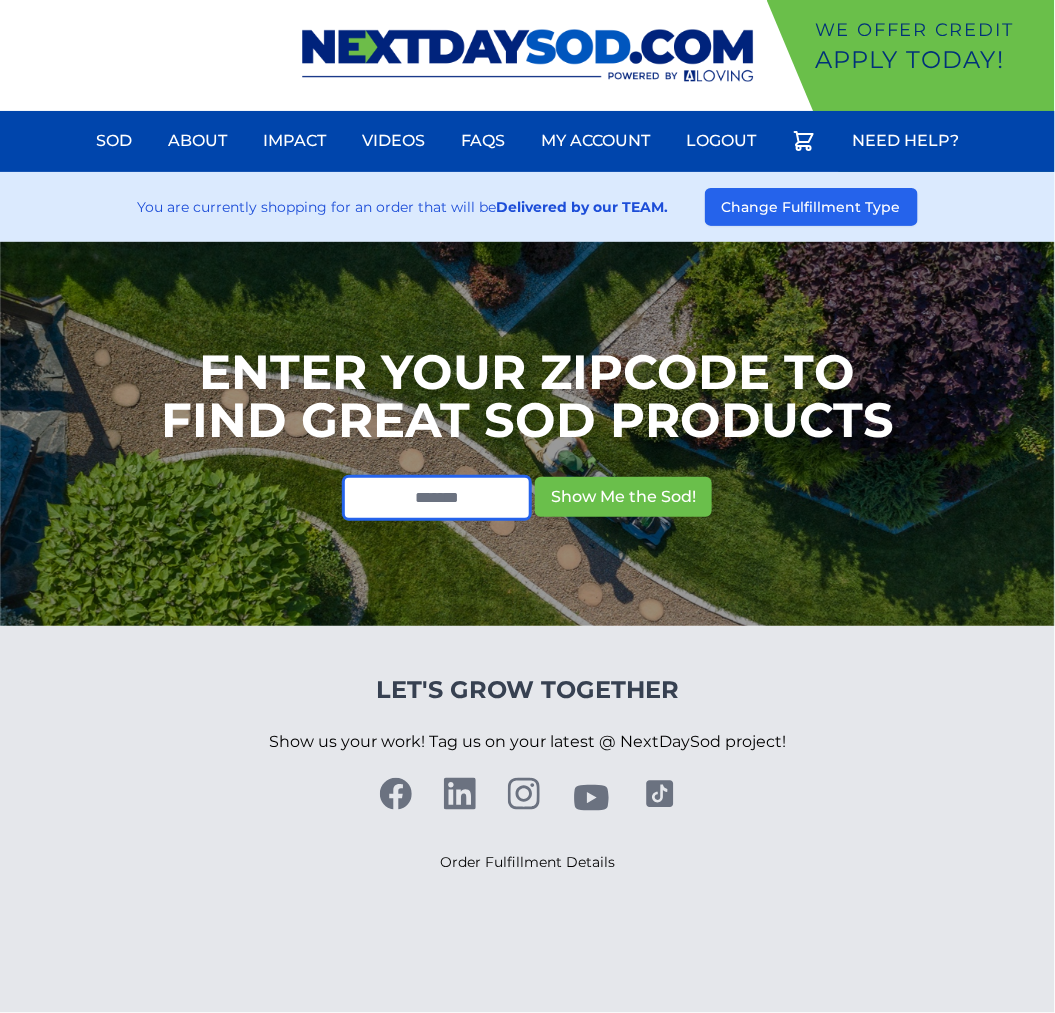 click at bounding box center (437, 498) 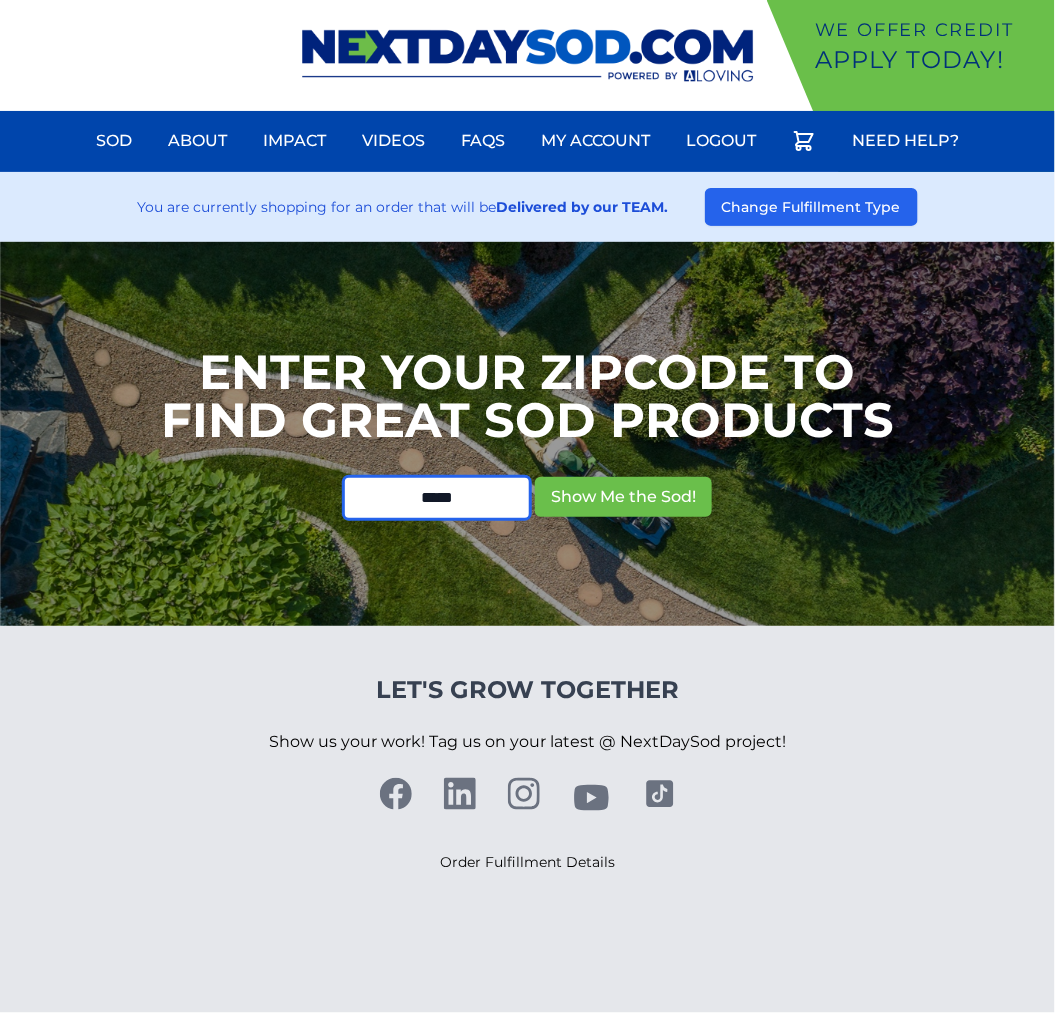 type on "*****" 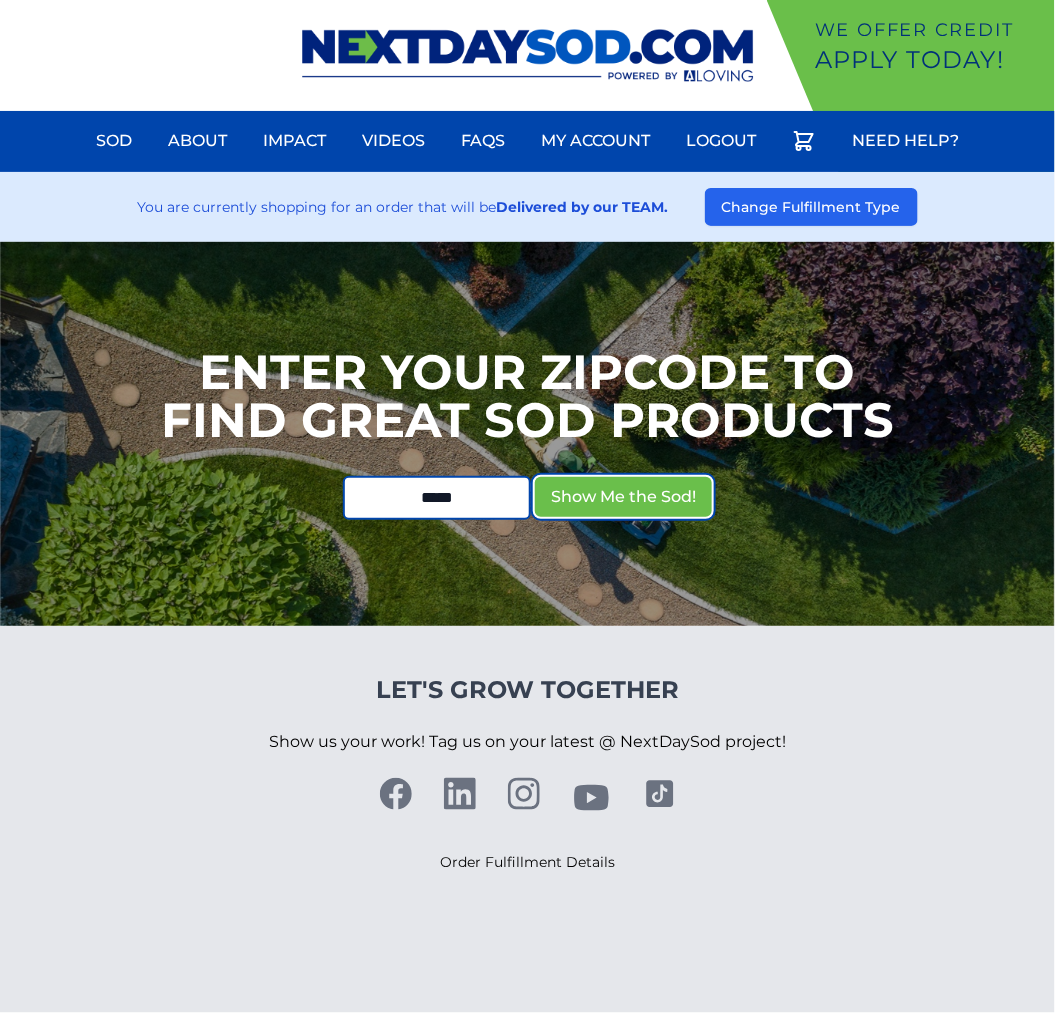 type 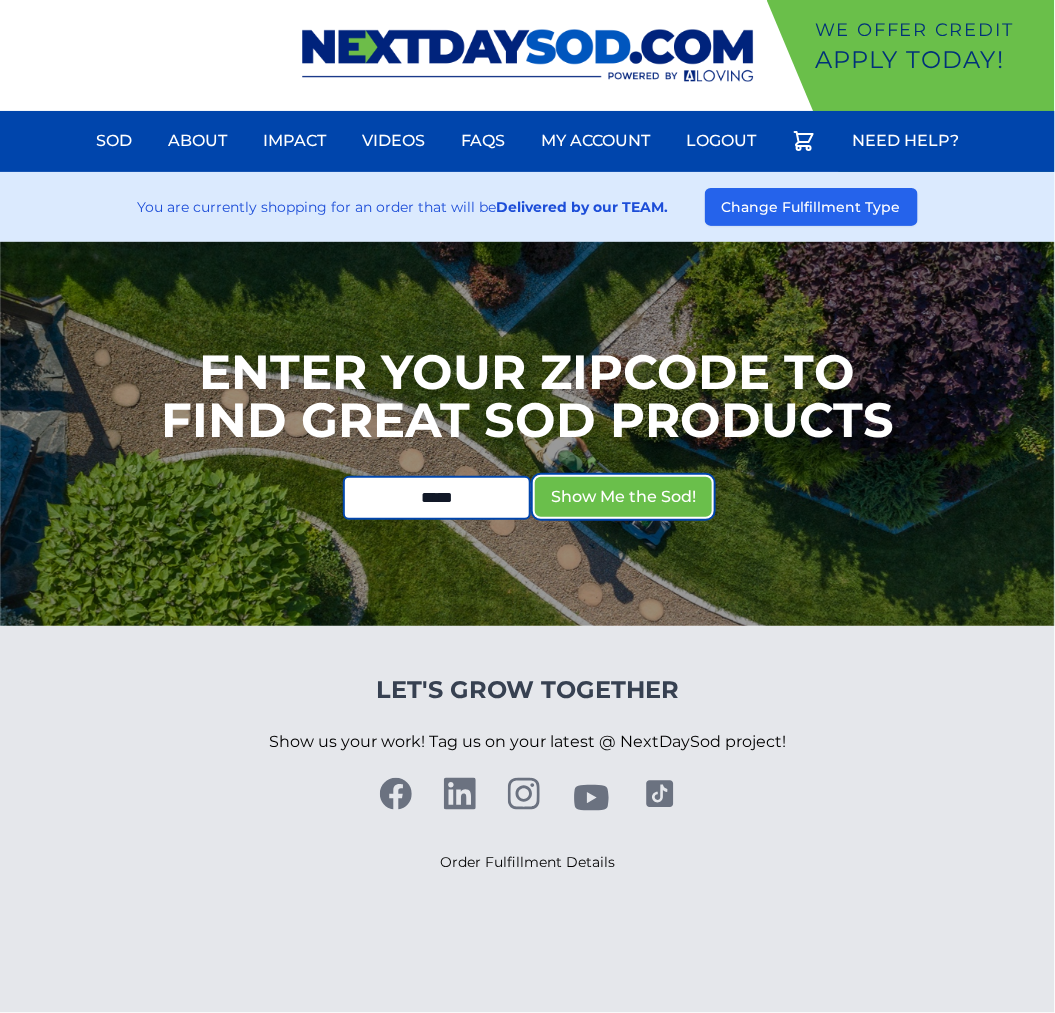 click on "Show Me the Sod!" at bounding box center (623, 497) 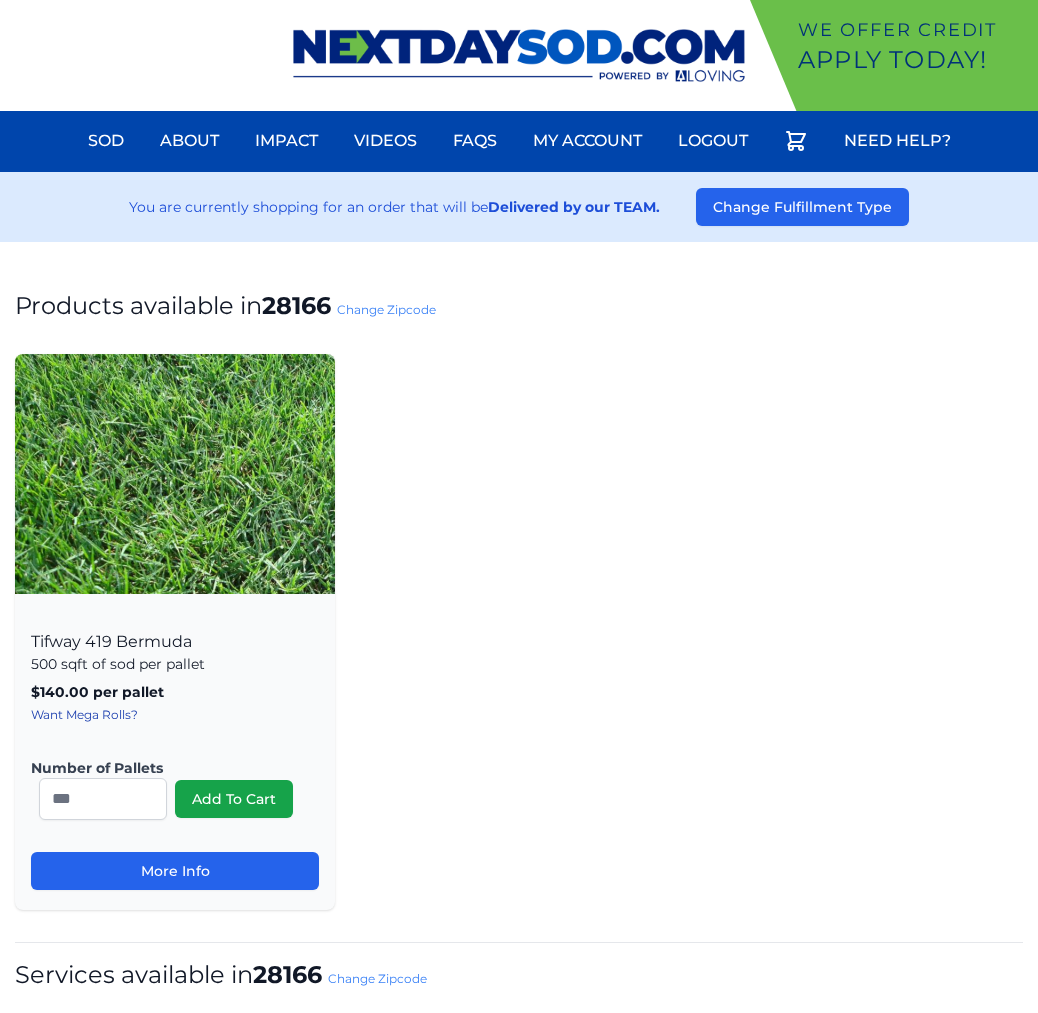 scroll, scrollTop: 0, scrollLeft: 0, axis: both 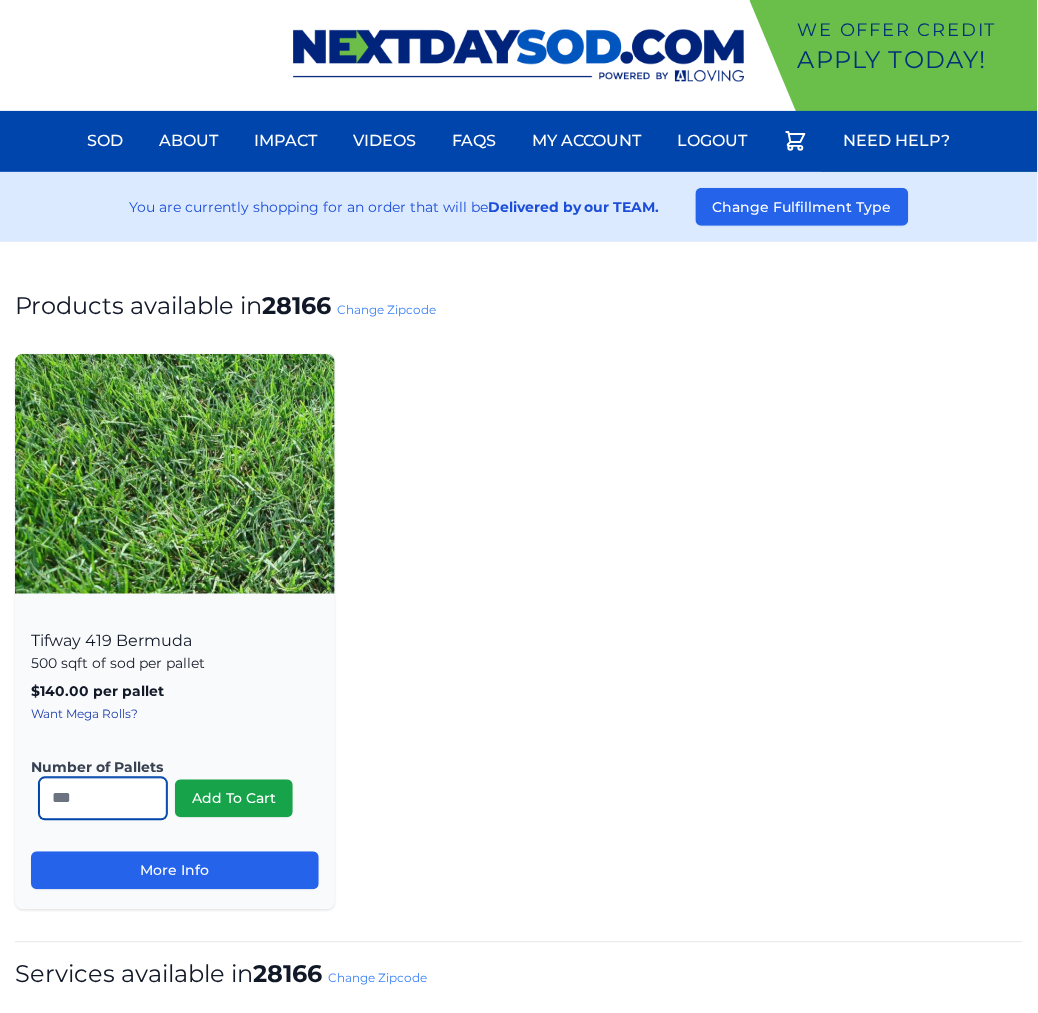 drag, startPoint x: 90, startPoint y: 803, endPoint x: -72, endPoint y: 792, distance: 162.37303 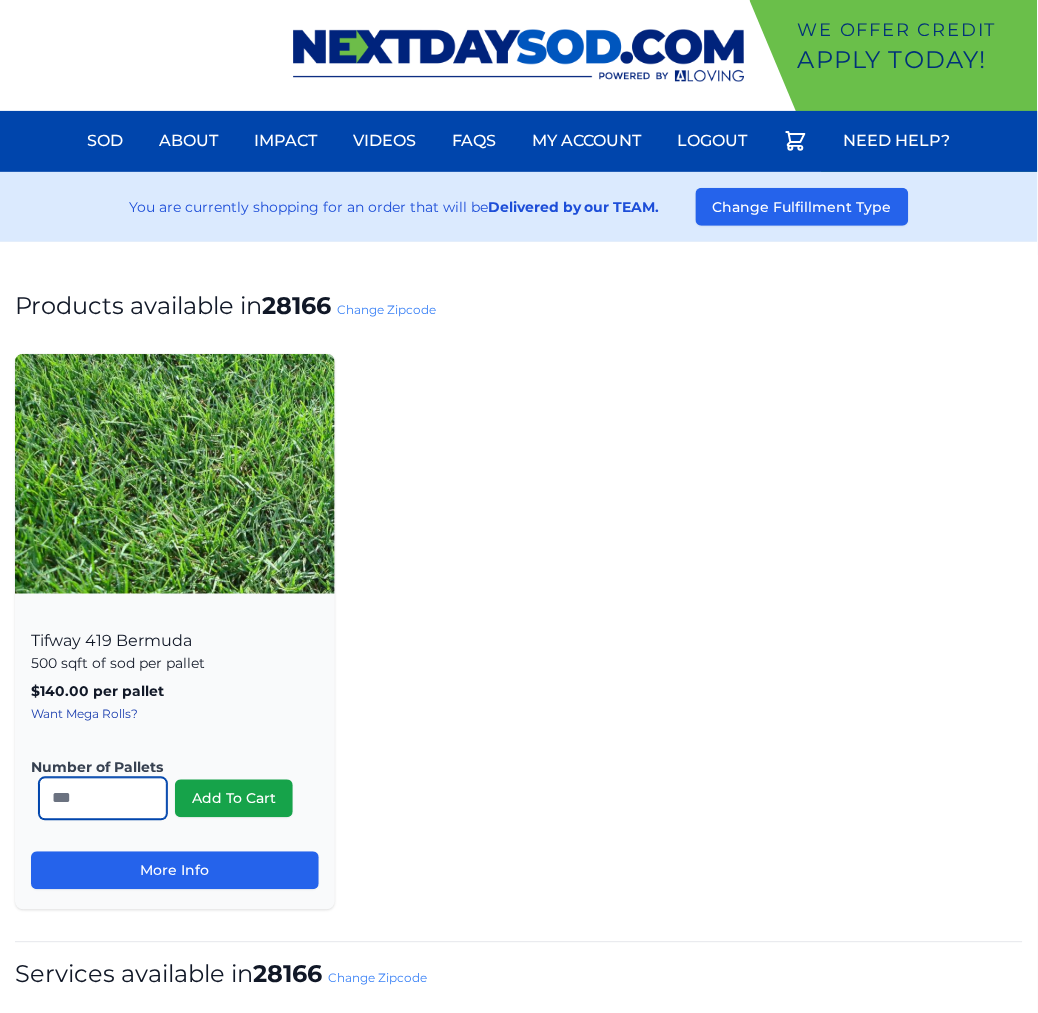 type on "**" 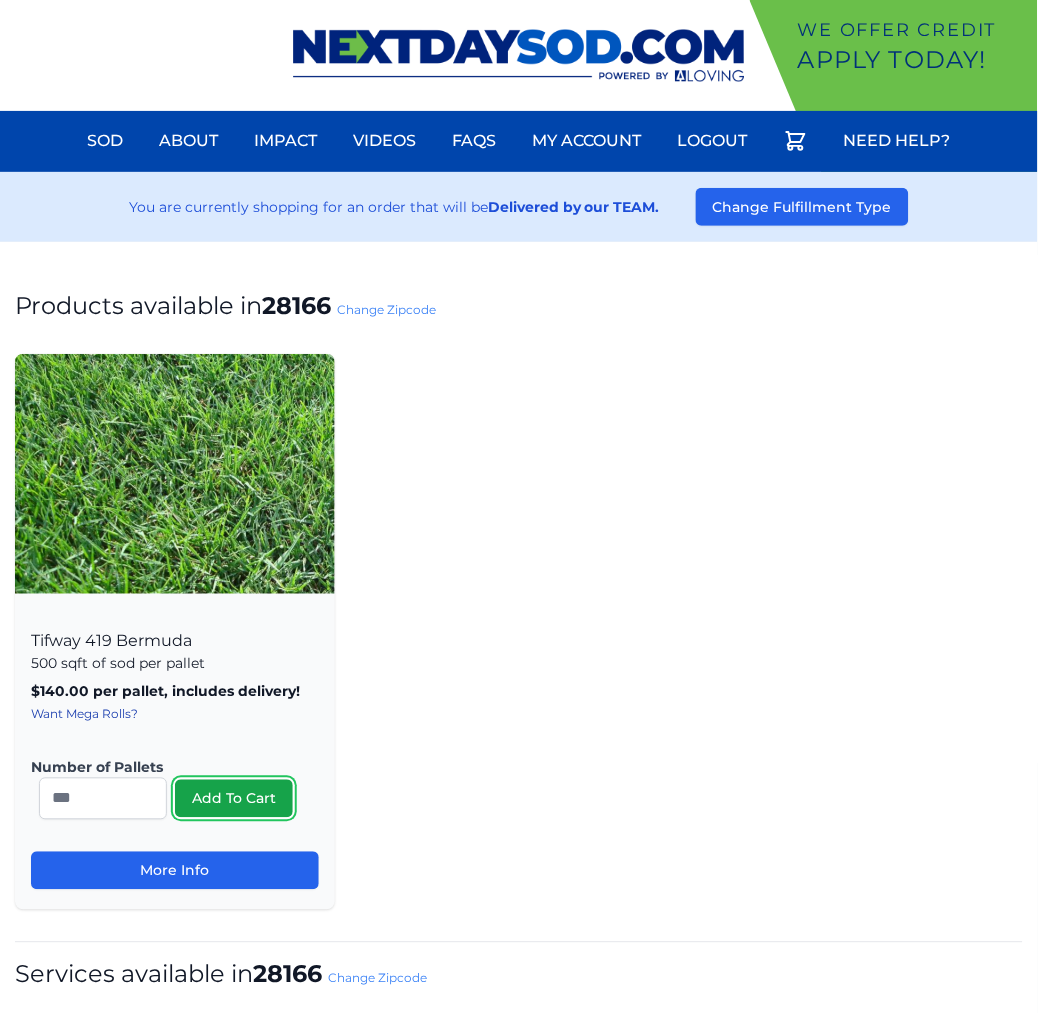 type 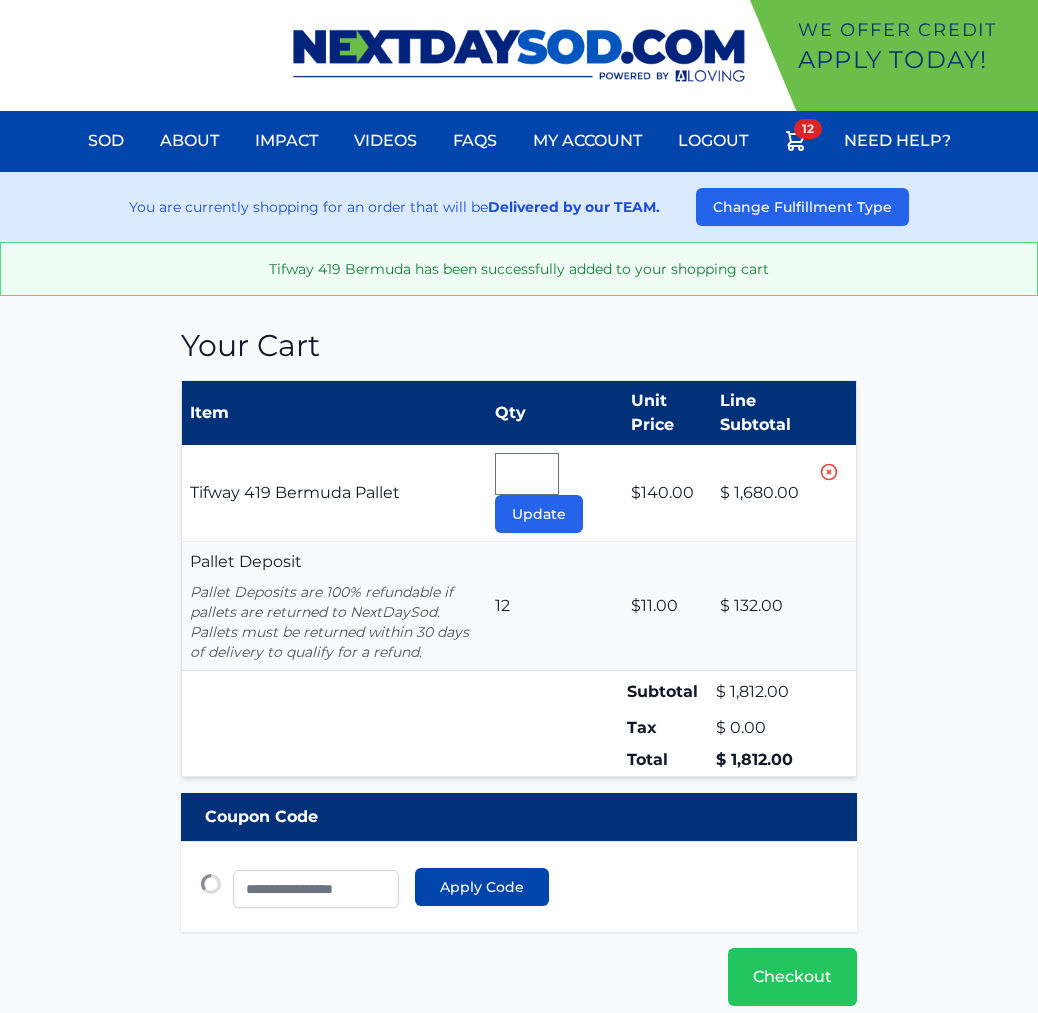 type 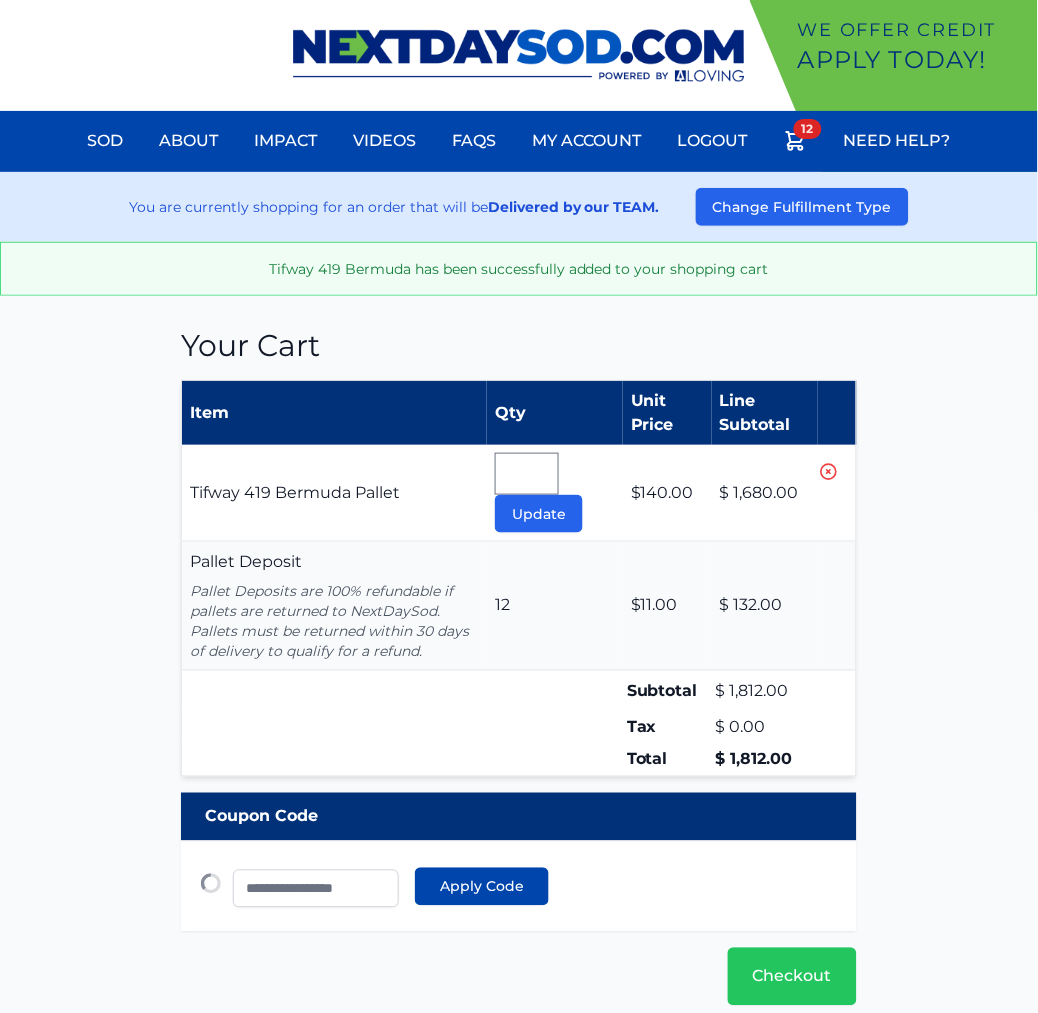 scroll, scrollTop: 0, scrollLeft: 0, axis: both 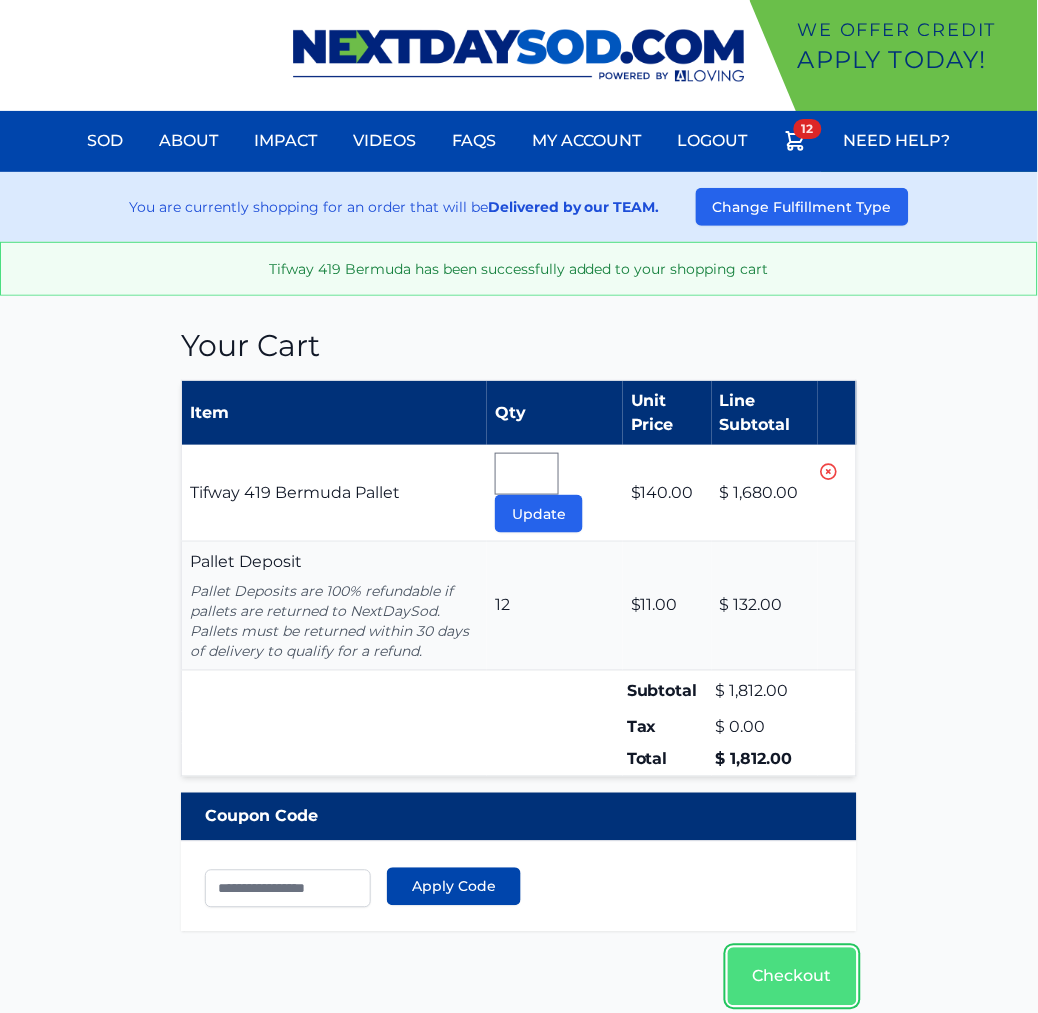 click on "Checkout" at bounding box center [792, 977] 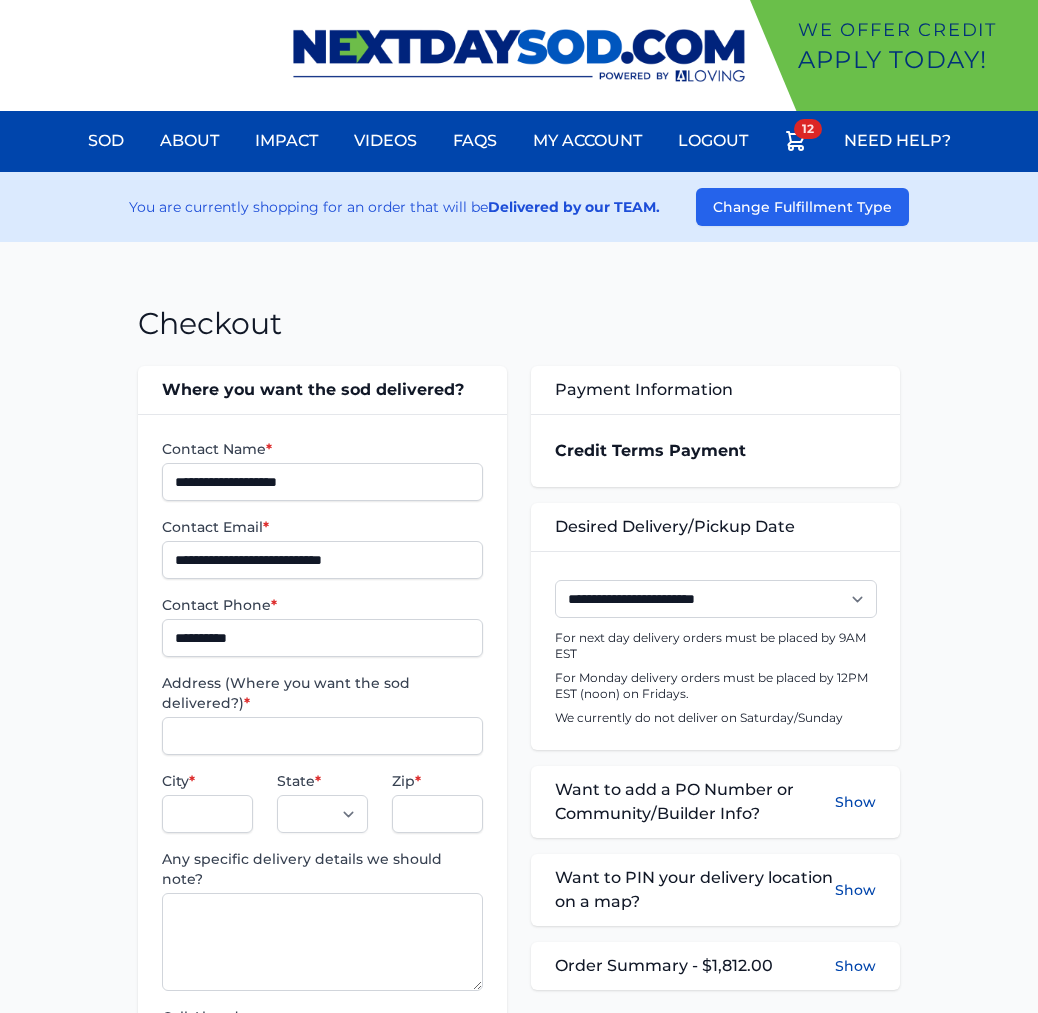scroll, scrollTop: 0, scrollLeft: 0, axis: both 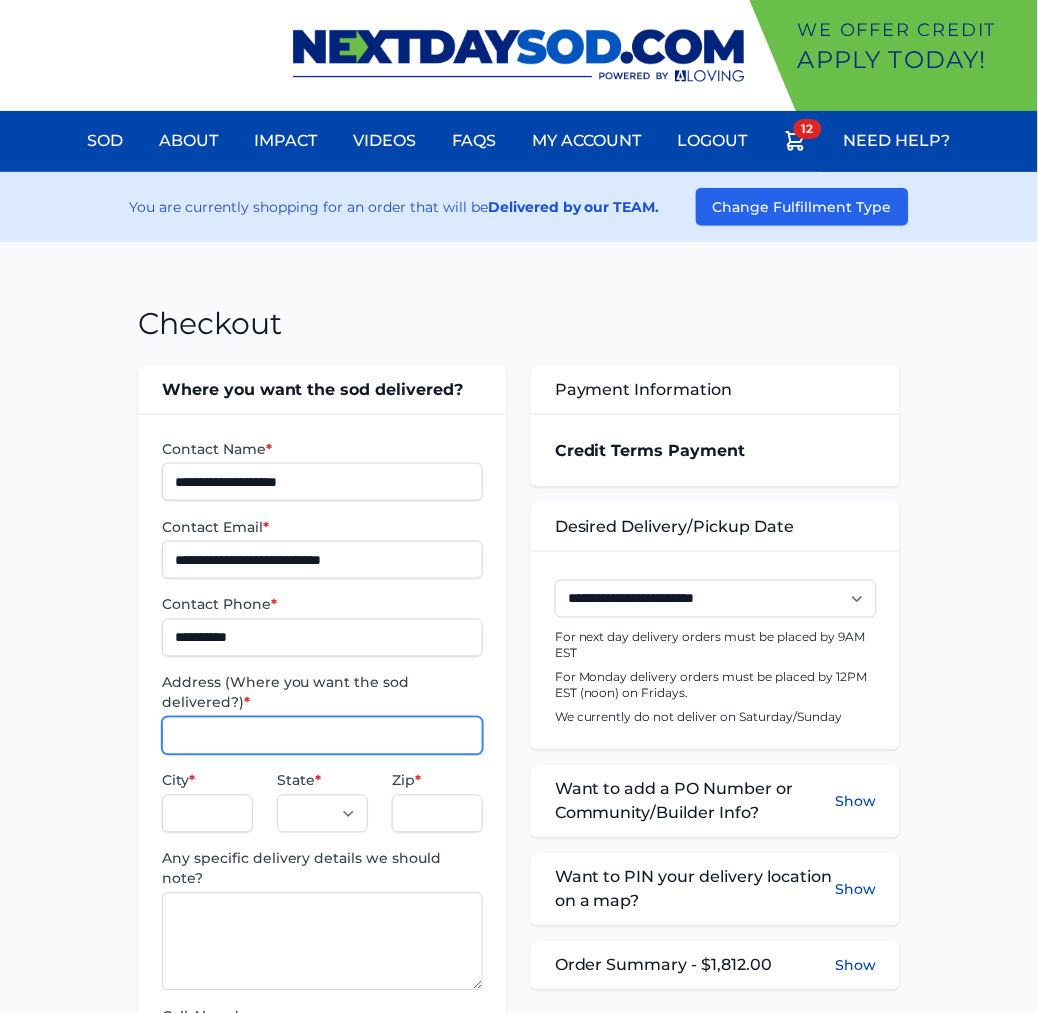 click on "Address (Where you want the sod delivered?)
*" at bounding box center (322, 736) 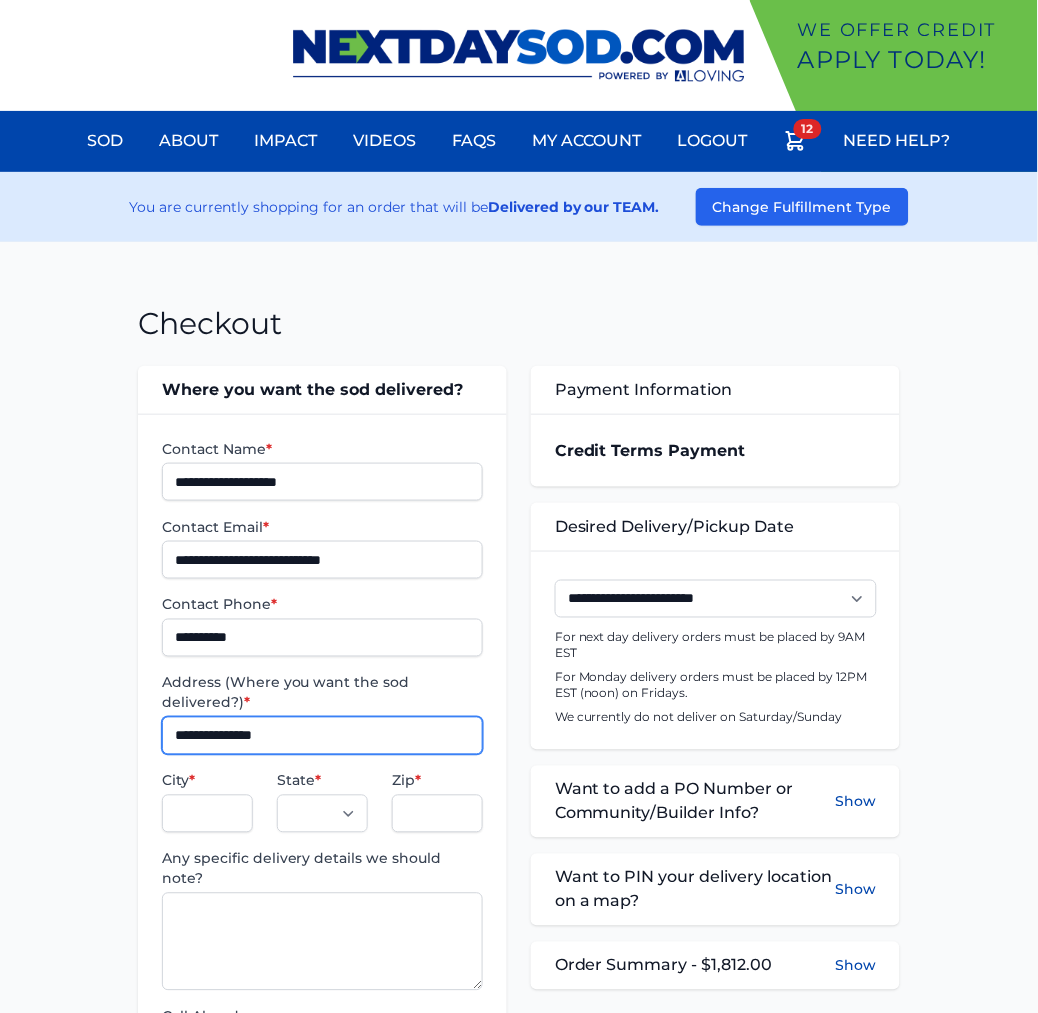 type on "**********" 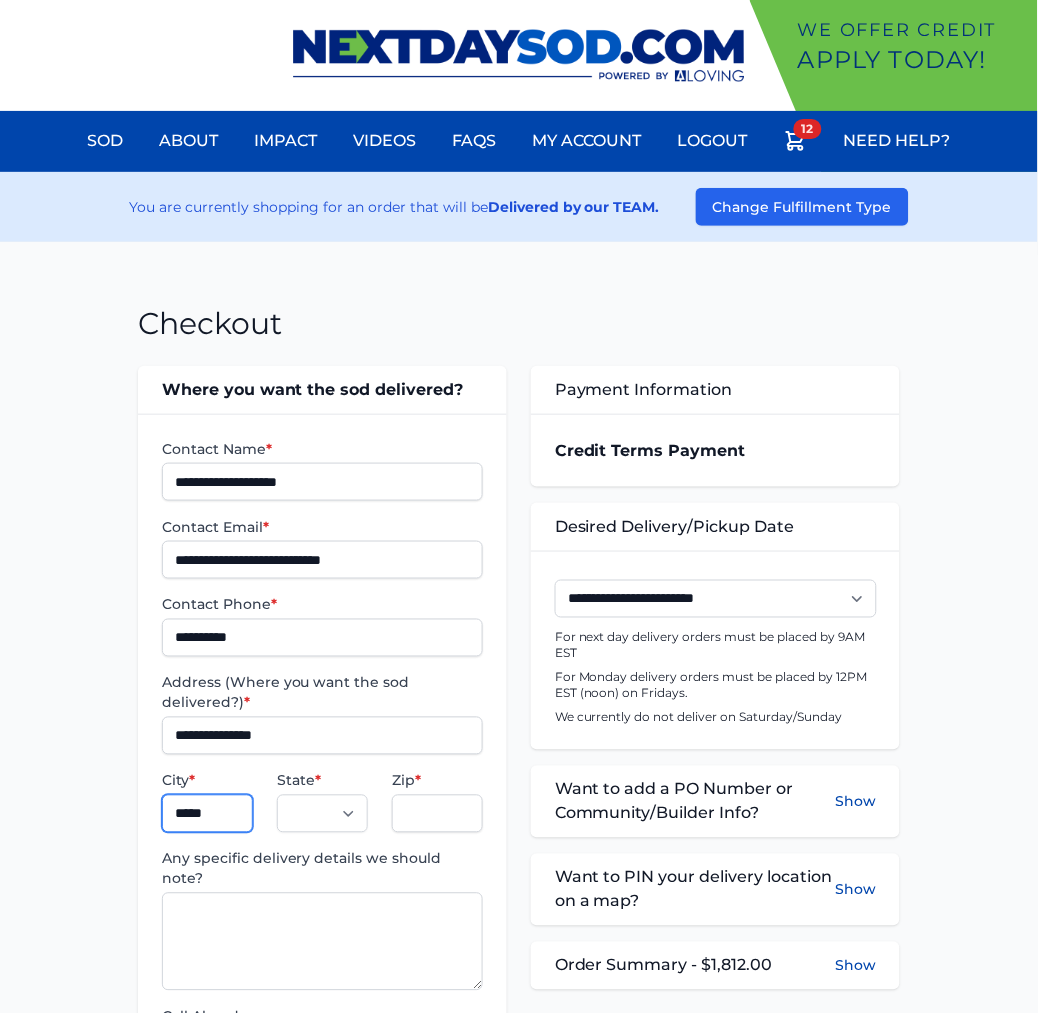 type on "********" 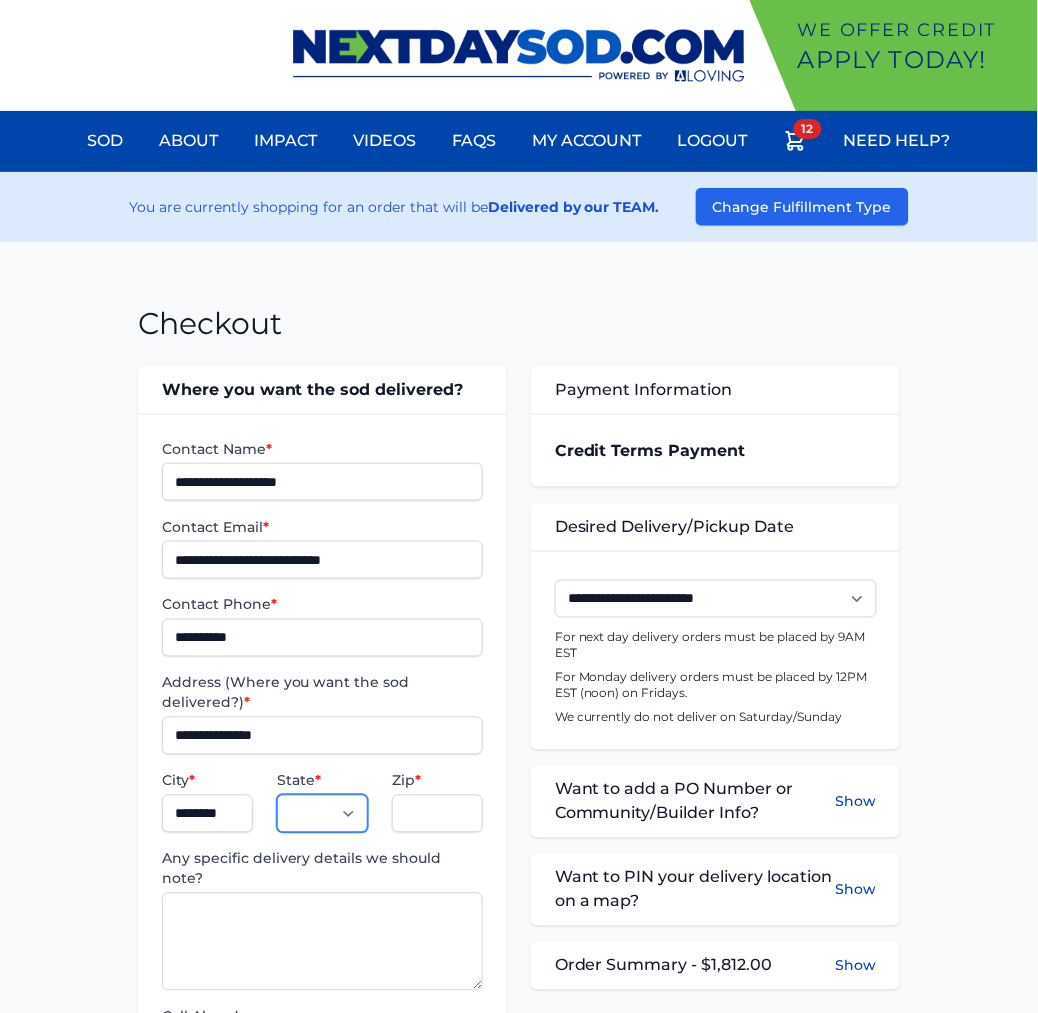 select on "**" 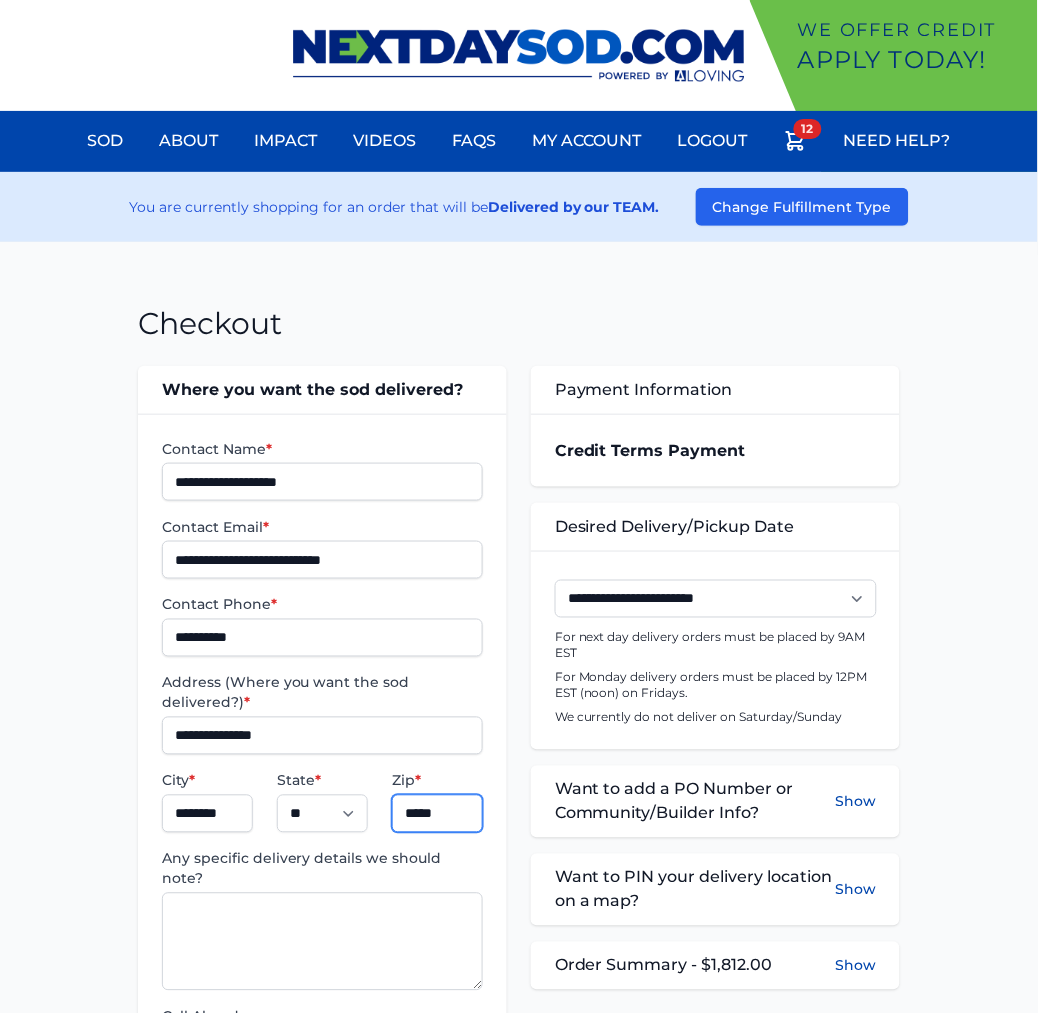 type on "*****" 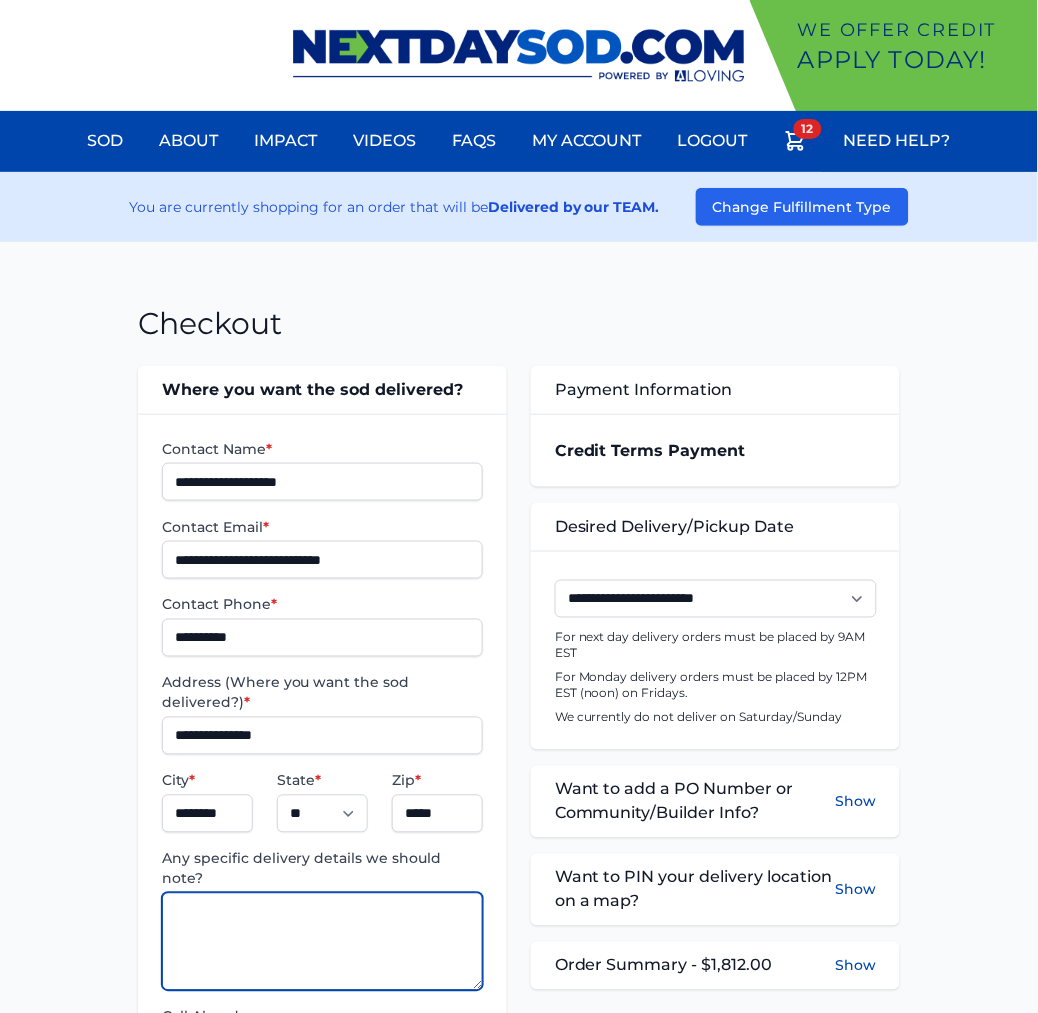 paste on "**********" 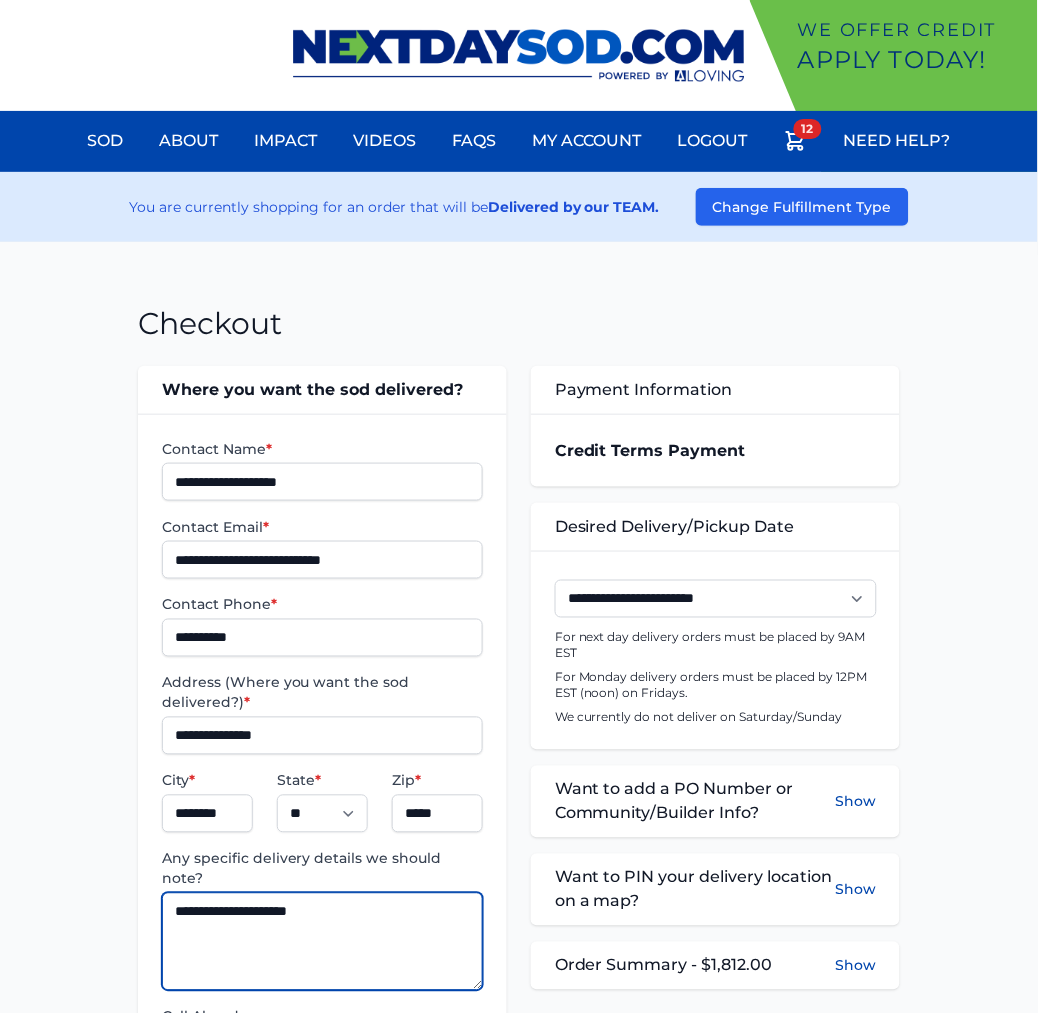 type on "**********" 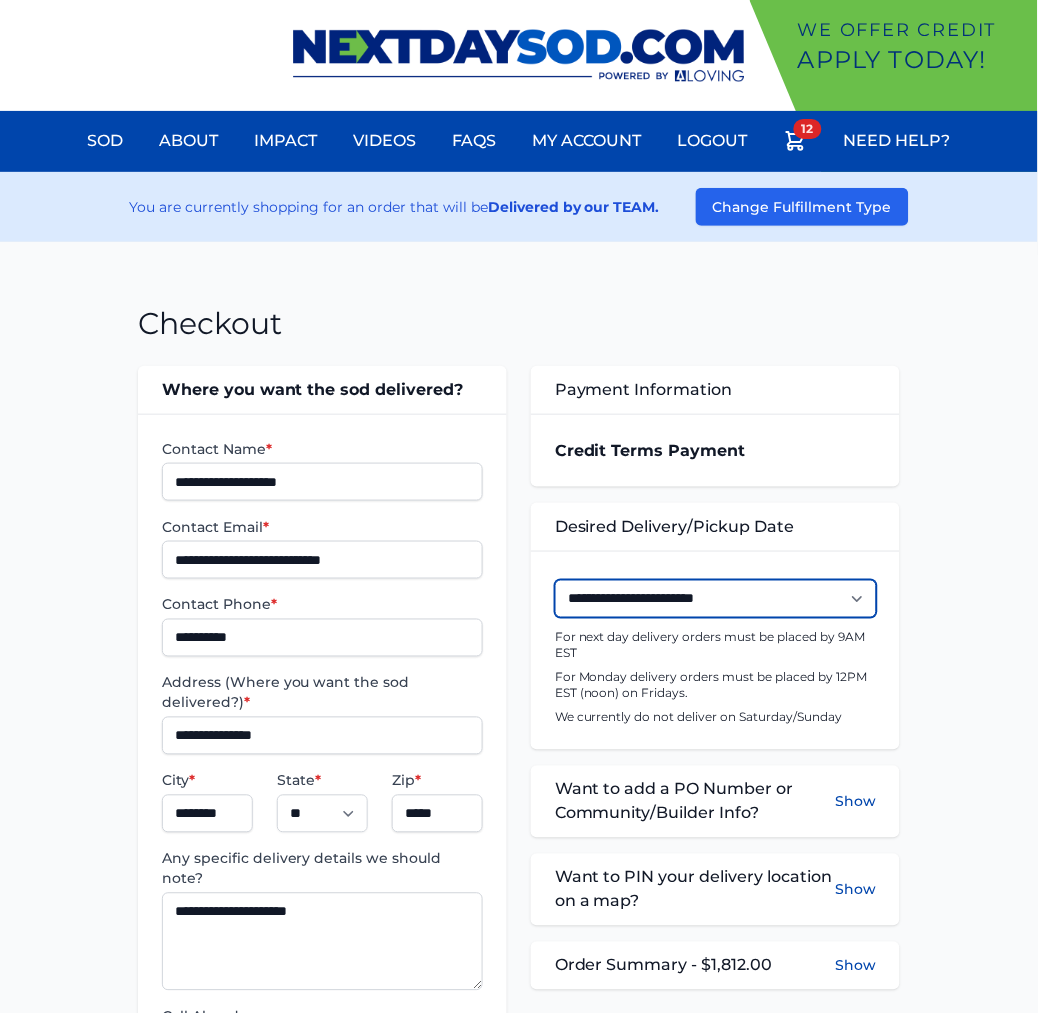click on "**********" at bounding box center [716, 599] 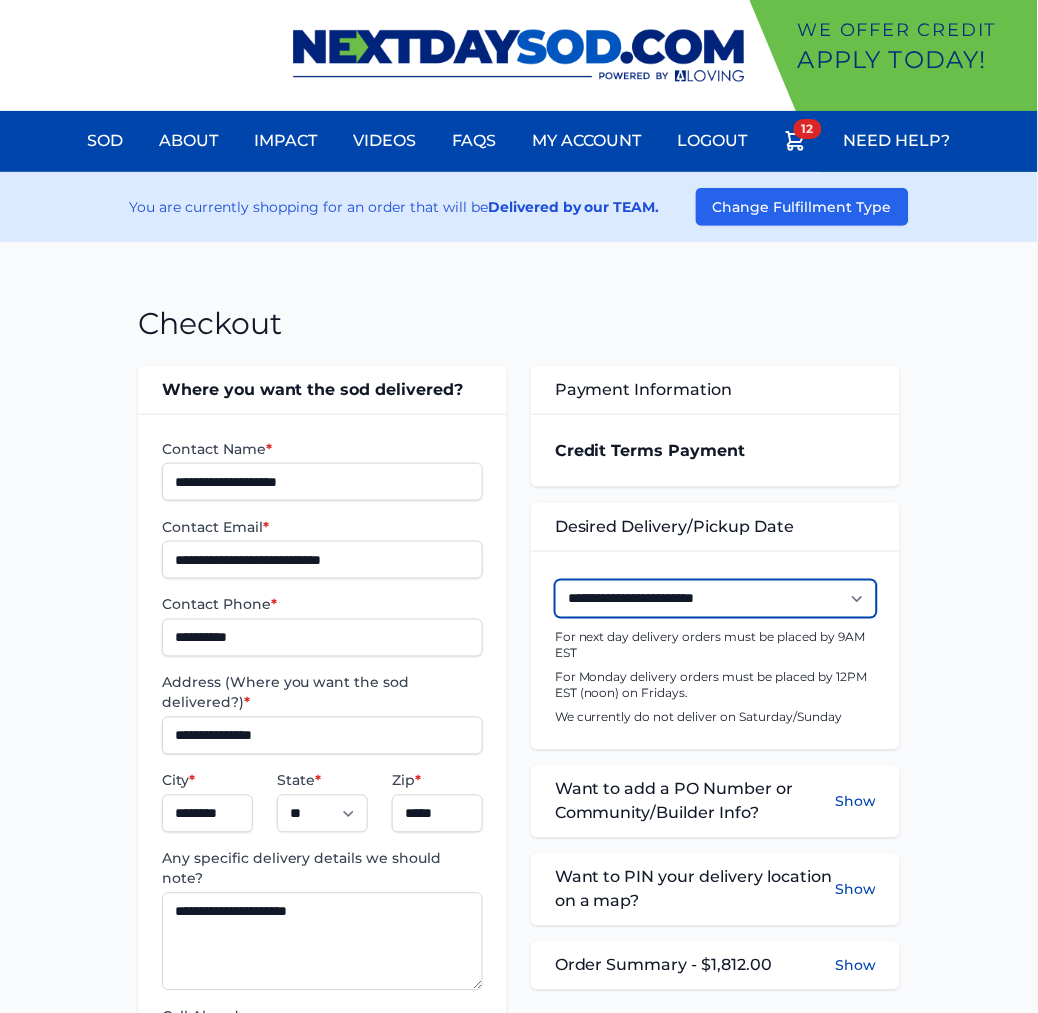 select on "**********" 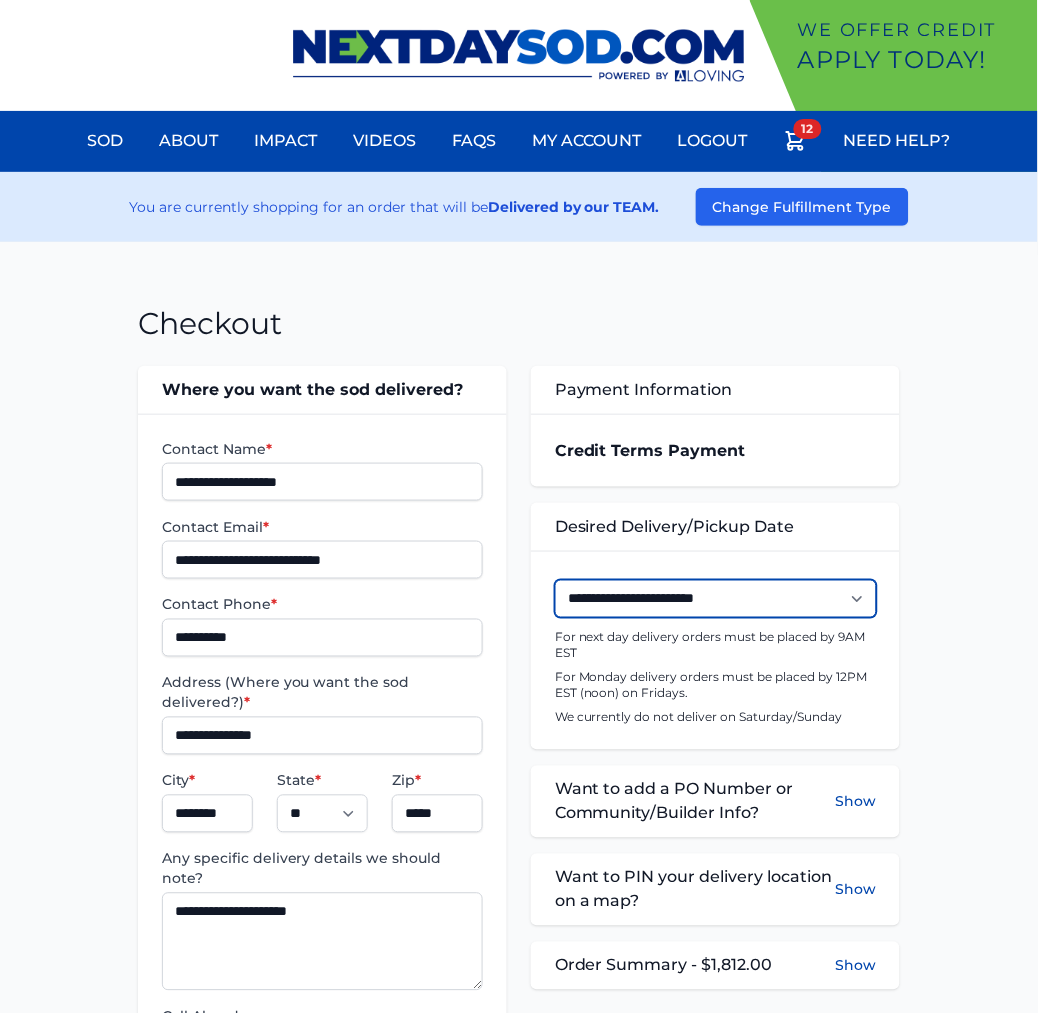 click on "**********" at bounding box center [716, 599] 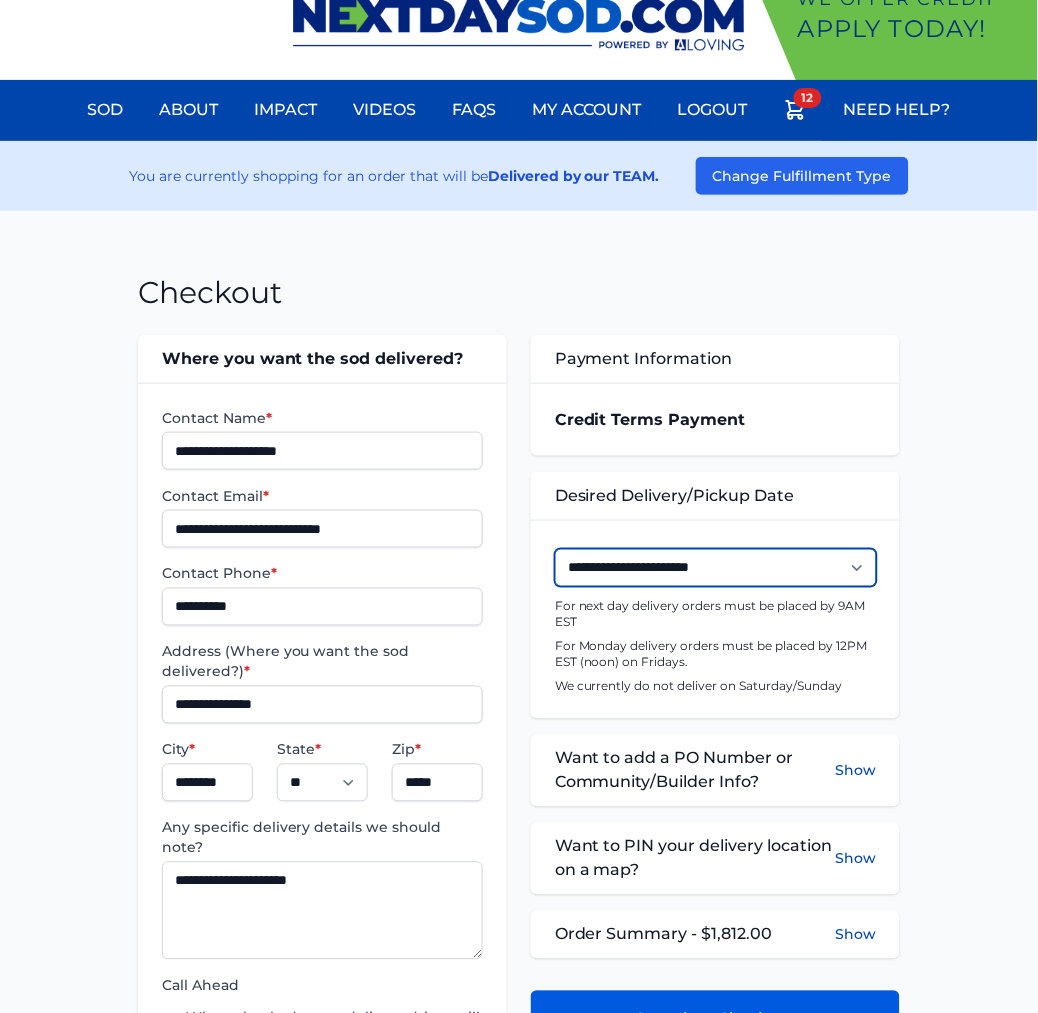 scroll, scrollTop: 333, scrollLeft: 0, axis: vertical 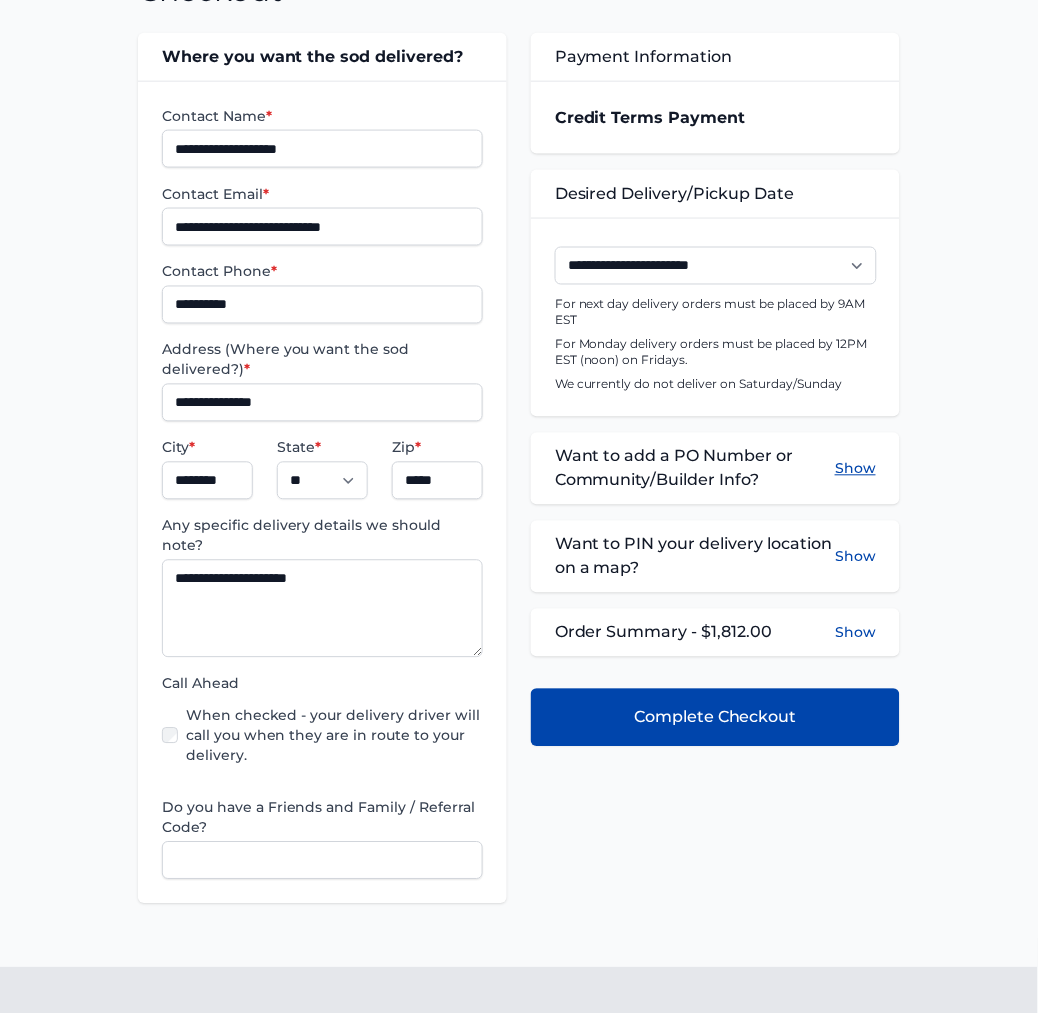click on "Show" at bounding box center [855, 469] 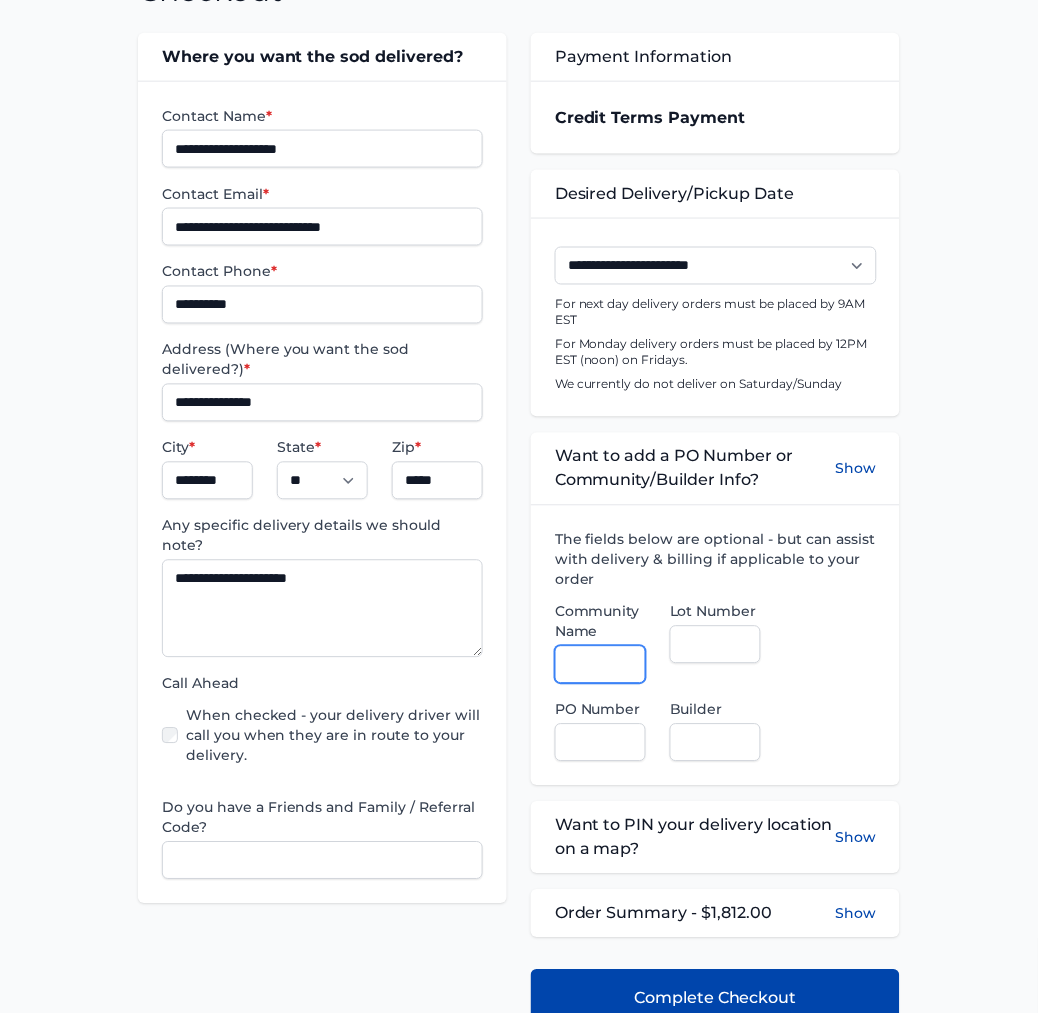 click on "Community Name" at bounding box center (600, 665) 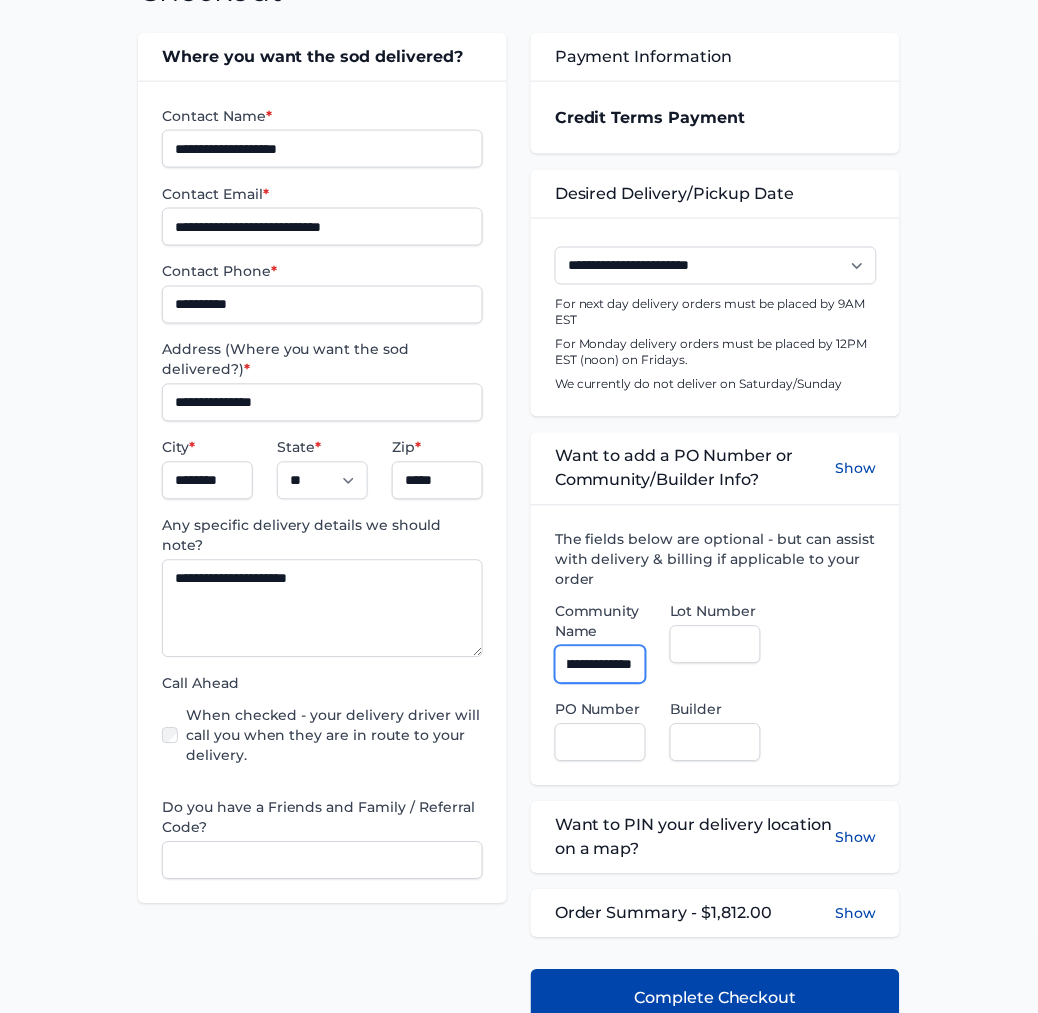 scroll, scrollTop: 0, scrollLeft: 101, axis: horizontal 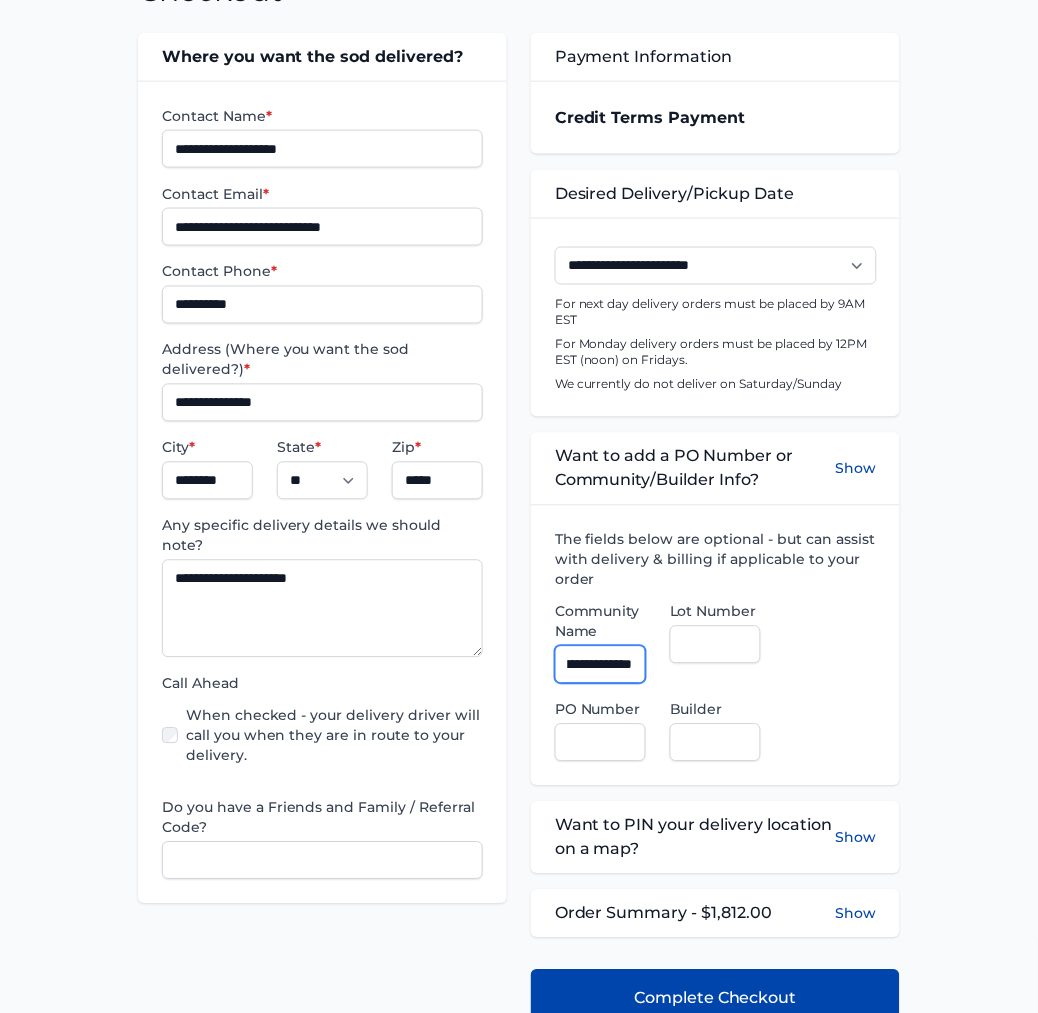 type on "**********" 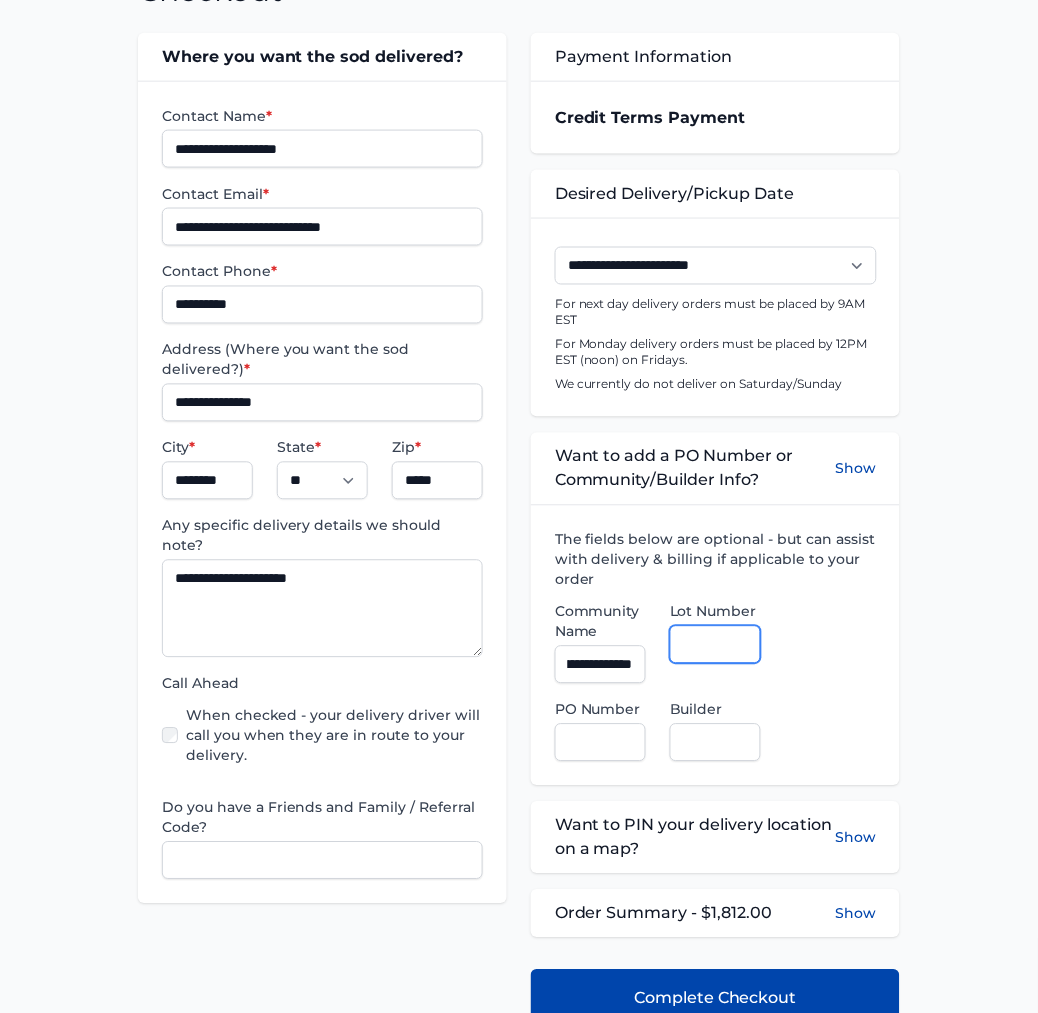 scroll, scrollTop: 0, scrollLeft: 0, axis: both 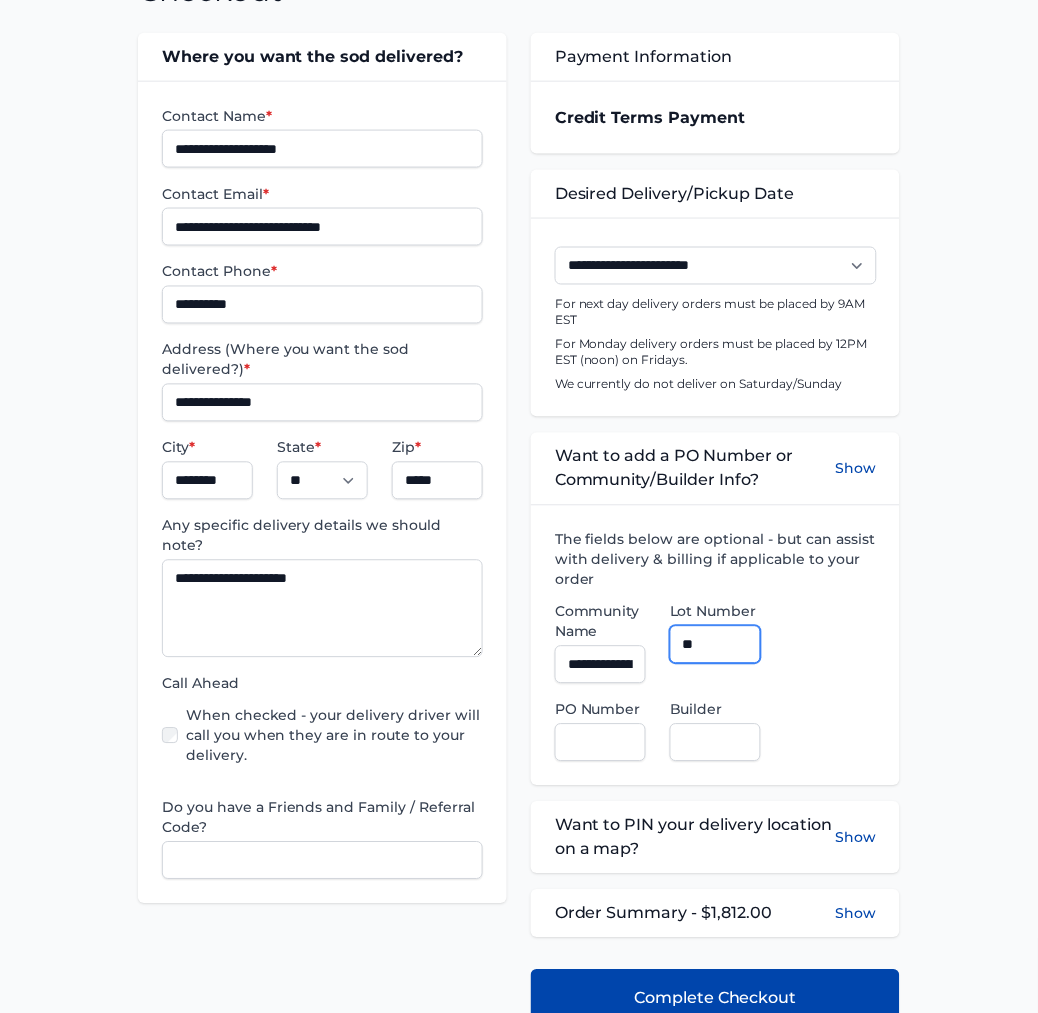 type on "**" 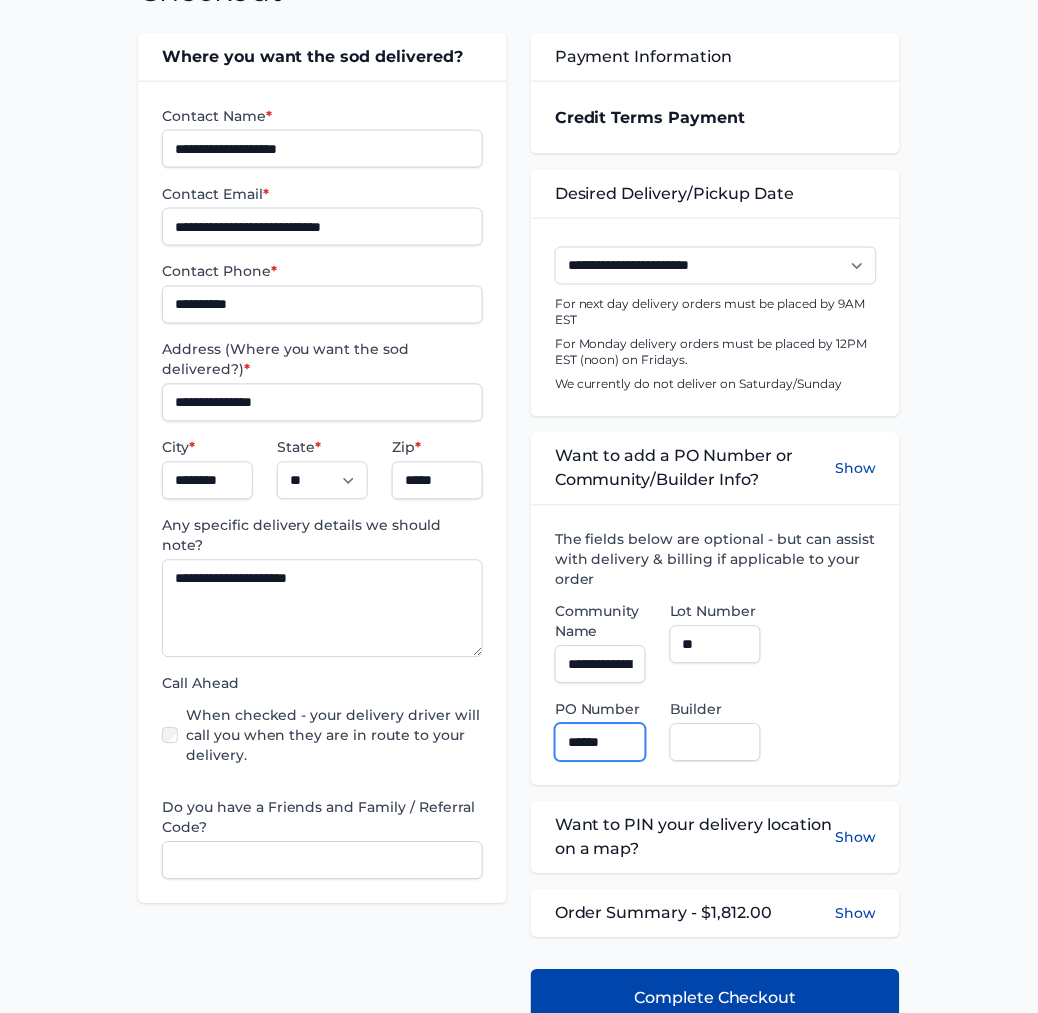 type on "******" 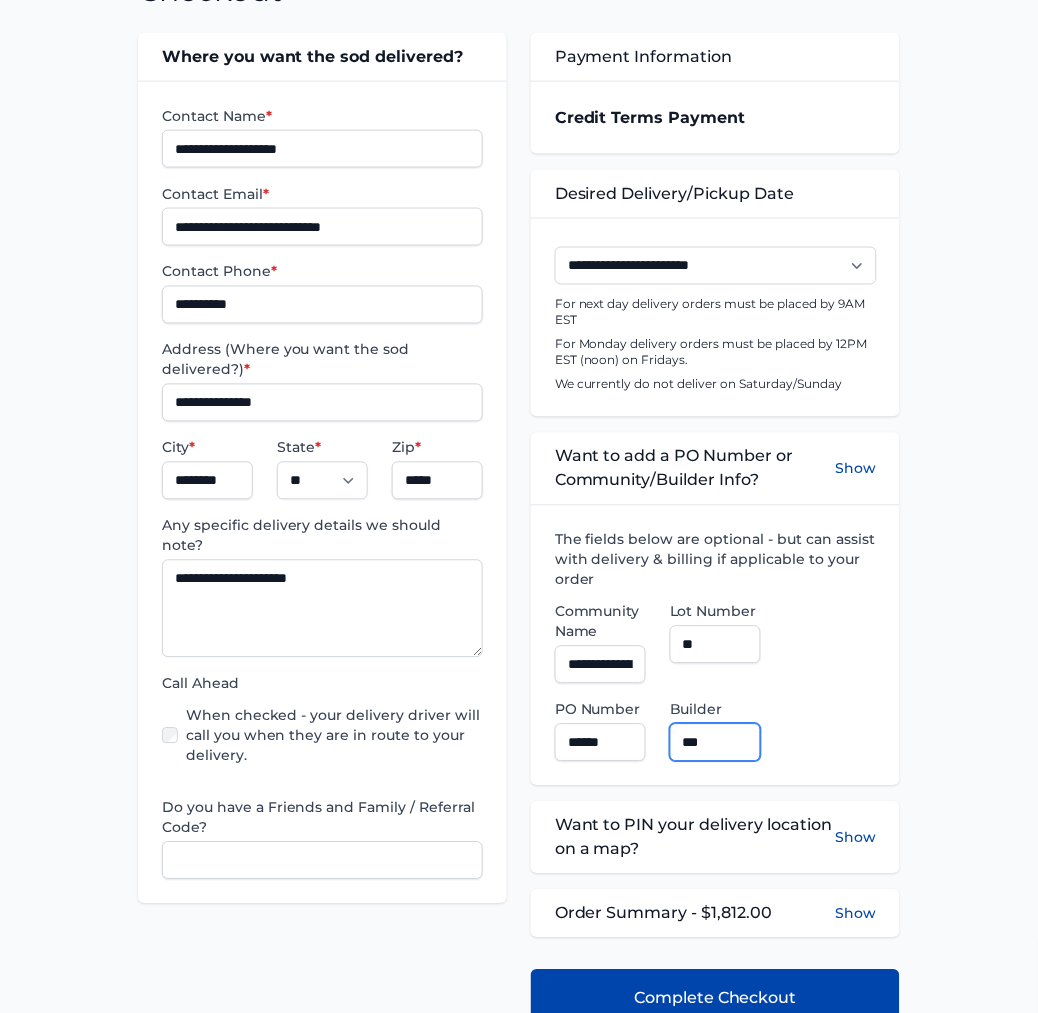 type on "**********" 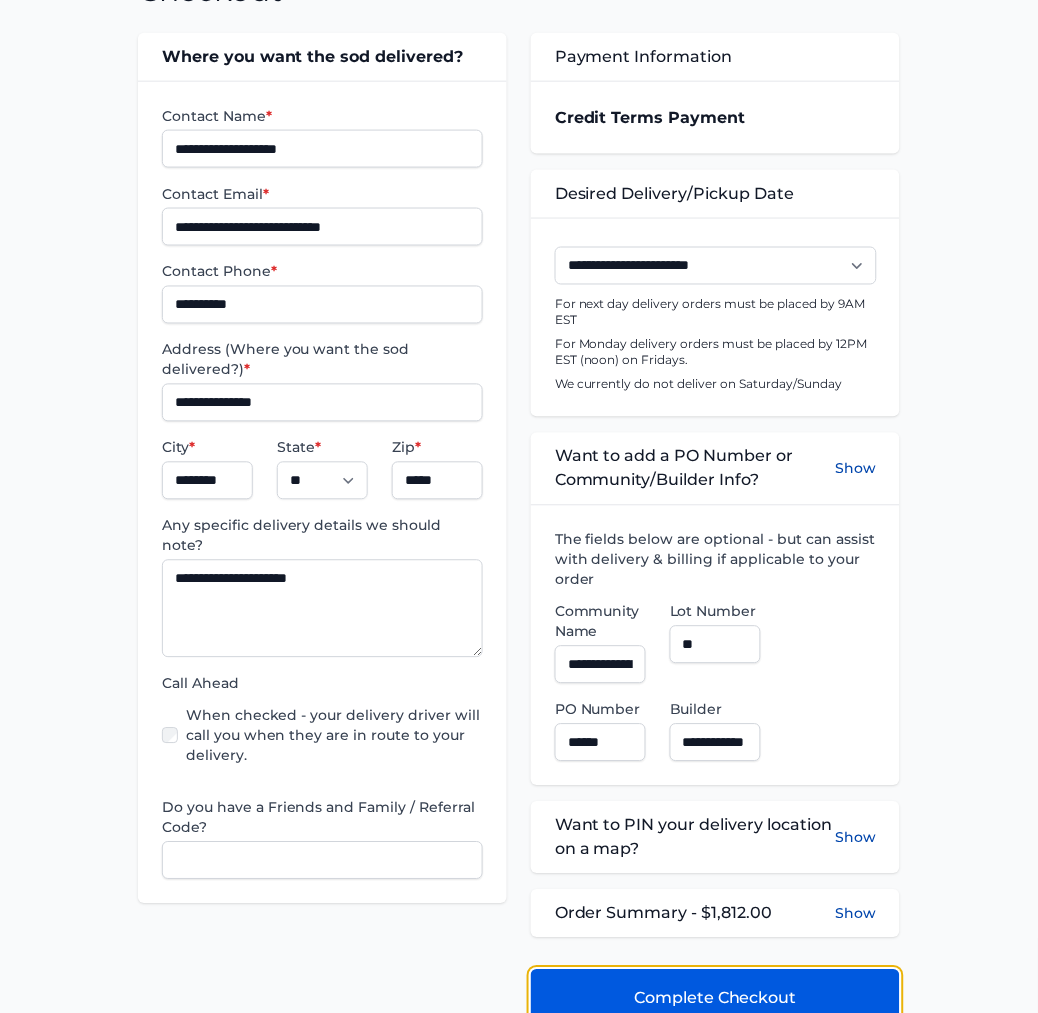 click on "Complete Checkout" at bounding box center (715, 999) 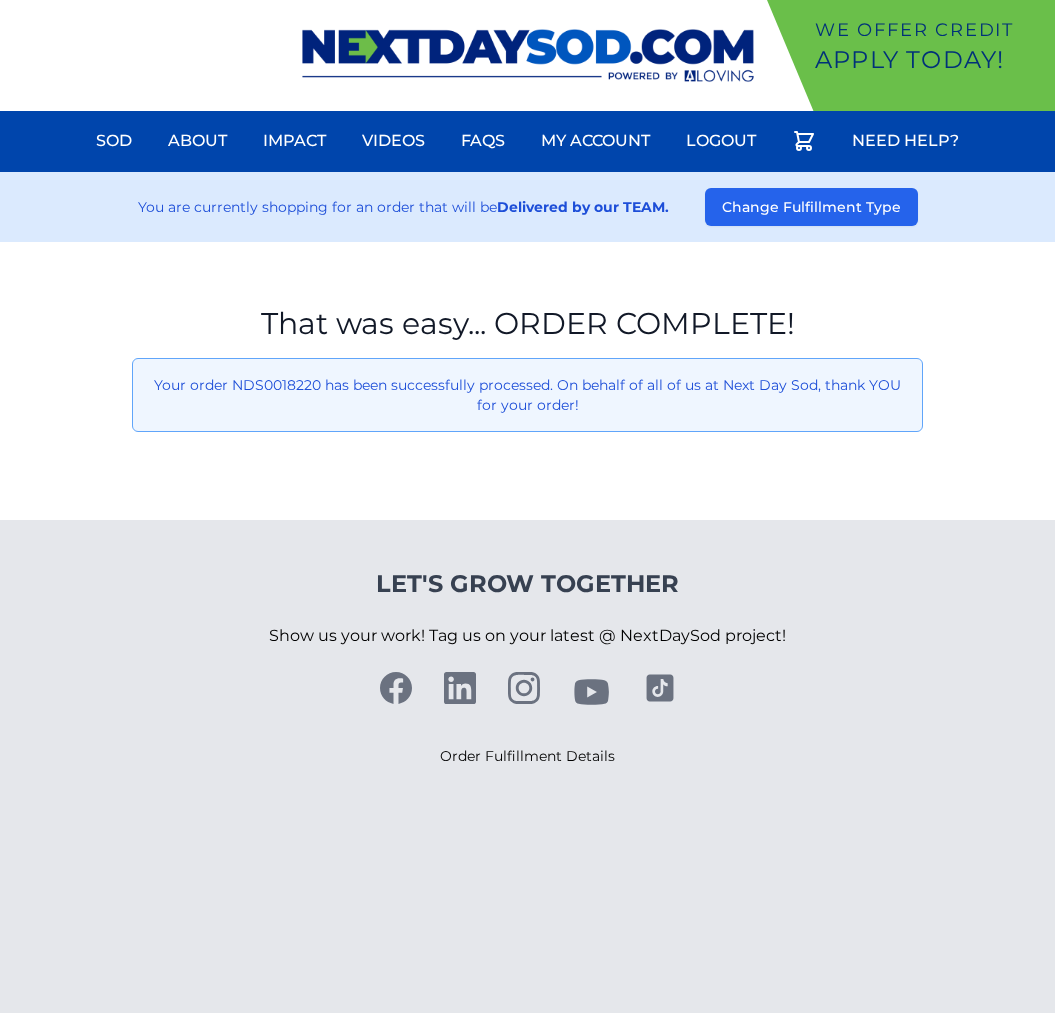 scroll, scrollTop: 0, scrollLeft: 0, axis: both 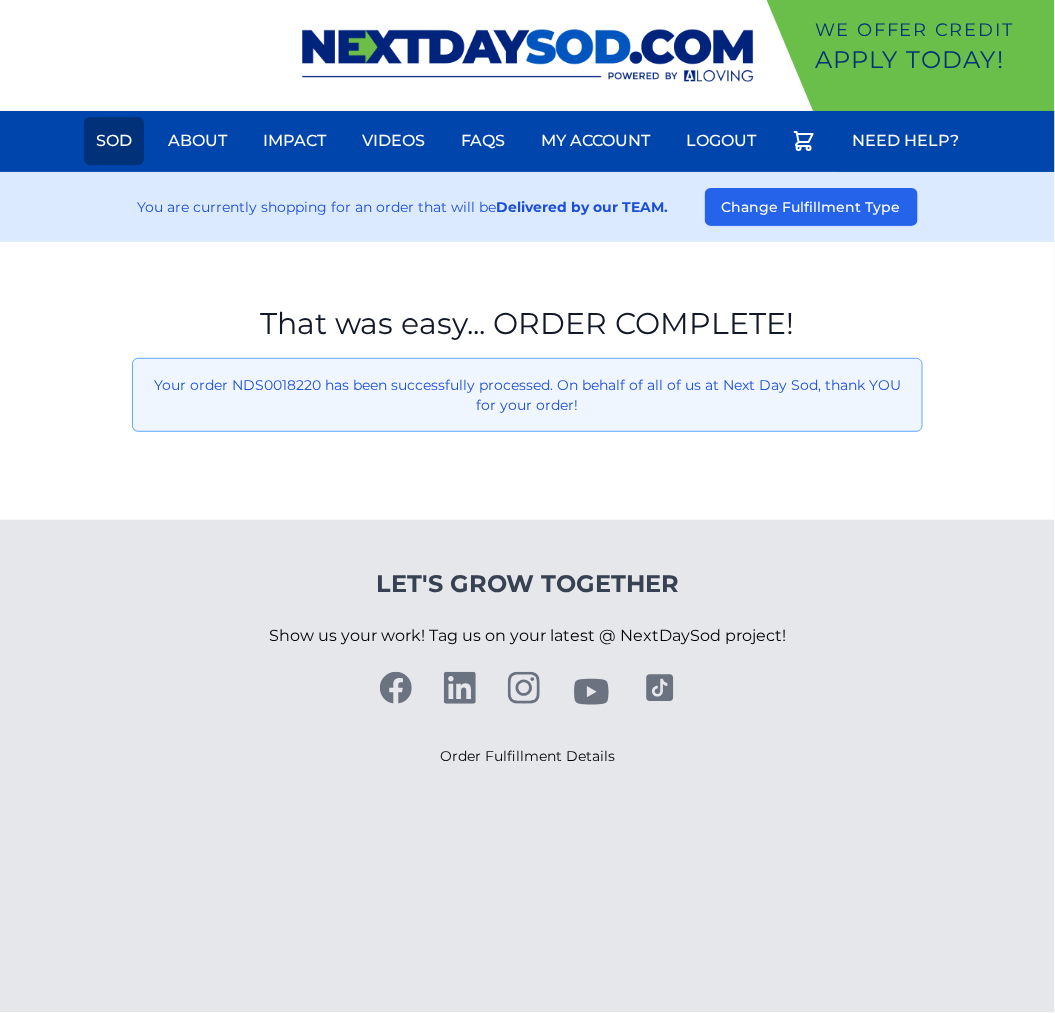 click on "Sod" at bounding box center [114, 141] 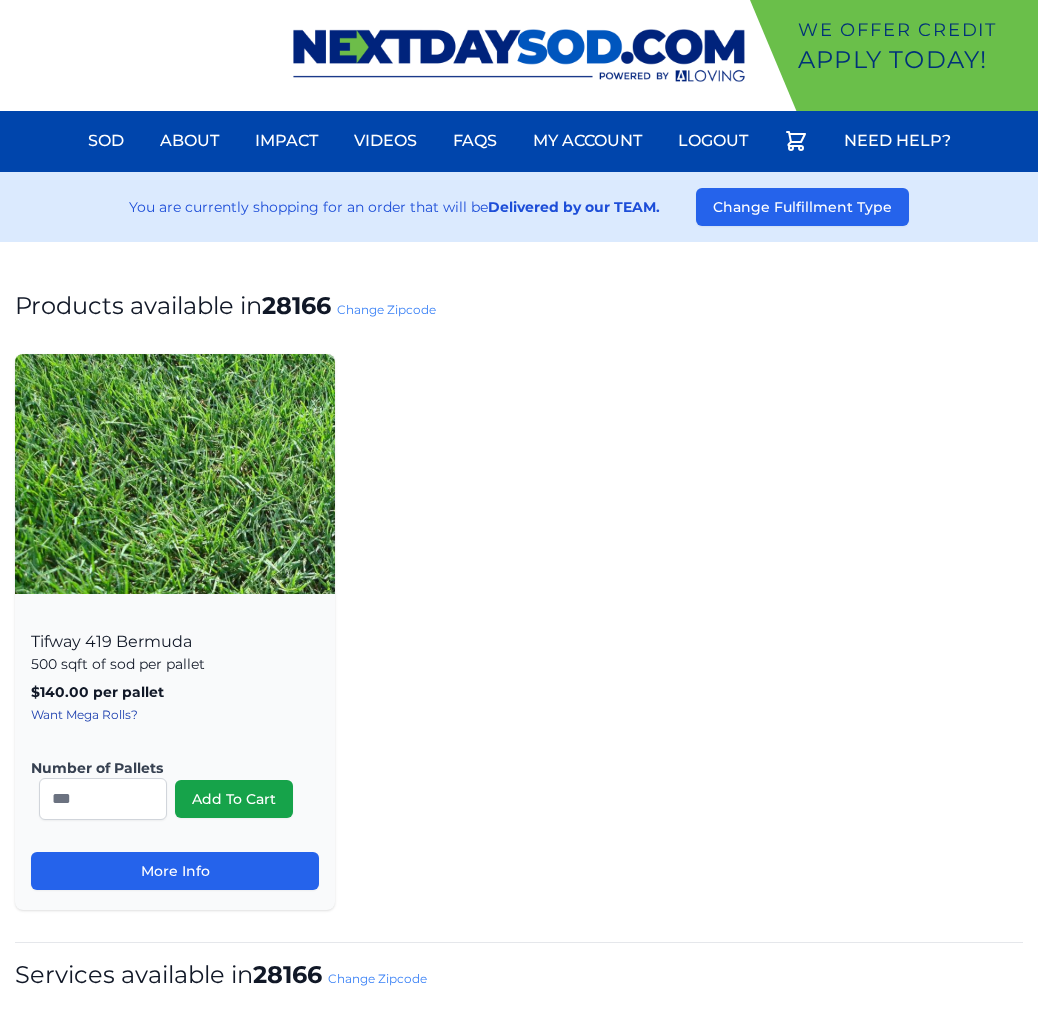 scroll, scrollTop: 0, scrollLeft: 0, axis: both 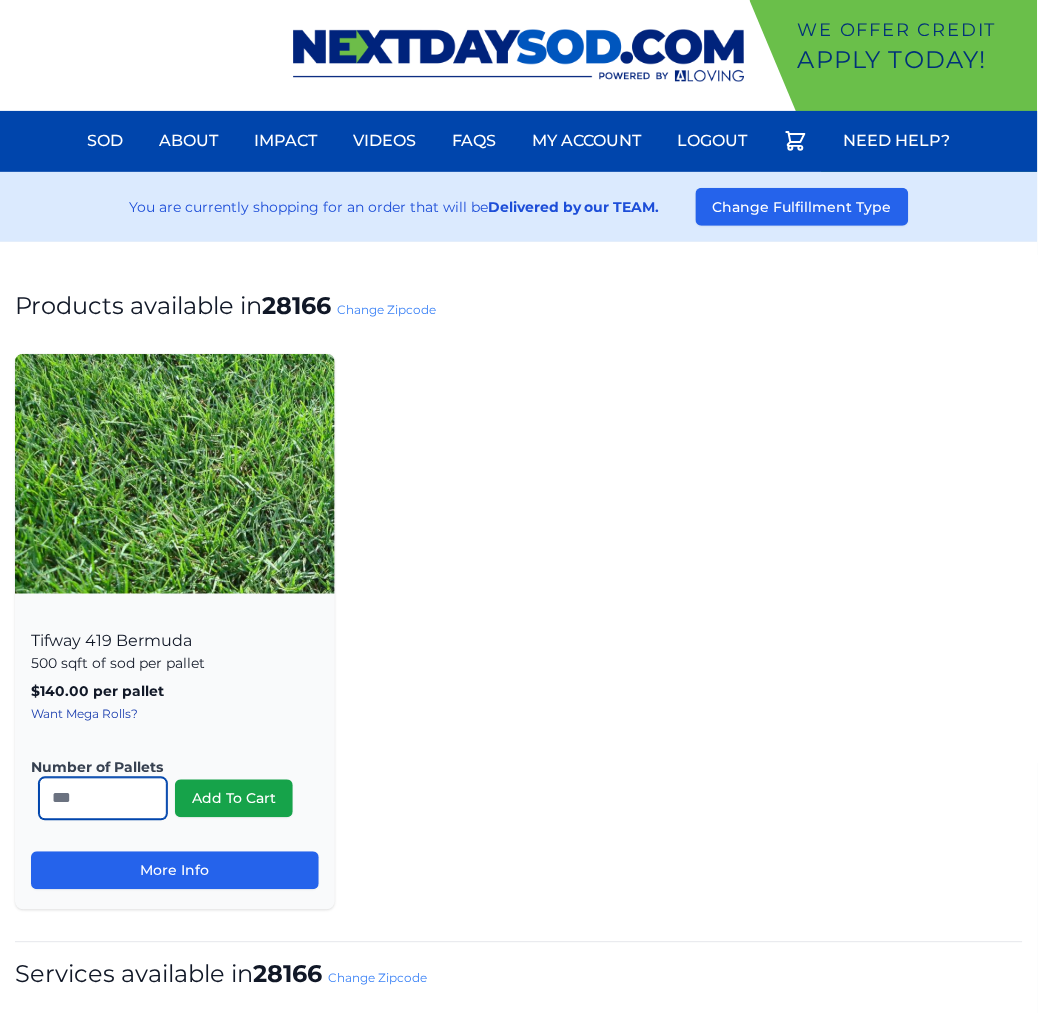 drag, startPoint x: 114, startPoint y: 785, endPoint x: 0, endPoint y: 781, distance: 114.07015 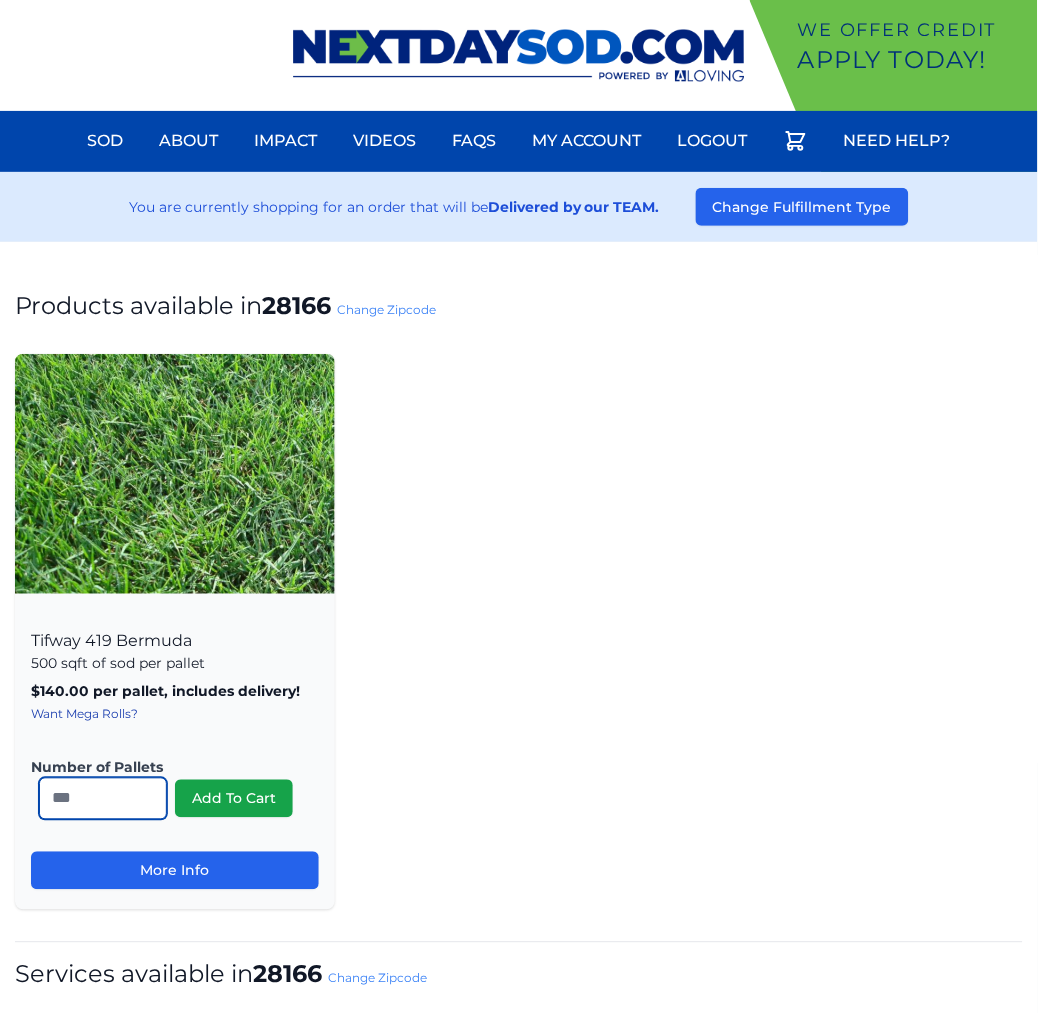 type on "*" 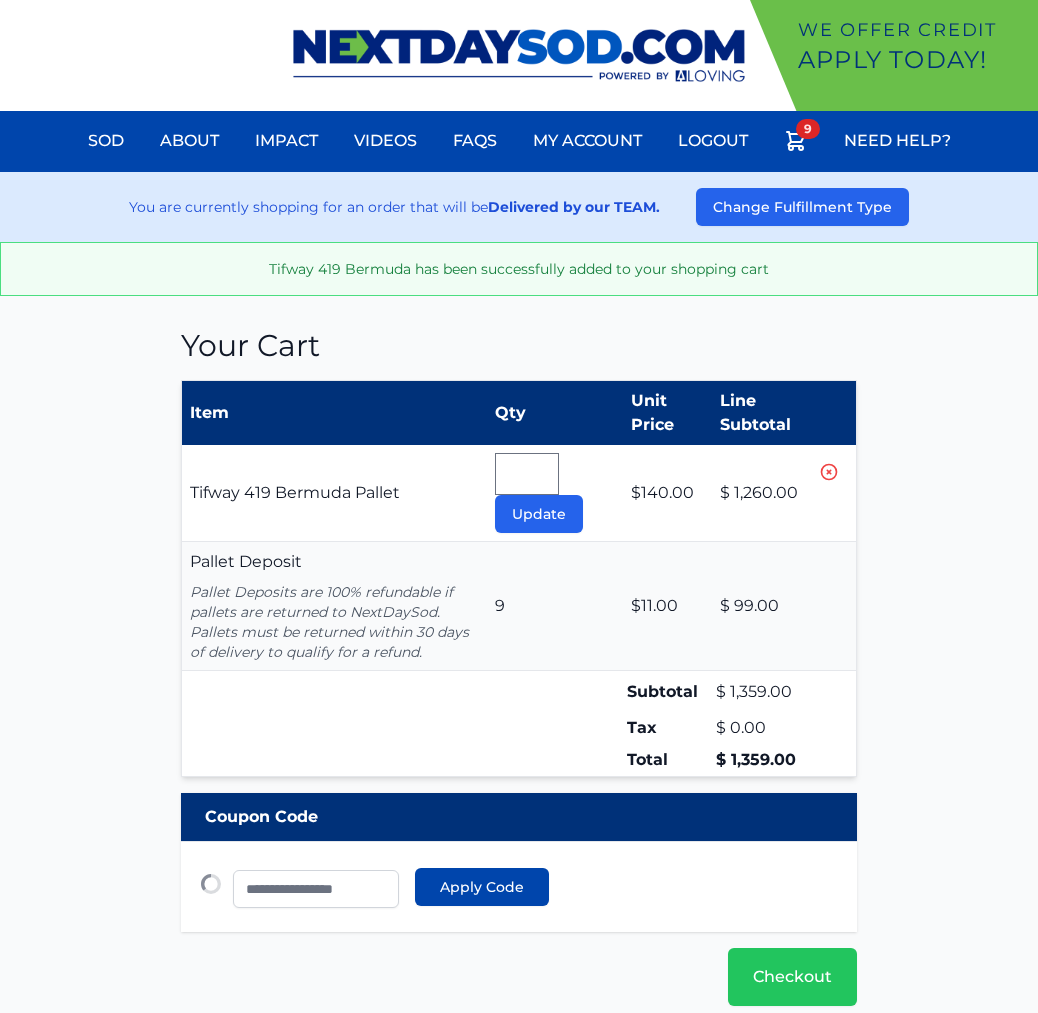 scroll, scrollTop: 0, scrollLeft: 0, axis: both 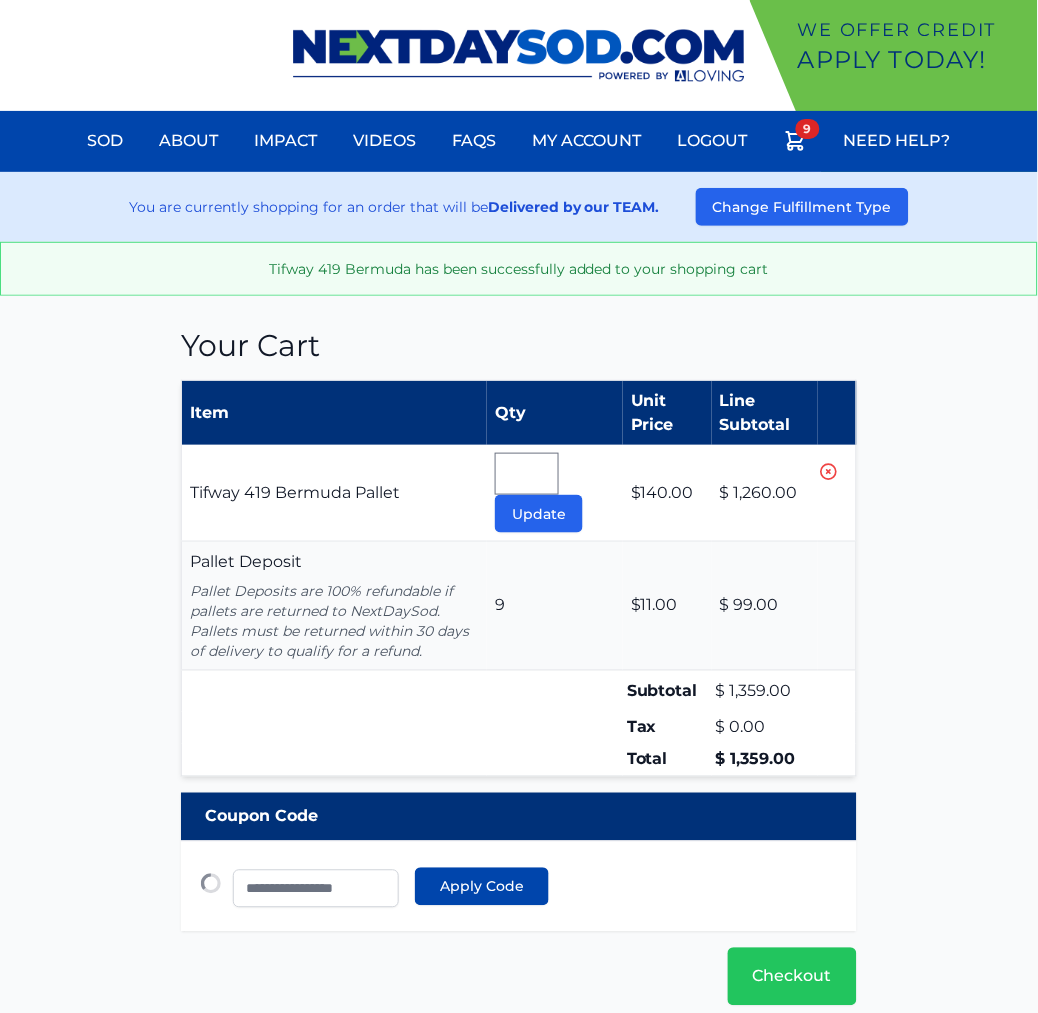 type 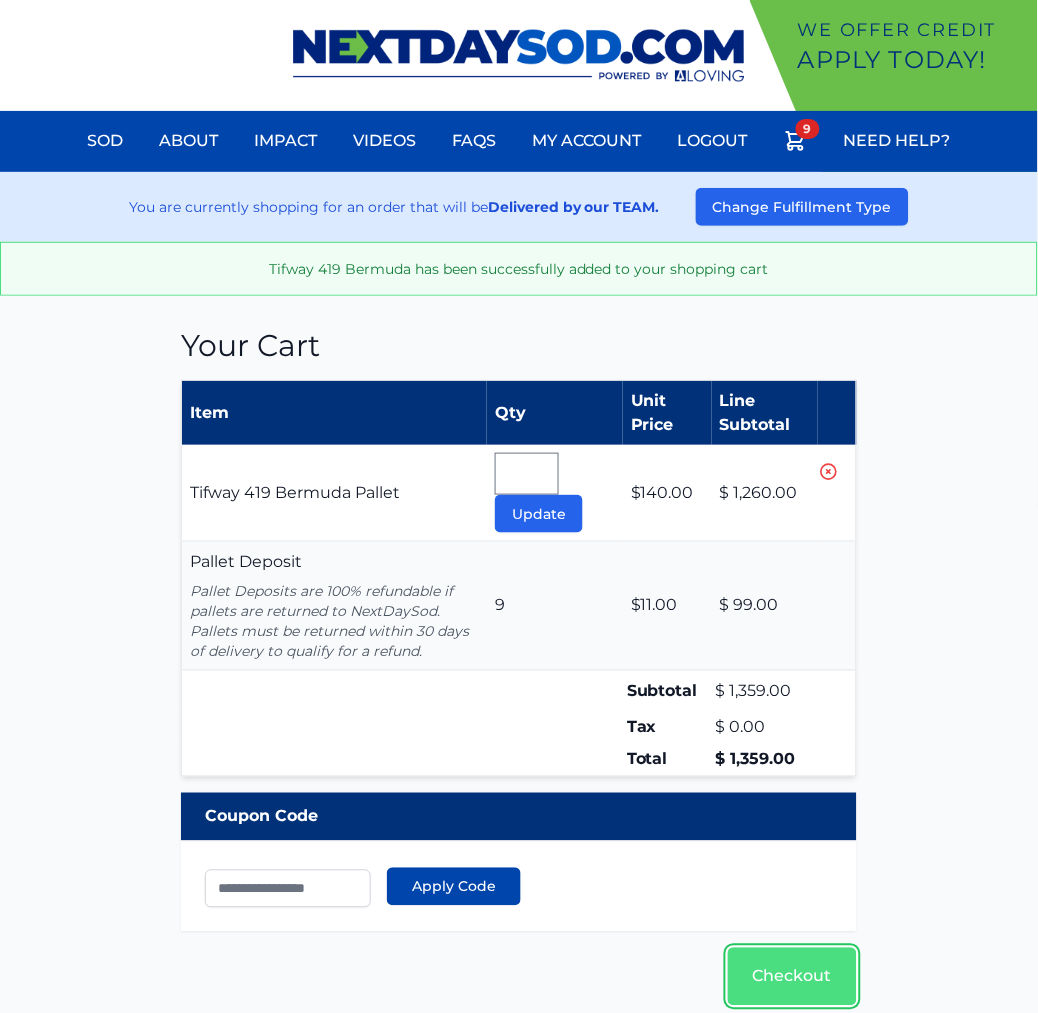 click on "Checkout" at bounding box center (792, 977) 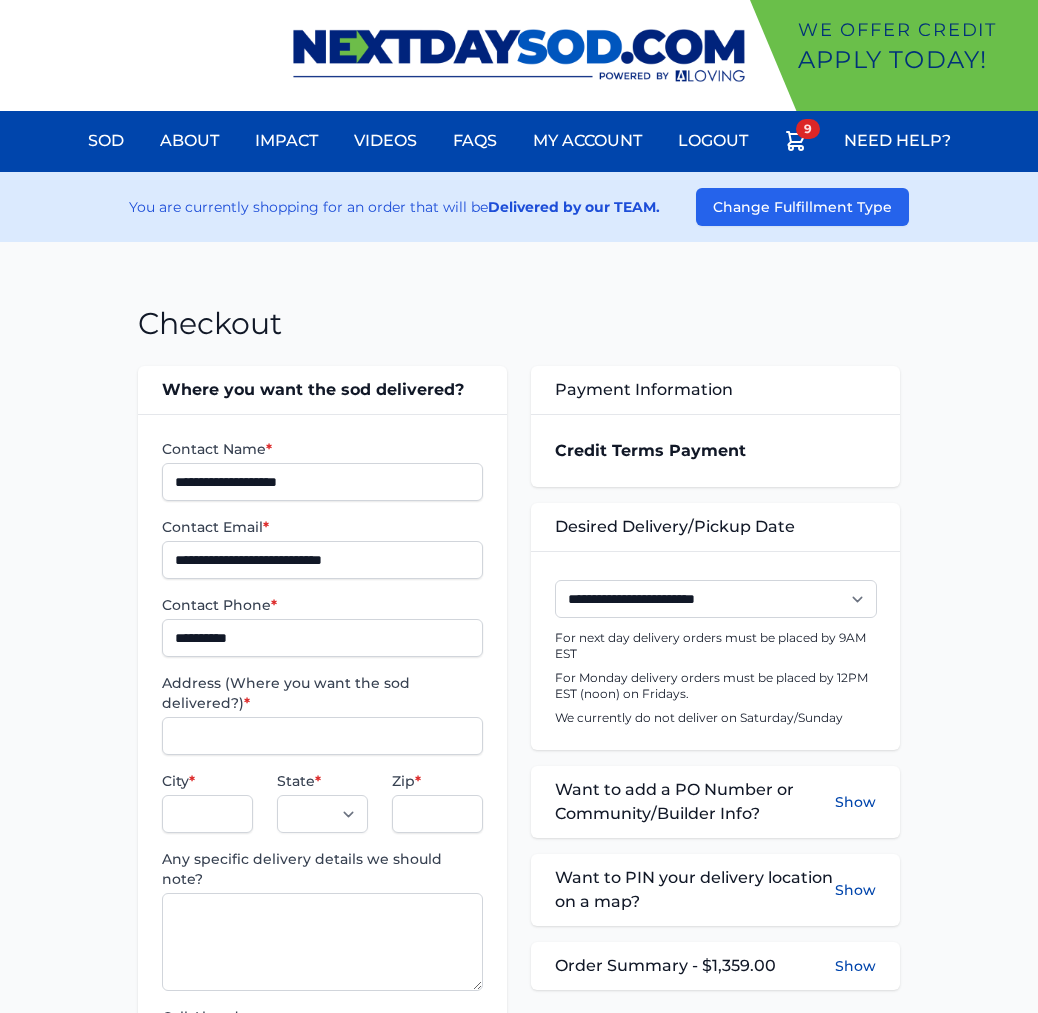 scroll, scrollTop: 0, scrollLeft: 0, axis: both 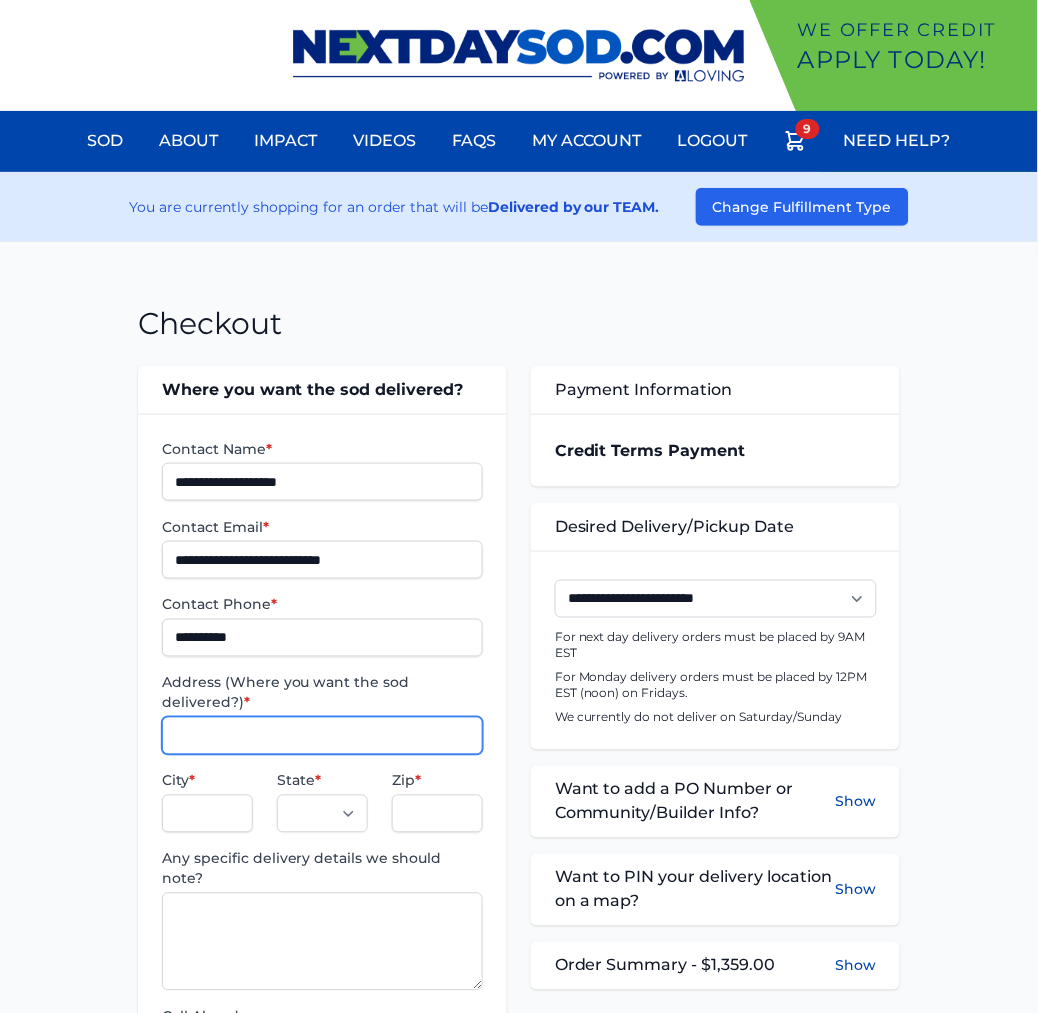 click on "Address (Where you want the sod delivered?)
*" at bounding box center (322, 736) 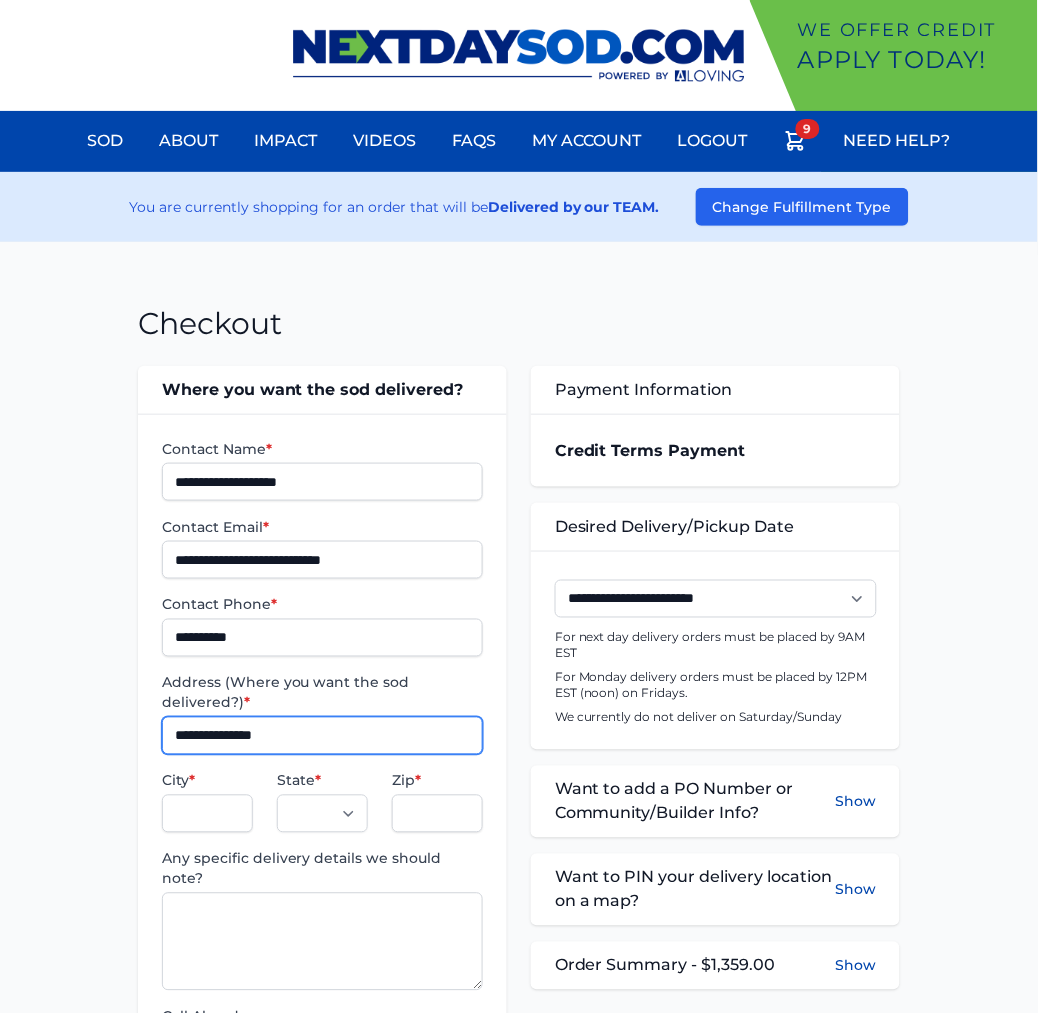 type on "**********" 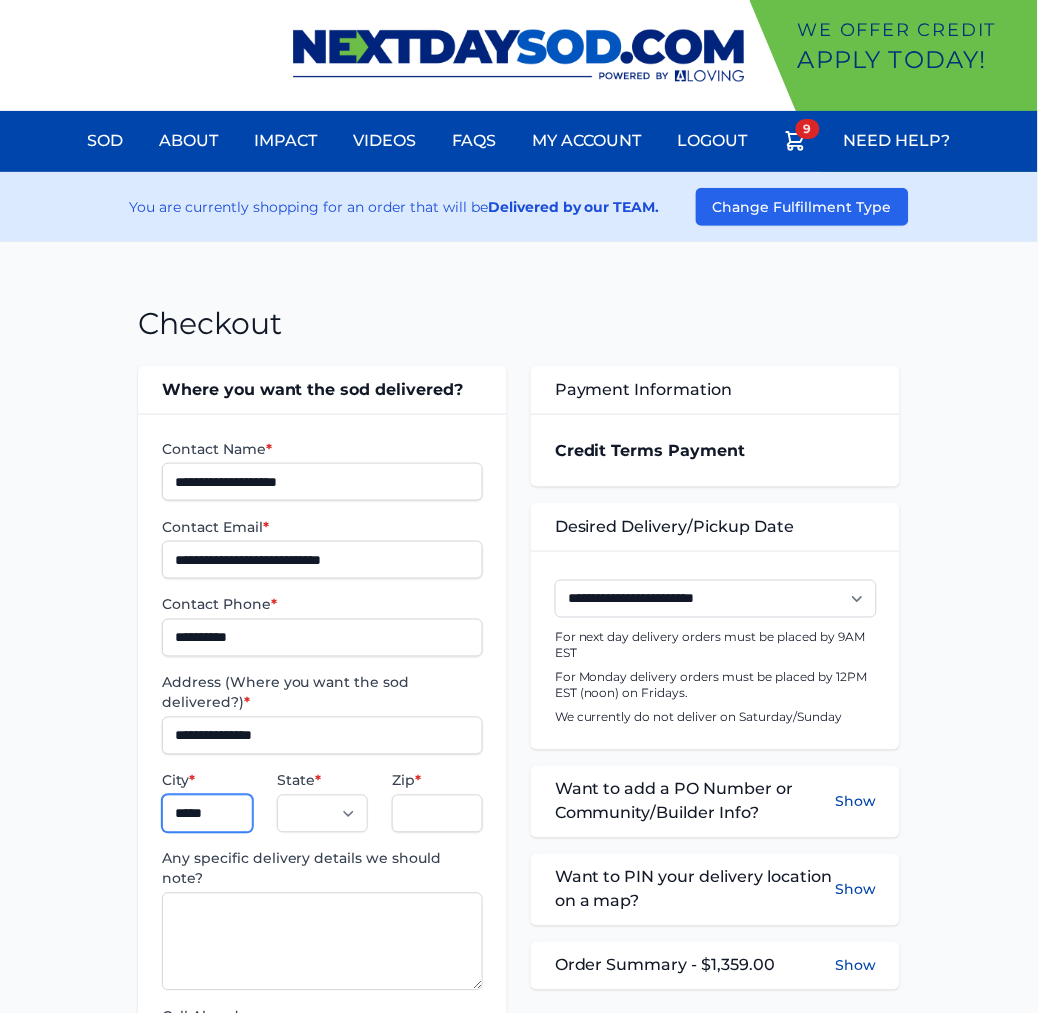 type on "********" 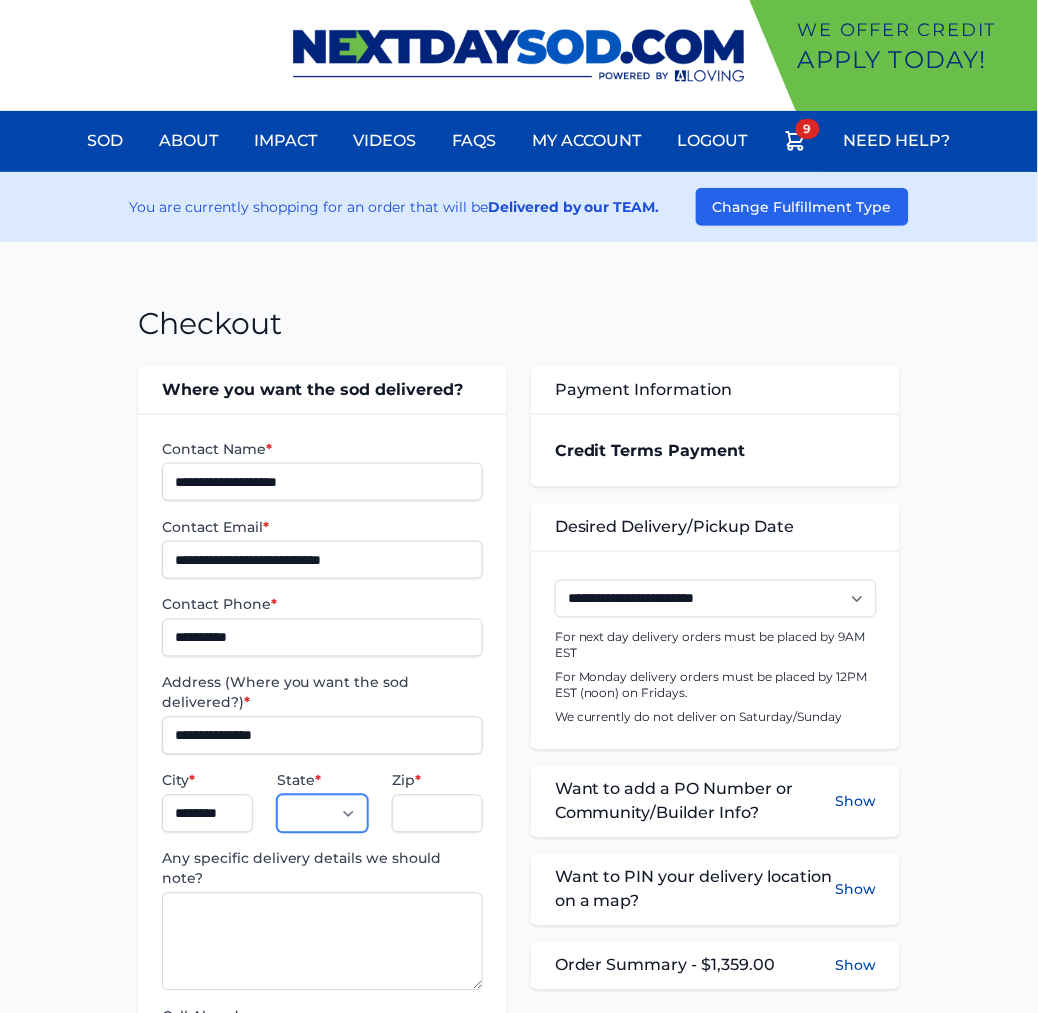 select on "**" 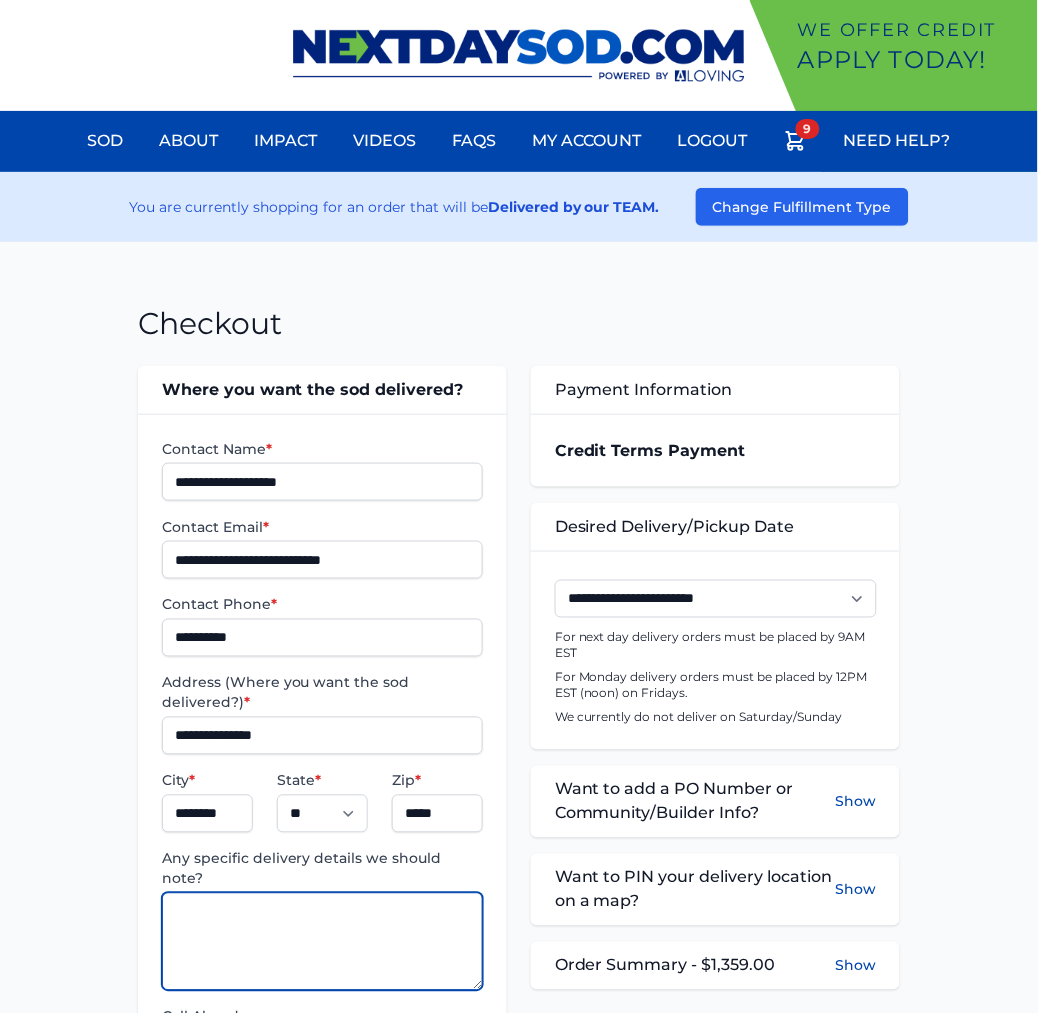 paste on "**********" 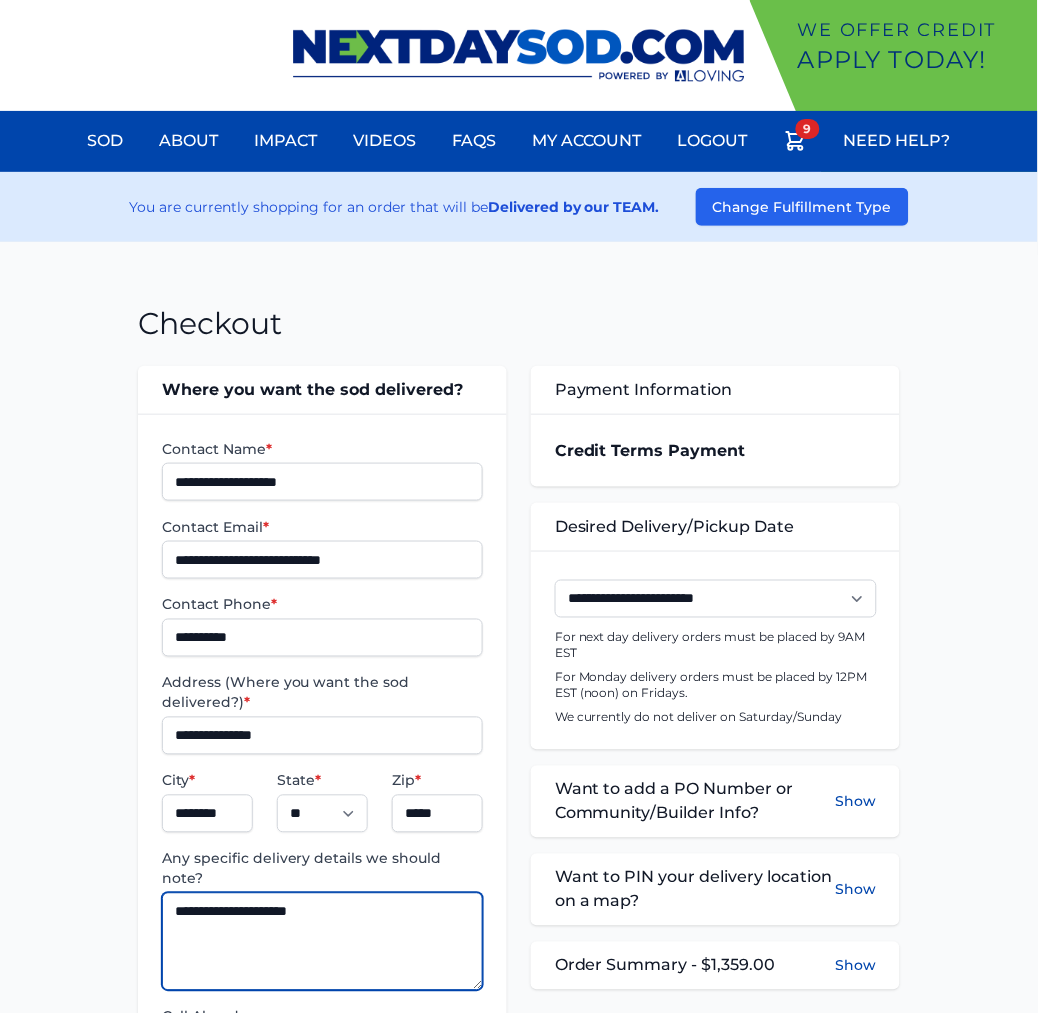 type on "**********" 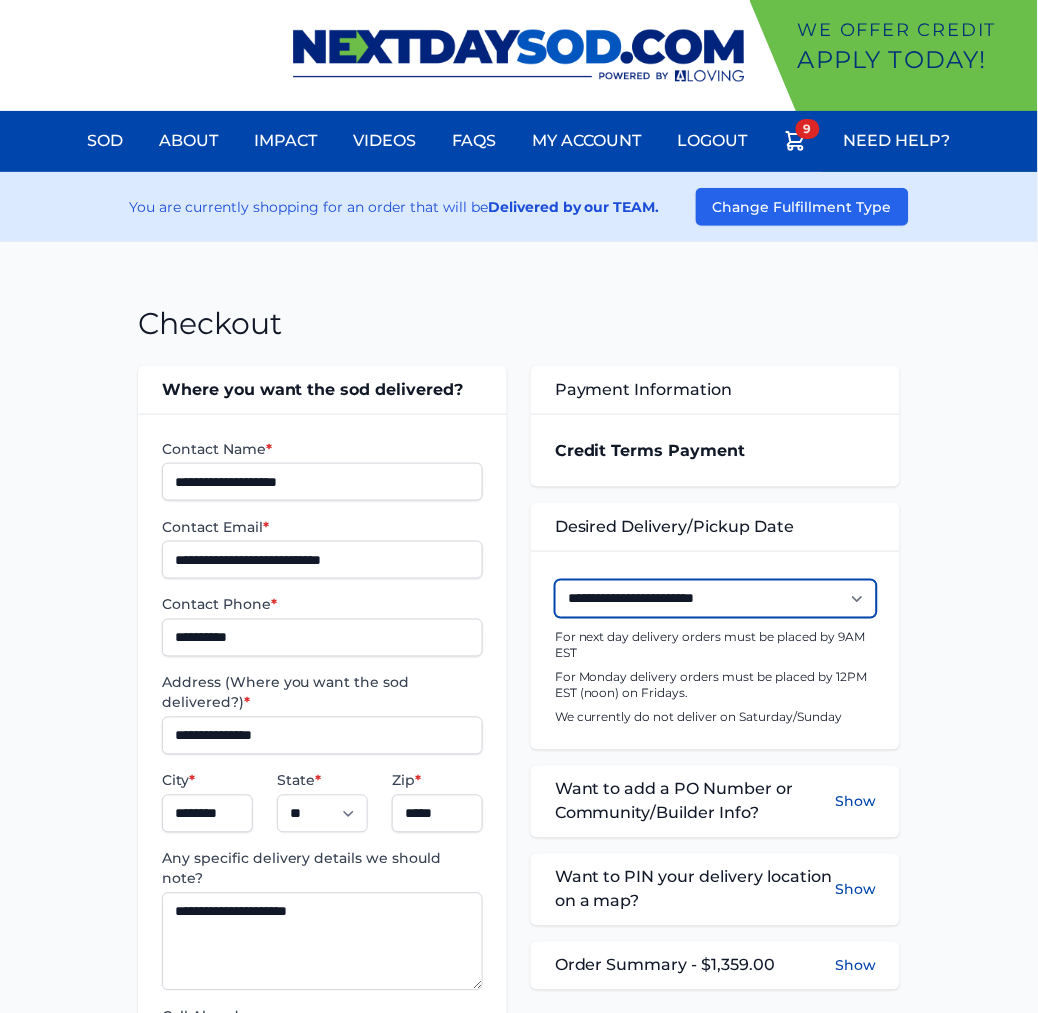 click on "**********" at bounding box center [716, 599] 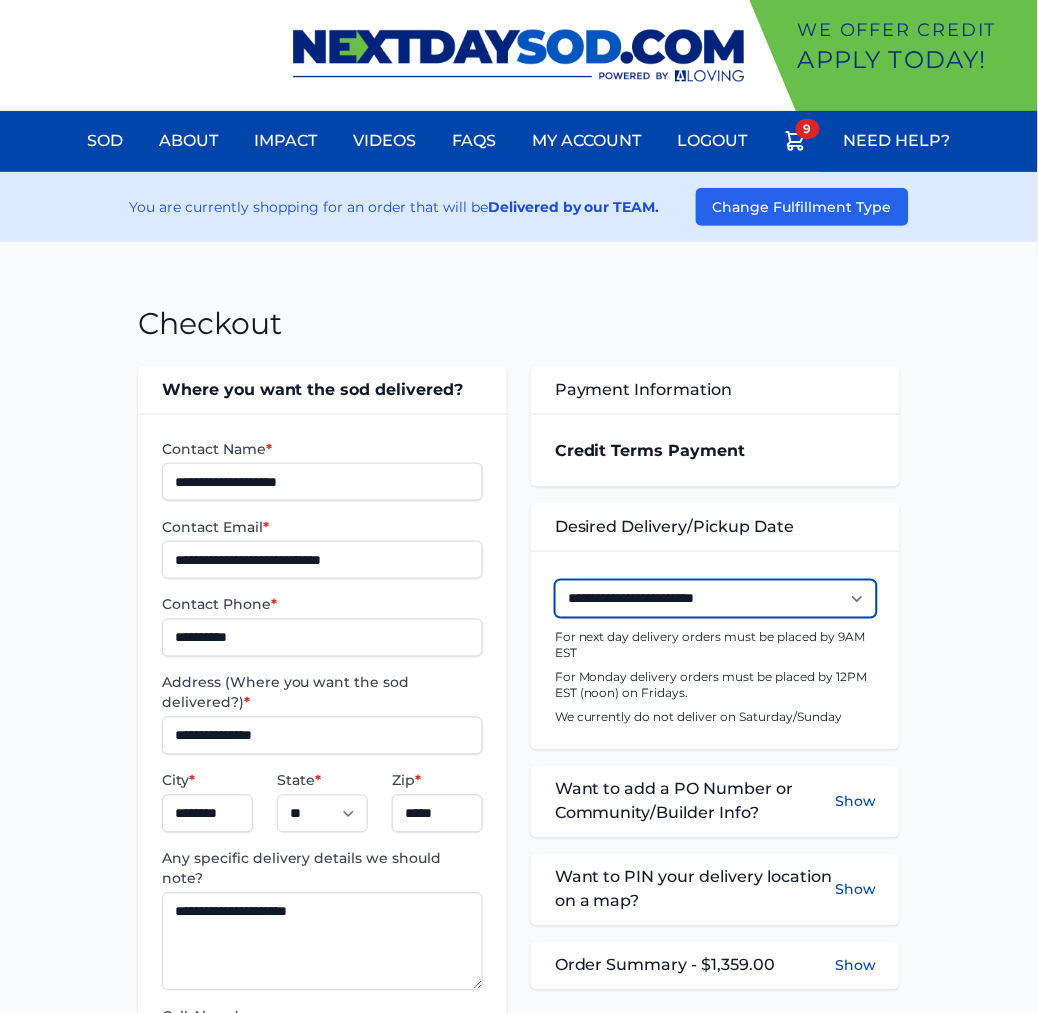 select on "**********" 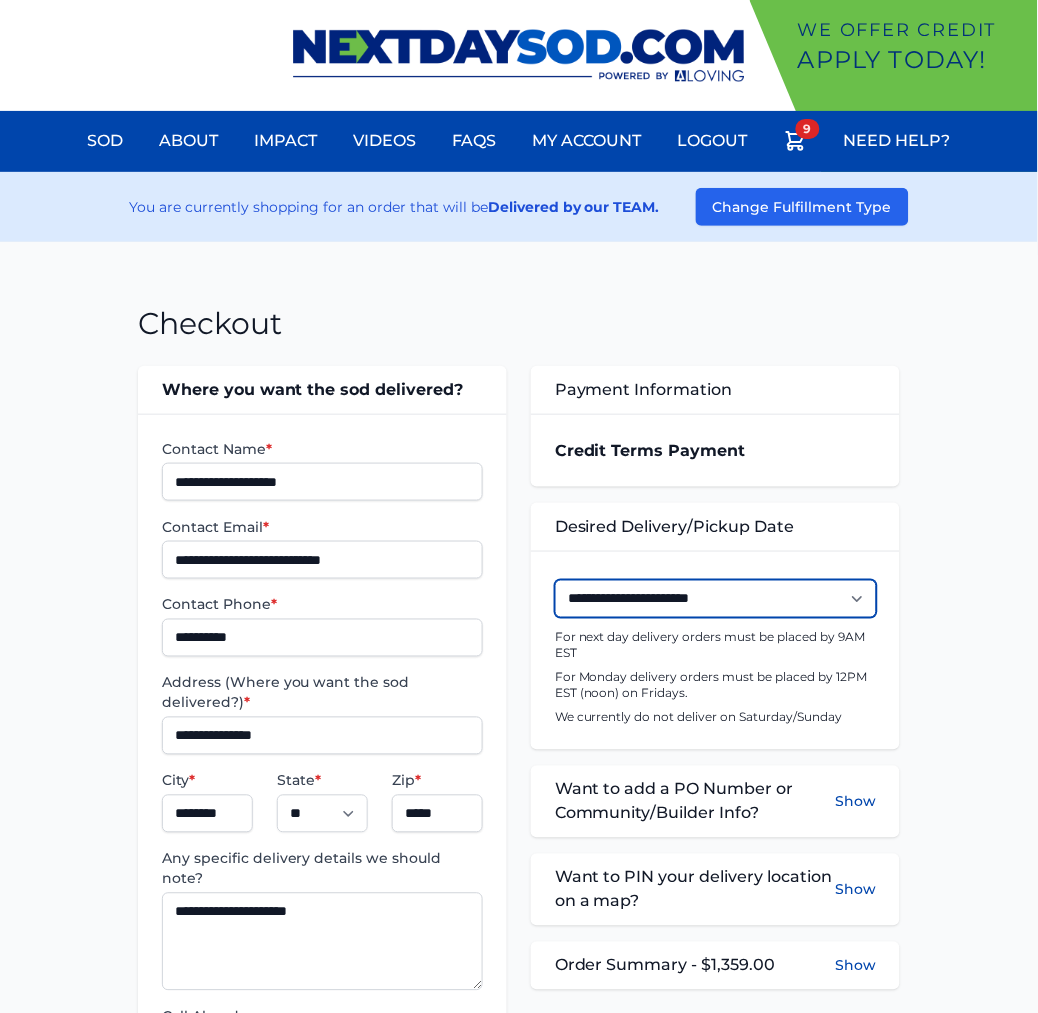 click on "**********" at bounding box center [716, 599] 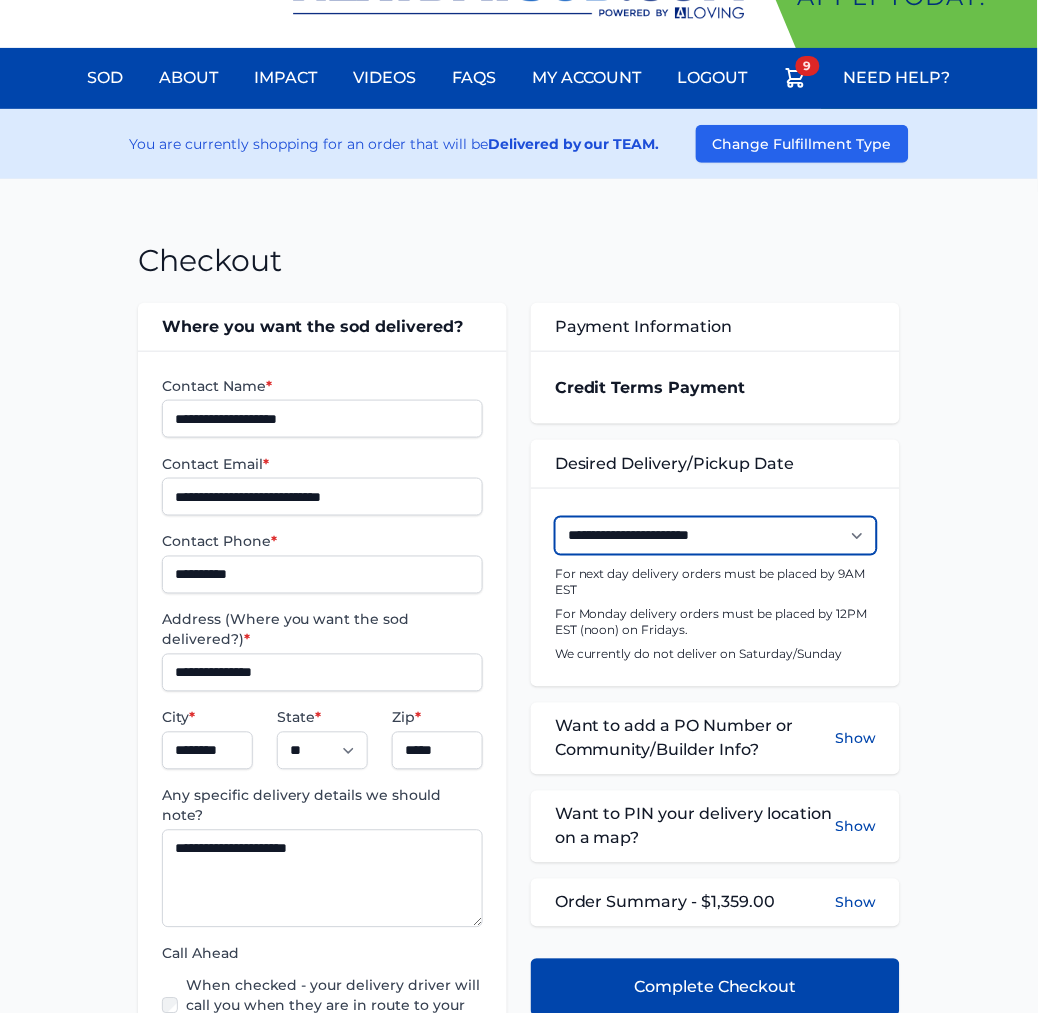 scroll, scrollTop: 222, scrollLeft: 0, axis: vertical 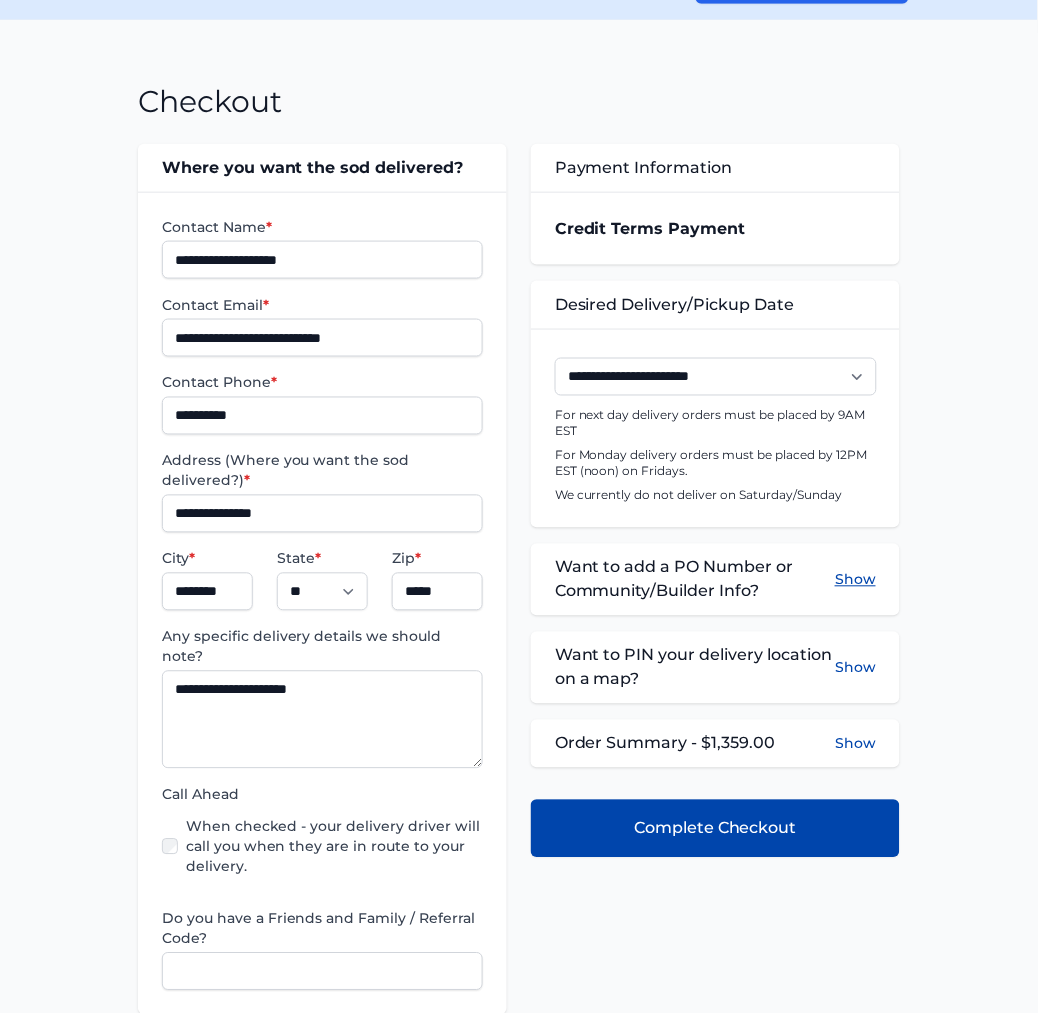 click on "Show" at bounding box center [855, 580] 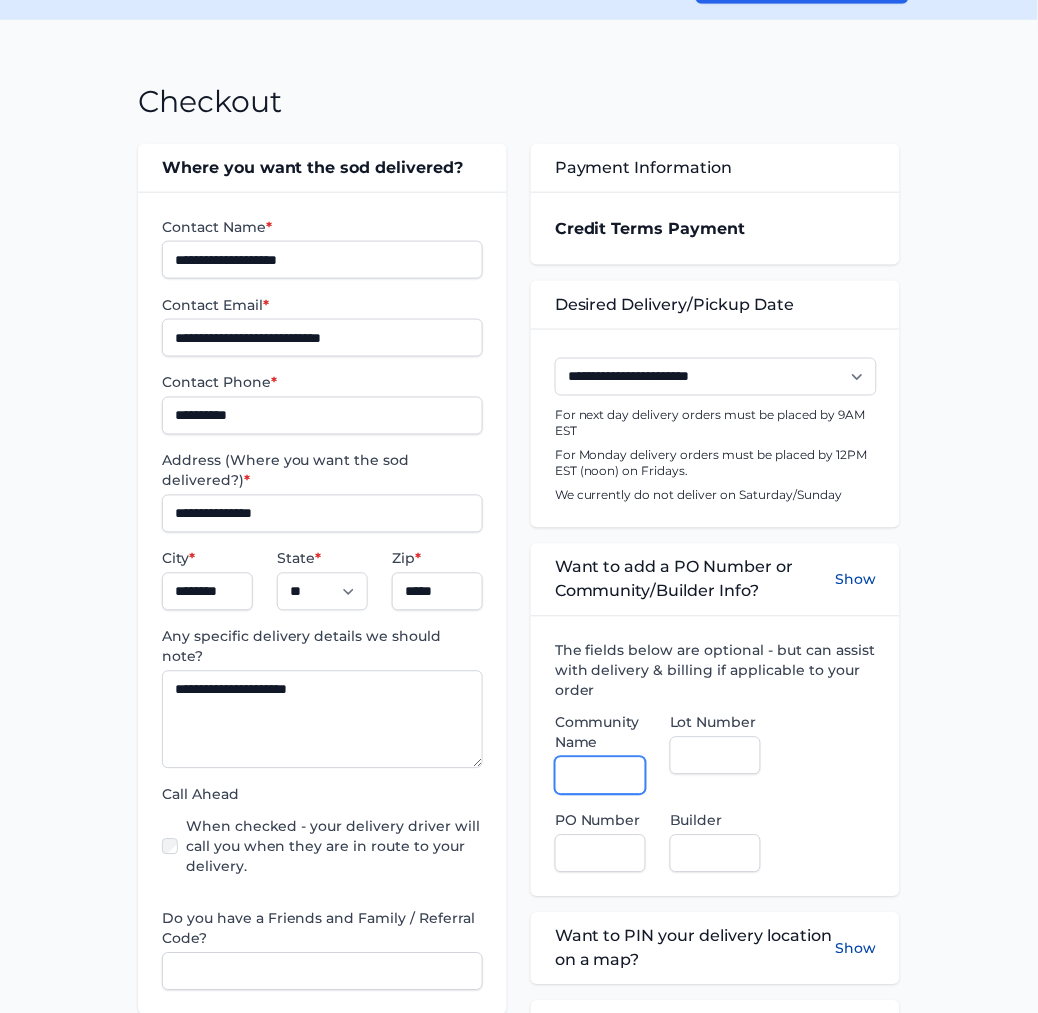 click on "Community Name" at bounding box center [600, 776] 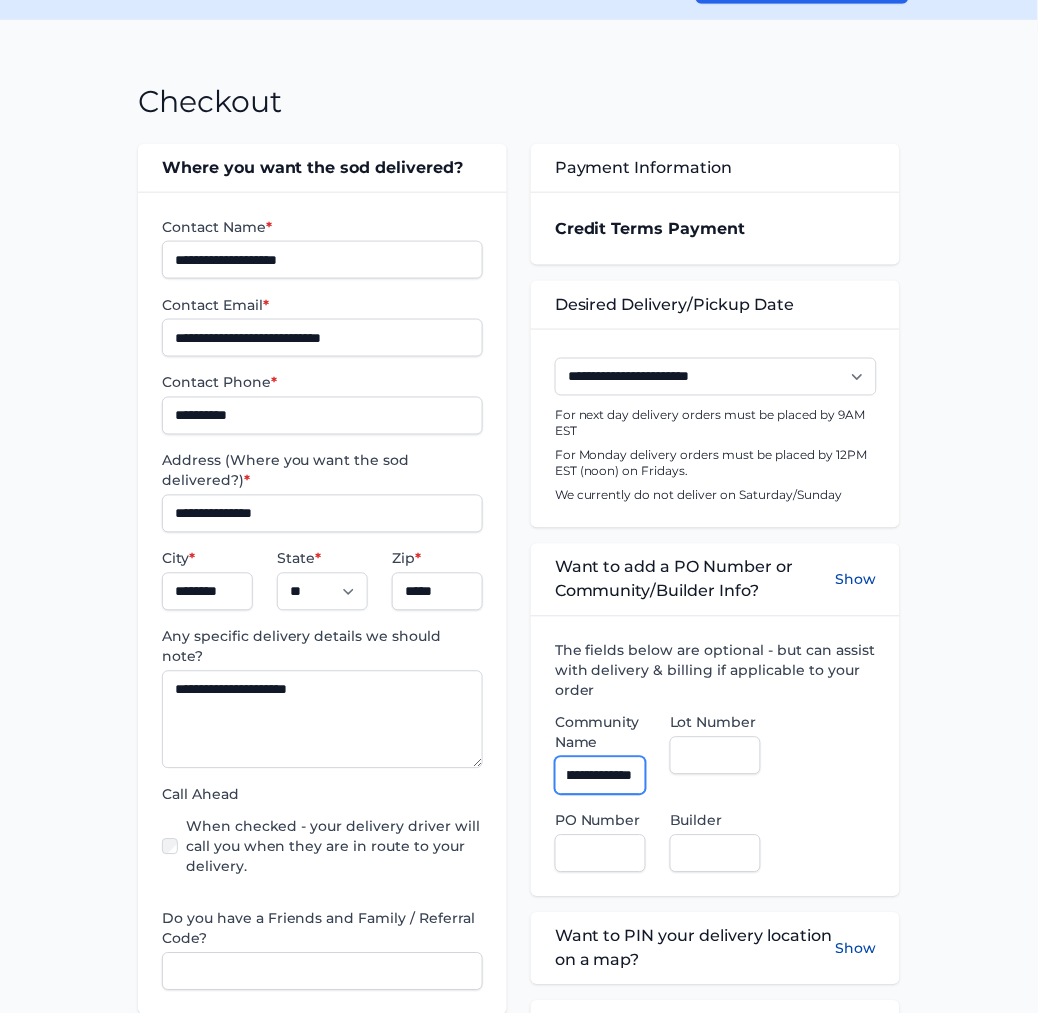 scroll, scrollTop: 0, scrollLeft: 101, axis: horizontal 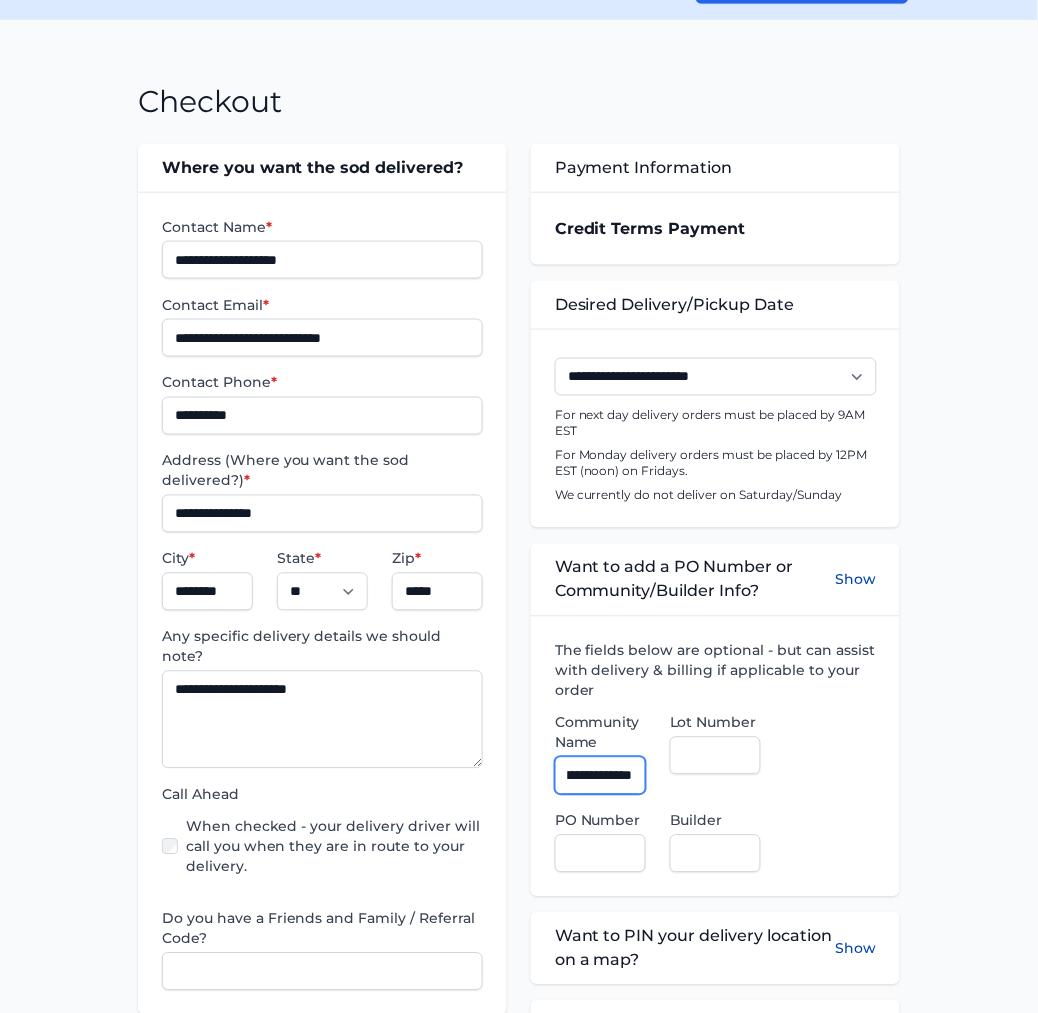 type on "**********" 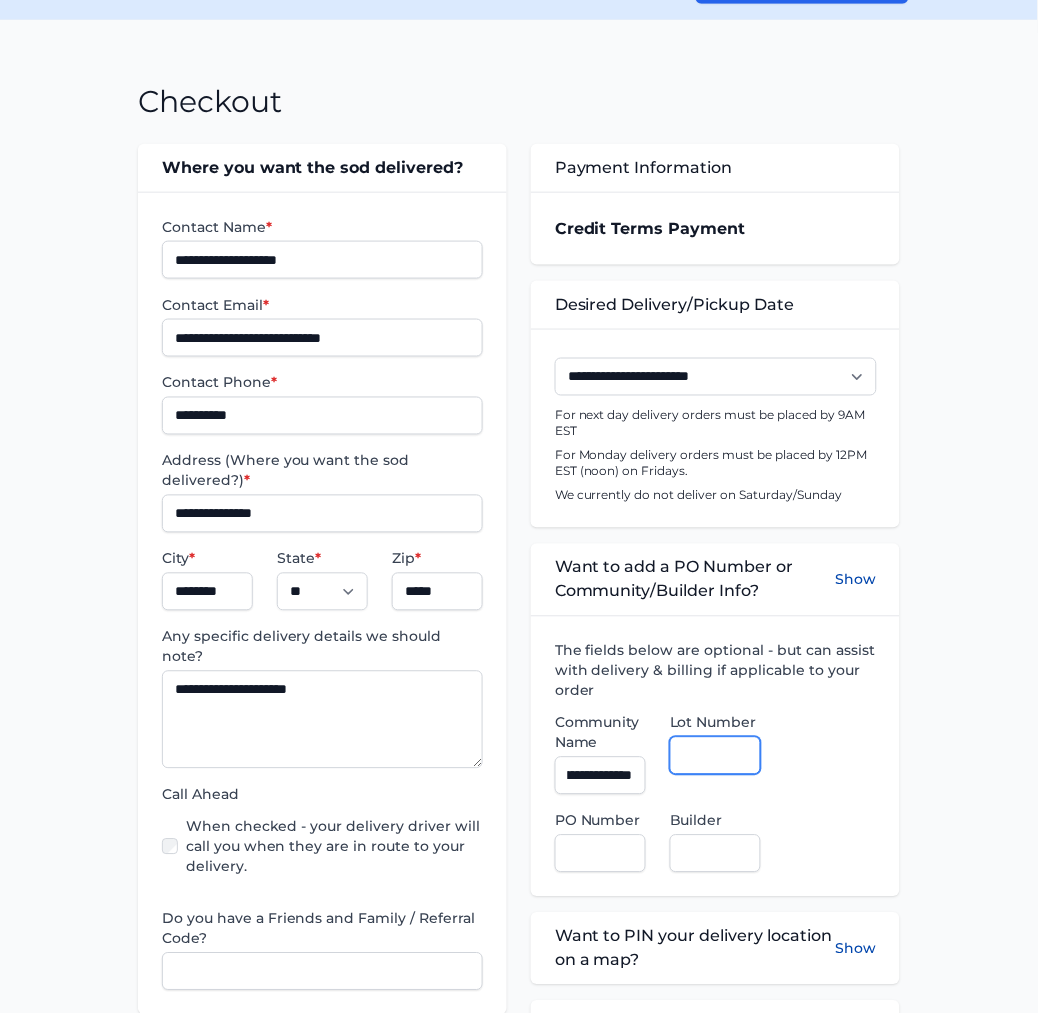scroll, scrollTop: 0, scrollLeft: 0, axis: both 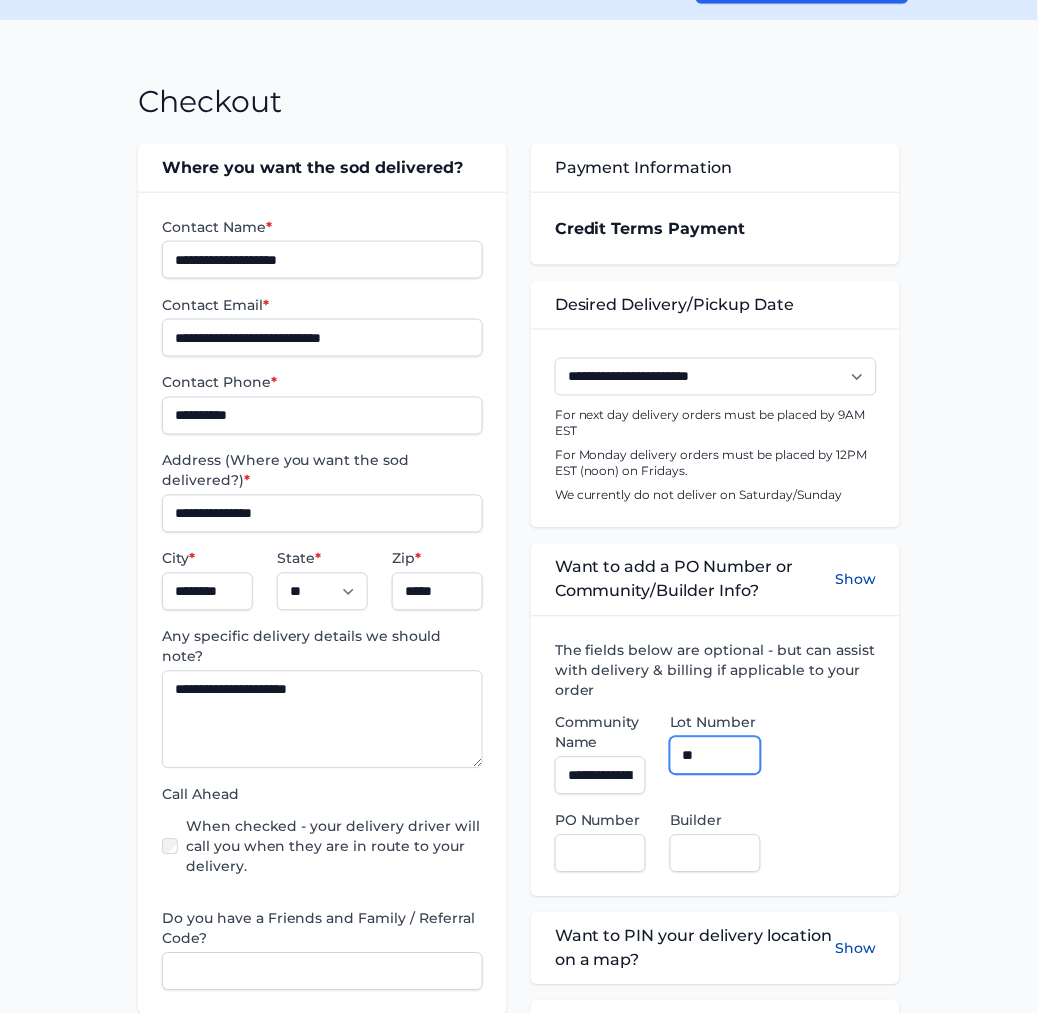 type on "**" 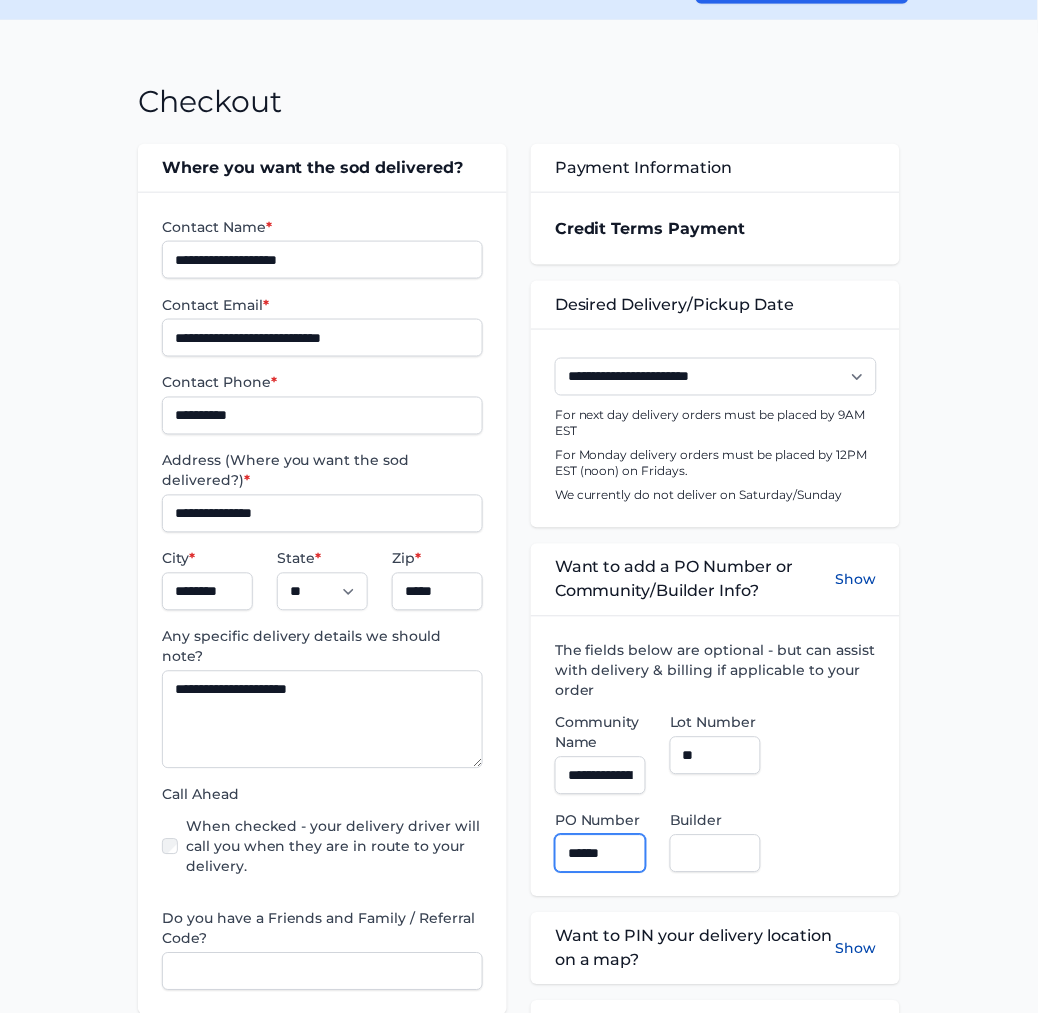 type on "******" 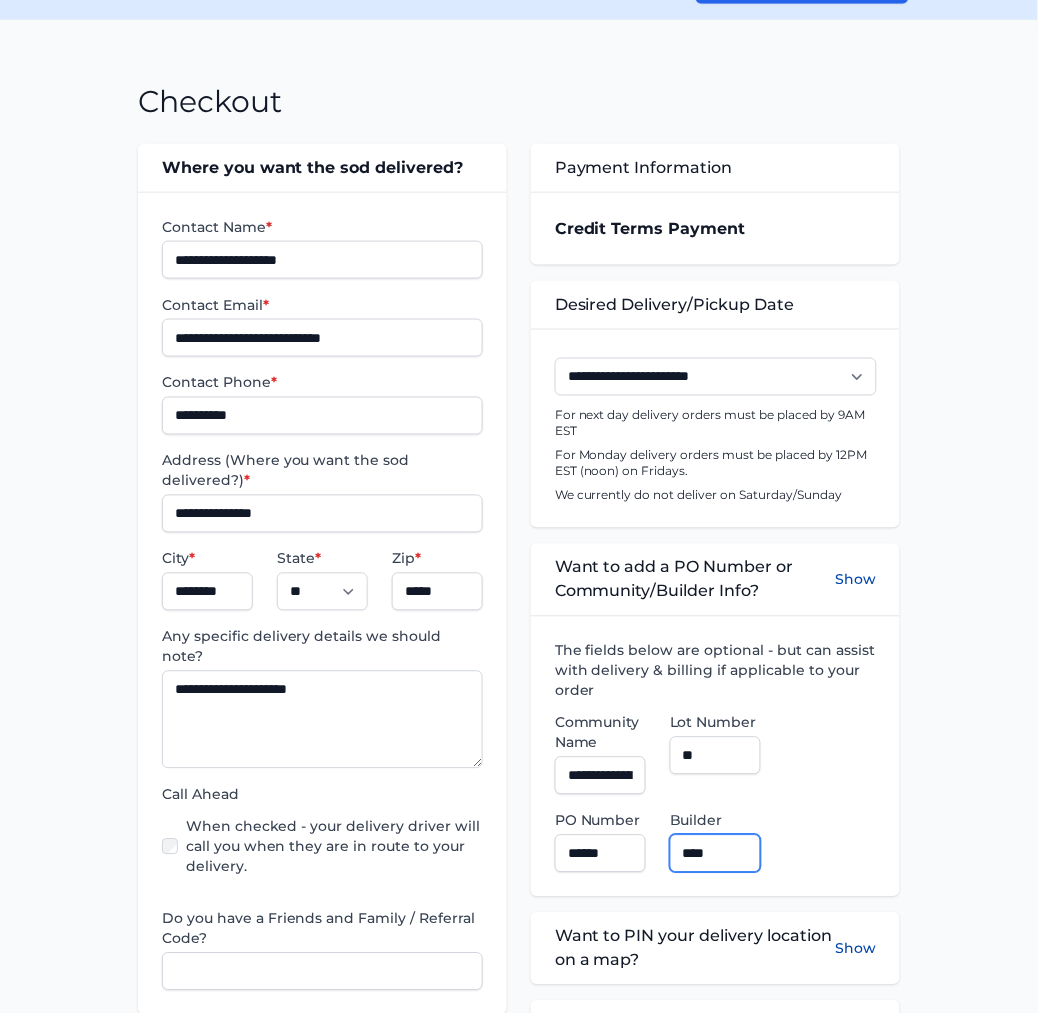 type on "**********" 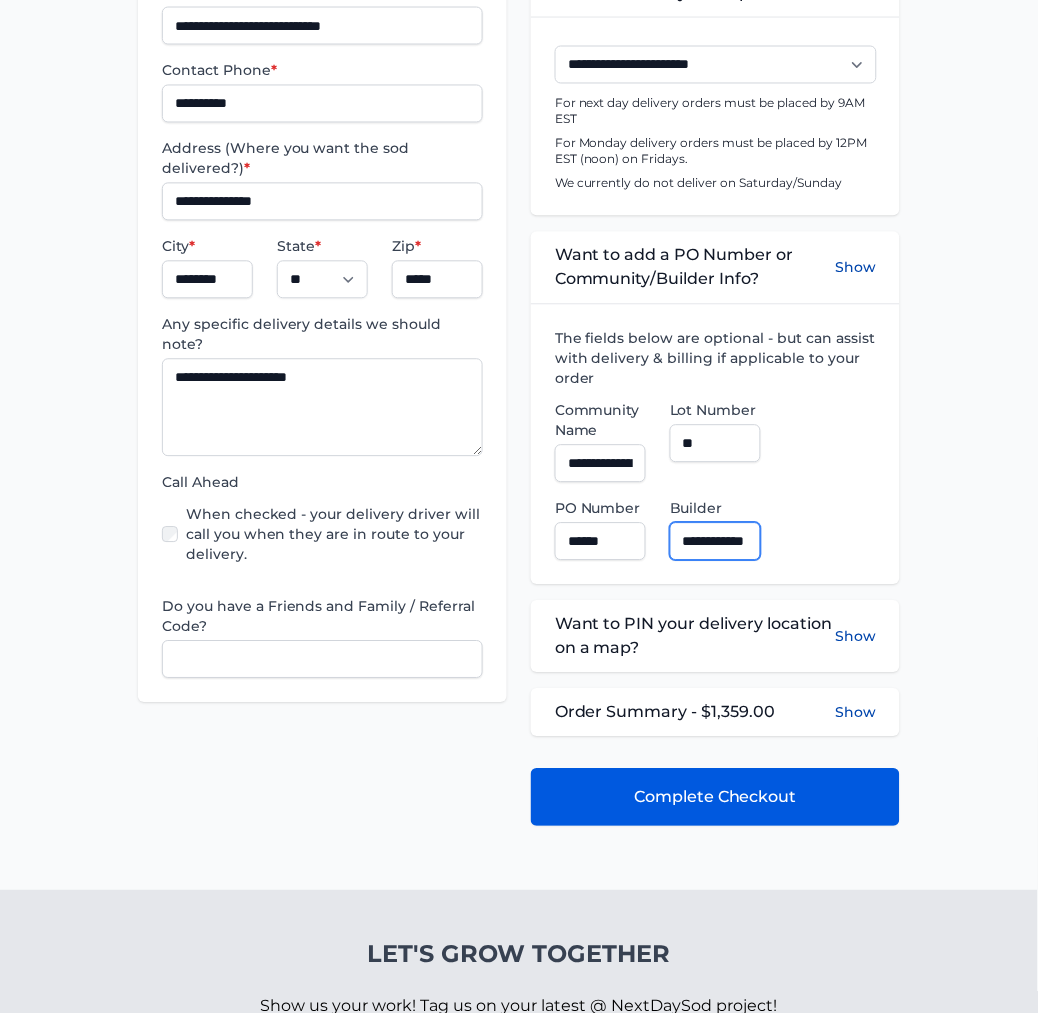 scroll, scrollTop: 555, scrollLeft: 0, axis: vertical 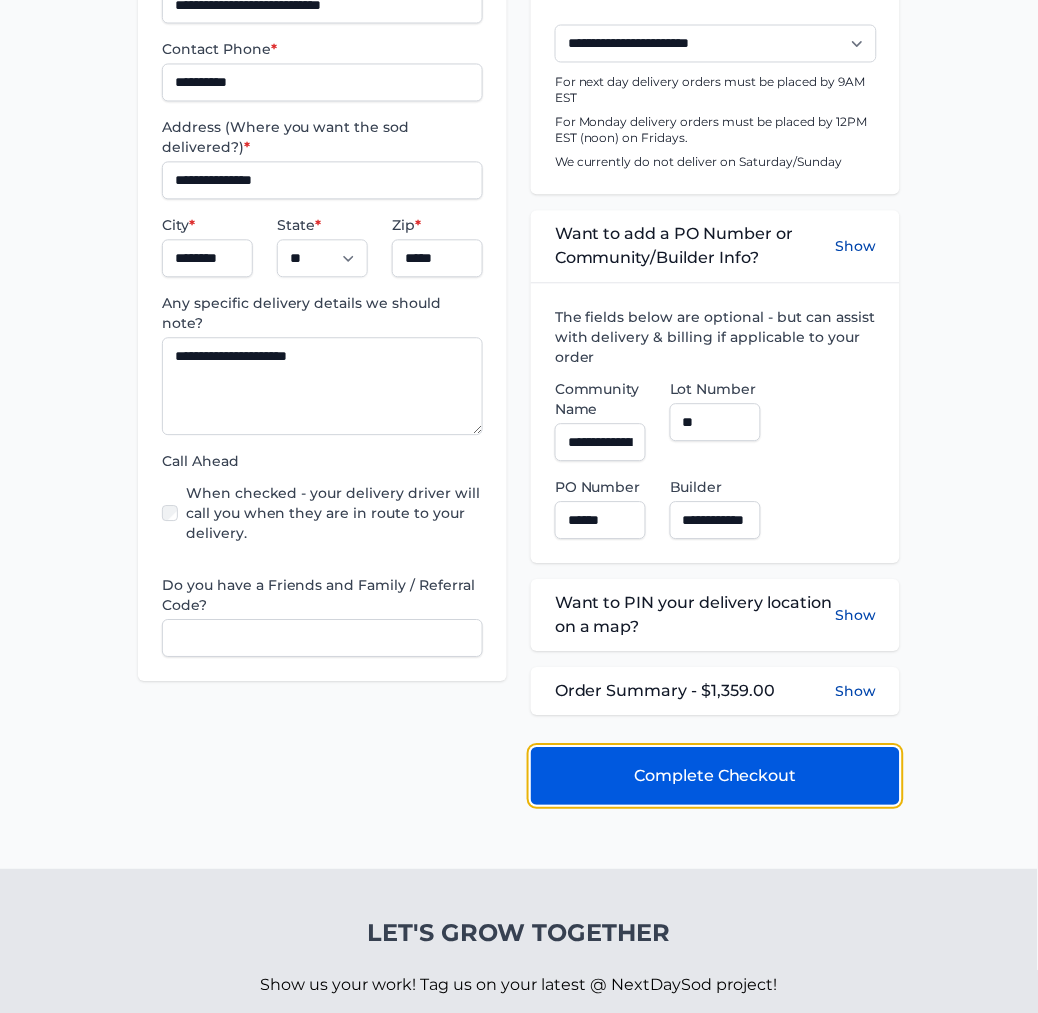 click on "Complete Checkout" at bounding box center [715, 777] 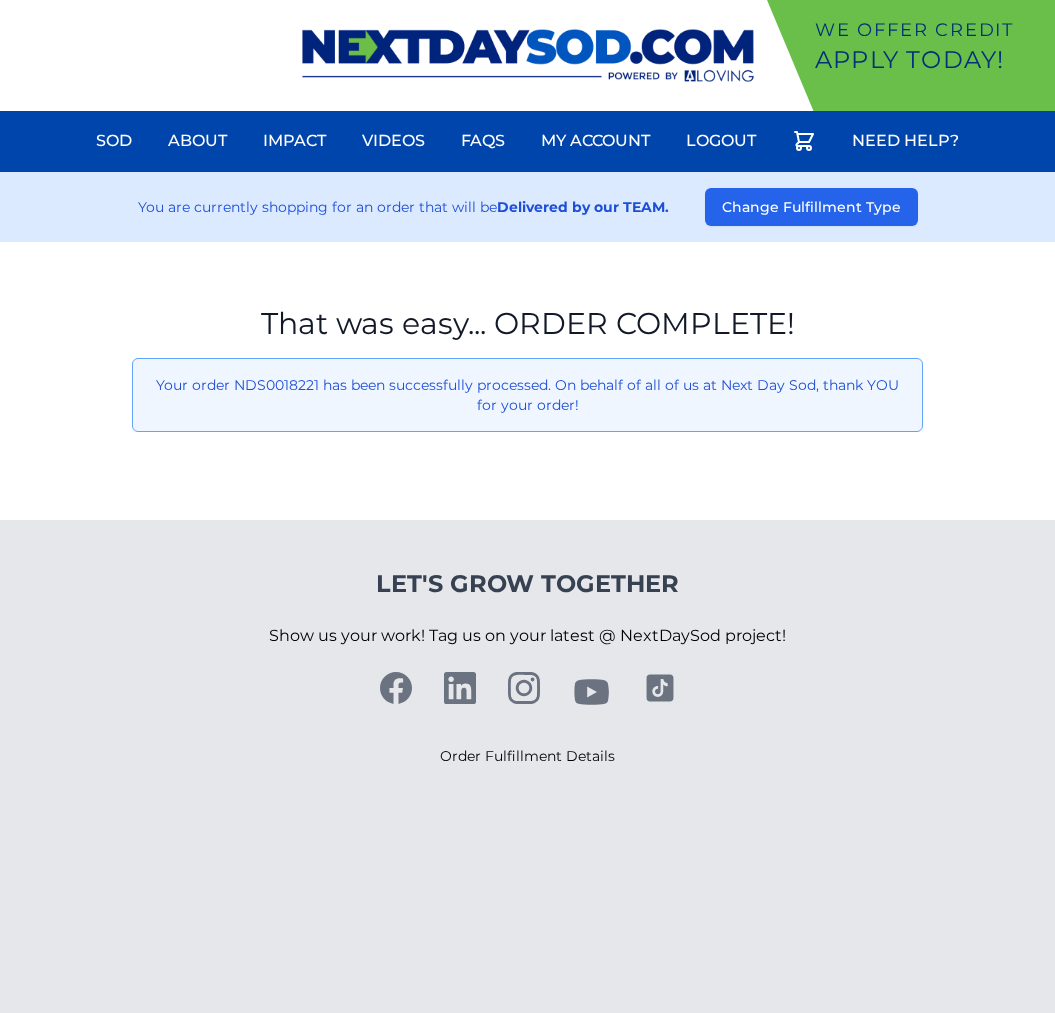 scroll, scrollTop: 0, scrollLeft: 0, axis: both 